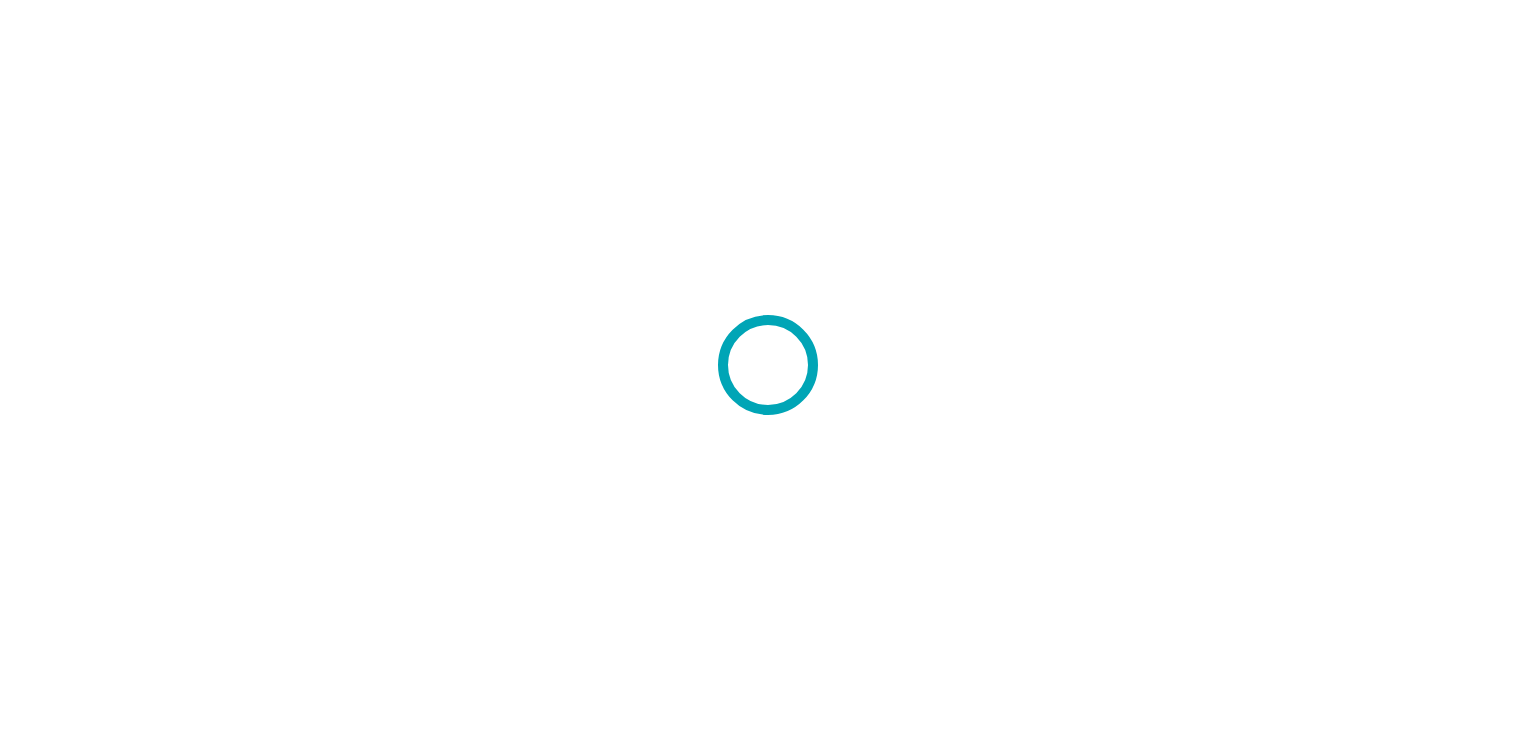 scroll, scrollTop: 0, scrollLeft: 0, axis: both 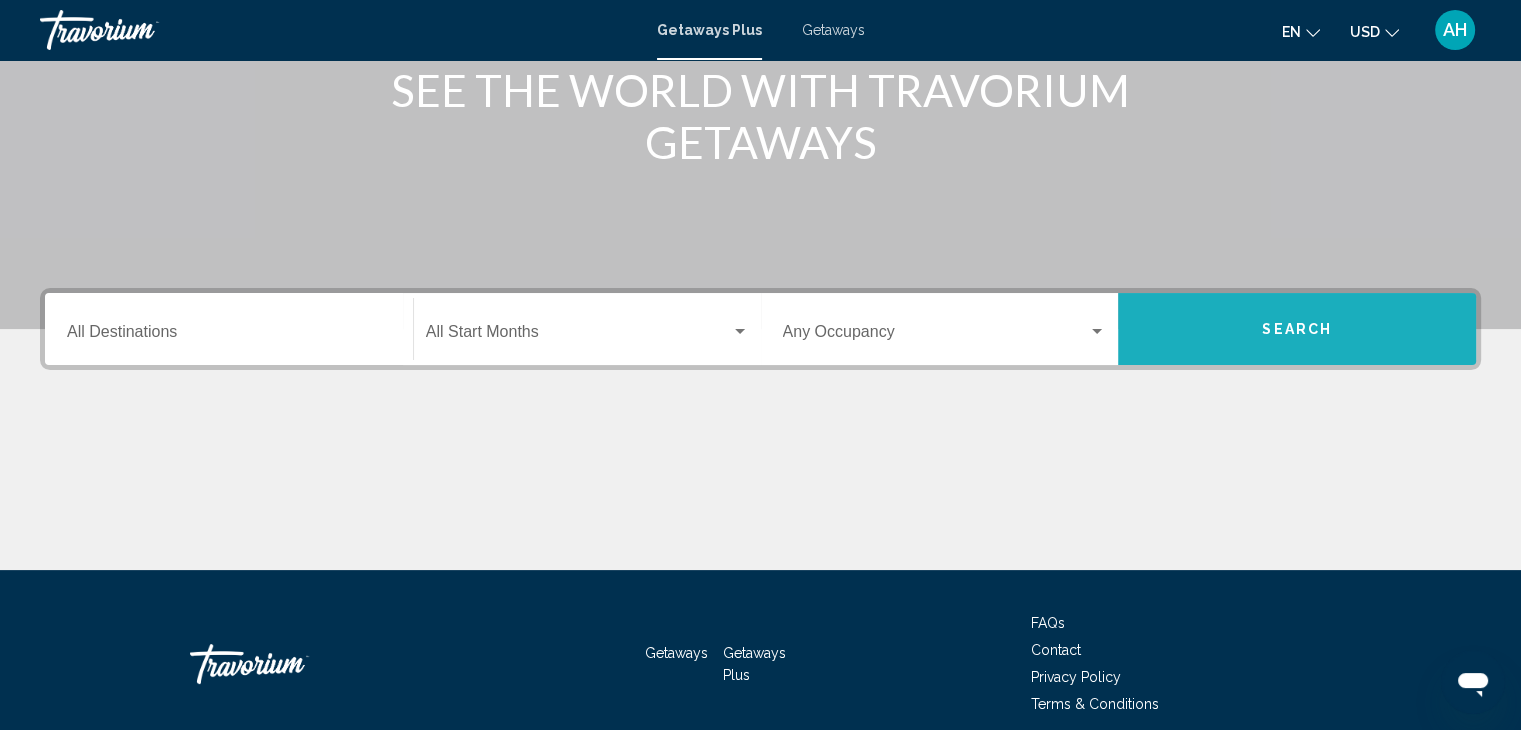 click on "Search" at bounding box center [1297, 329] 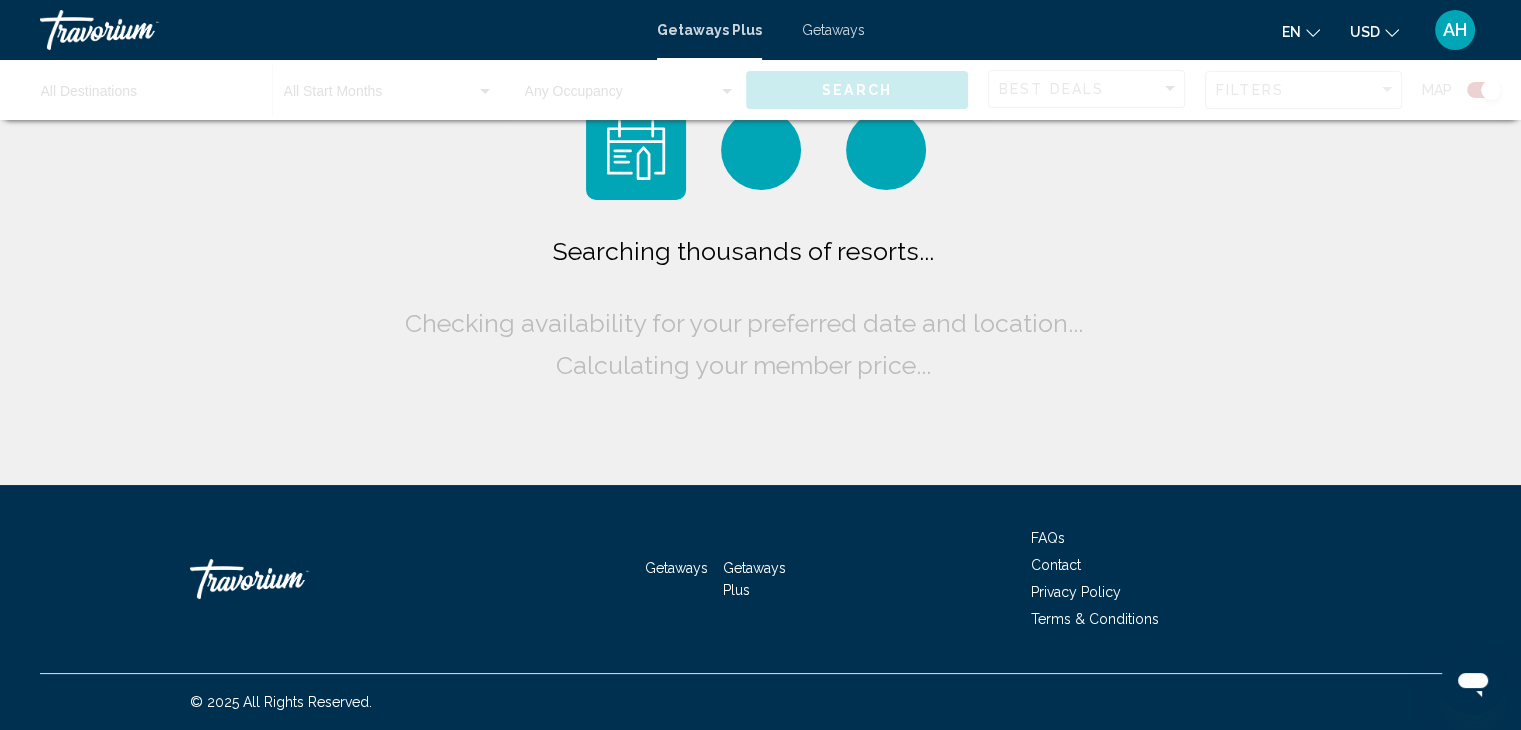 scroll, scrollTop: 0, scrollLeft: 0, axis: both 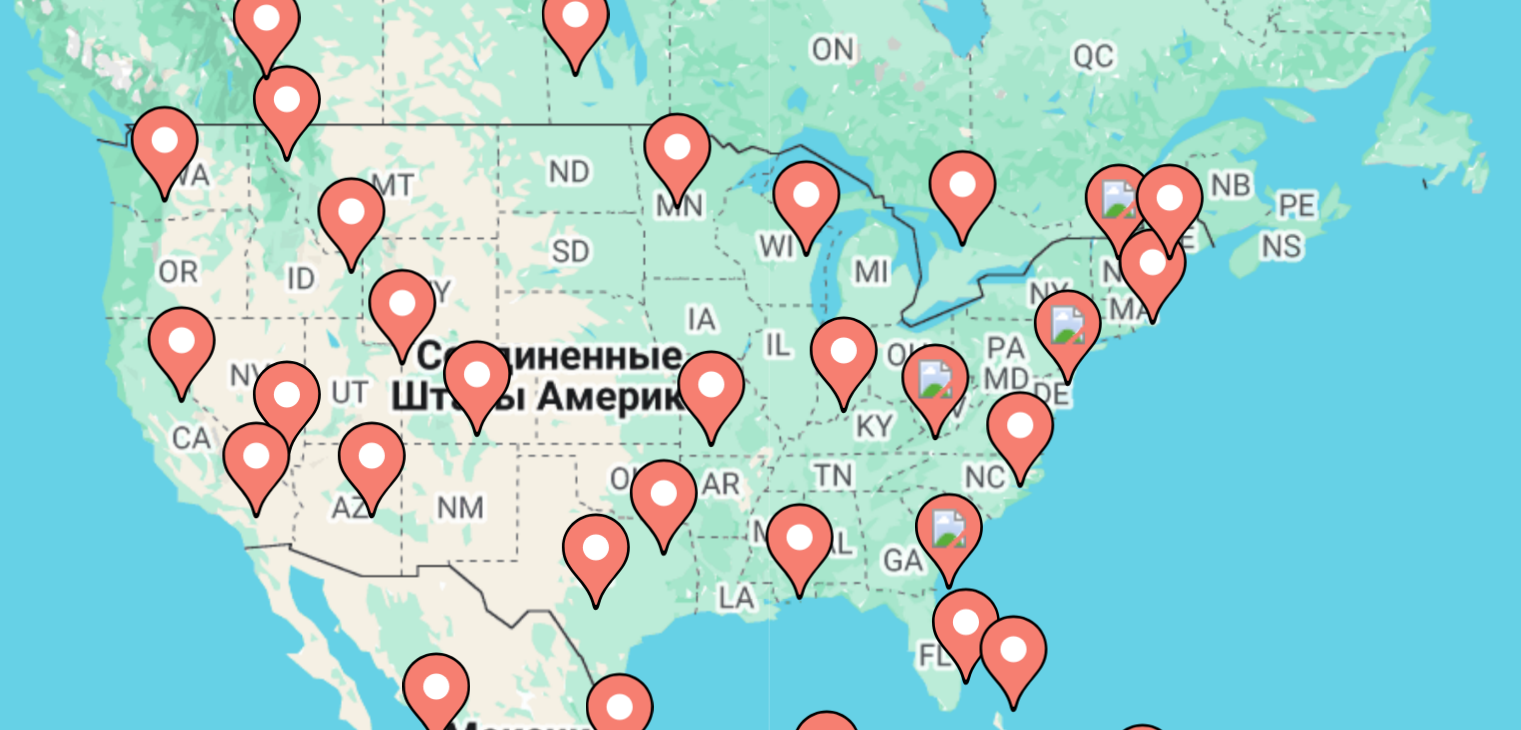 click 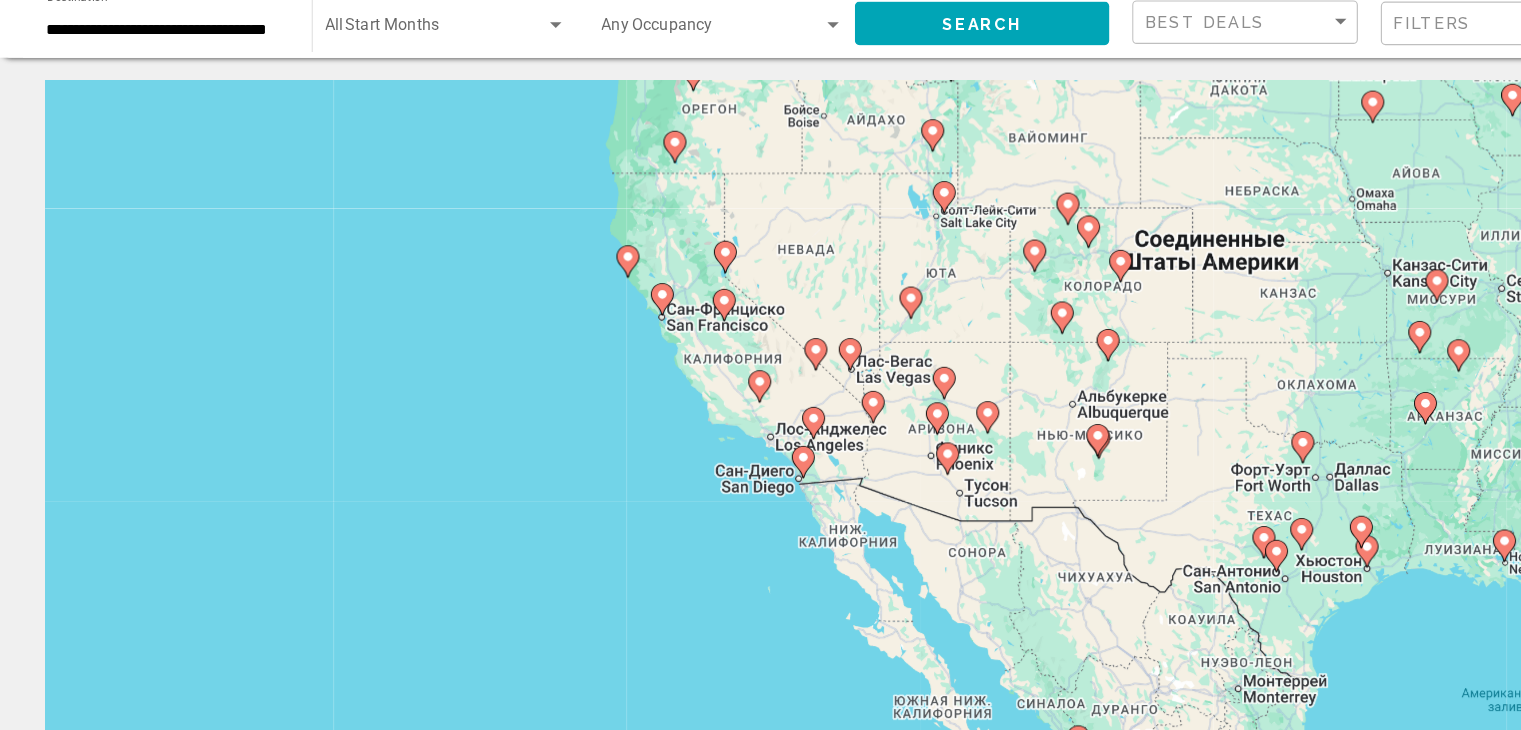 scroll, scrollTop: 6, scrollLeft: 0, axis: vertical 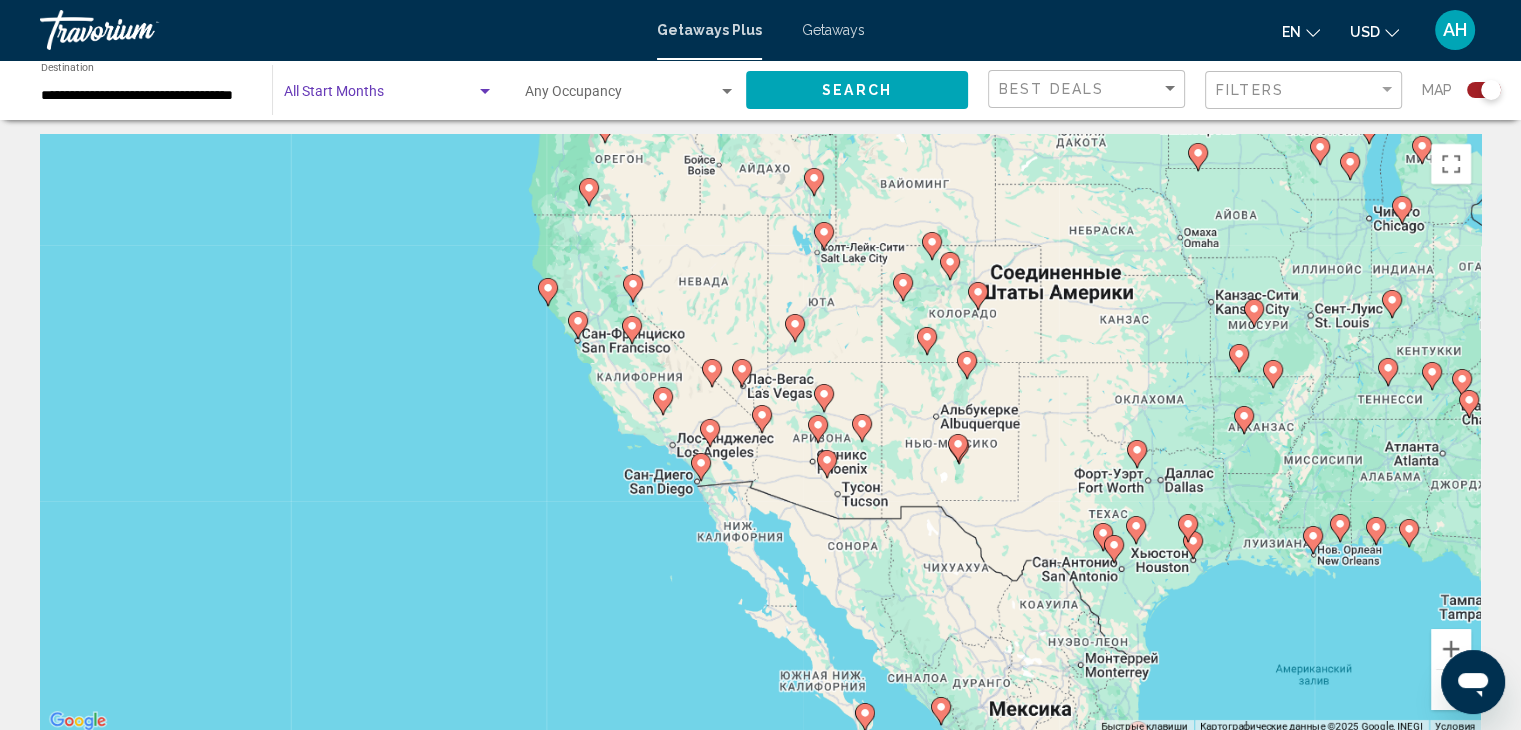 click at bounding box center [485, 92] 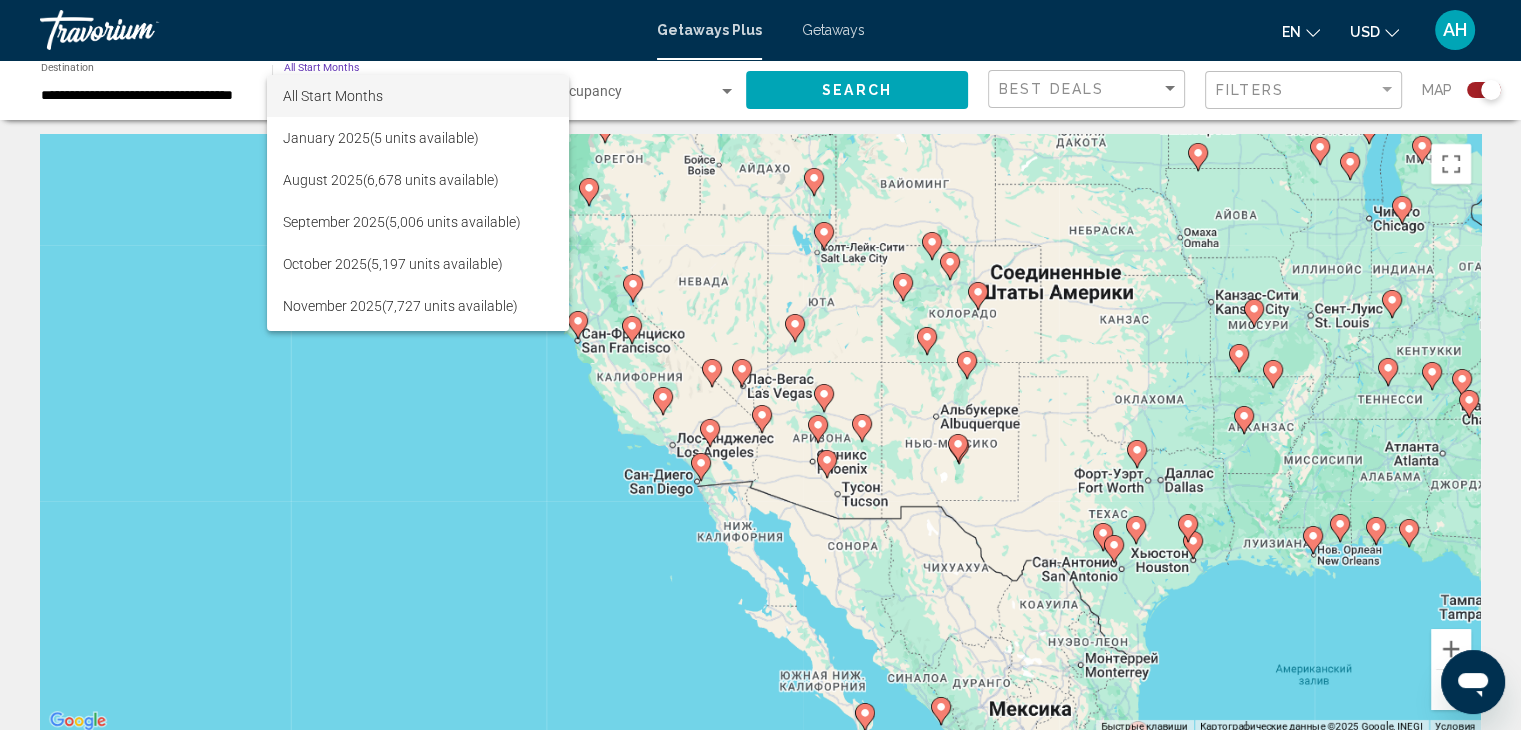 click at bounding box center (760, 365) 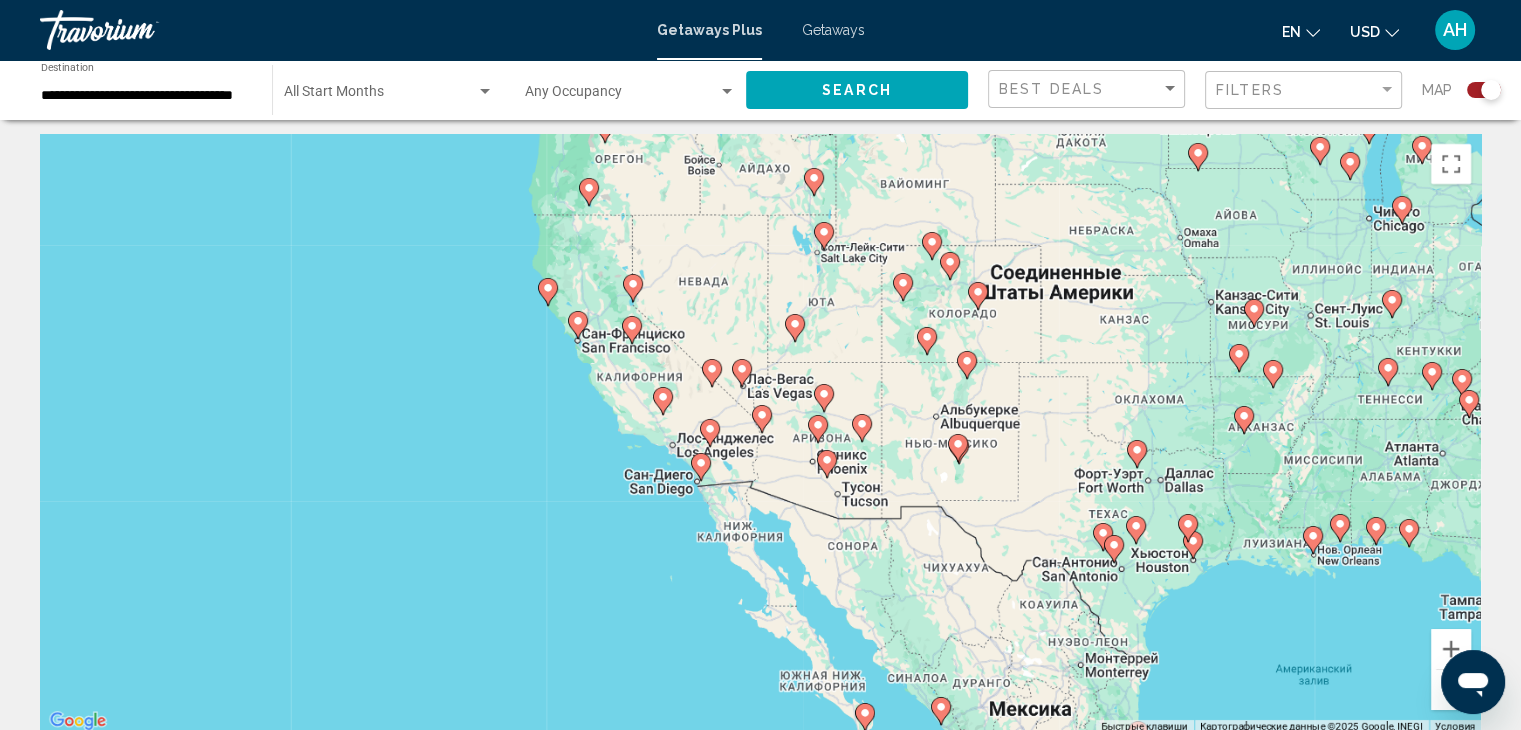 click 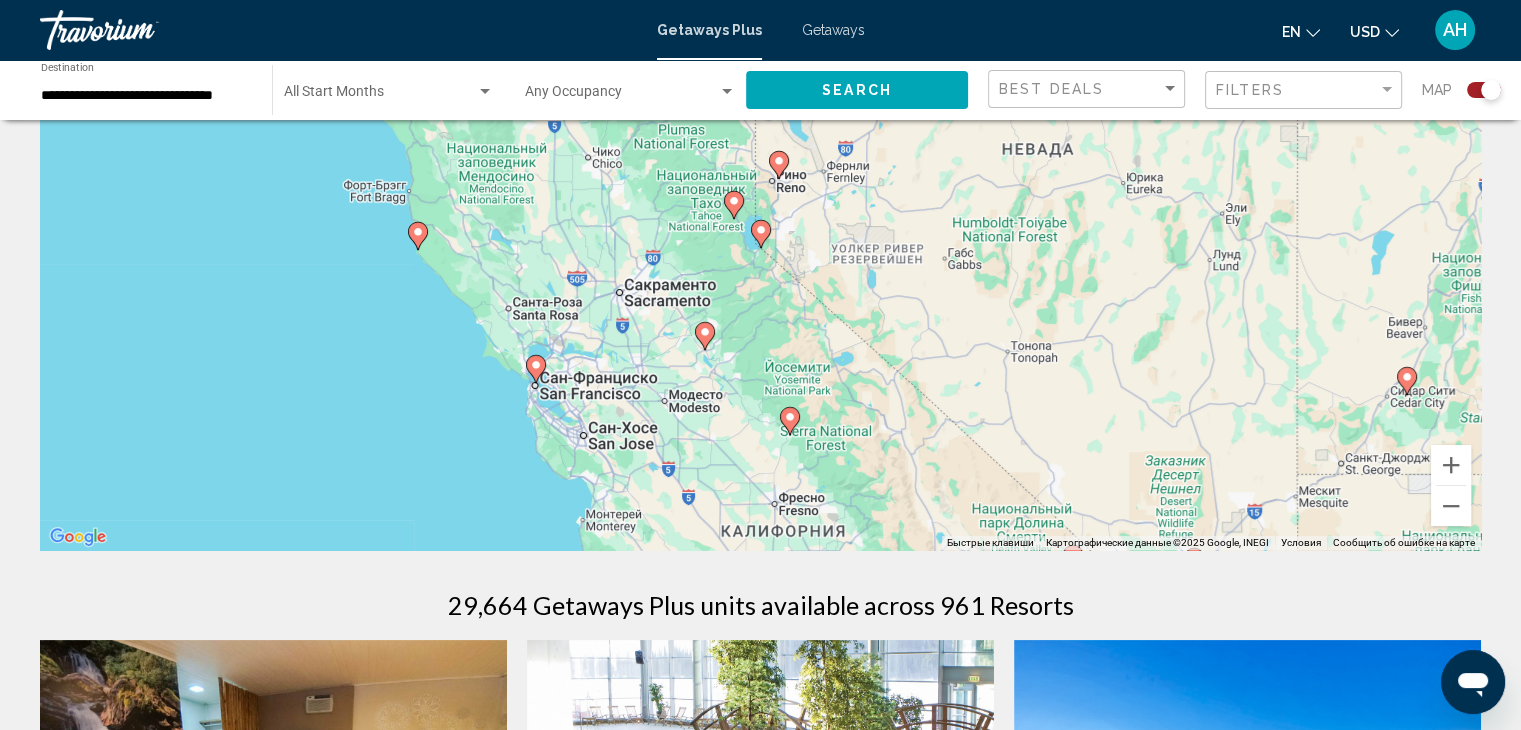 scroll, scrollTop: 190, scrollLeft: 0, axis: vertical 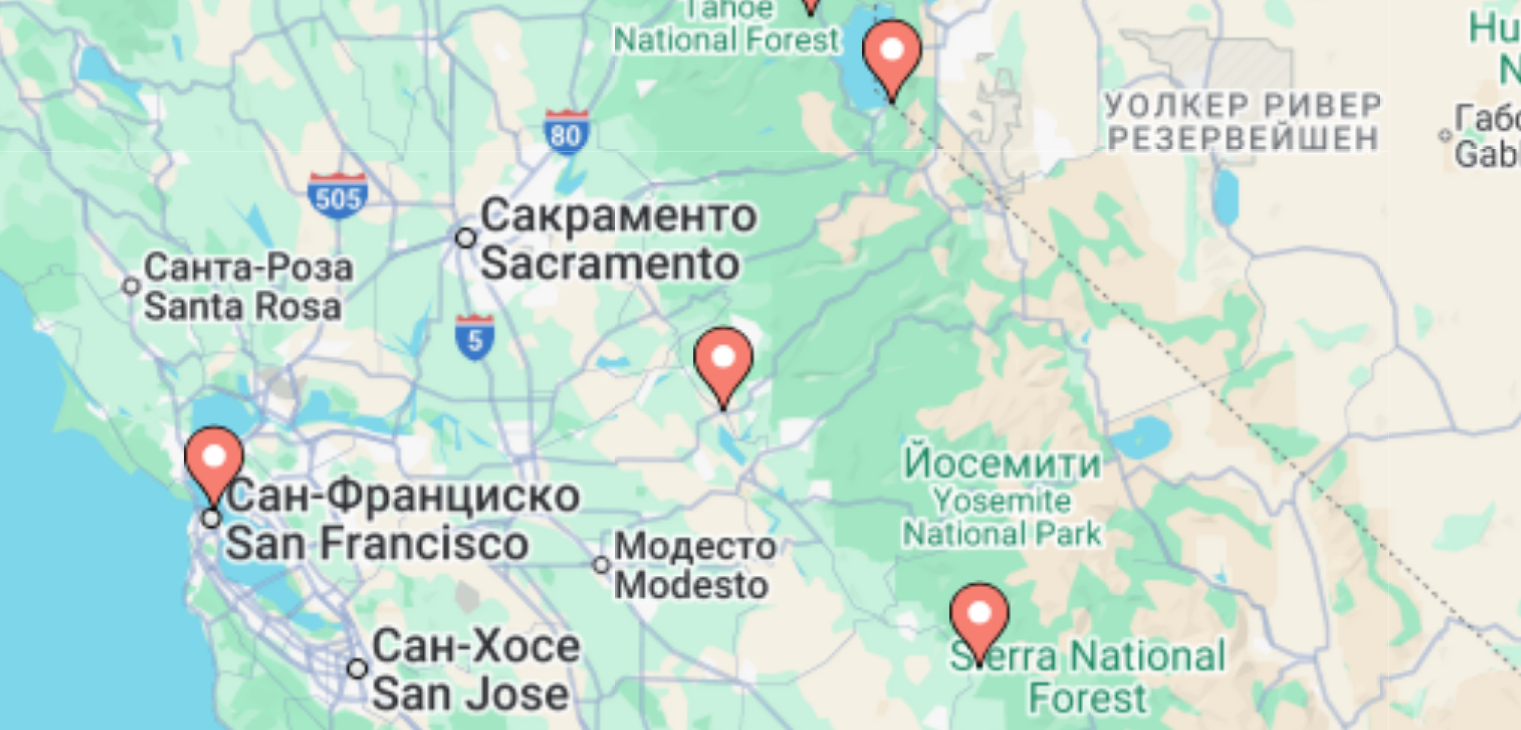 click 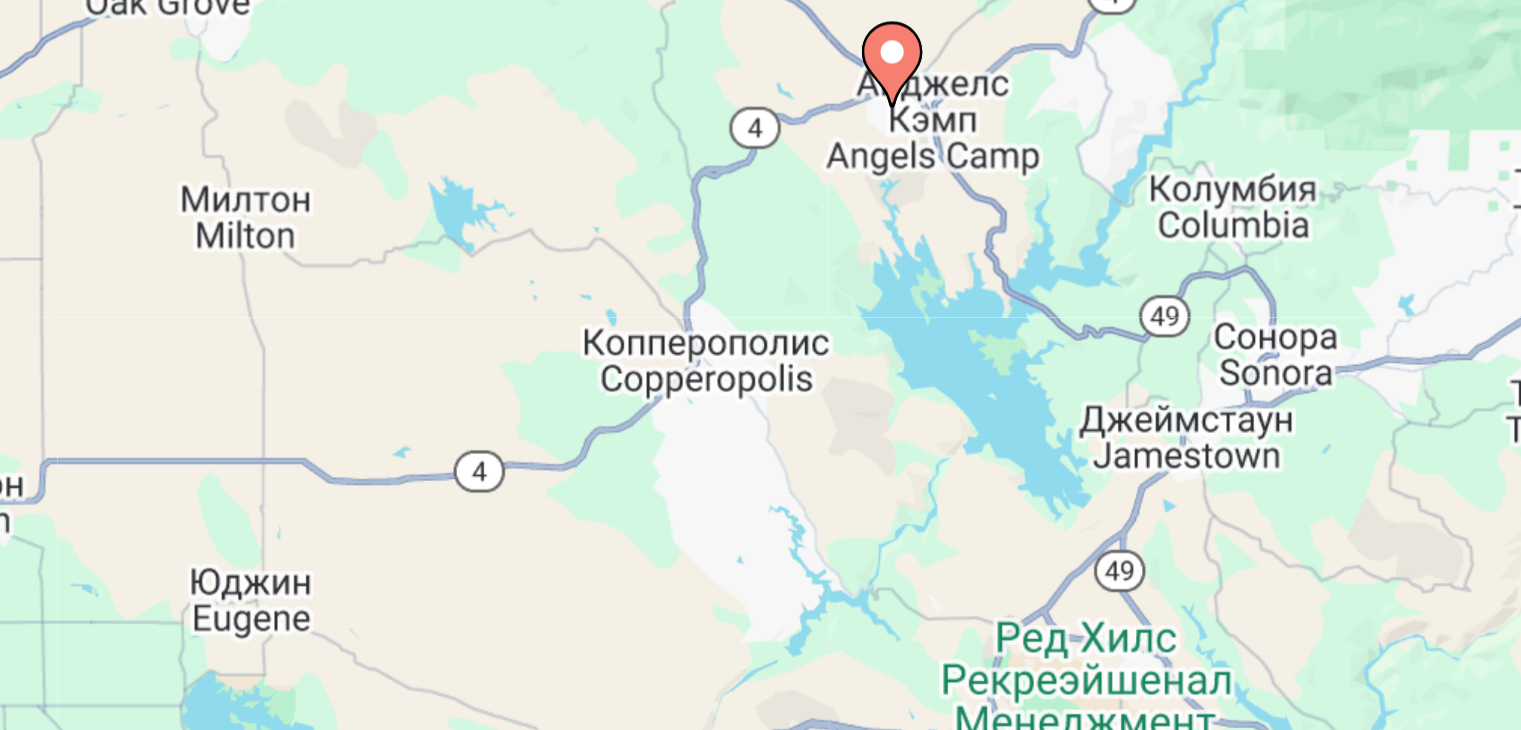 click 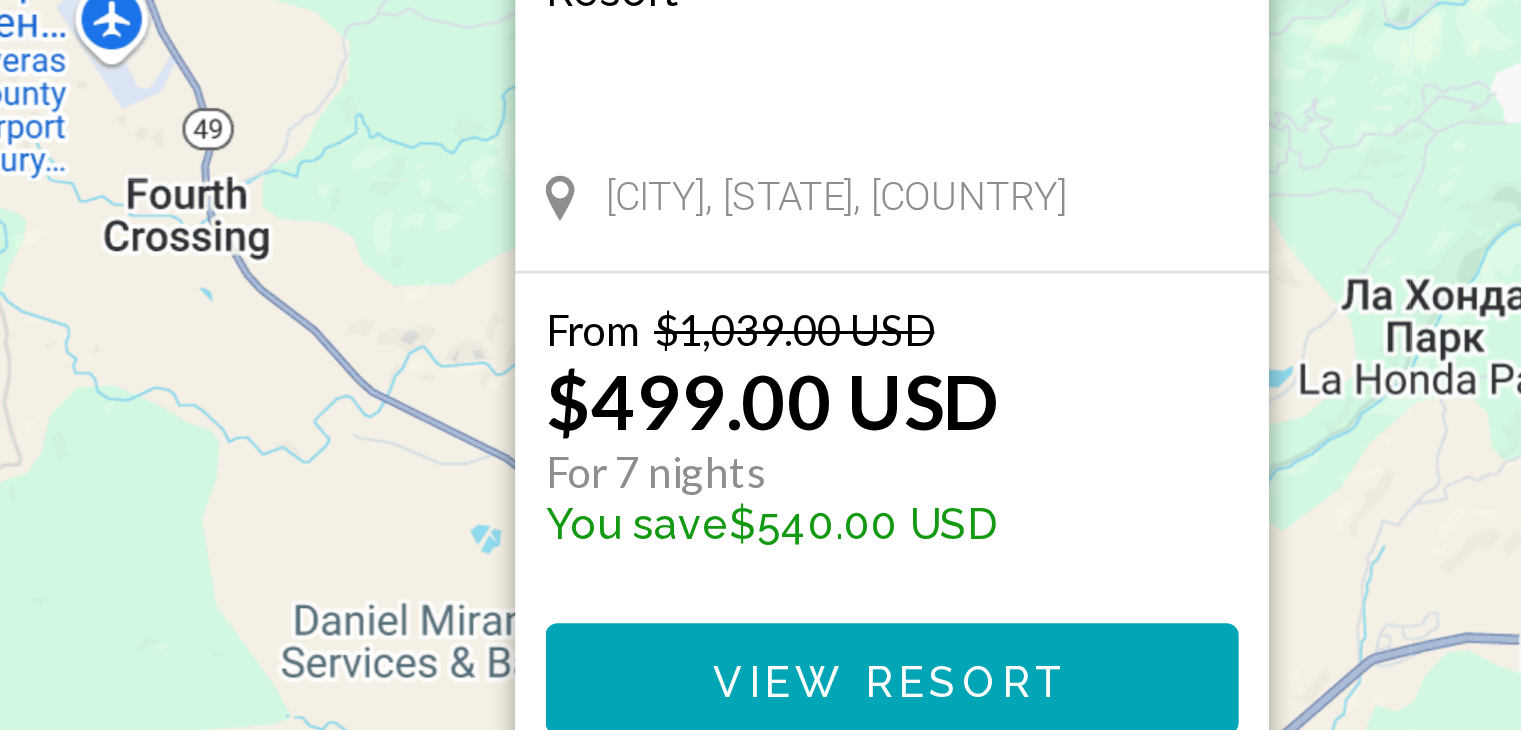 scroll, scrollTop: 45, scrollLeft: 0, axis: vertical 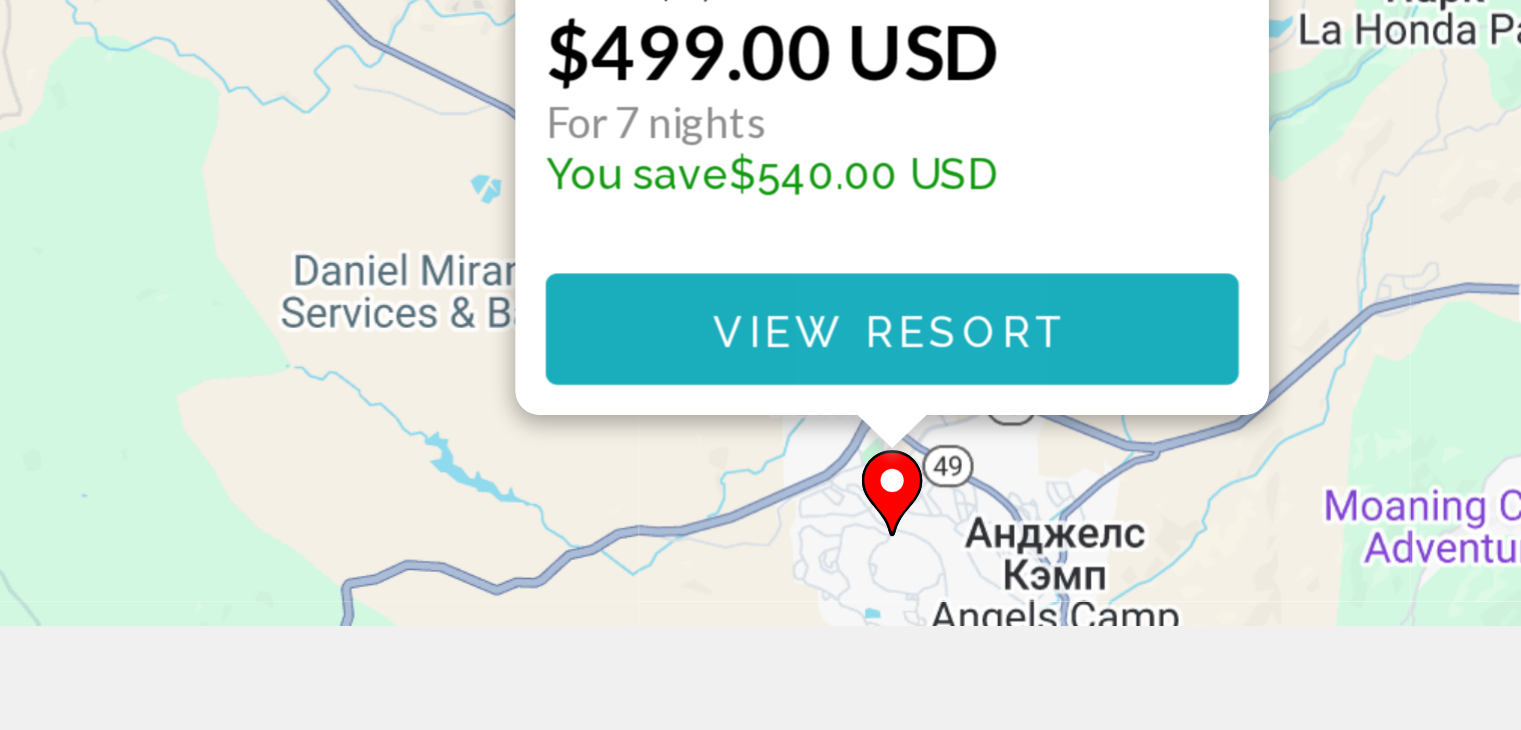 click on "View Resort" at bounding box center [760, 597] 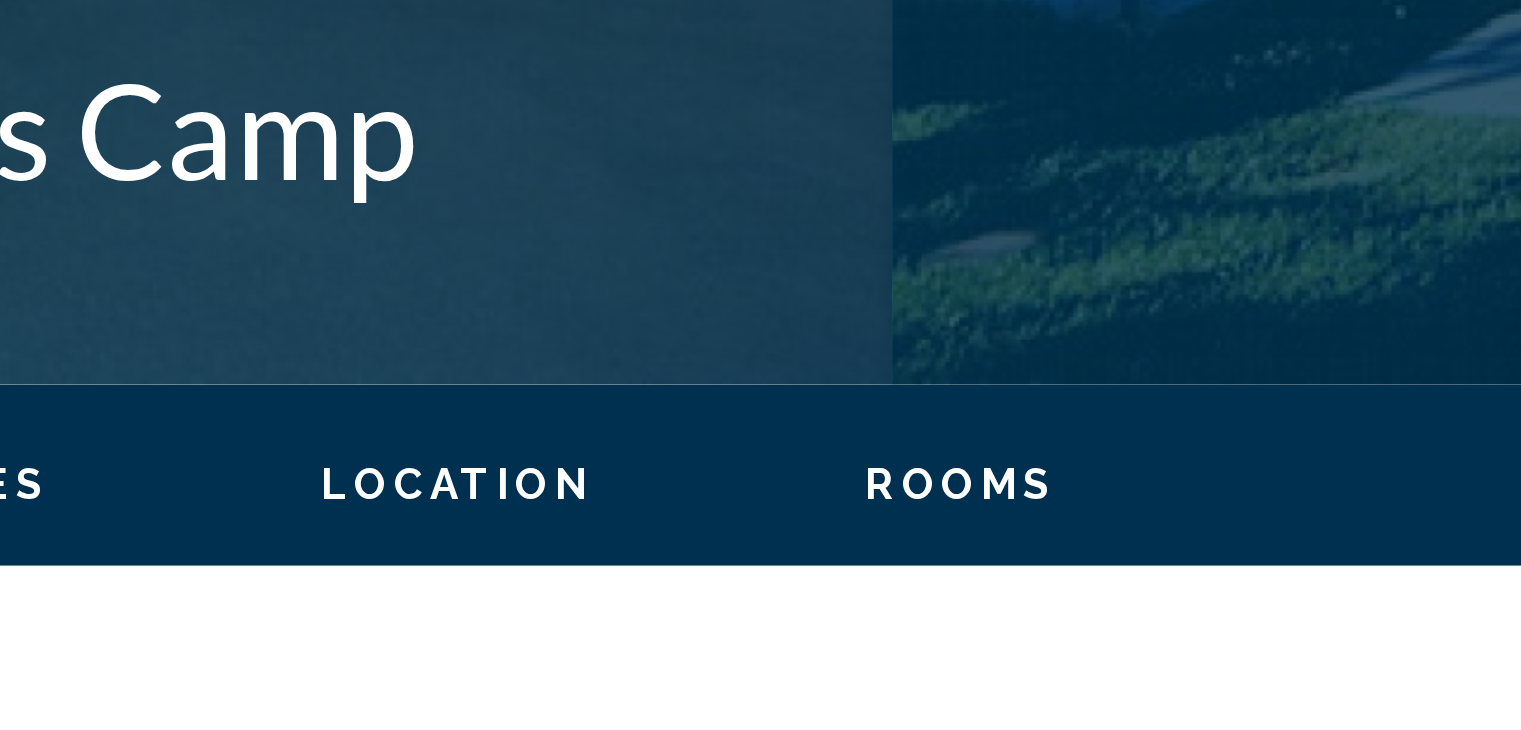 scroll, scrollTop: 0, scrollLeft: 0, axis: both 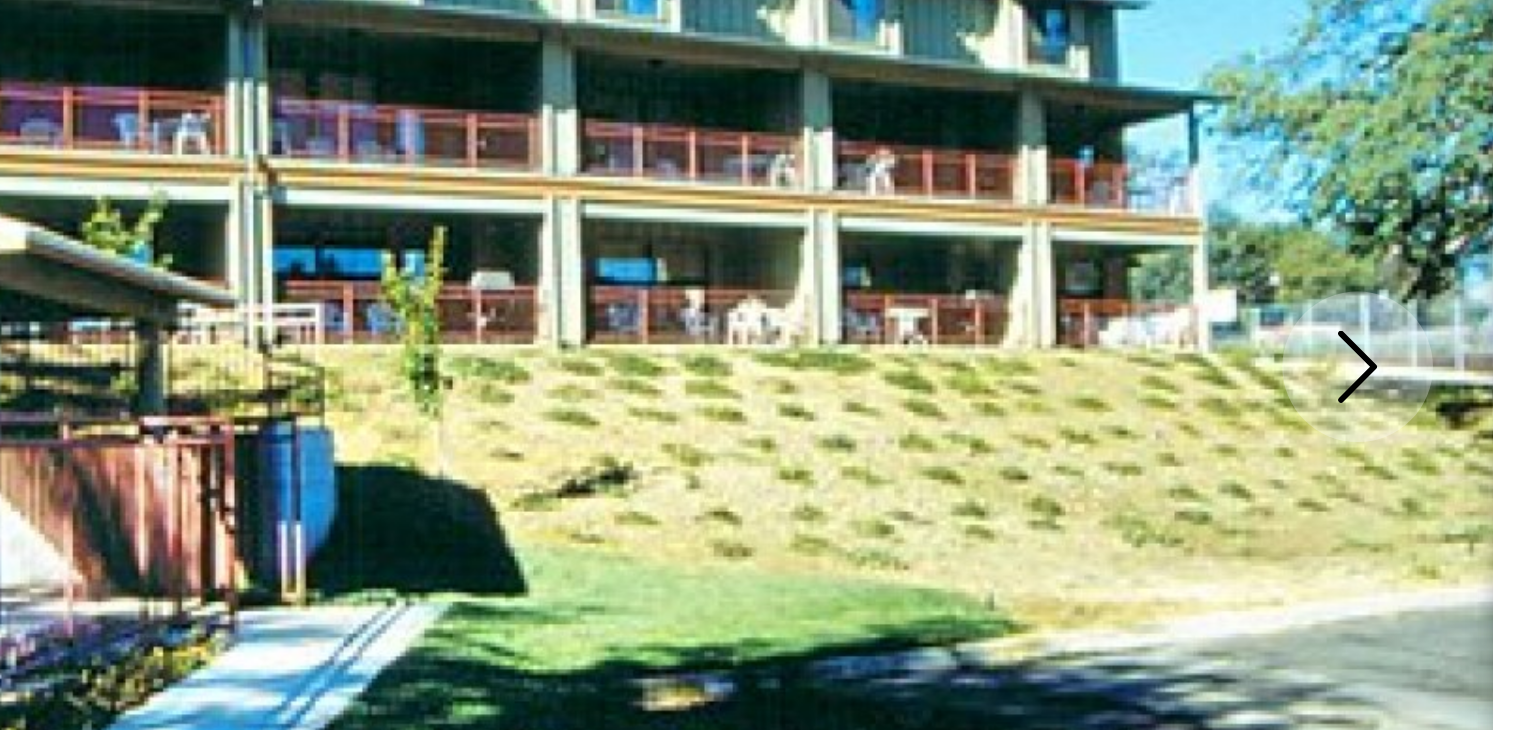 click at bounding box center [1141, 360] 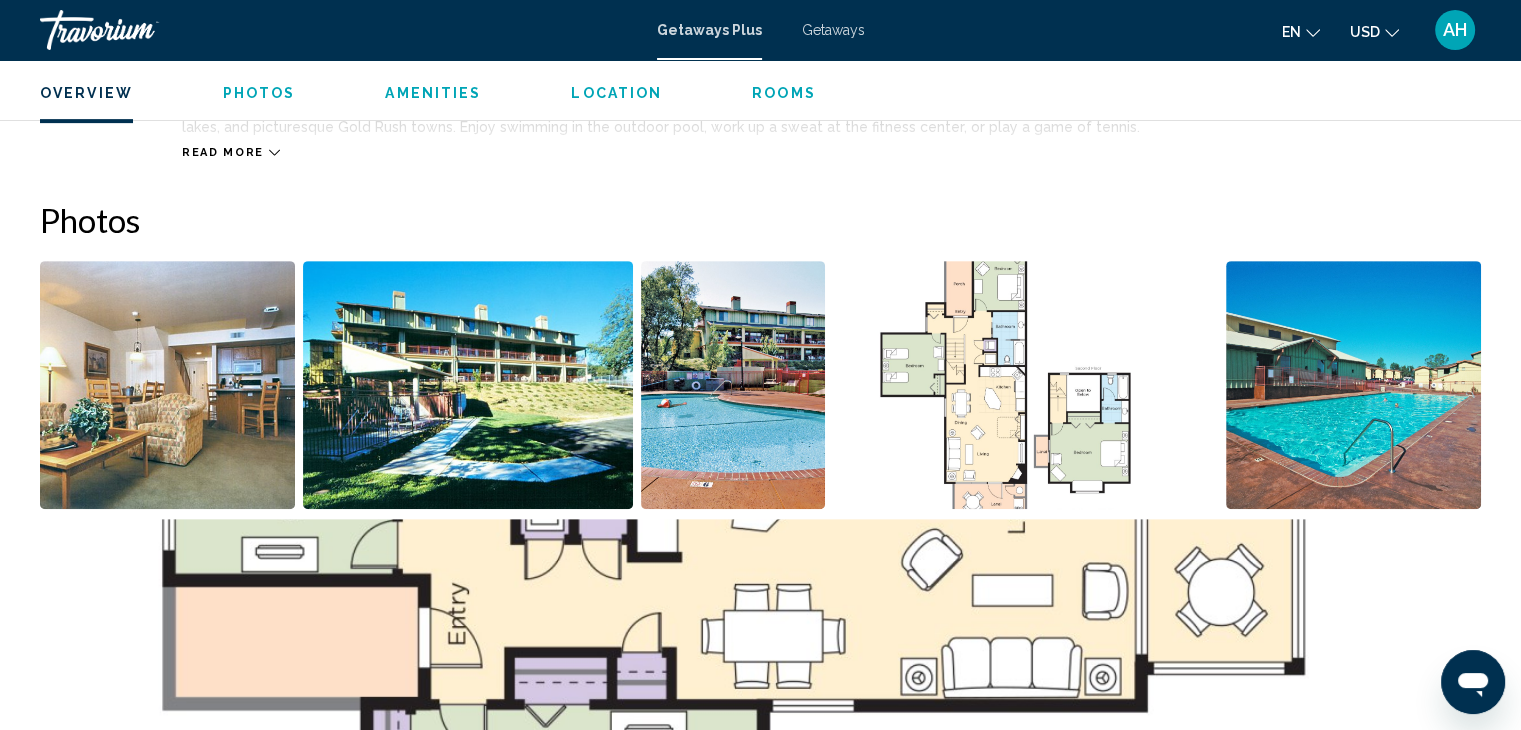 scroll, scrollTop: 796, scrollLeft: 0, axis: vertical 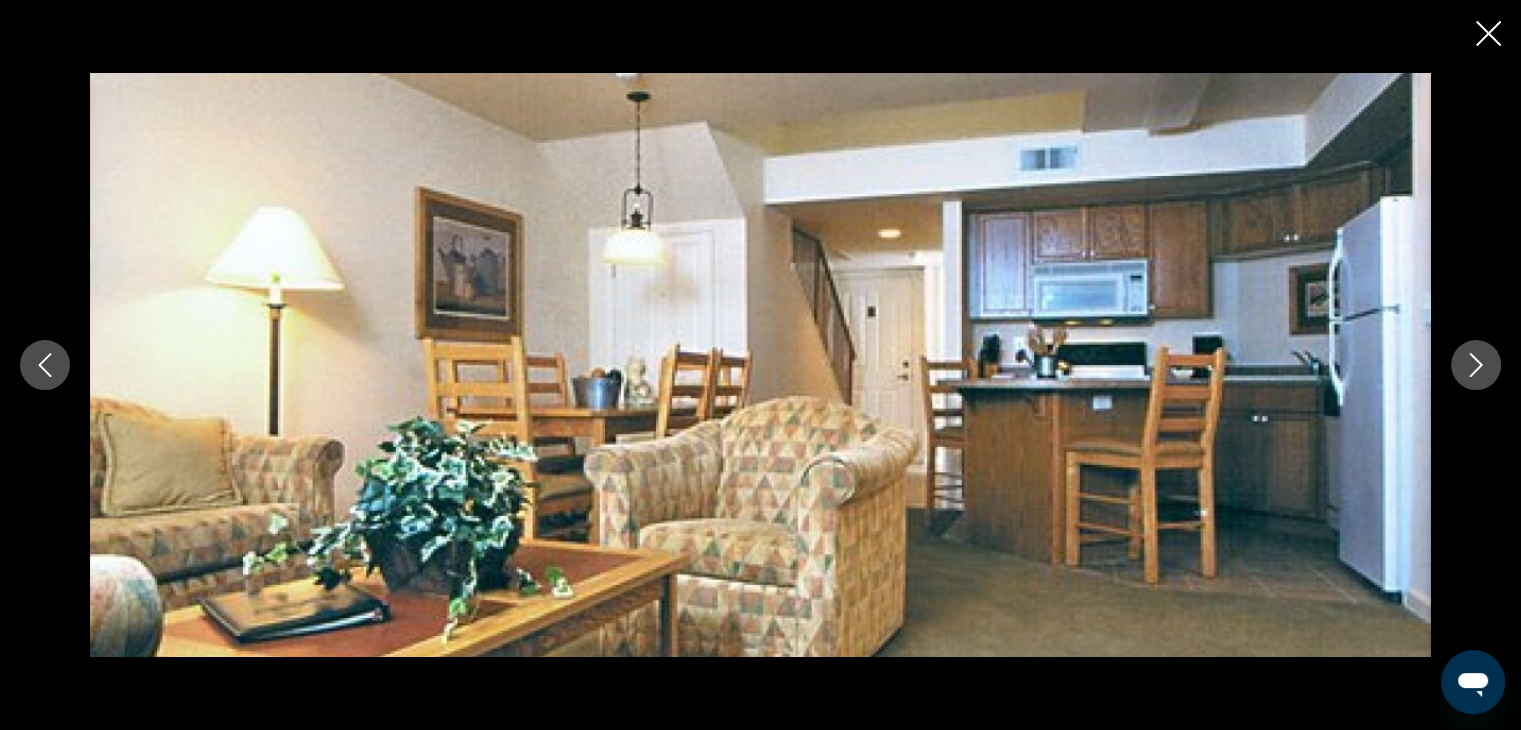click 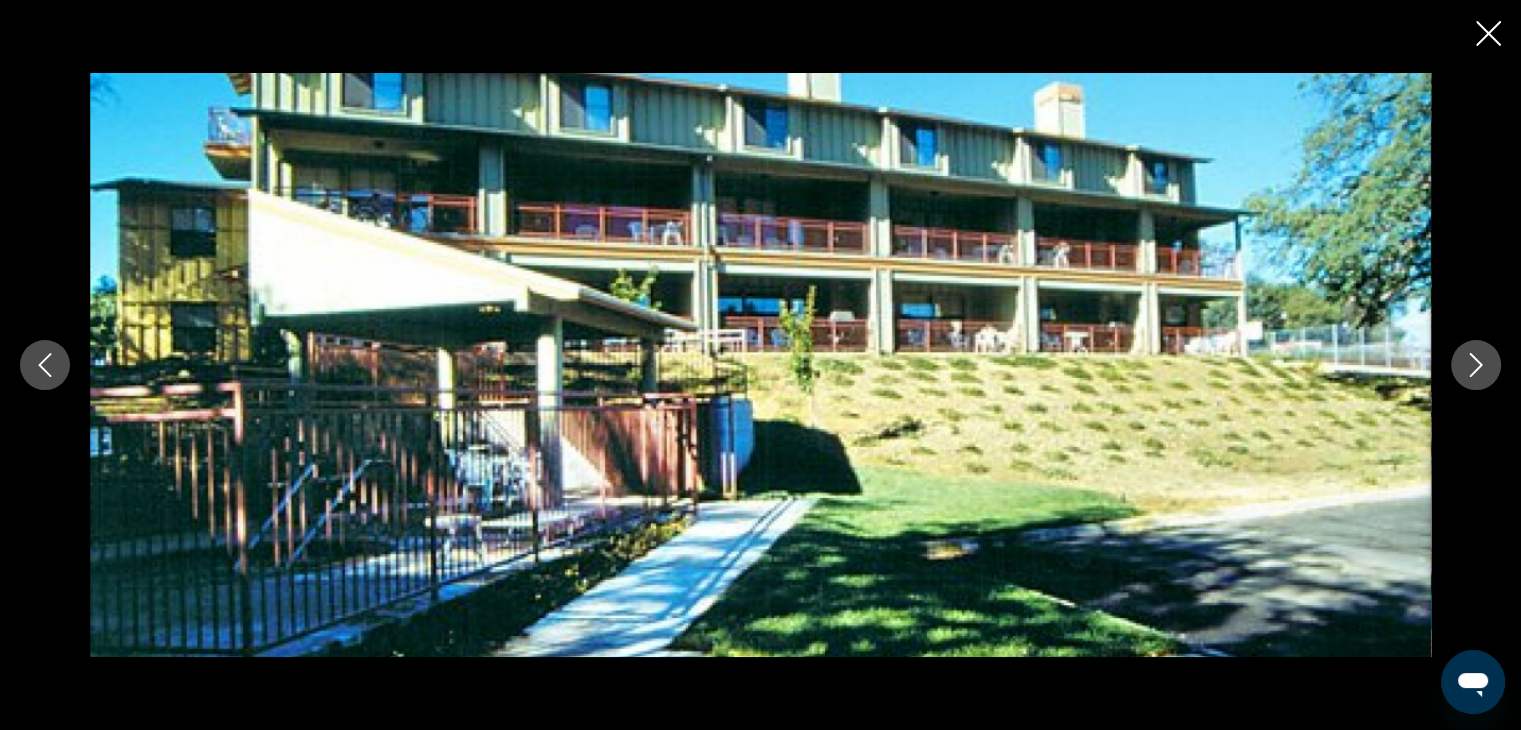 click 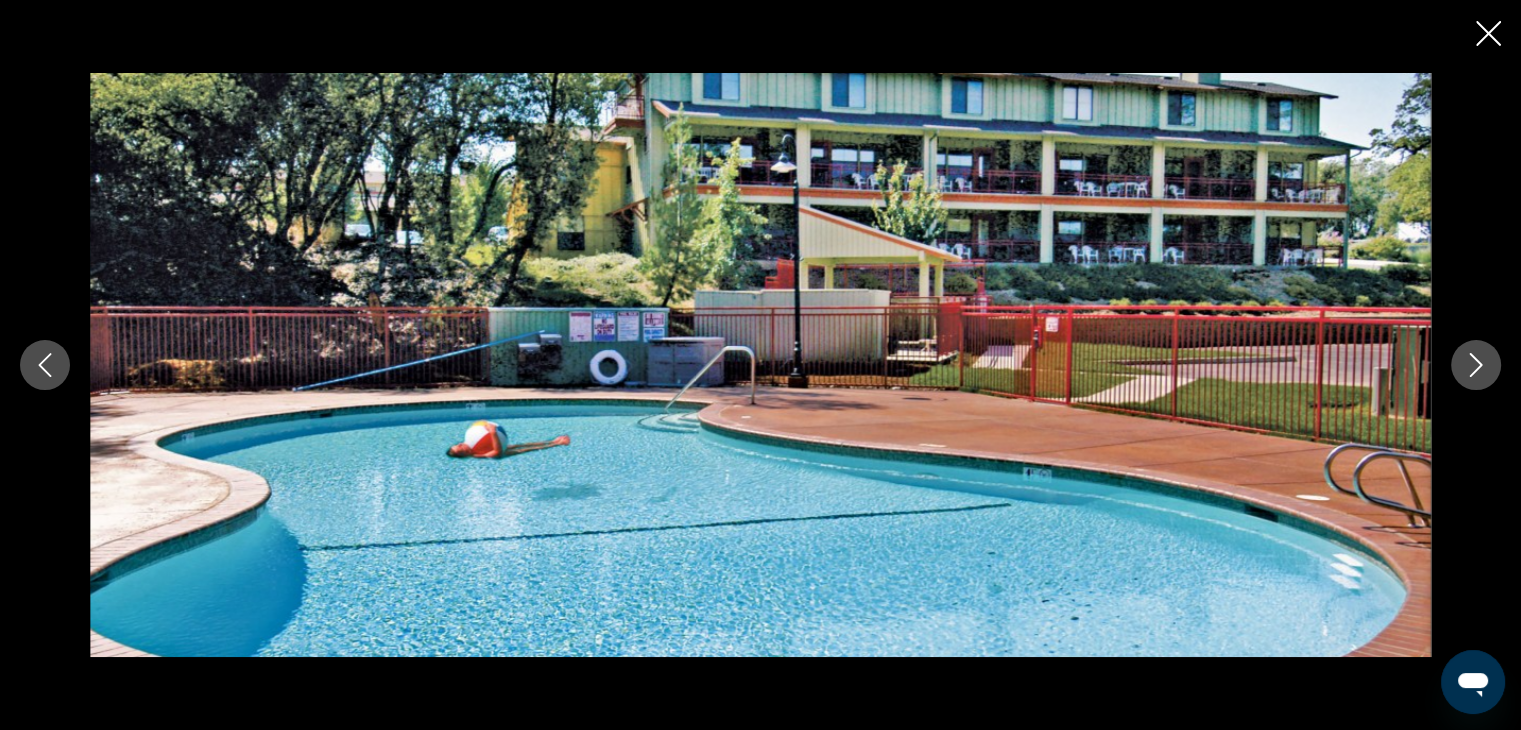 click 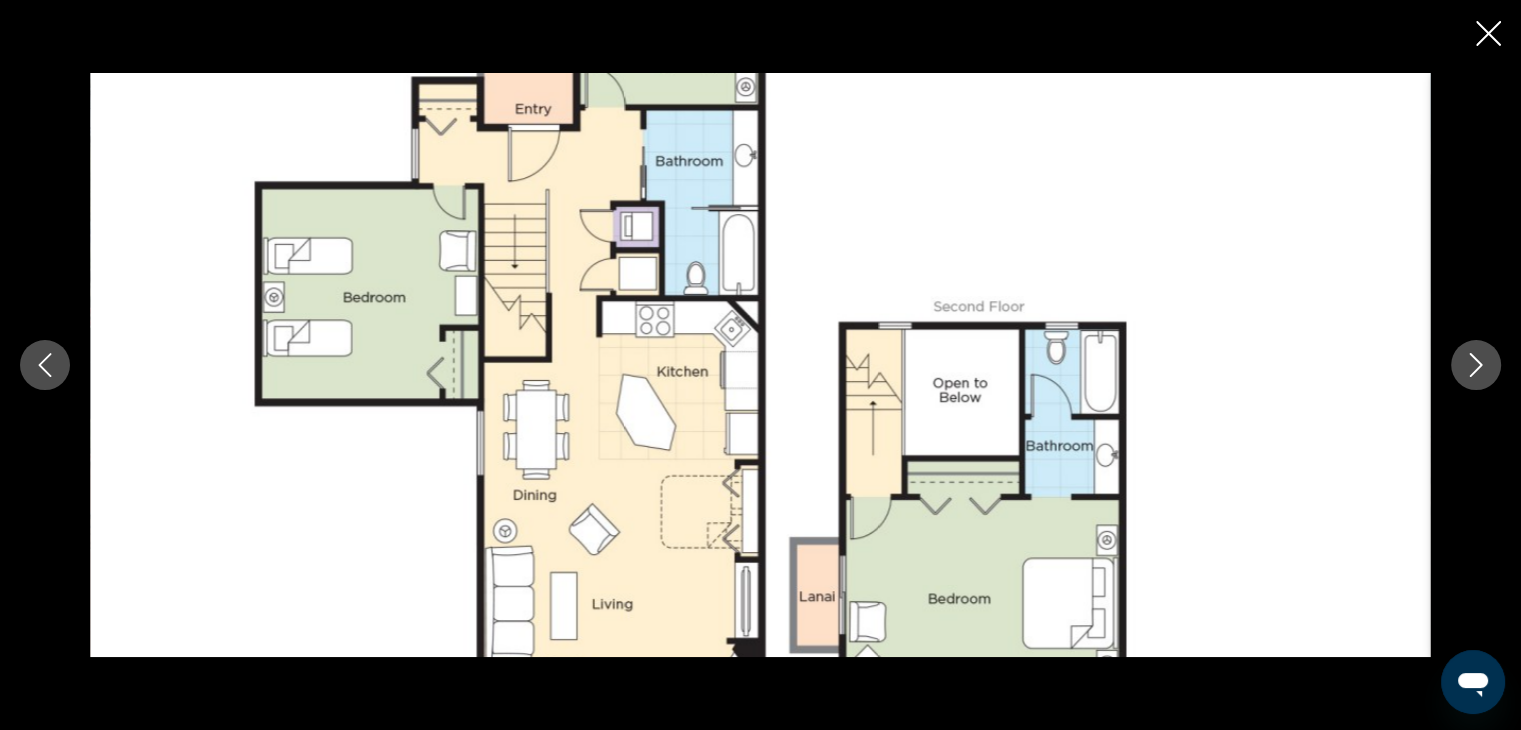 click 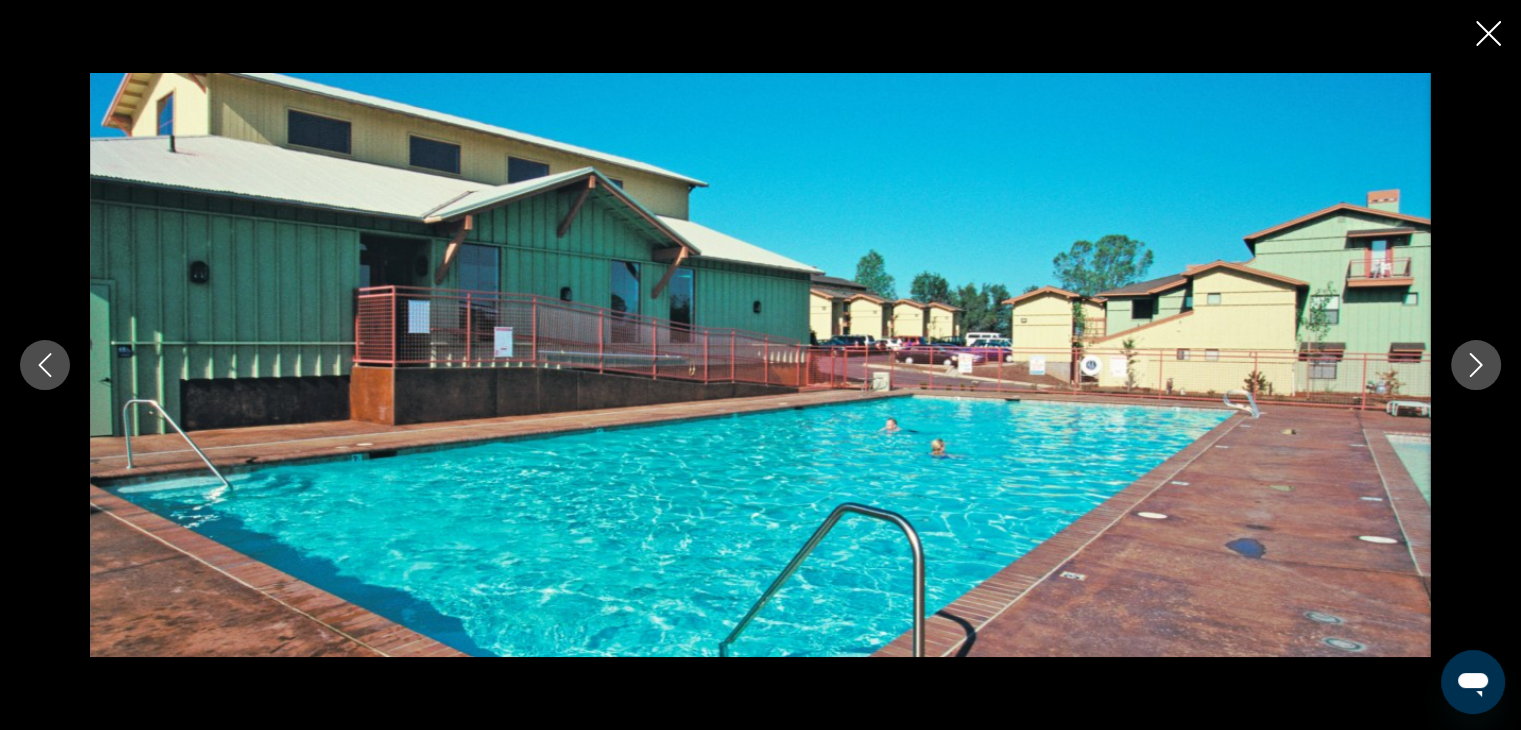 click 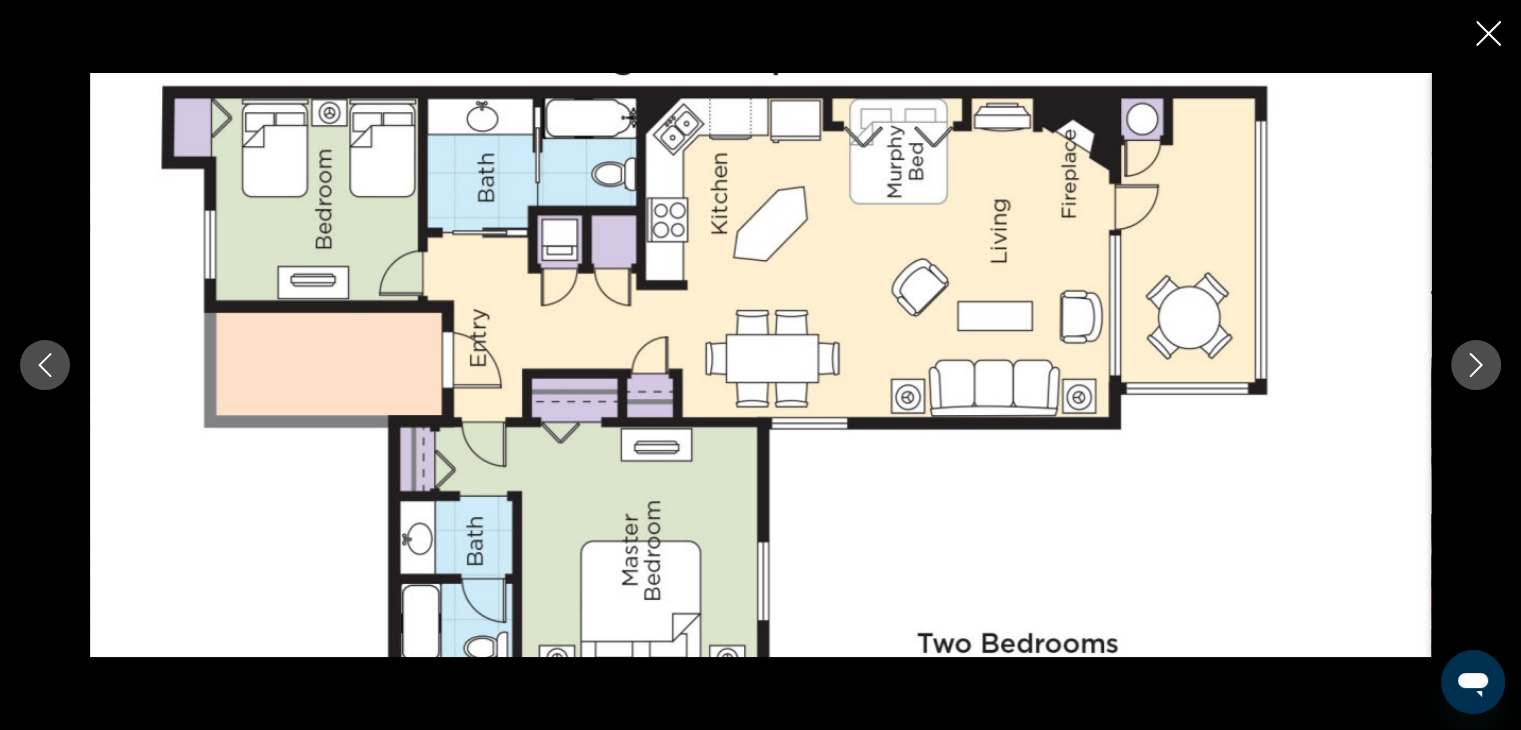 click 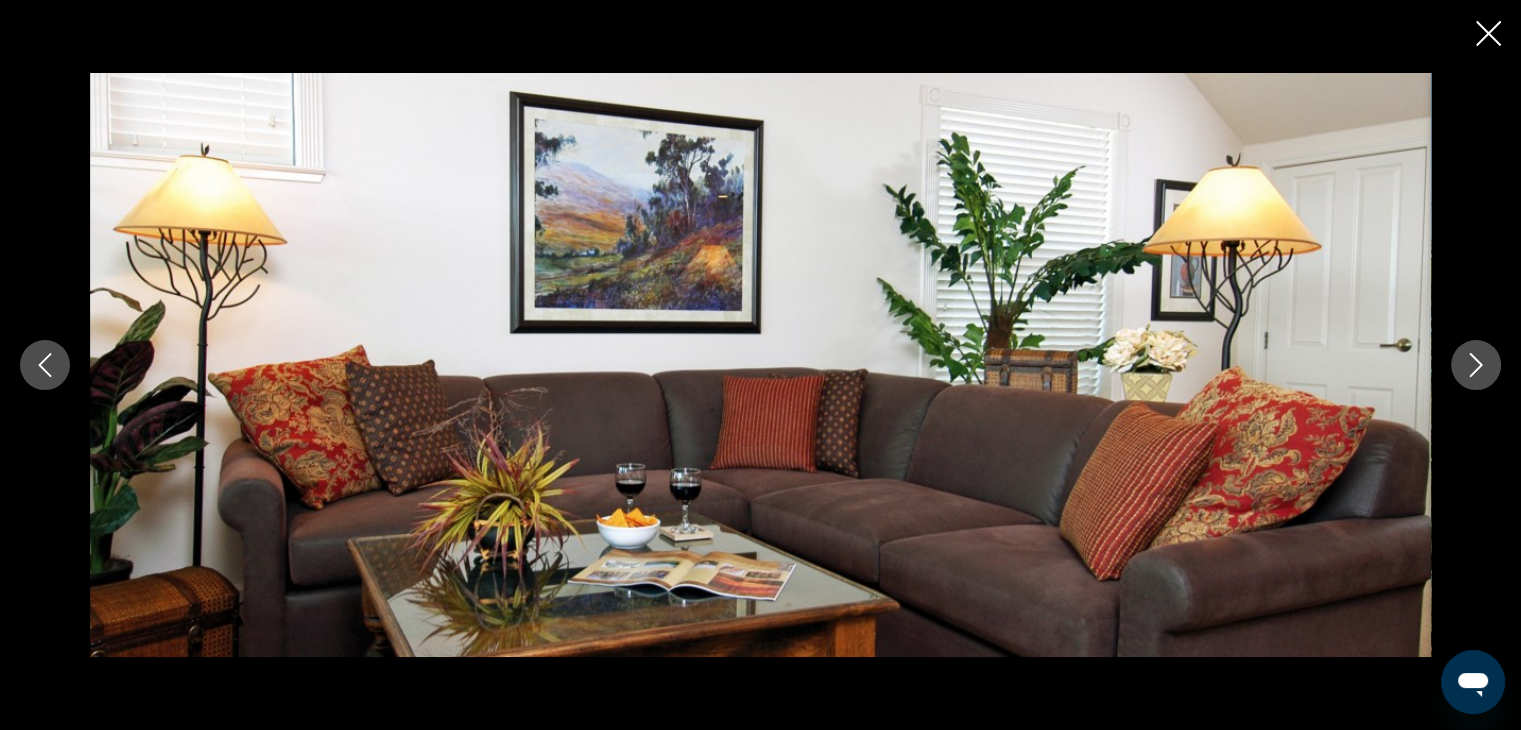 click 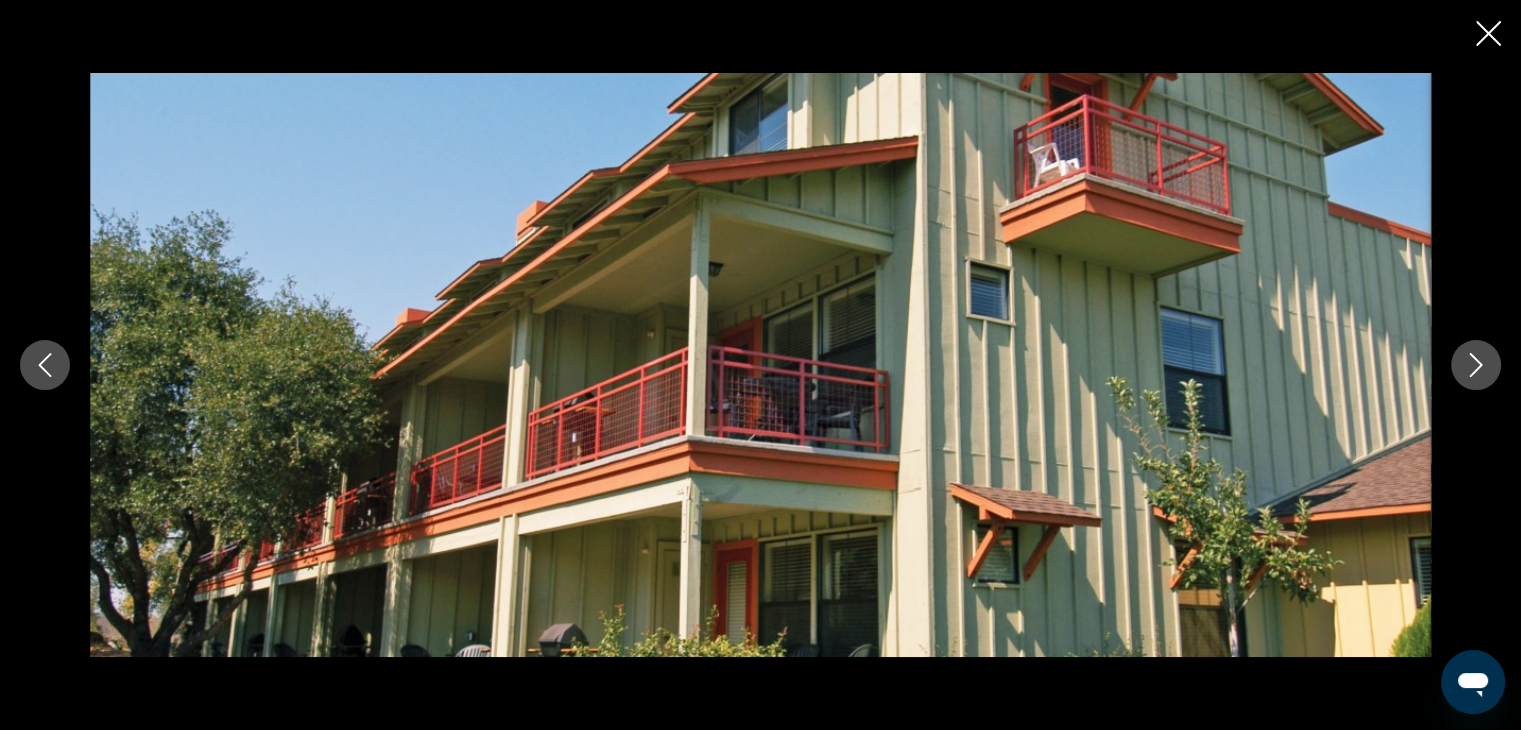 click 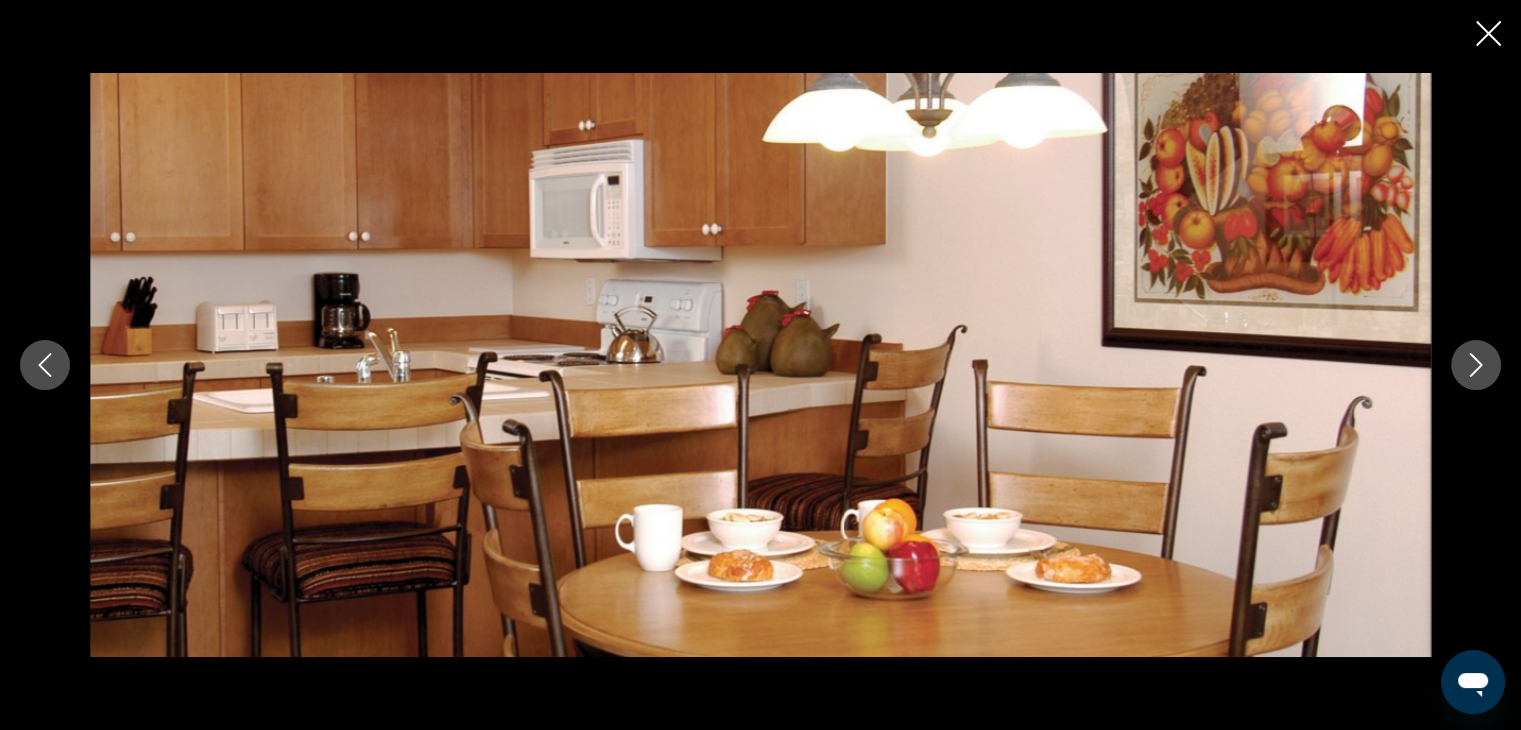 click 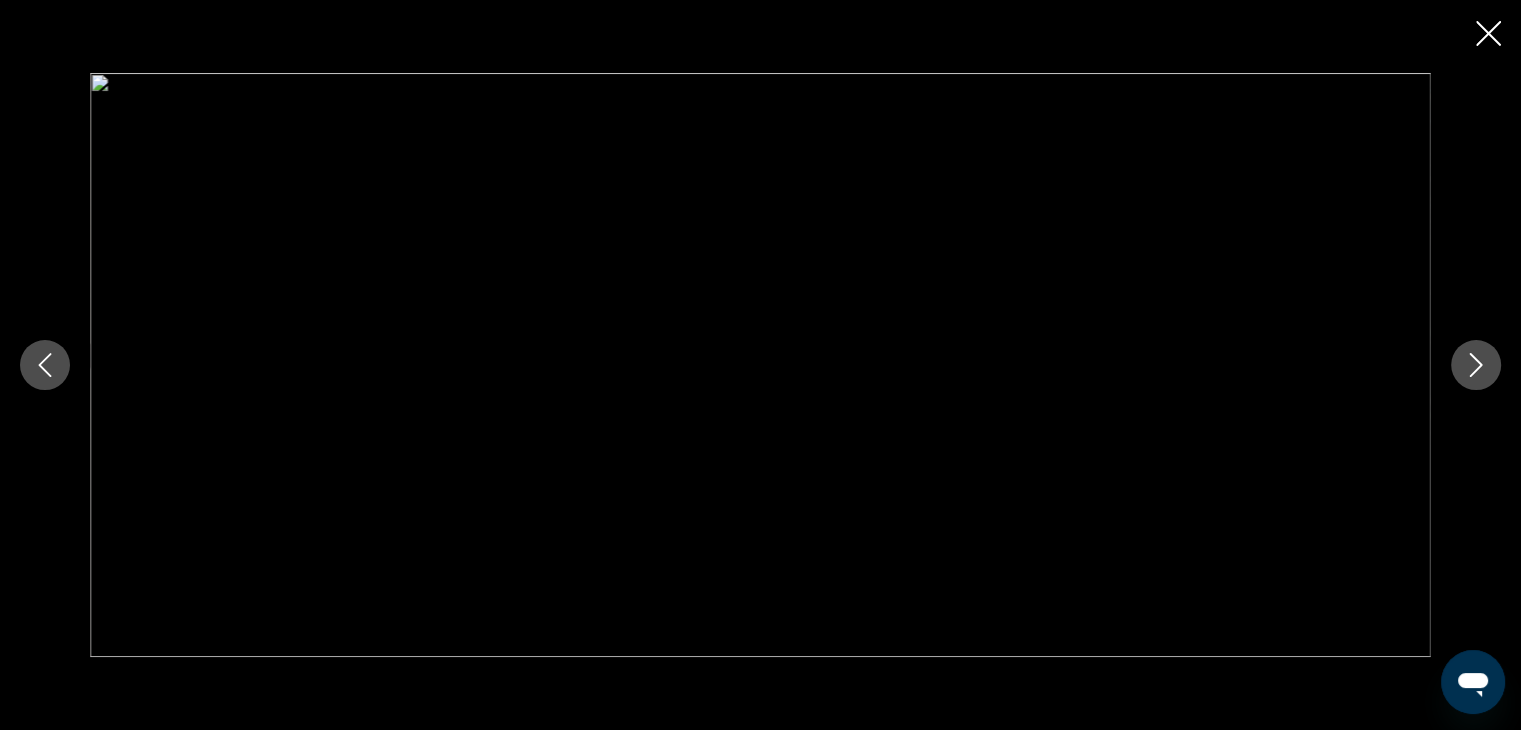 click 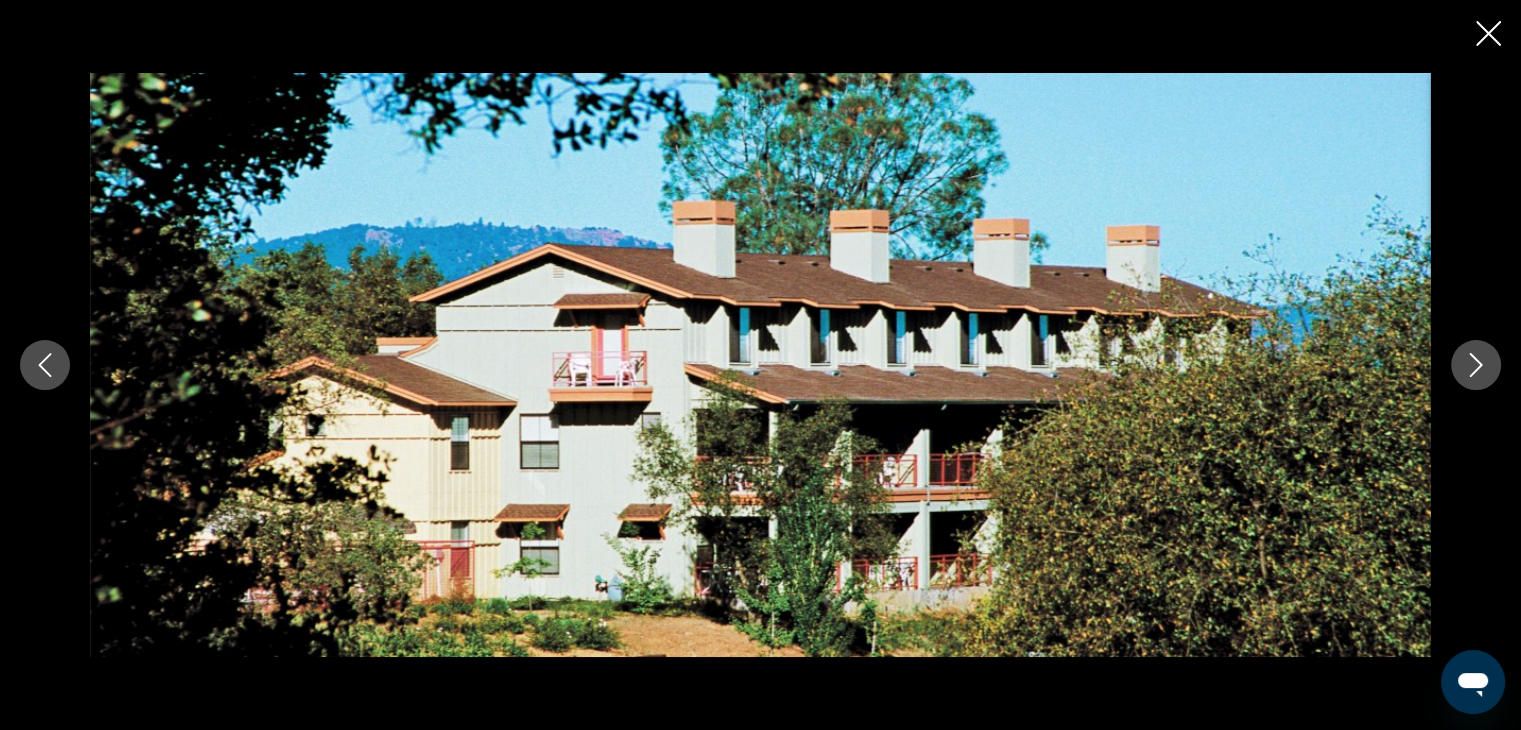 click 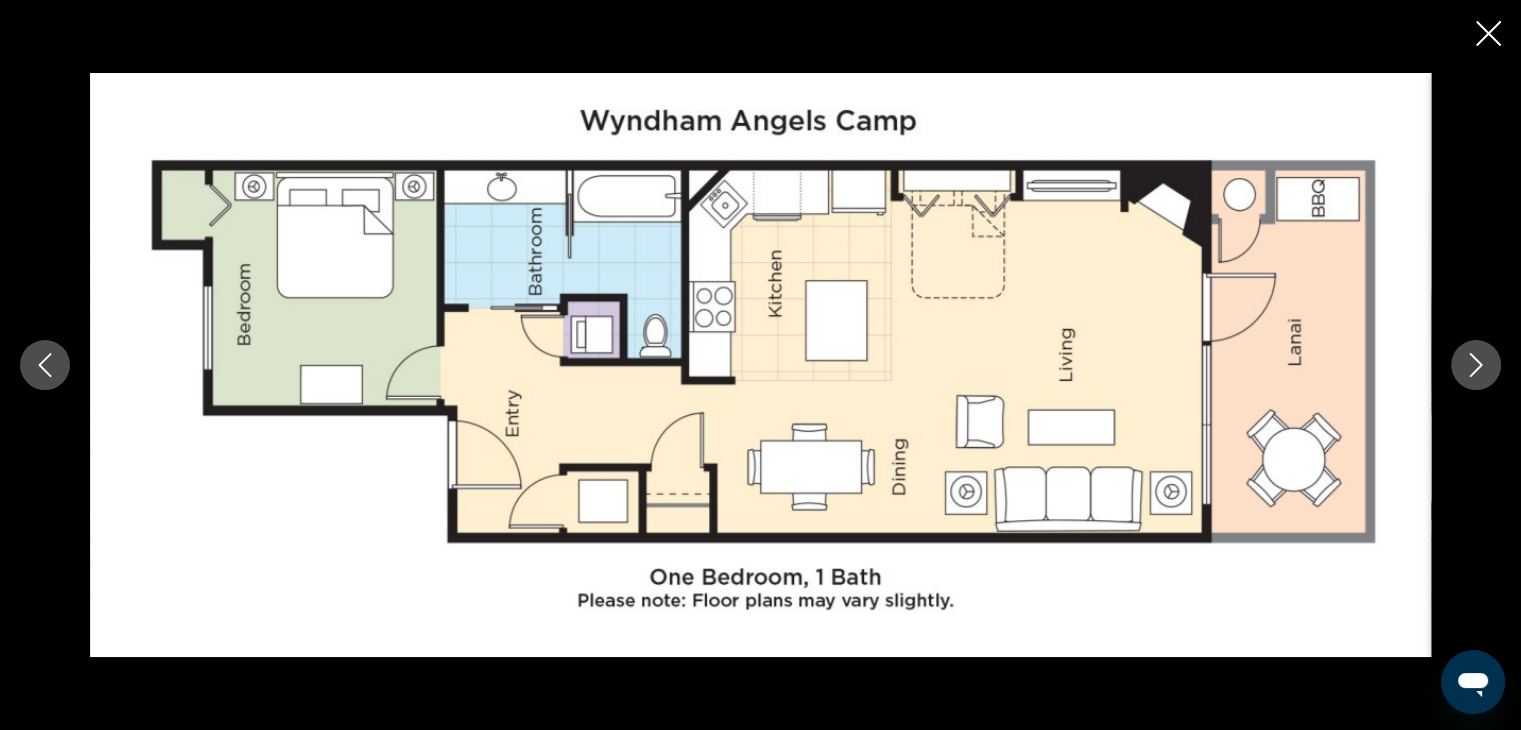 click 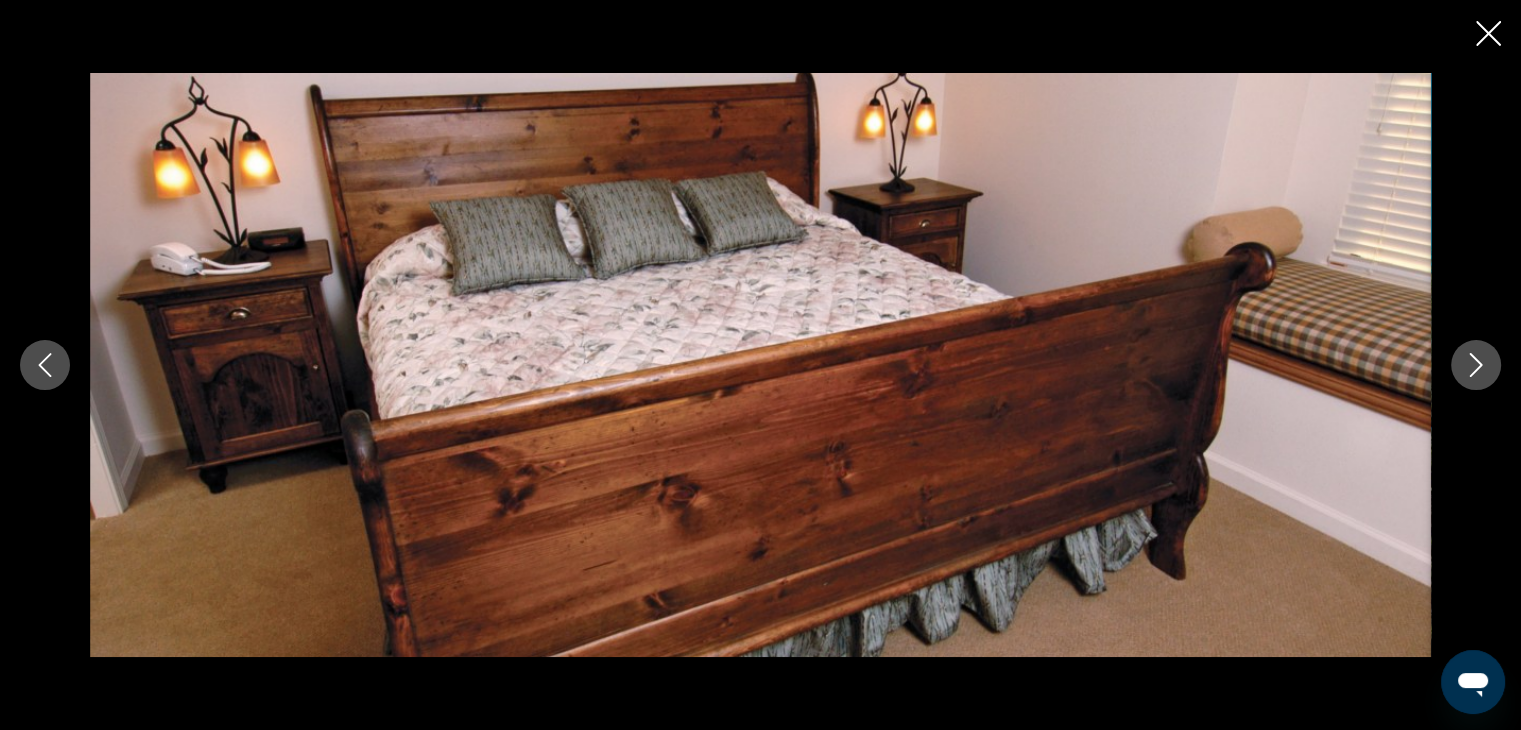 click 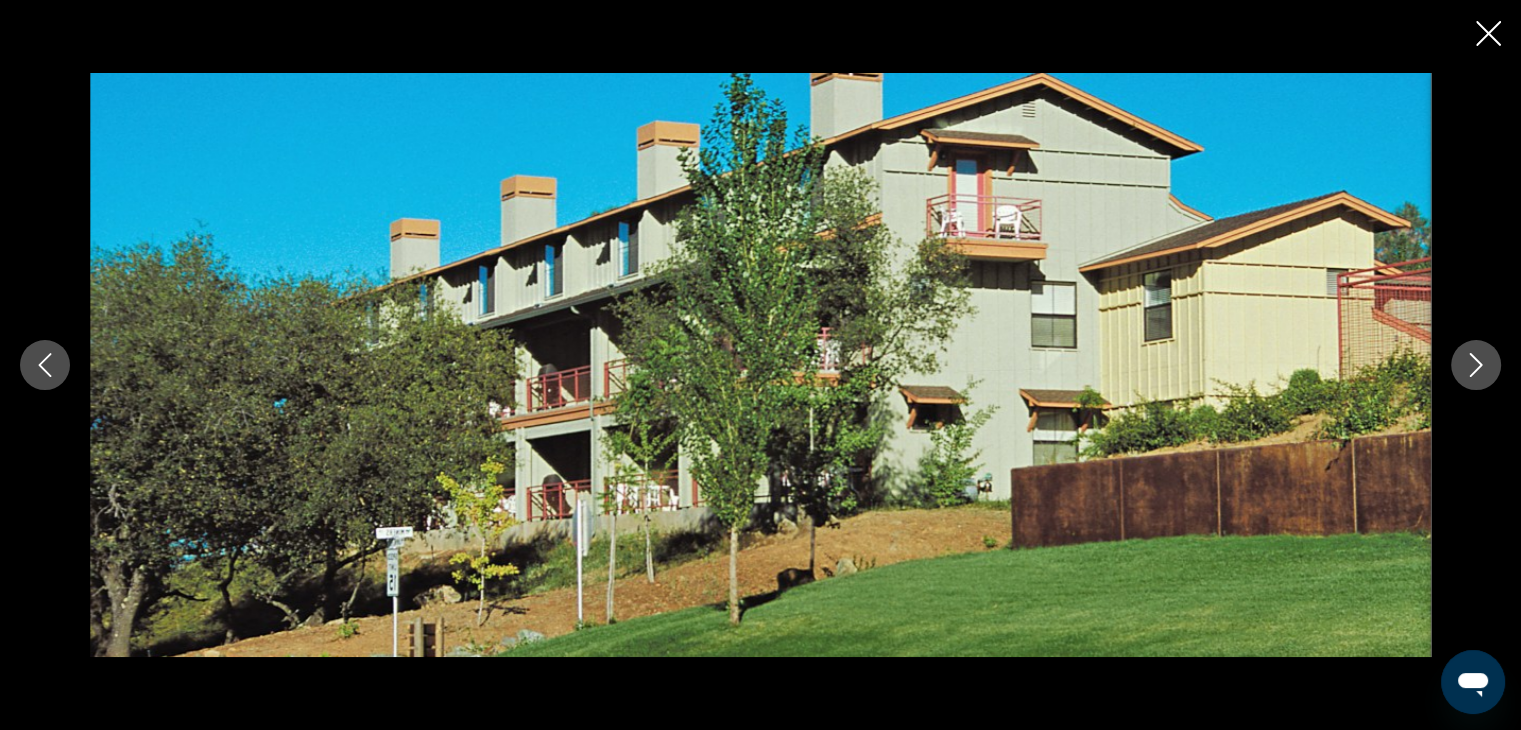 click 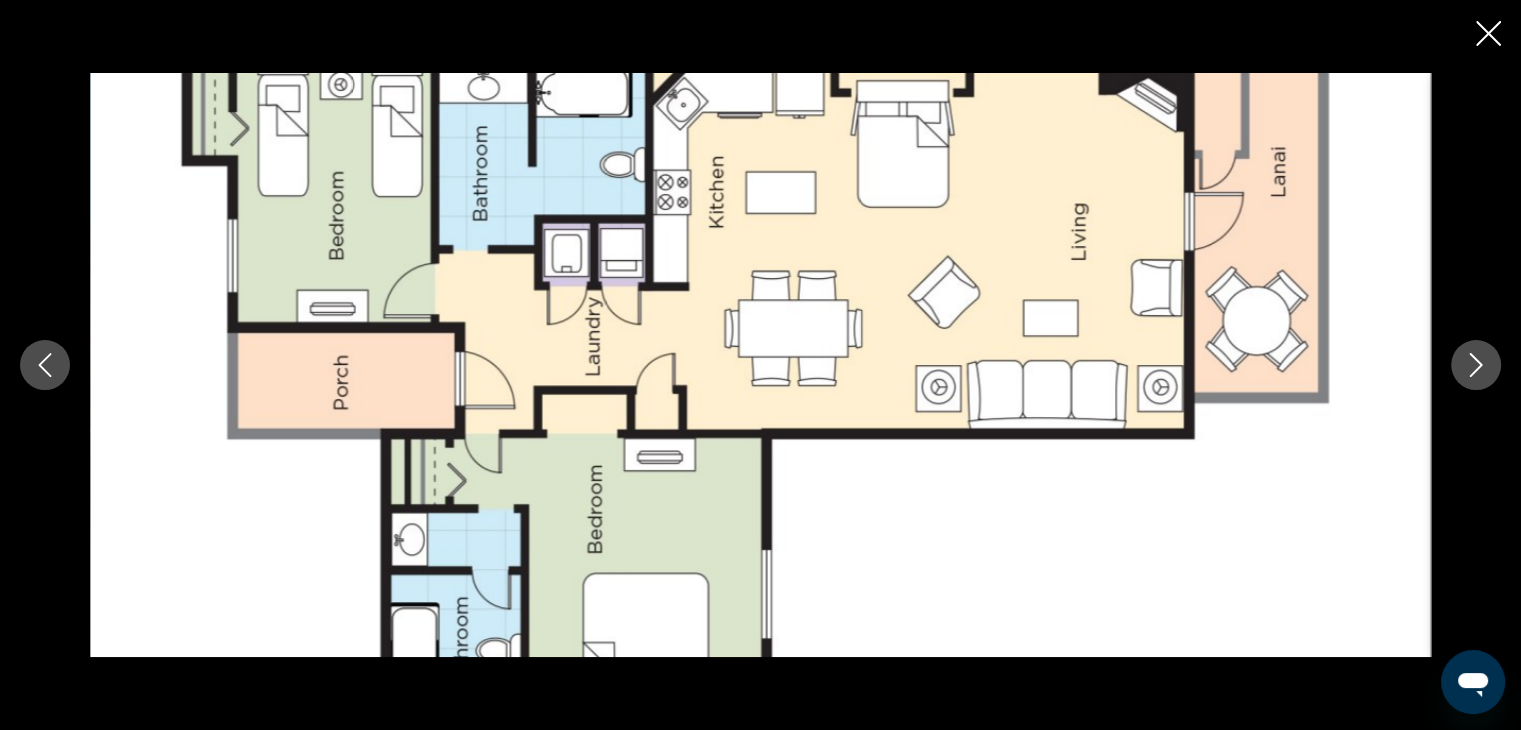 click 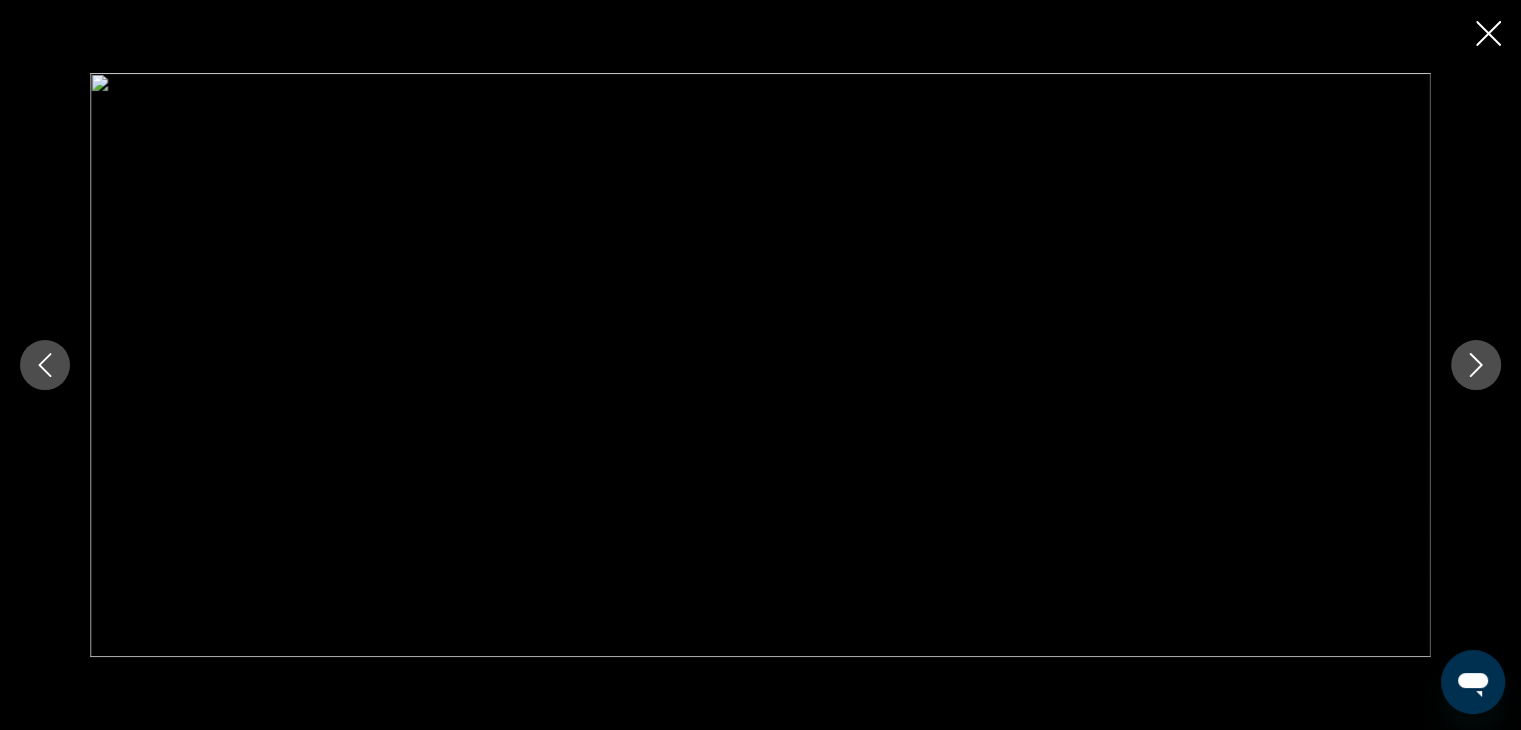 click 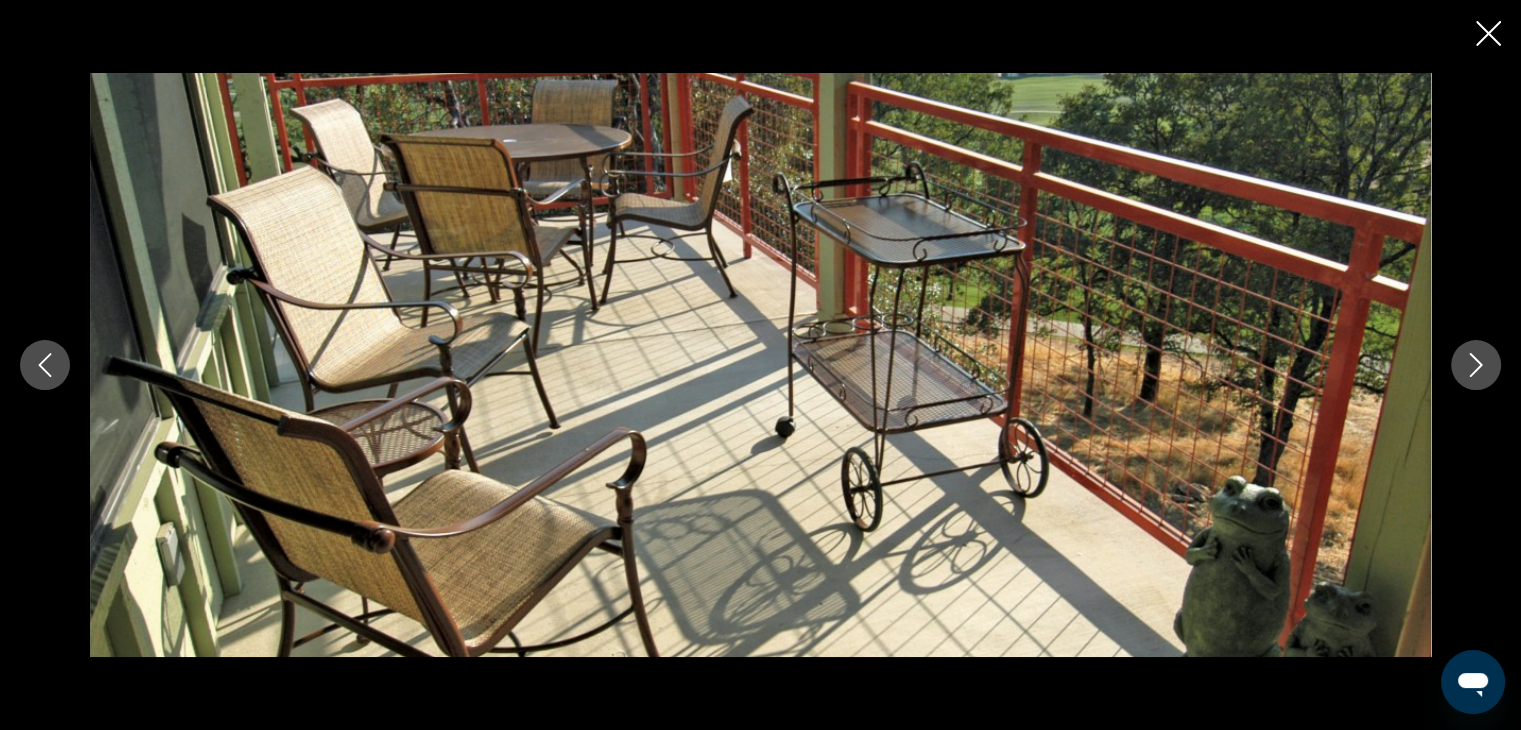 click 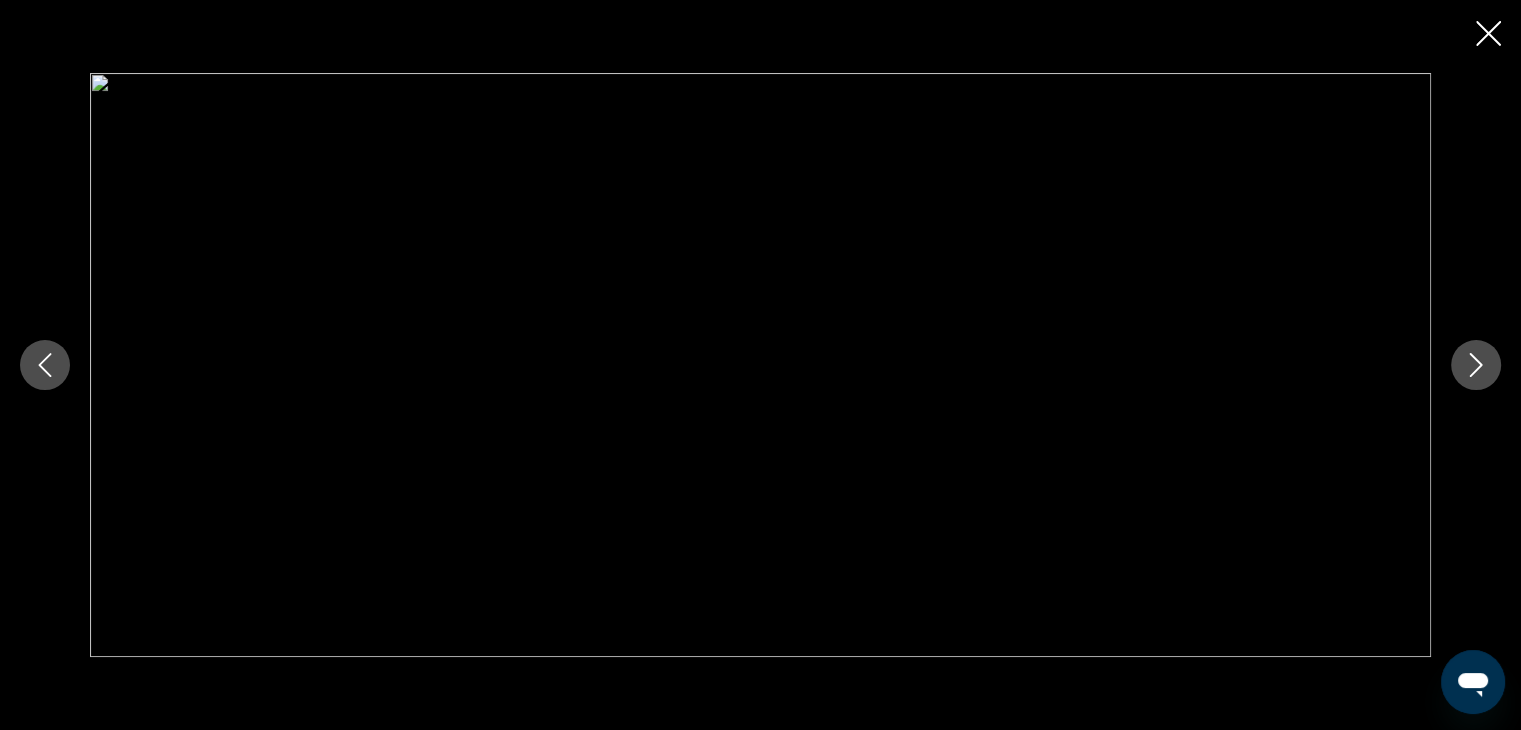 click 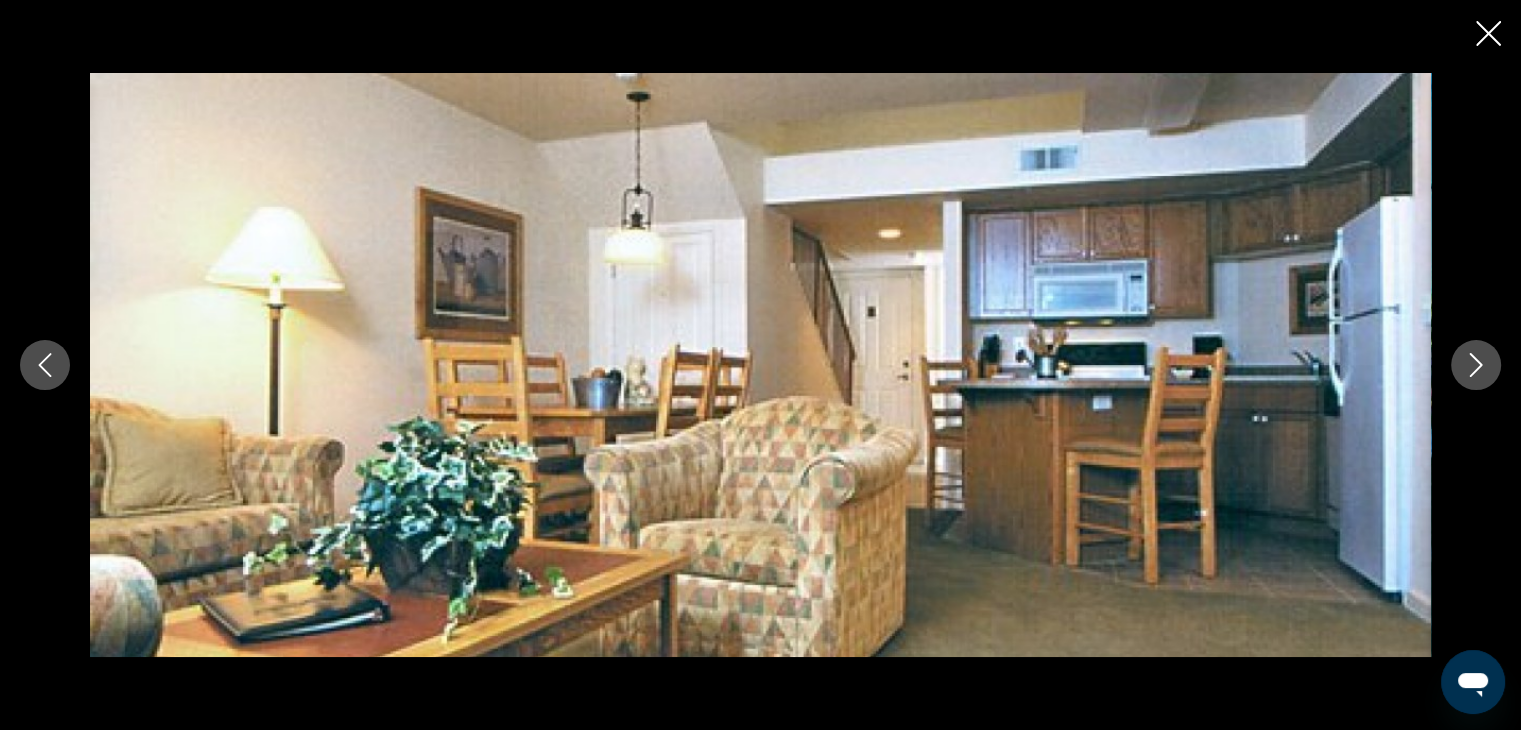 click 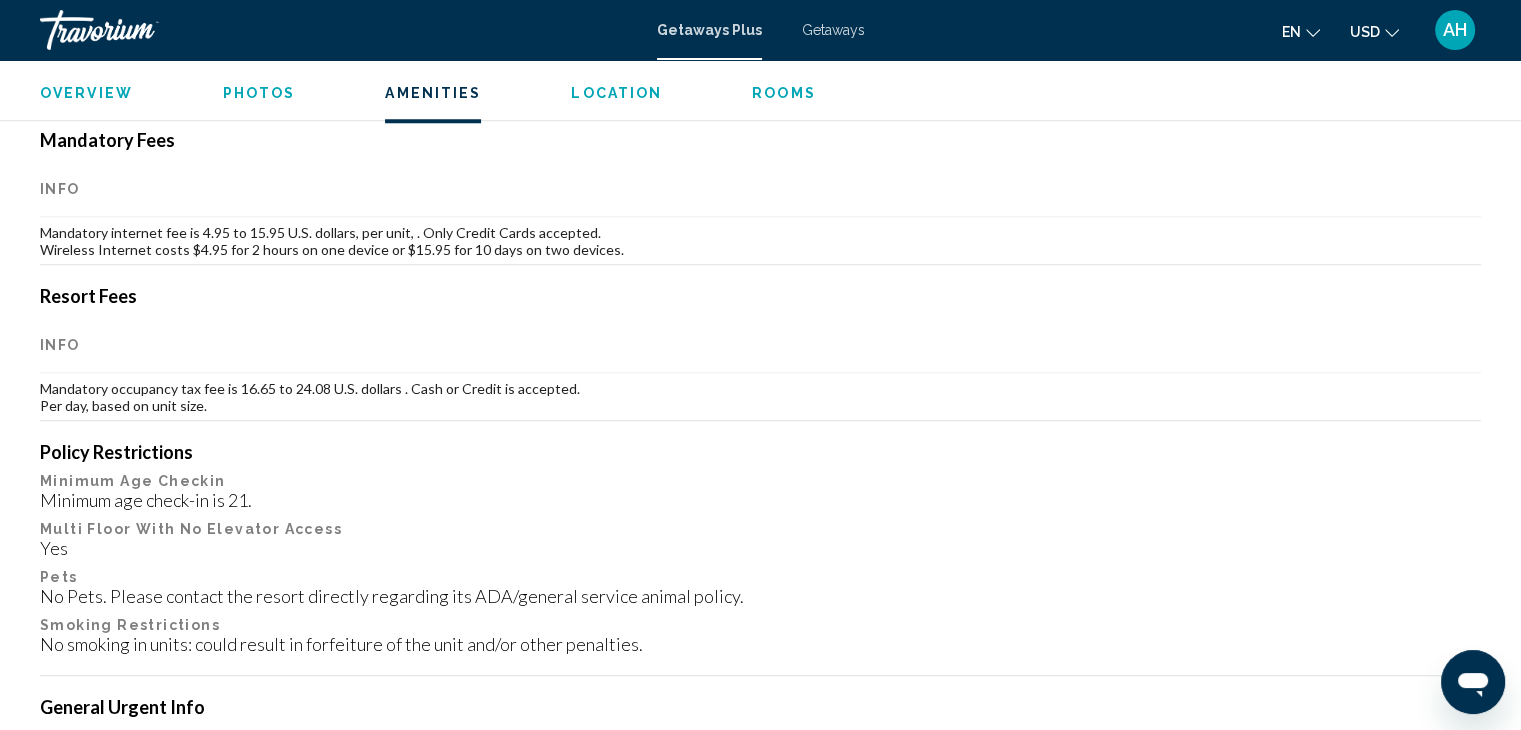 scroll, scrollTop: 1839, scrollLeft: 0, axis: vertical 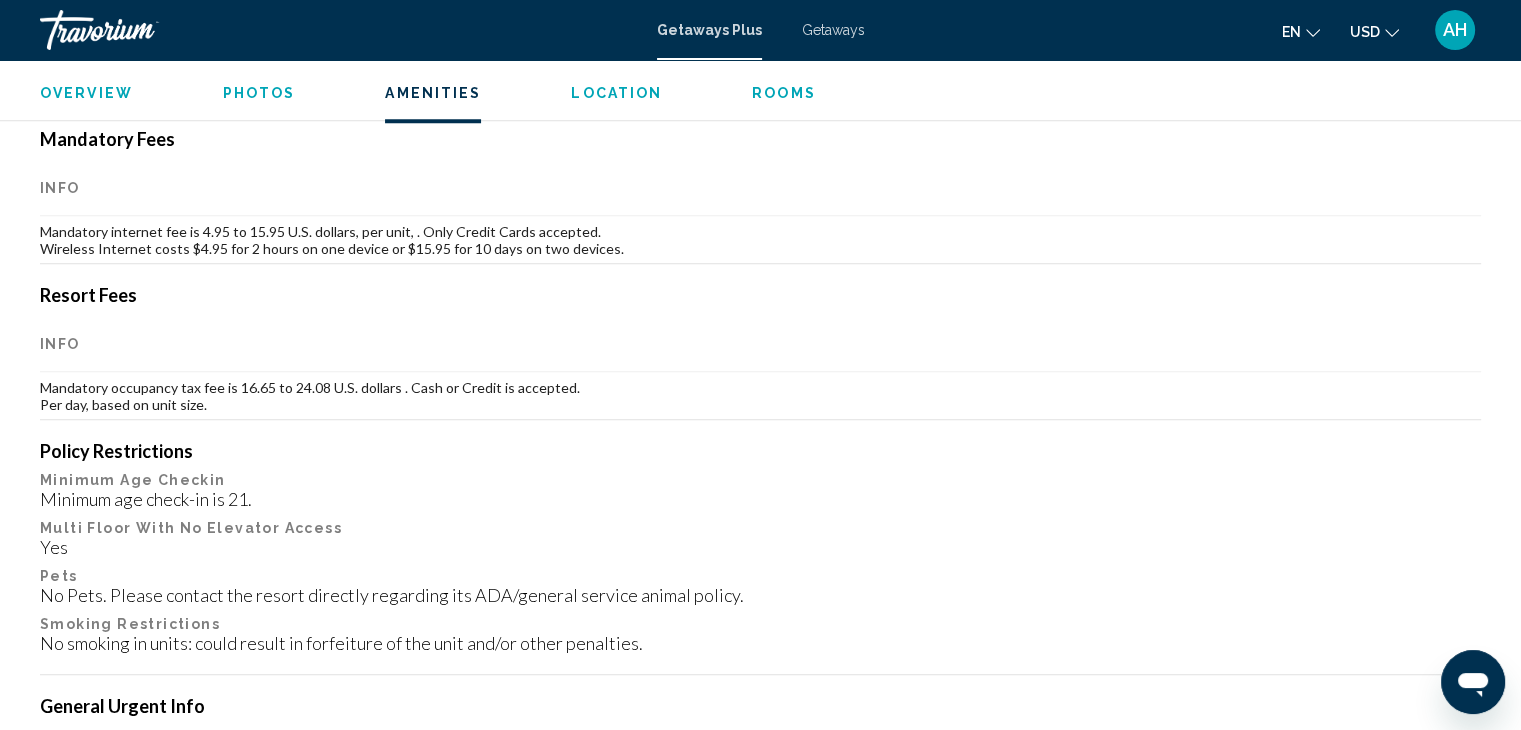 click on "Info" at bounding box center (760, 188) 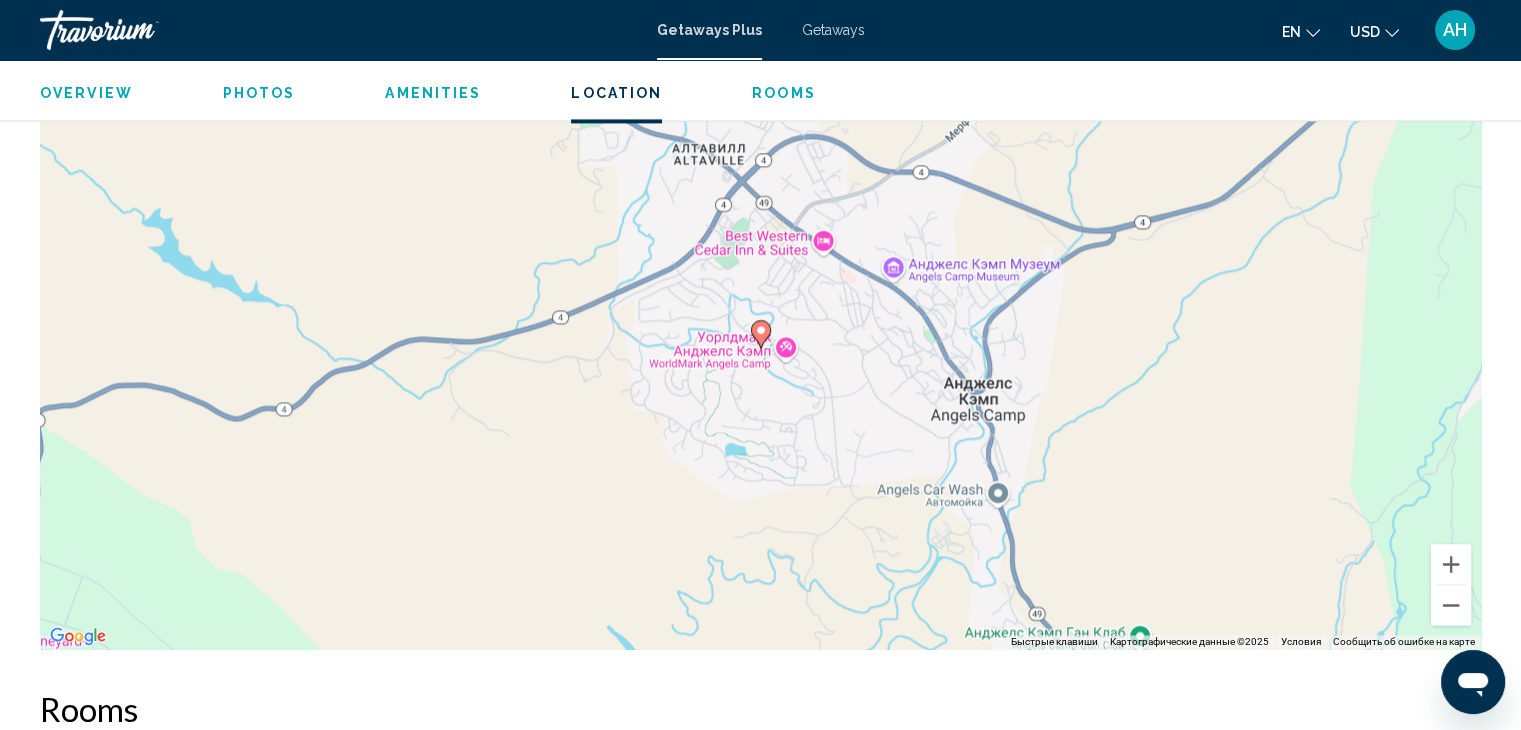 scroll, scrollTop: 2927, scrollLeft: 0, axis: vertical 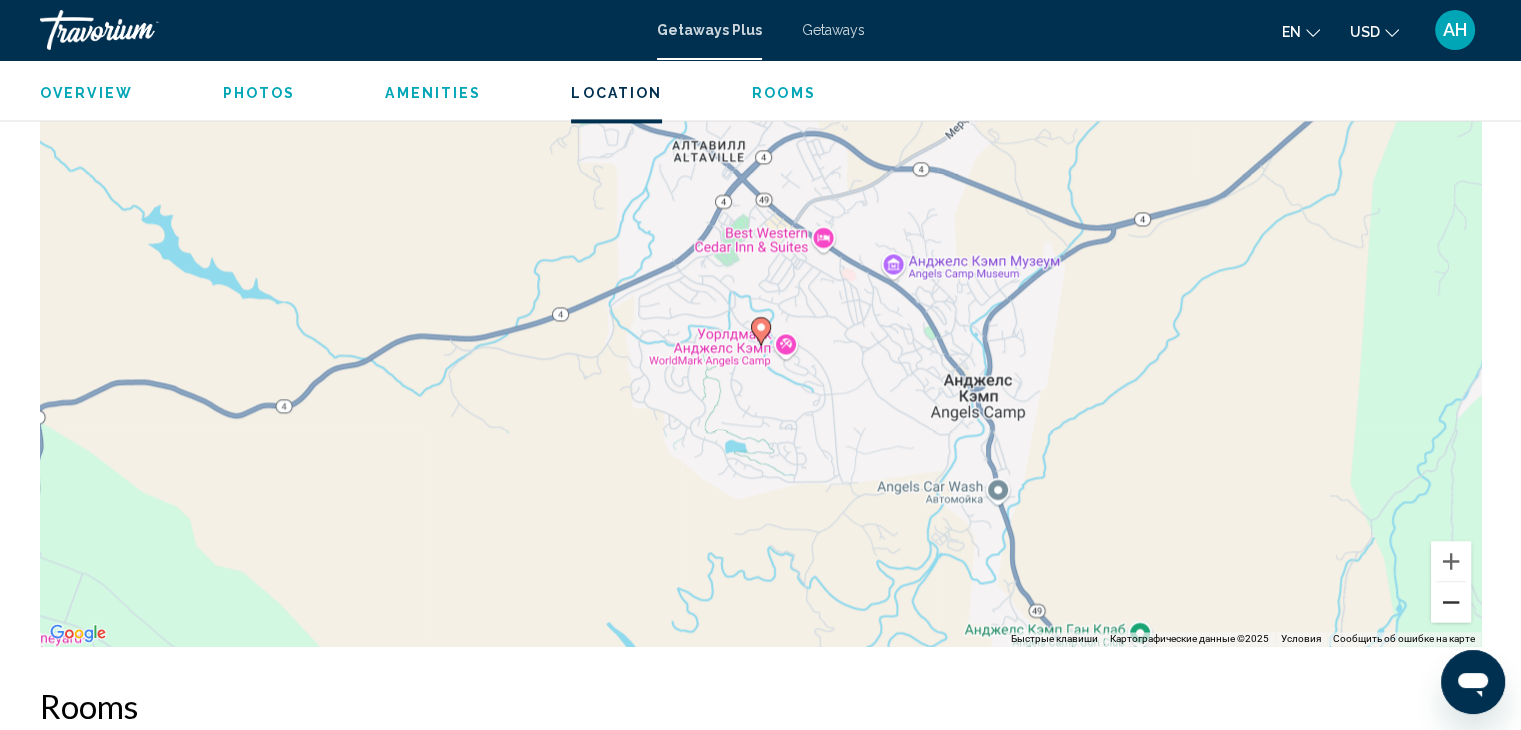 click at bounding box center (1451, 602) 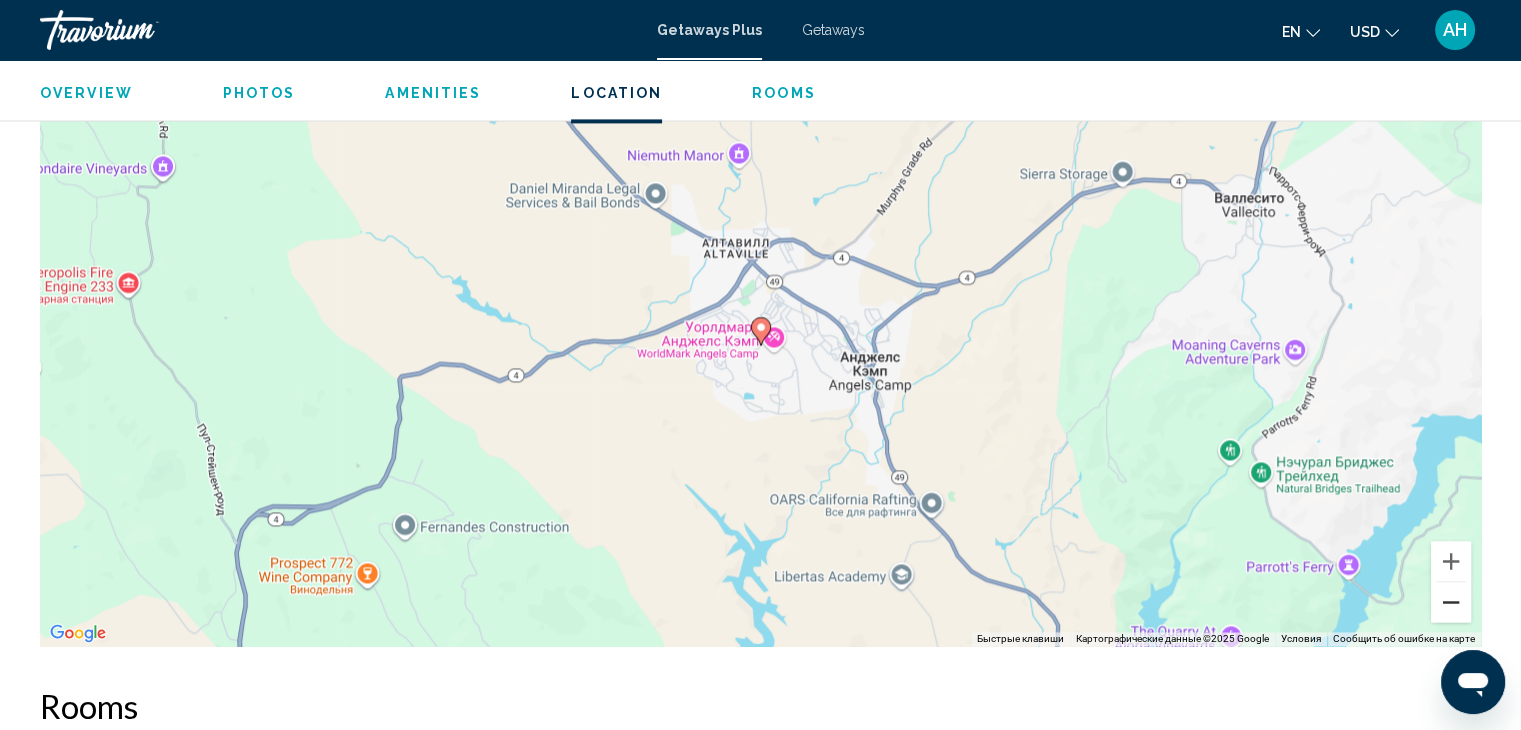 click at bounding box center (1451, 602) 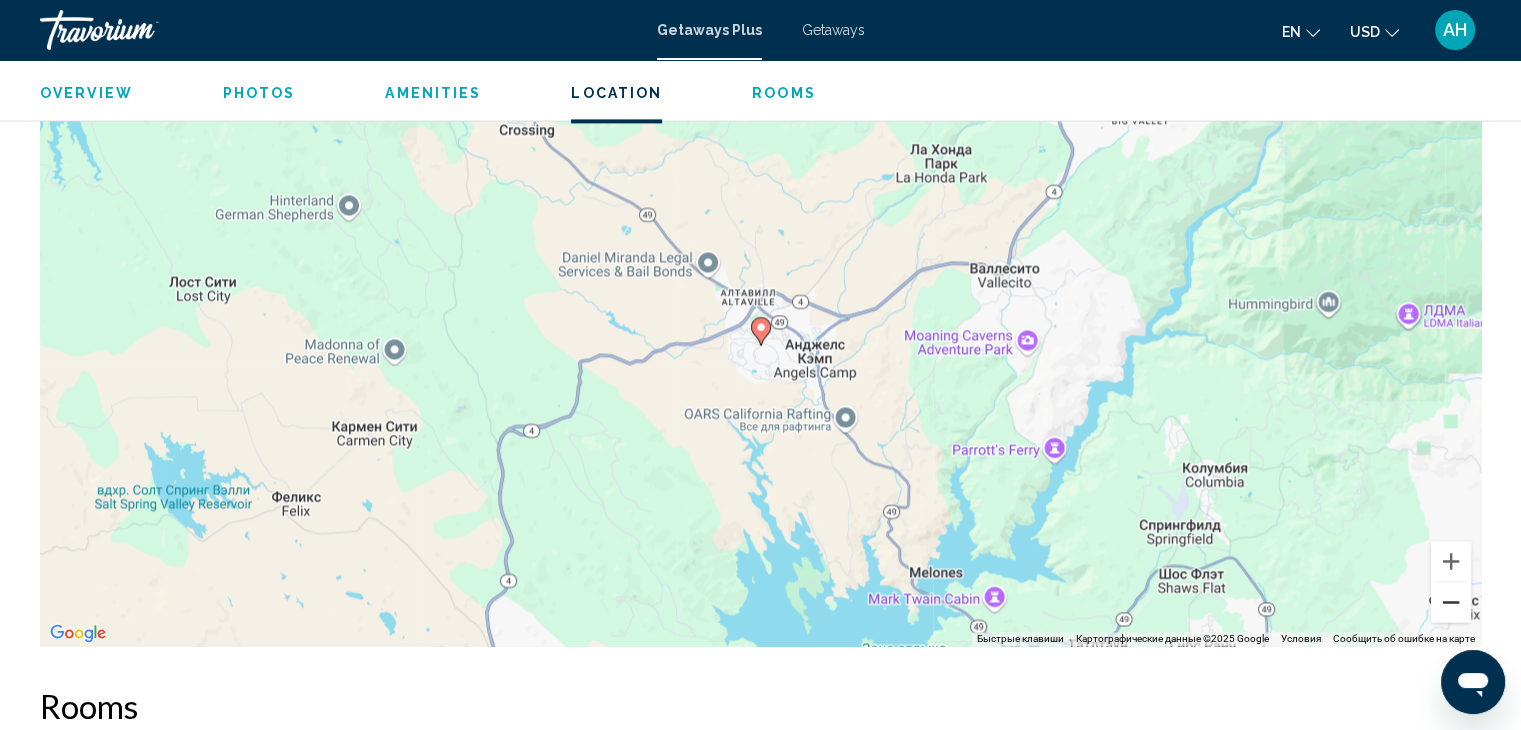 click at bounding box center [1451, 602] 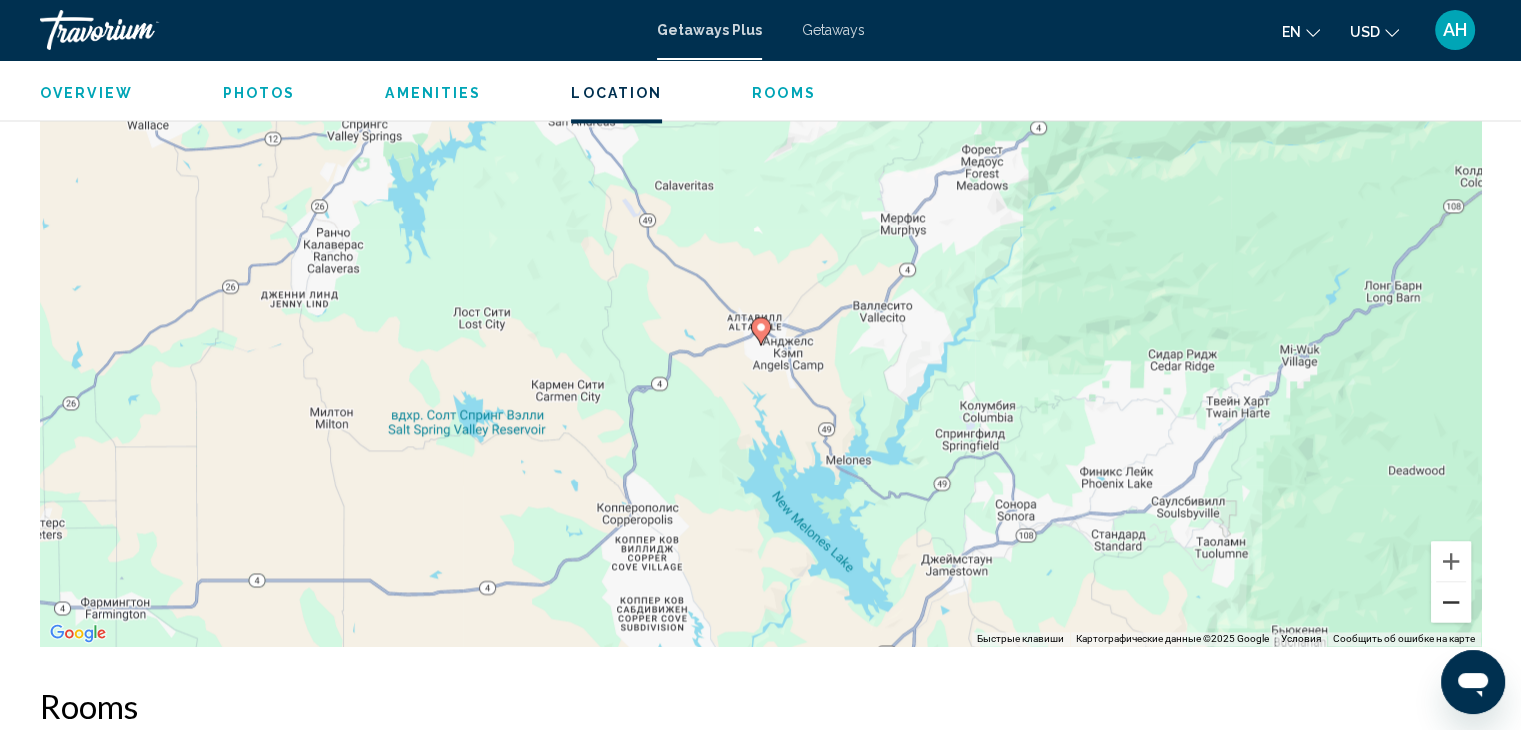 click at bounding box center (1451, 602) 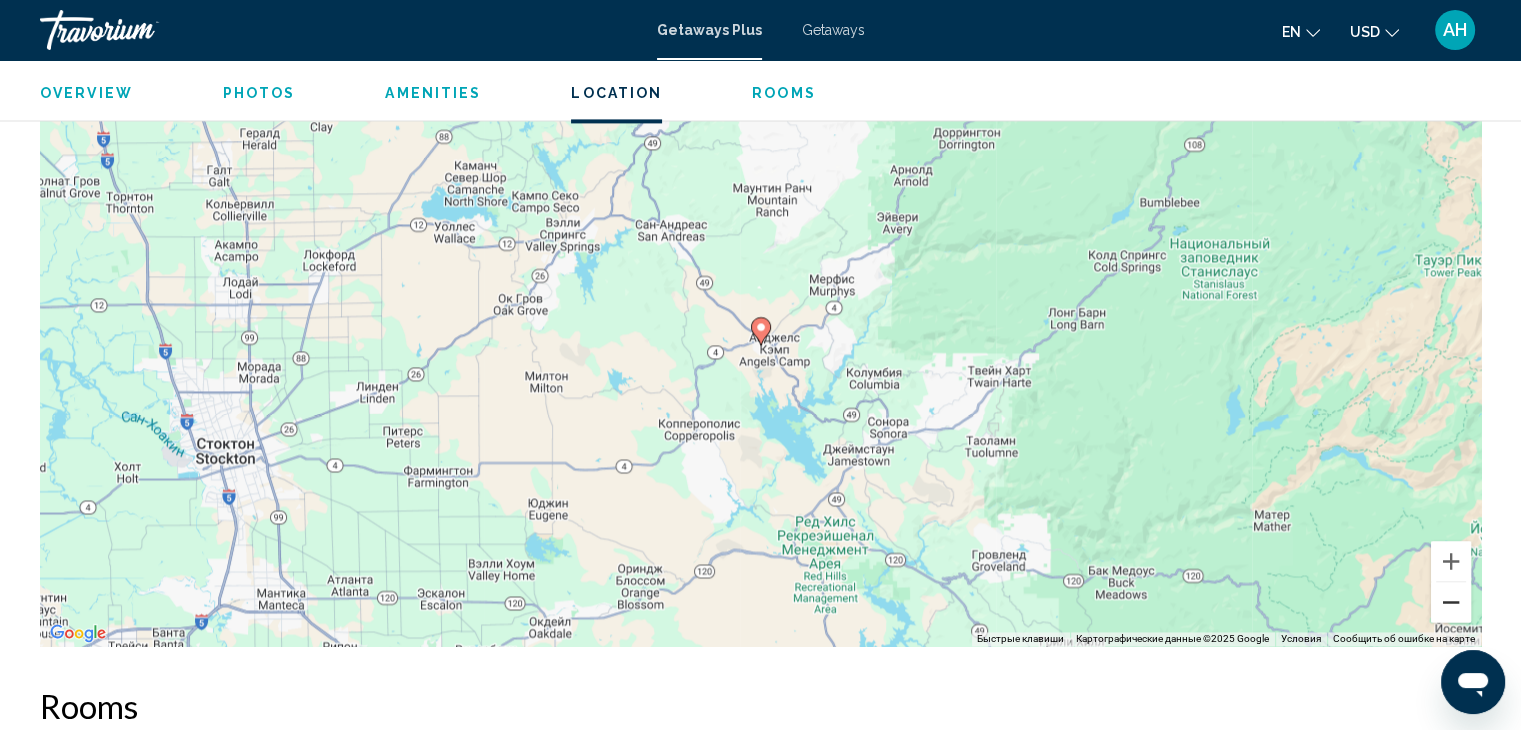 click at bounding box center (1451, 602) 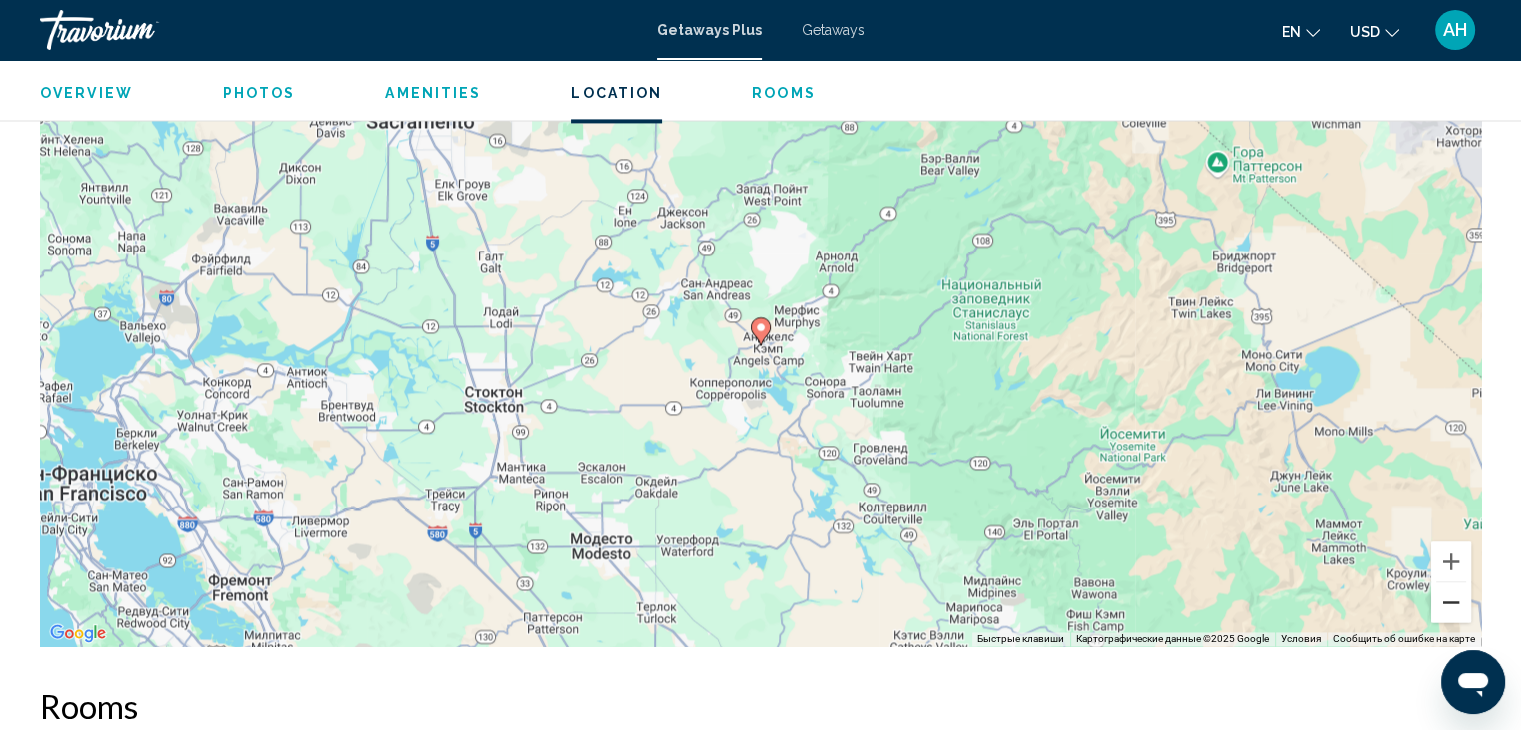 click at bounding box center (1451, 602) 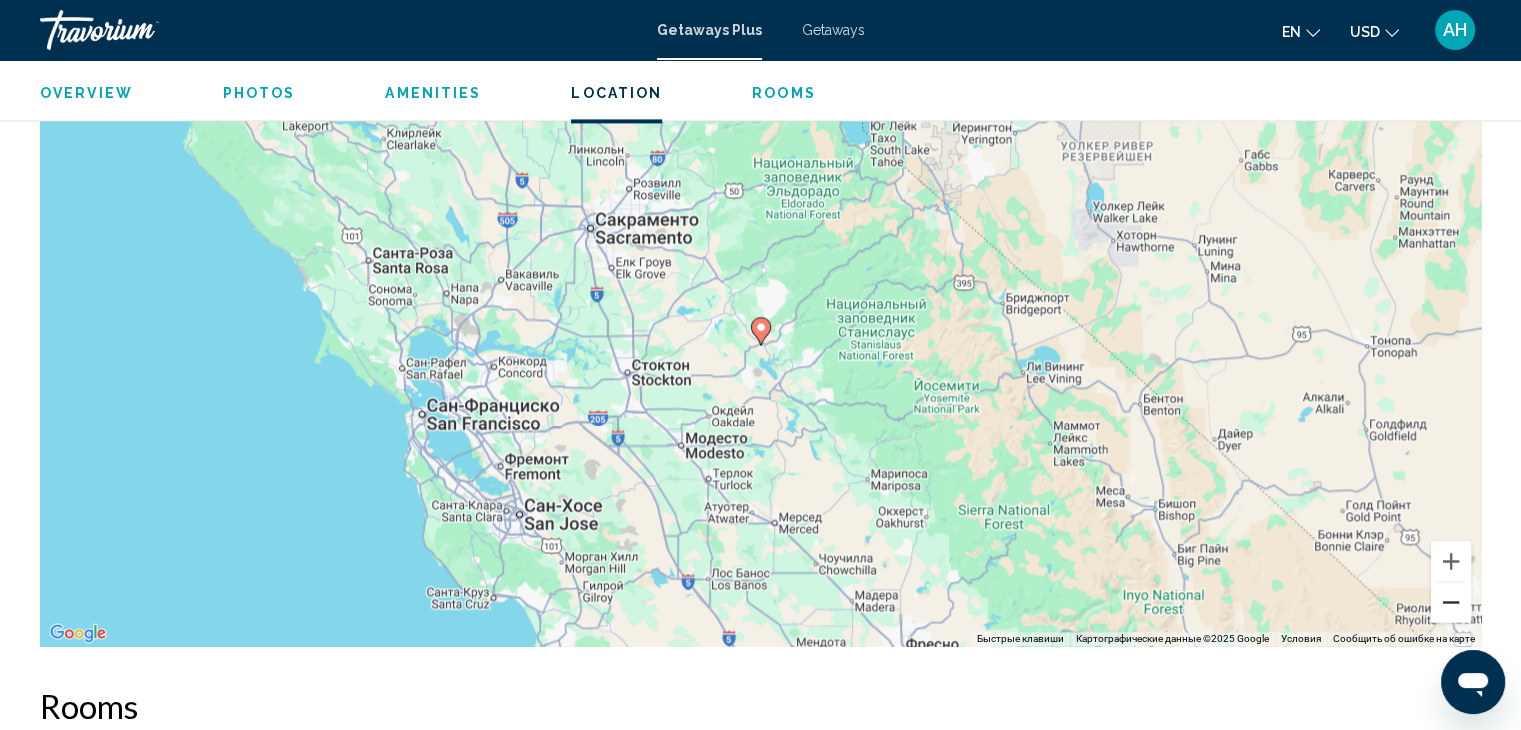 click at bounding box center [1451, 602] 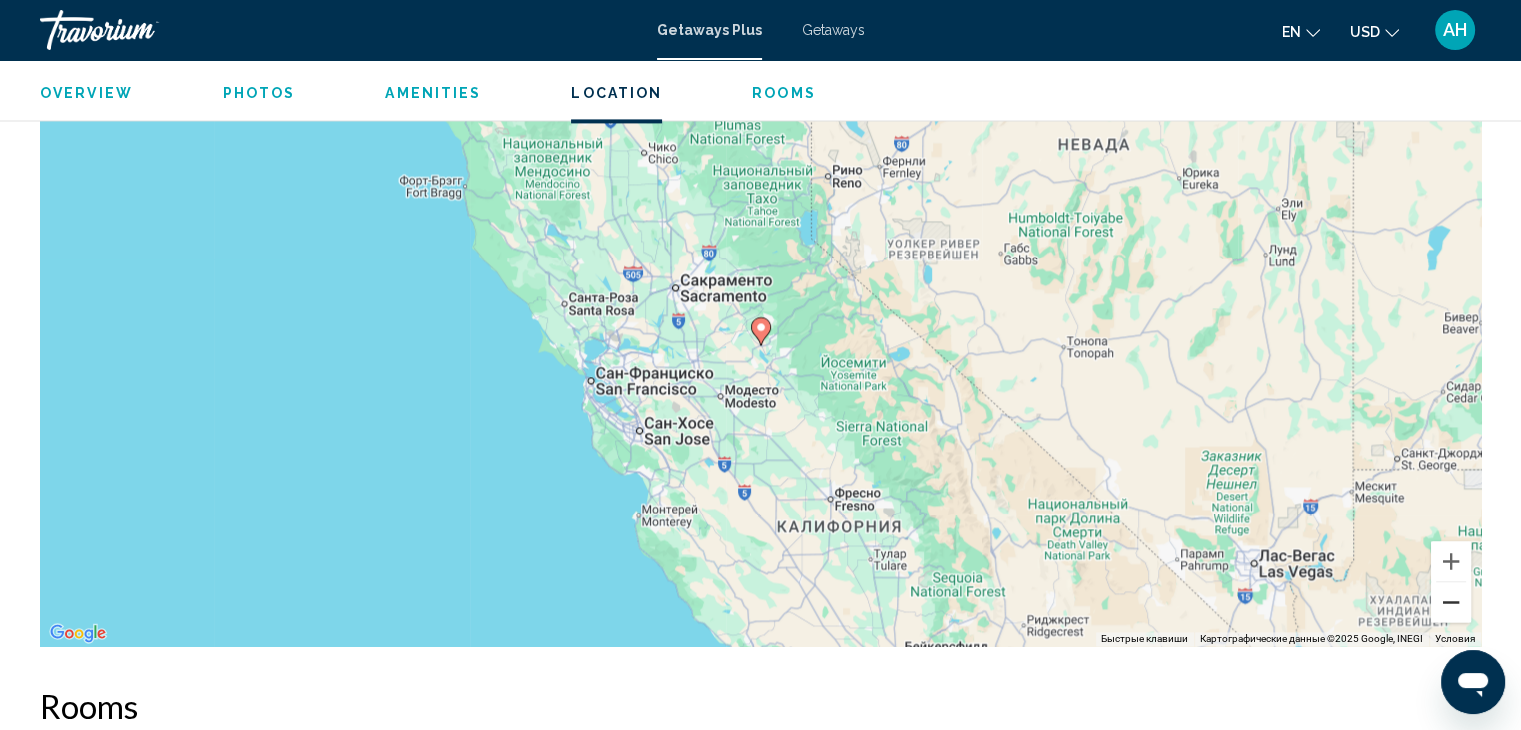click at bounding box center [1451, 602] 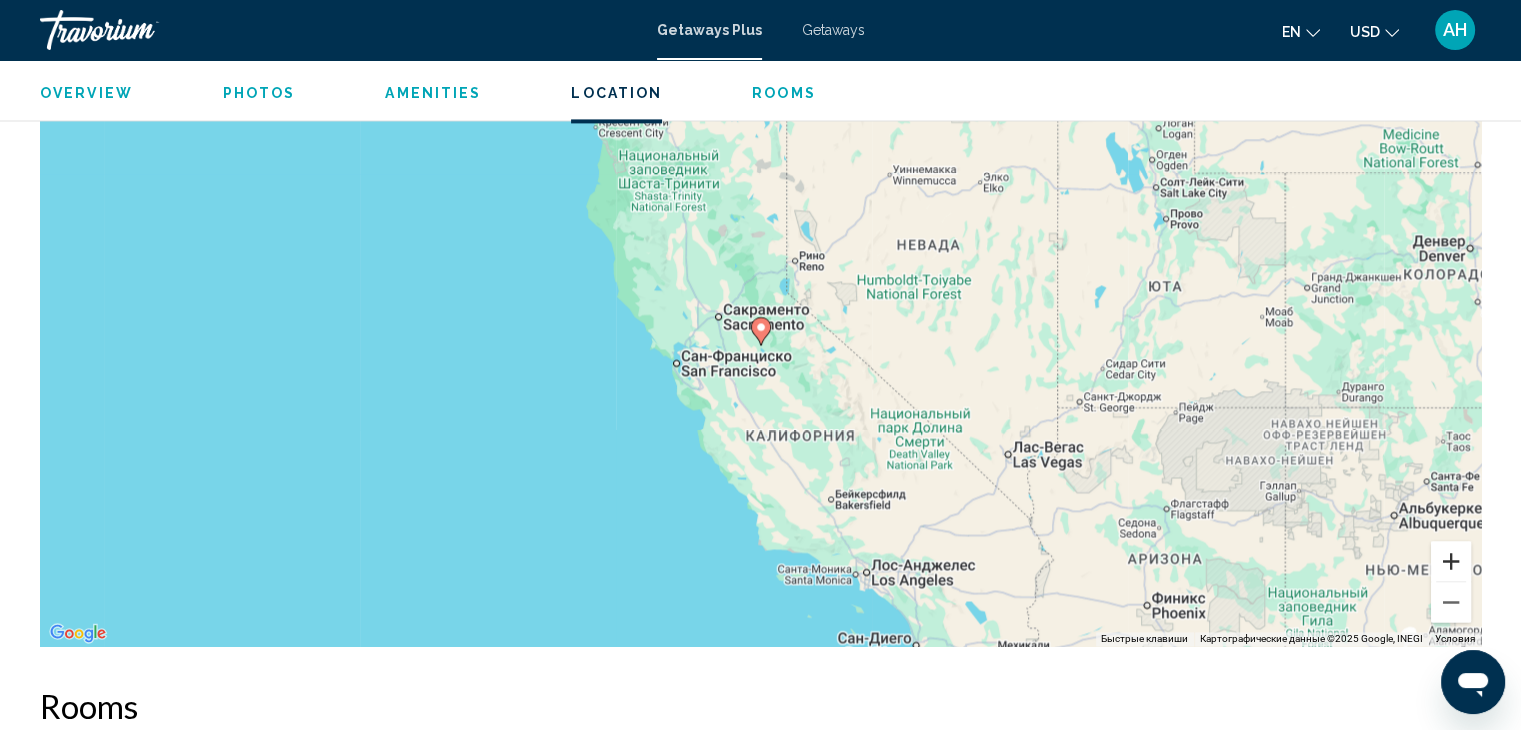 click at bounding box center (1451, 561) 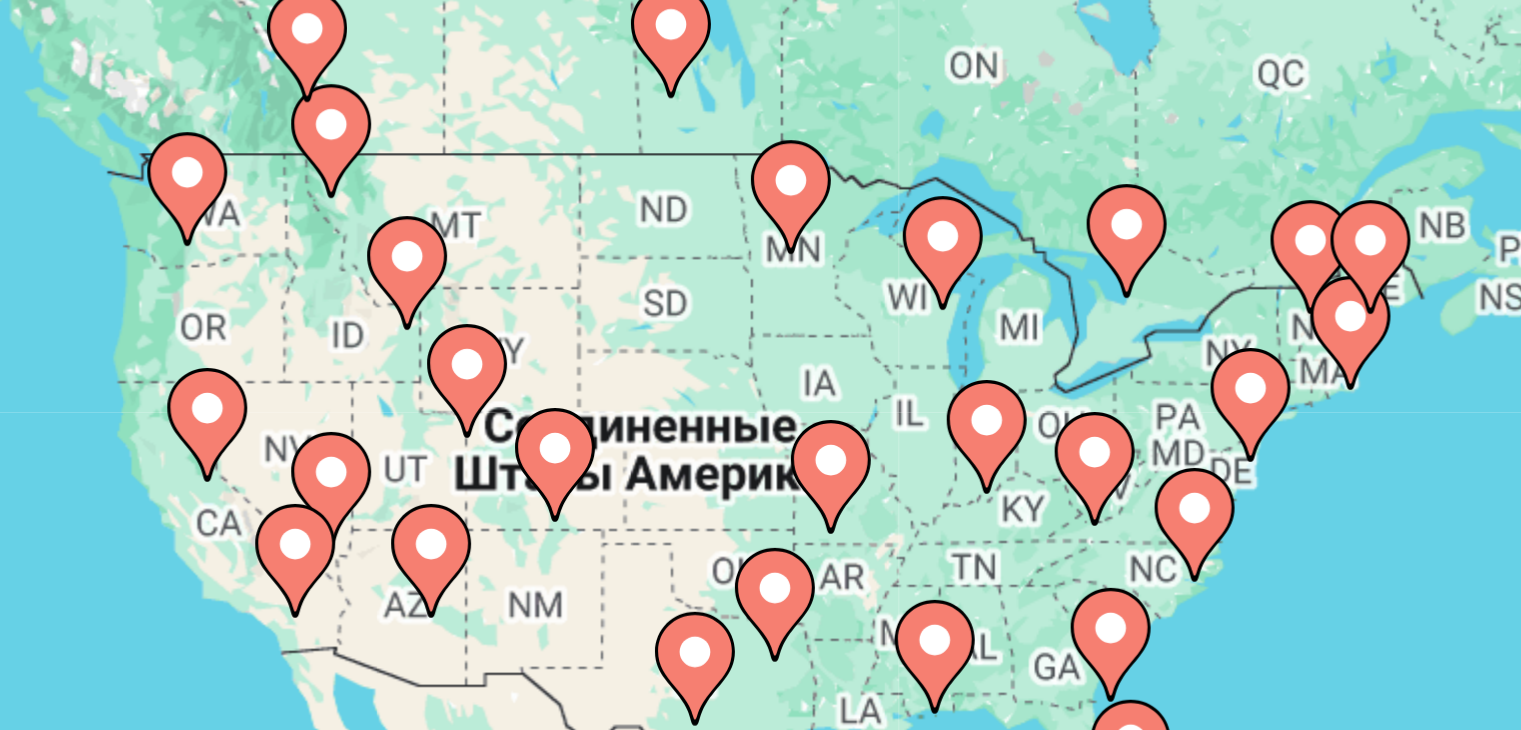 scroll, scrollTop: 21, scrollLeft: 0, axis: vertical 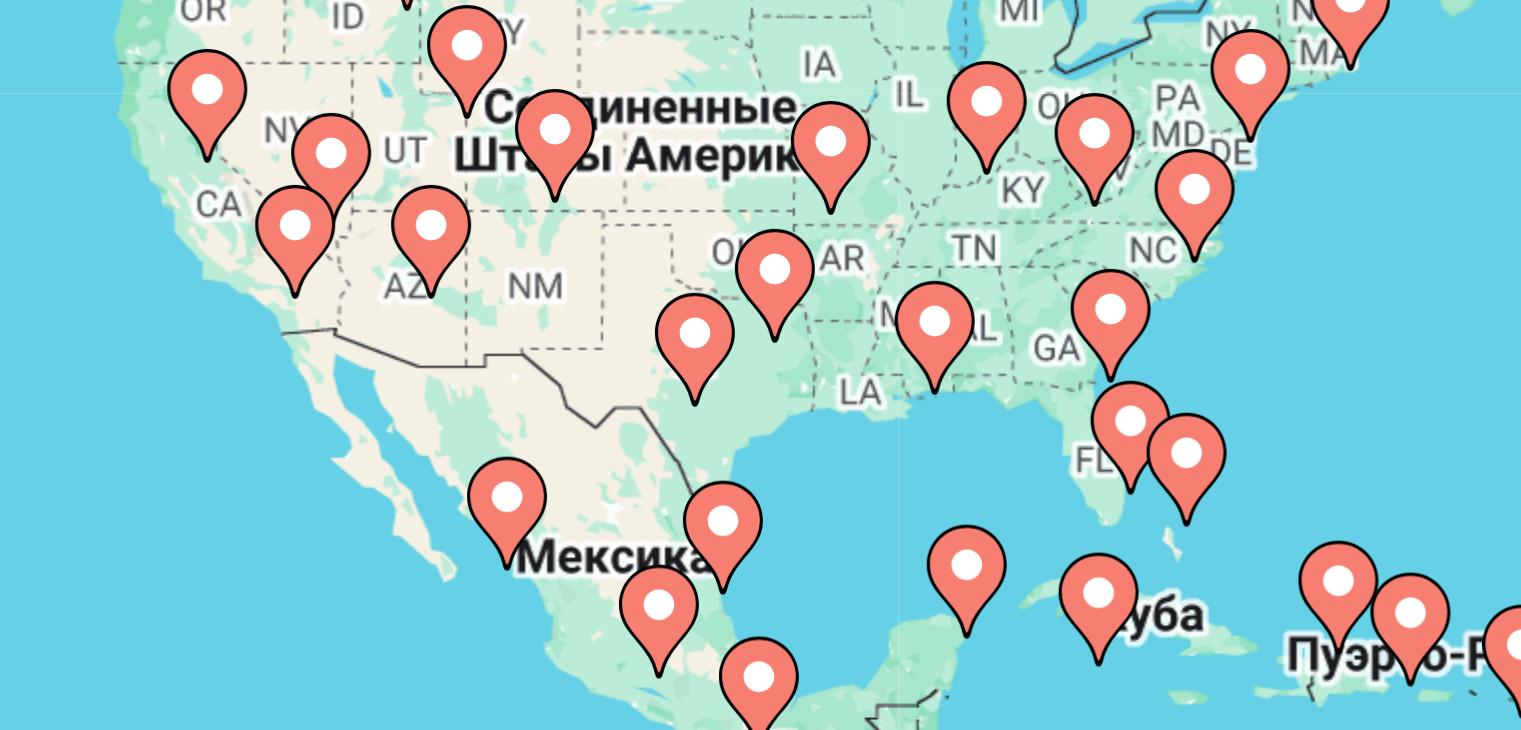 click 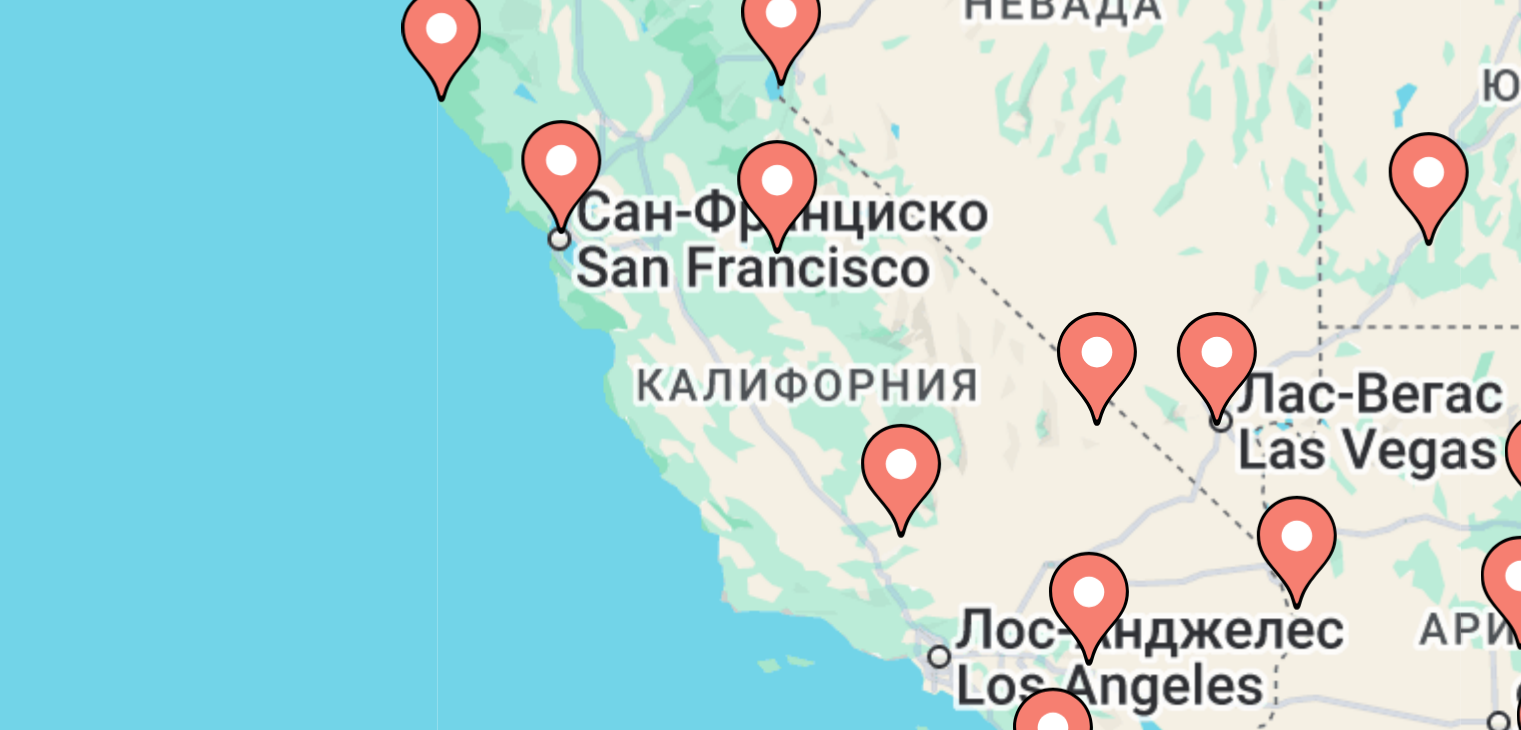 click 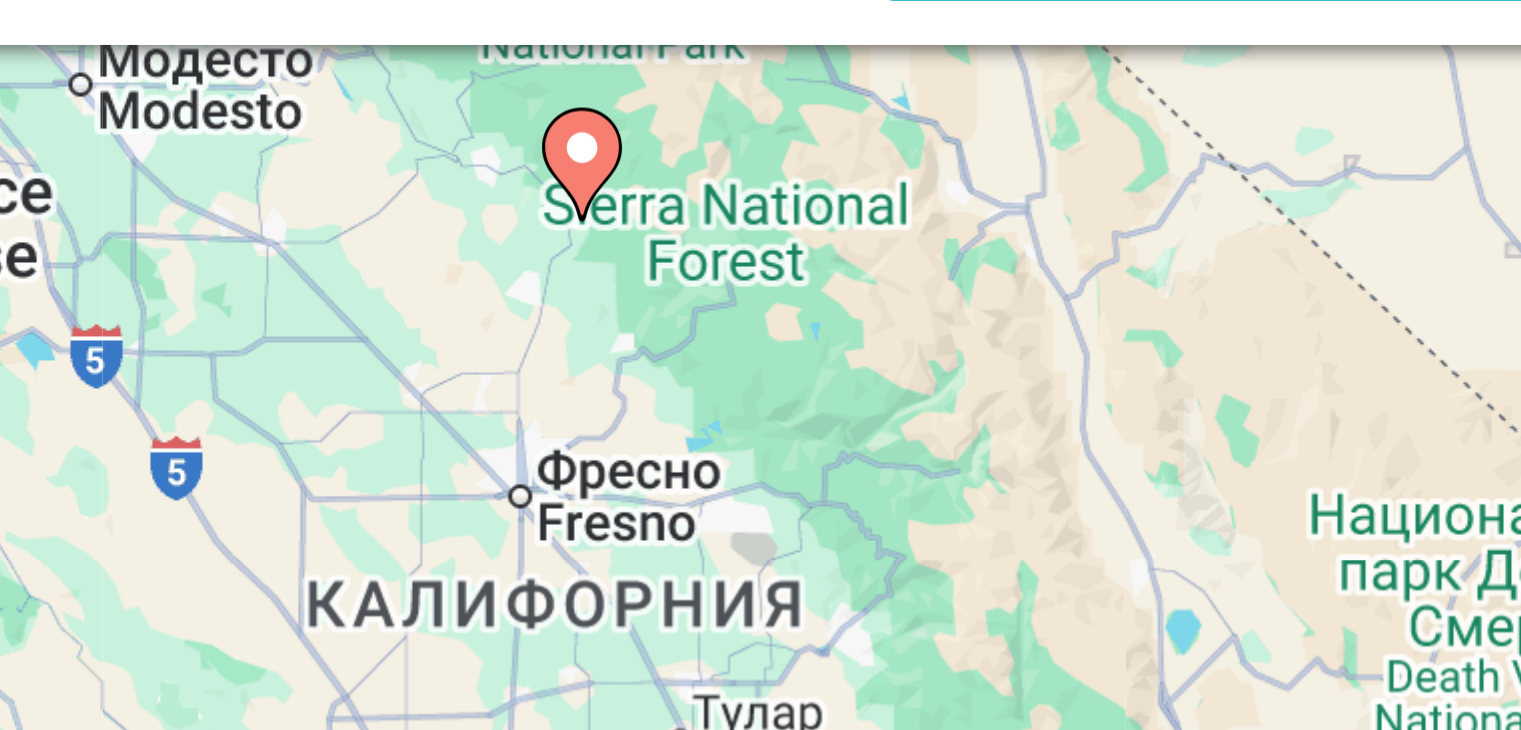 scroll, scrollTop: 21, scrollLeft: 0, axis: vertical 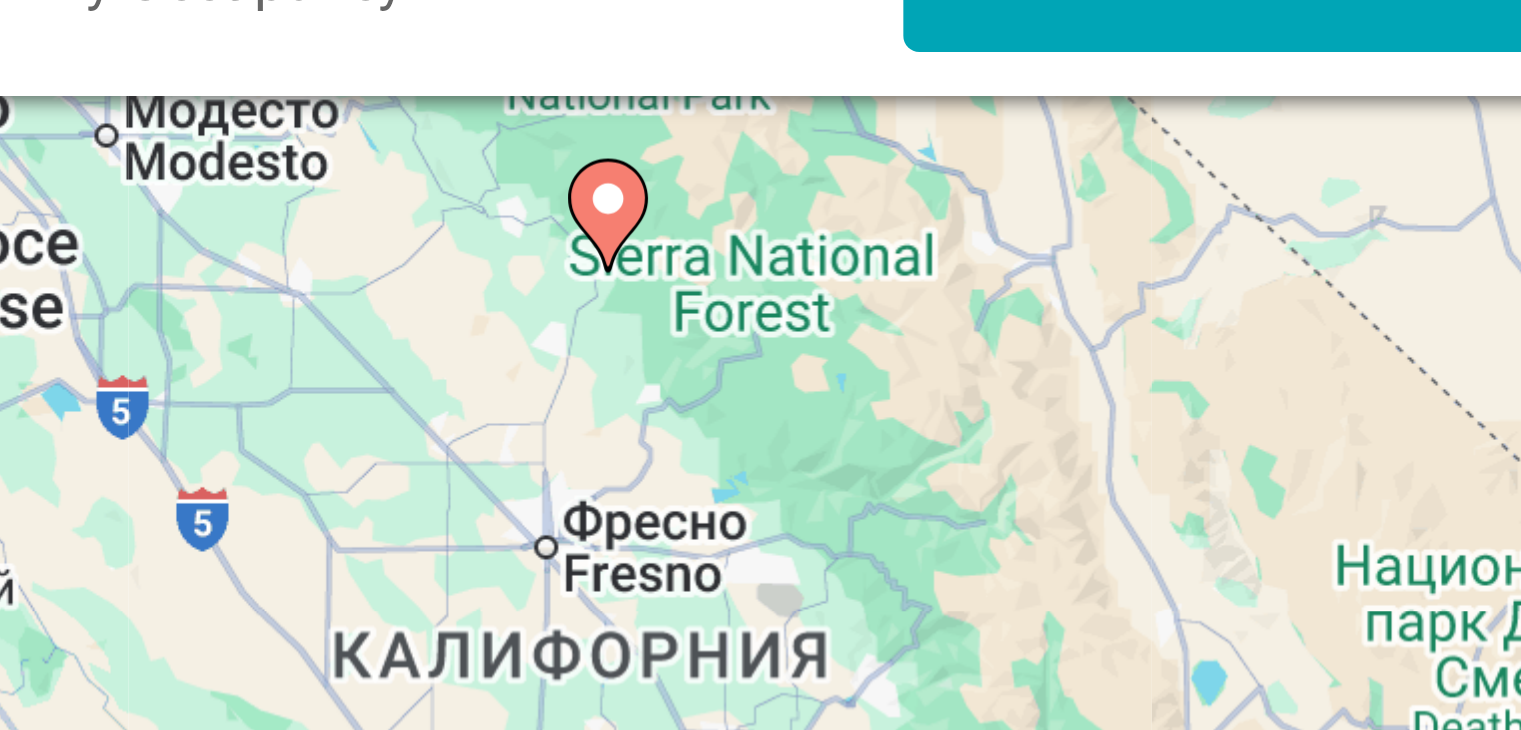 click 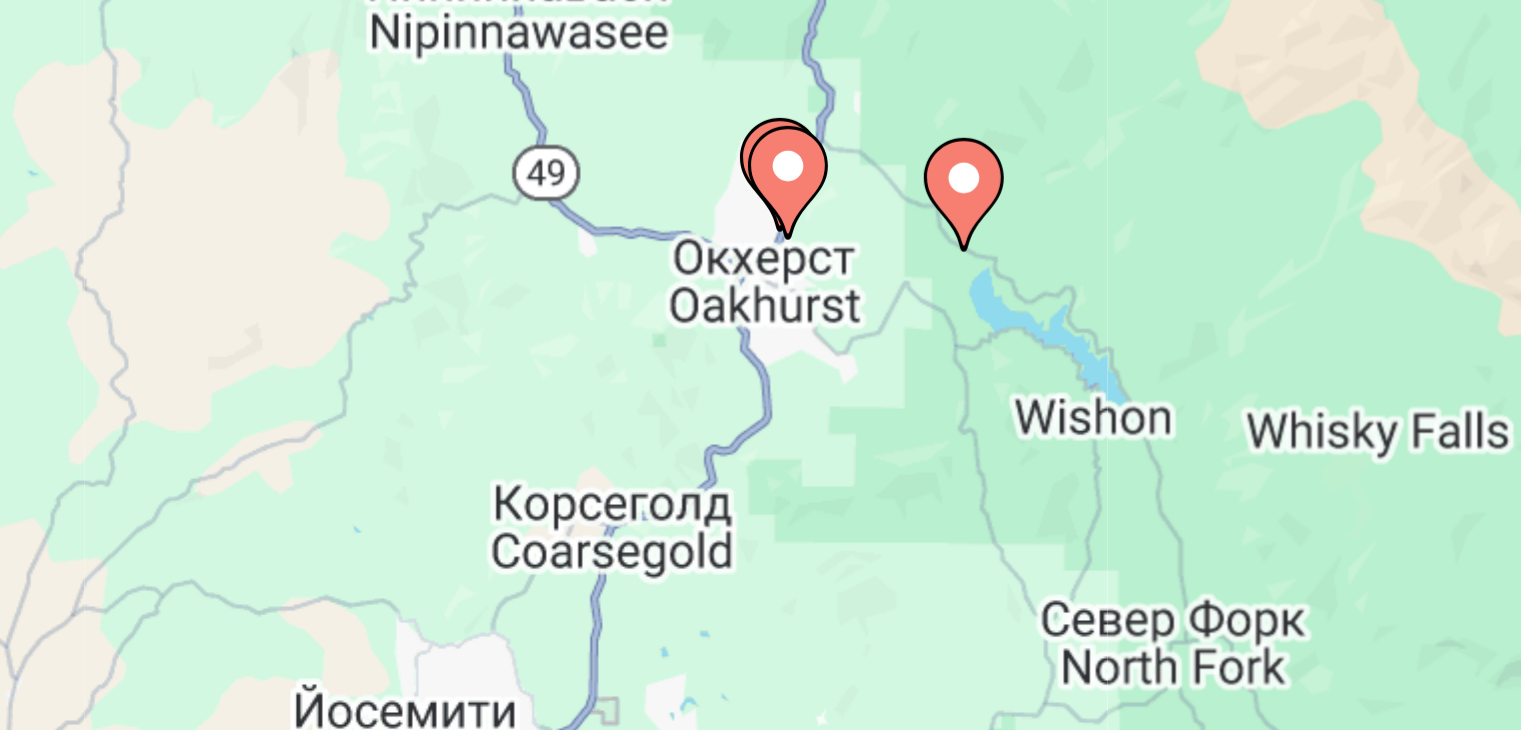 scroll, scrollTop: 21, scrollLeft: 0, axis: vertical 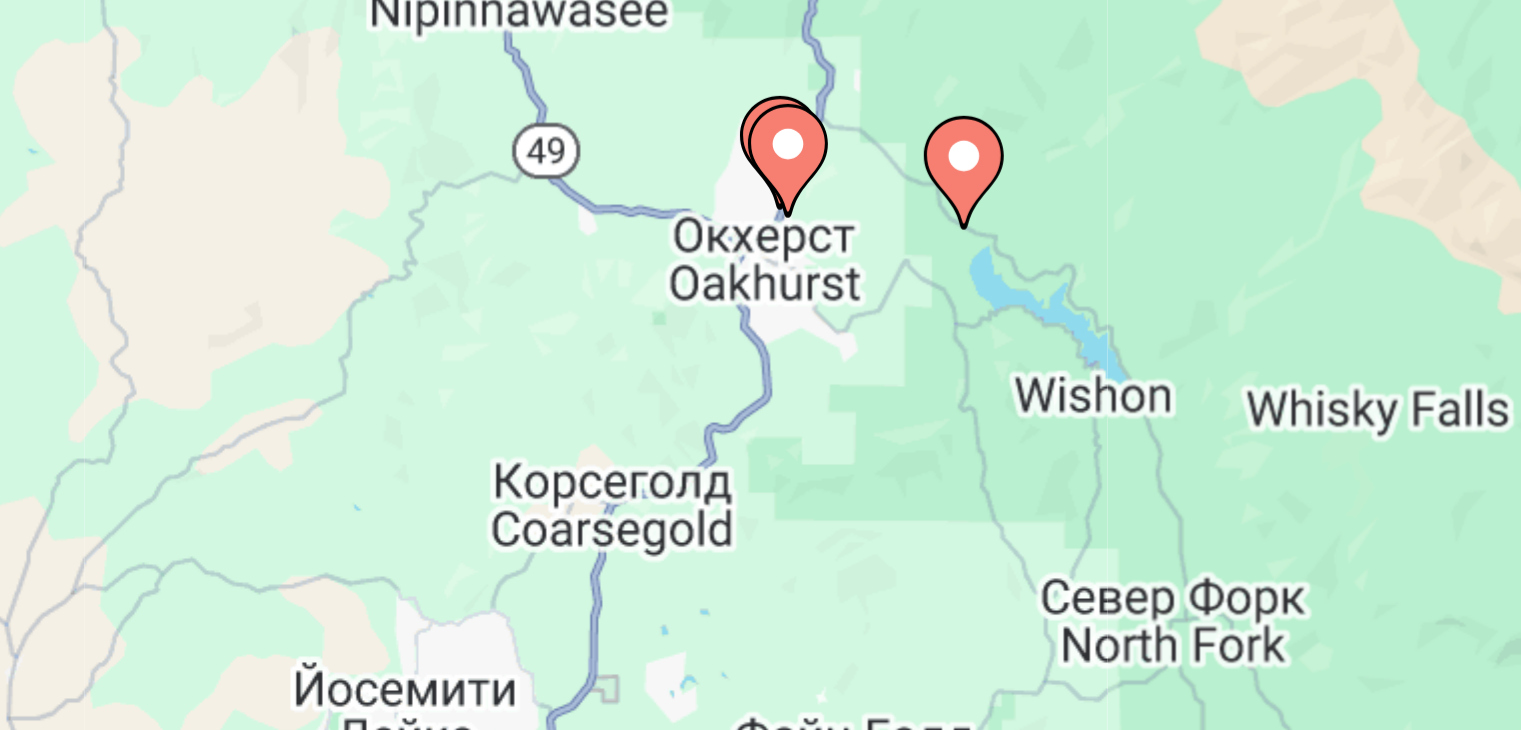 click 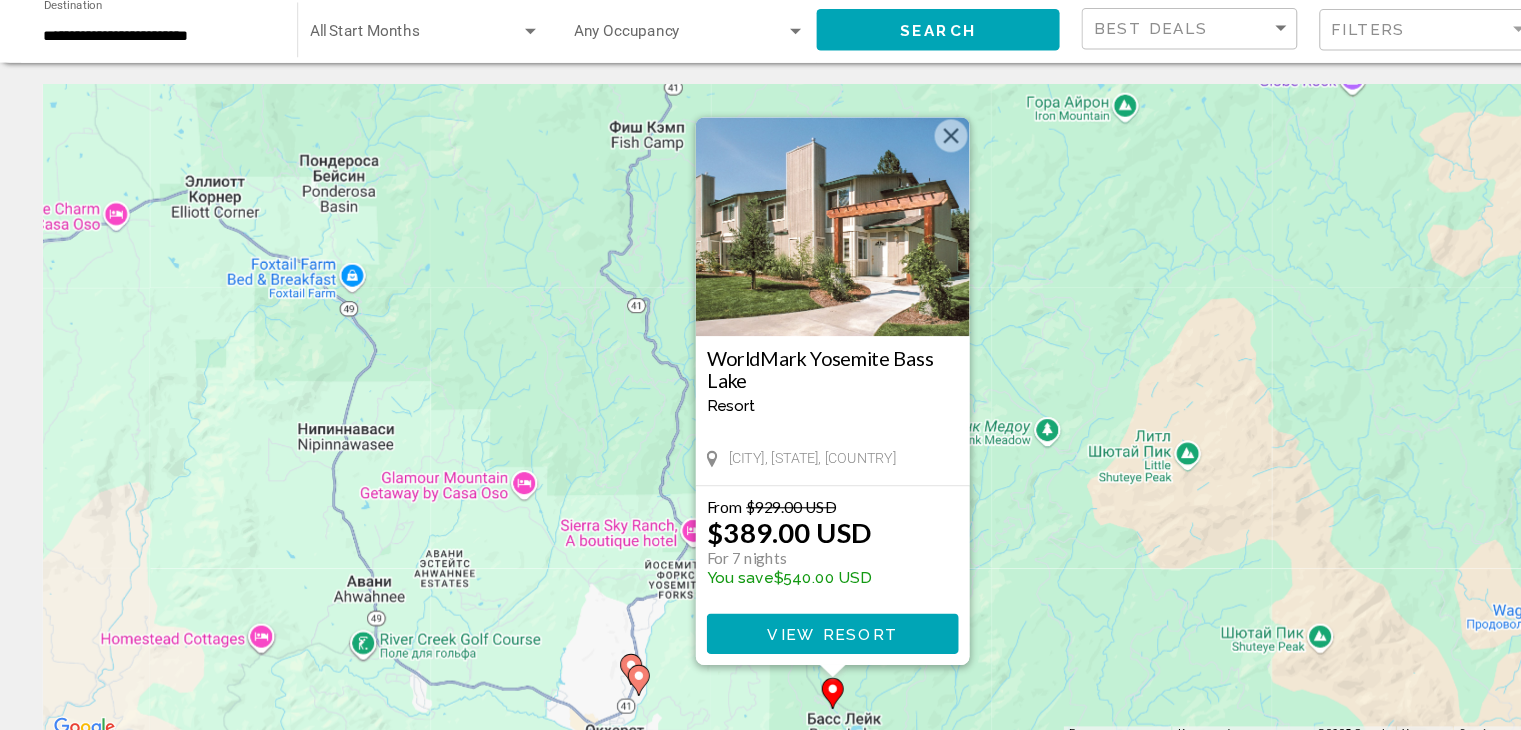 scroll, scrollTop: 0, scrollLeft: 0, axis: both 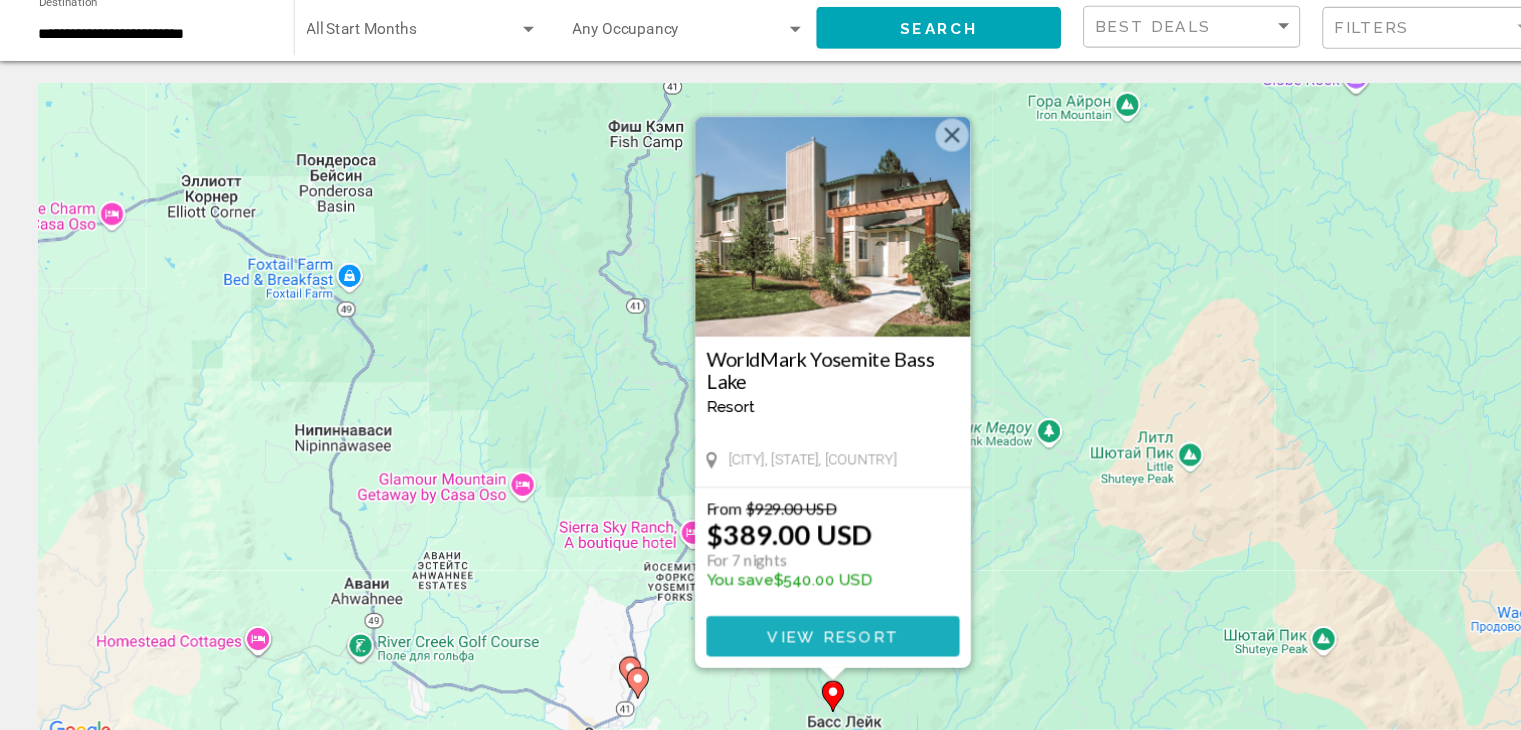 click on "View Resort" at bounding box center [760, 642] 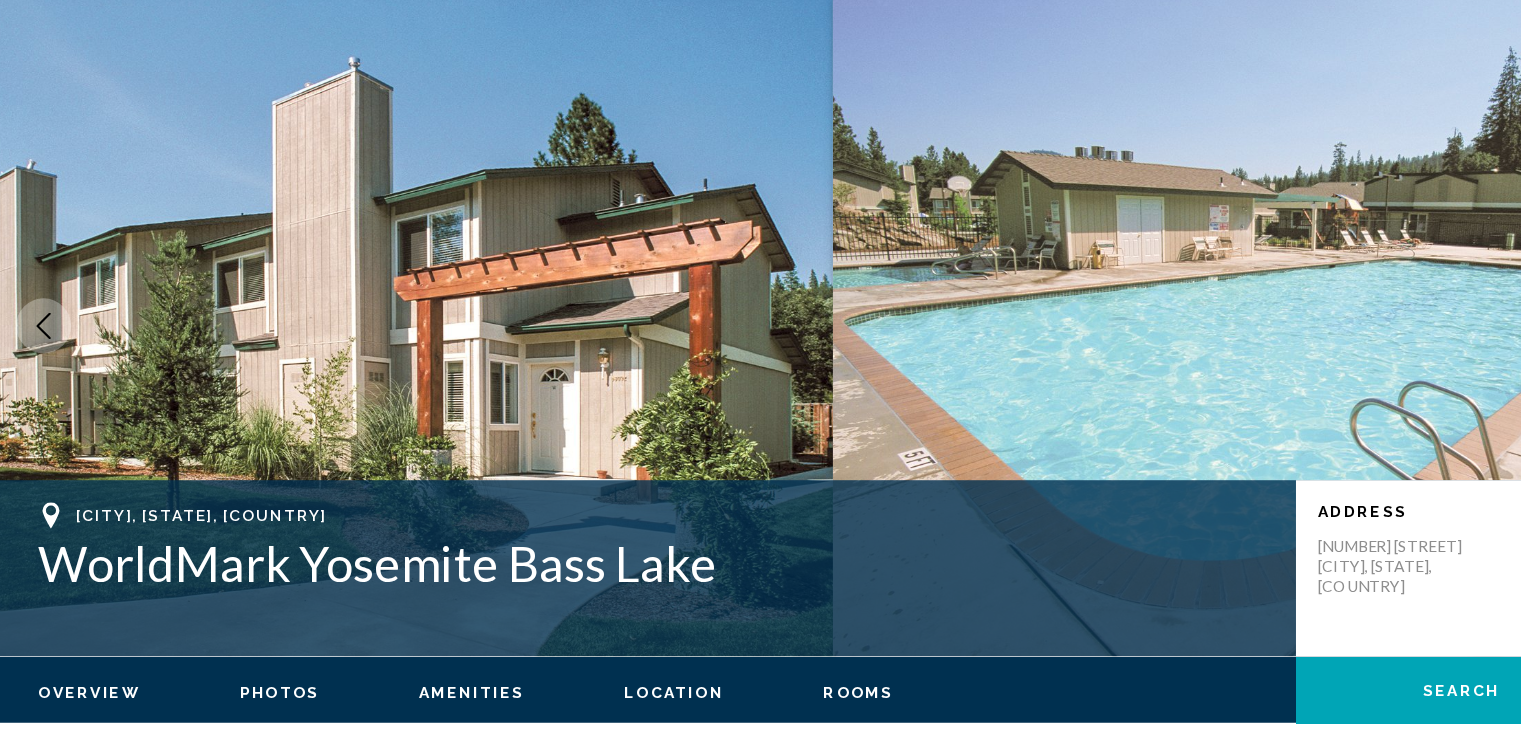 scroll, scrollTop: 0, scrollLeft: 0, axis: both 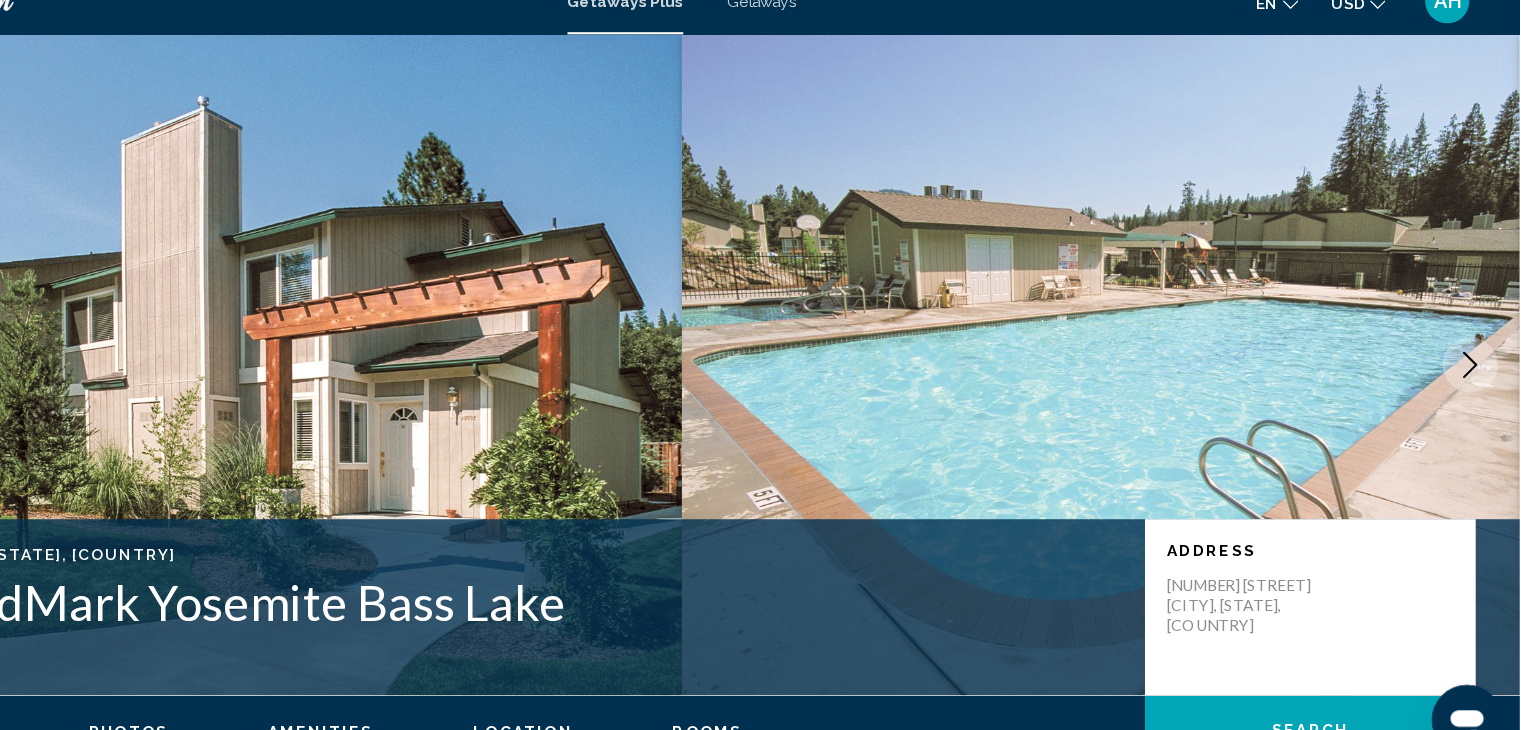 click 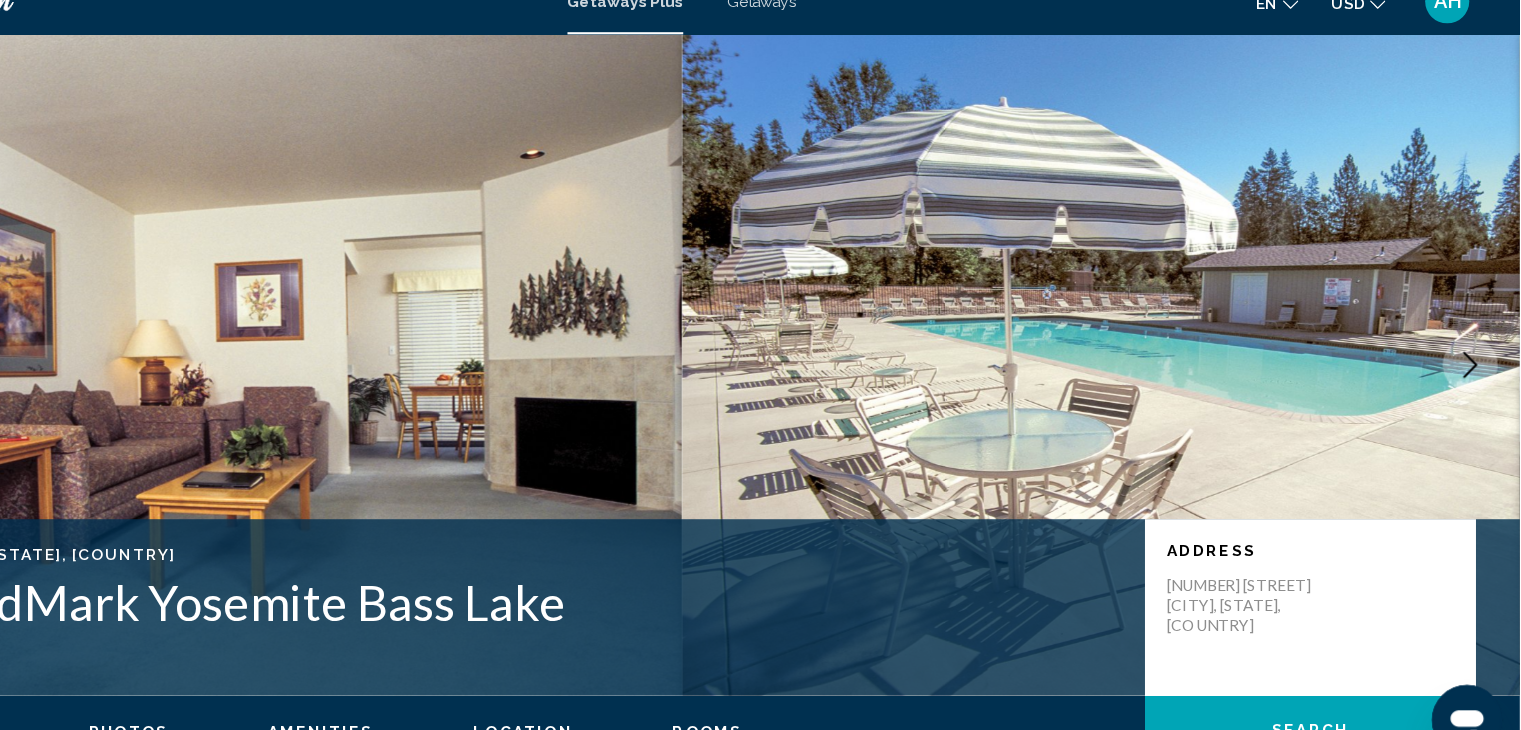 click 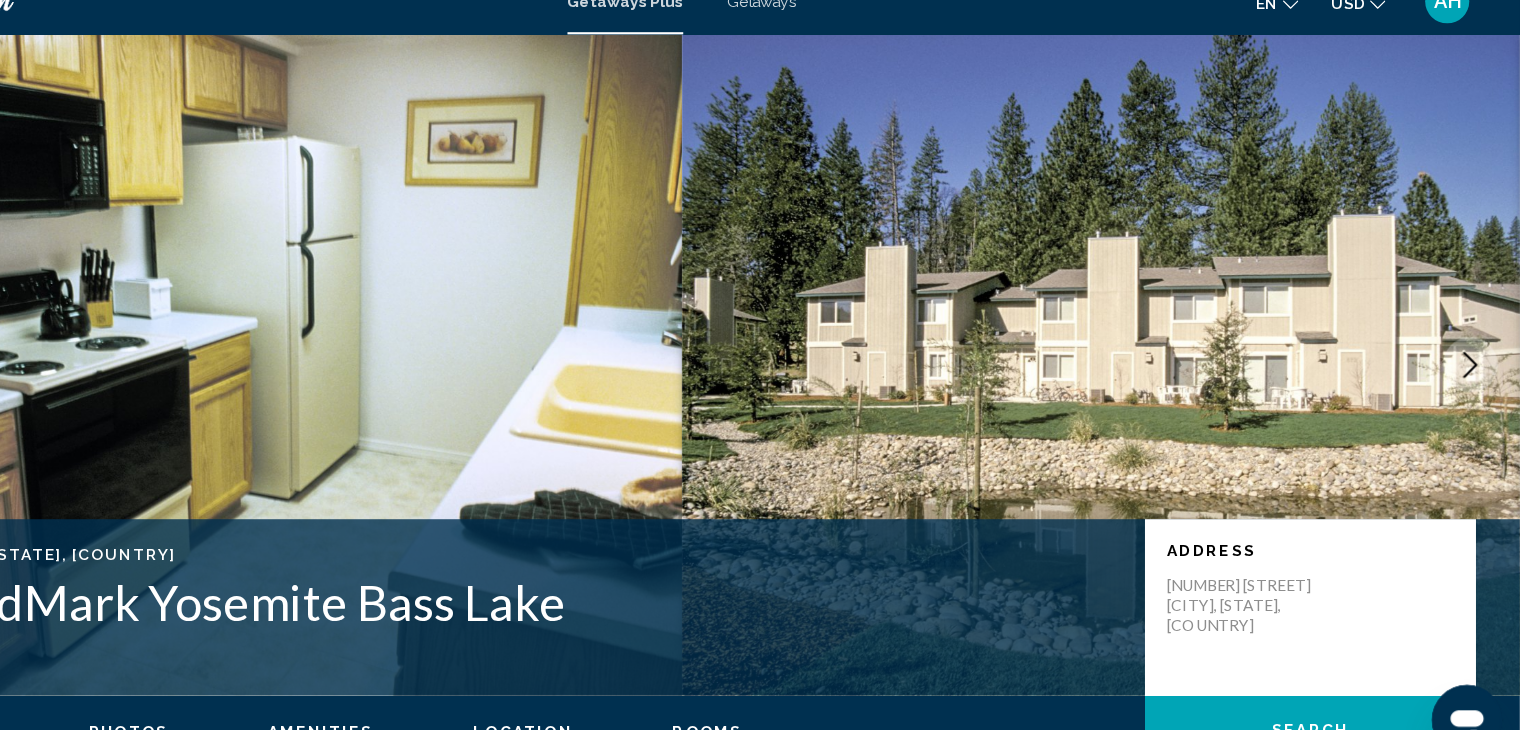 click 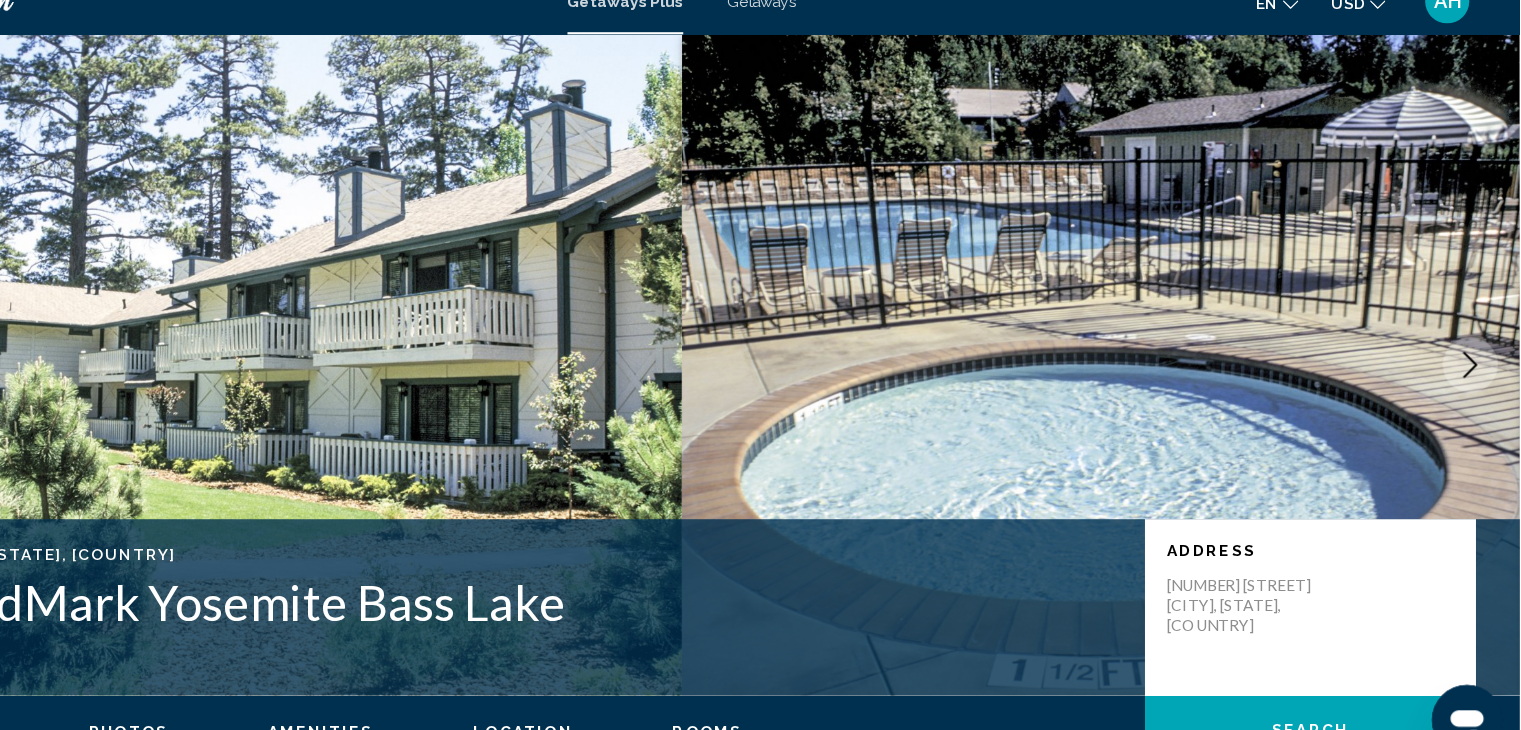 click 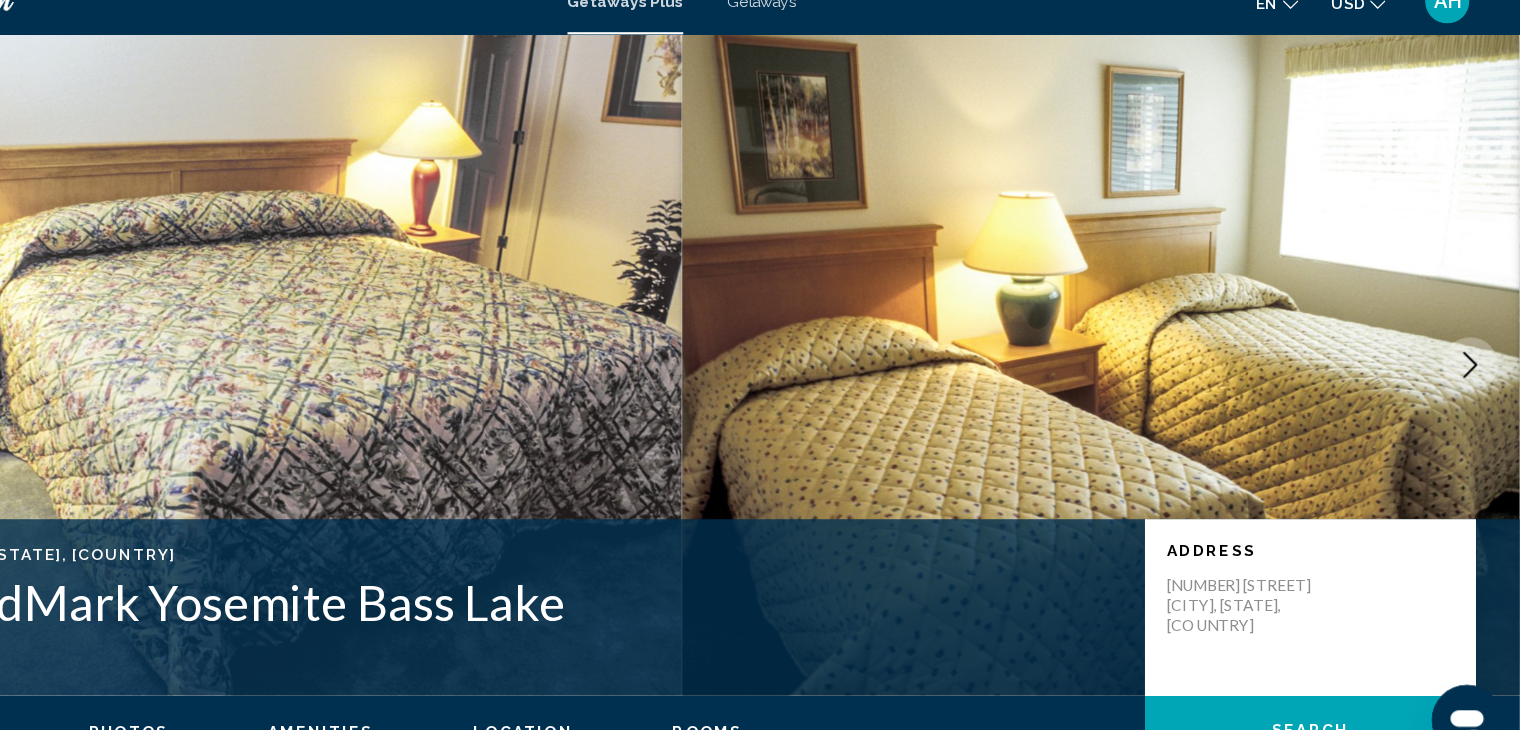 click 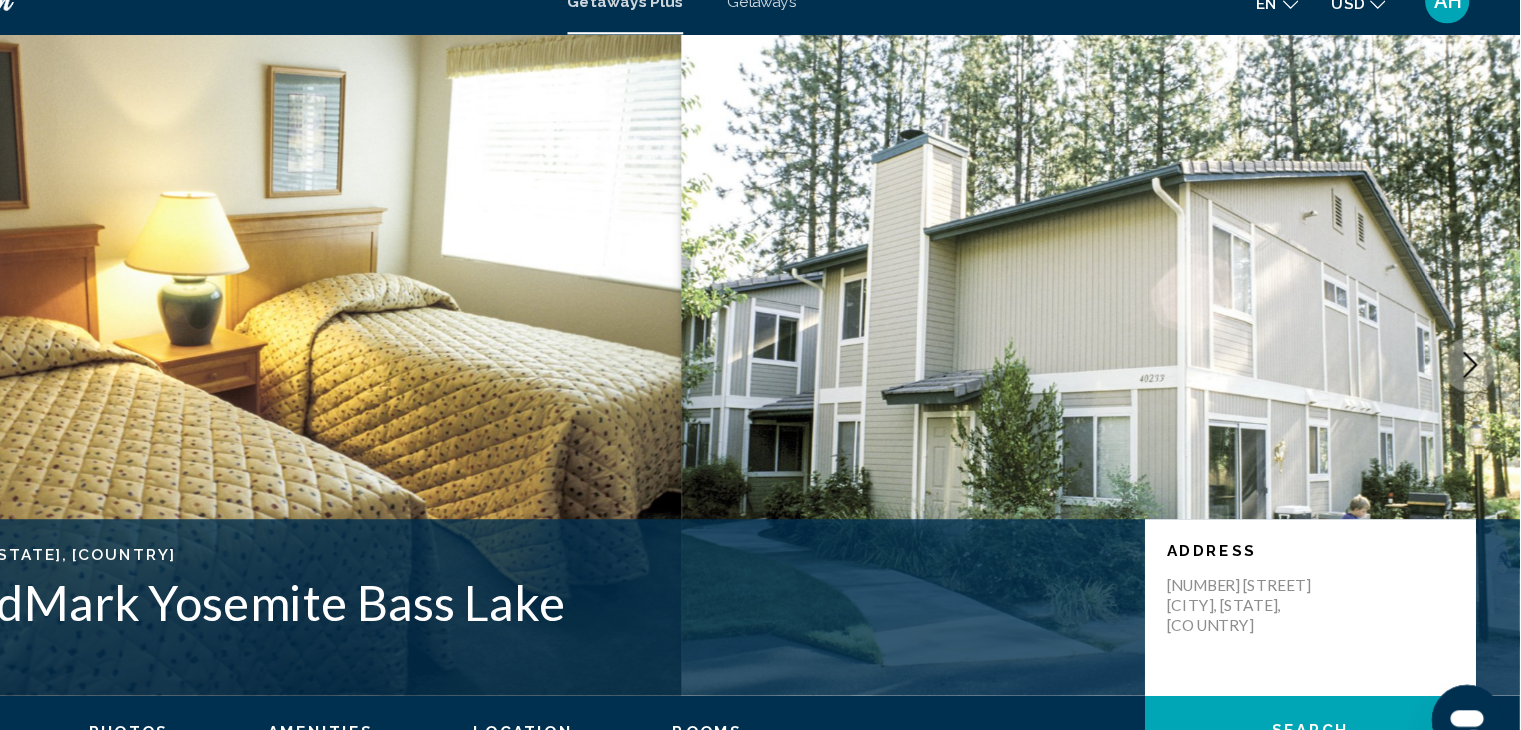 click 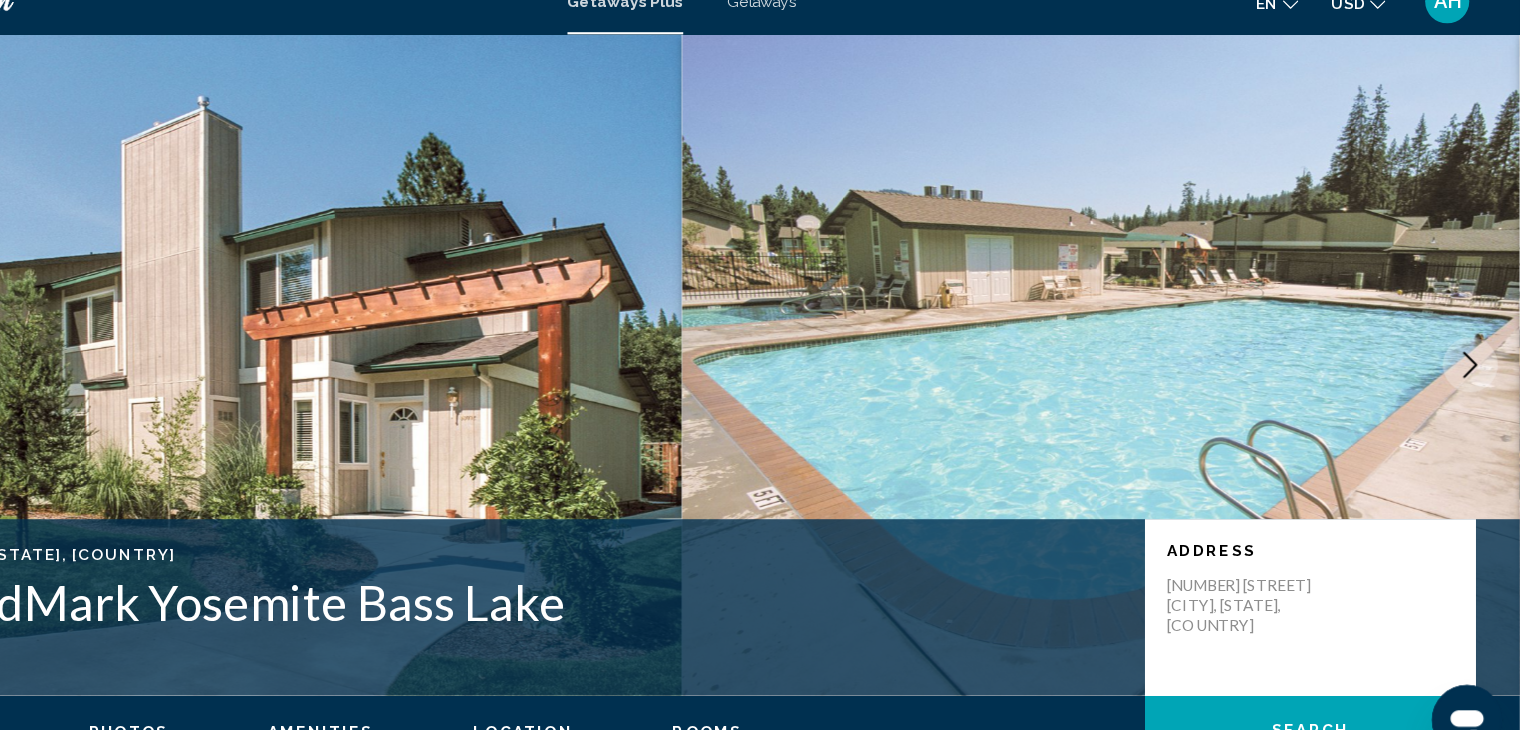 scroll, scrollTop: 0, scrollLeft: 0, axis: both 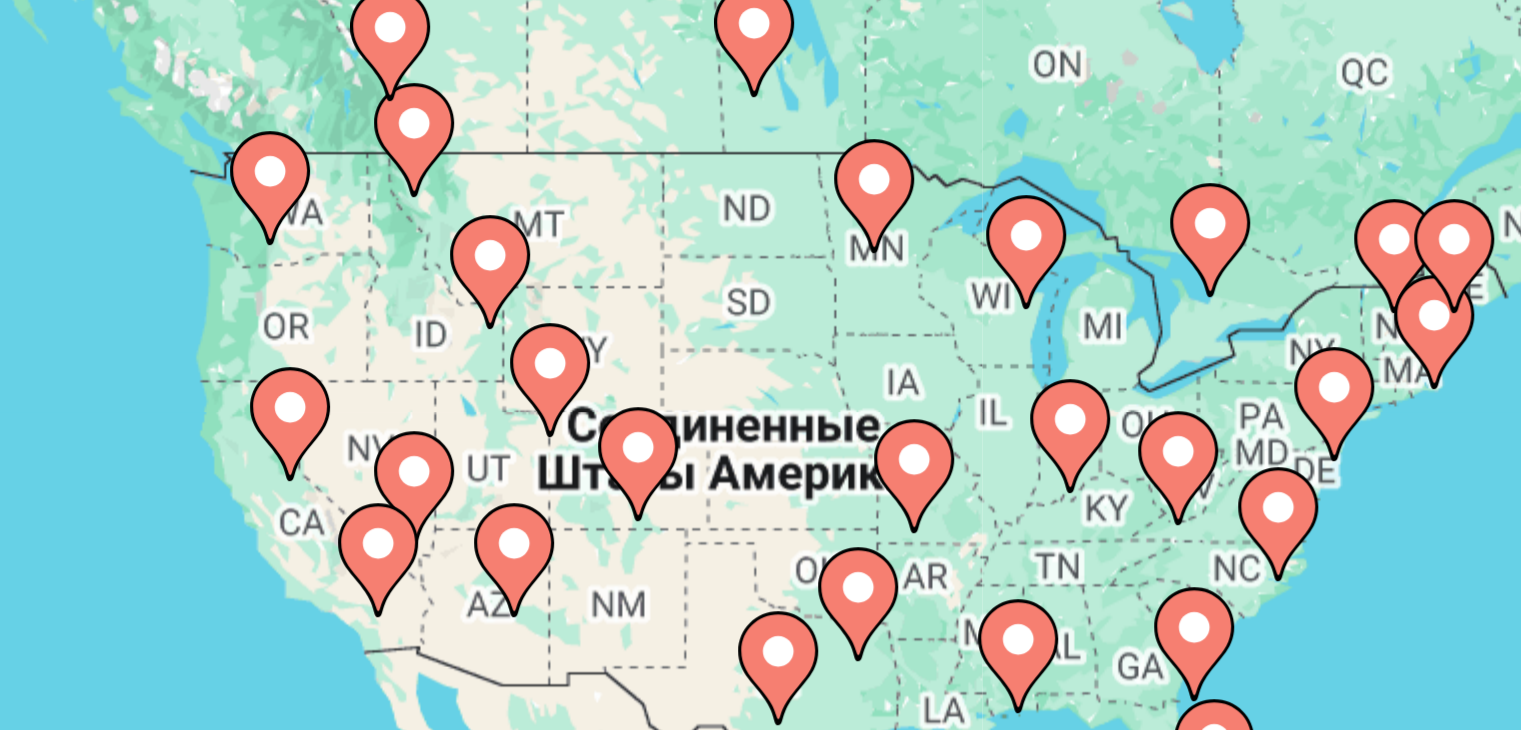 click 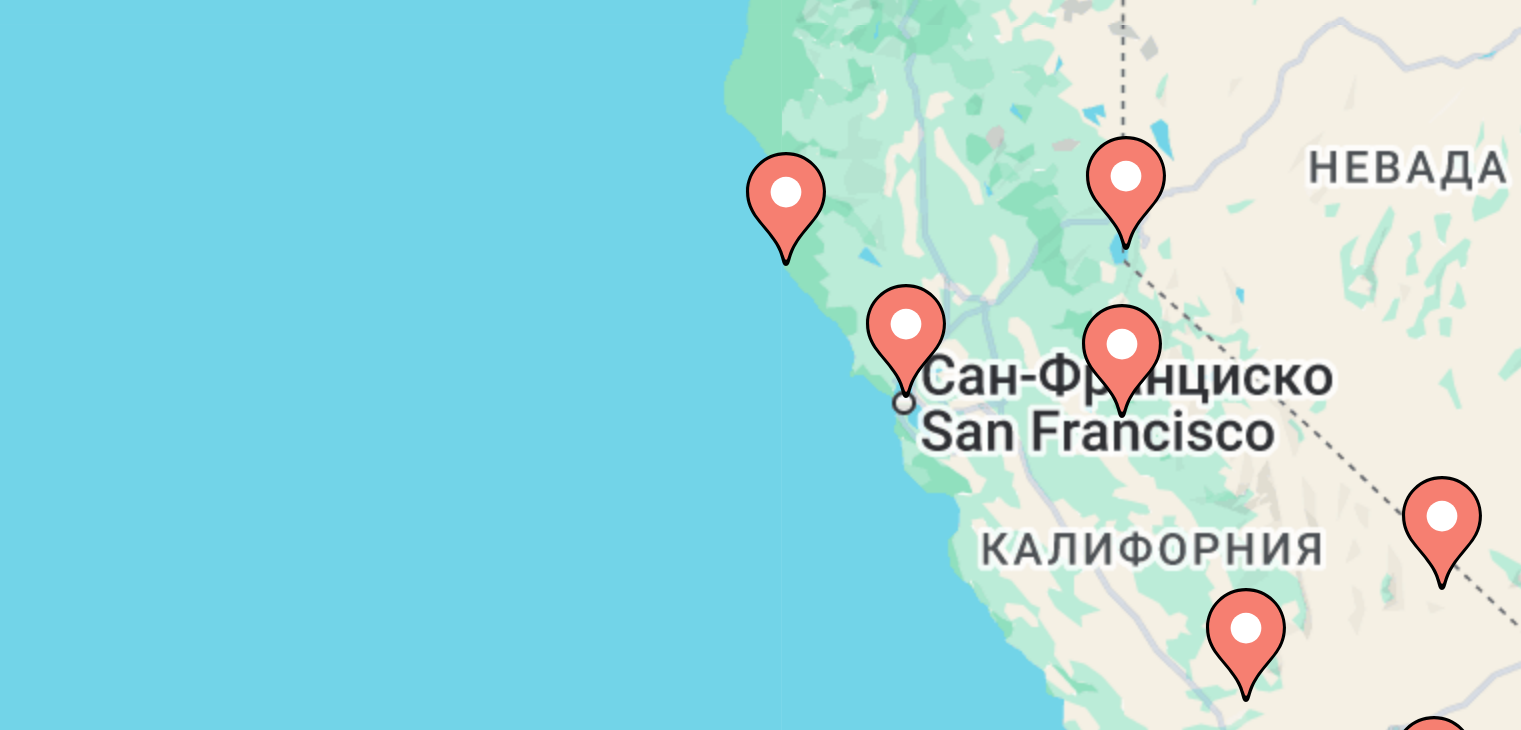 click 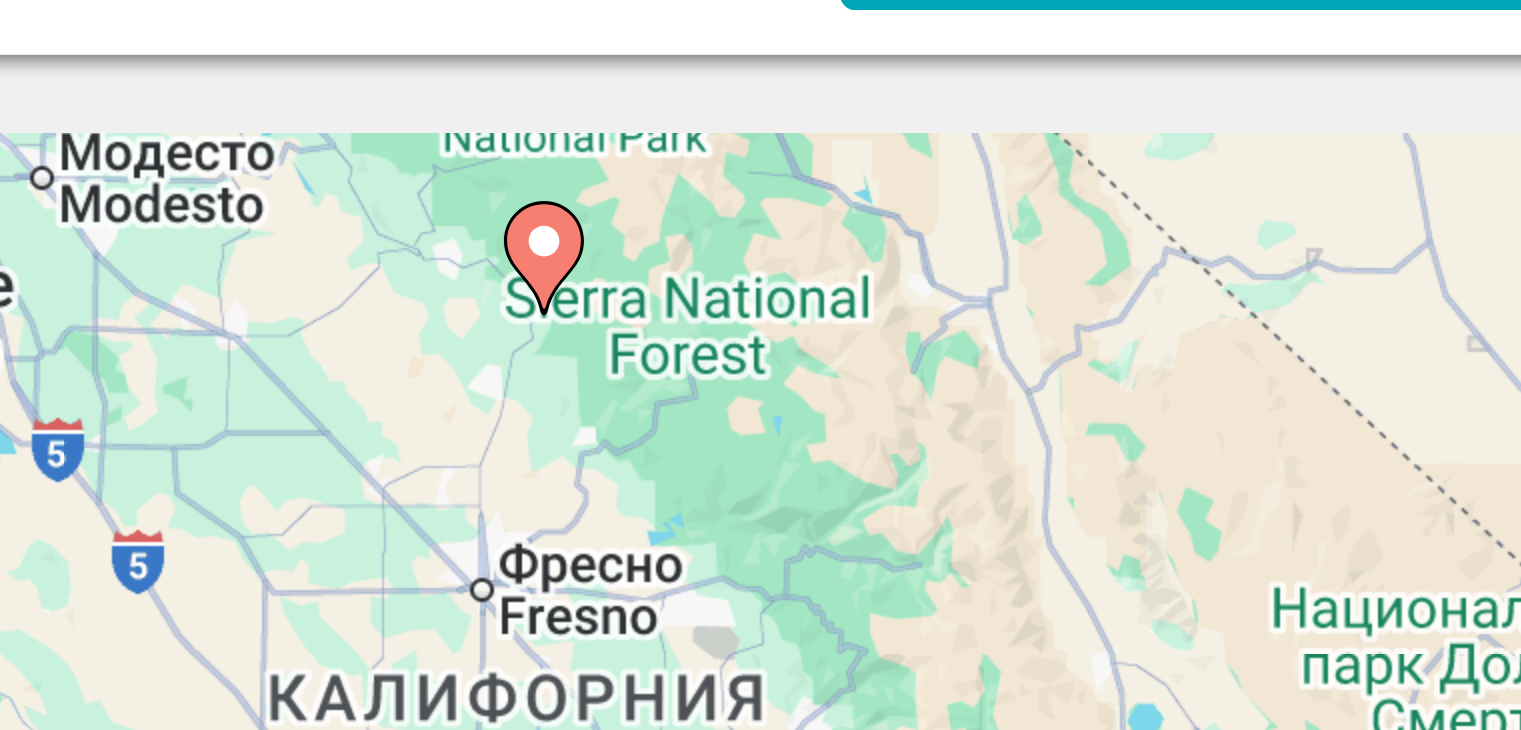 click 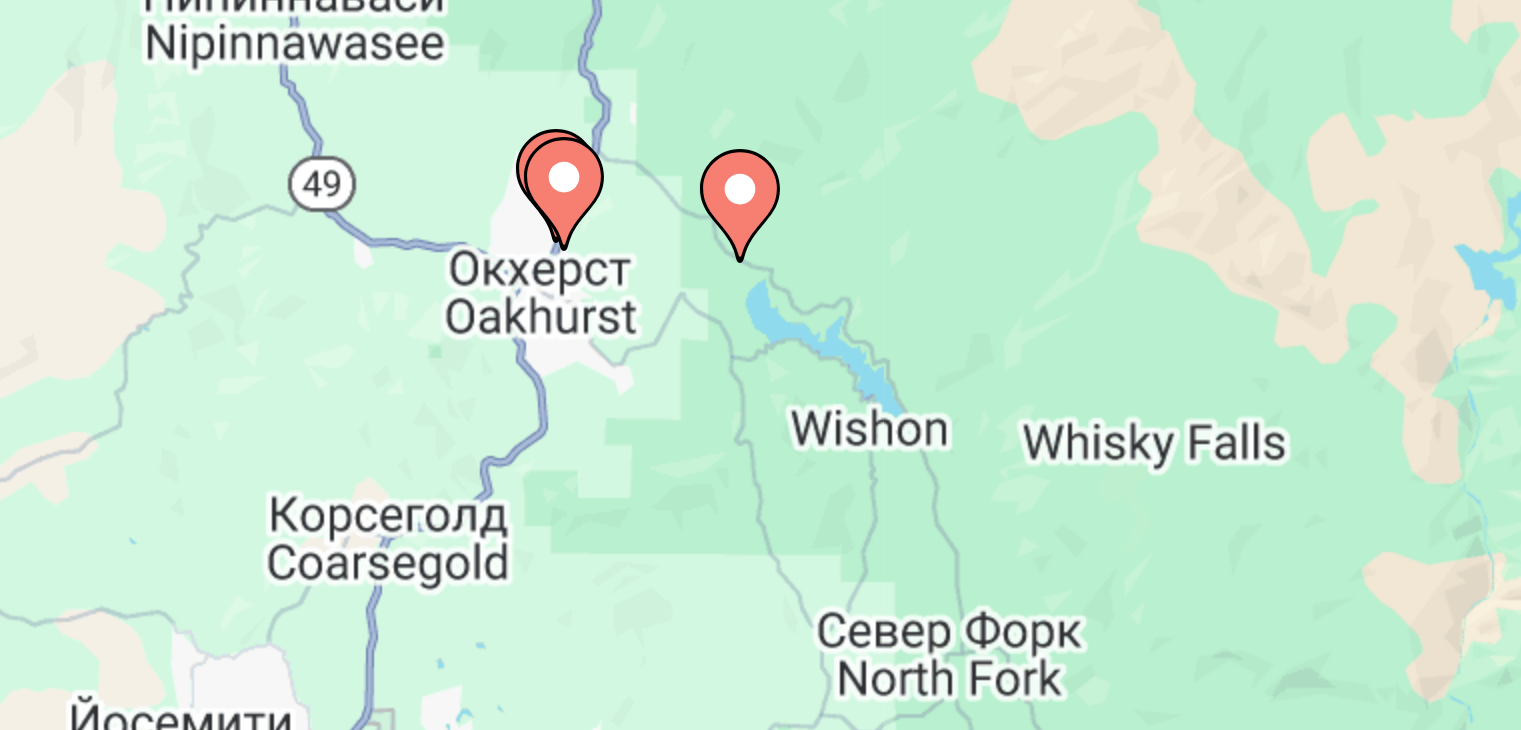 click 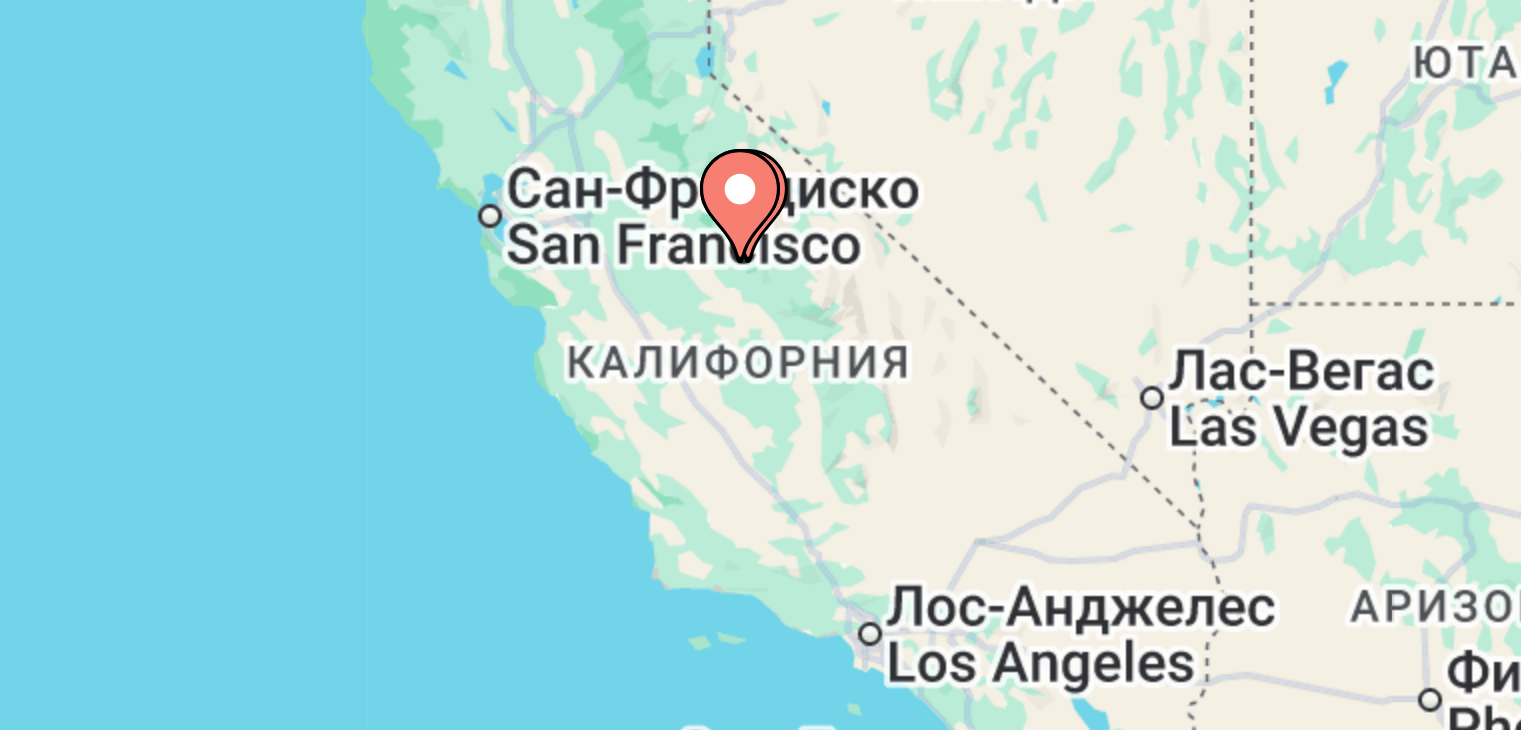 click 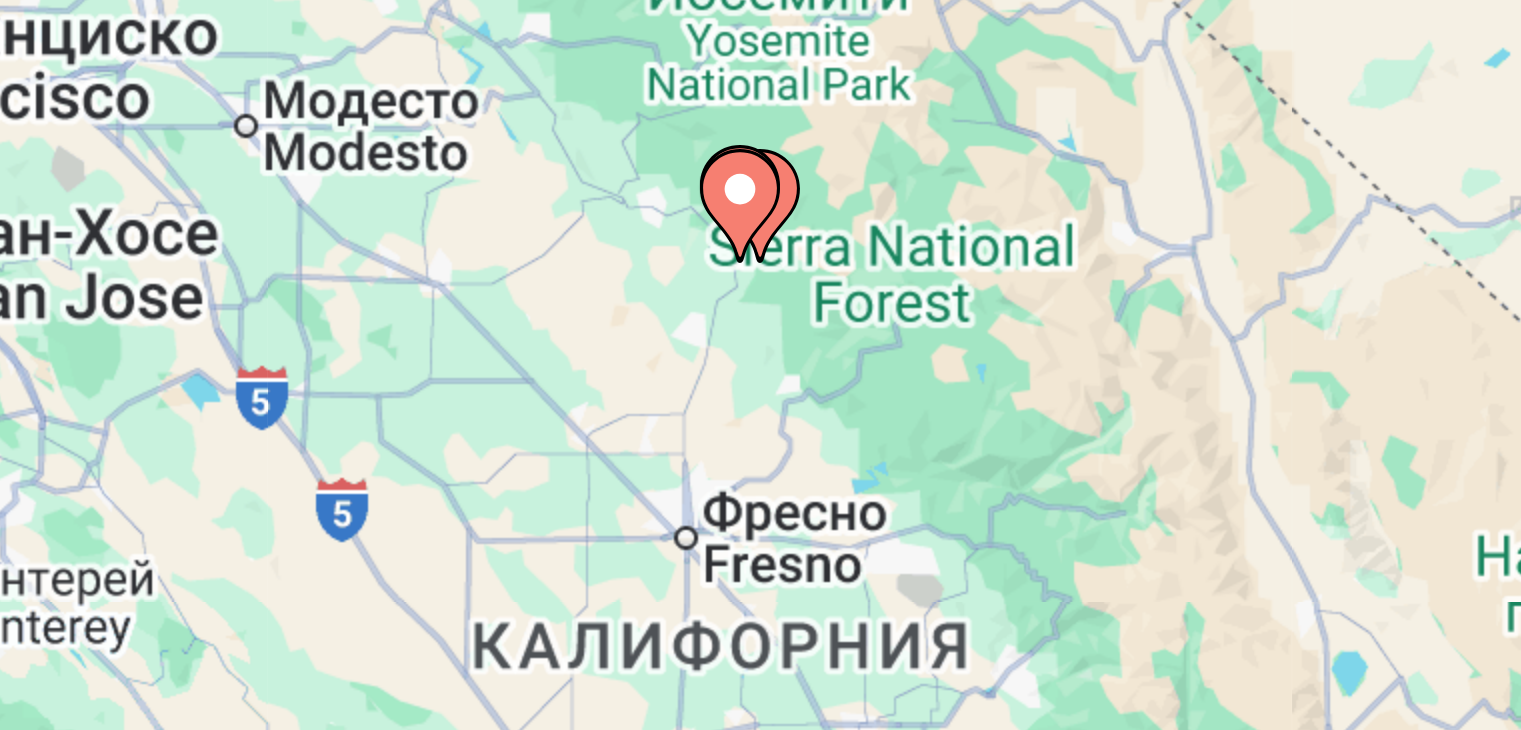 click 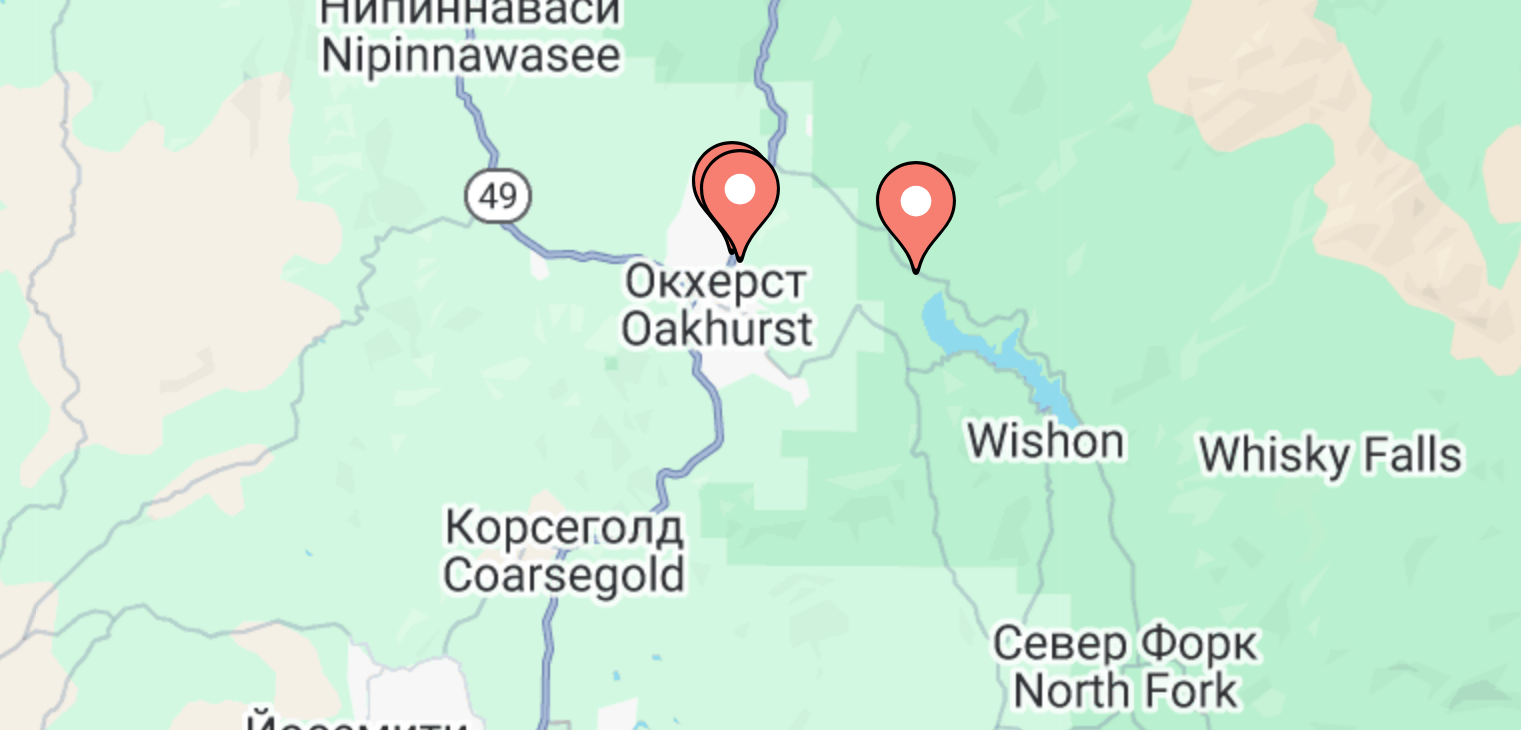 click 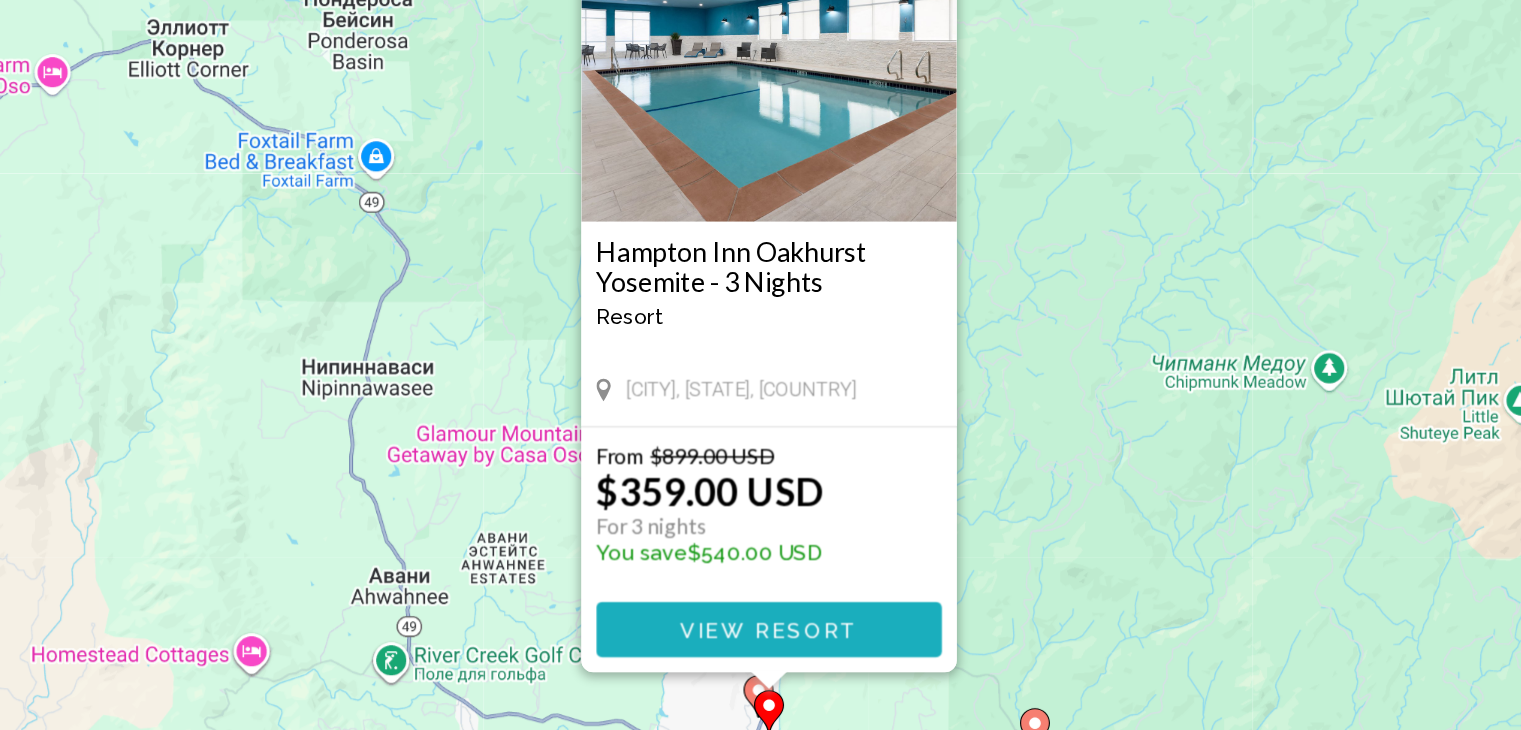 click on "View Resort" at bounding box center (760, 642) 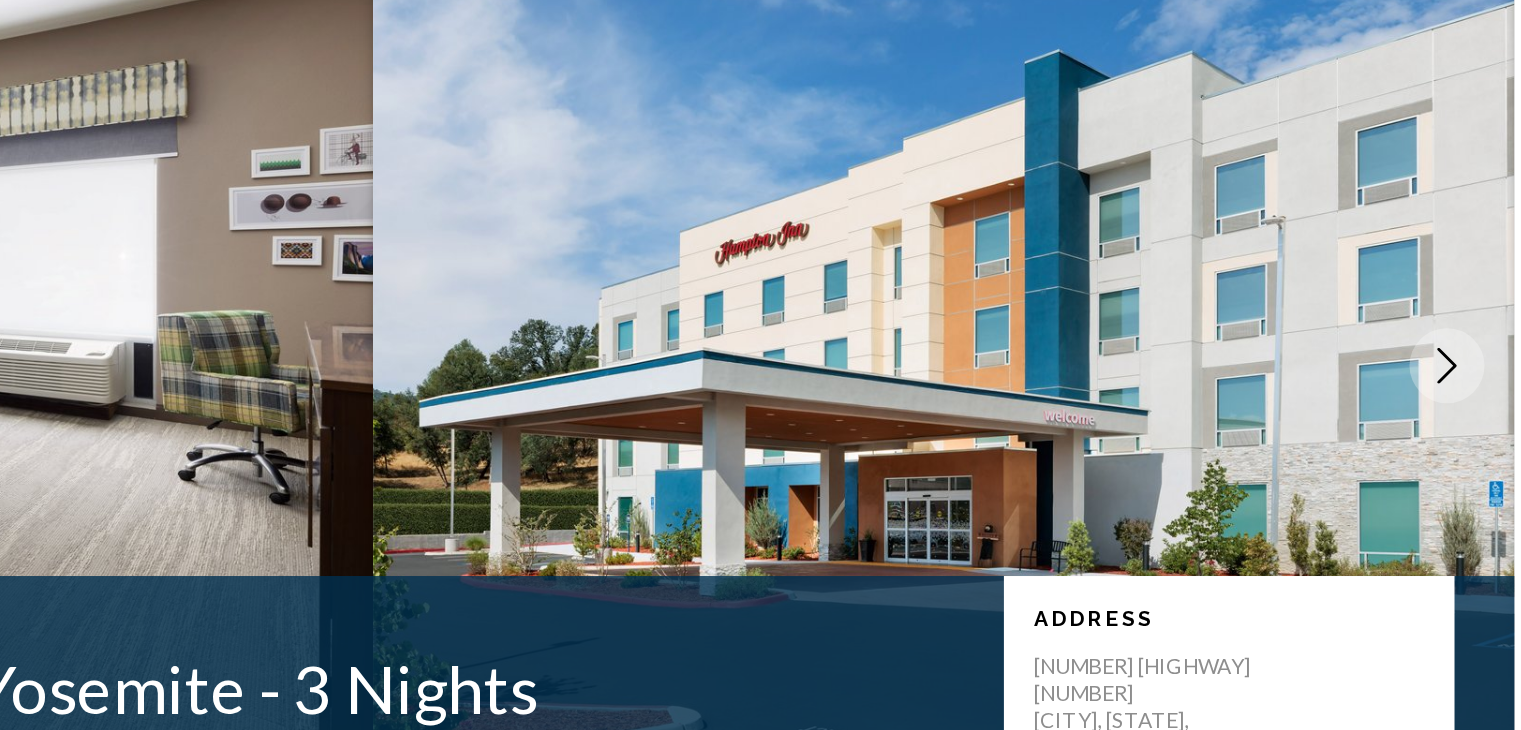 scroll, scrollTop: 0, scrollLeft: 0, axis: both 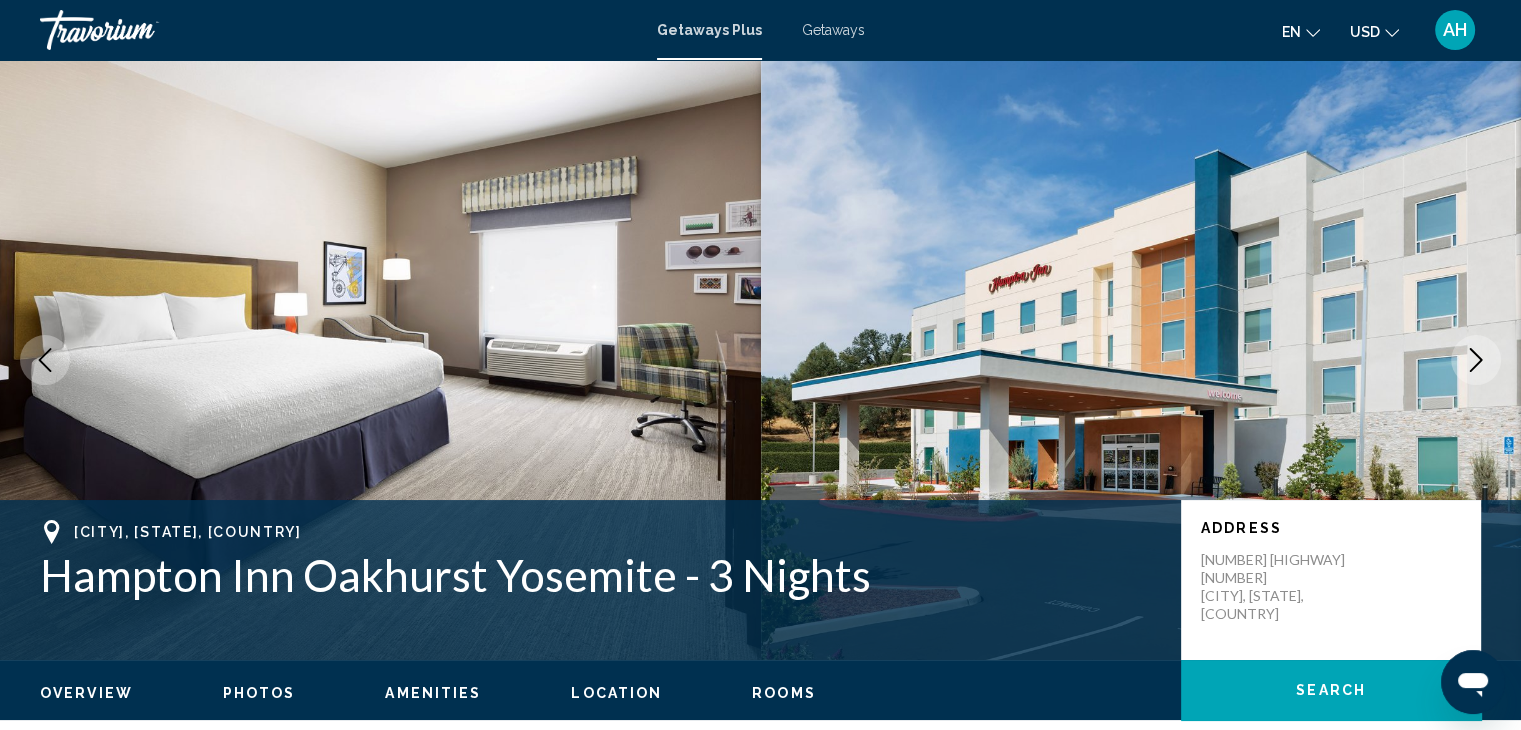 click 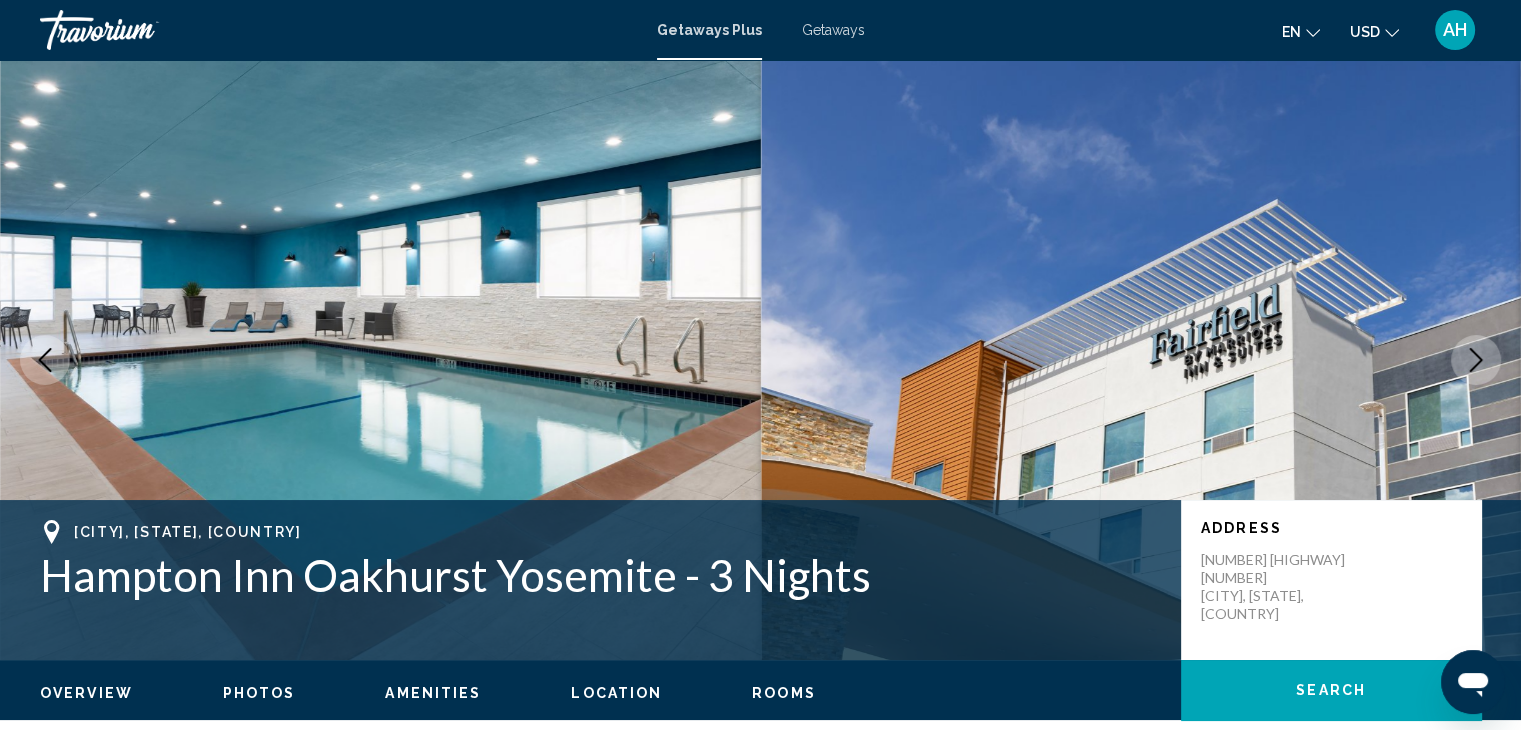 click 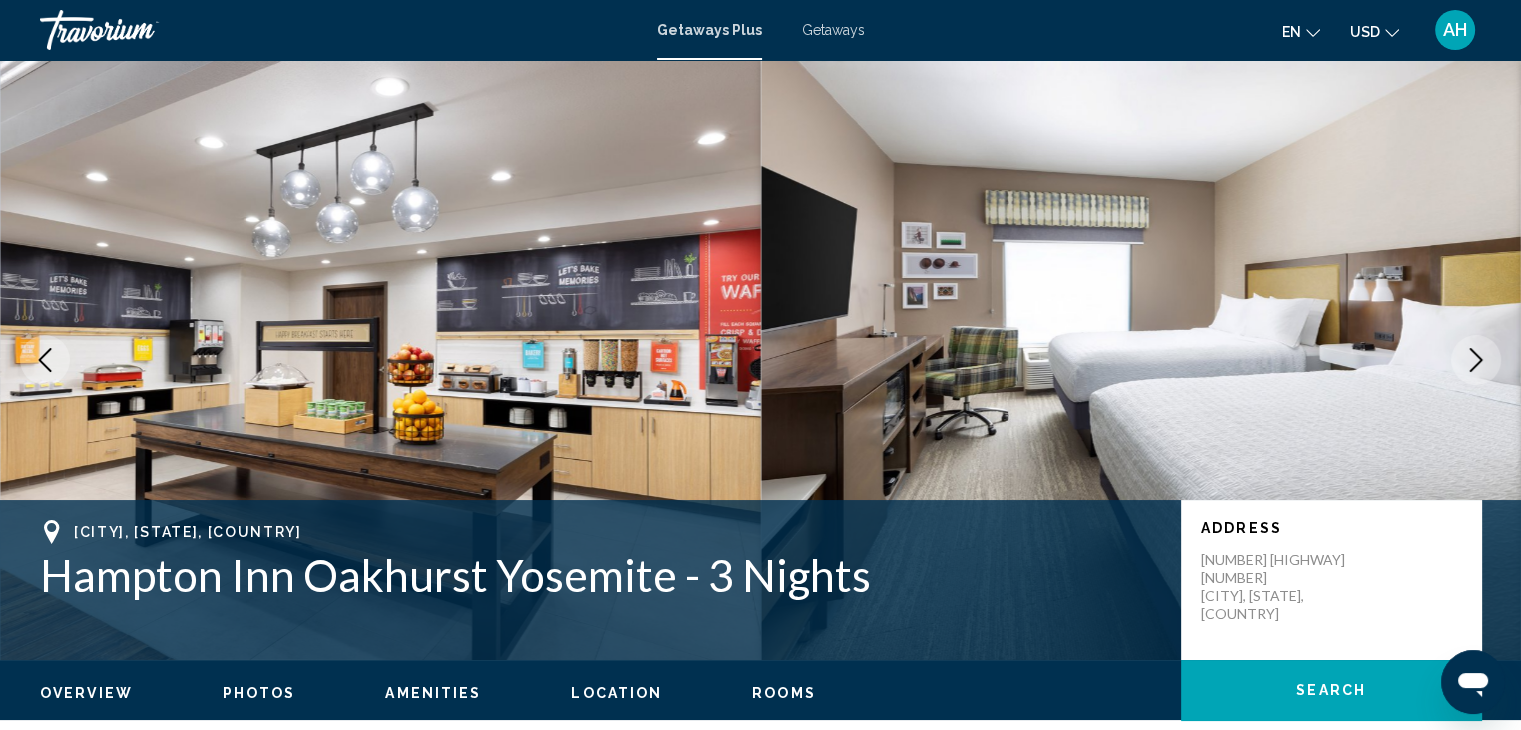 click 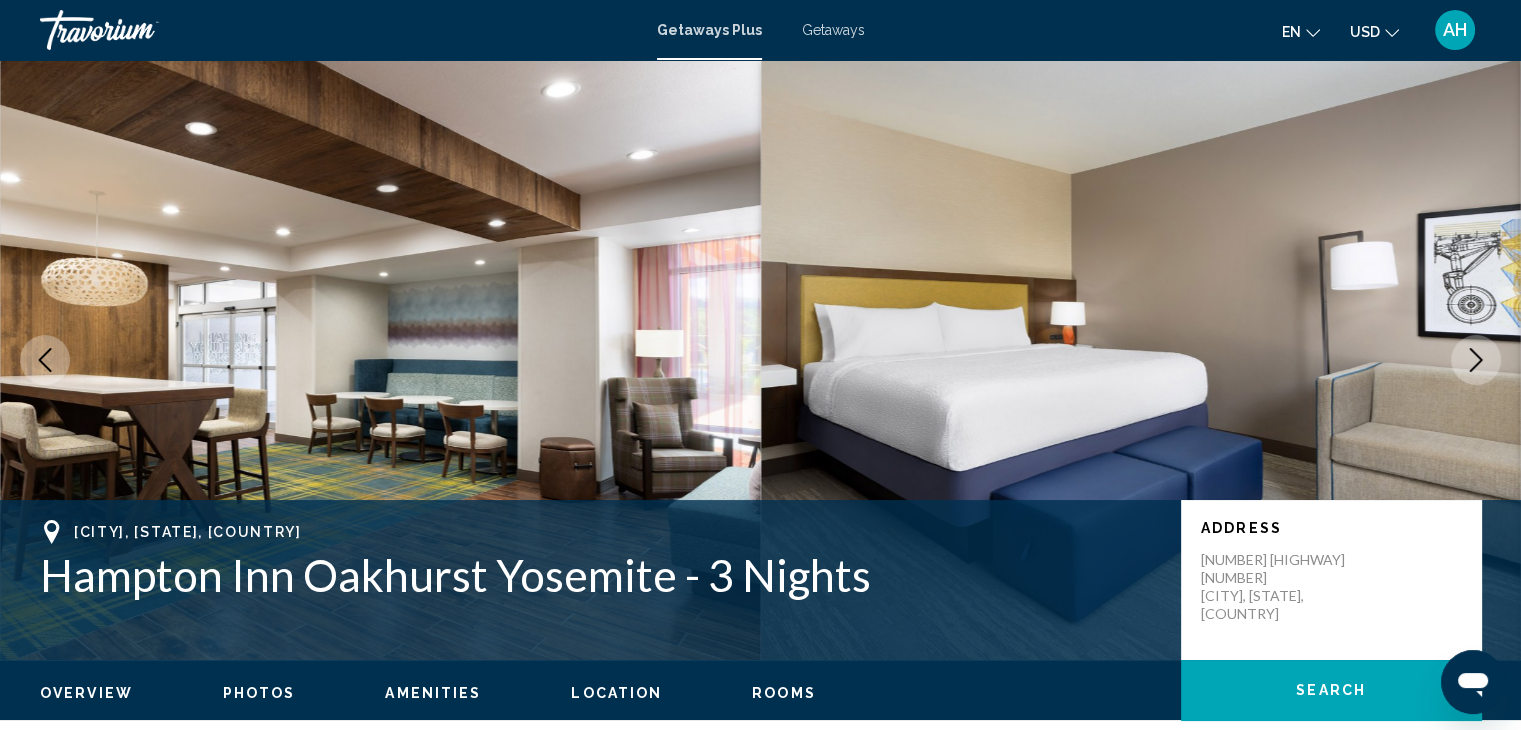 click 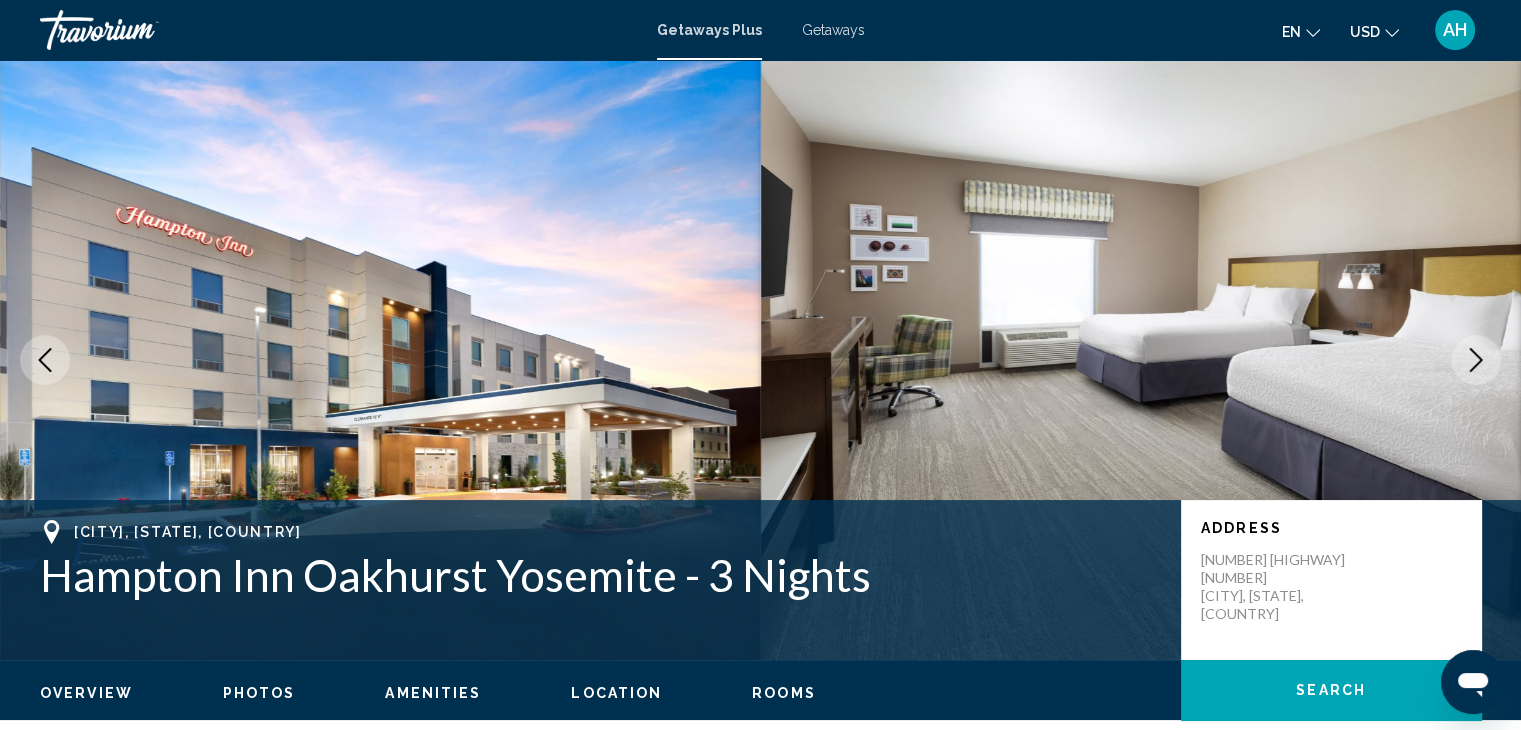 click 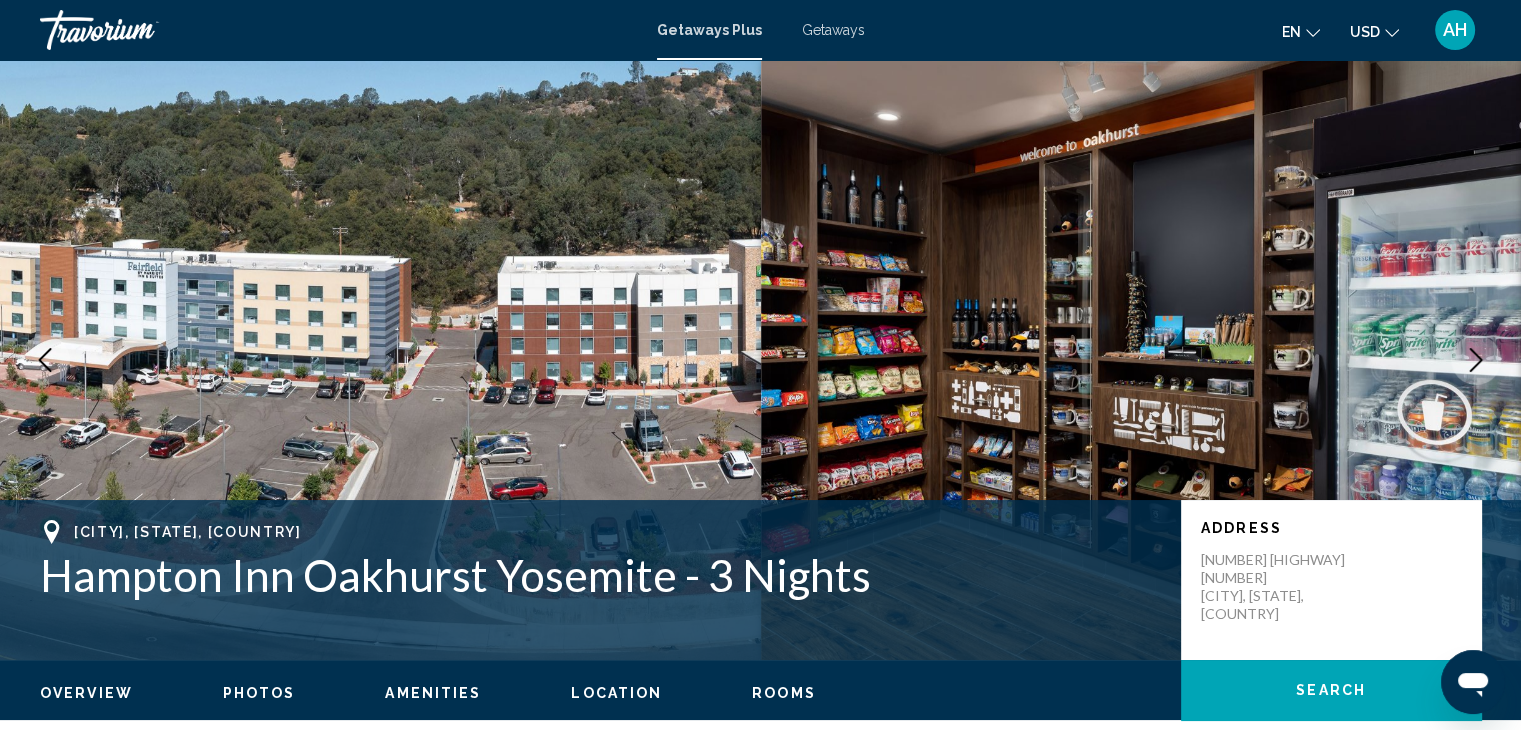 click 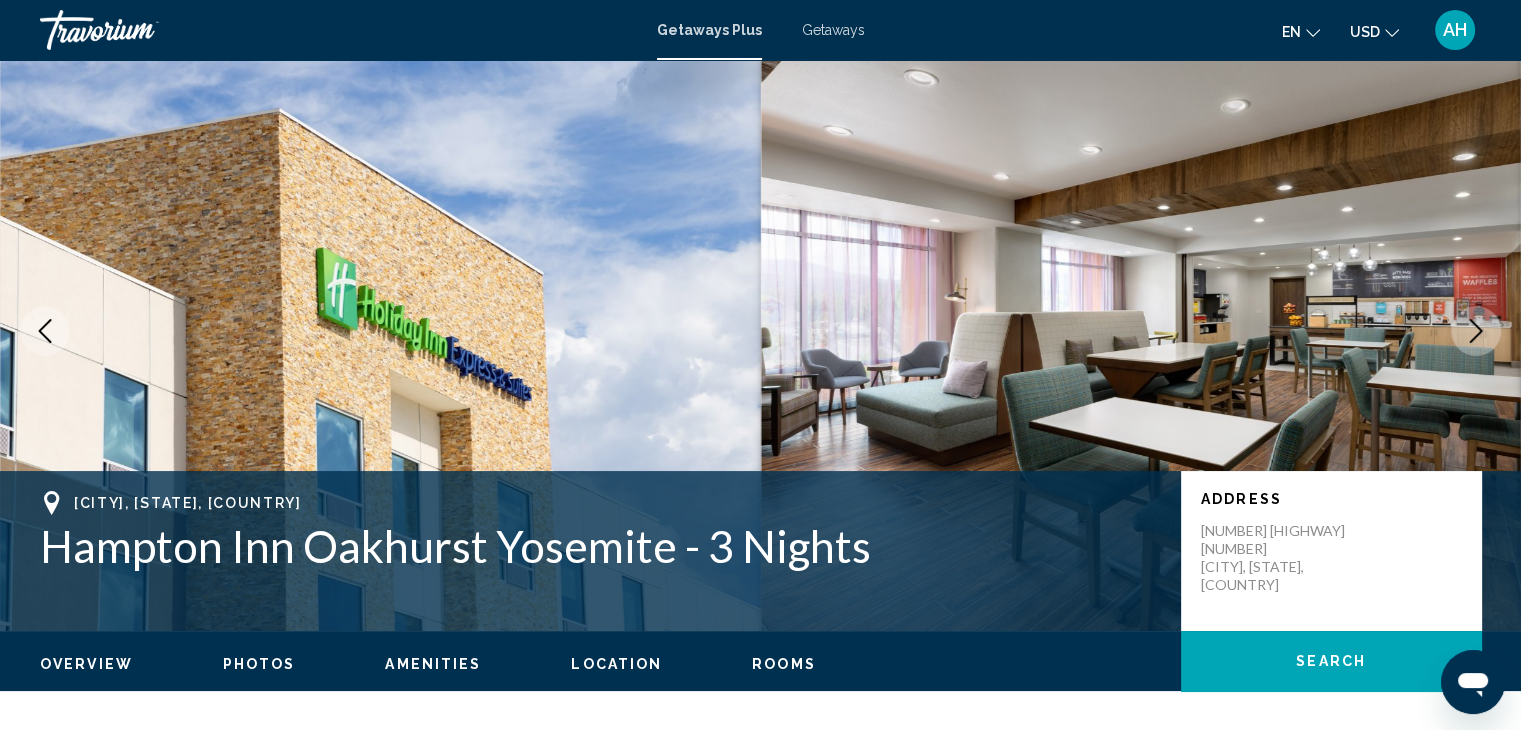 scroll, scrollTop: 0, scrollLeft: 0, axis: both 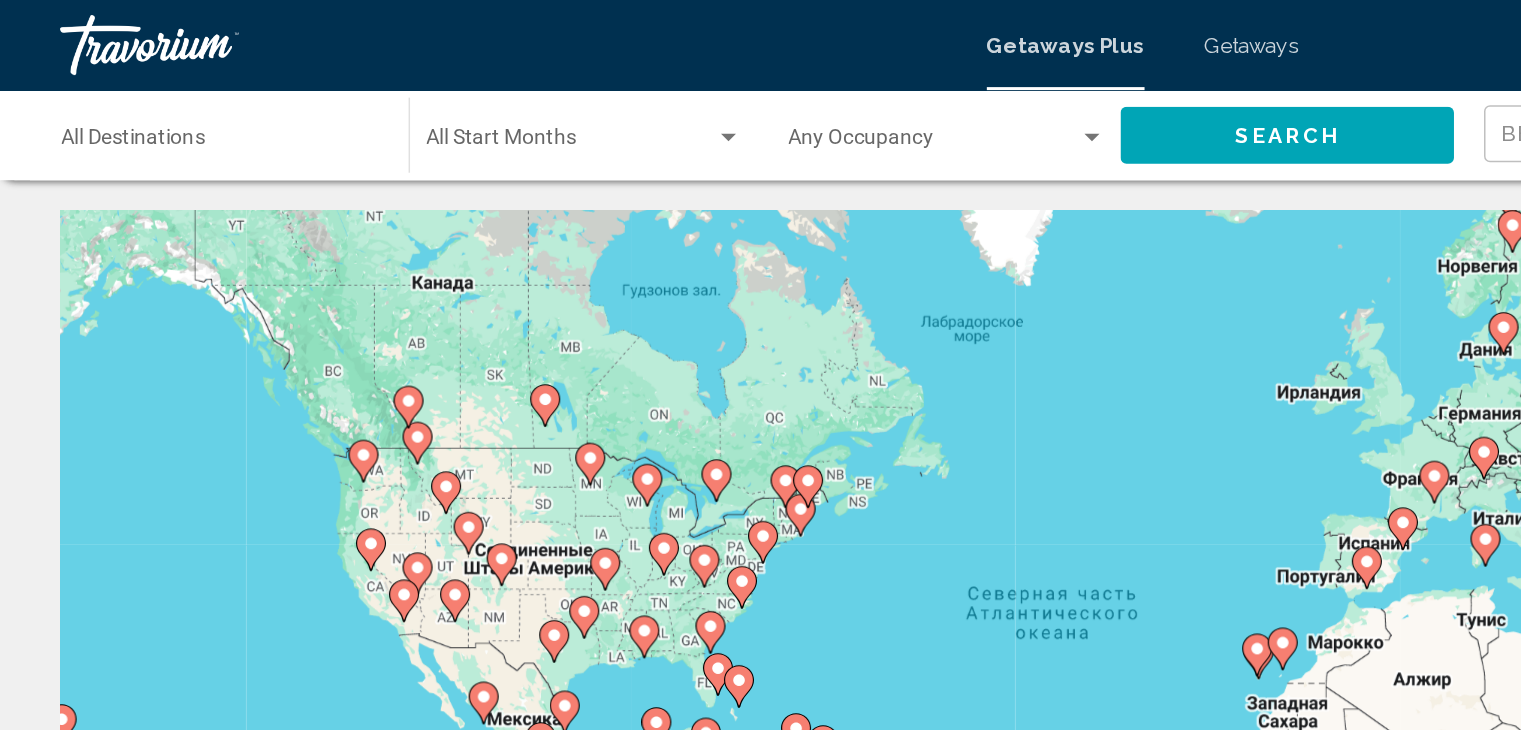 click 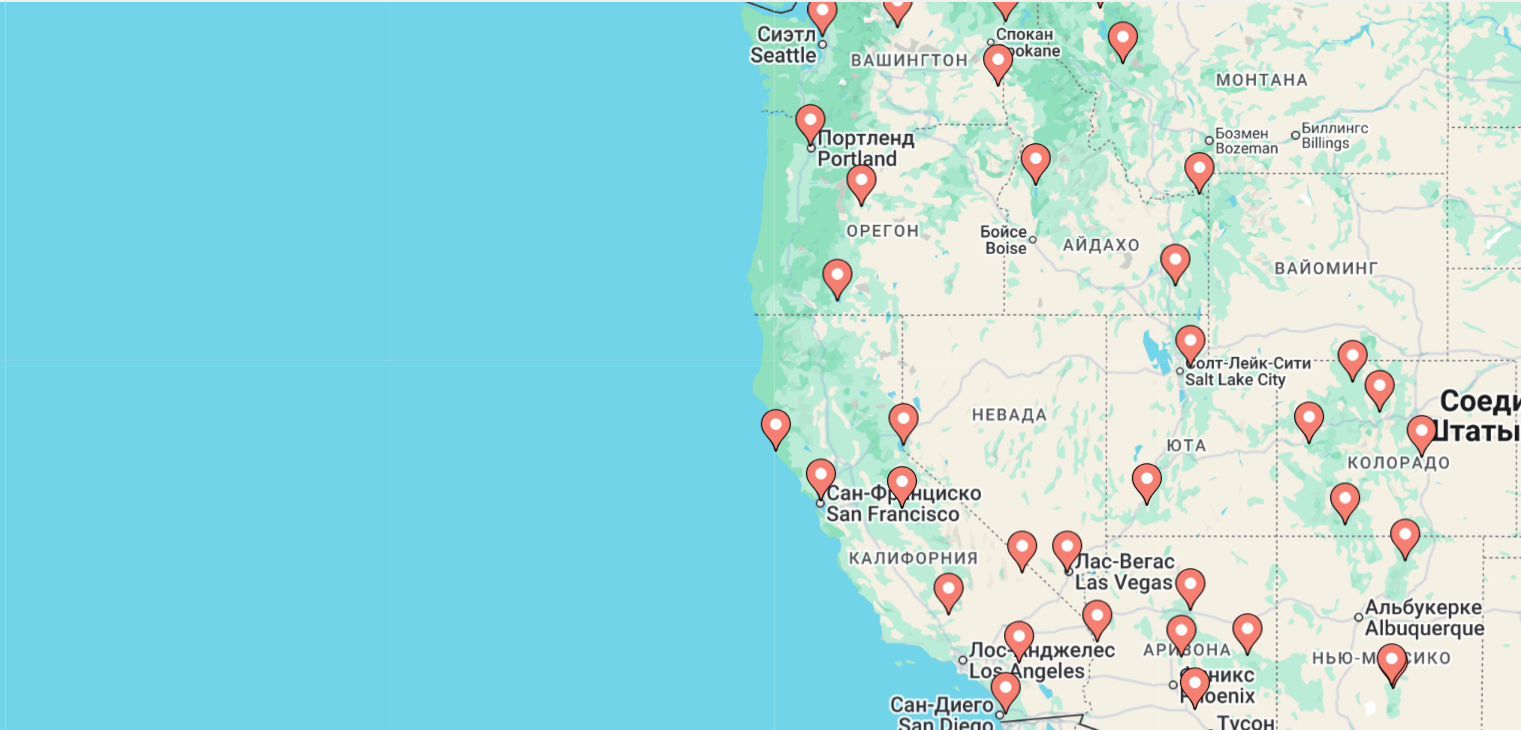click 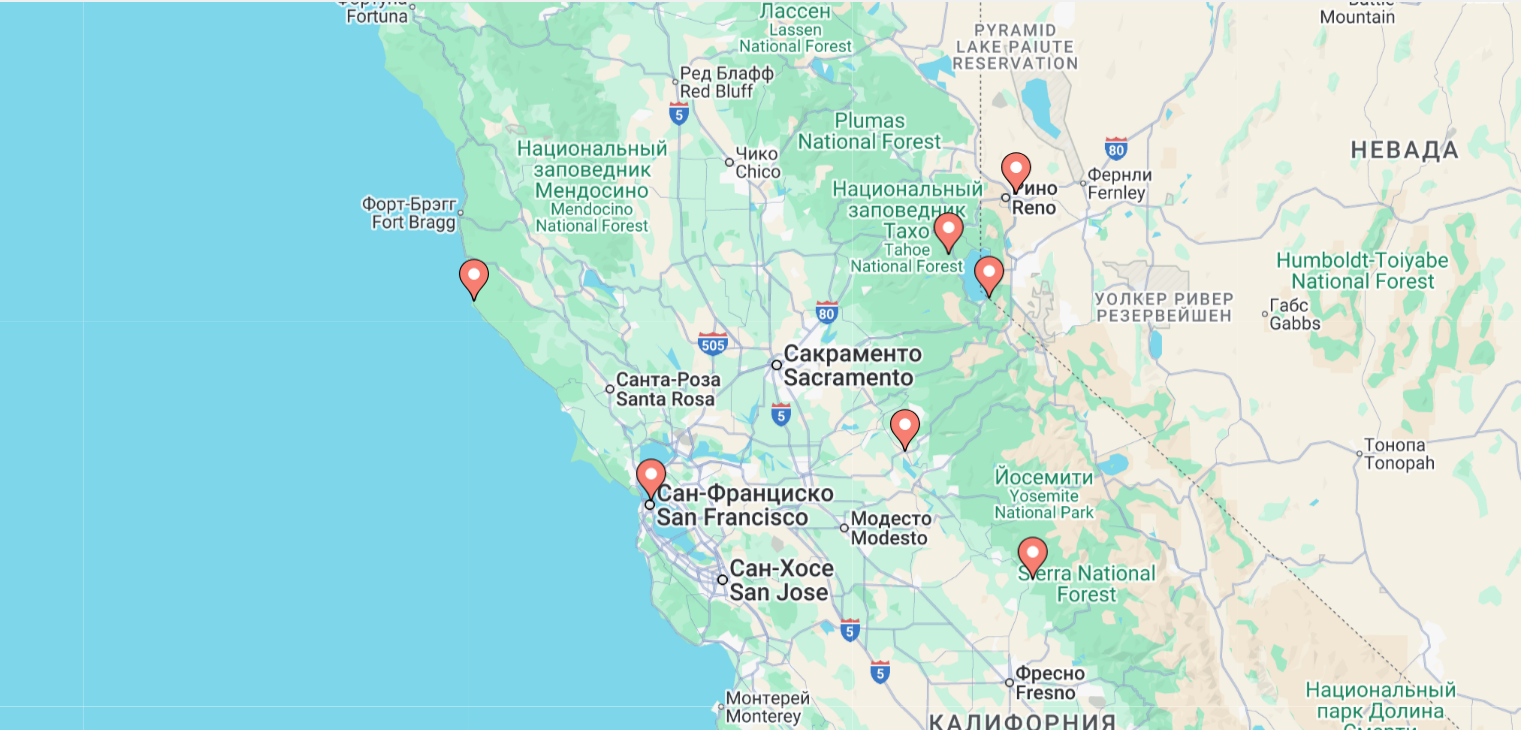 click 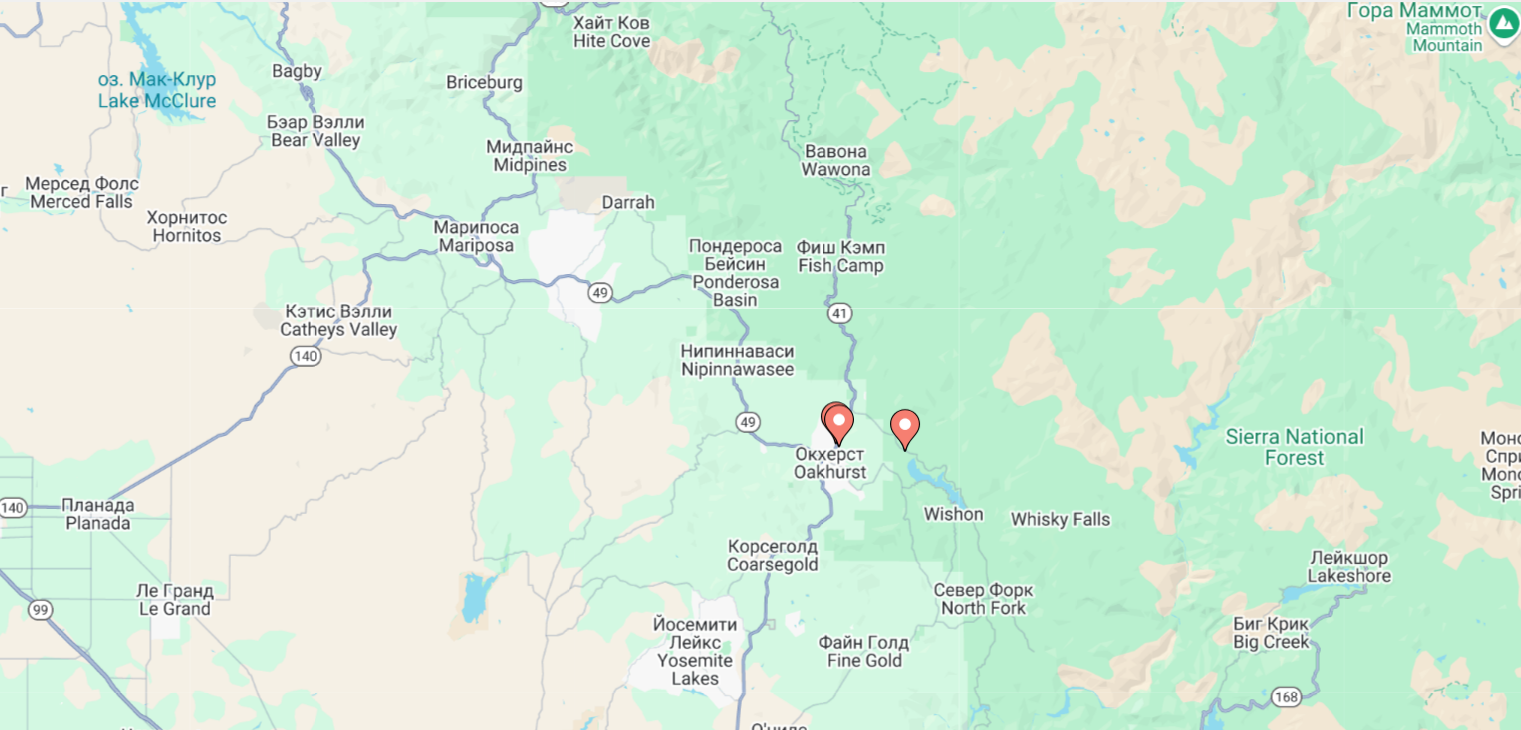 click 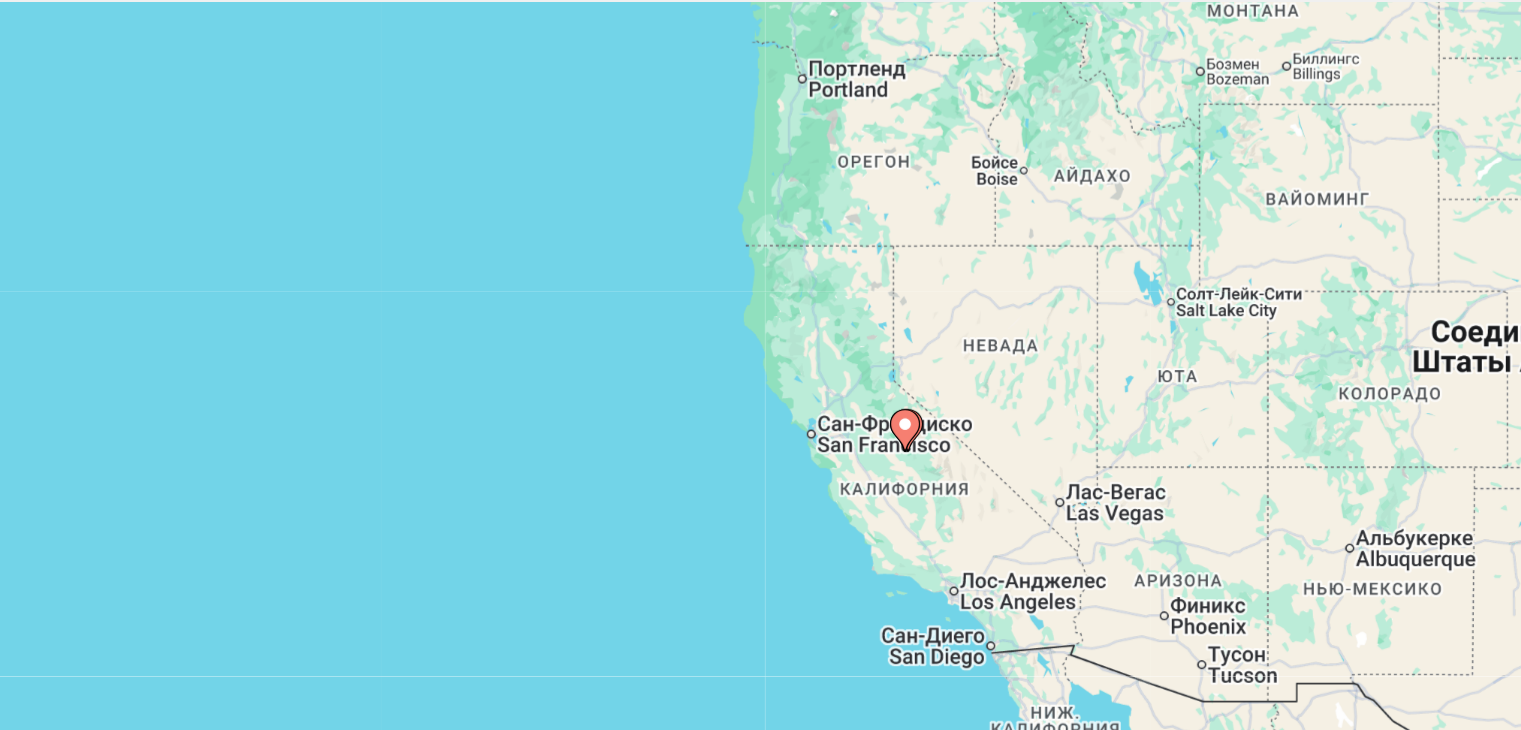 click 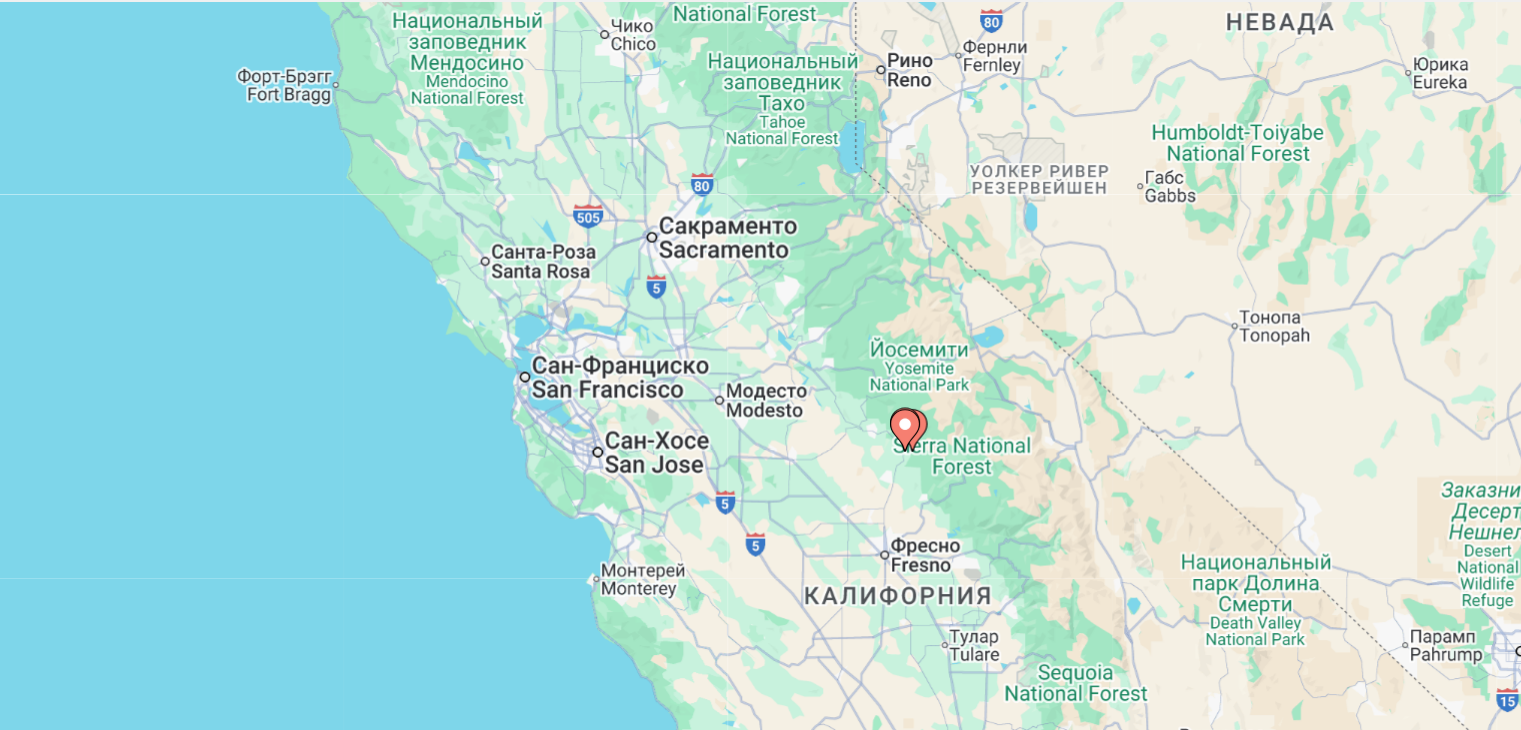 click 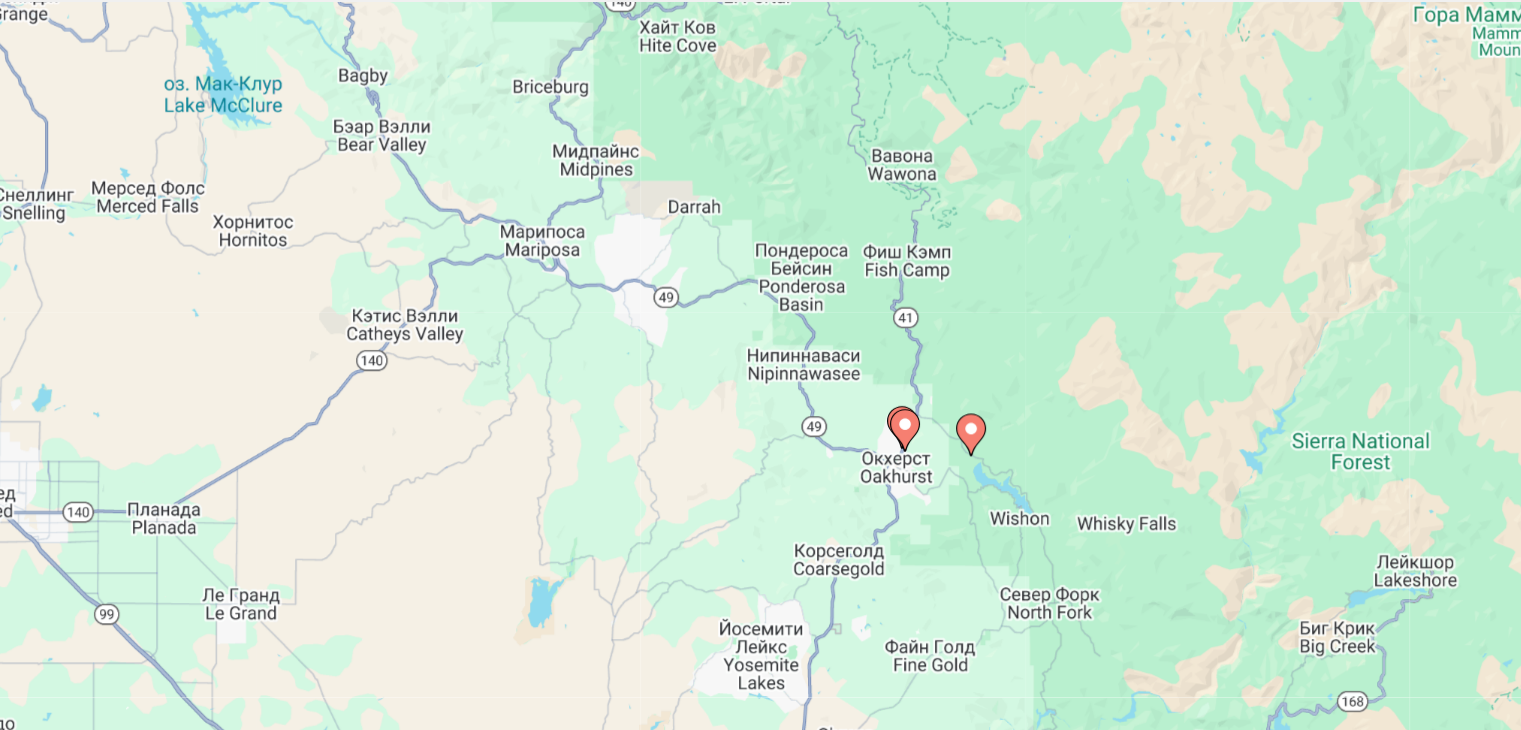 click 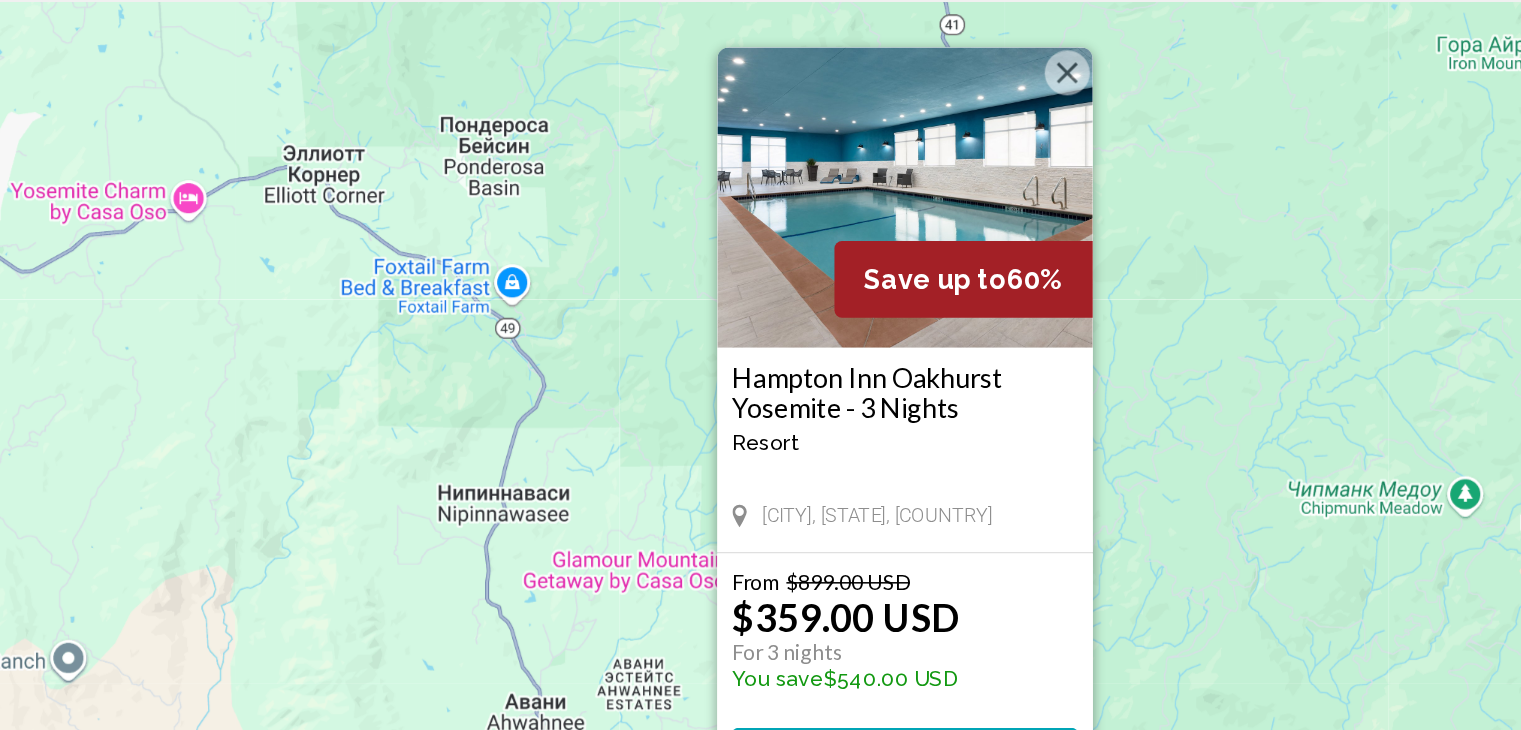 click at bounding box center [869, 187] 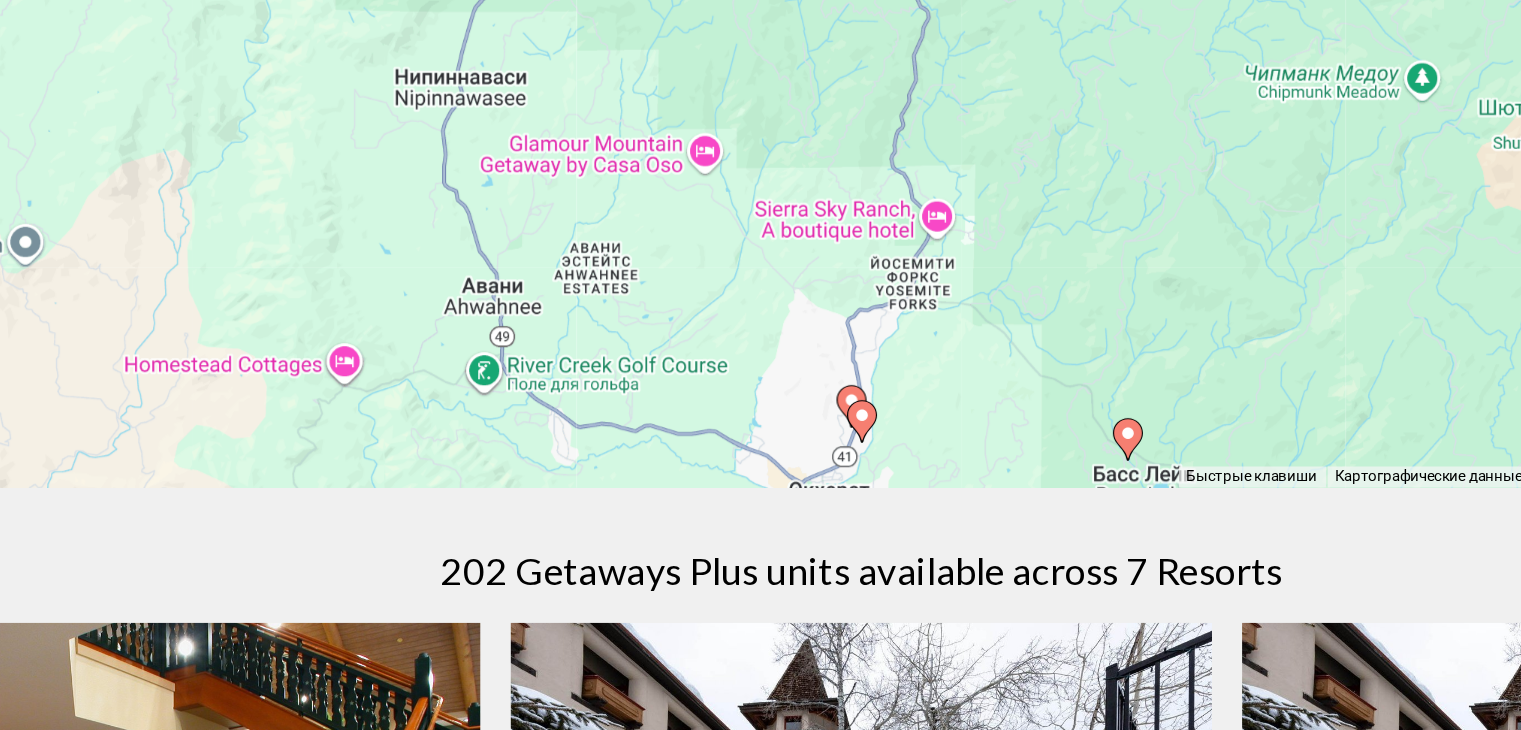 scroll, scrollTop: 175, scrollLeft: 0, axis: vertical 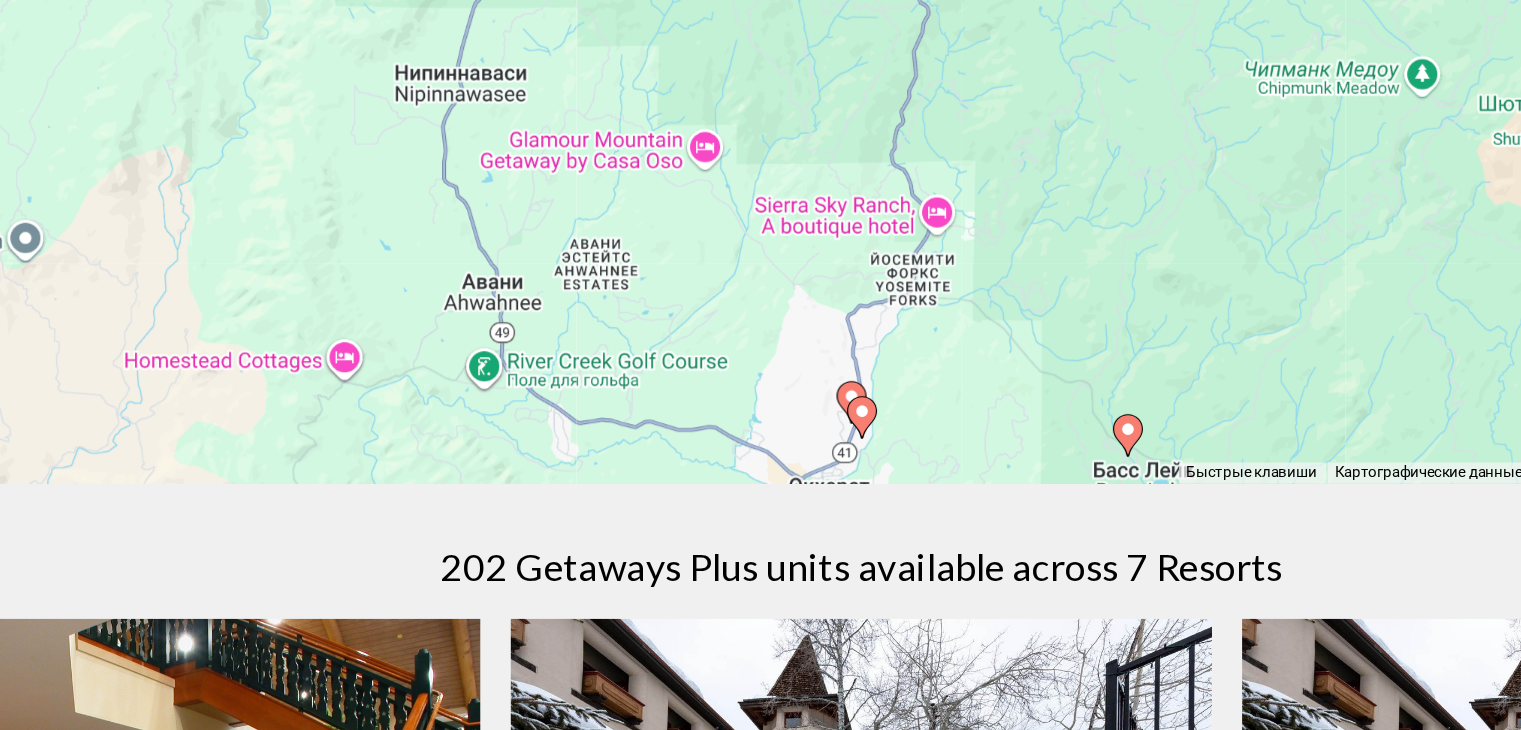 click 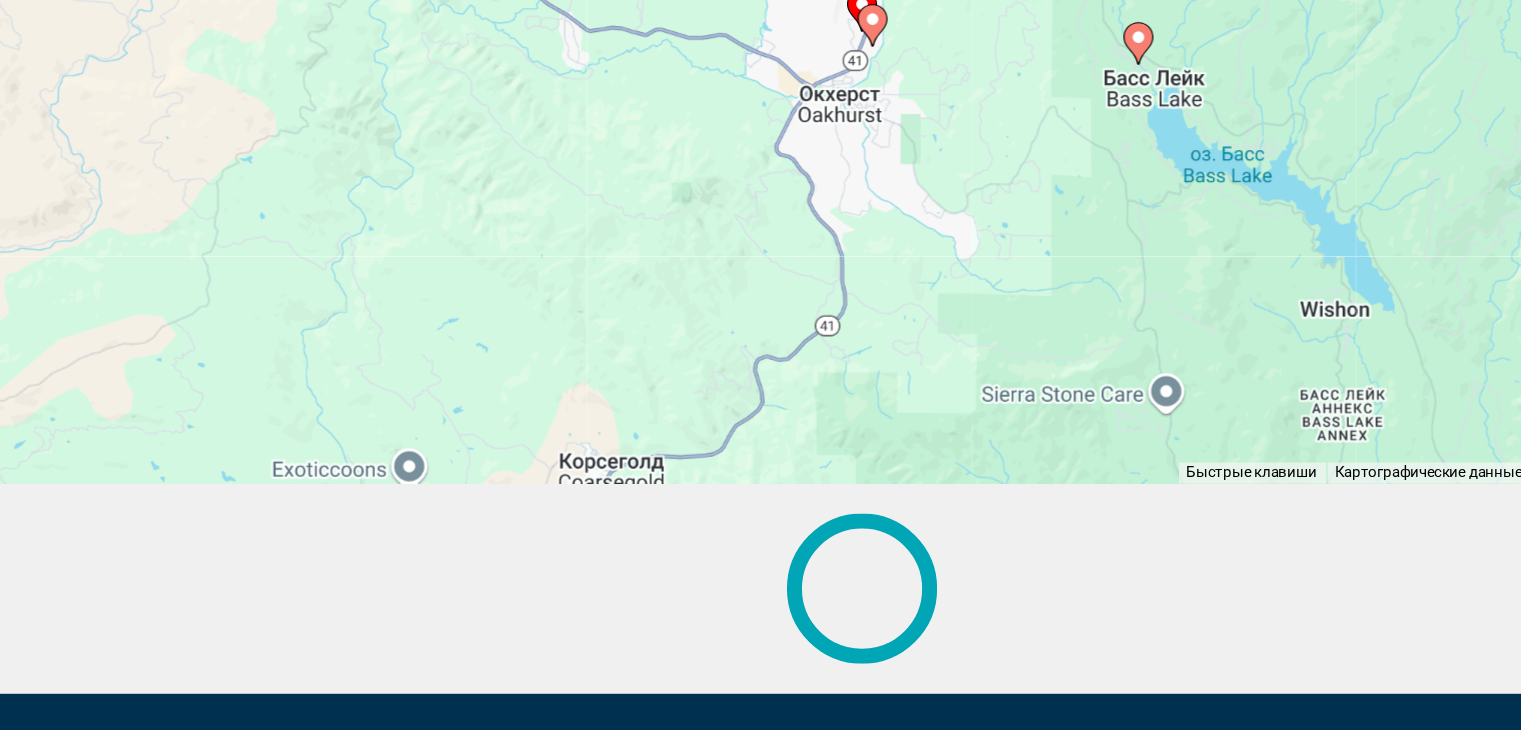 scroll, scrollTop: 38, scrollLeft: 0, axis: vertical 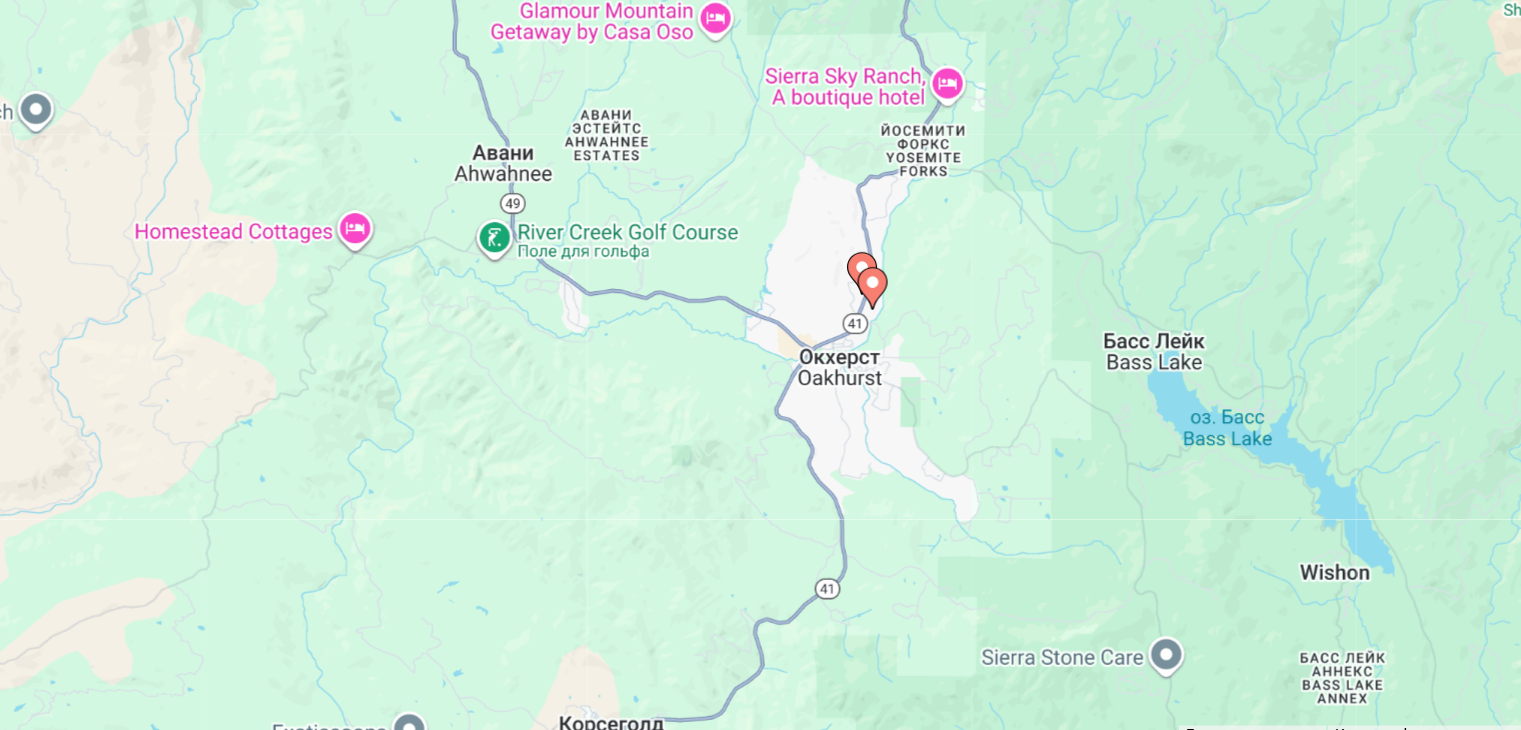 click 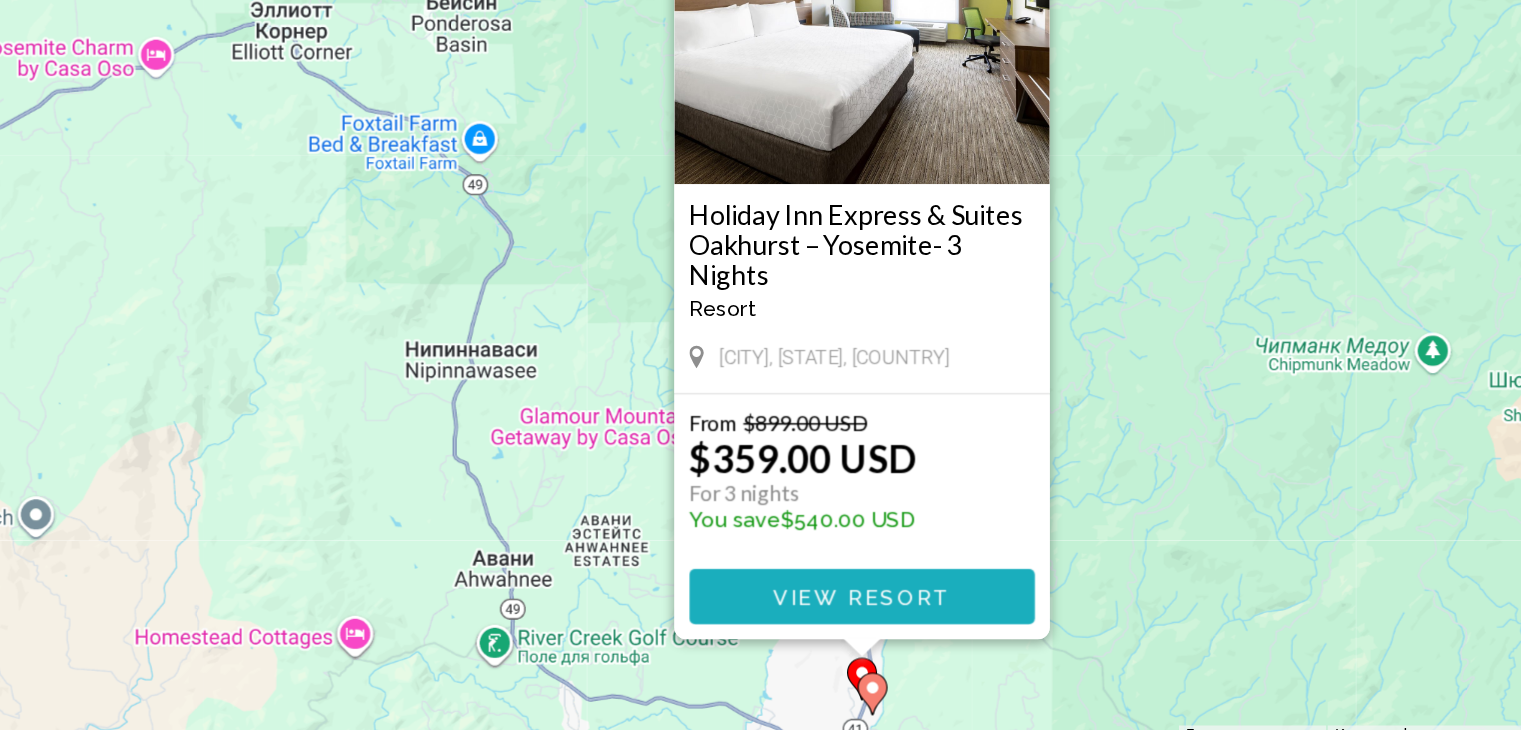 click on "View Resort" at bounding box center (760, 641) 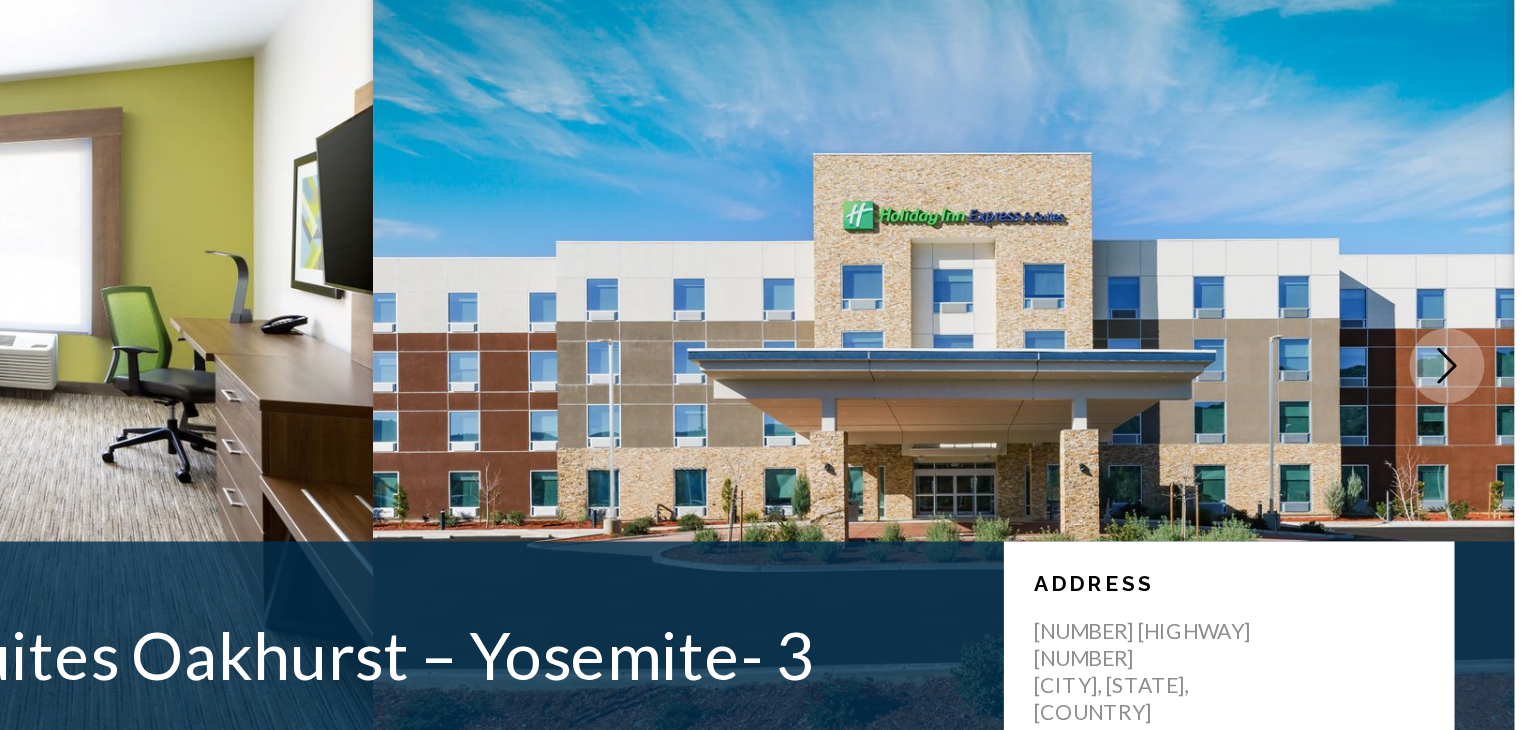 click 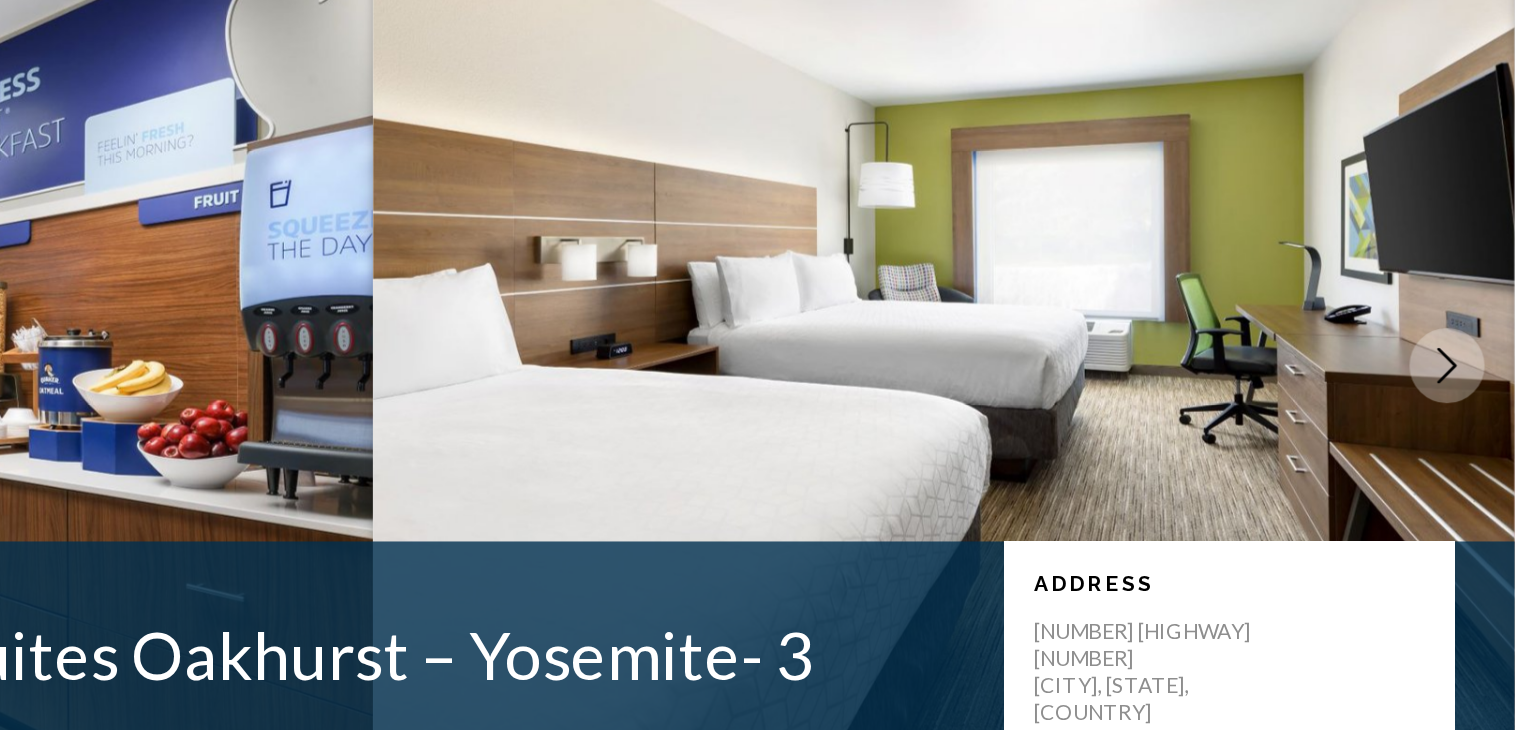 click 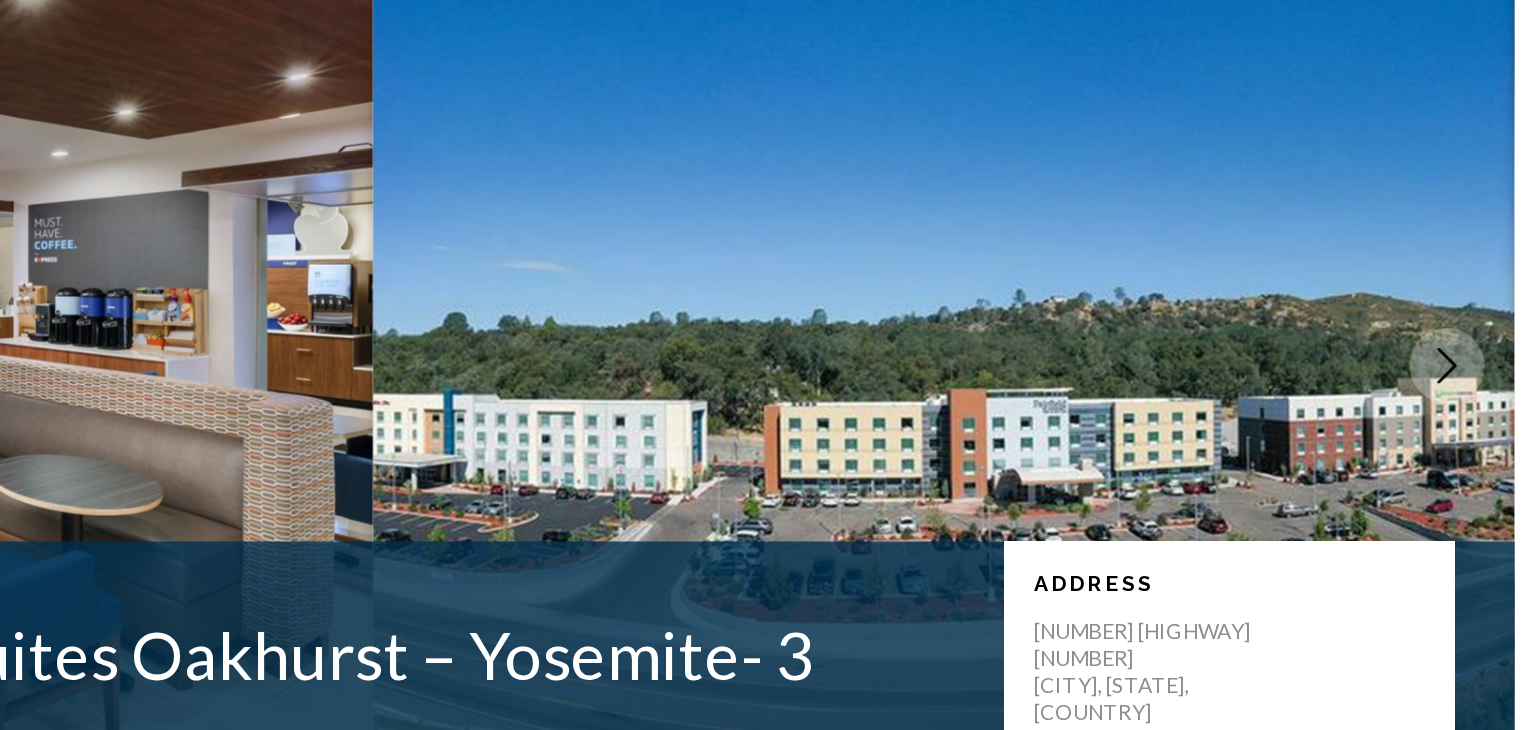 click 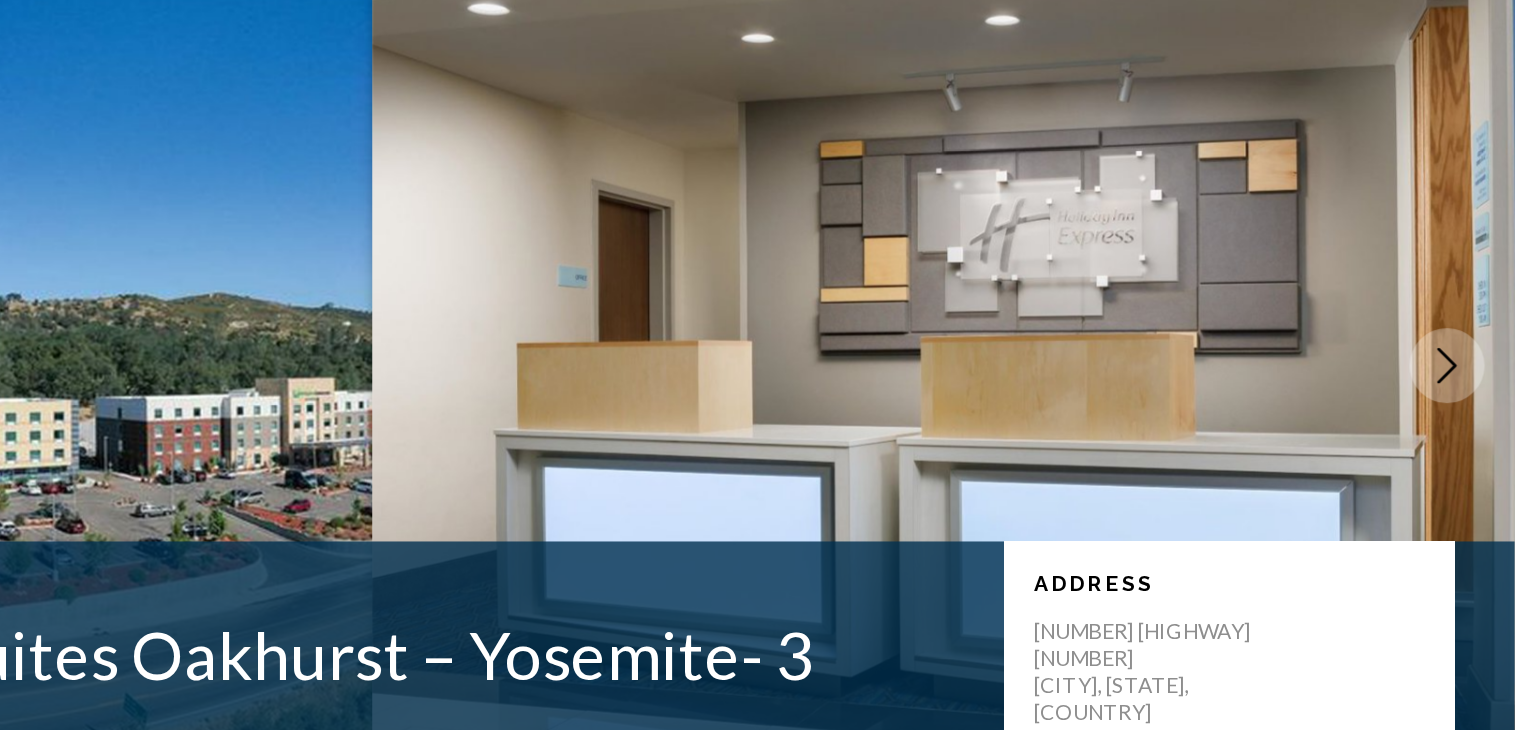 click 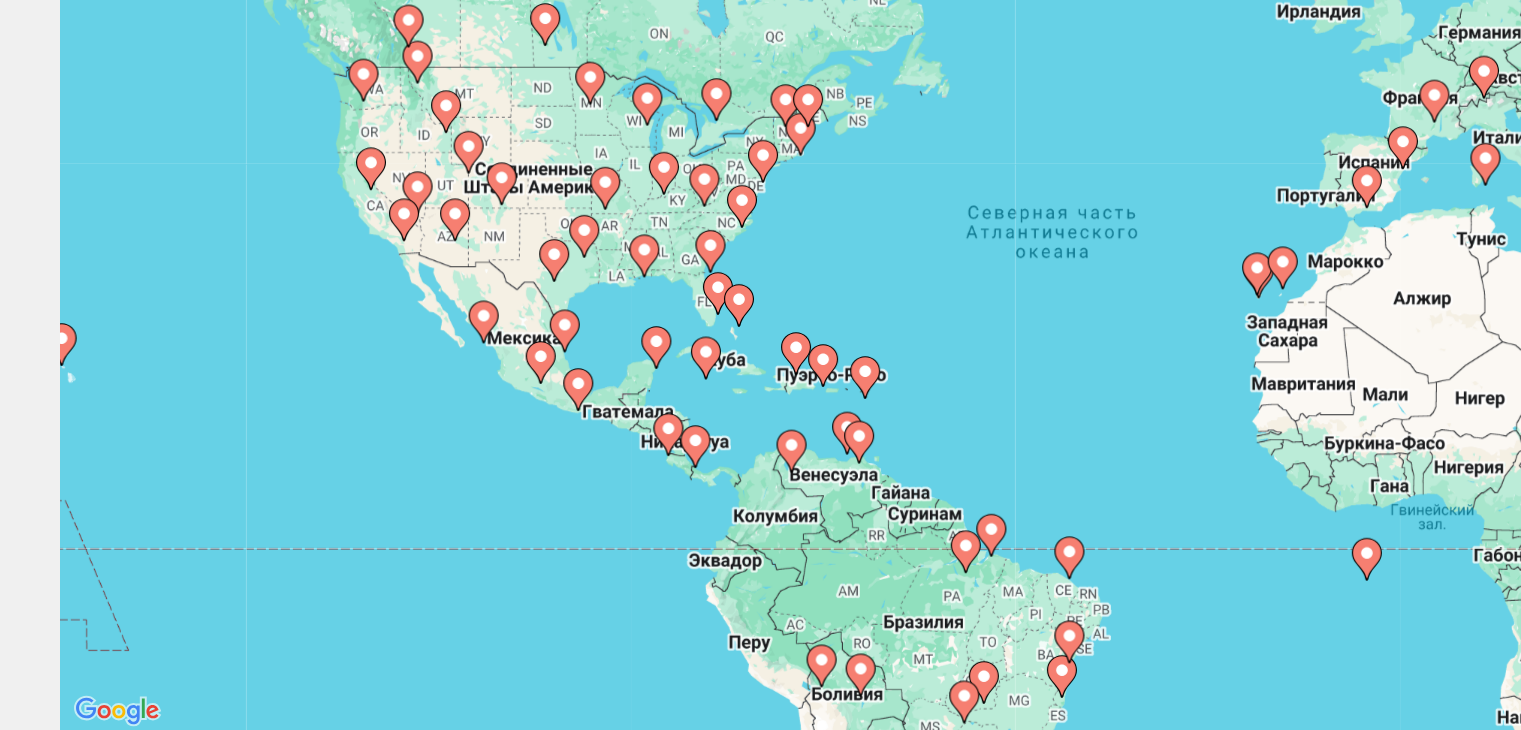scroll, scrollTop: 17, scrollLeft: 0, axis: vertical 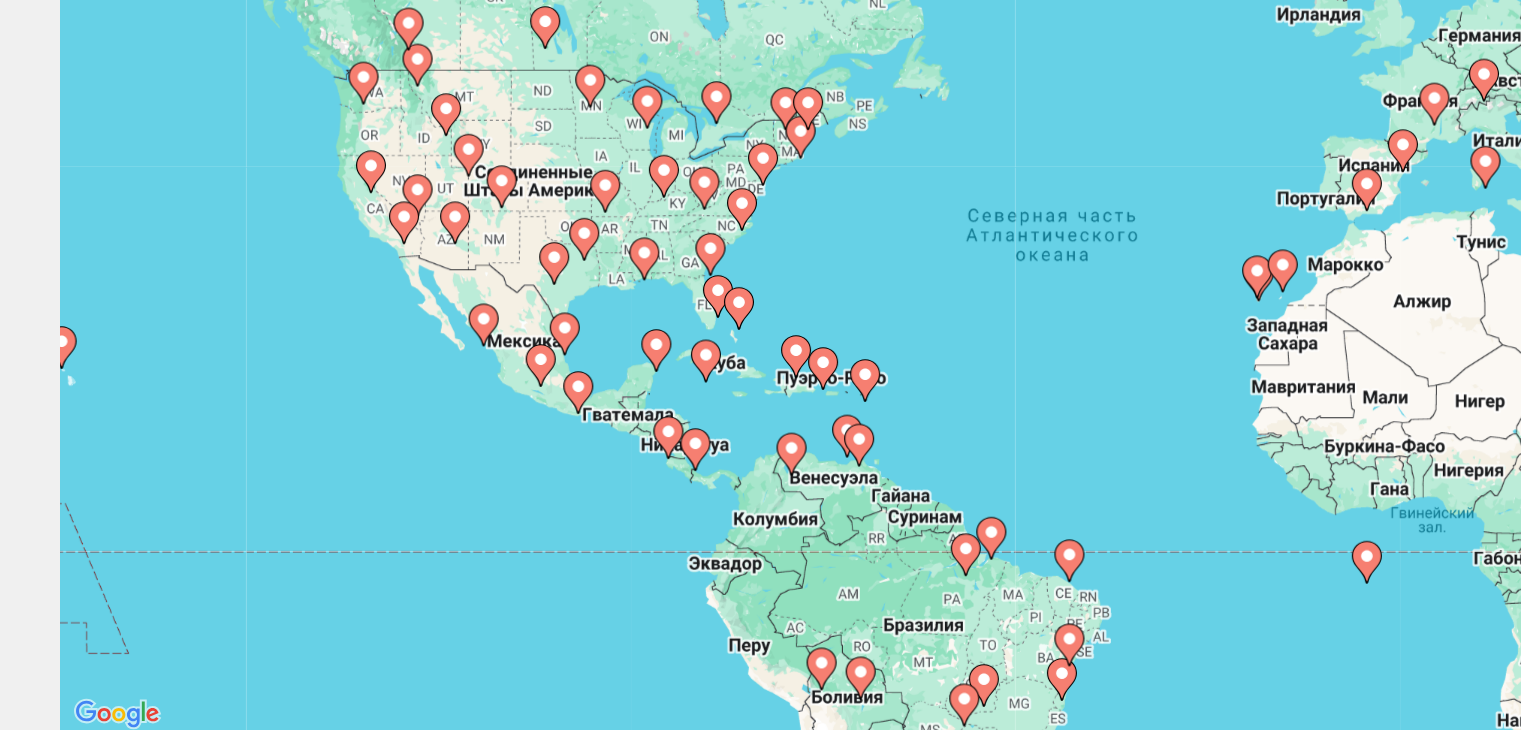 click 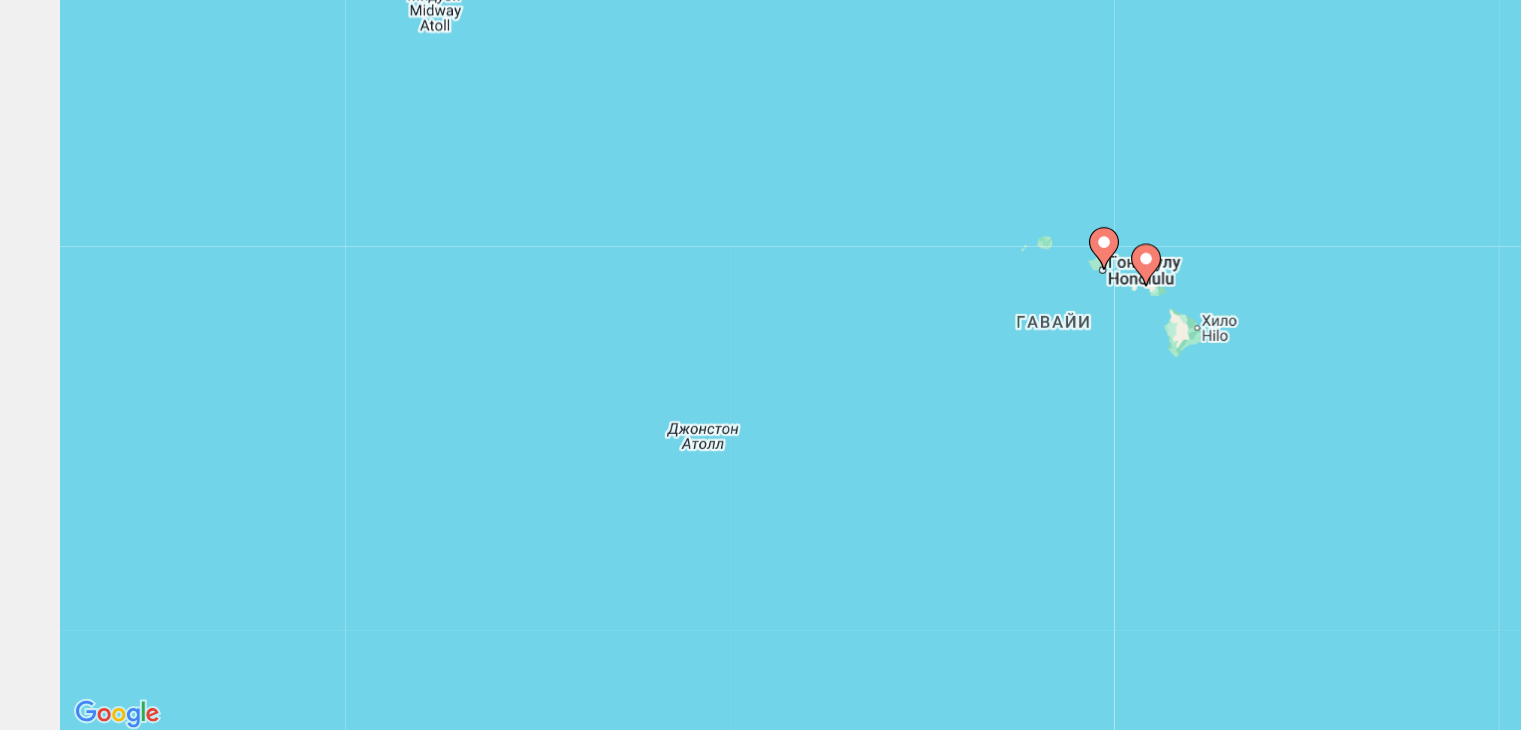click 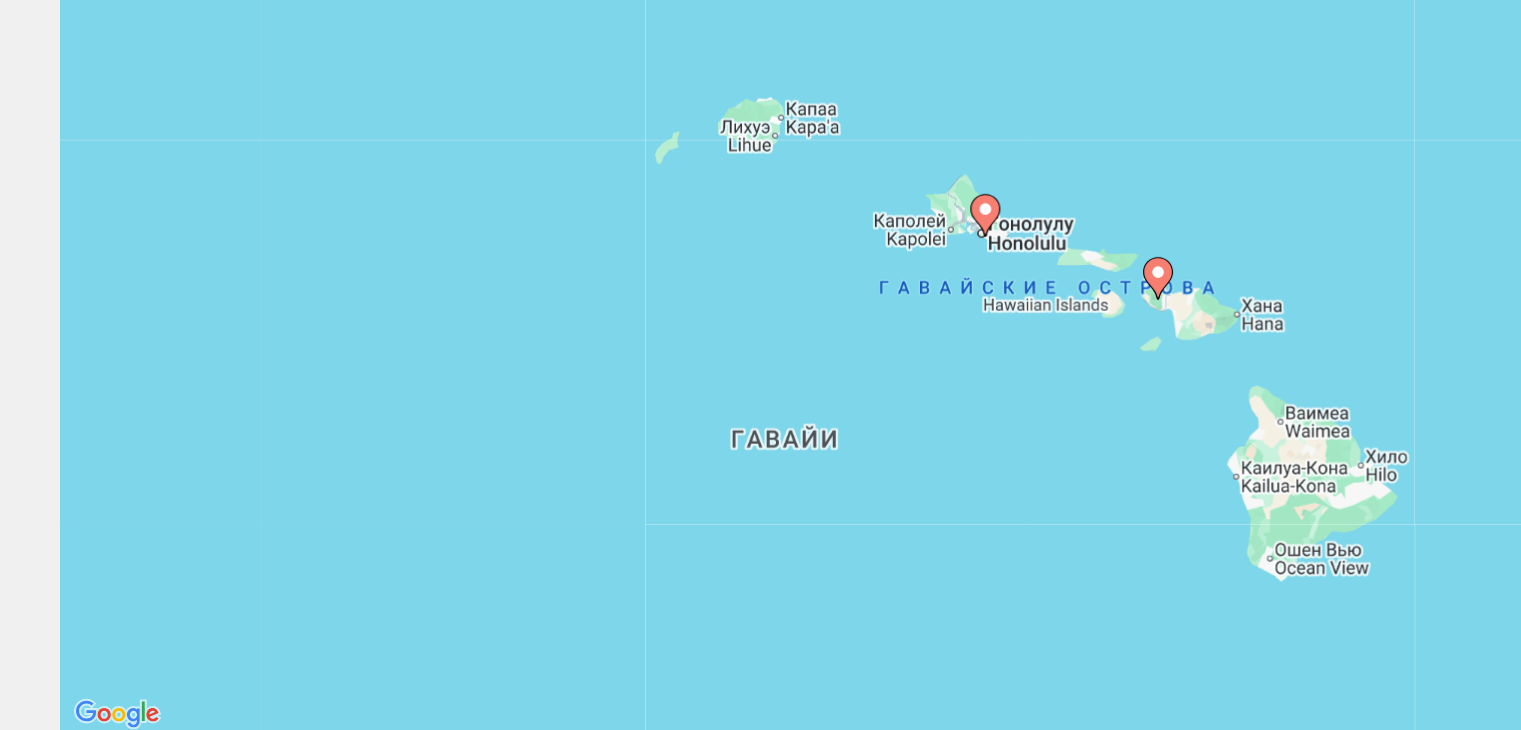 click 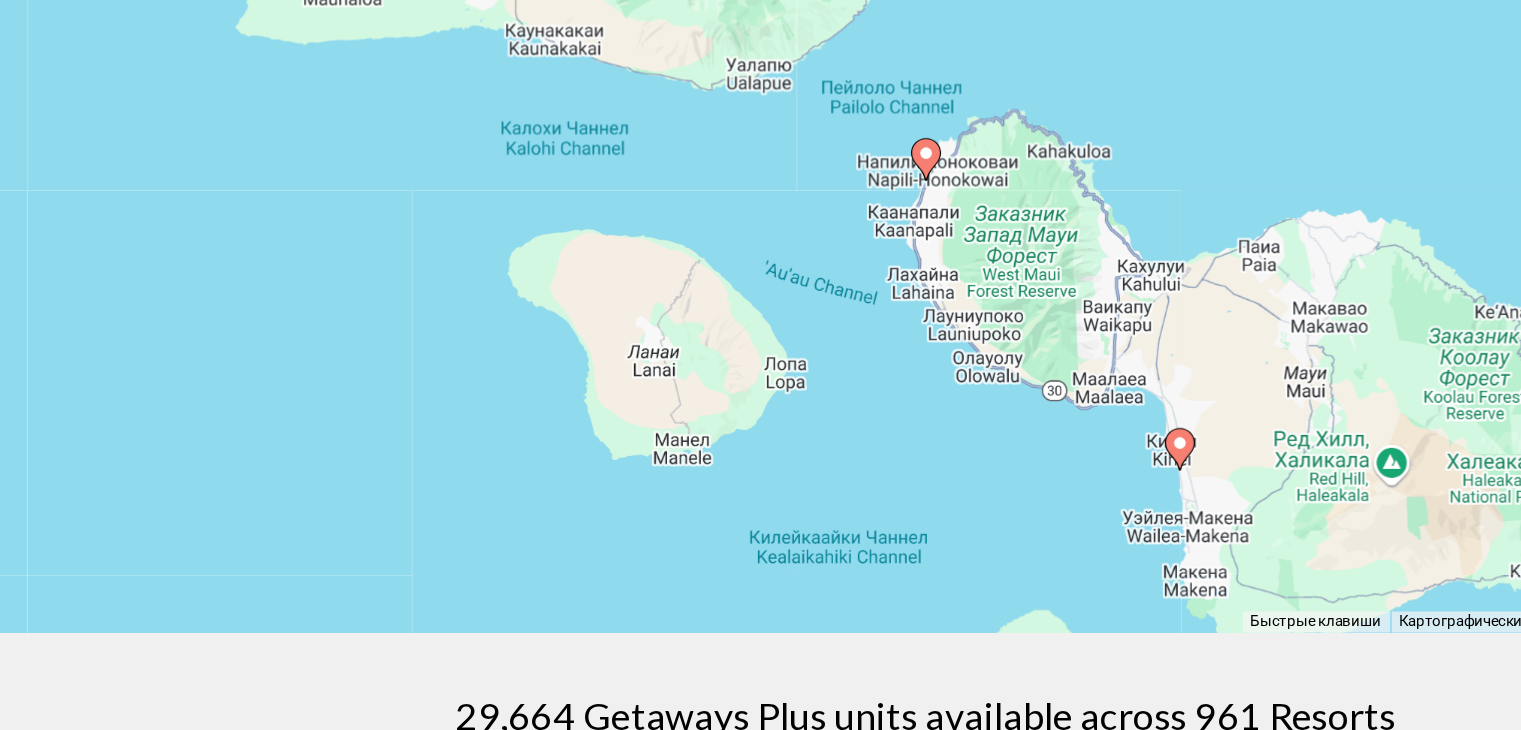 scroll, scrollTop: 148, scrollLeft: 0, axis: vertical 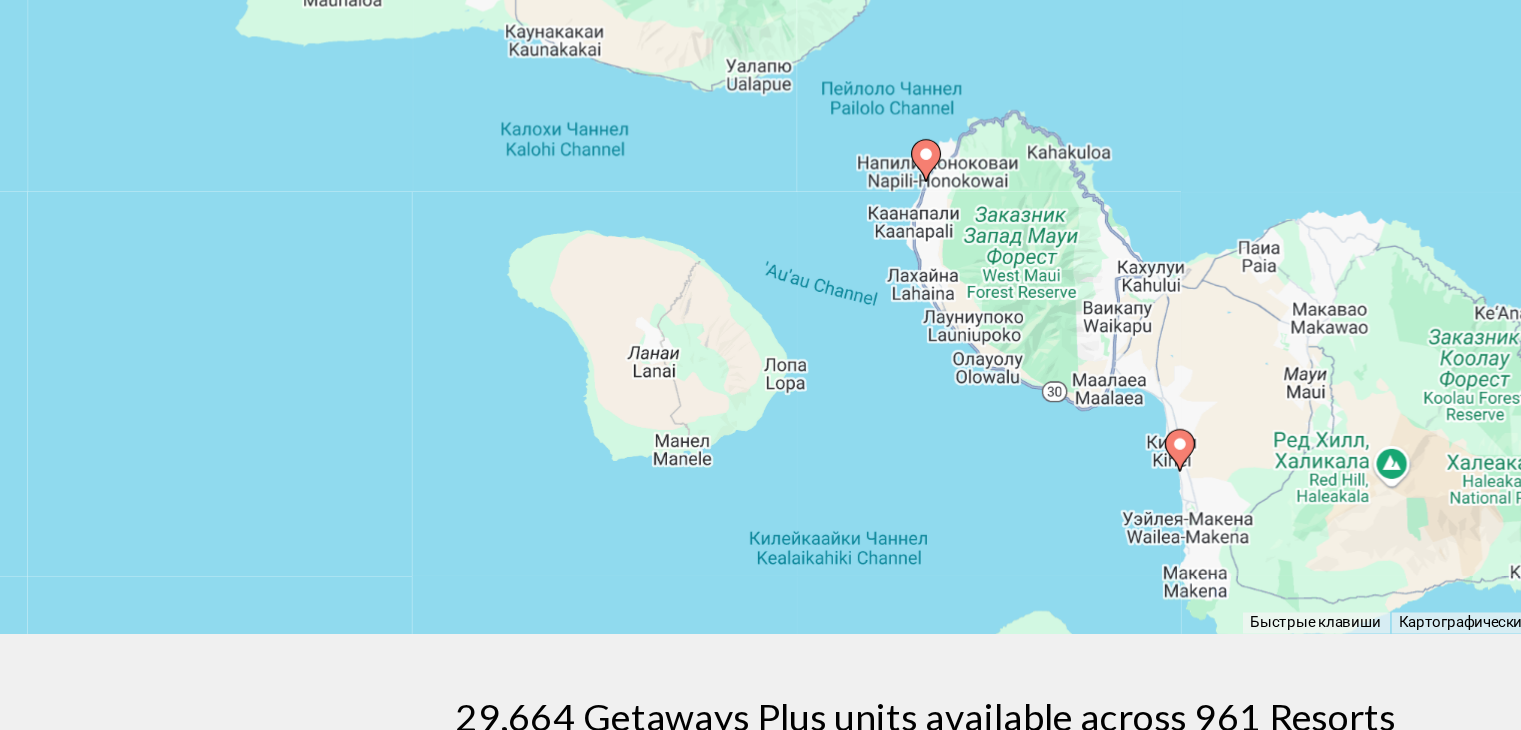 click 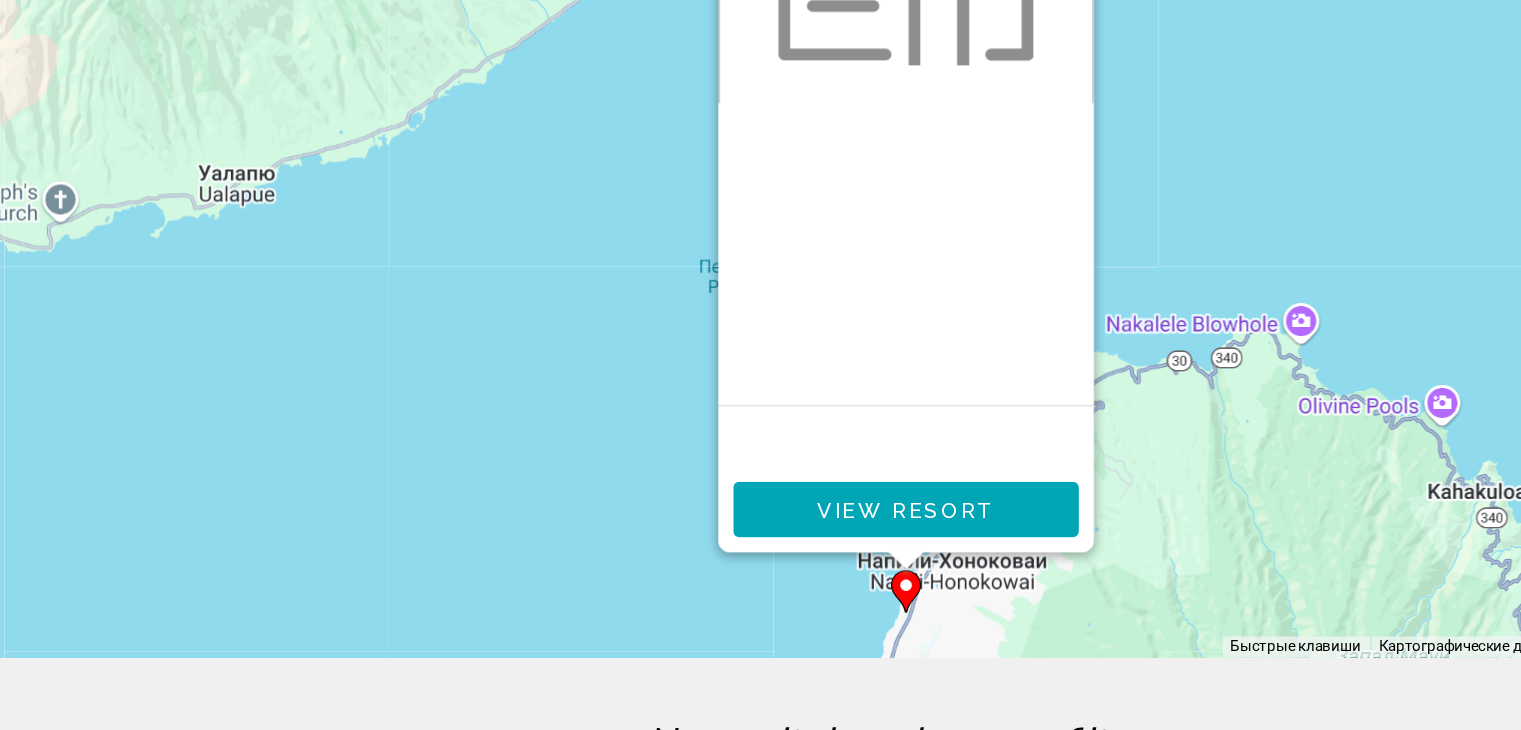 scroll, scrollTop: 75, scrollLeft: 0, axis: vertical 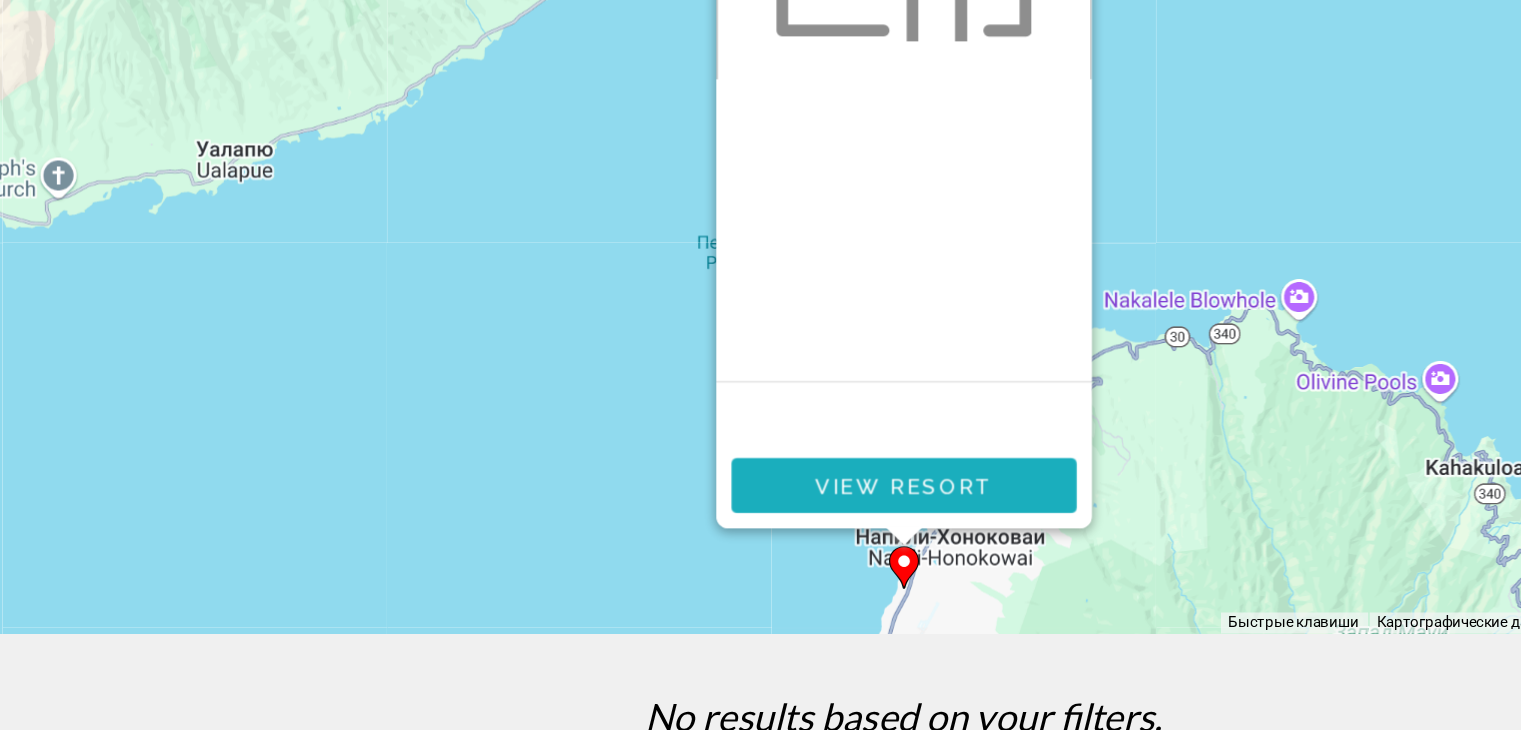 click on "View Resort" at bounding box center [760, 567] 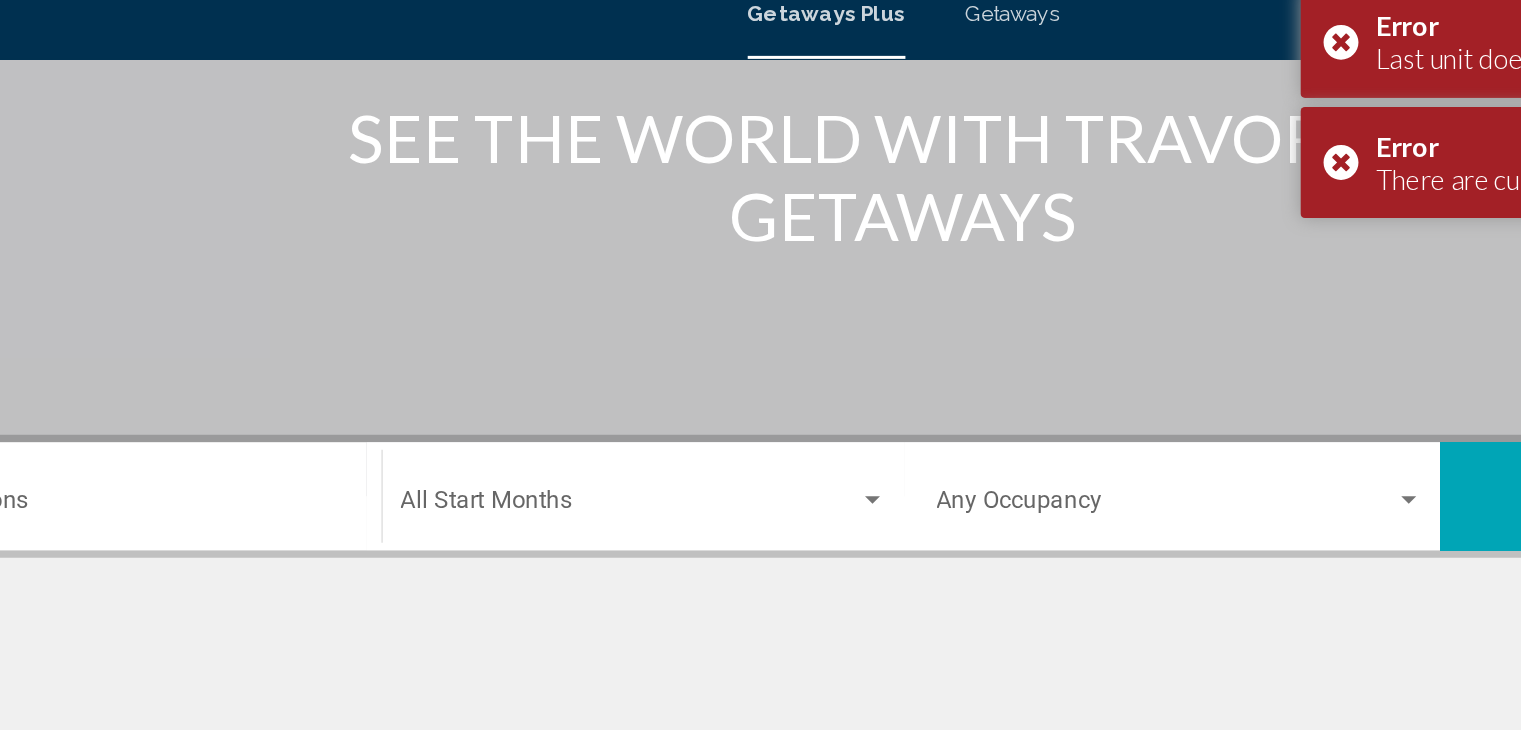 scroll, scrollTop: 249, scrollLeft: 0, axis: vertical 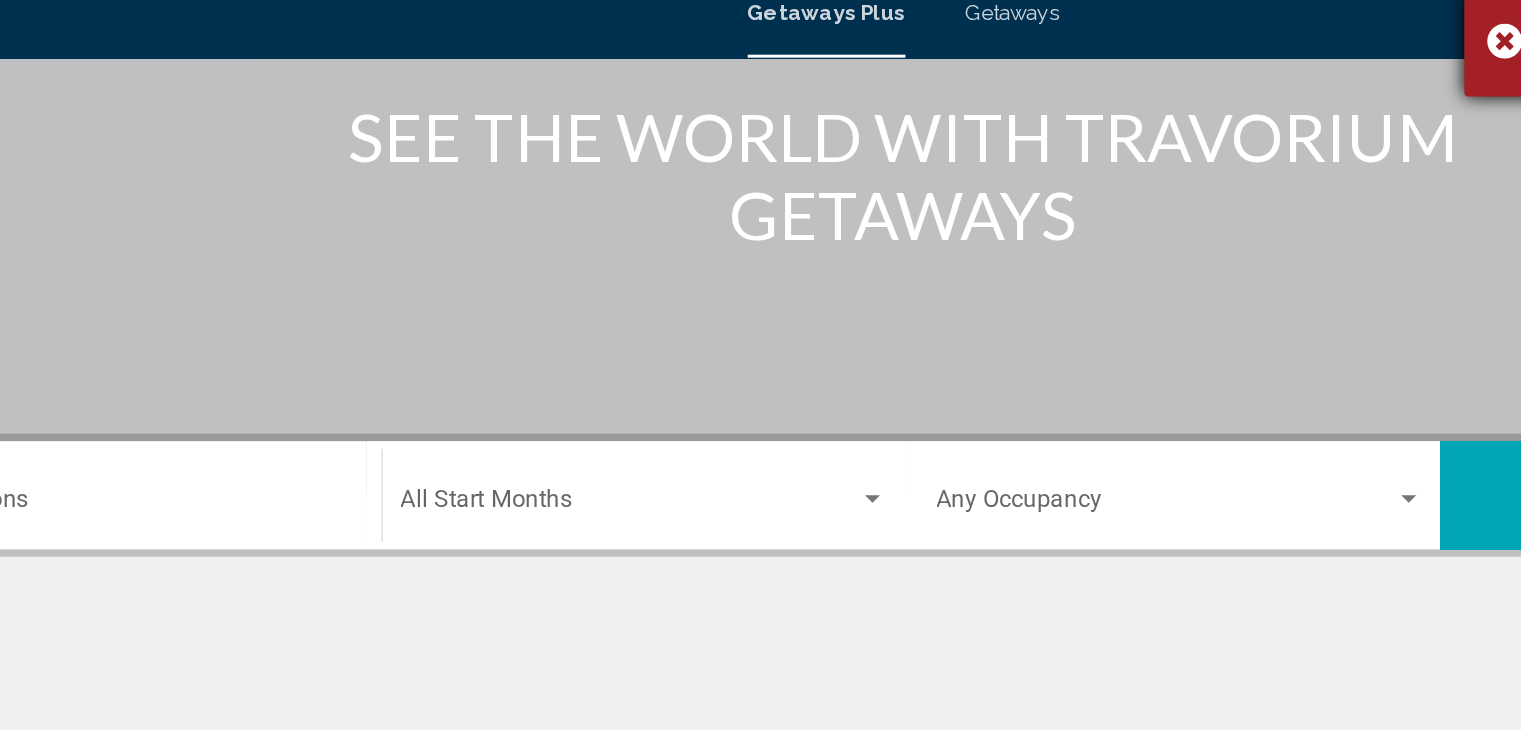 click on "Error   Last unit does not have enough valid bits" at bounding box center [1321, 49] 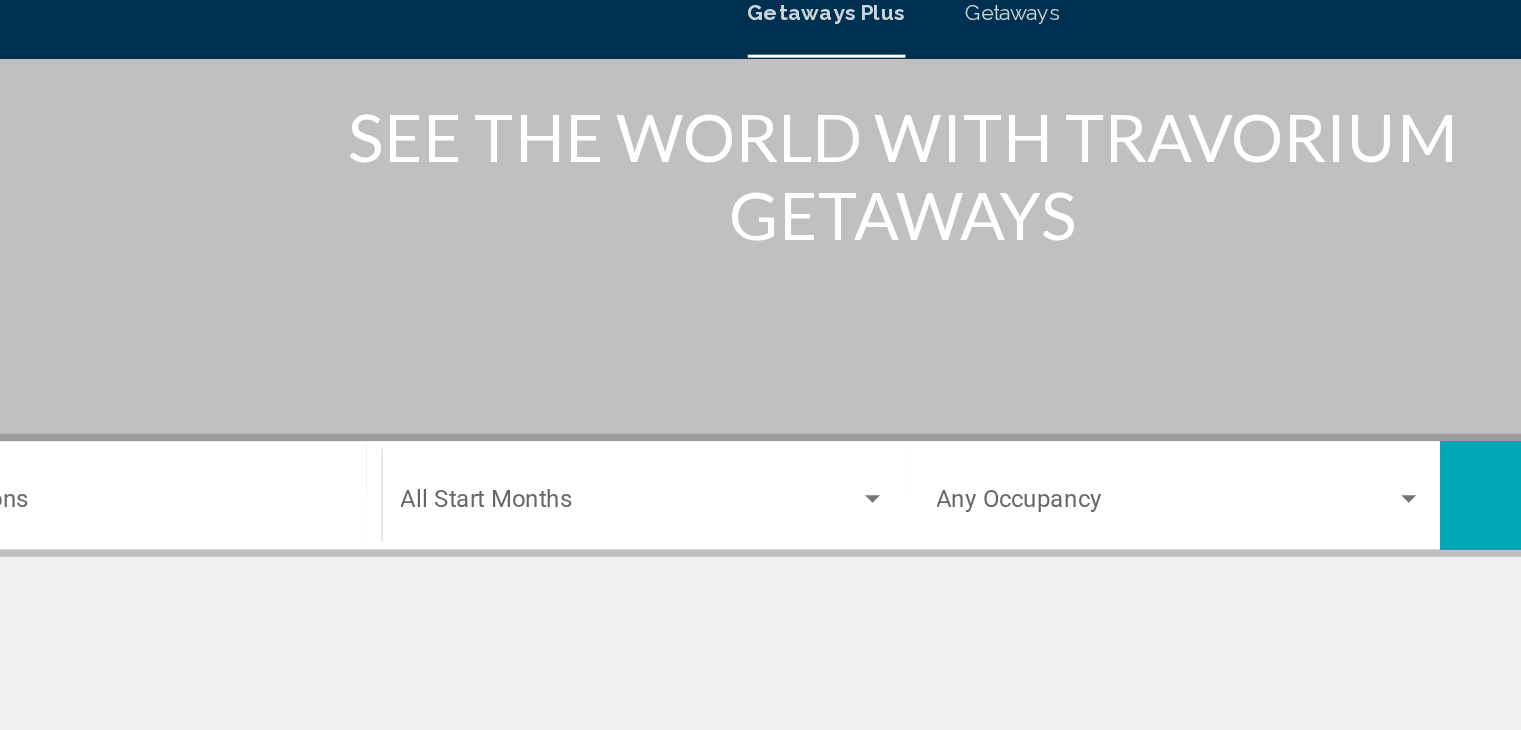 click on "Getaways Plus" at bounding box center [709, 30] 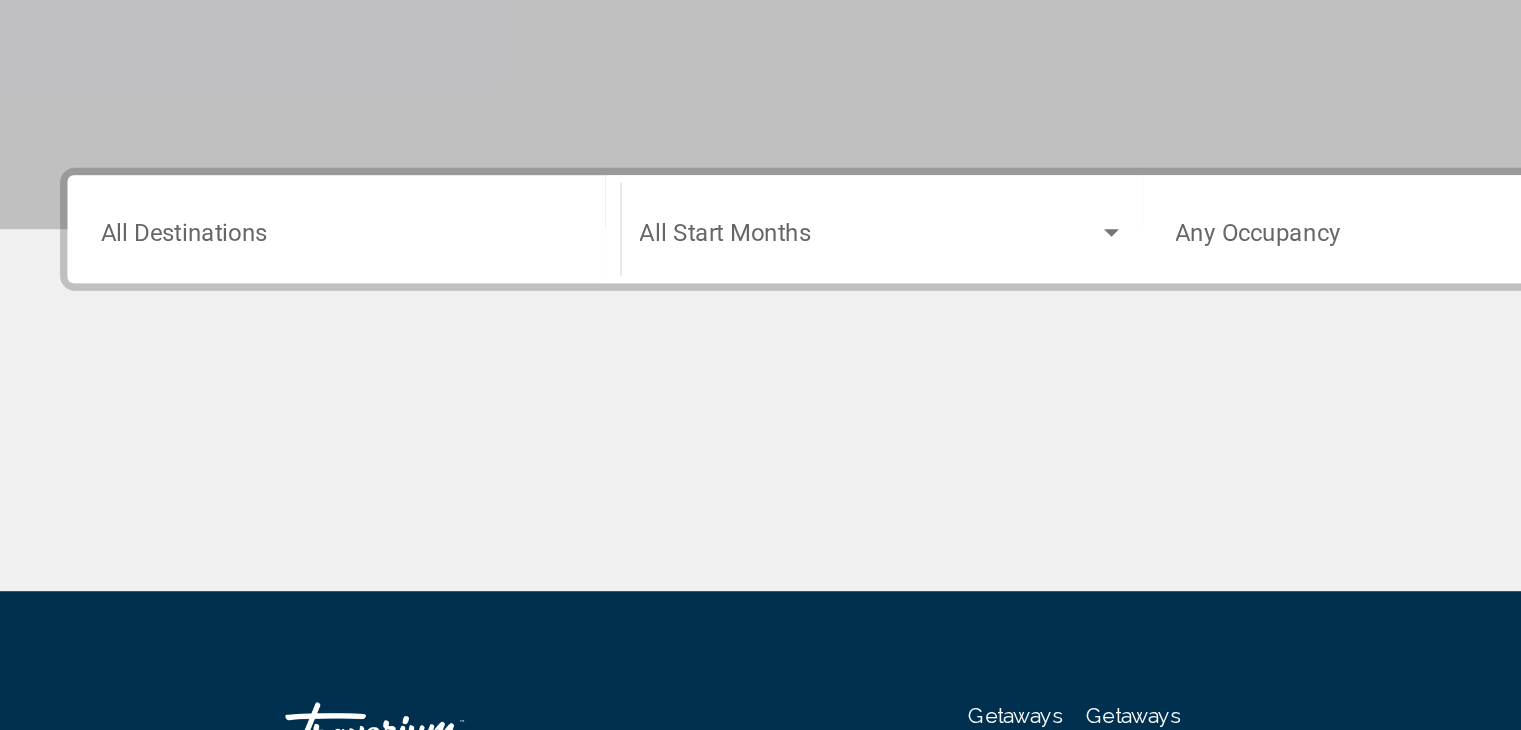 scroll, scrollTop: 311, scrollLeft: 0, axis: vertical 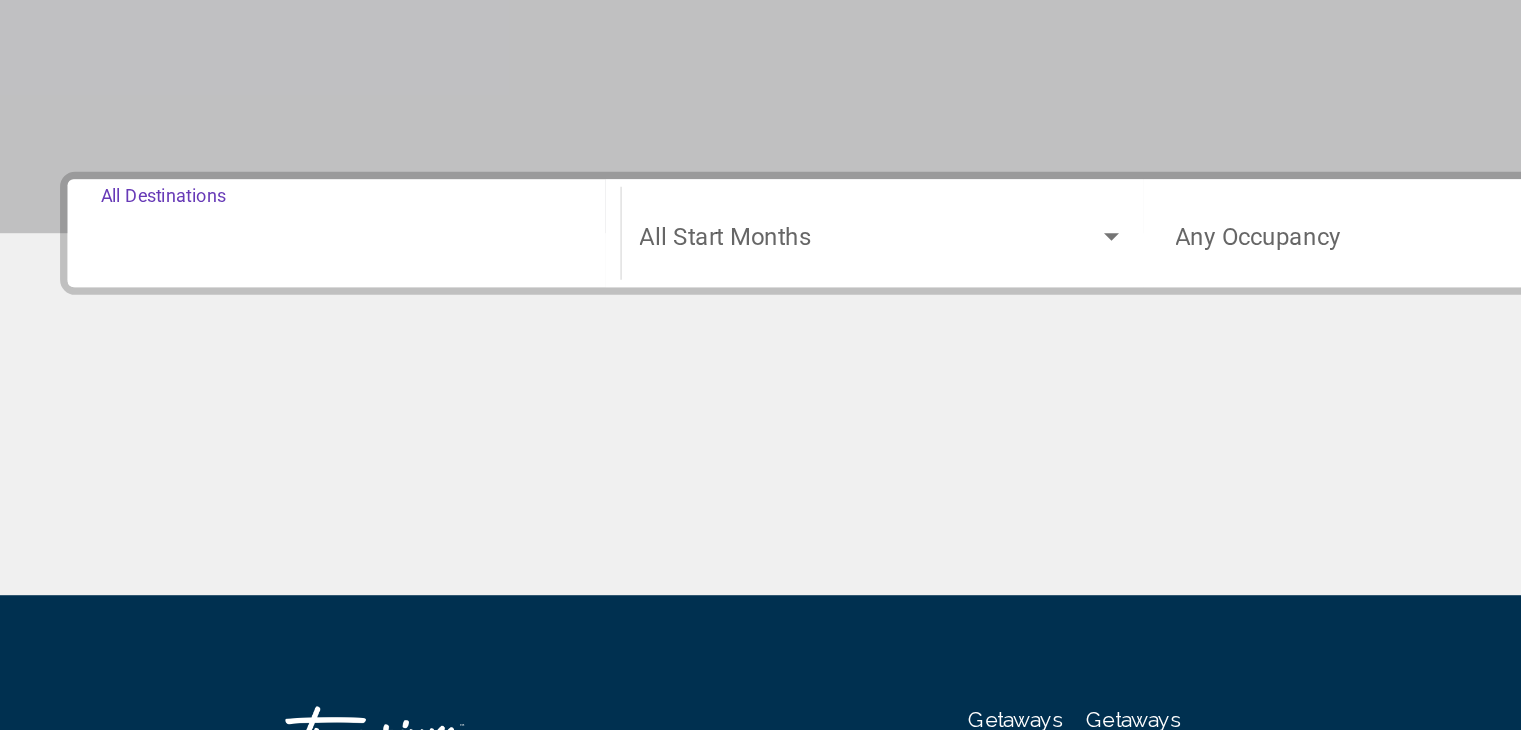 click on "Destination All Destinations" at bounding box center (229, 295) 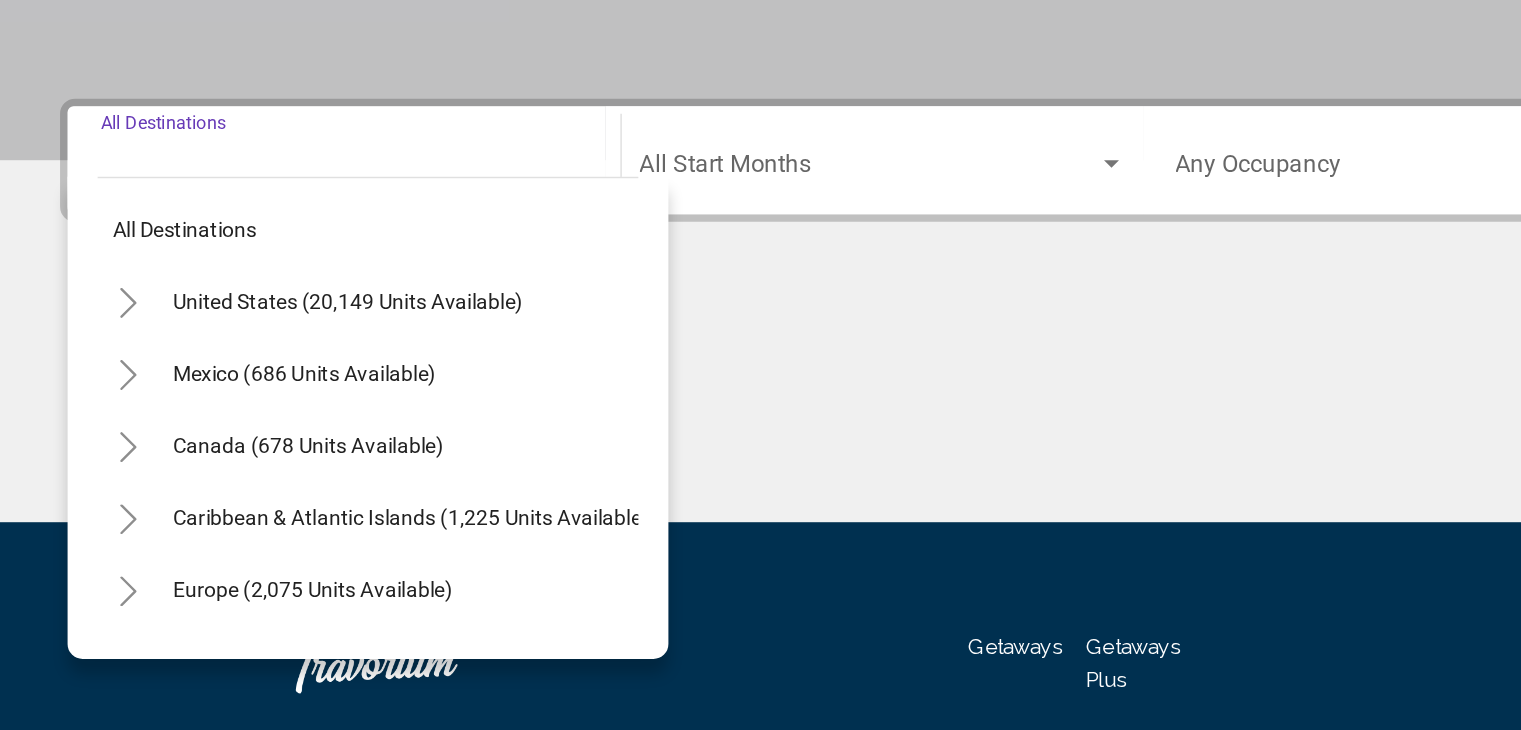 scroll, scrollTop: 312, scrollLeft: 0, axis: vertical 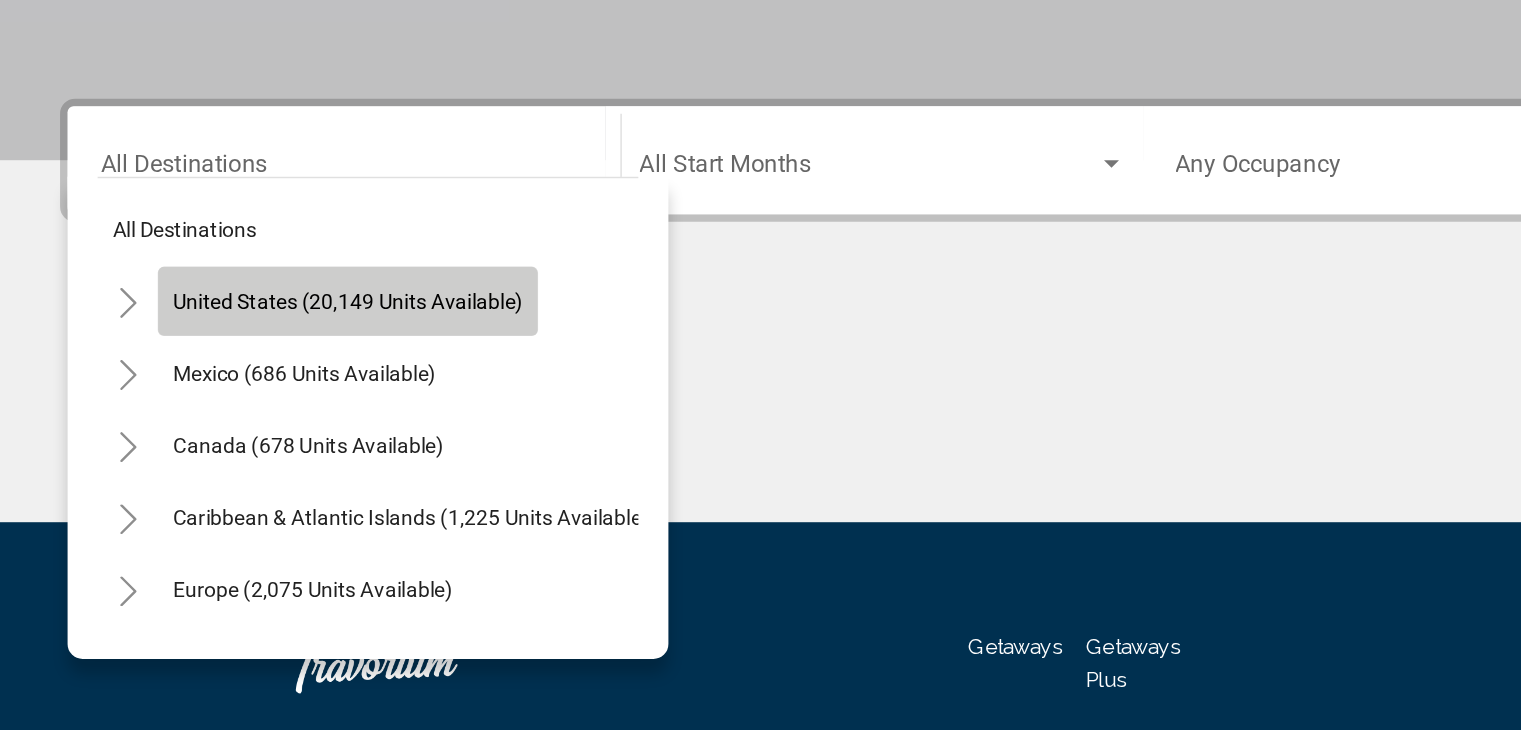 click on "United States (20,149 units available)" 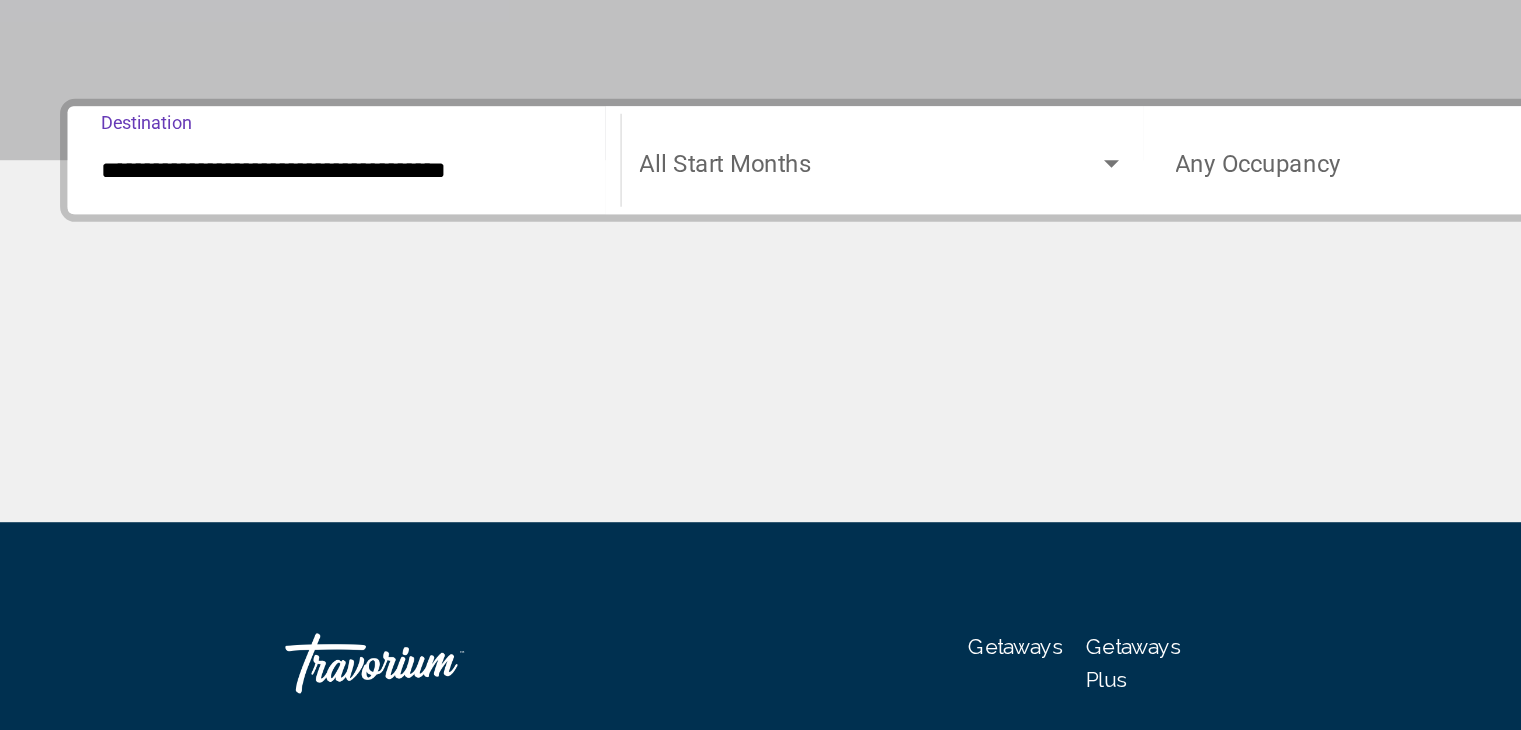 click on "**********" at bounding box center (229, 295) 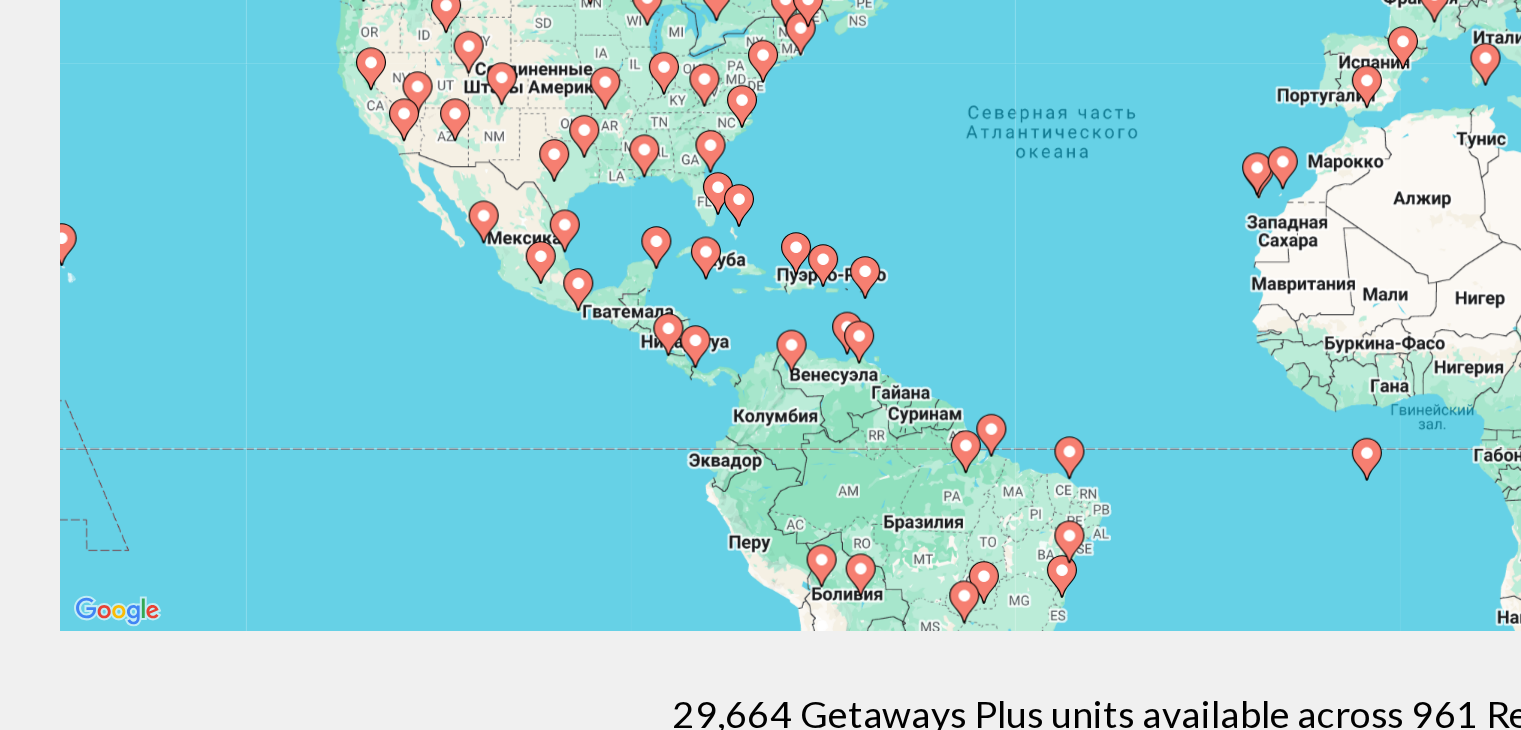 scroll, scrollTop: 140, scrollLeft: 0, axis: vertical 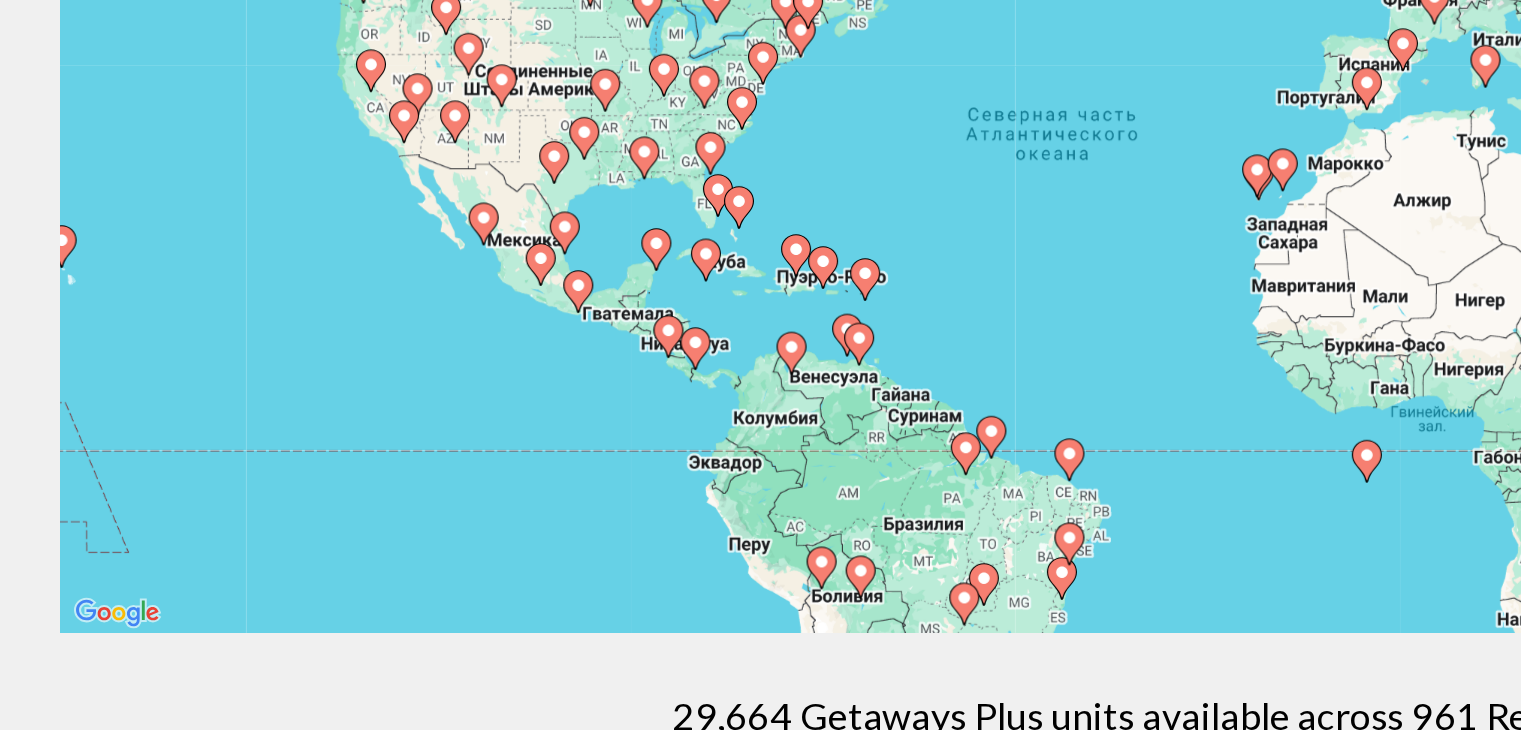 click 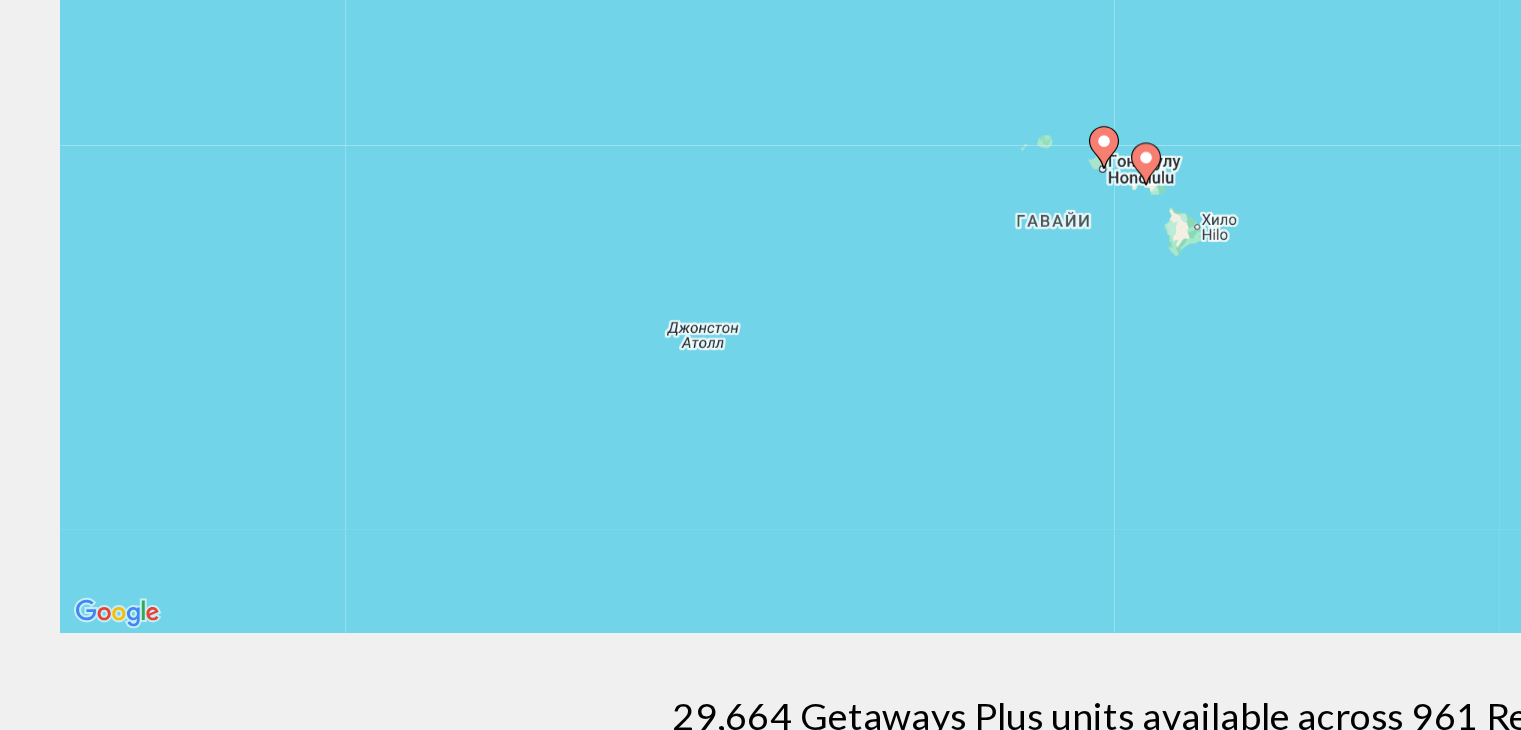 click 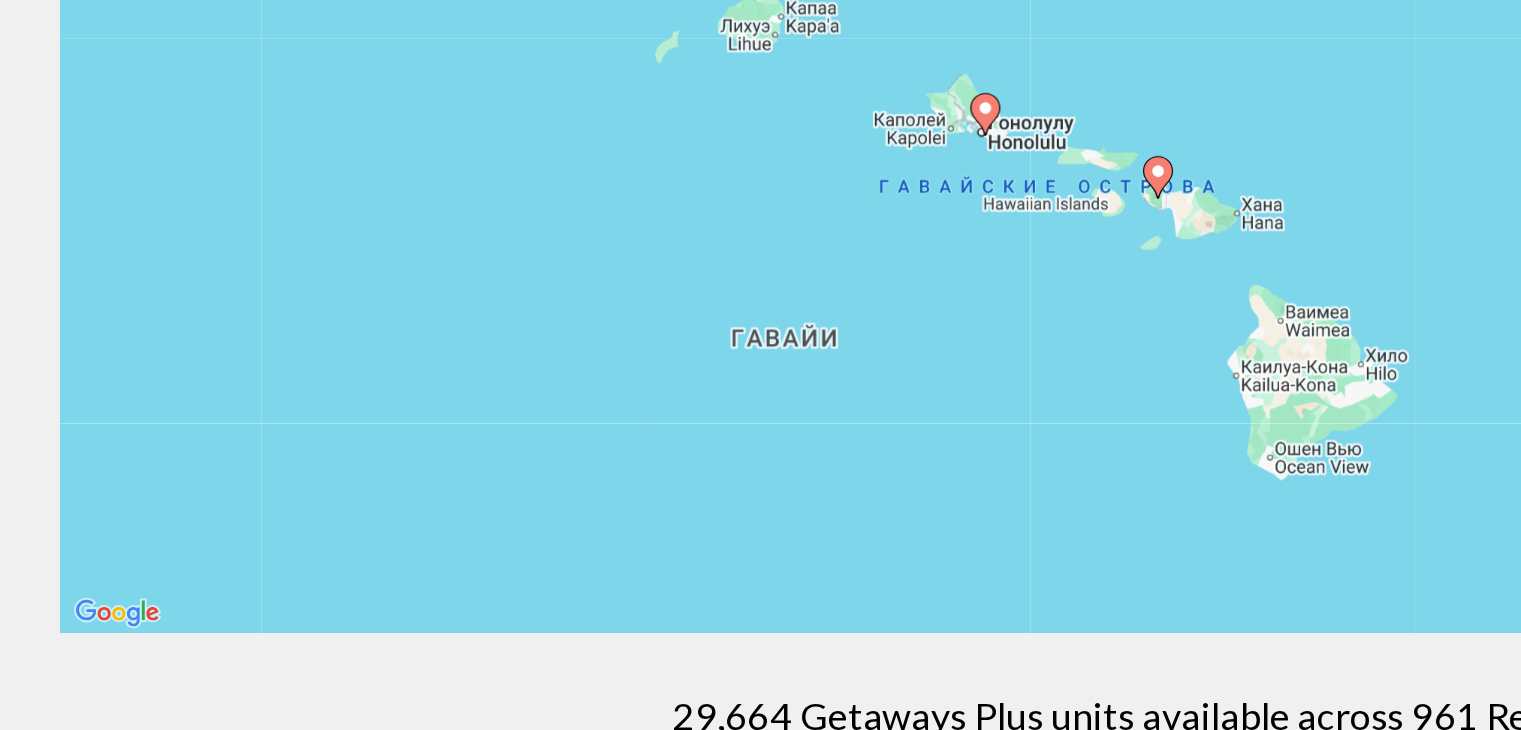 click 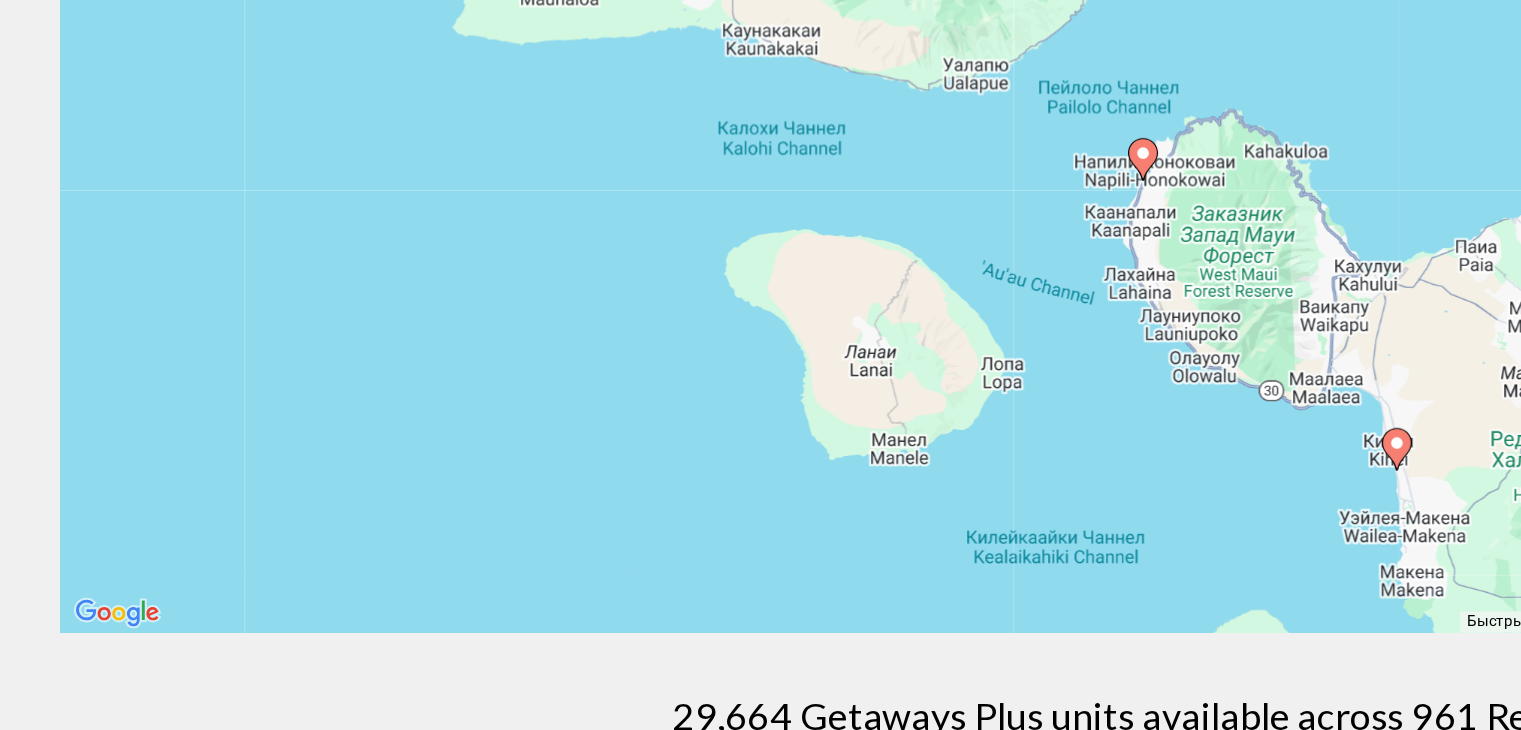 click 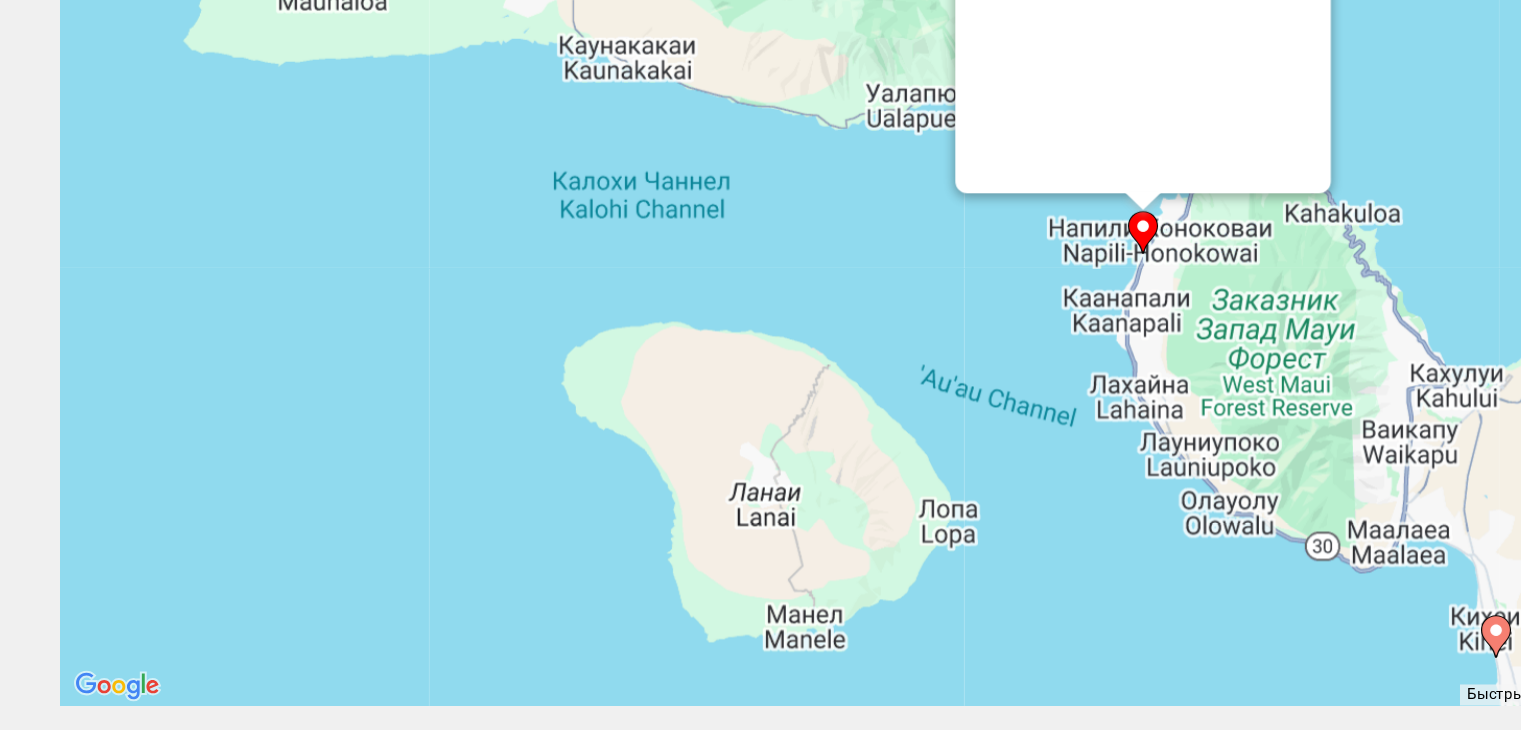 scroll, scrollTop: 0, scrollLeft: 0, axis: both 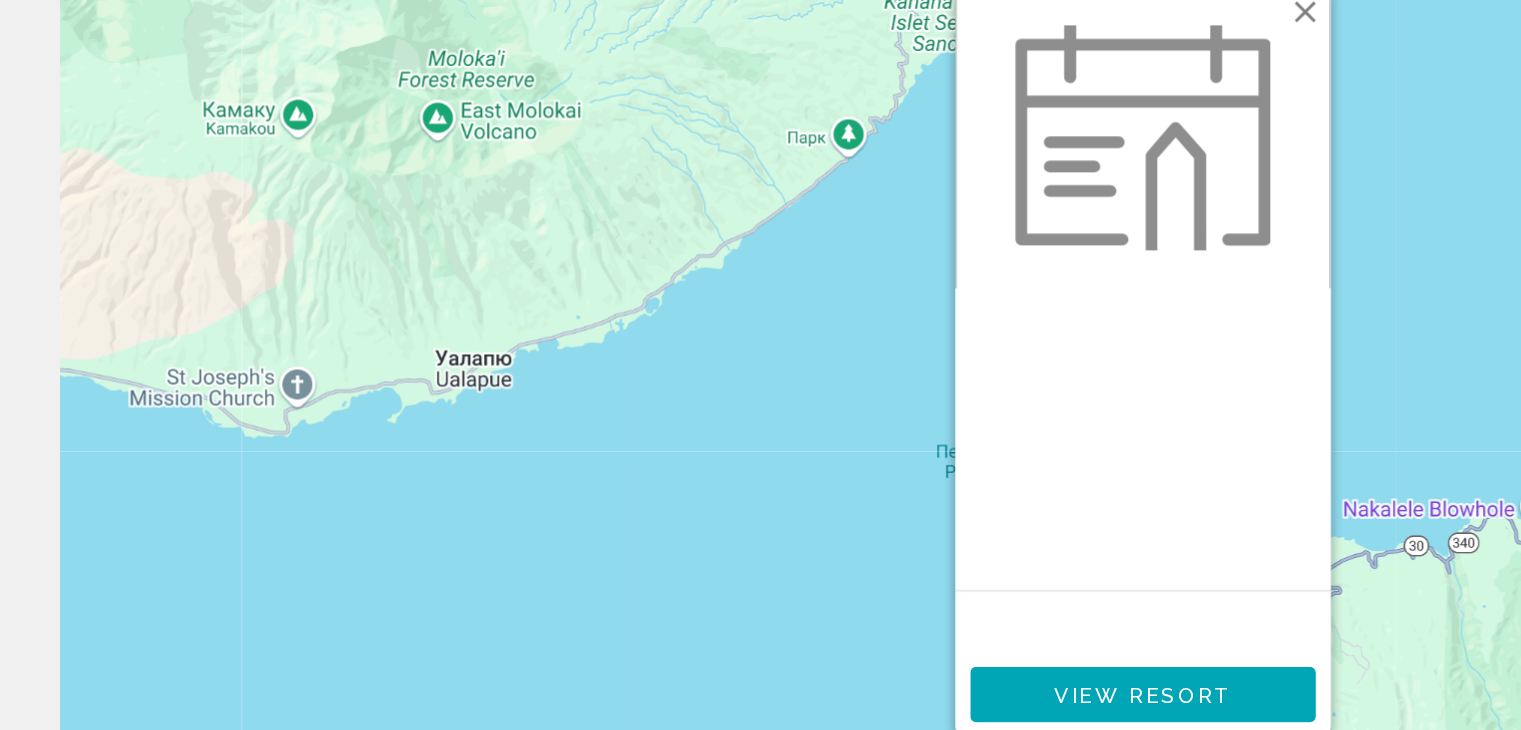 click at bounding box center (869, 187) 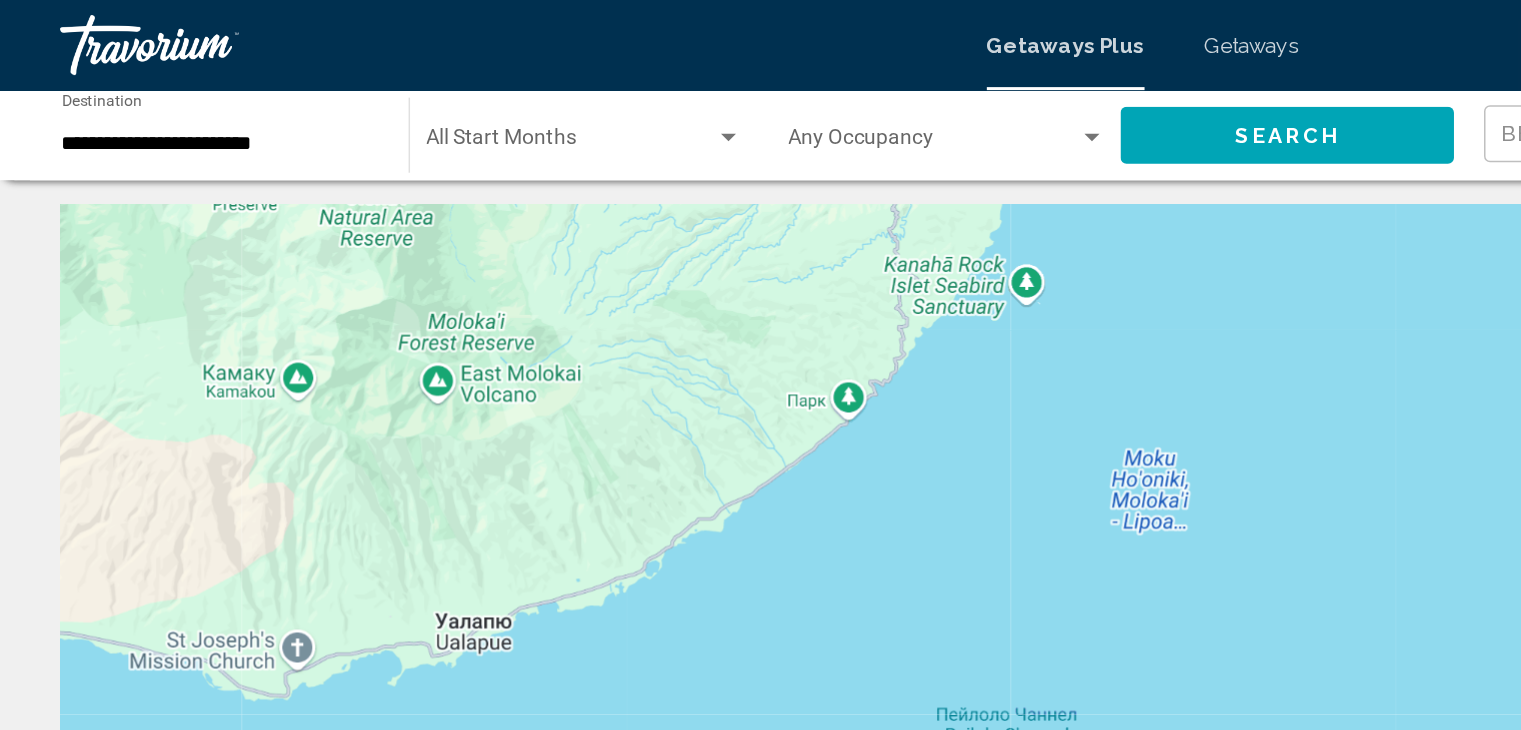 scroll, scrollTop: 0, scrollLeft: 0, axis: both 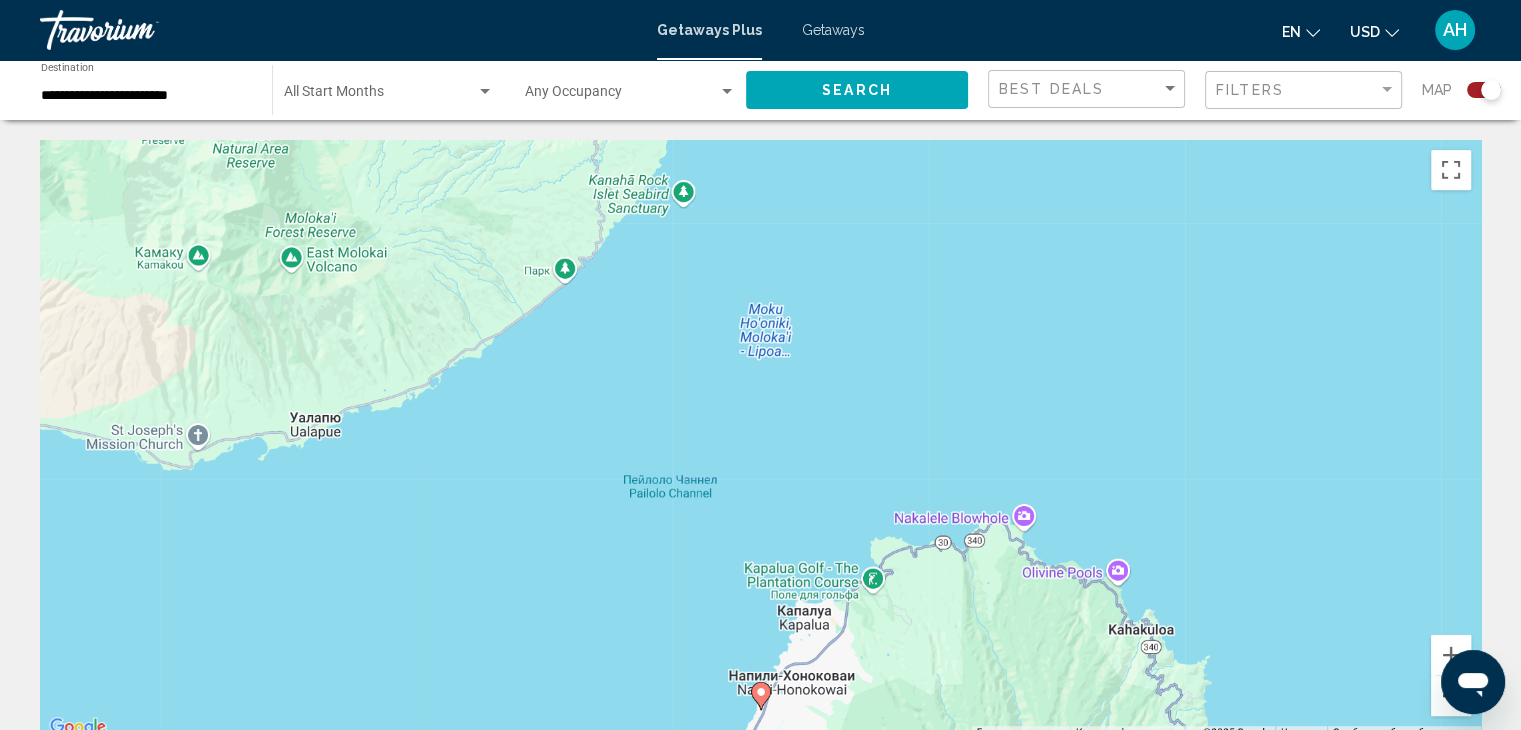 click at bounding box center (1451, 696) 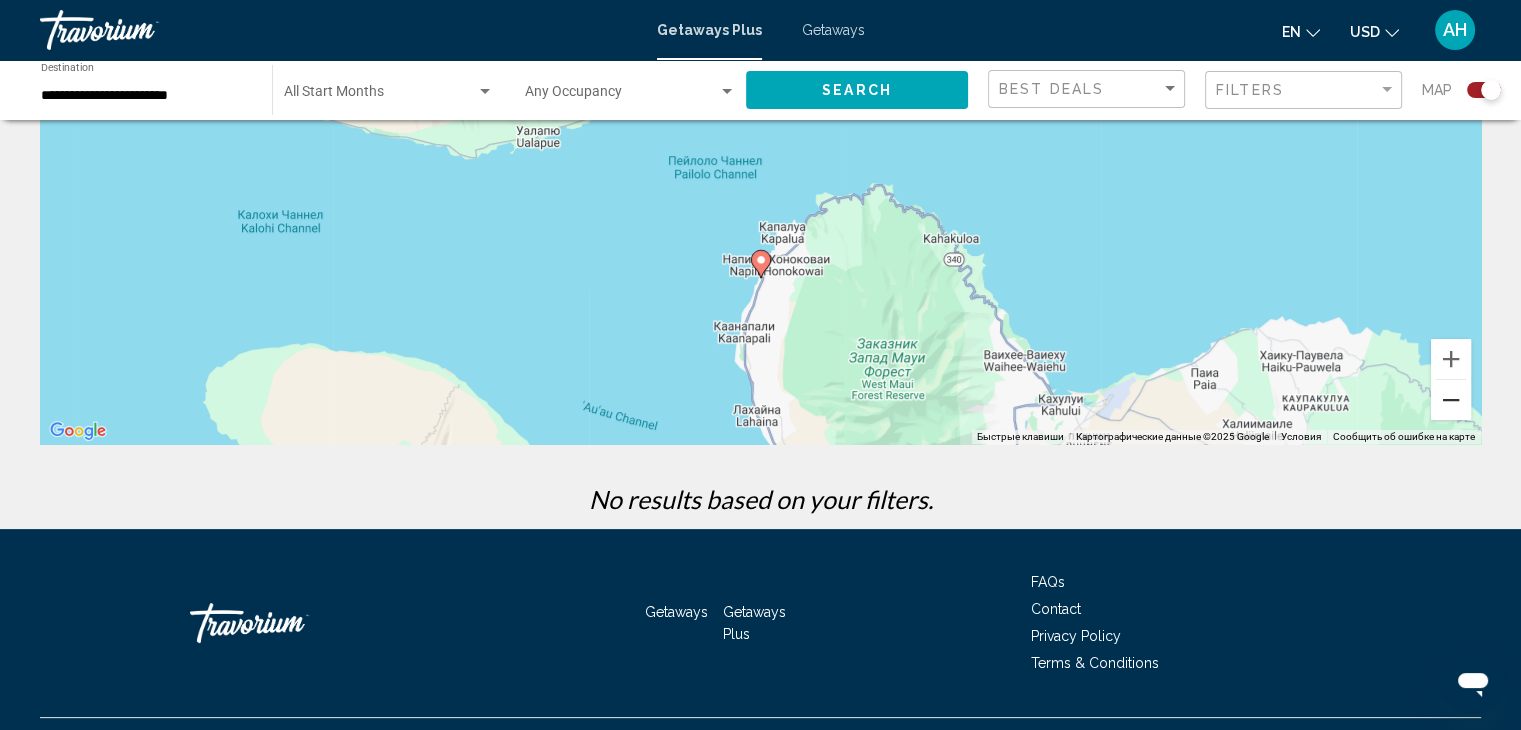 scroll, scrollTop: 296, scrollLeft: 0, axis: vertical 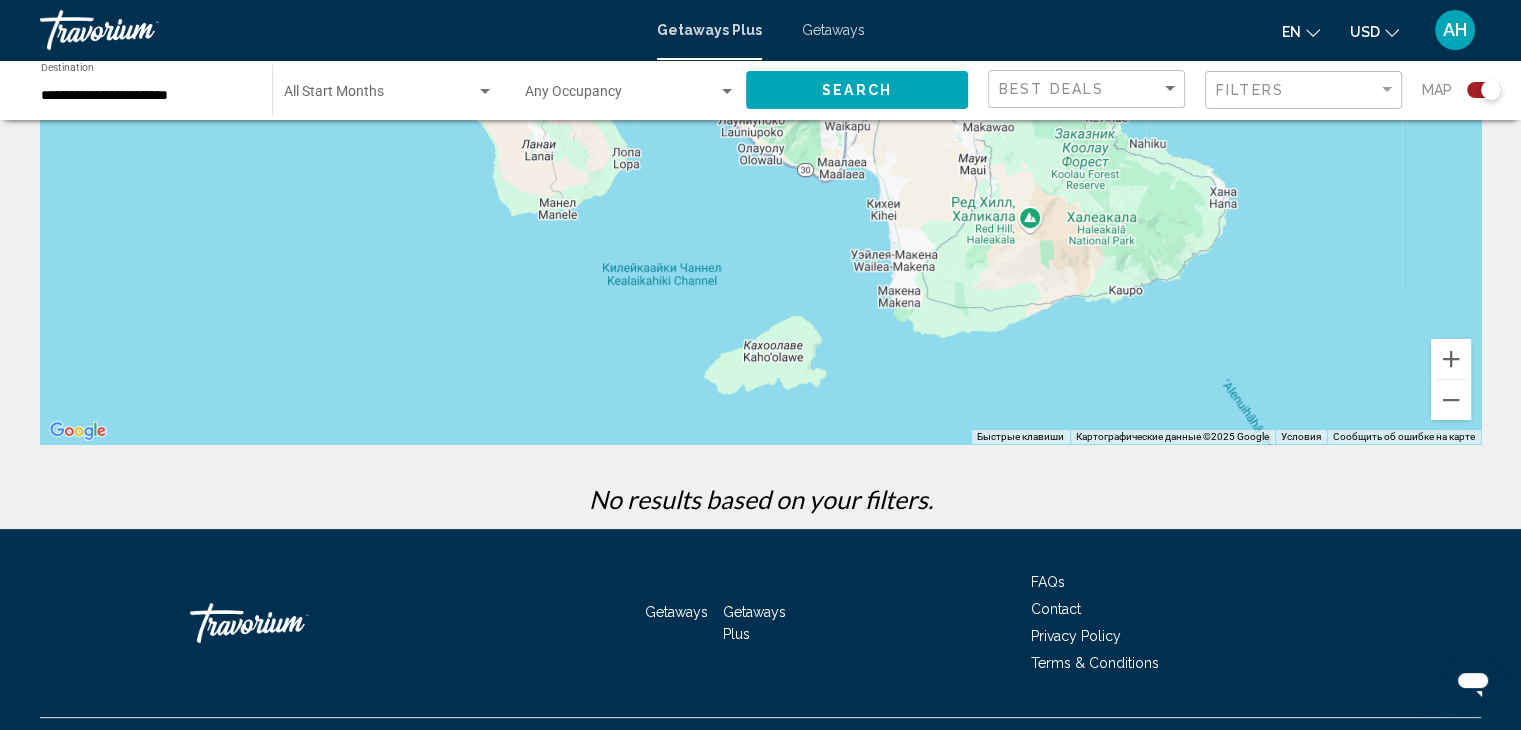 drag, startPoint x: 1164, startPoint y: 261, endPoint x: 1116, endPoint y: 77, distance: 190.15782 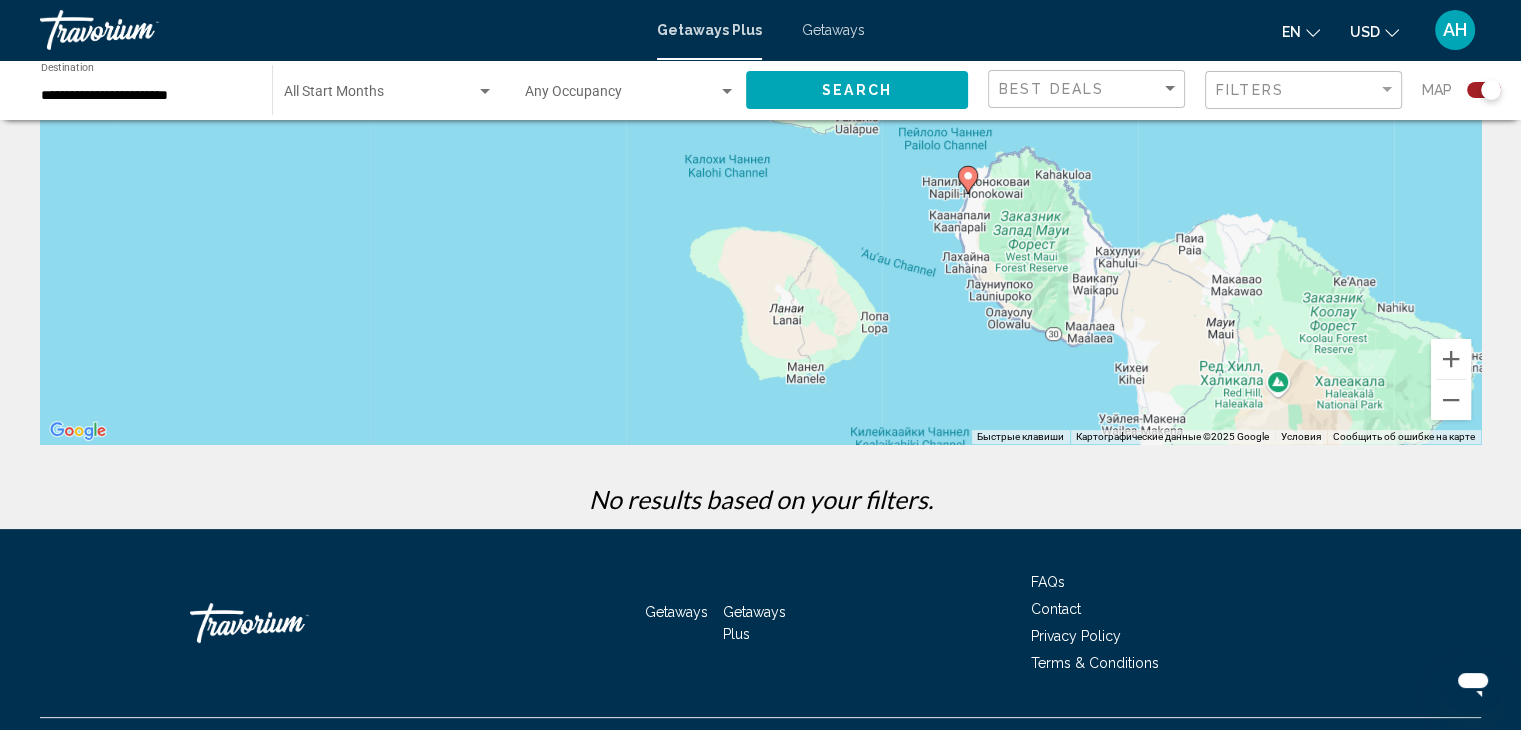 drag, startPoint x: 783, startPoint y: 246, endPoint x: 1046, endPoint y: 410, distance: 309.94354 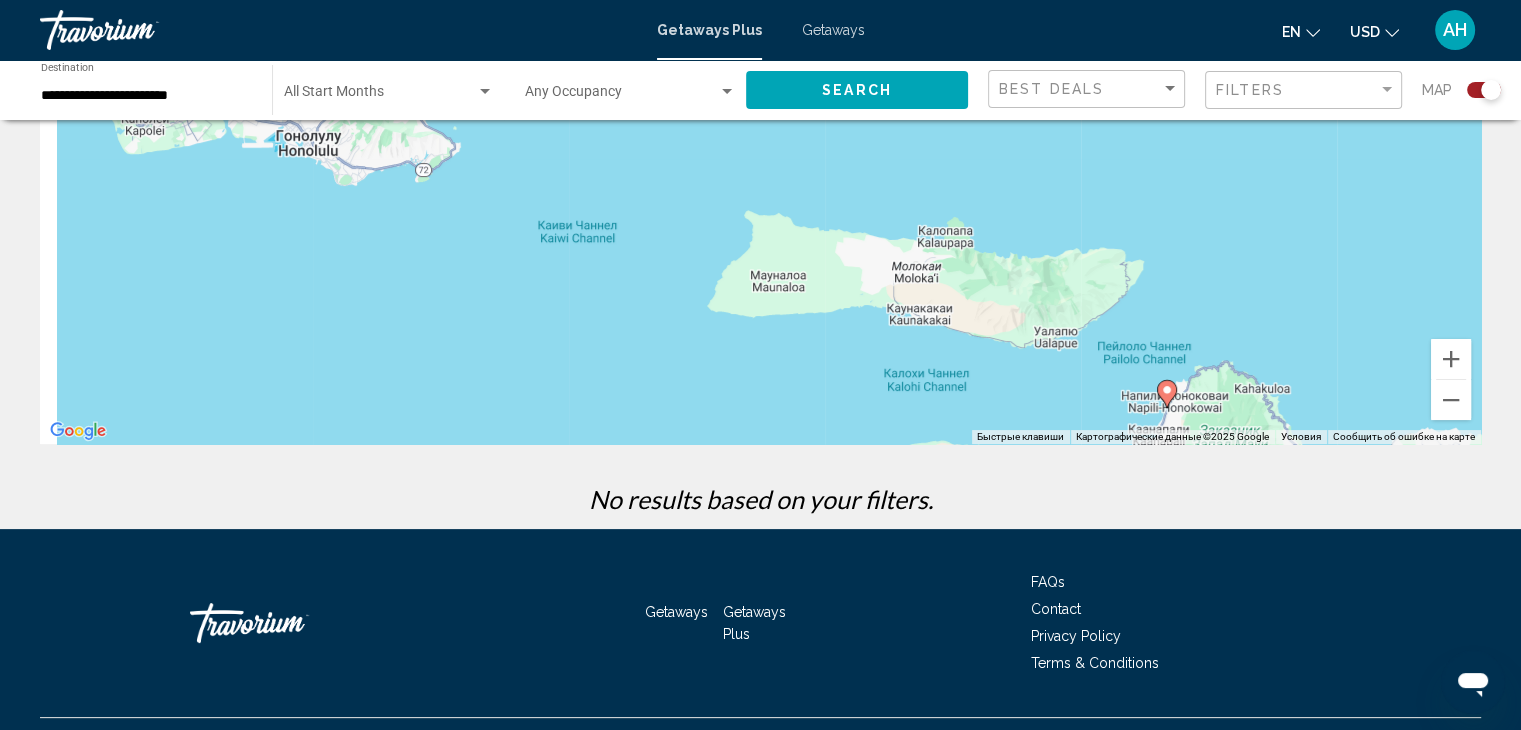 drag, startPoint x: 874, startPoint y: 198, endPoint x: 1105, endPoint y: 447, distance: 339.6498 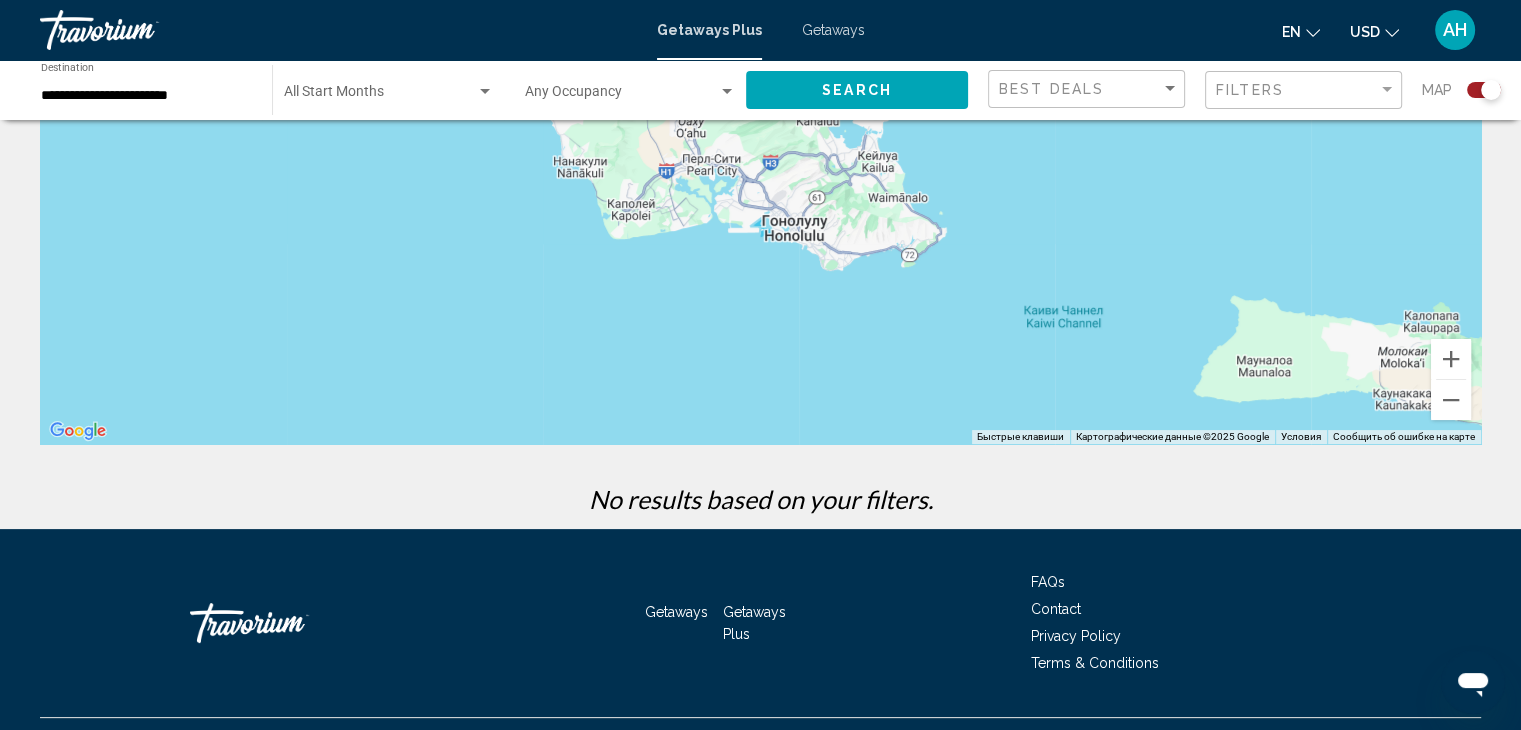 drag, startPoint x: 712, startPoint y: 298, endPoint x: 1197, endPoint y: 354, distance: 488.2223 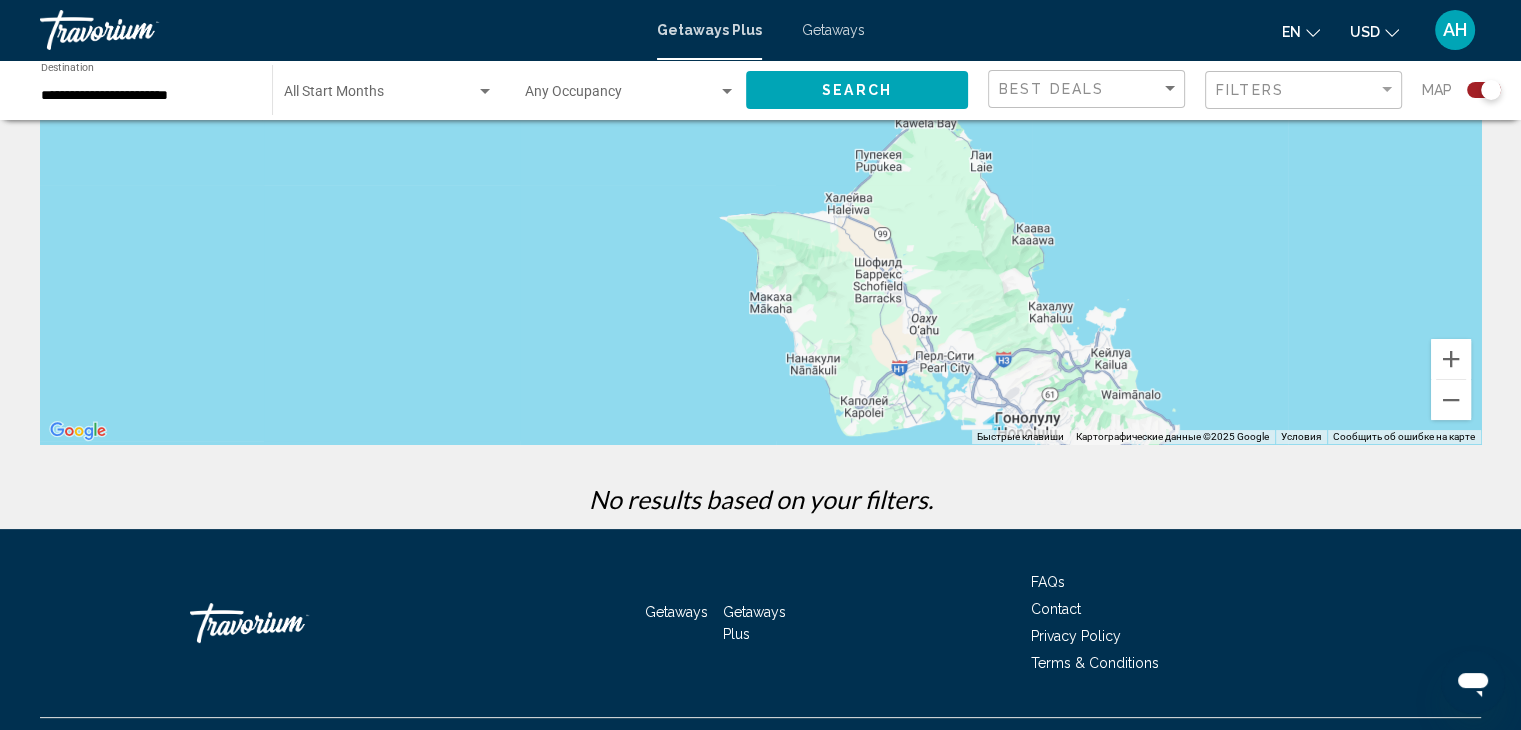drag, startPoint x: 767, startPoint y: 173, endPoint x: 1031, endPoint y: 401, distance: 348.8266 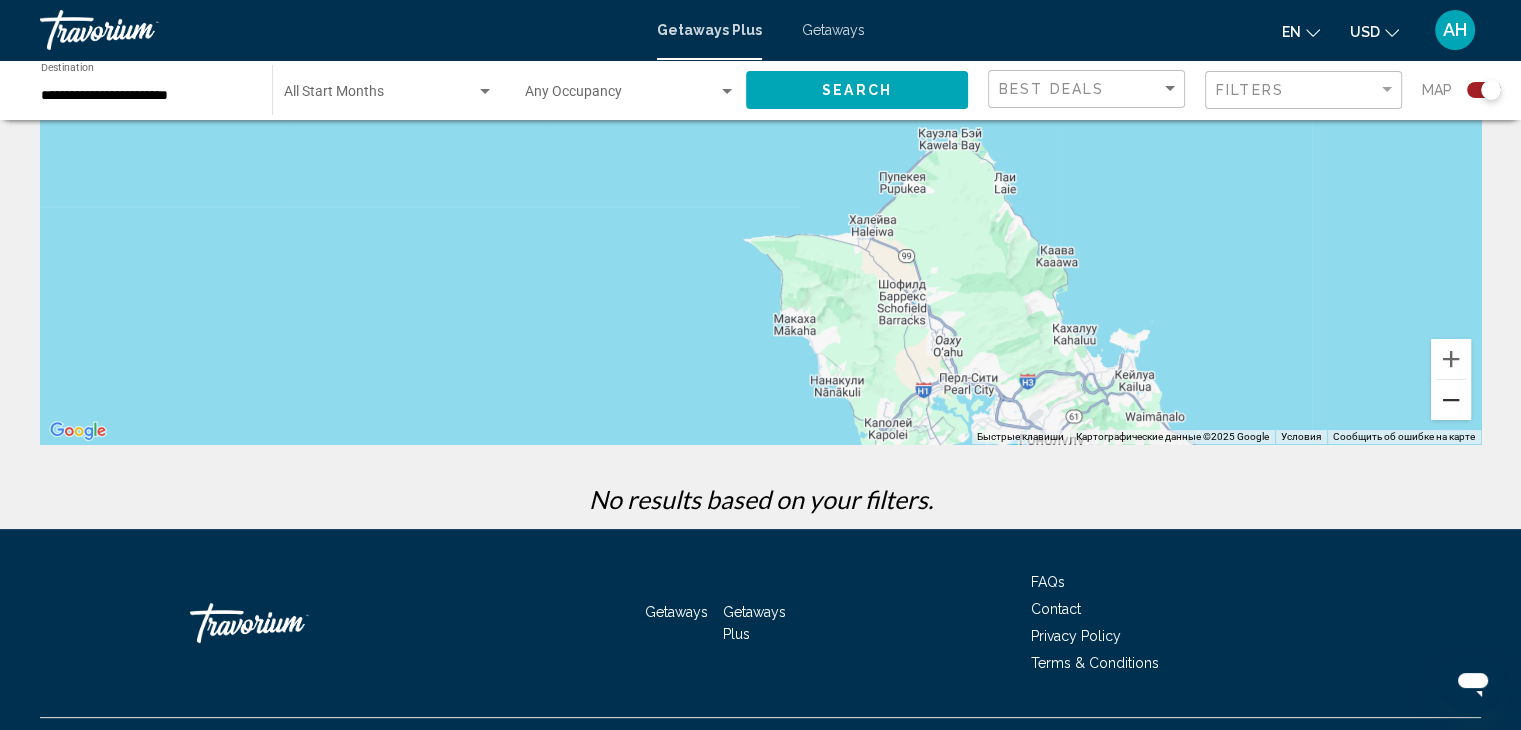 click at bounding box center (1451, 400) 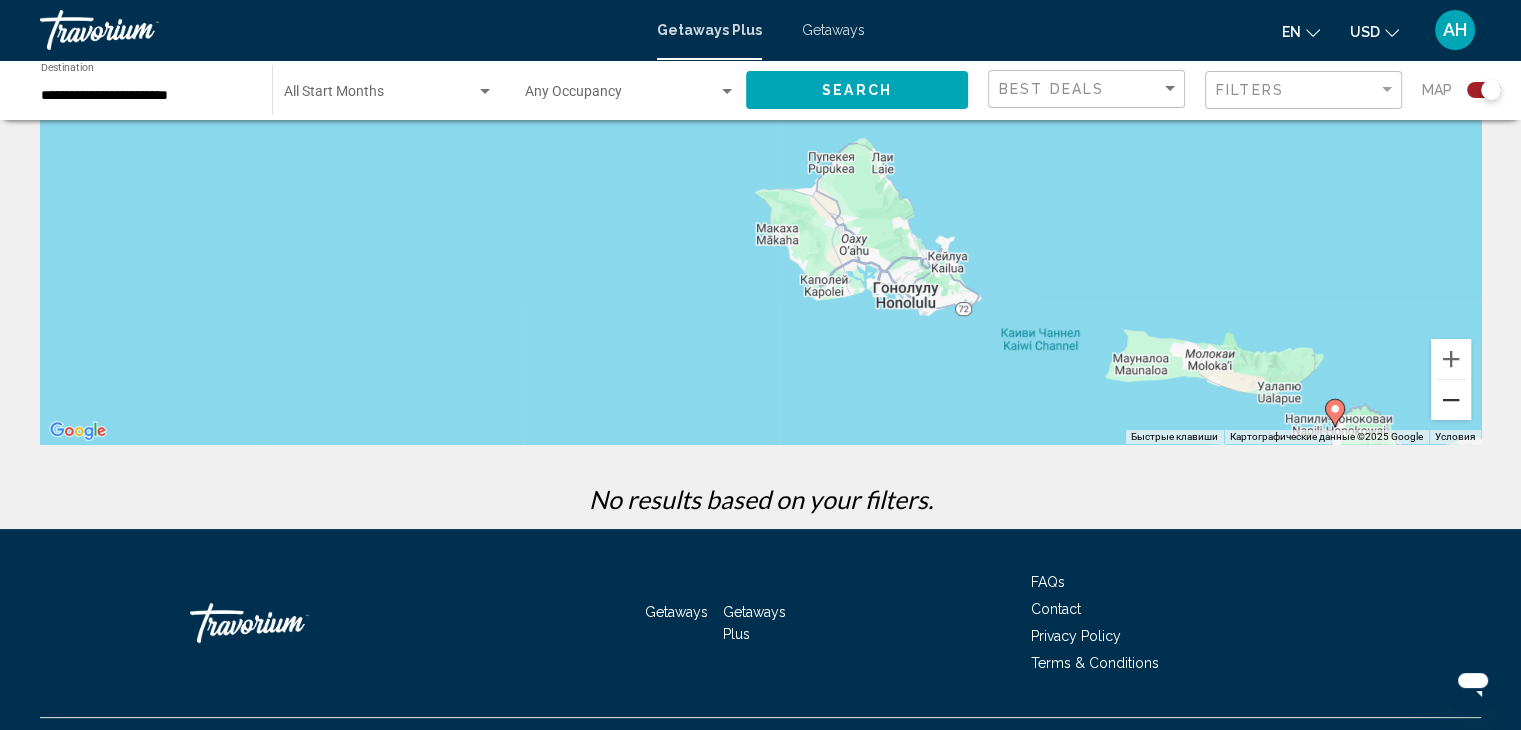 click at bounding box center (1451, 400) 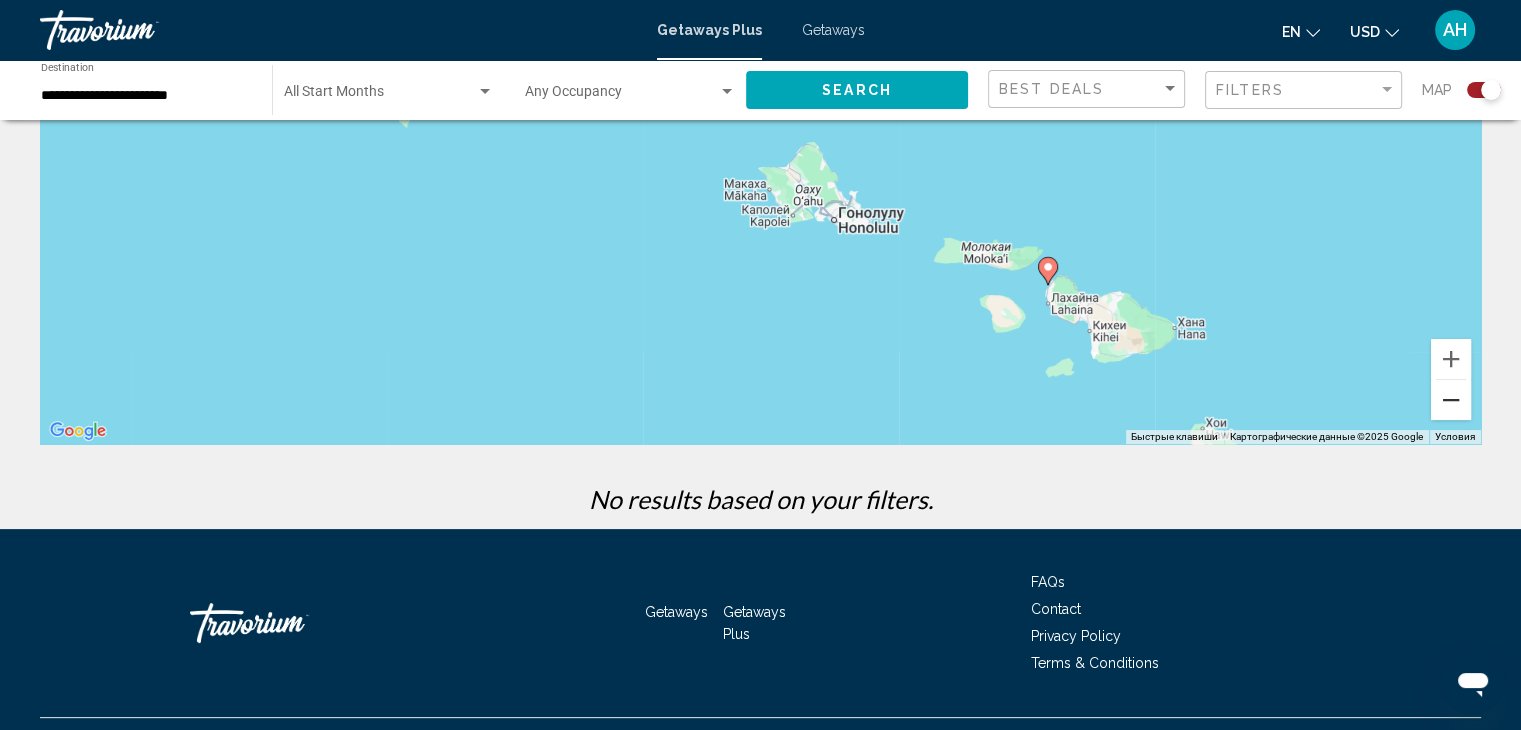 click at bounding box center [1451, 400] 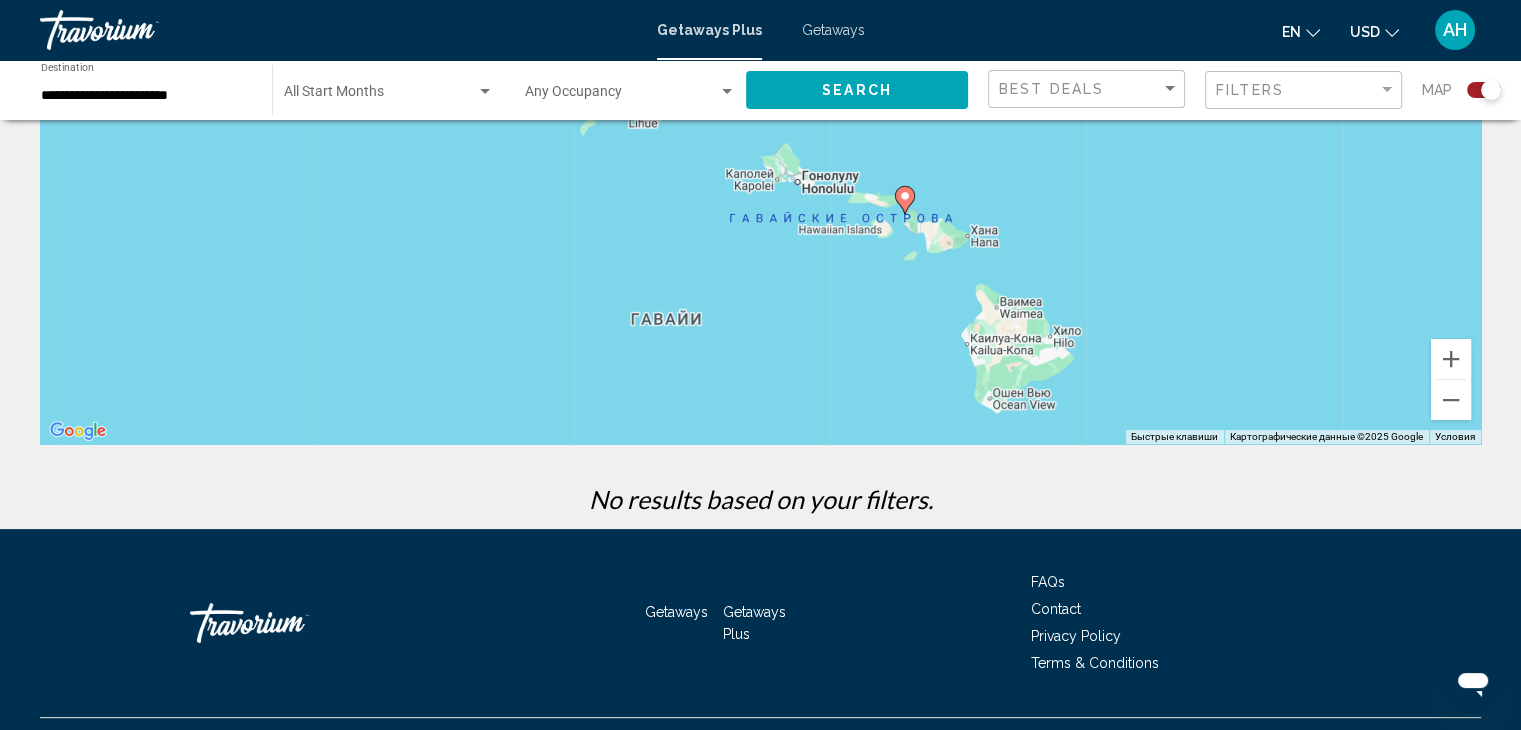 click 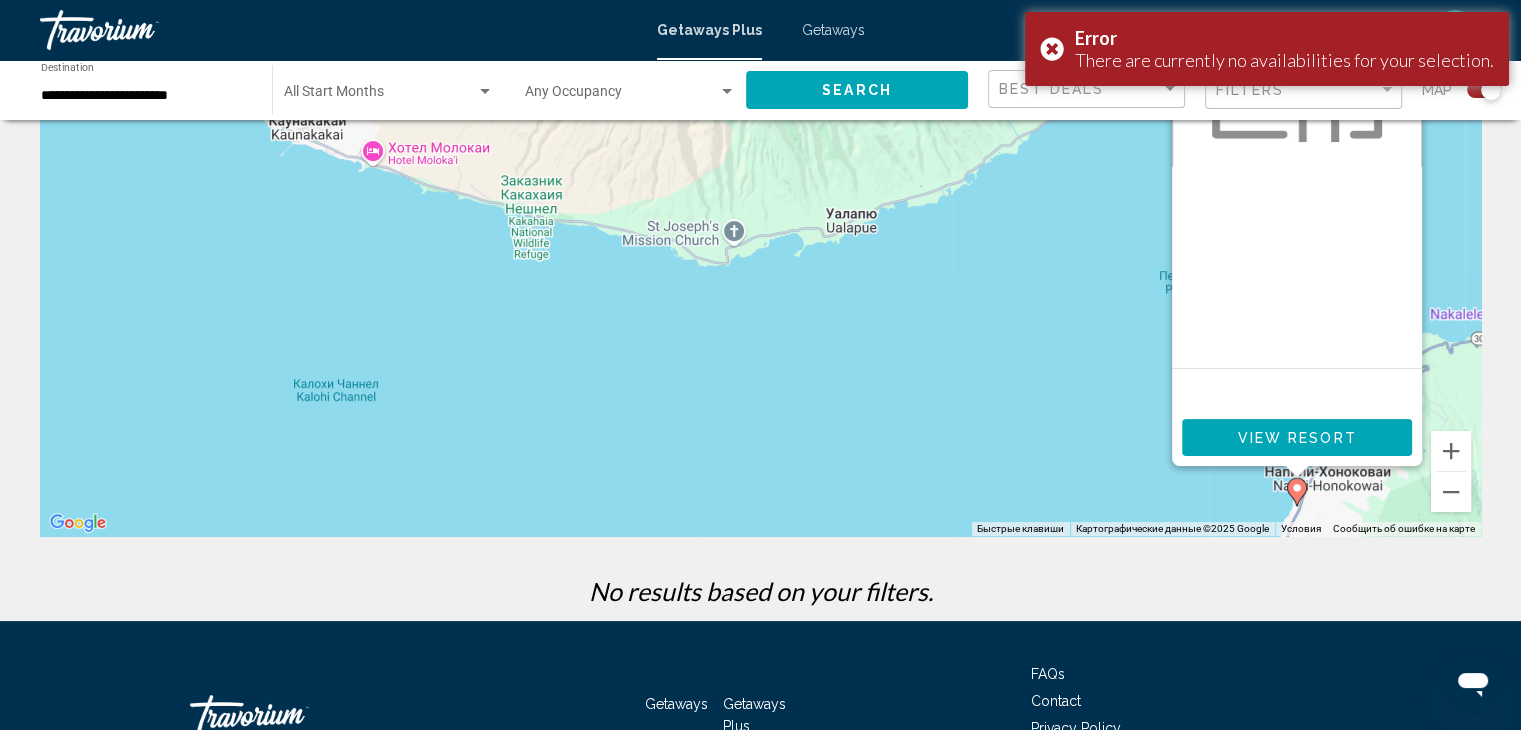 scroll, scrollTop: 0, scrollLeft: 0, axis: both 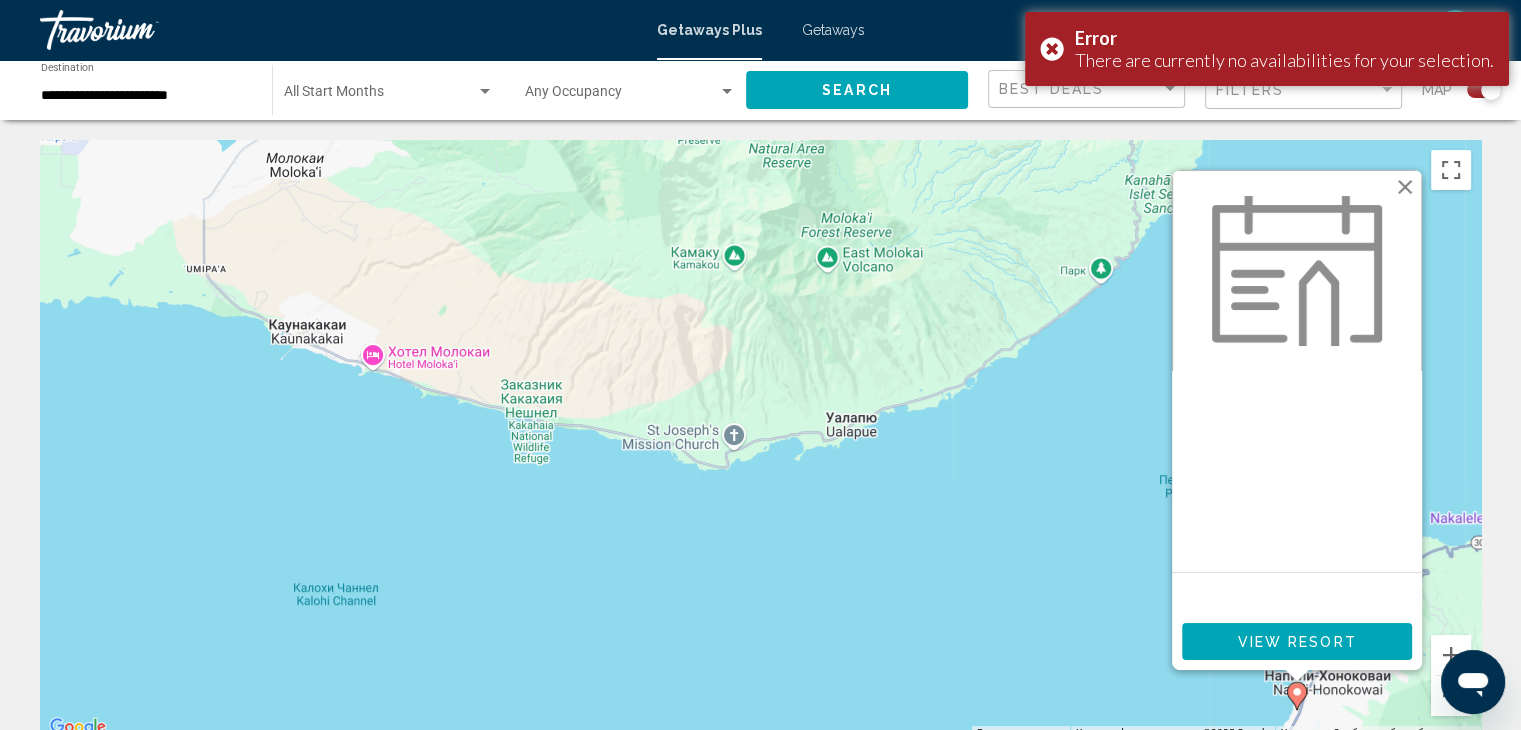 click on "Getaways" at bounding box center [833, 30] 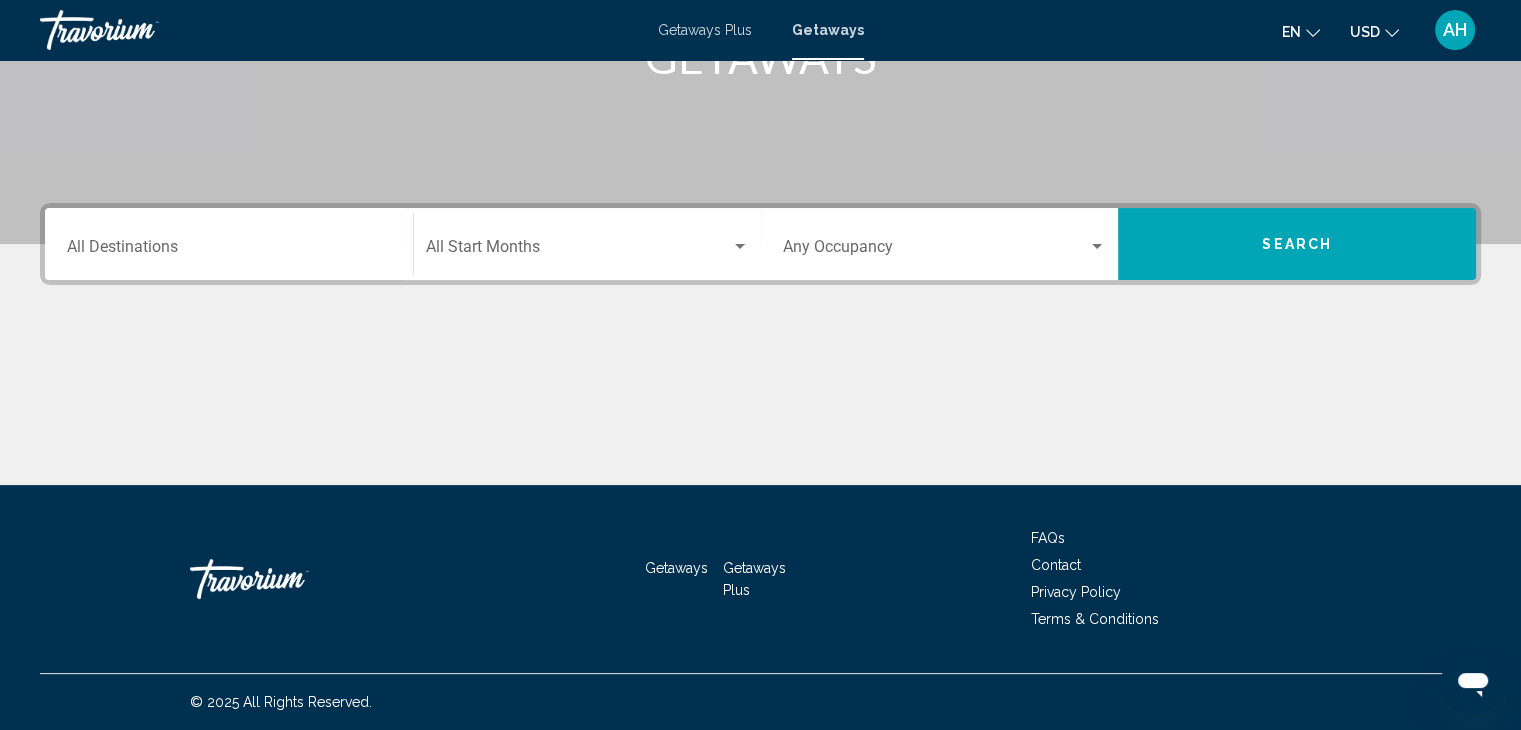 scroll, scrollTop: 0, scrollLeft: 0, axis: both 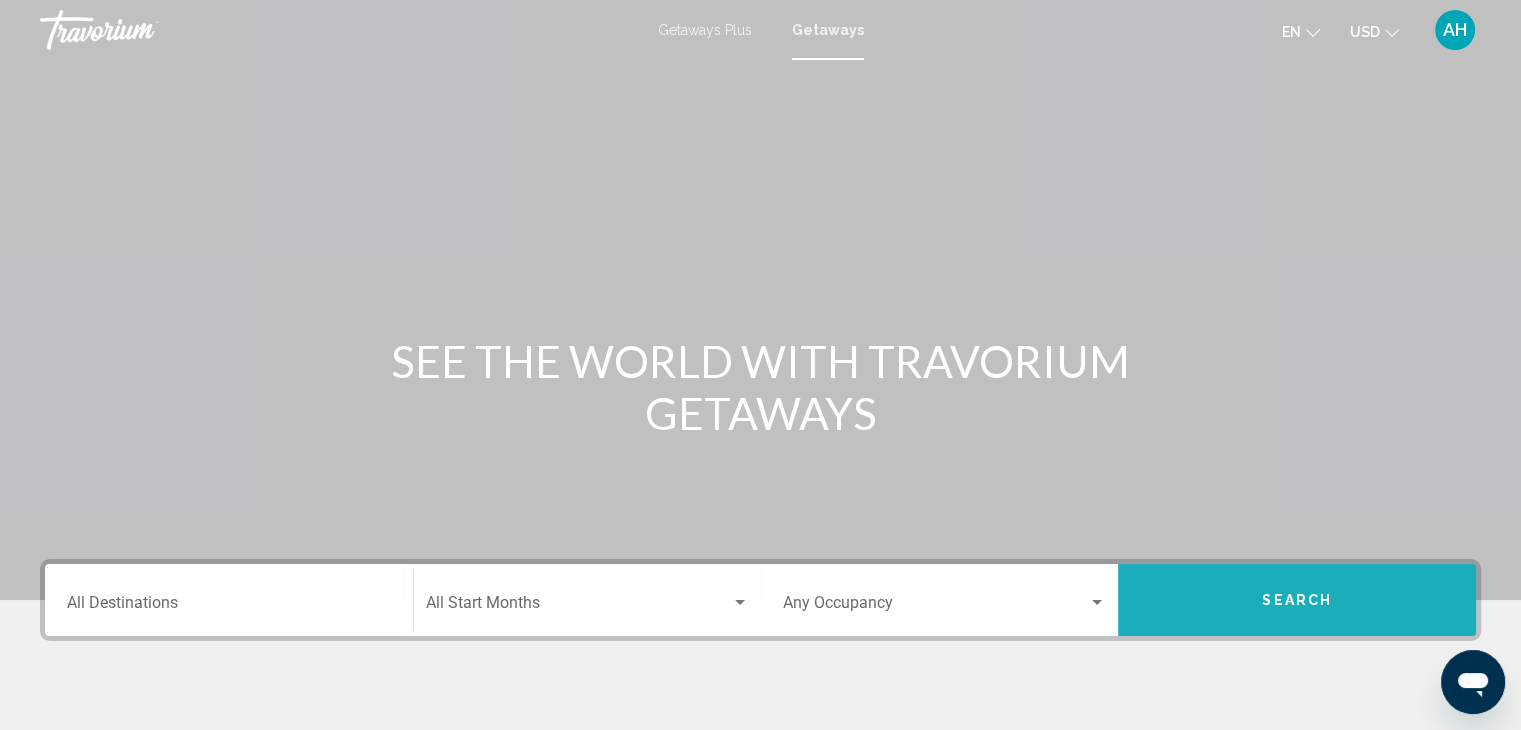 click on "Search" at bounding box center [1297, 600] 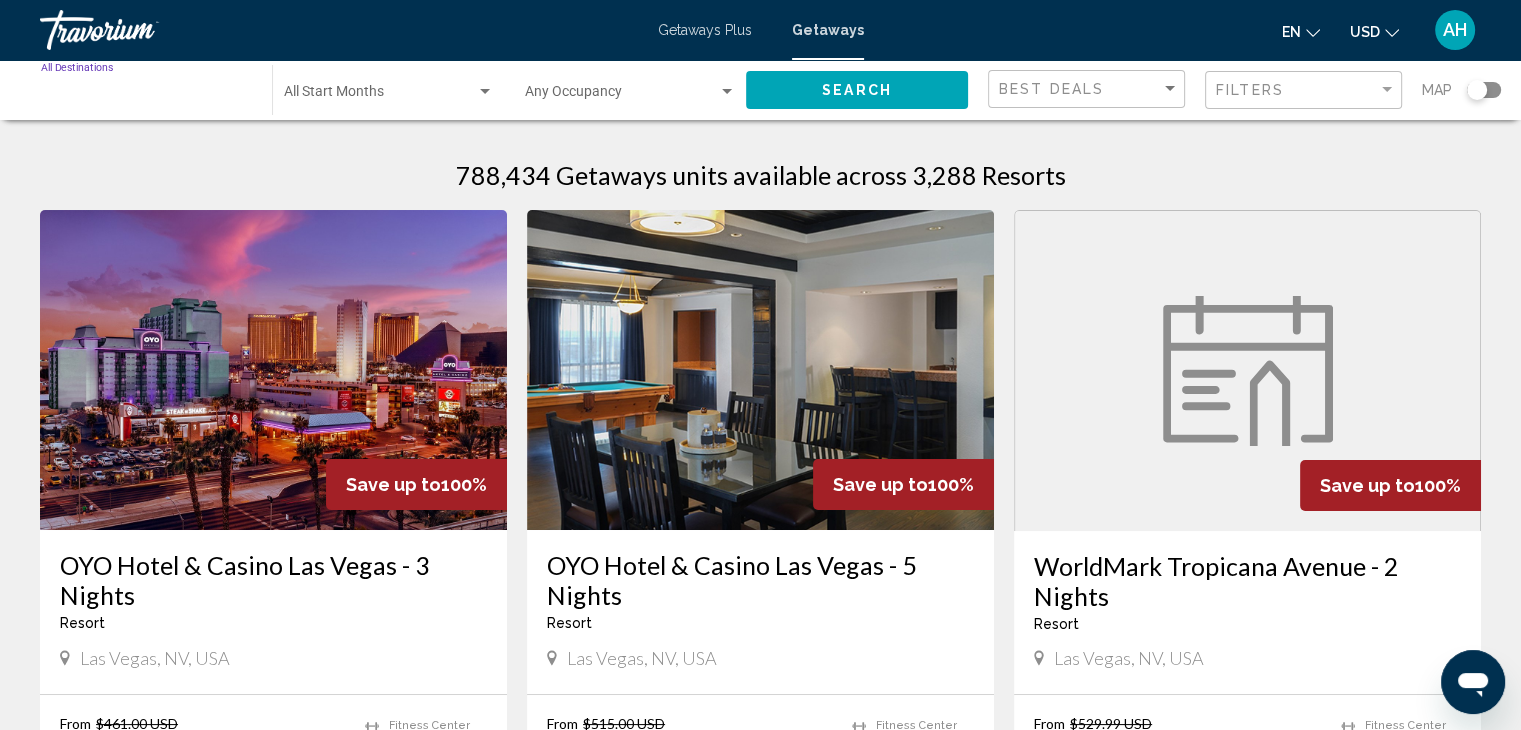 click on "Destination All Destinations" at bounding box center (146, 96) 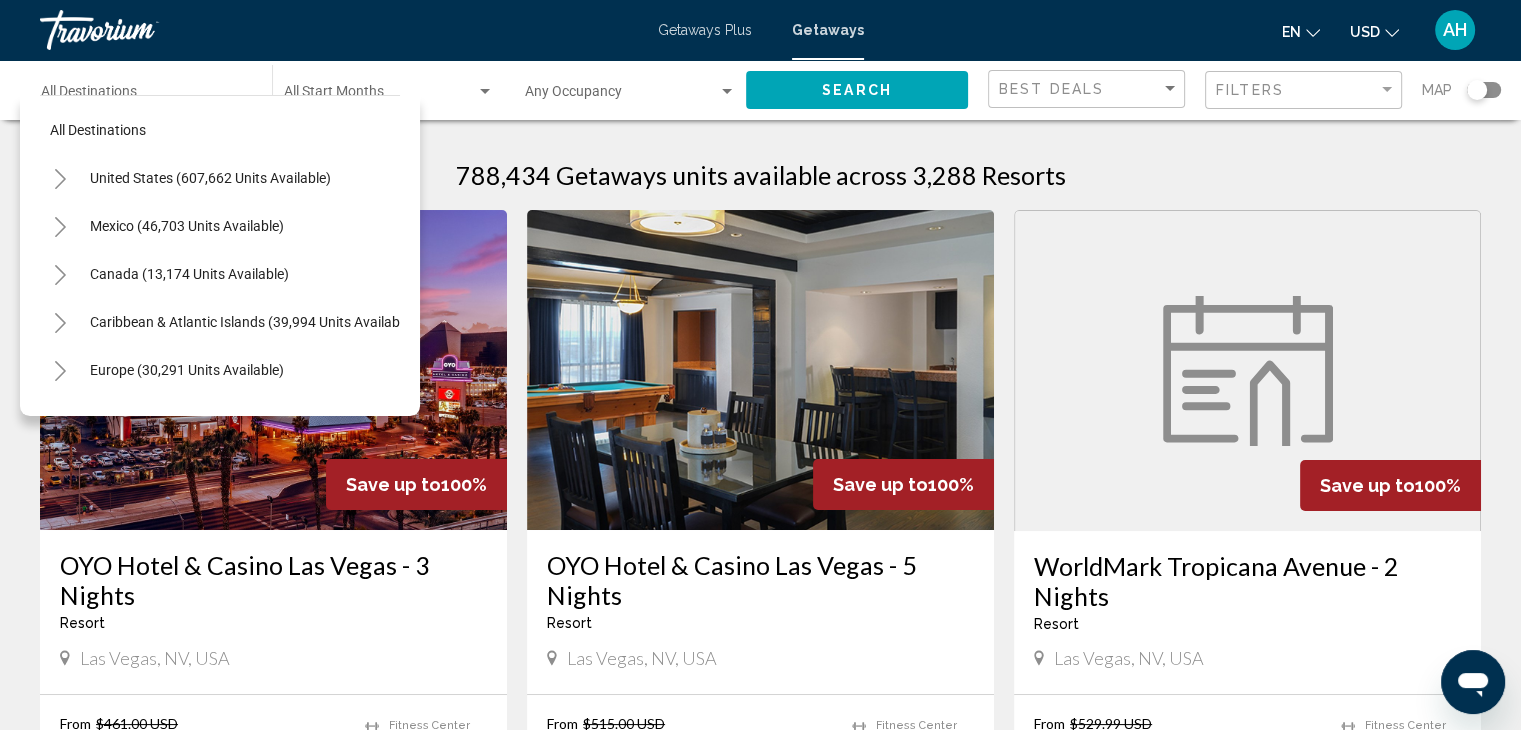 click on "Destination All Destinations" 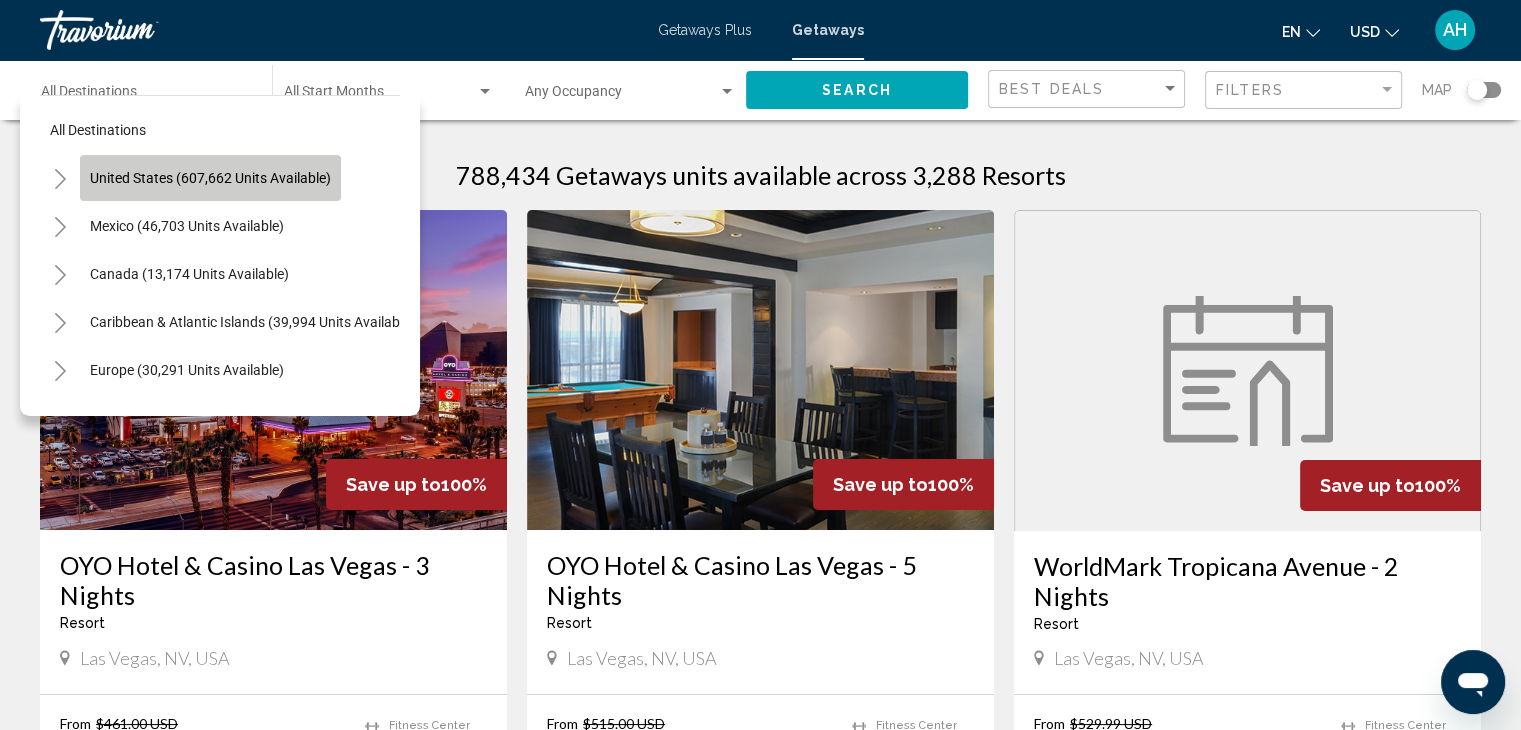 click on "United States (607,662 units available)" 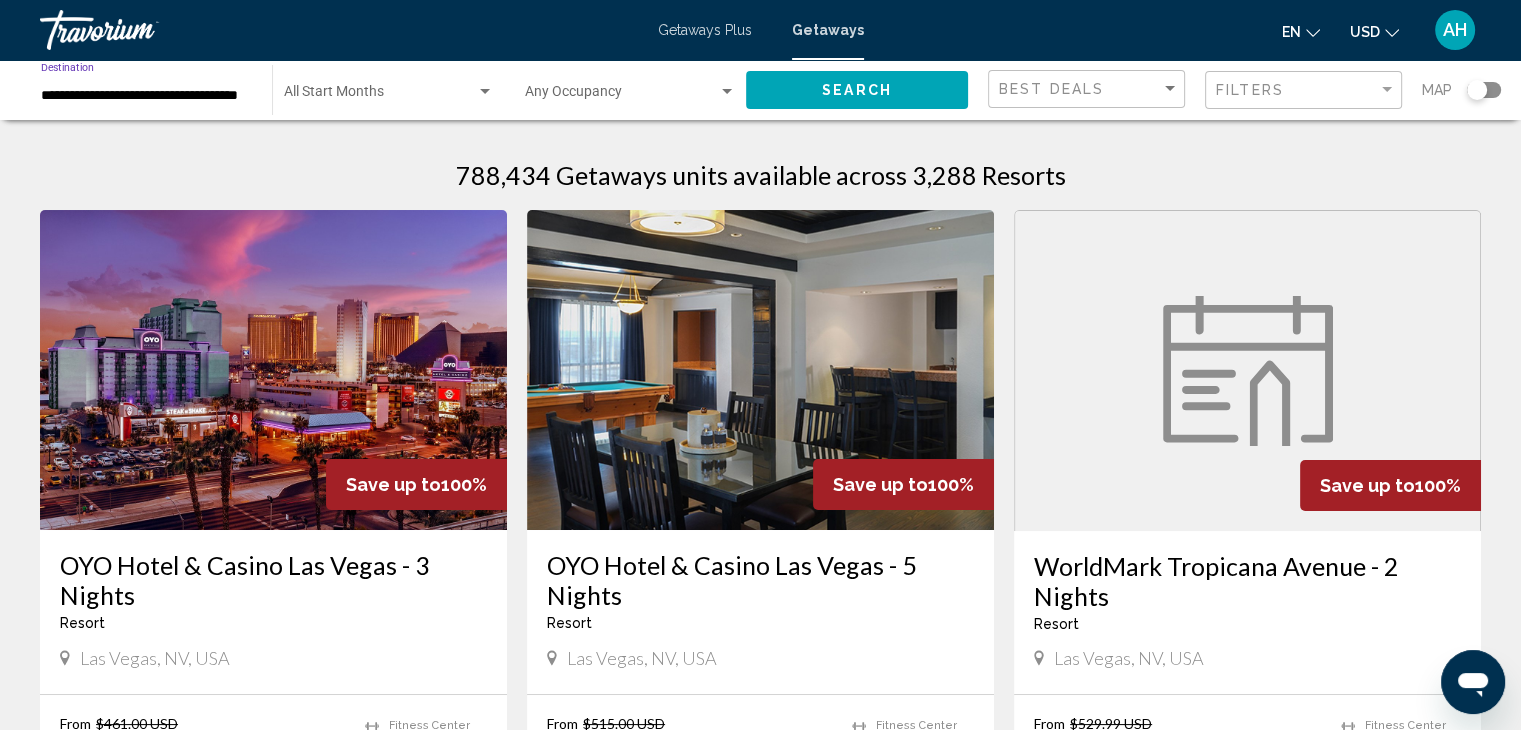 click at bounding box center (485, 91) 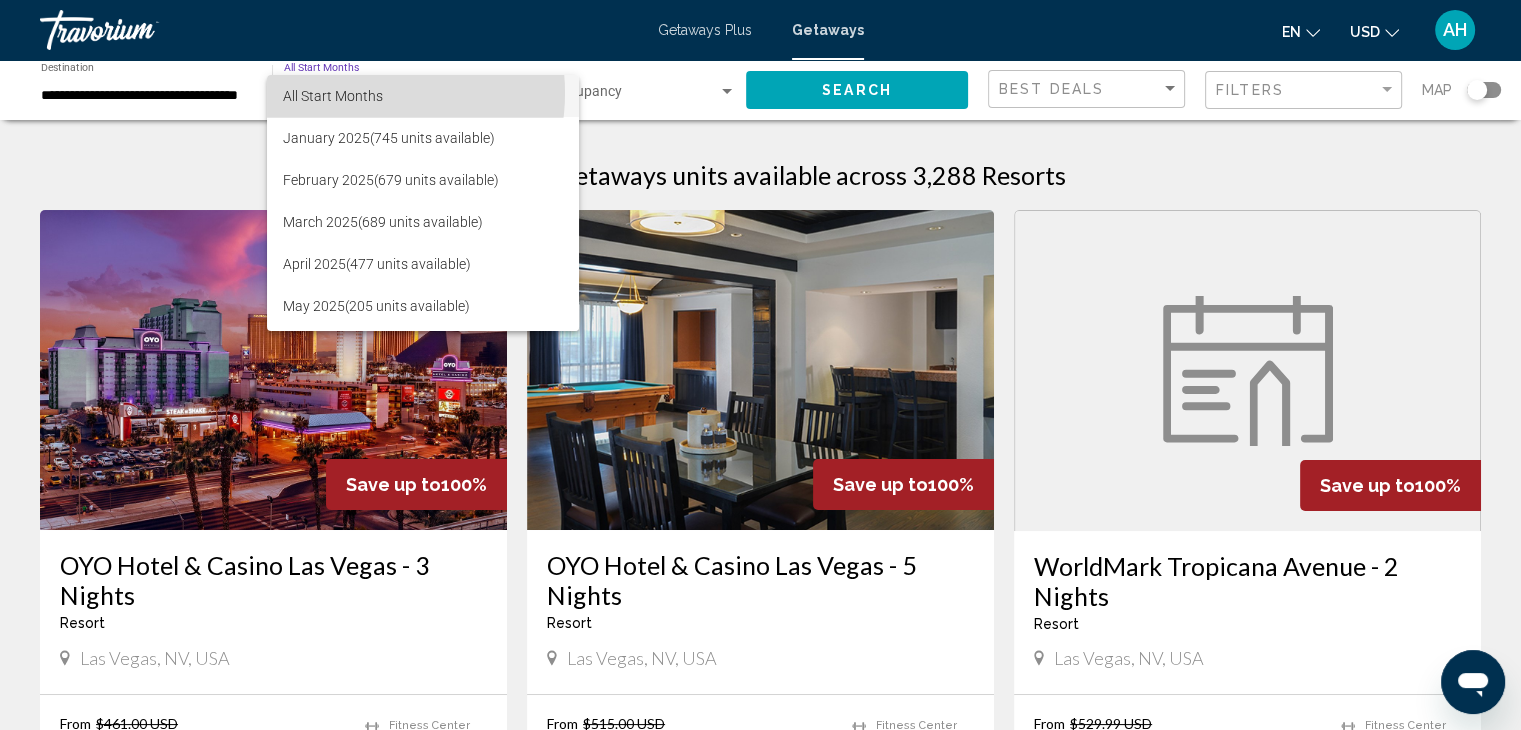 click on "All Start Months" at bounding box center [333, 96] 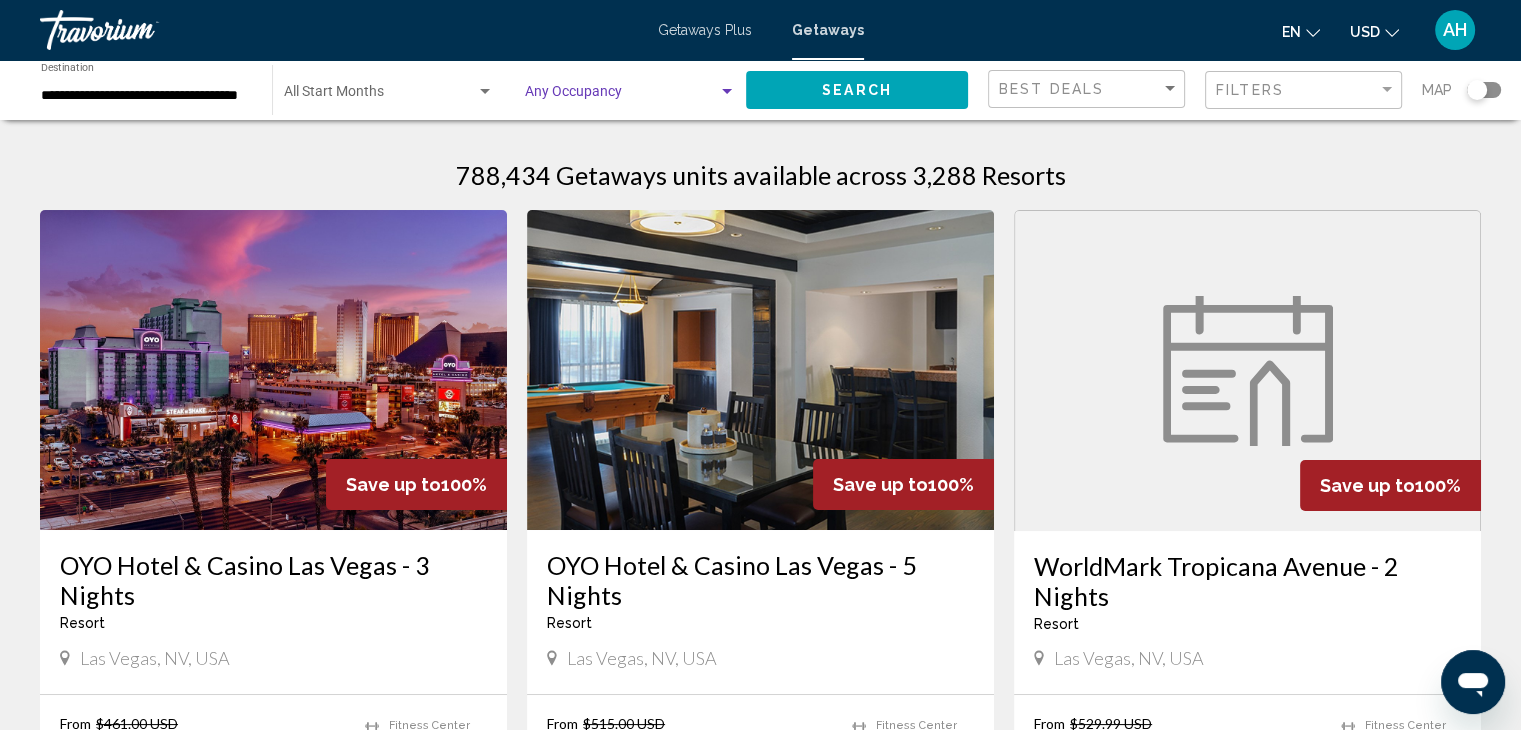 click at bounding box center [621, 96] 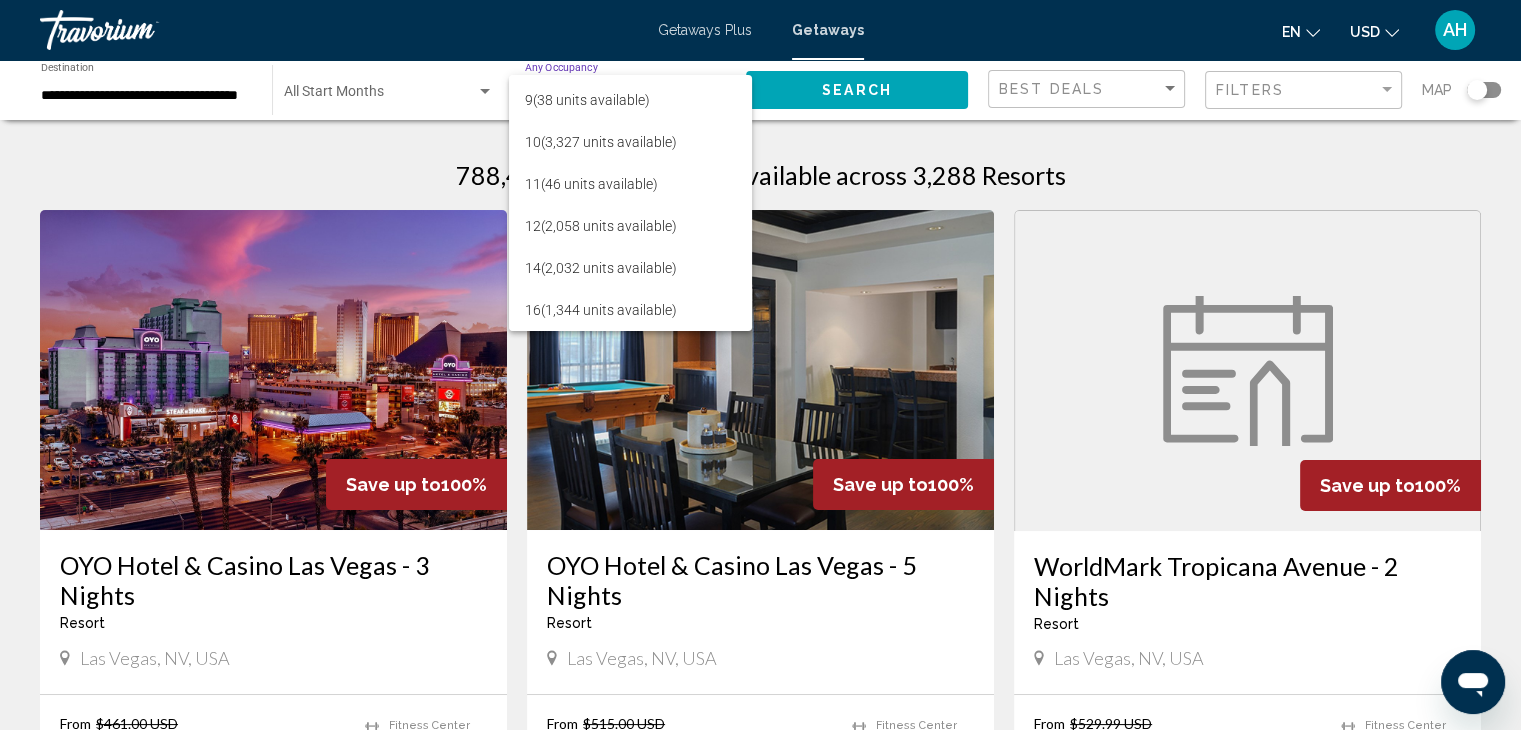 scroll, scrollTop: 0, scrollLeft: 0, axis: both 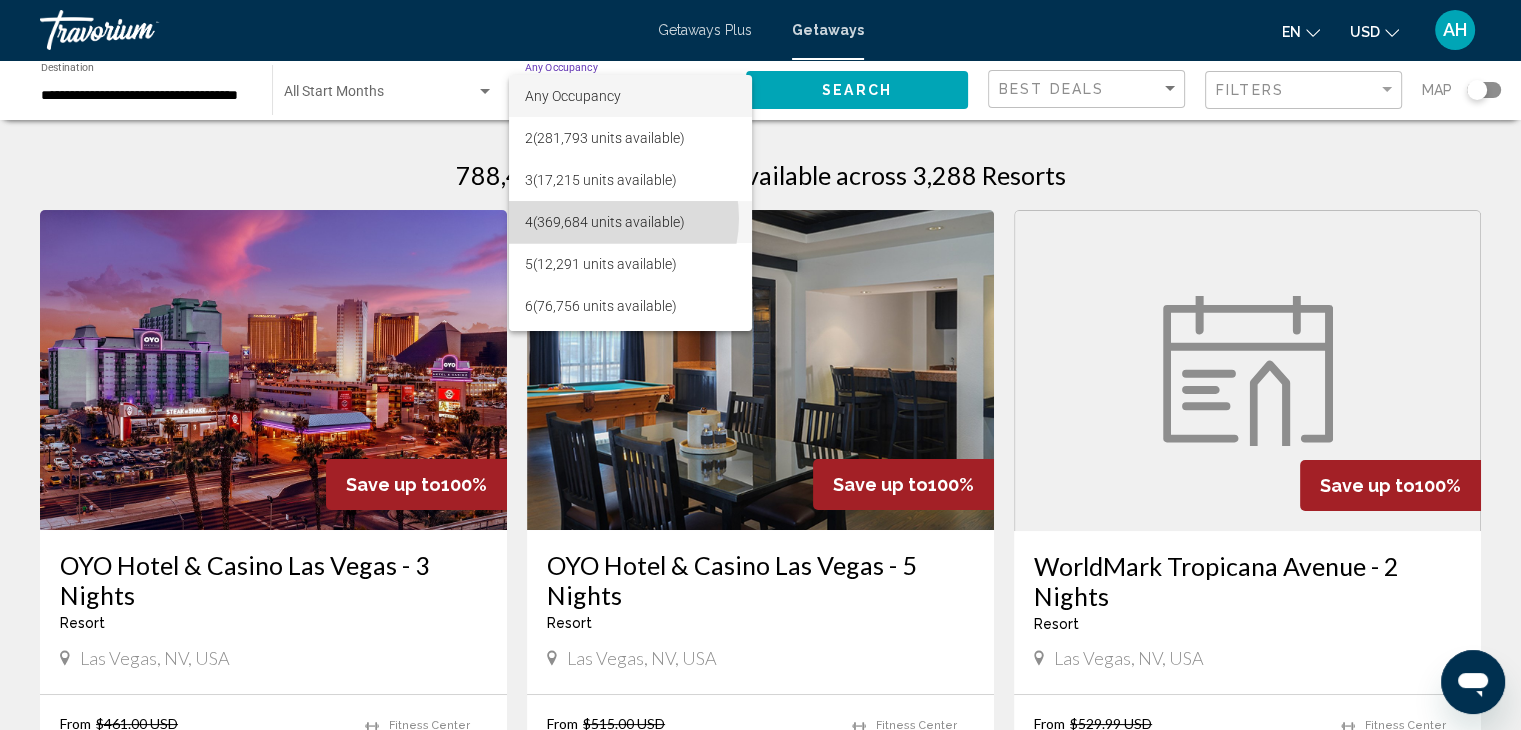click on "4  (369,684 units available)" at bounding box center [630, 222] 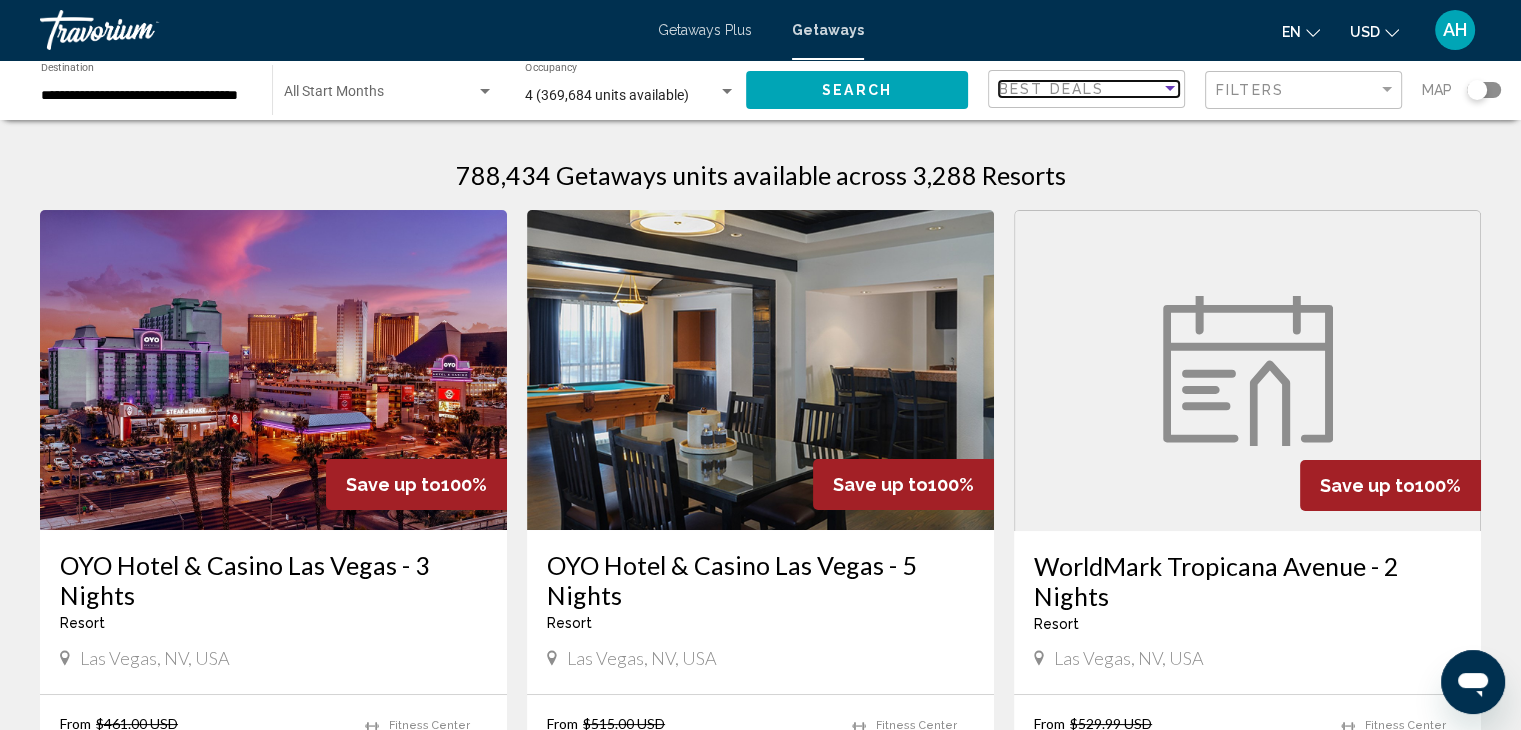 click on "Best Deals" at bounding box center (1080, 89) 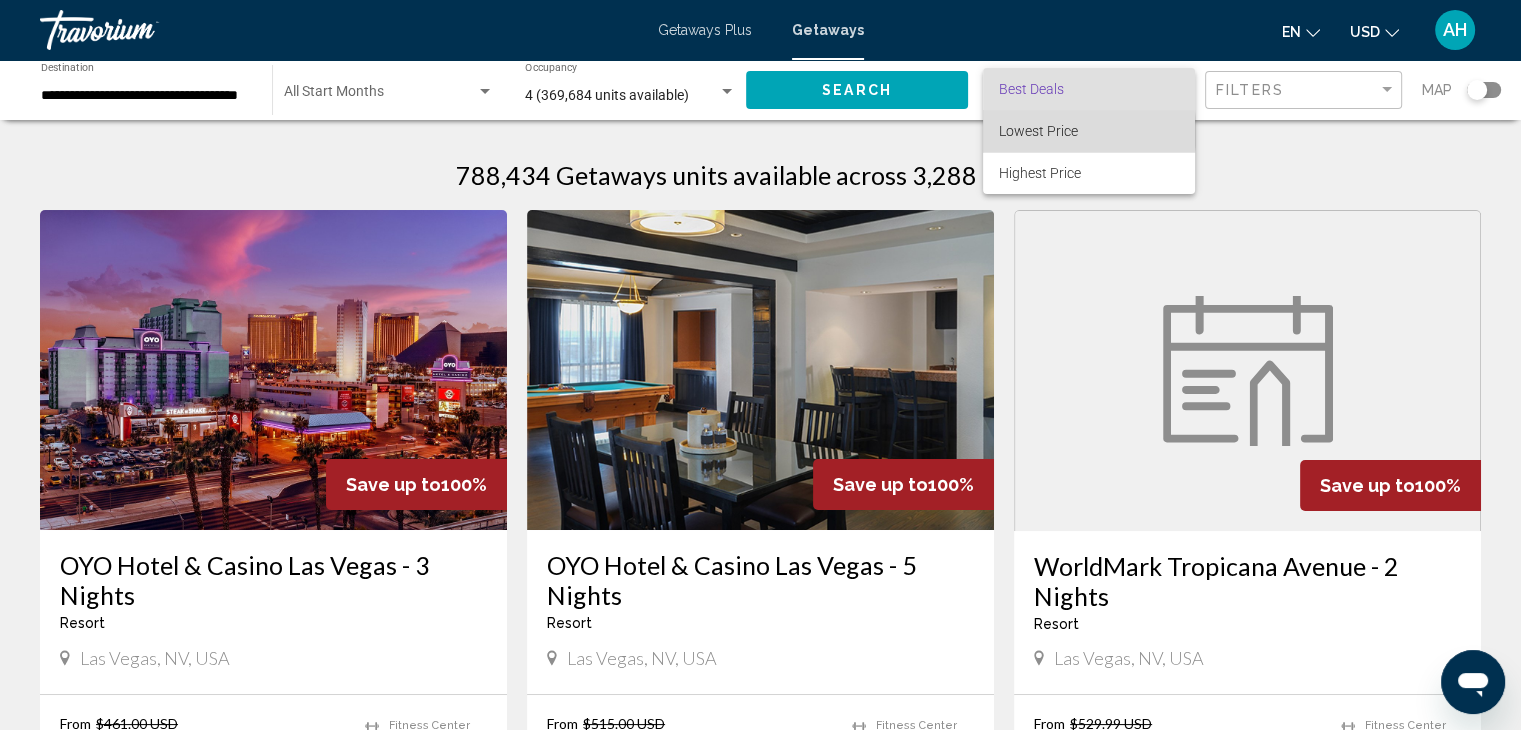 click on "Lowest Price" at bounding box center (1089, 131) 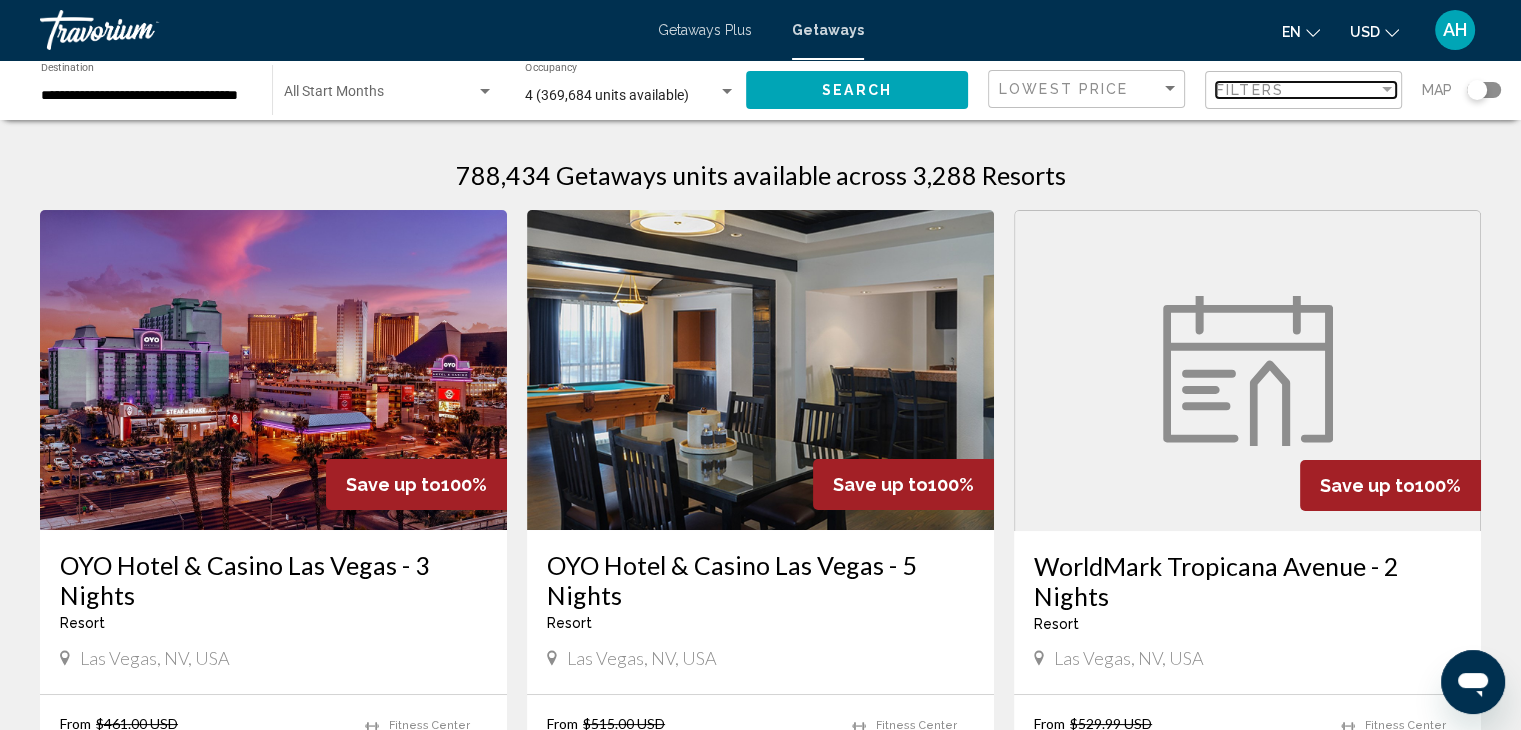 click on "Filters" at bounding box center [1297, 90] 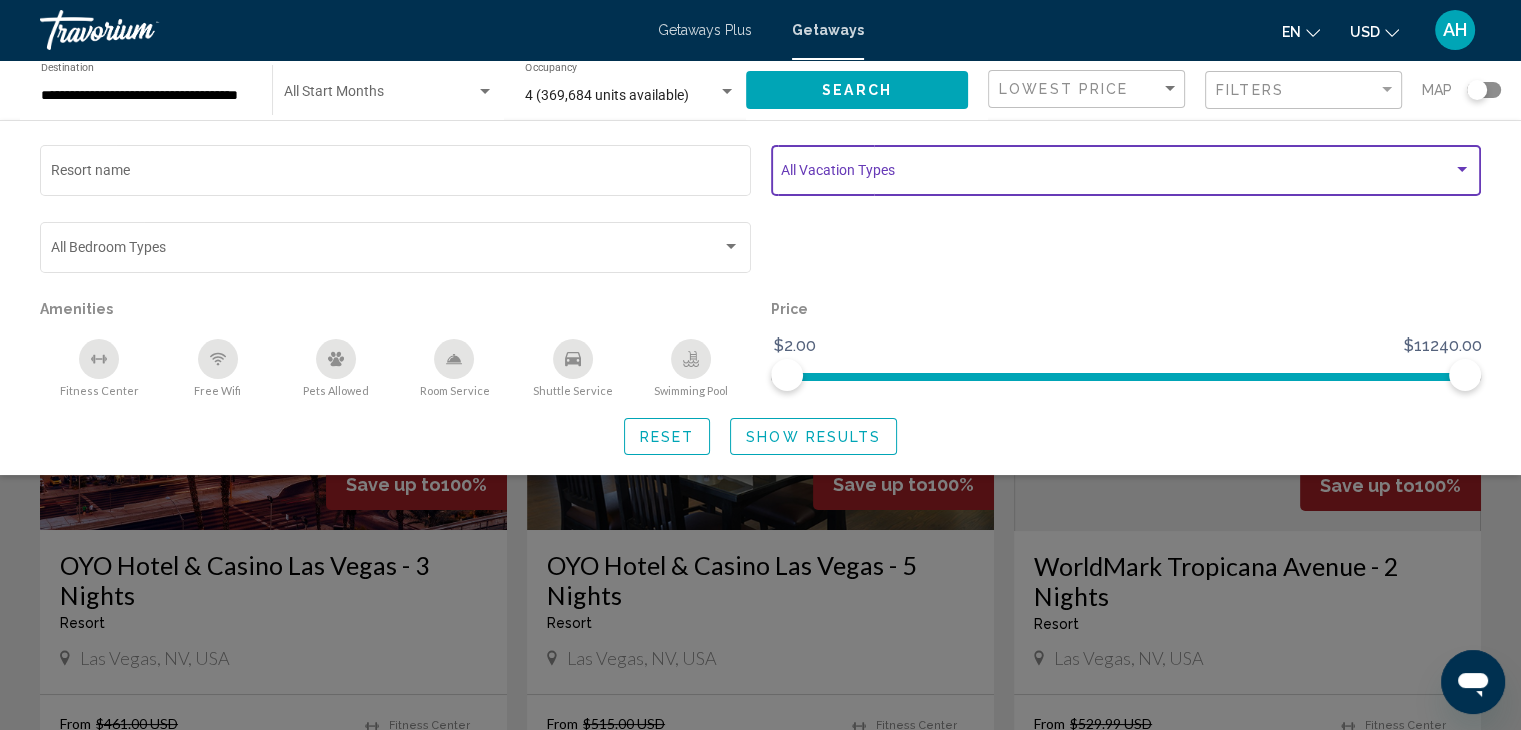 click at bounding box center [1117, 174] 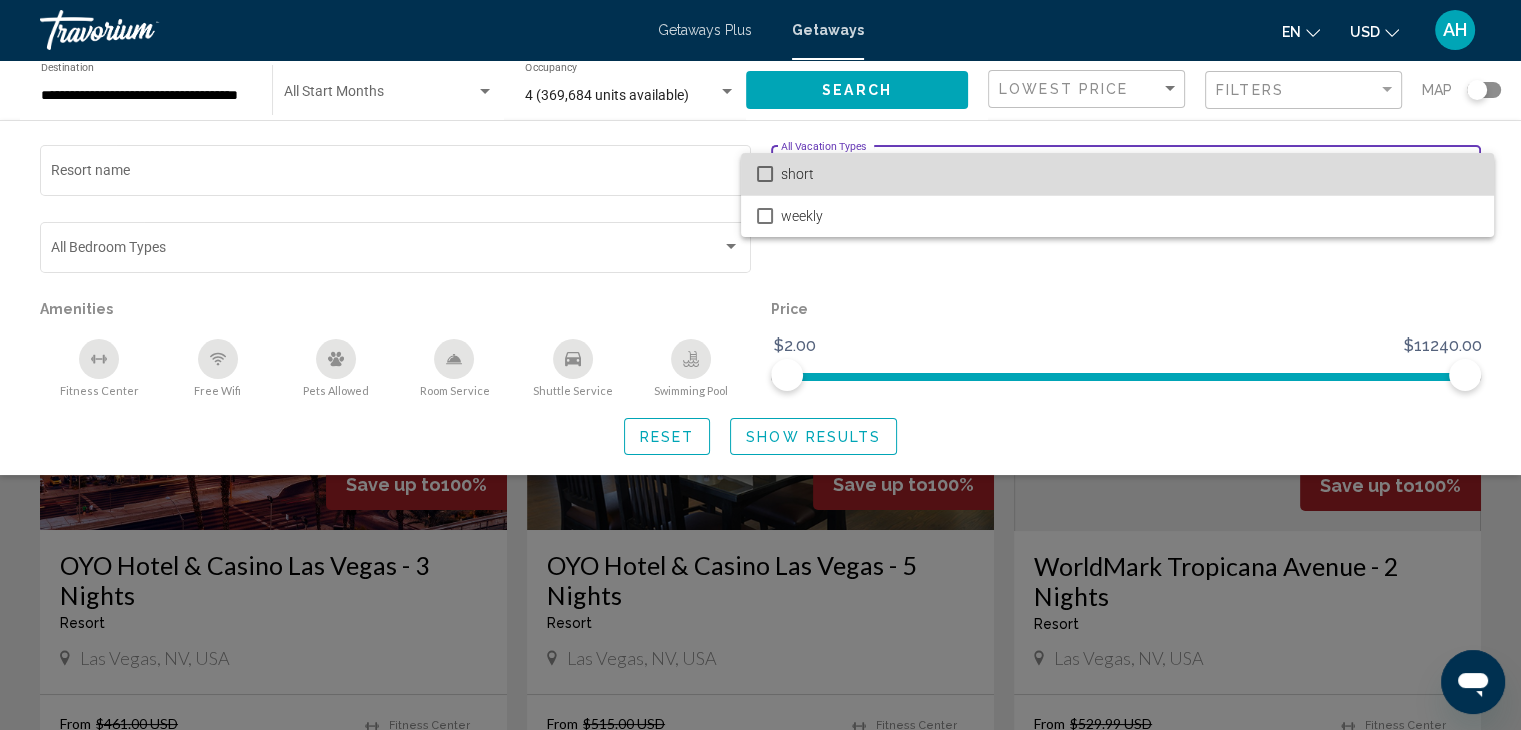click at bounding box center (765, 174) 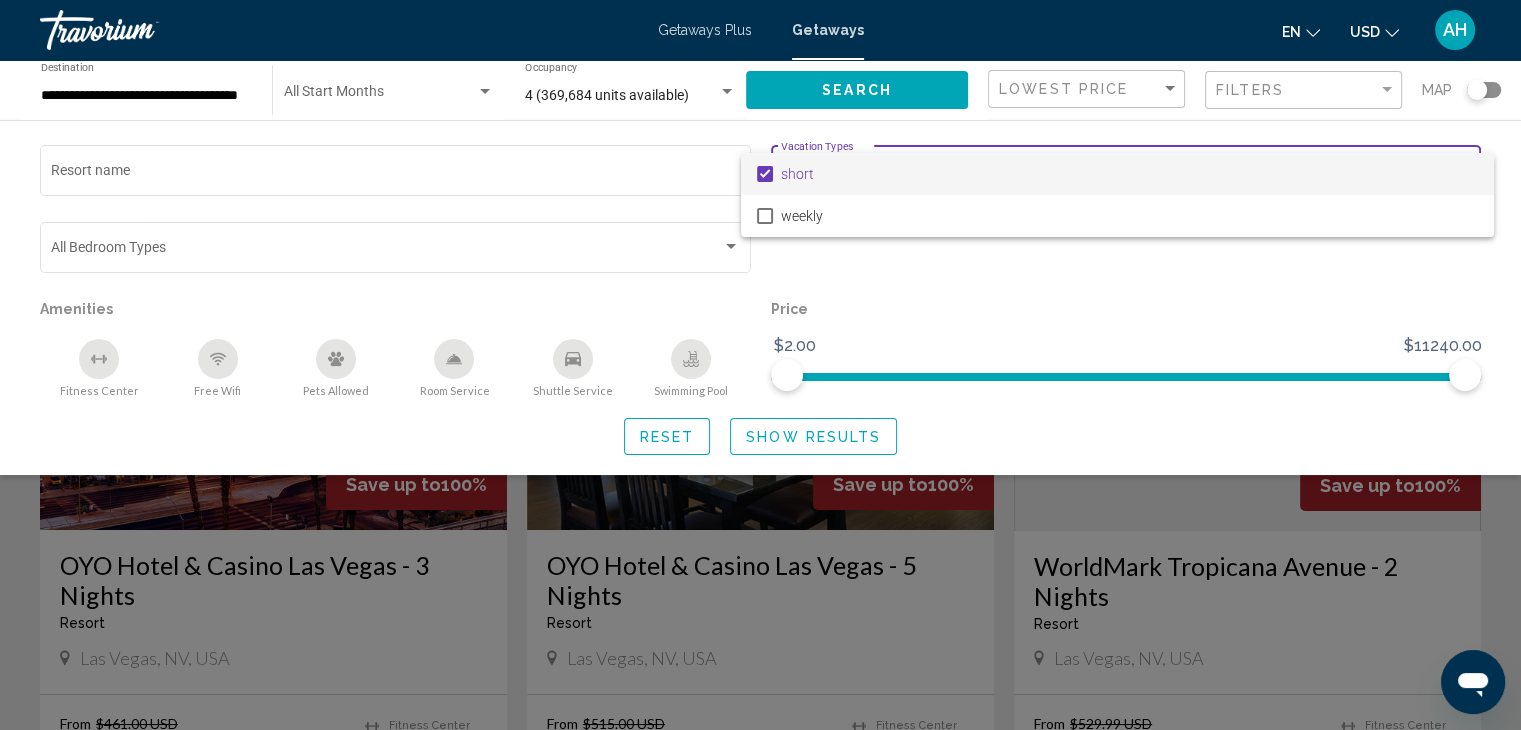 drag, startPoint x: 1466, startPoint y: 376, endPoint x: 1288, endPoint y: 389, distance: 178.47409 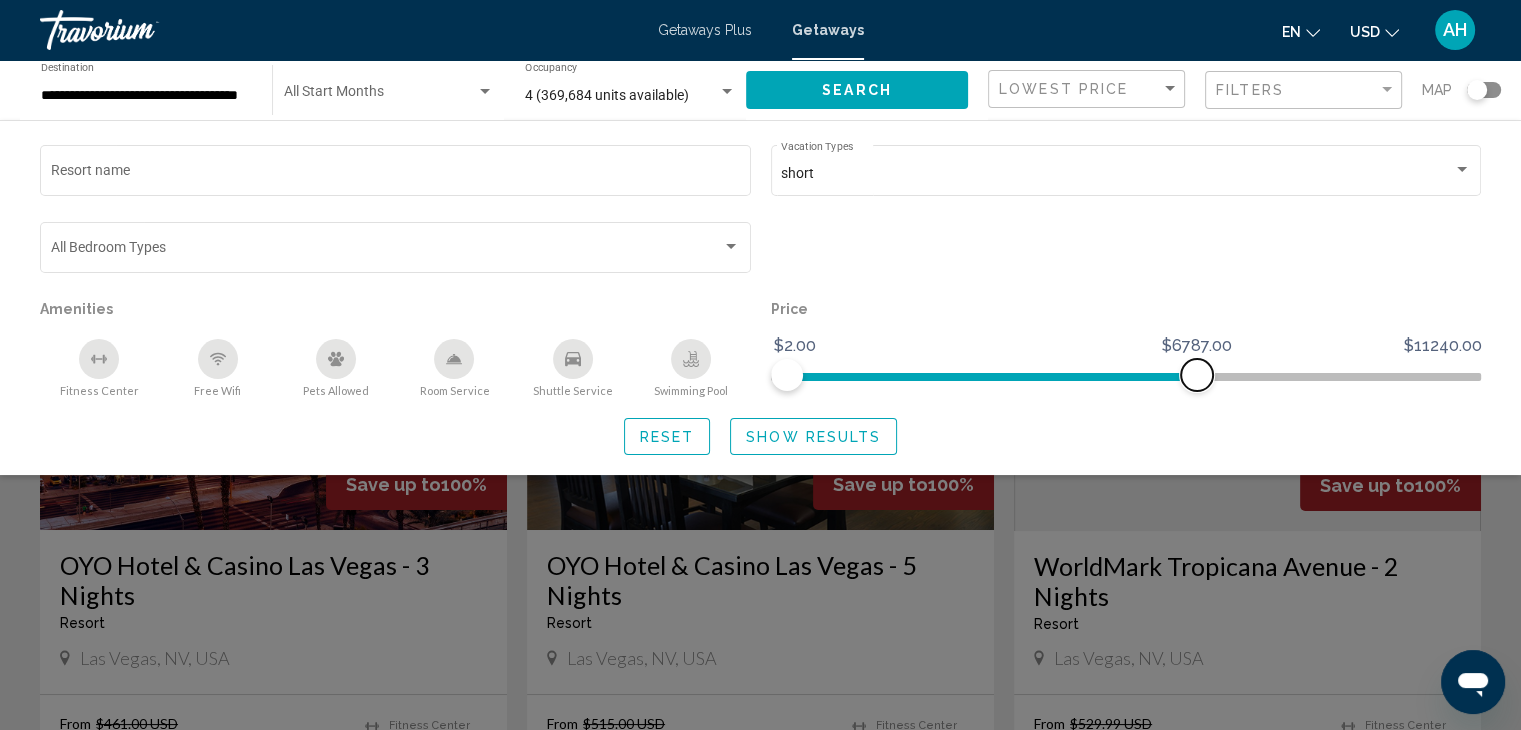 click 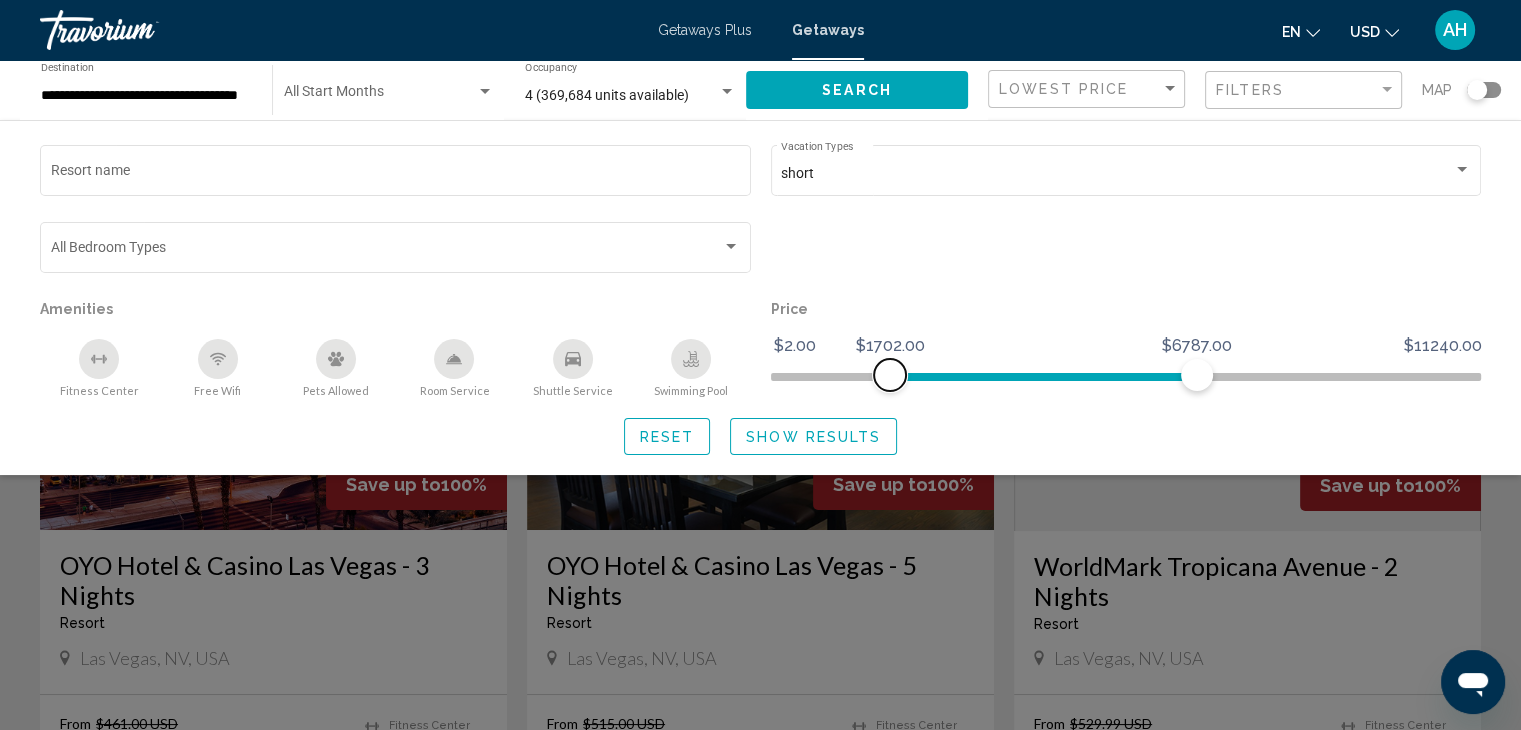 click 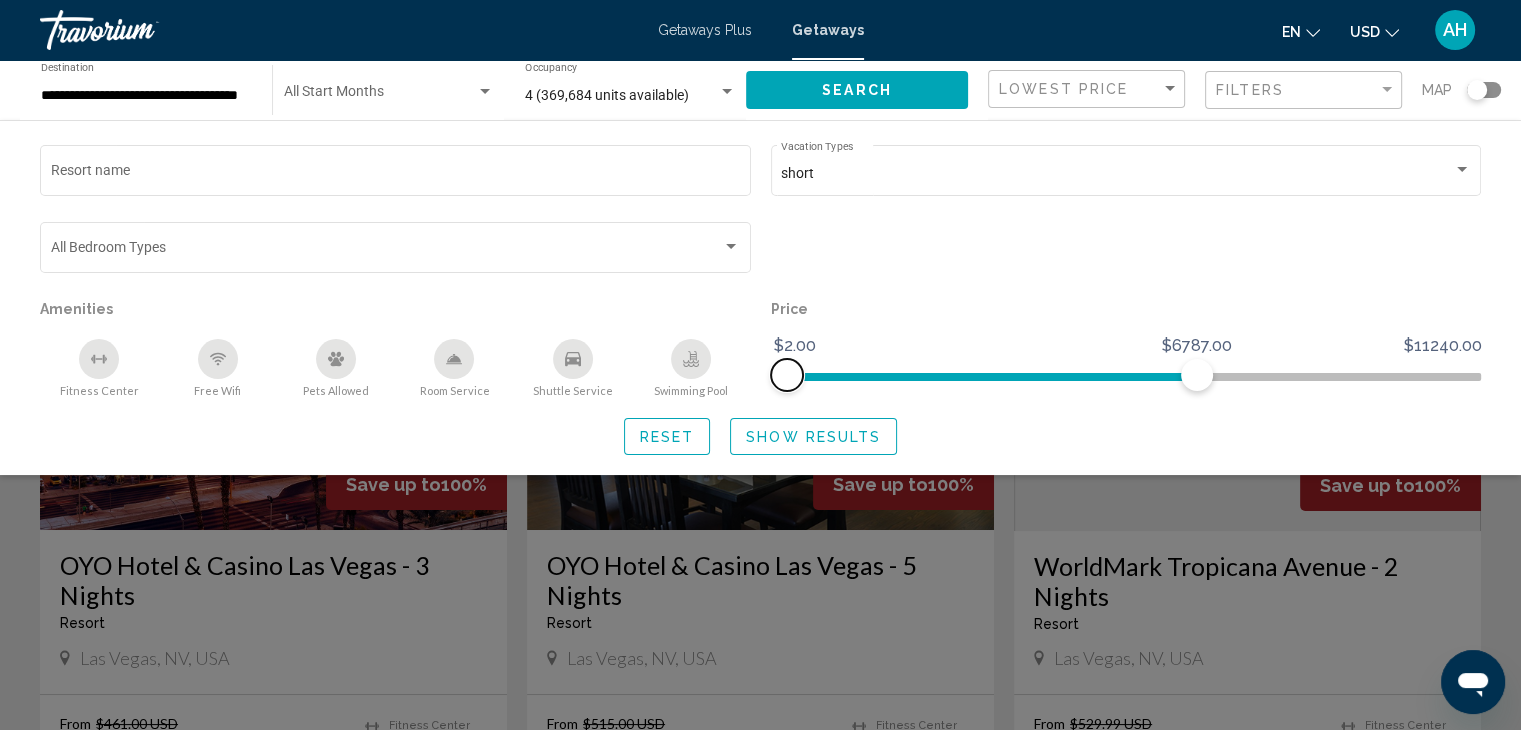 drag, startPoint x: 889, startPoint y: 375, endPoint x: 777, endPoint y: 381, distance: 112.1606 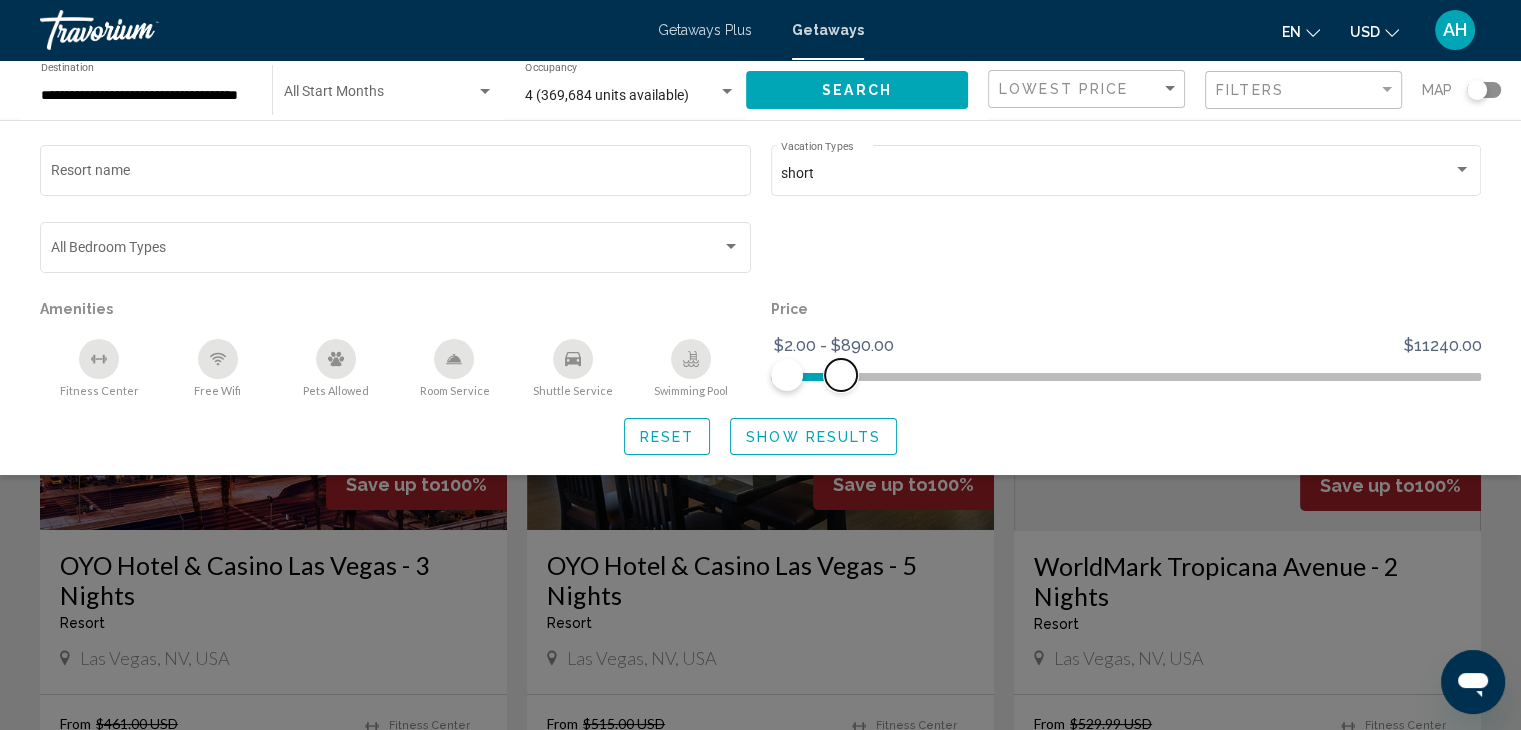 drag, startPoint x: 1207, startPoint y: 371, endPoint x: 840, endPoint y: 381, distance: 367.1362 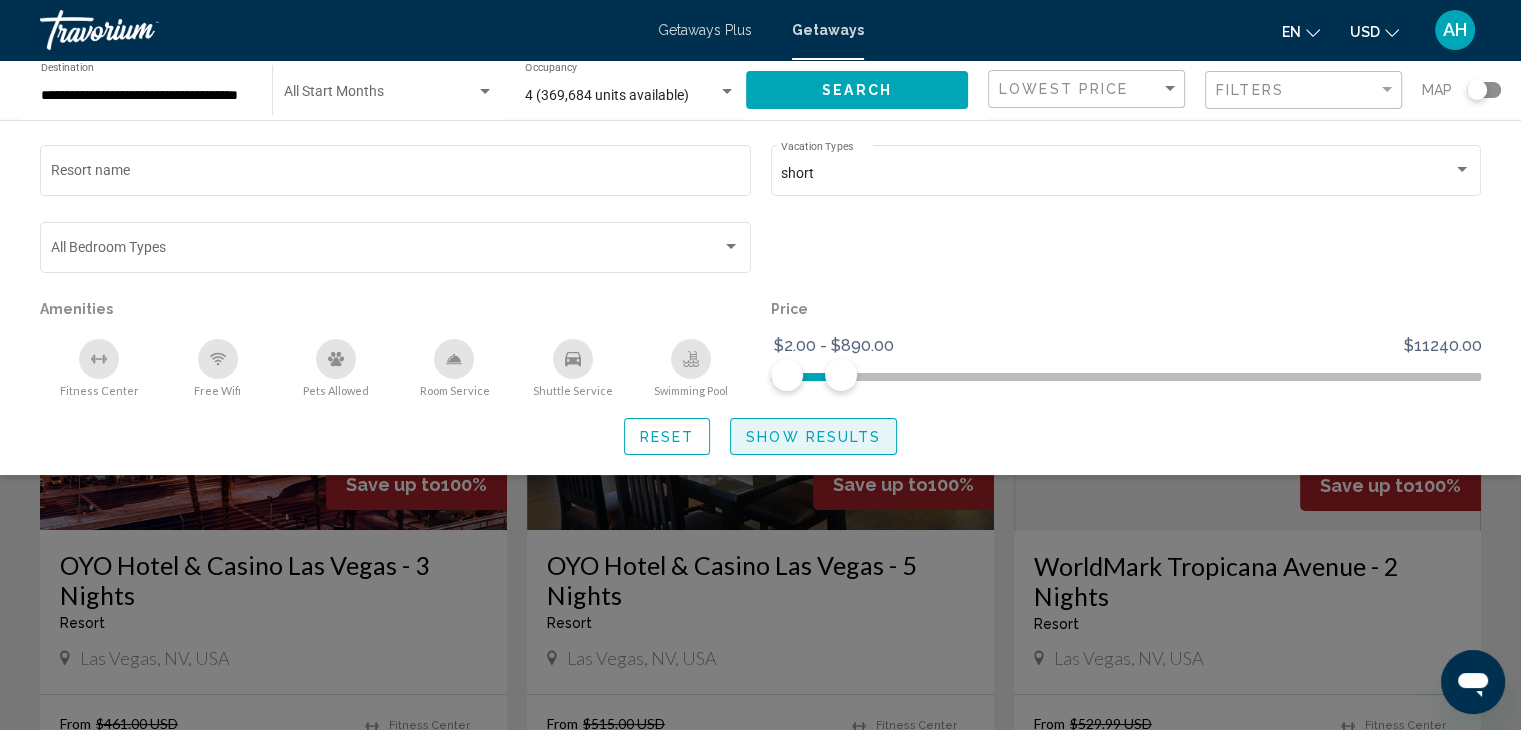 click on "Show Results" 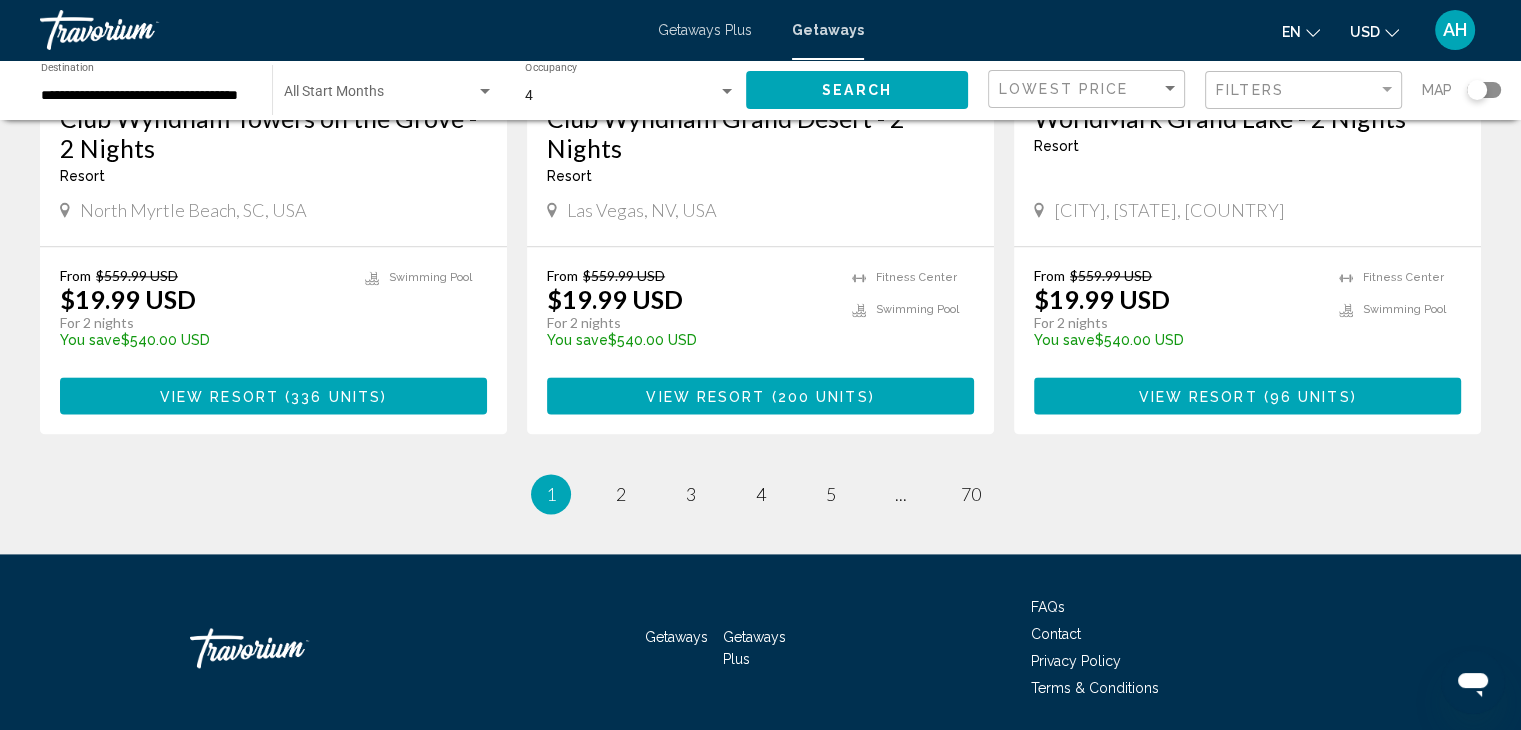 scroll, scrollTop: 2648, scrollLeft: 0, axis: vertical 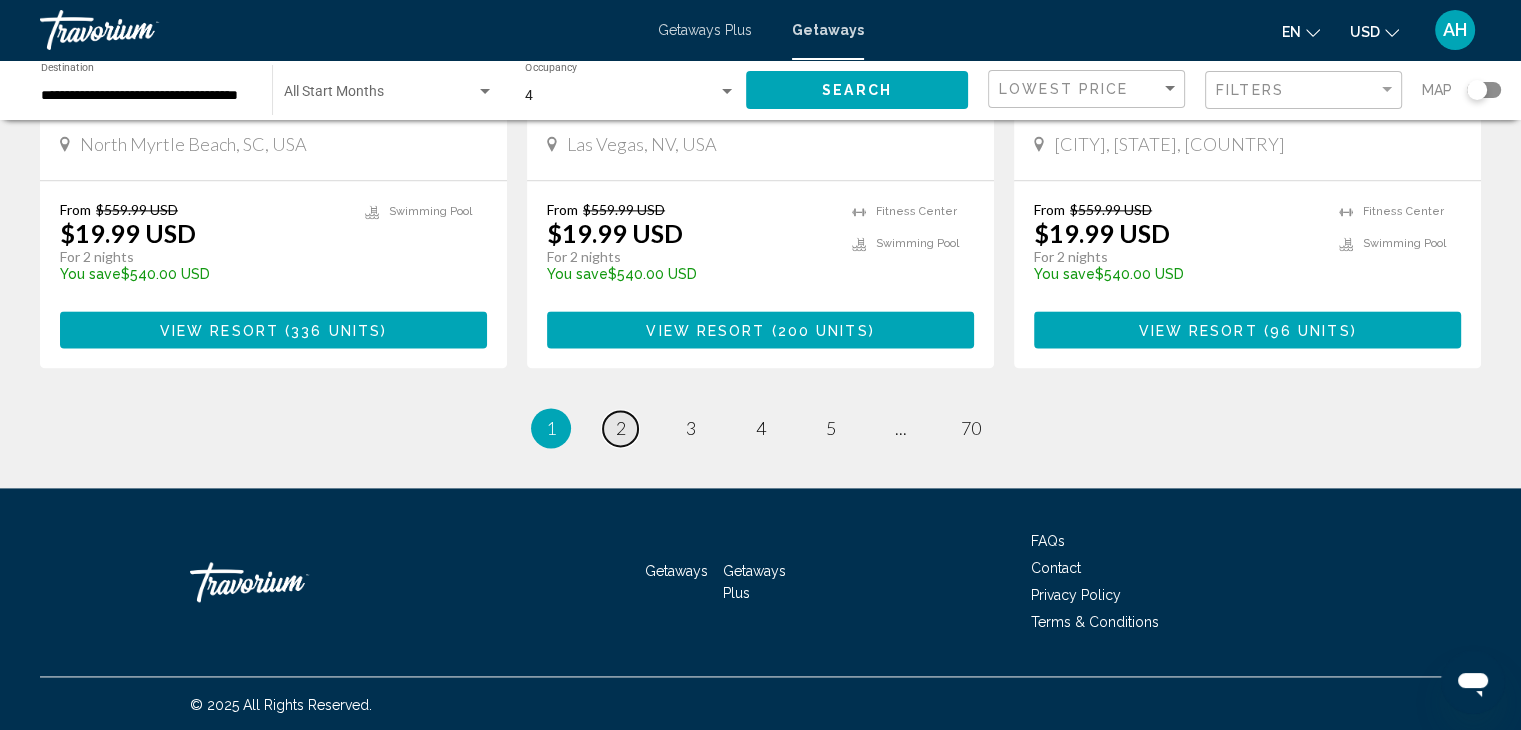 click on "2" at bounding box center [621, 428] 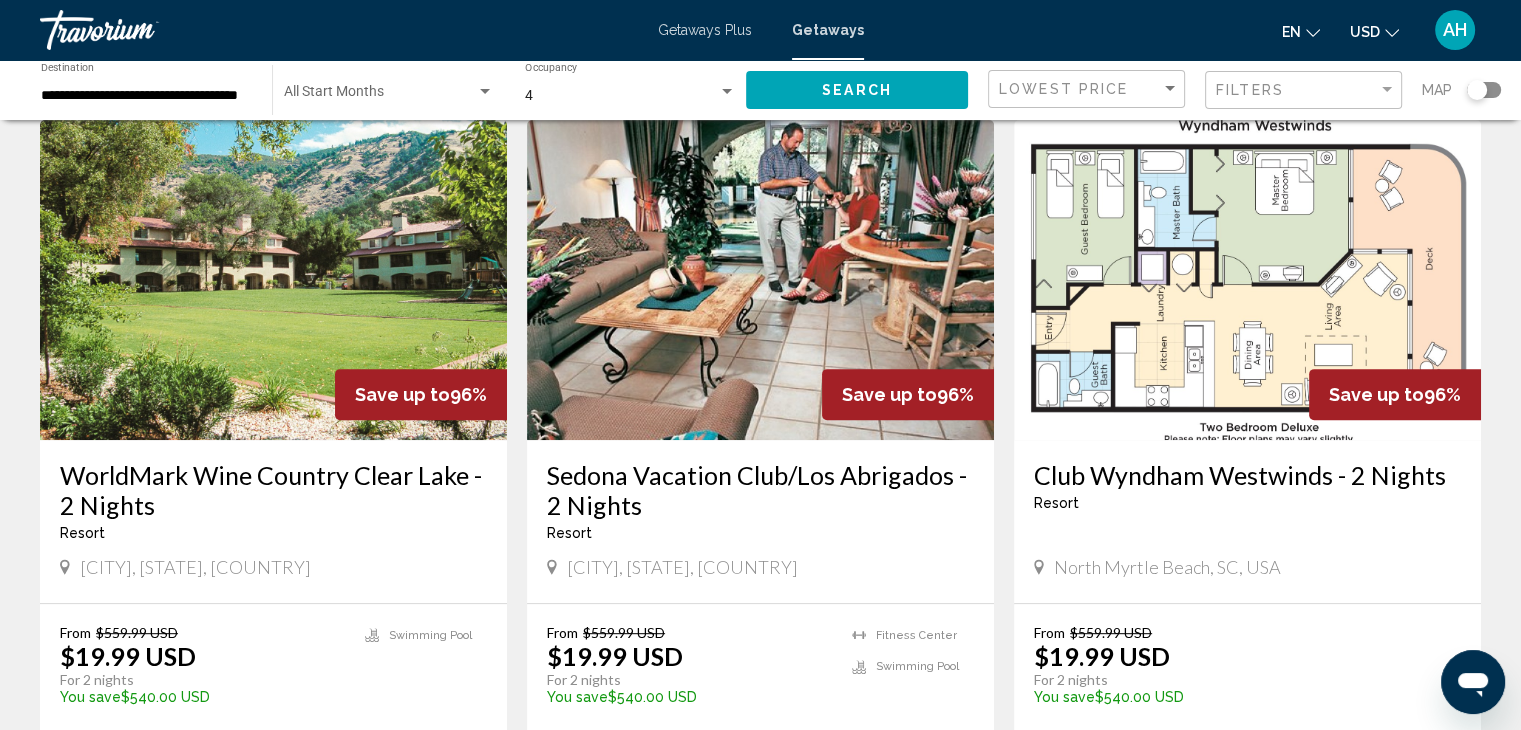 scroll, scrollTop: 811, scrollLeft: 0, axis: vertical 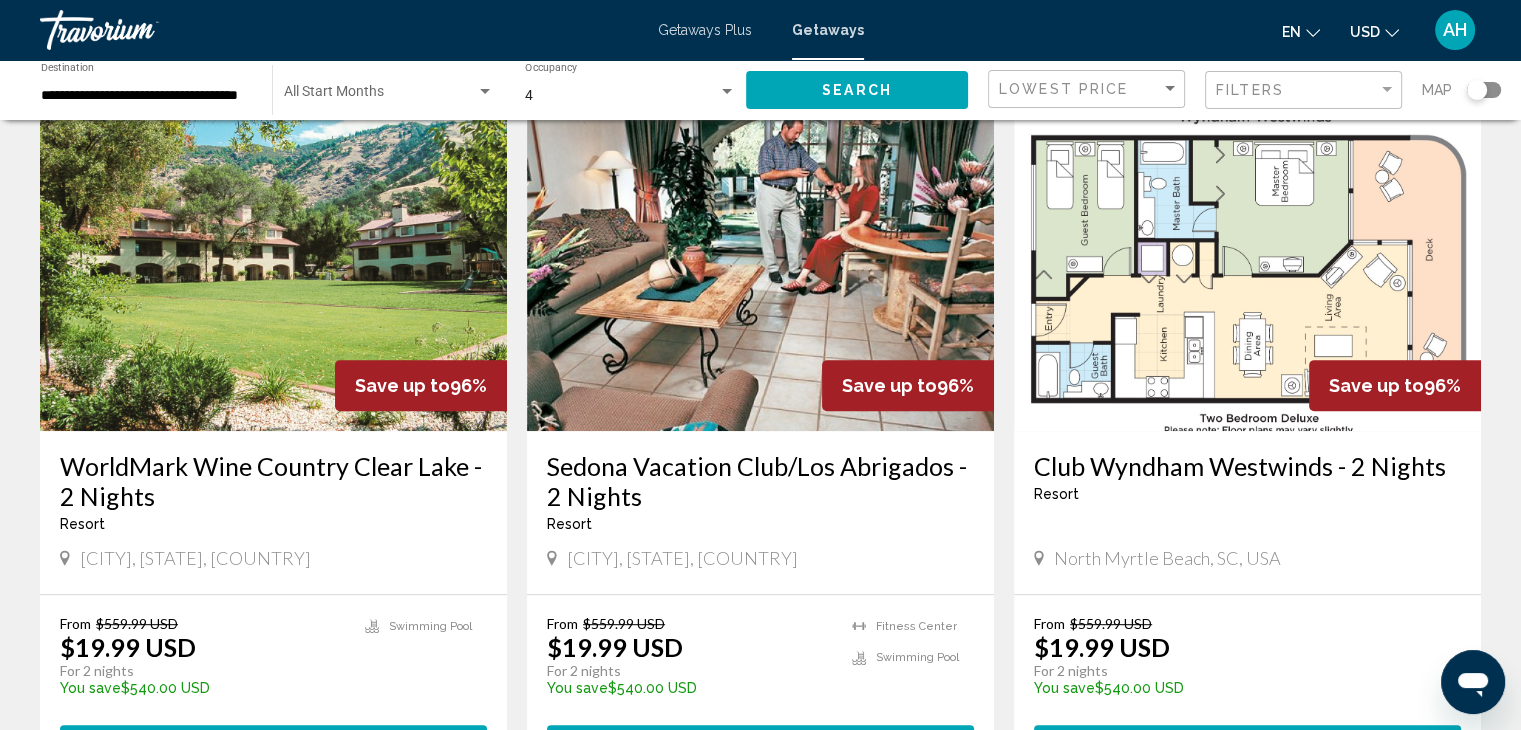 click at bounding box center (273, 271) 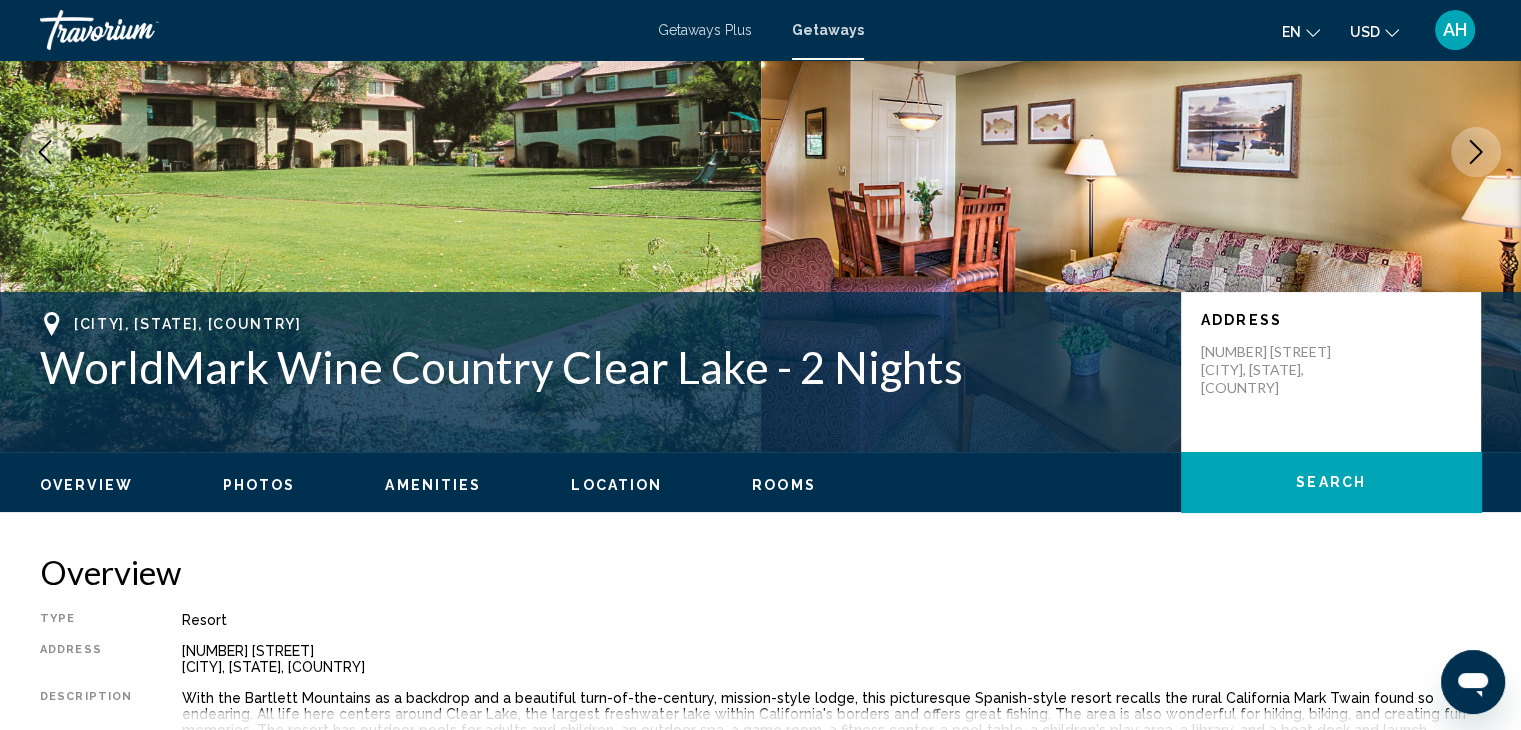 scroll, scrollTop: 208, scrollLeft: 0, axis: vertical 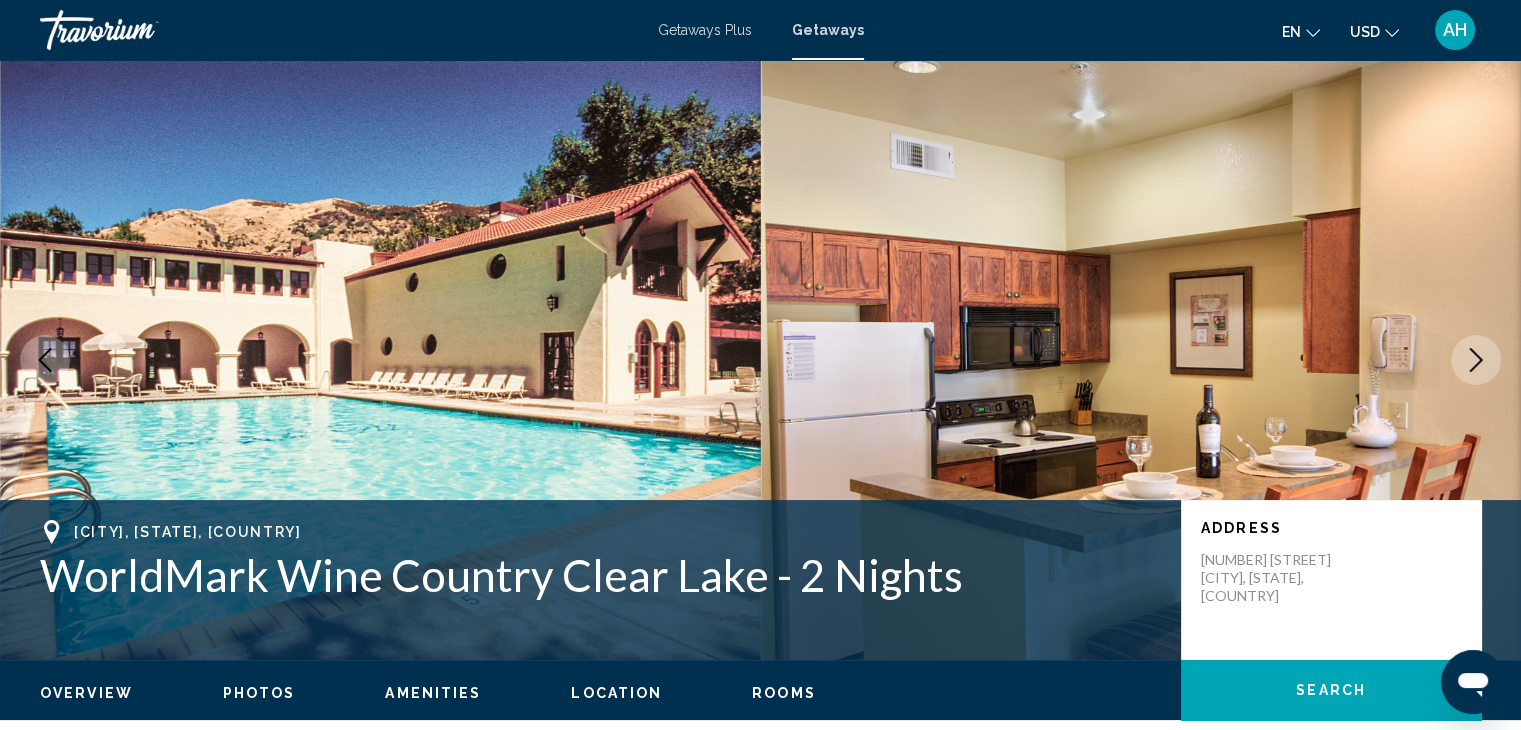 click 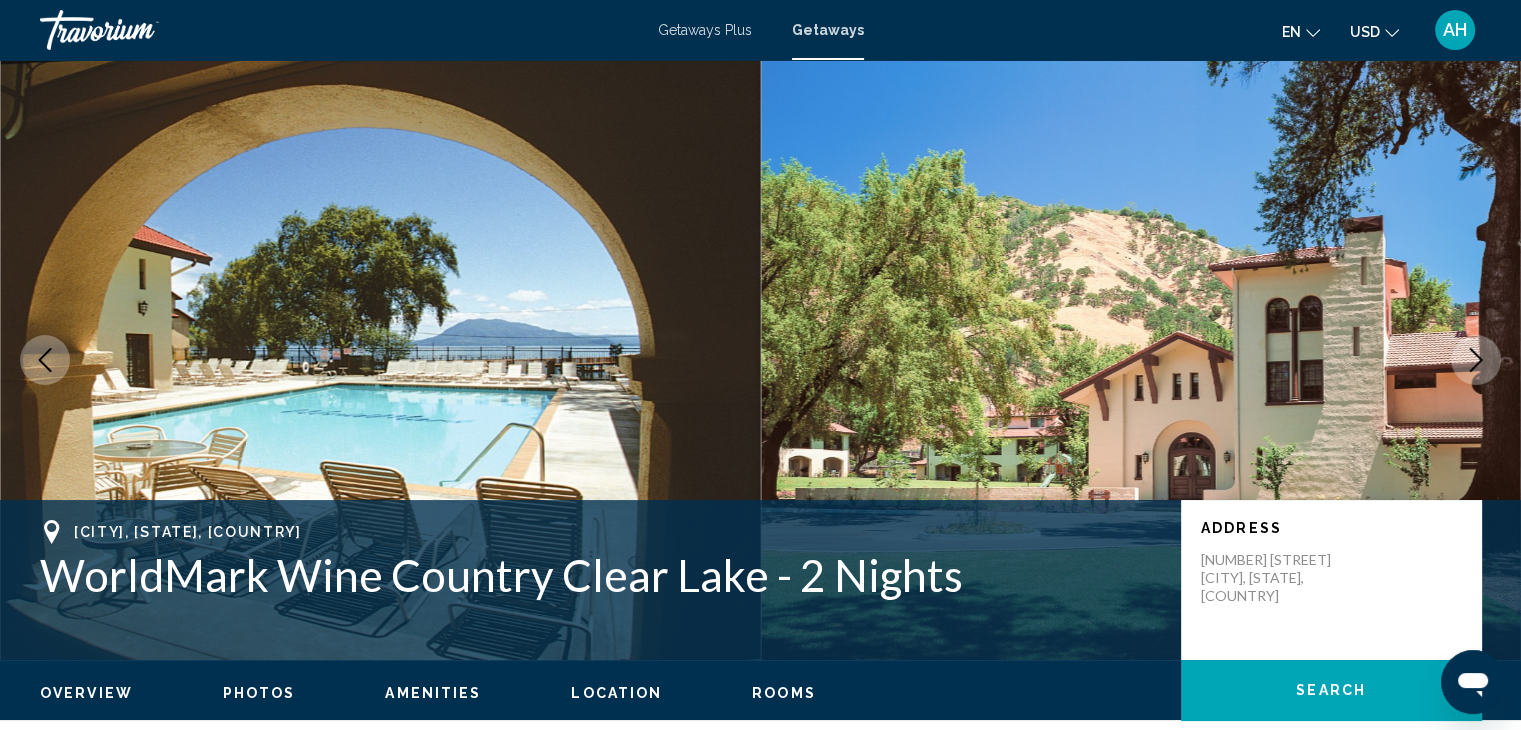 click 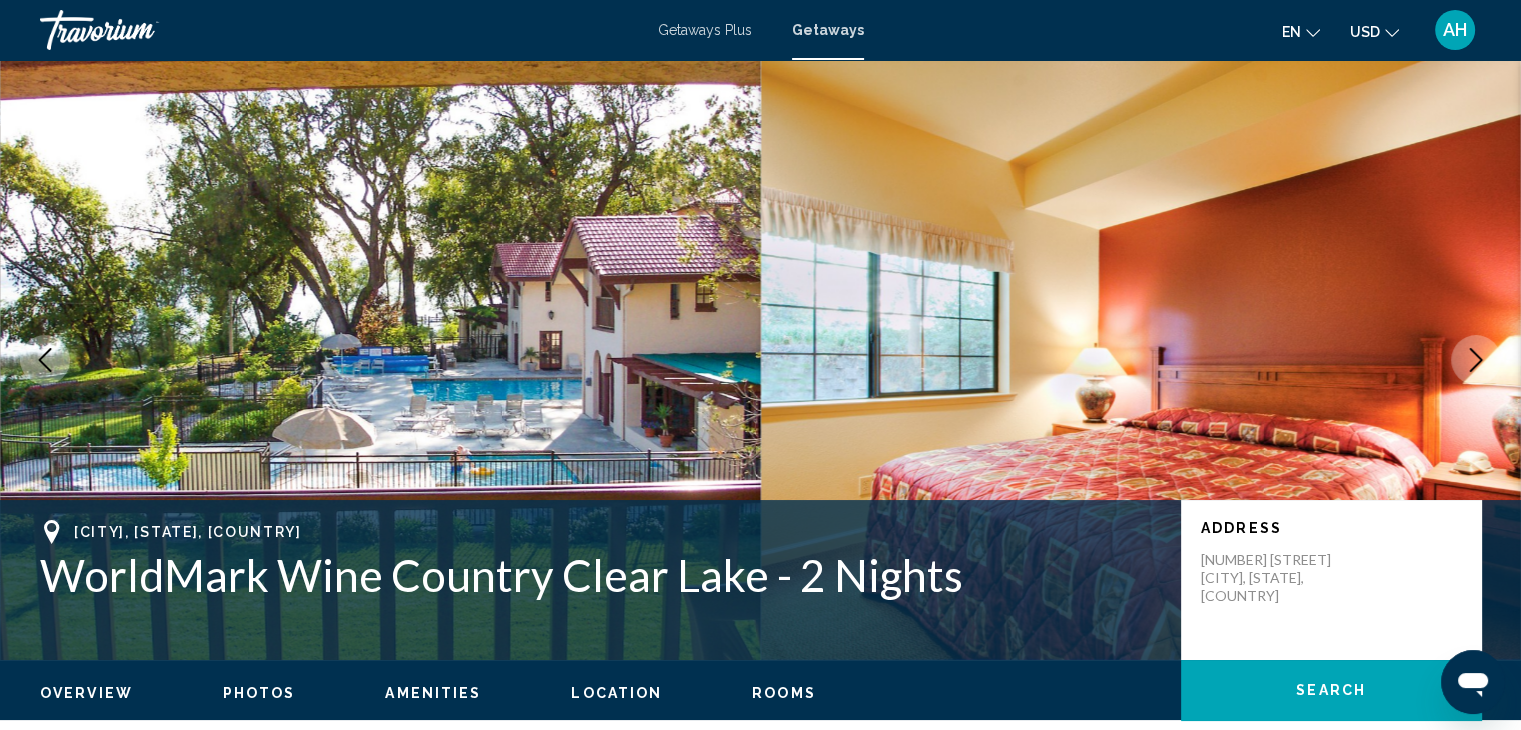 click 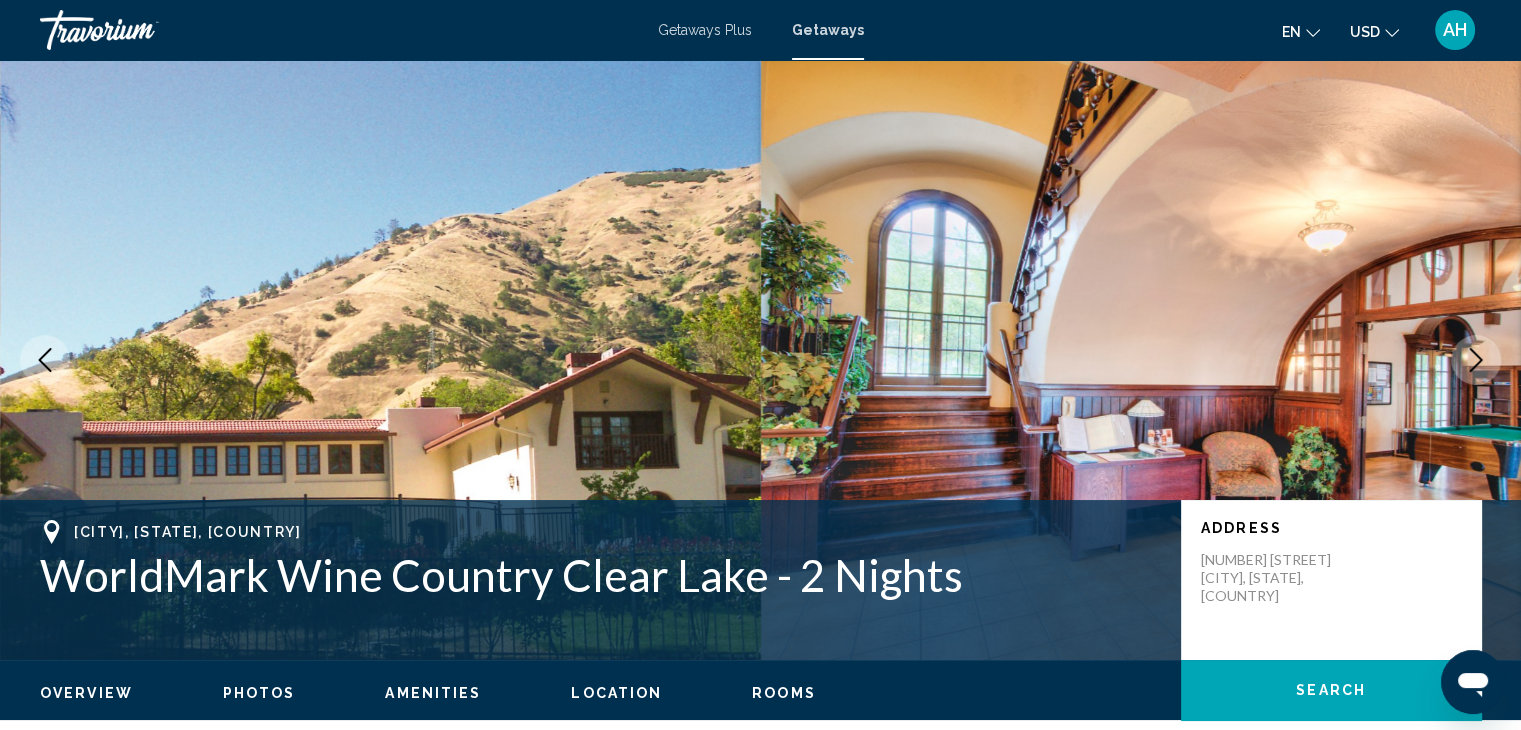 click 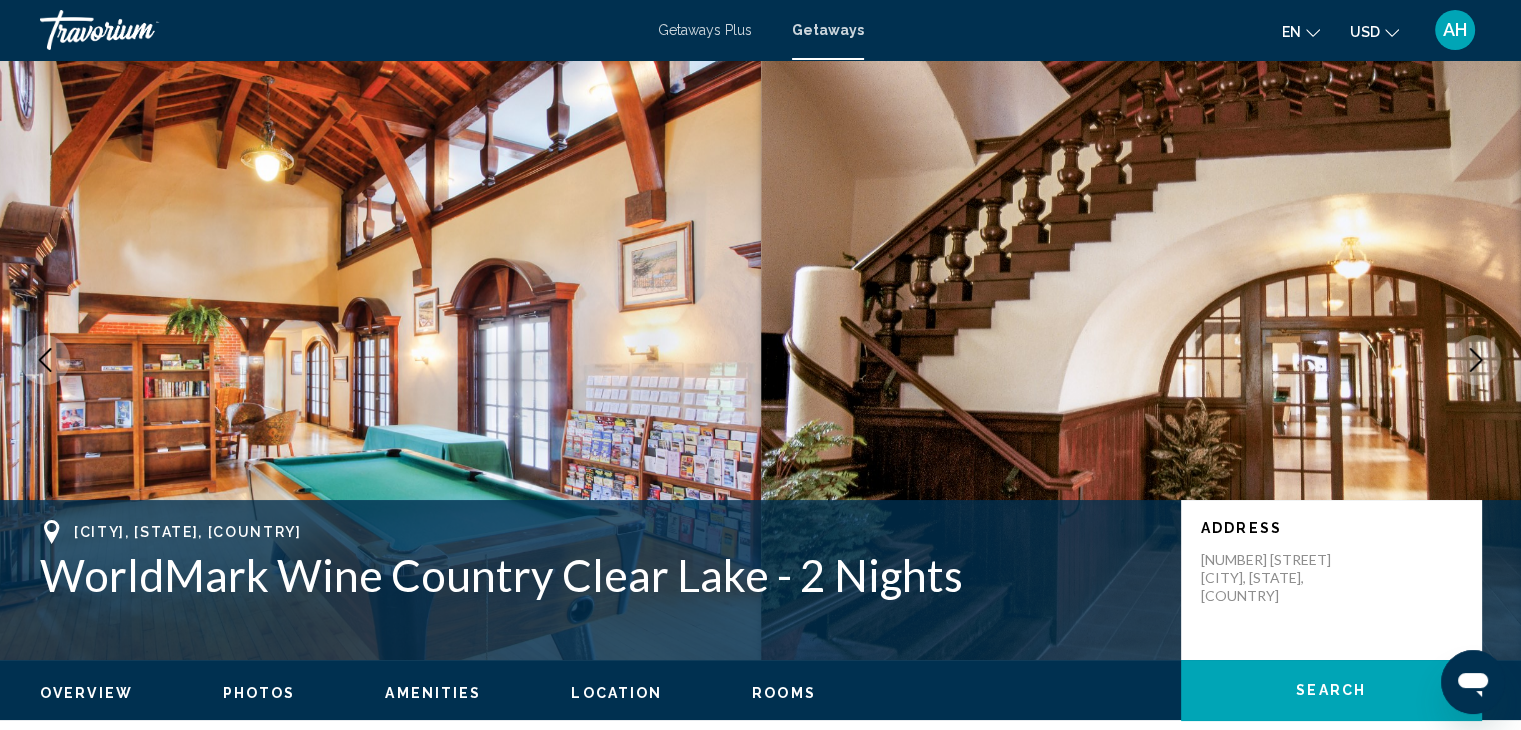 click 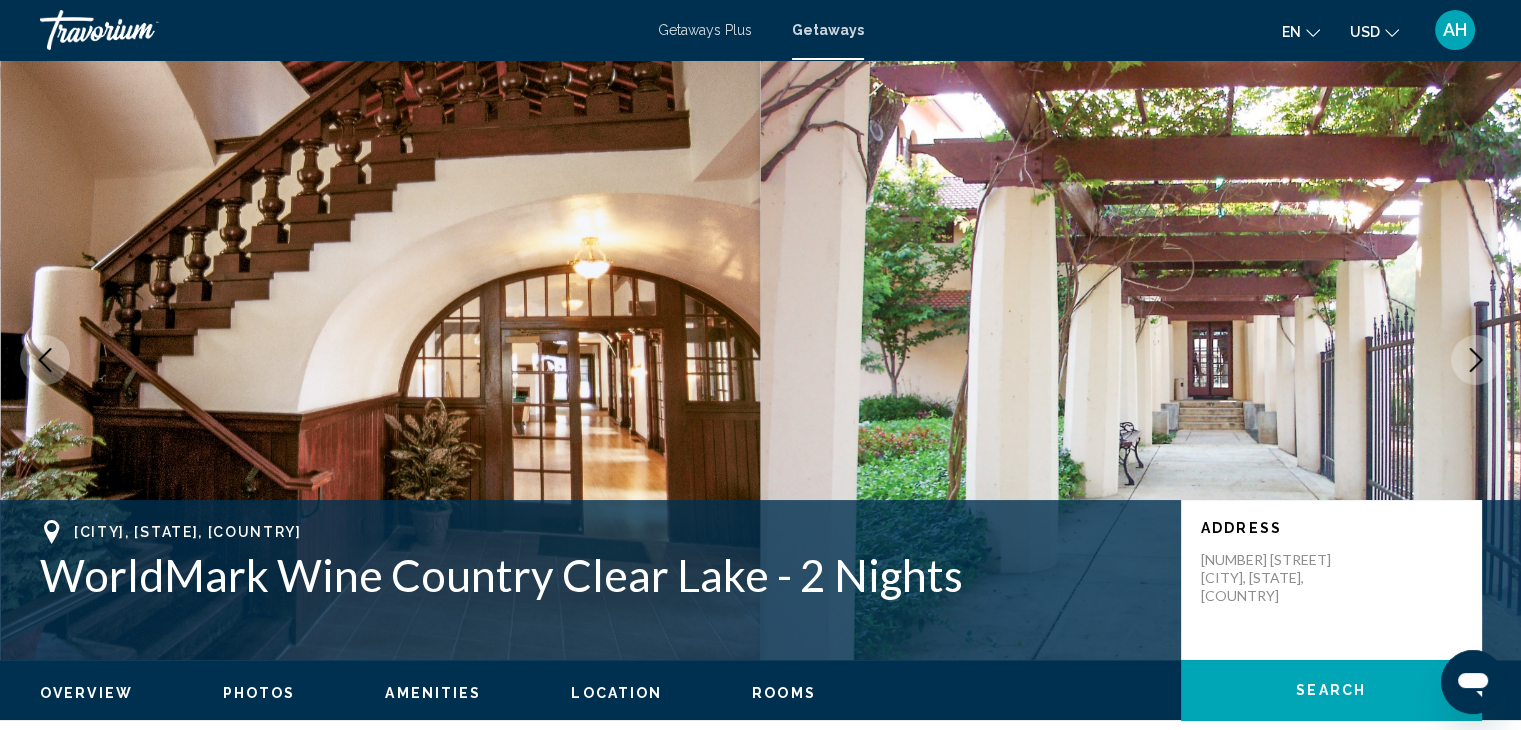 click 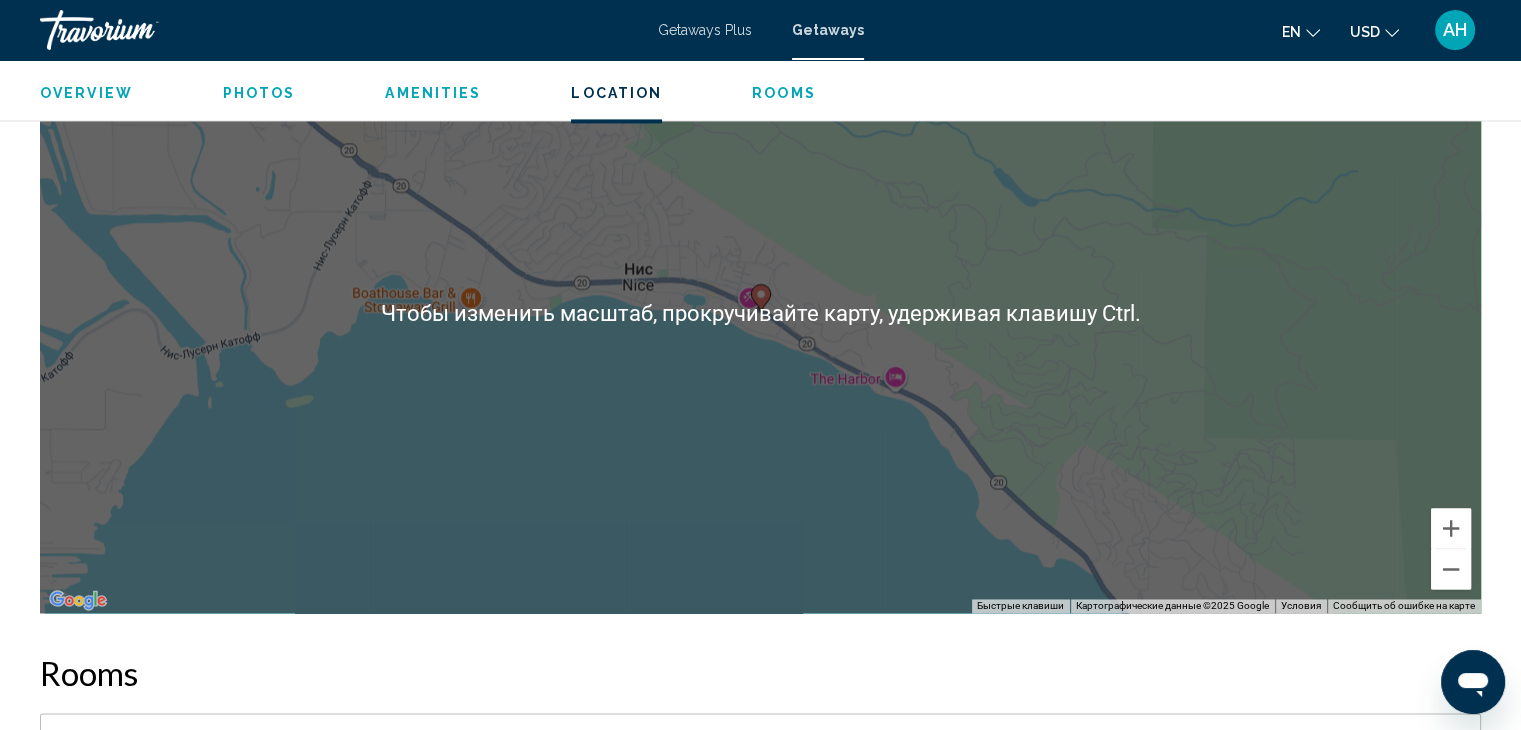 scroll, scrollTop: 2962, scrollLeft: 0, axis: vertical 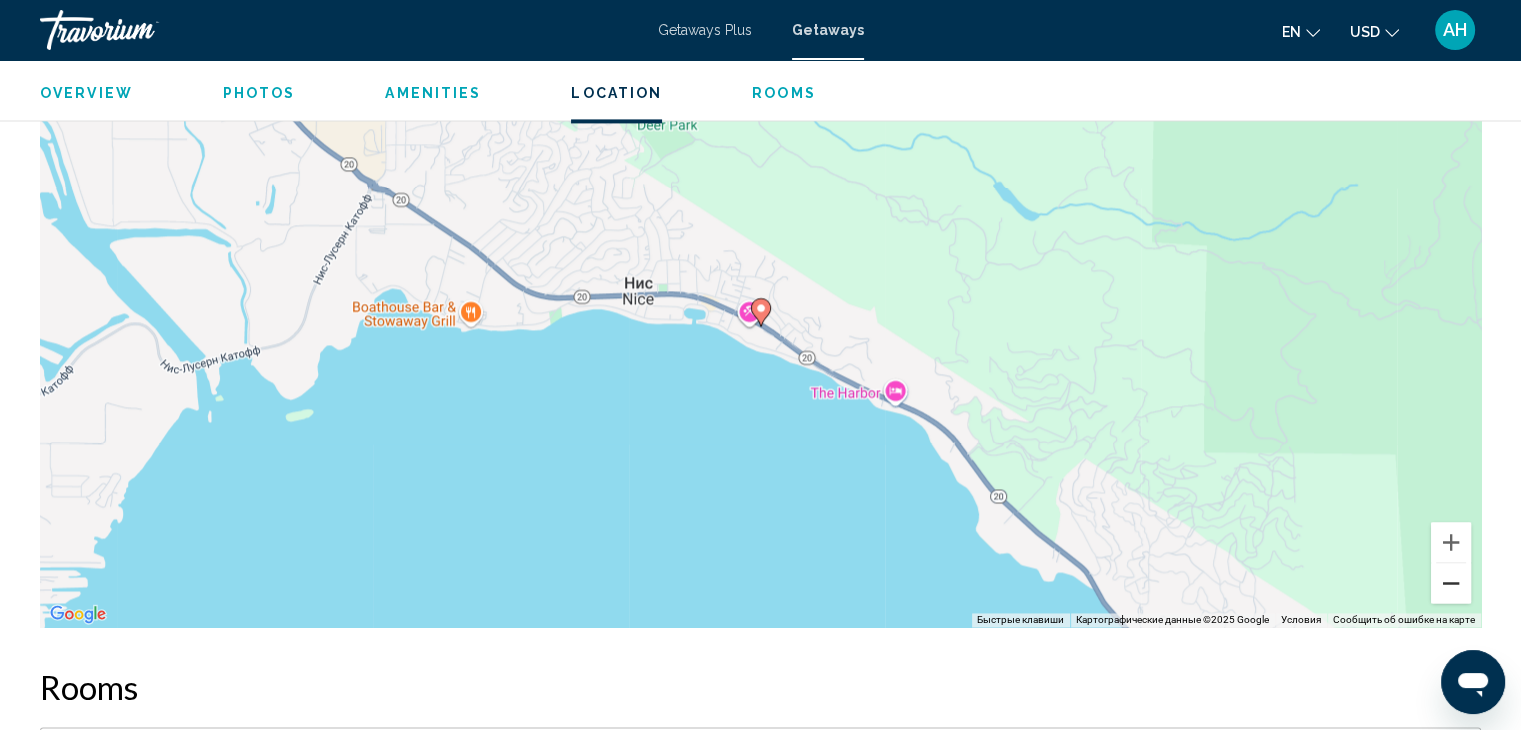 click at bounding box center (1451, 583) 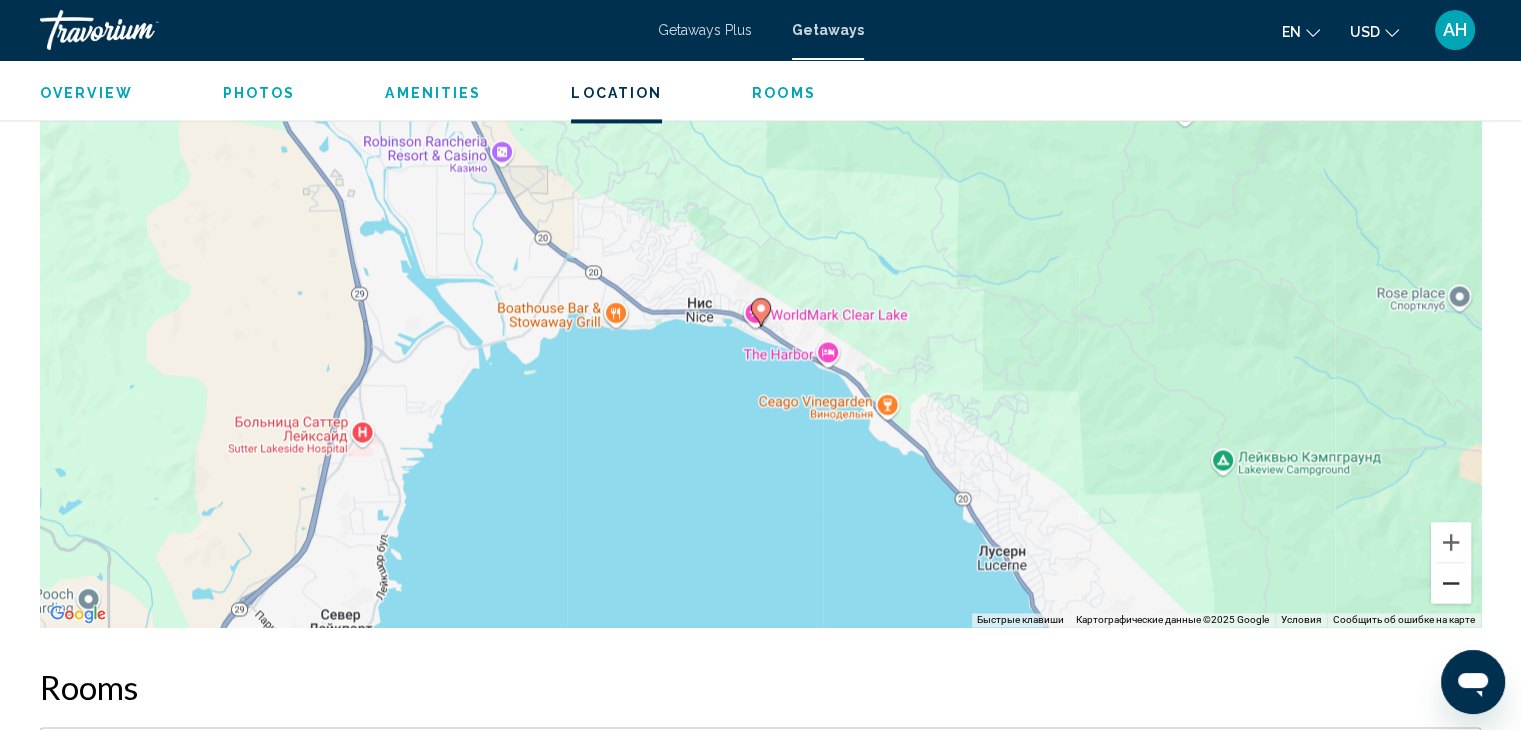 click at bounding box center [1451, 583] 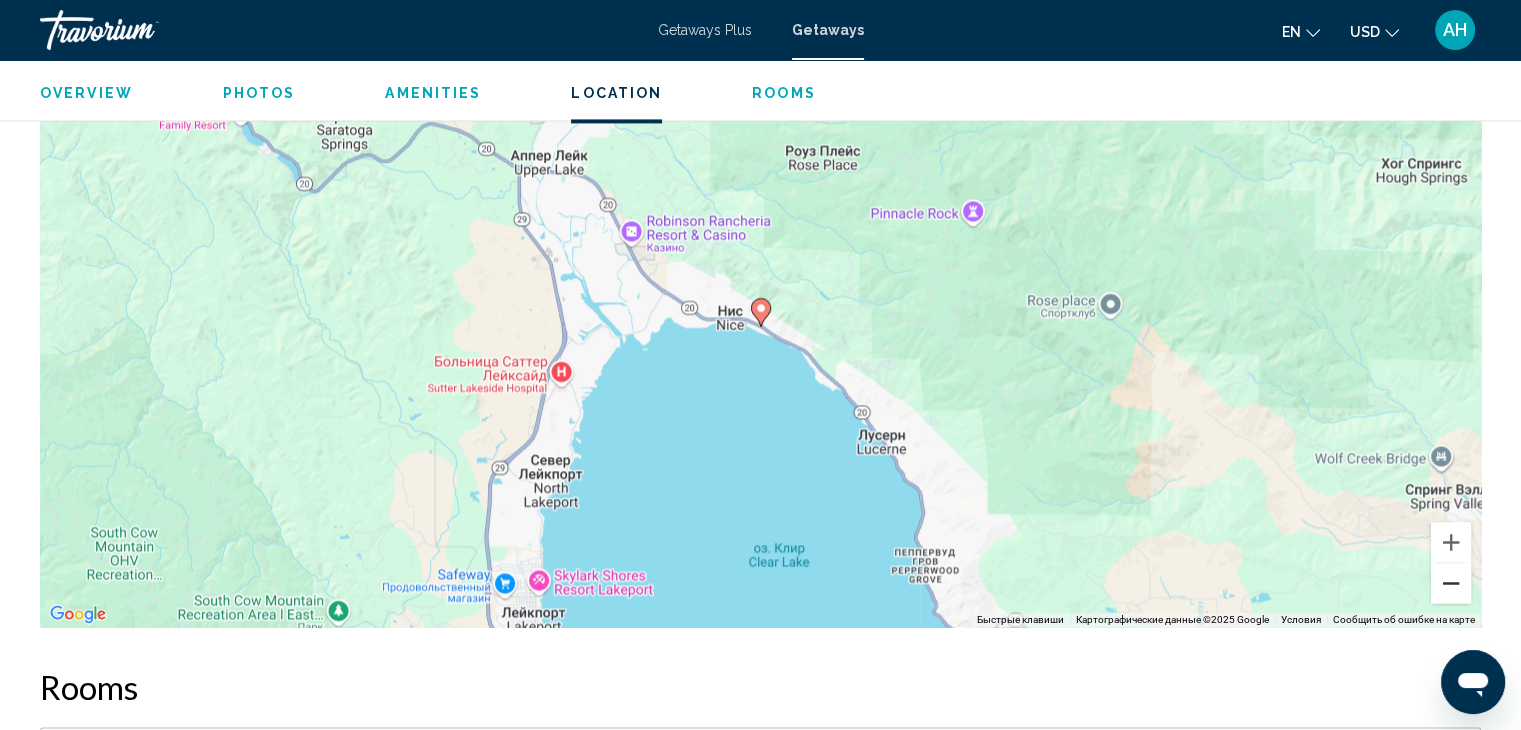 click at bounding box center (1451, 583) 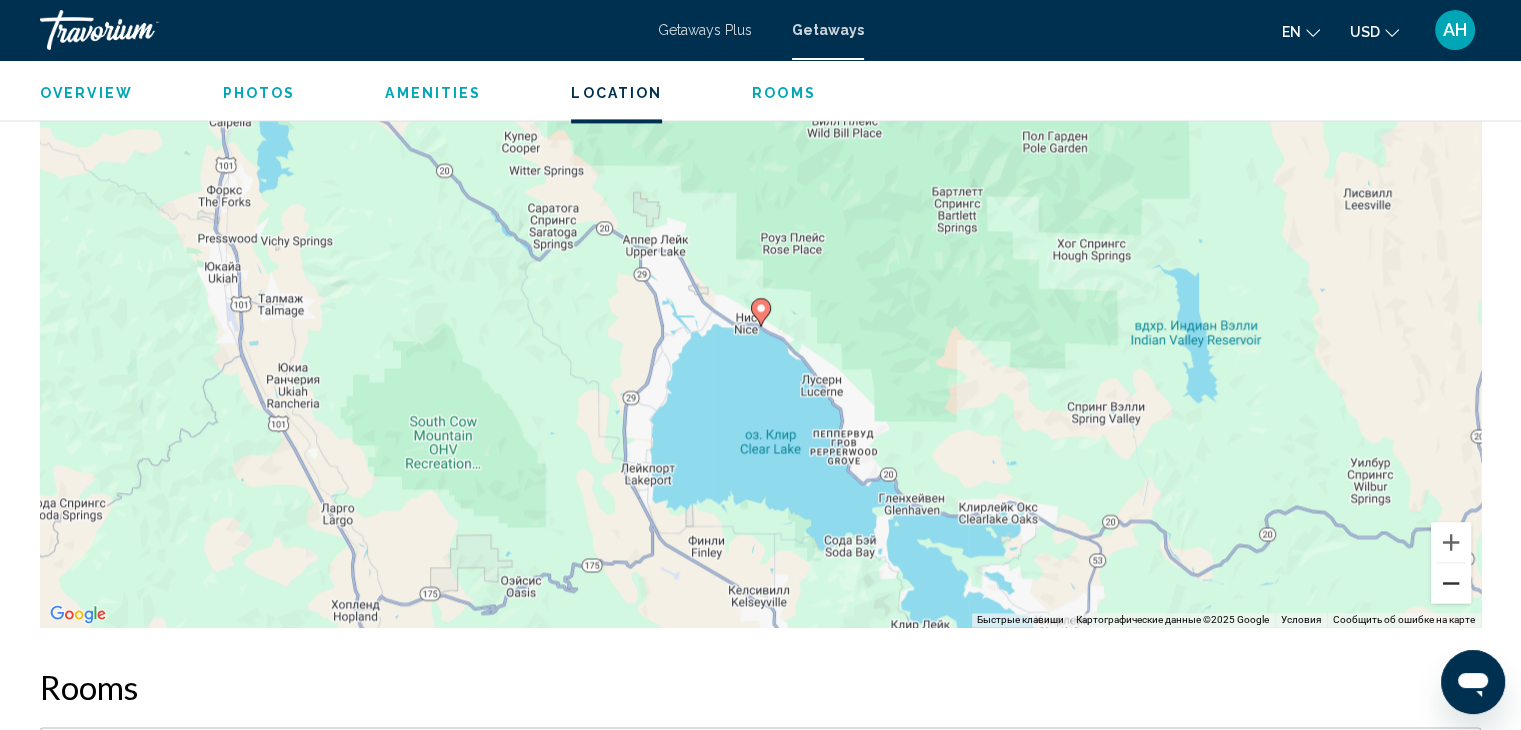 click at bounding box center [1451, 583] 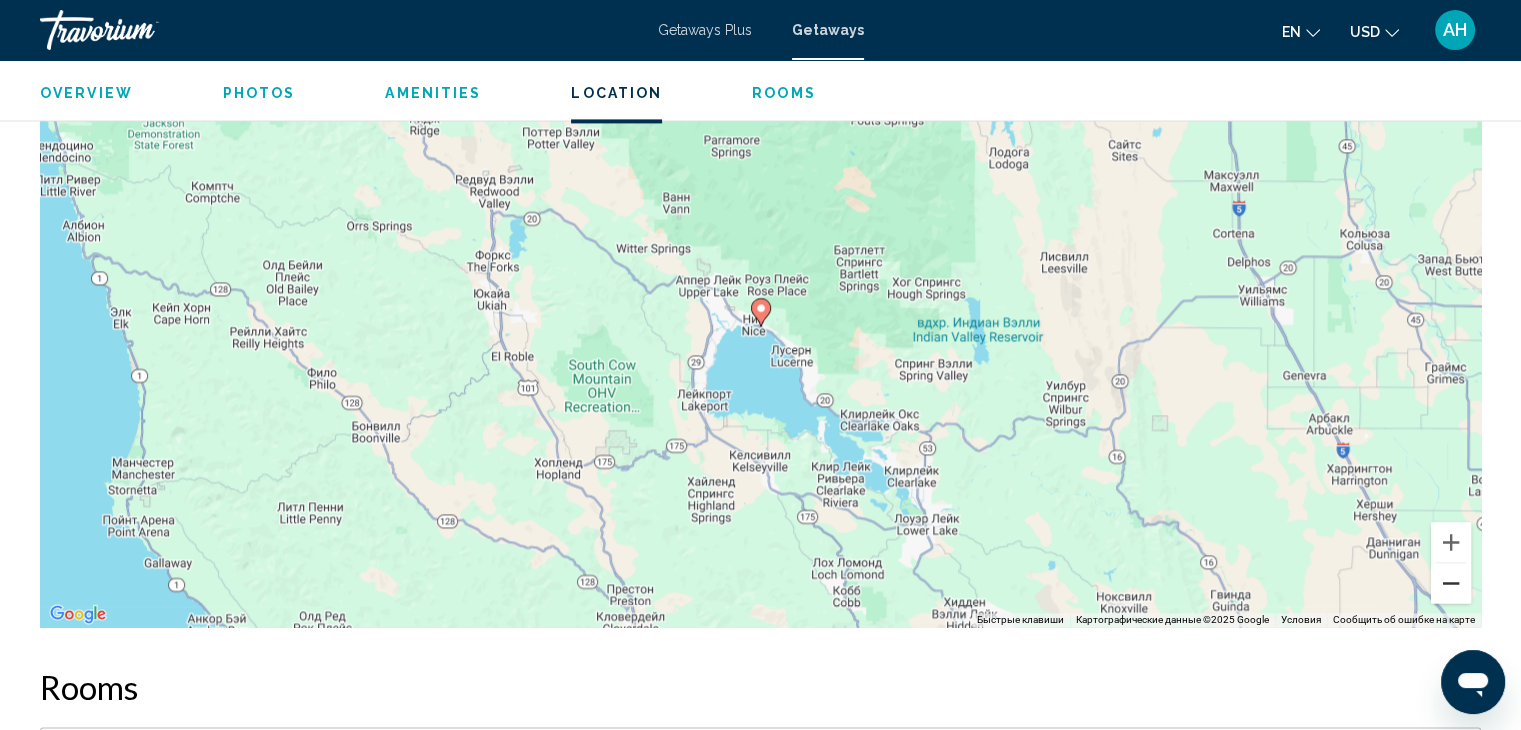 click at bounding box center (1451, 583) 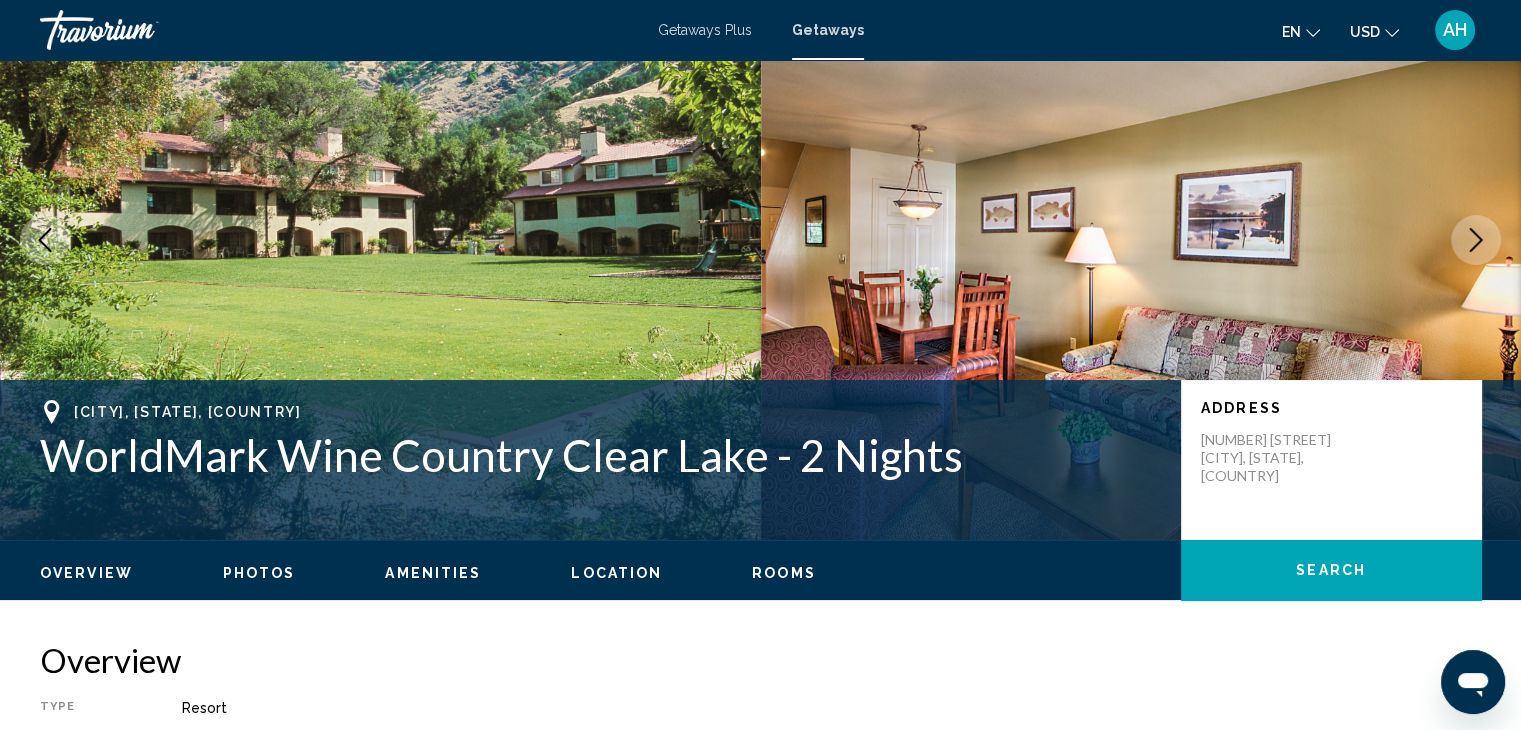 scroll, scrollTop: 0, scrollLeft: 0, axis: both 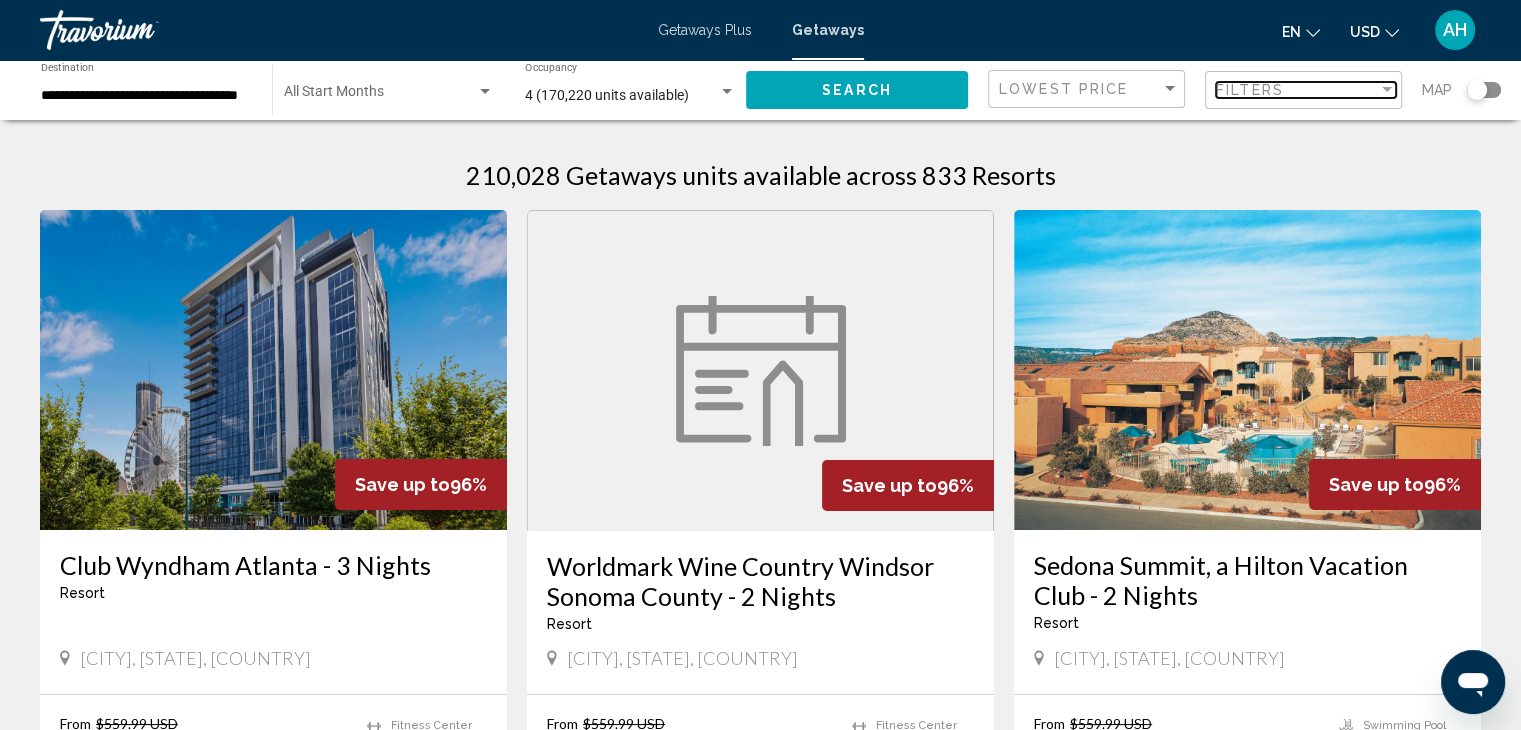click on "Filters" at bounding box center [1297, 90] 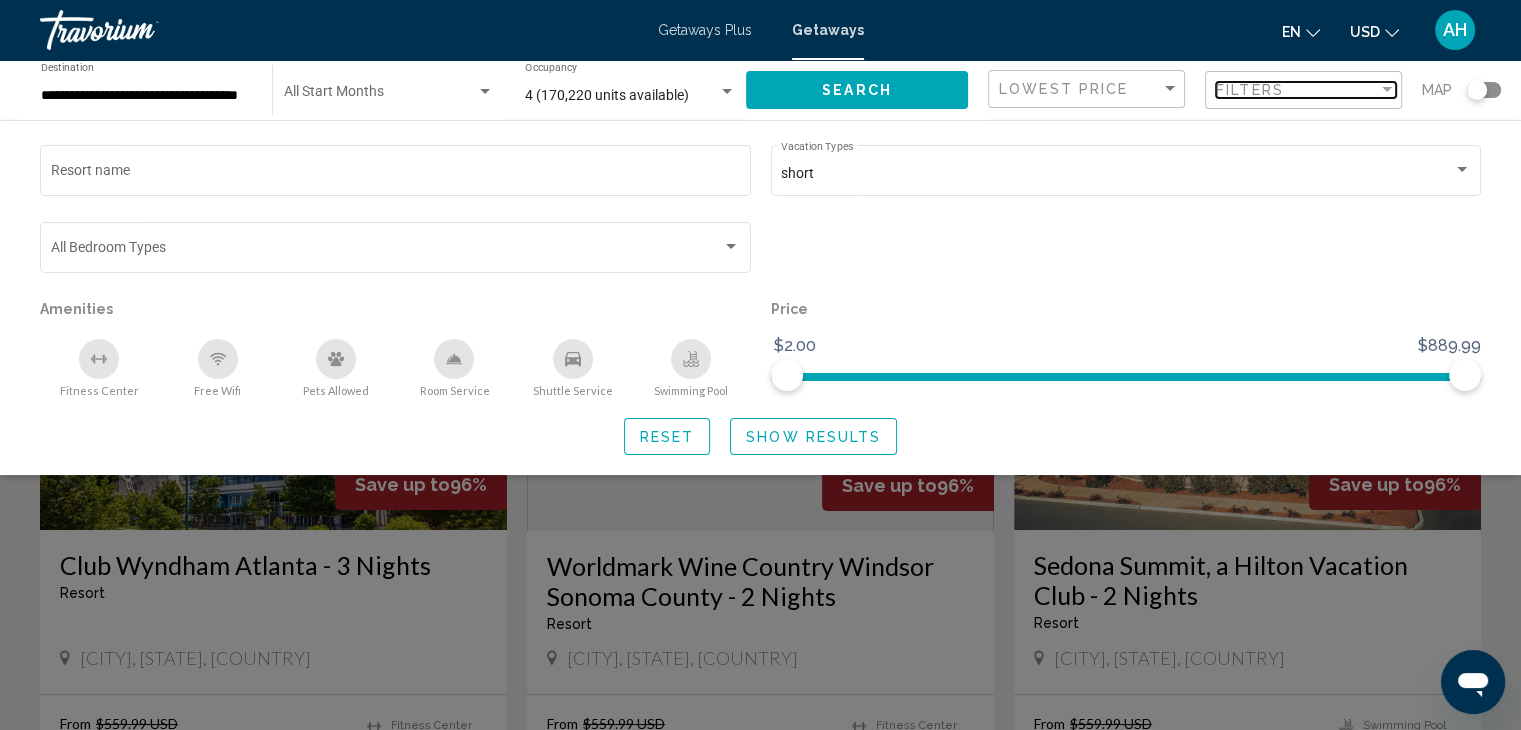 scroll, scrollTop: 0, scrollLeft: 0, axis: both 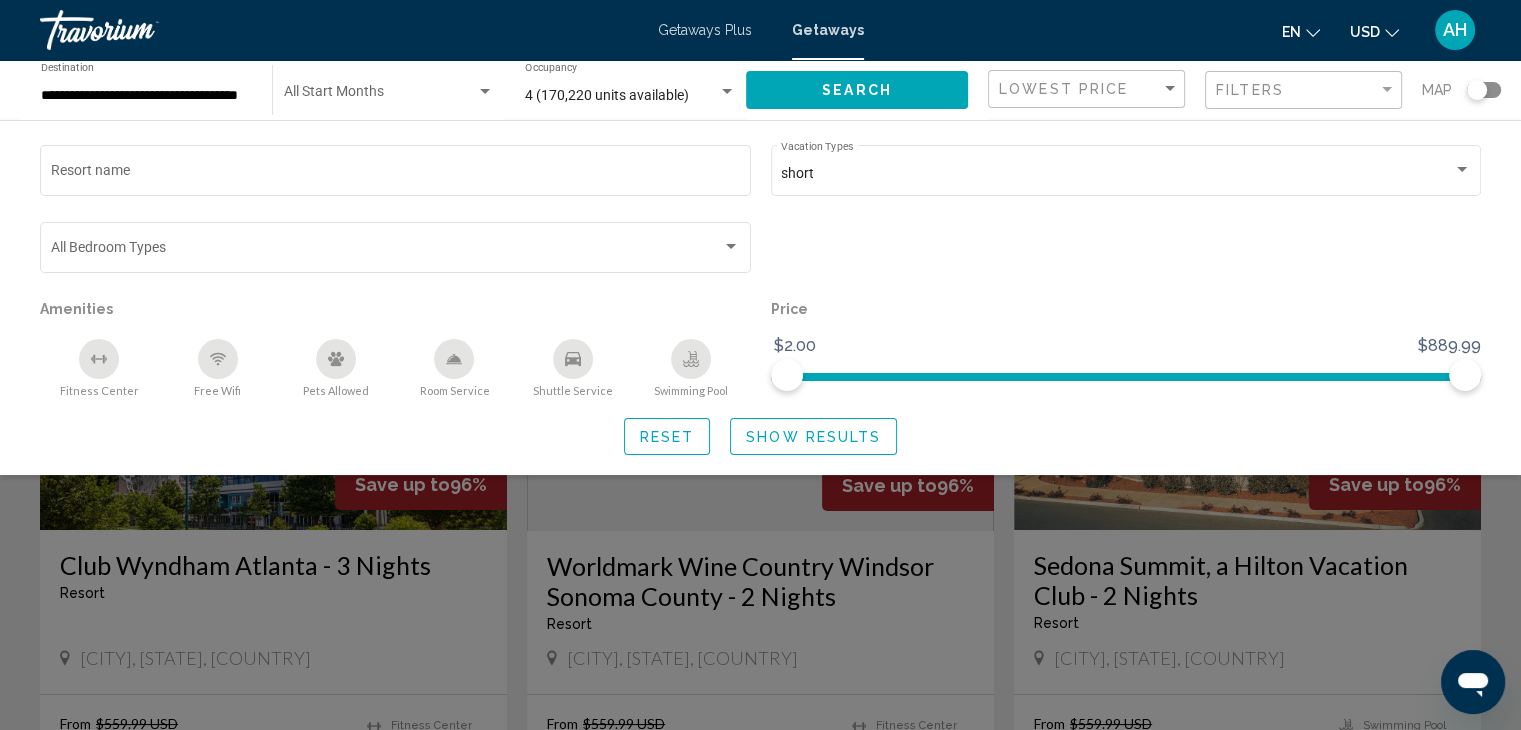 click 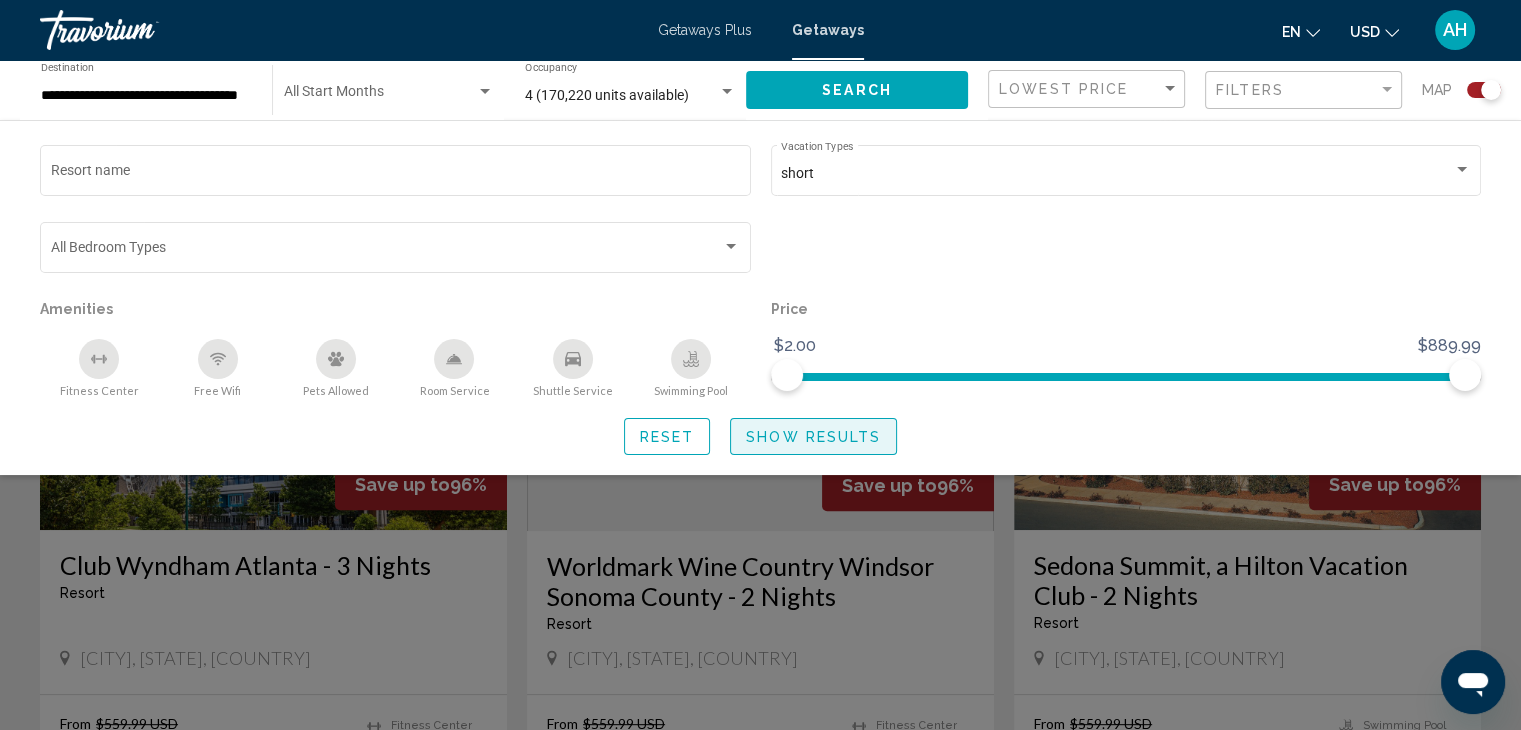 click on "Show Results" 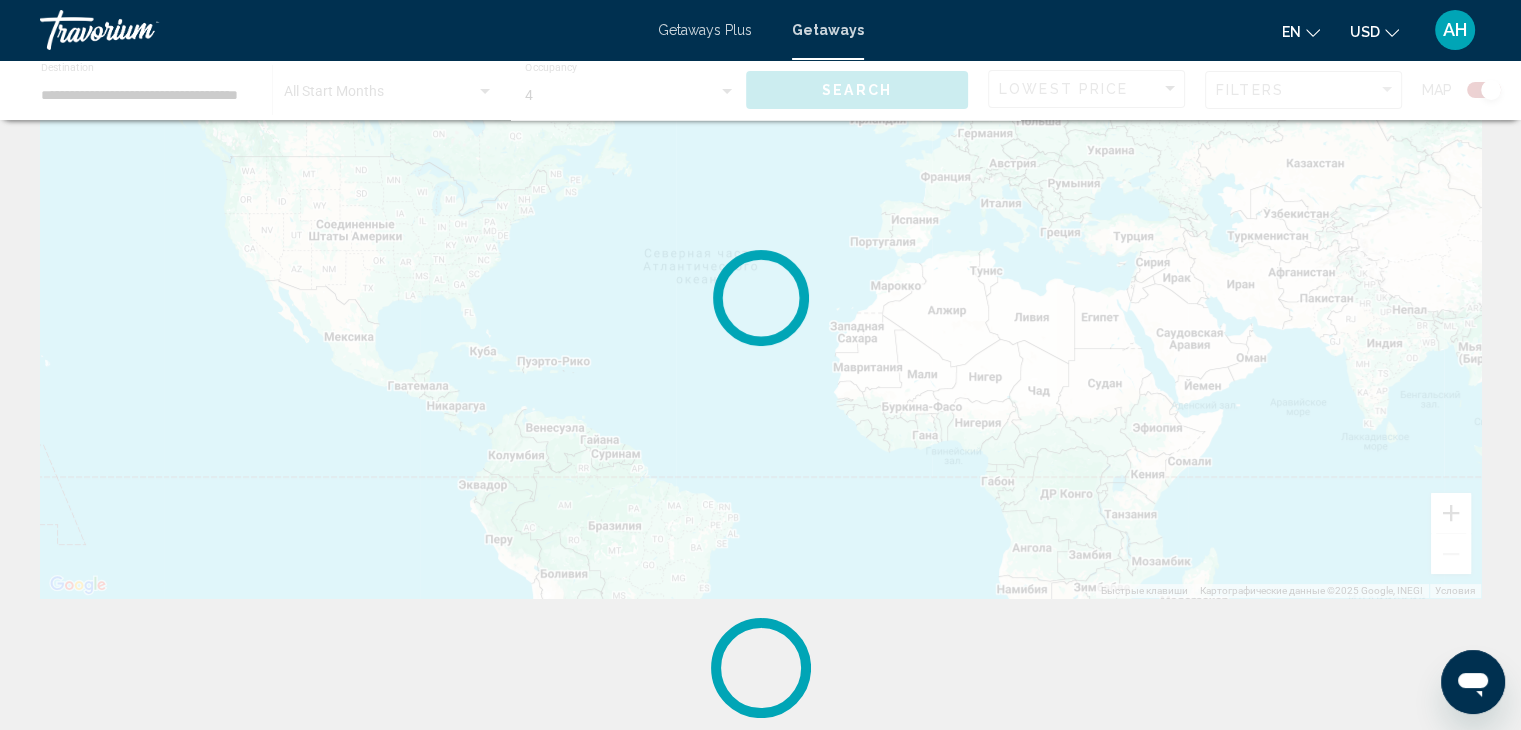 scroll, scrollTop: 0, scrollLeft: 0, axis: both 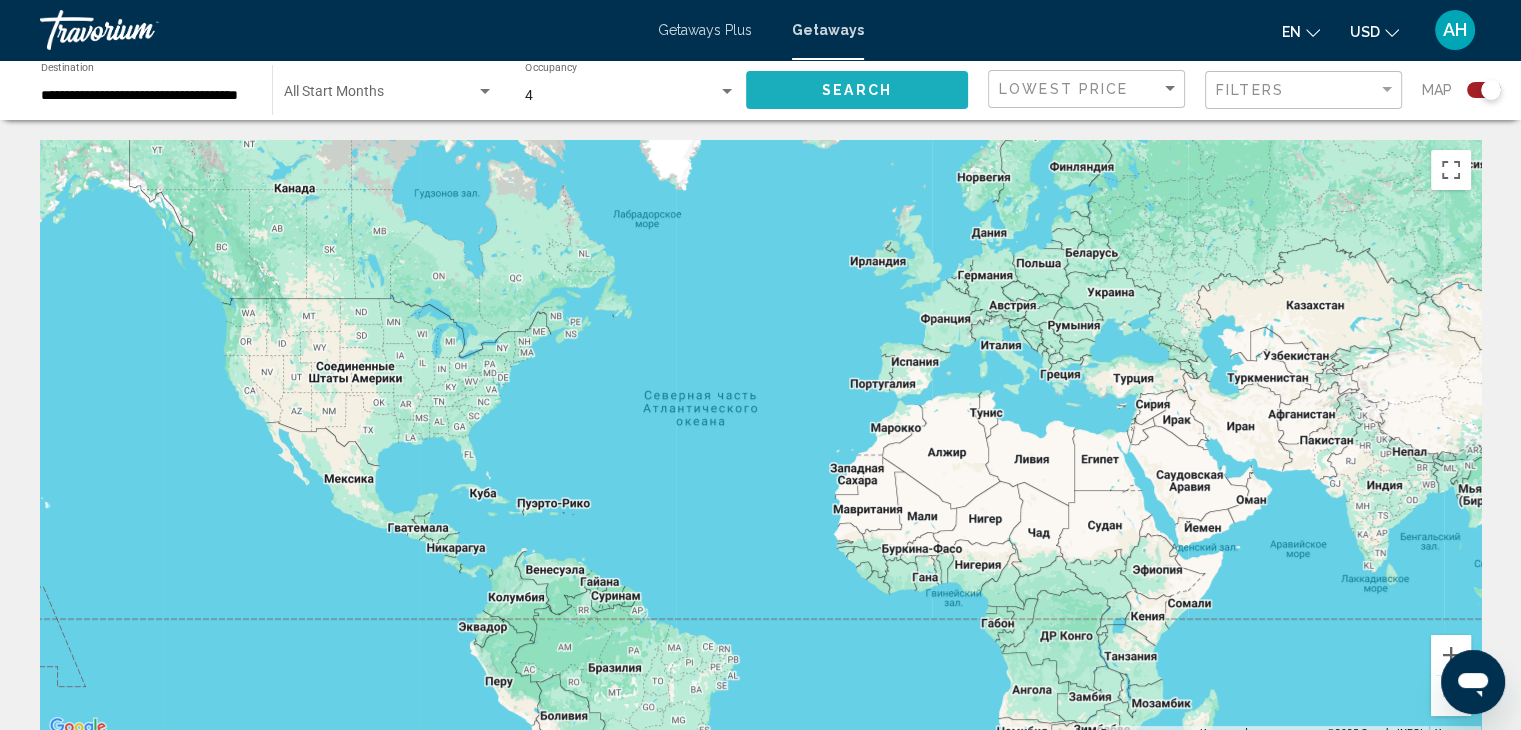 click on "Search" 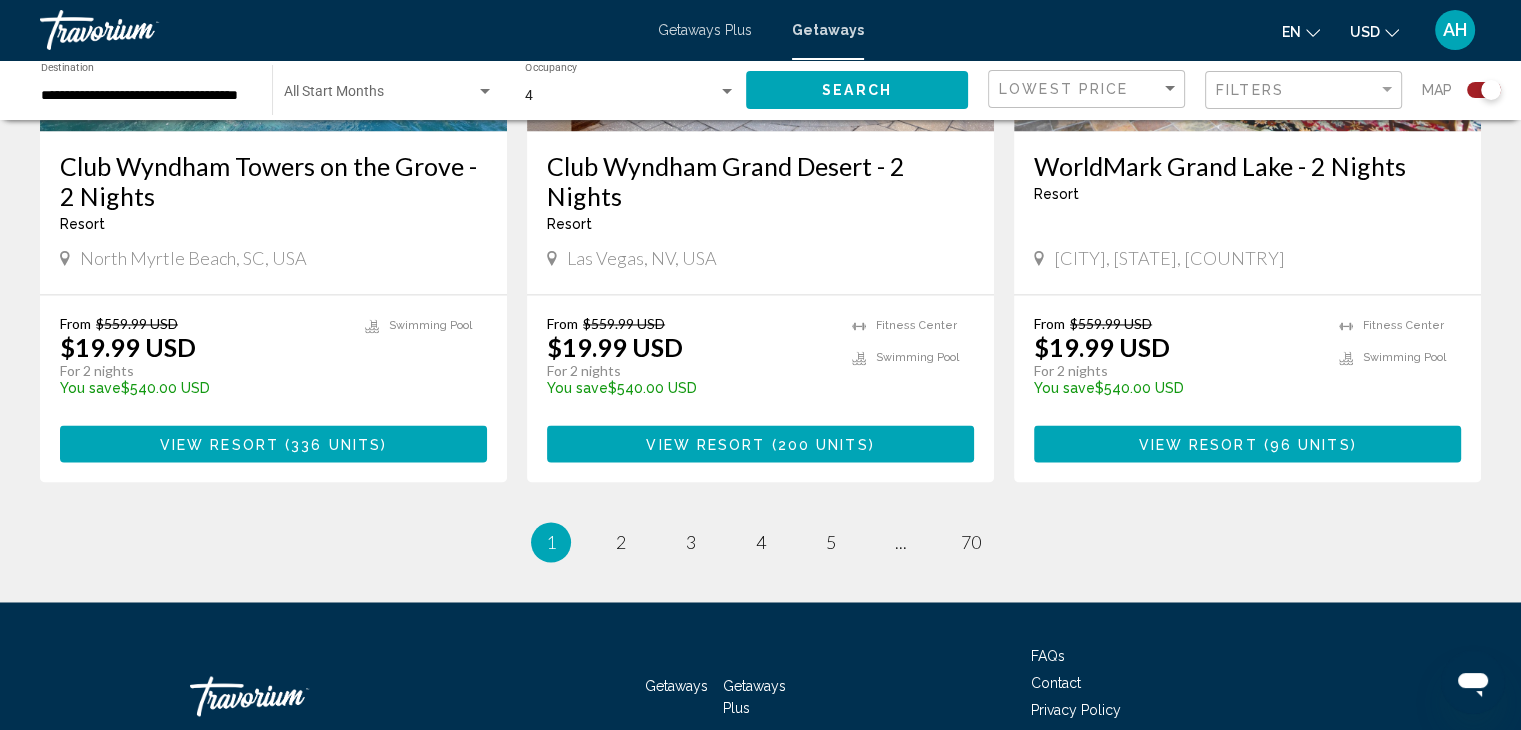 scroll, scrollTop: 3168, scrollLeft: 0, axis: vertical 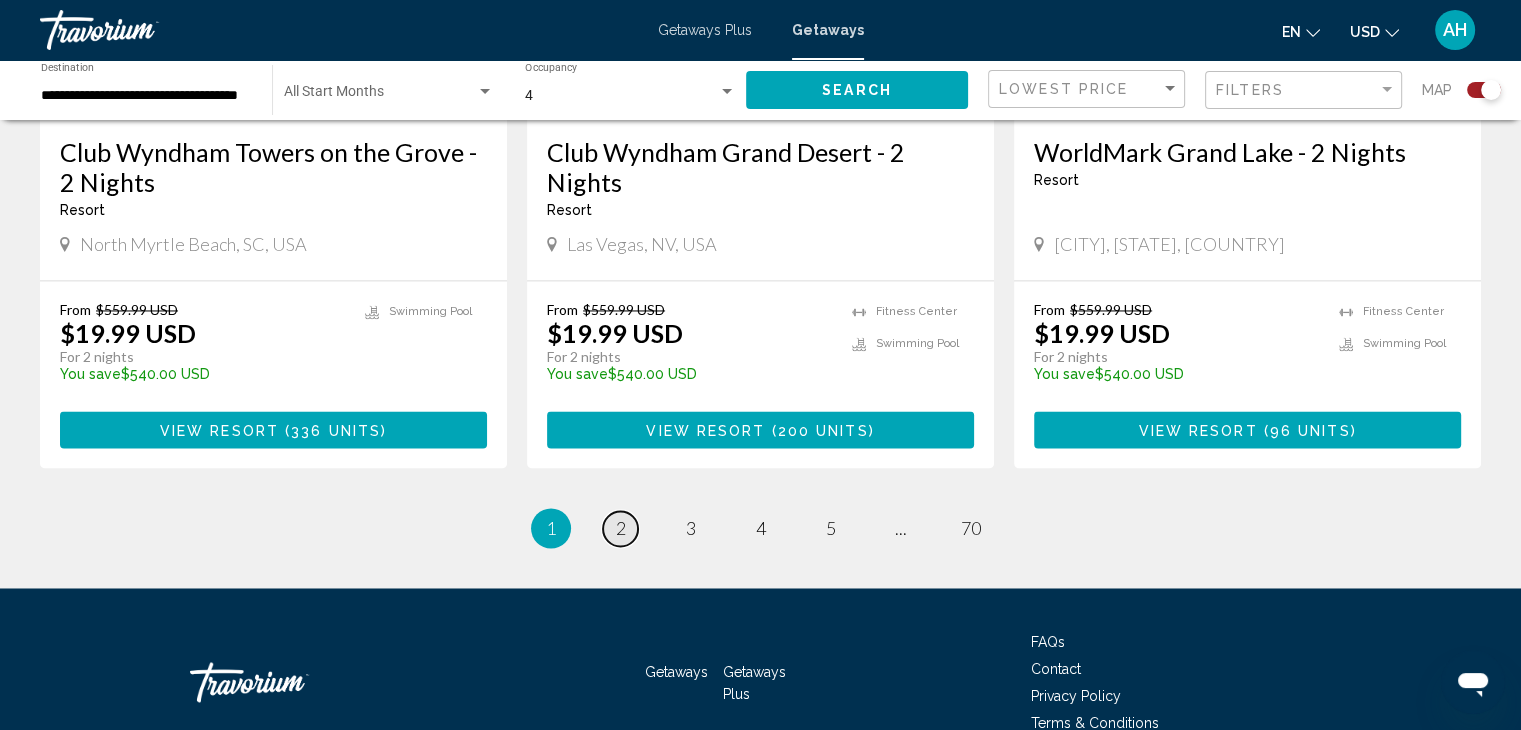 click on "page  2" at bounding box center (620, 528) 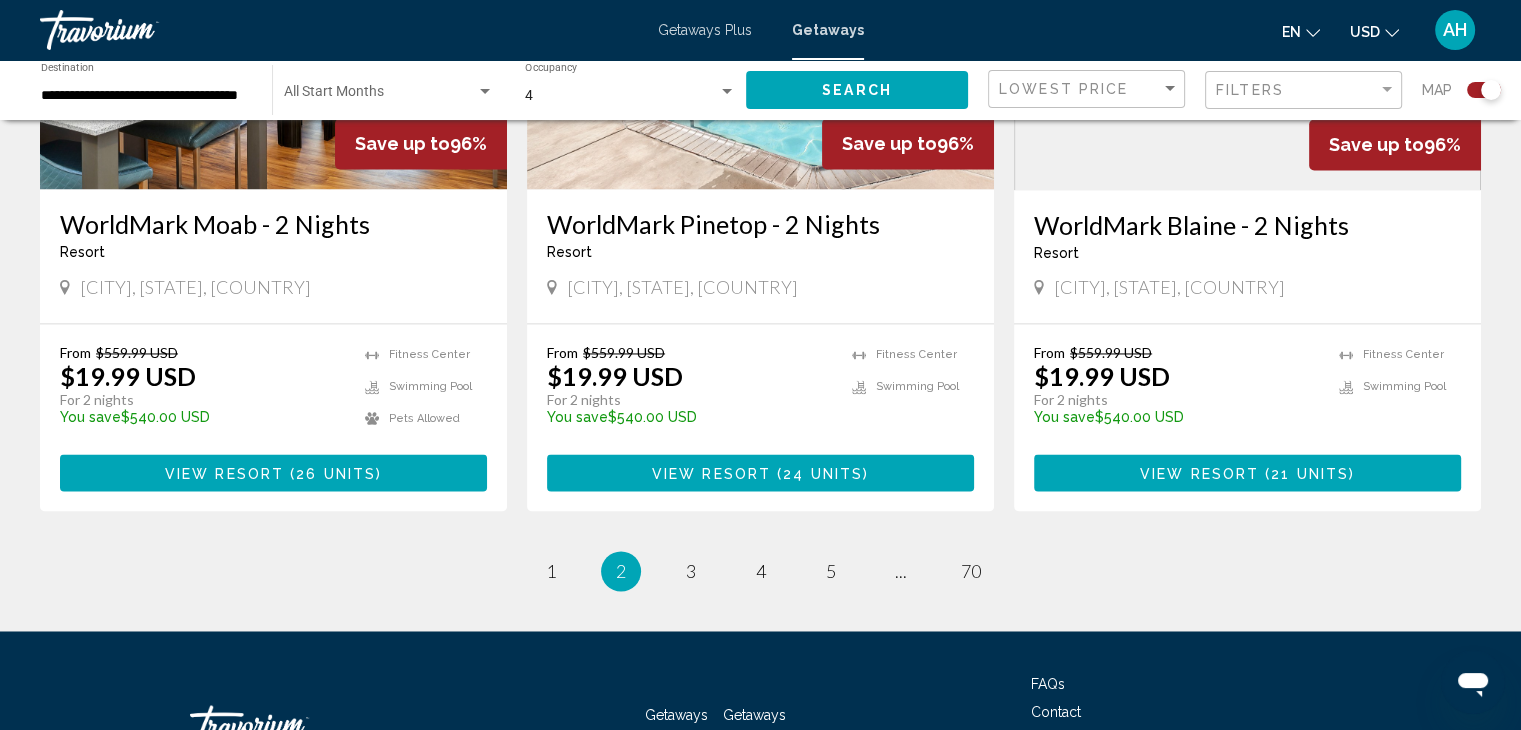 scroll, scrollTop: 3098, scrollLeft: 0, axis: vertical 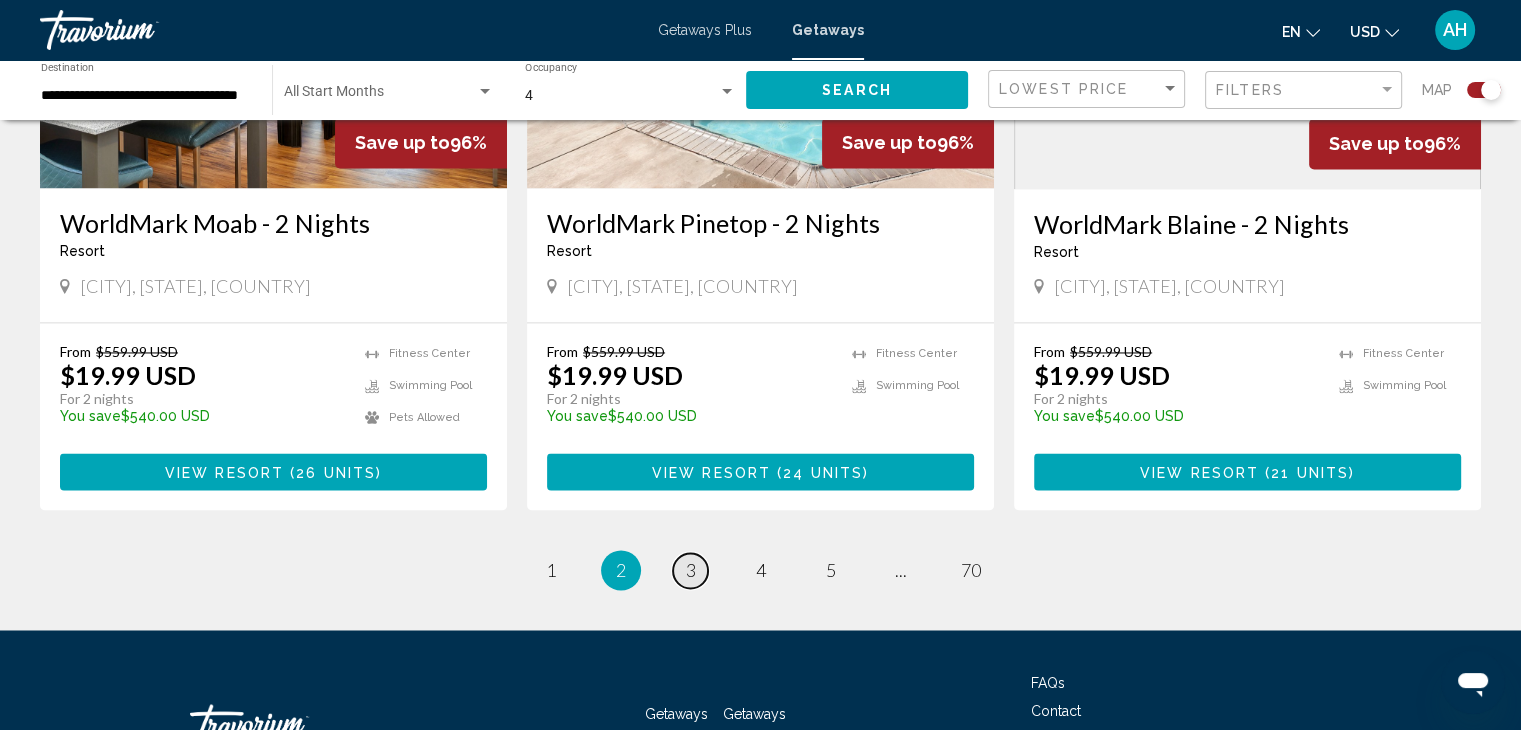 click on "page  3" at bounding box center [690, 570] 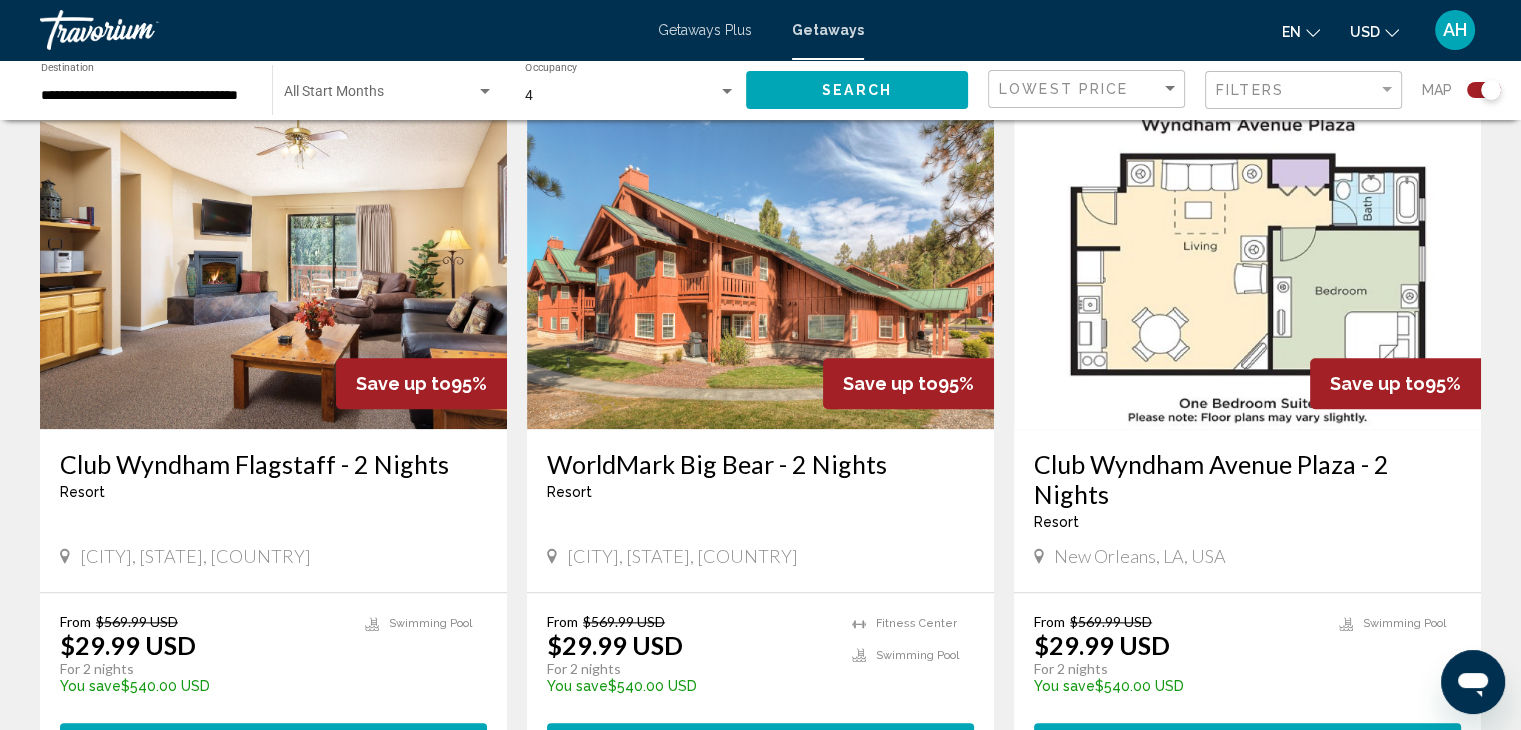 scroll, scrollTop: 2114, scrollLeft: 0, axis: vertical 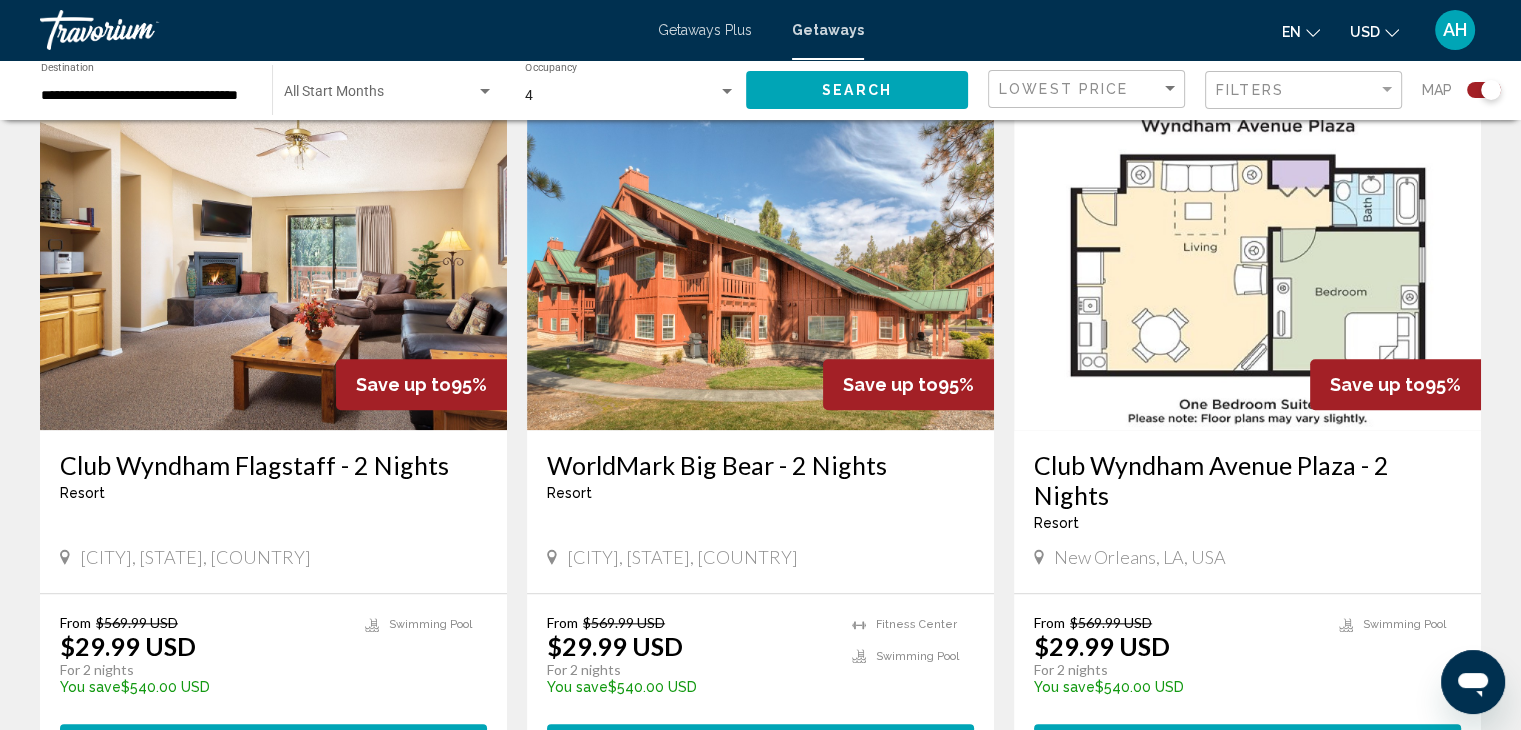 click at bounding box center [760, 270] 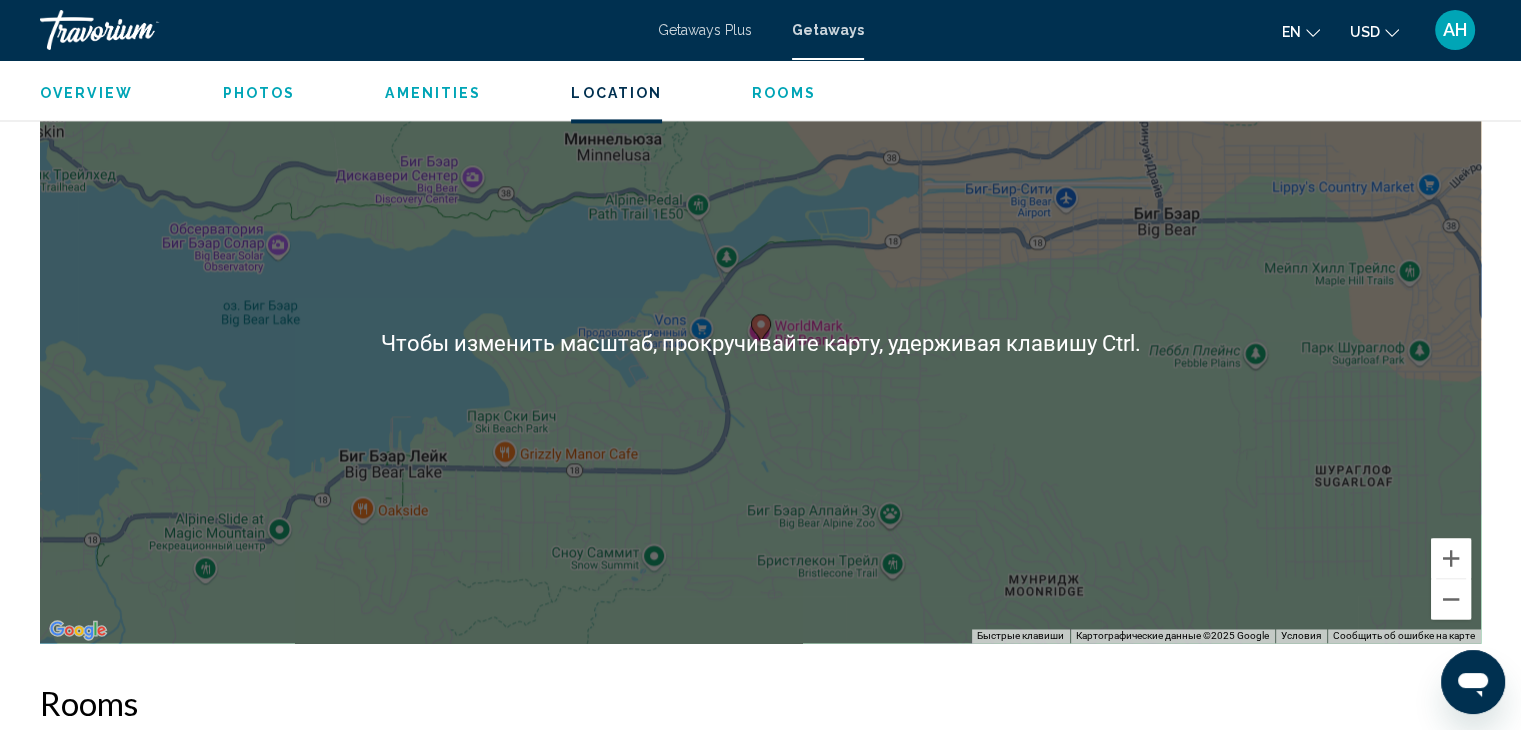 scroll, scrollTop: 2967, scrollLeft: 0, axis: vertical 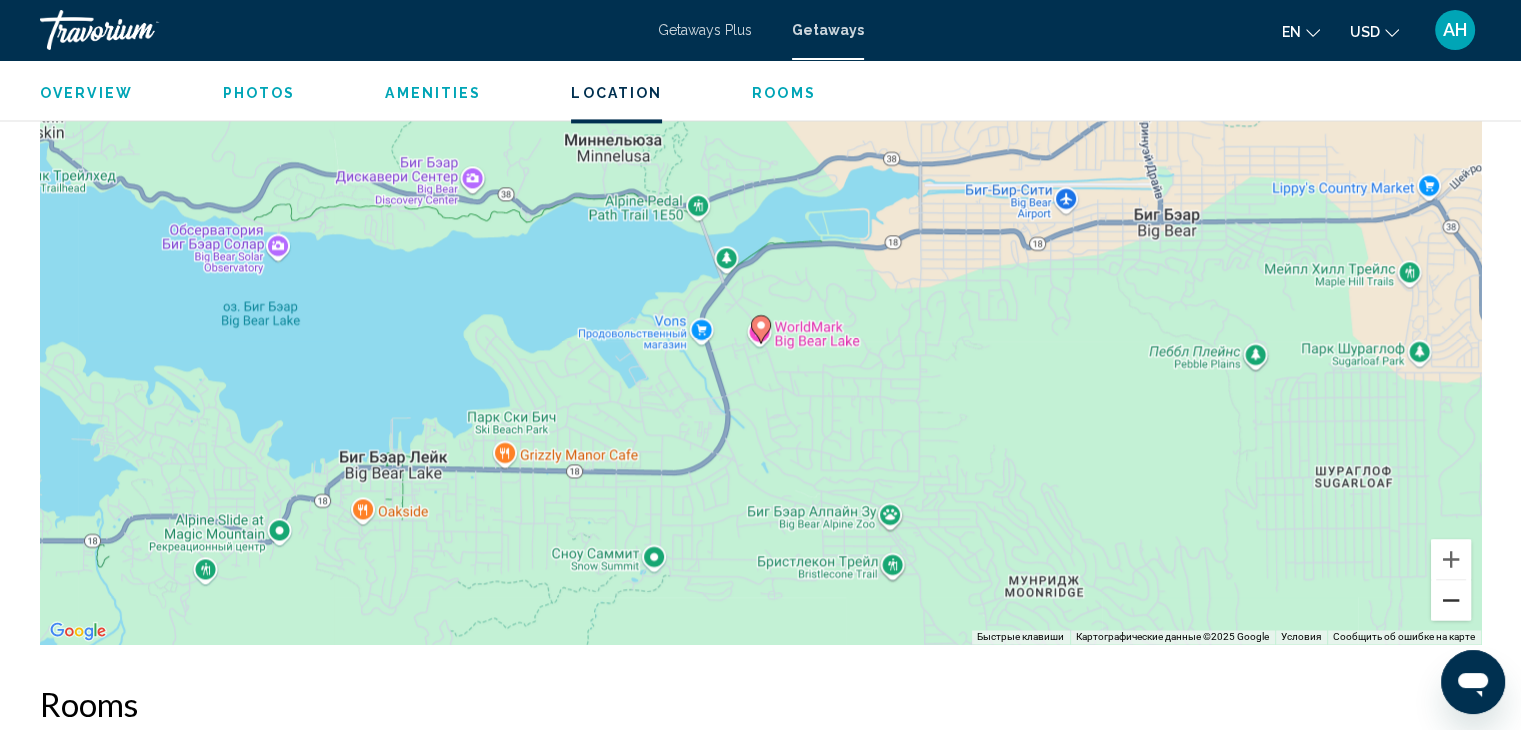 click at bounding box center [1451, 600] 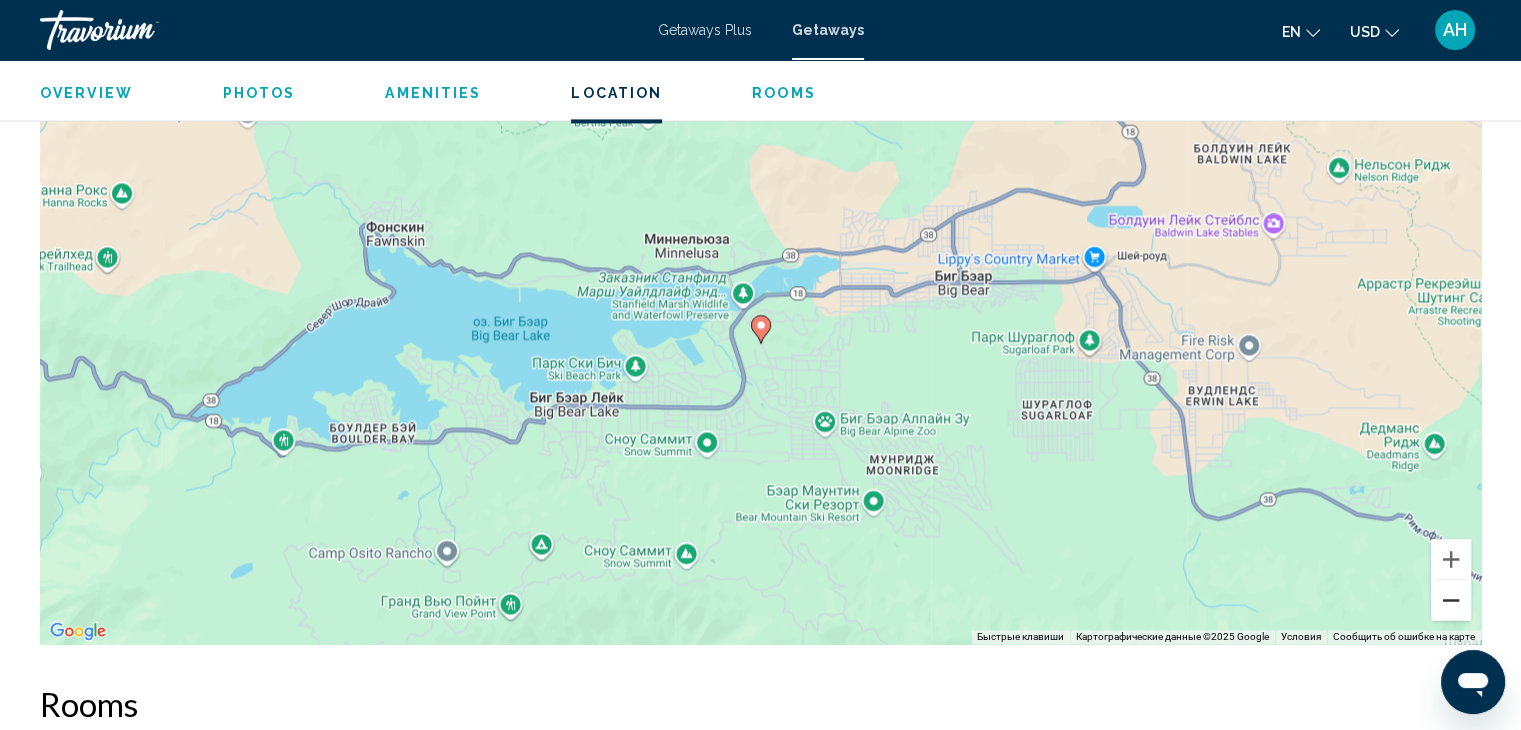 click at bounding box center (1451, 600) 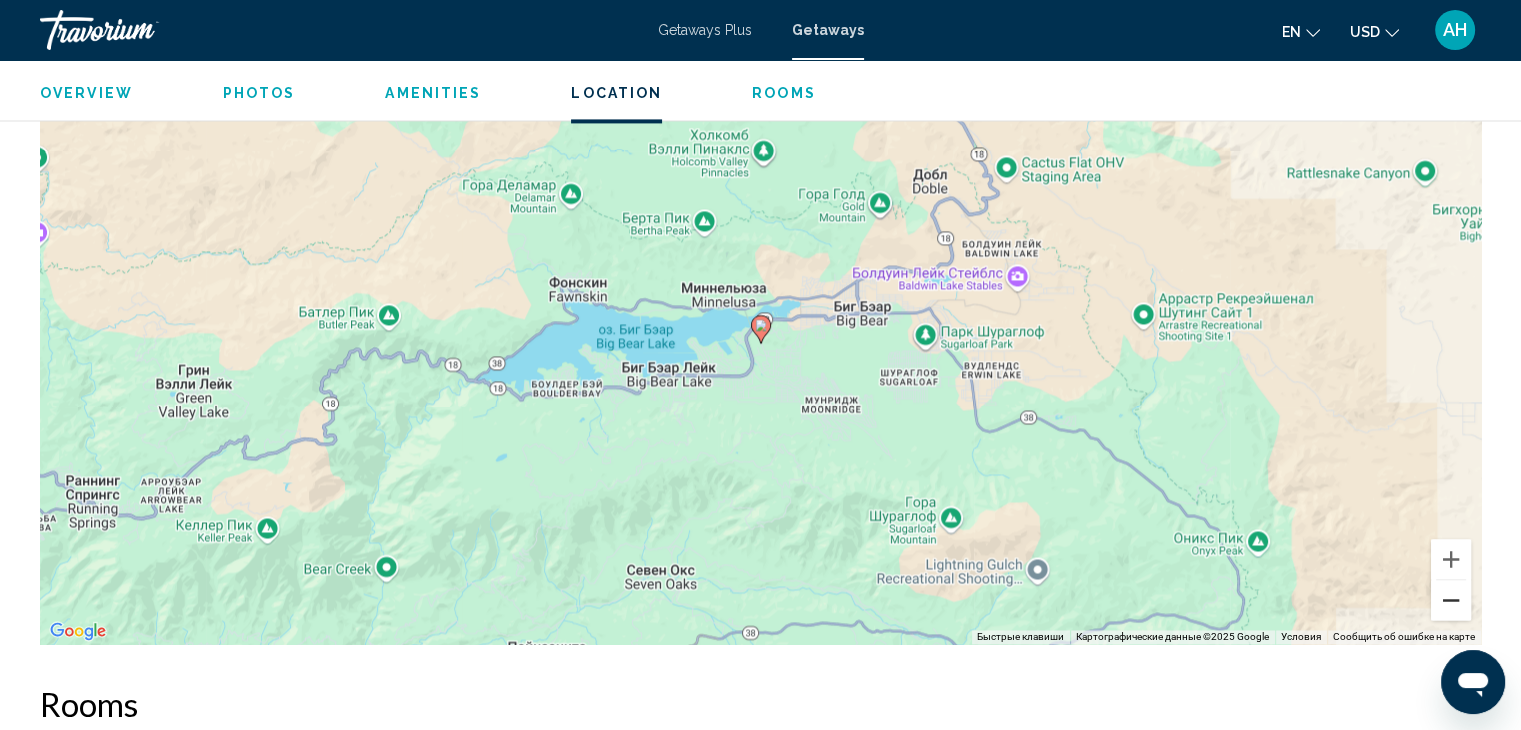 click at bounding box center [1451, 600] 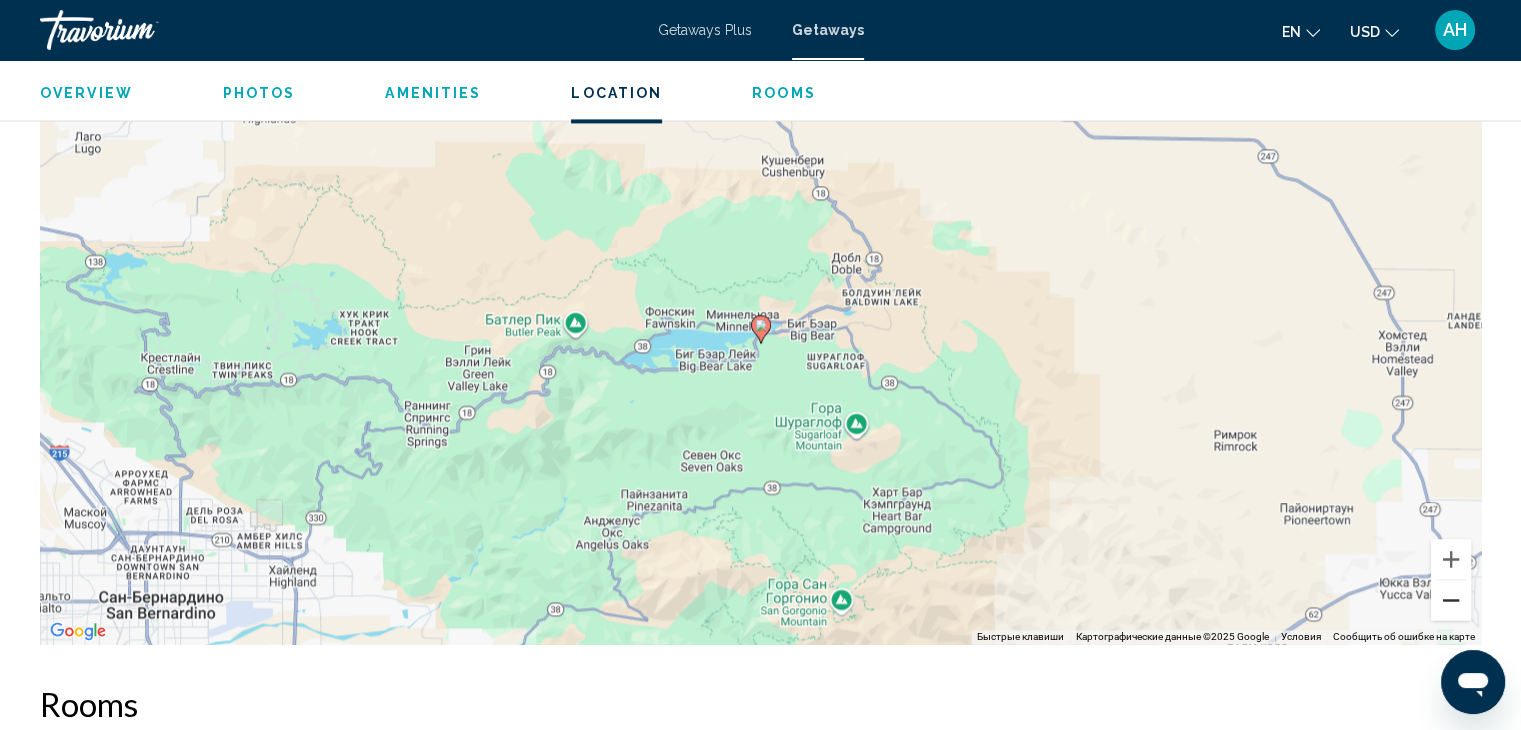 click at bounding box center [1451, 600] 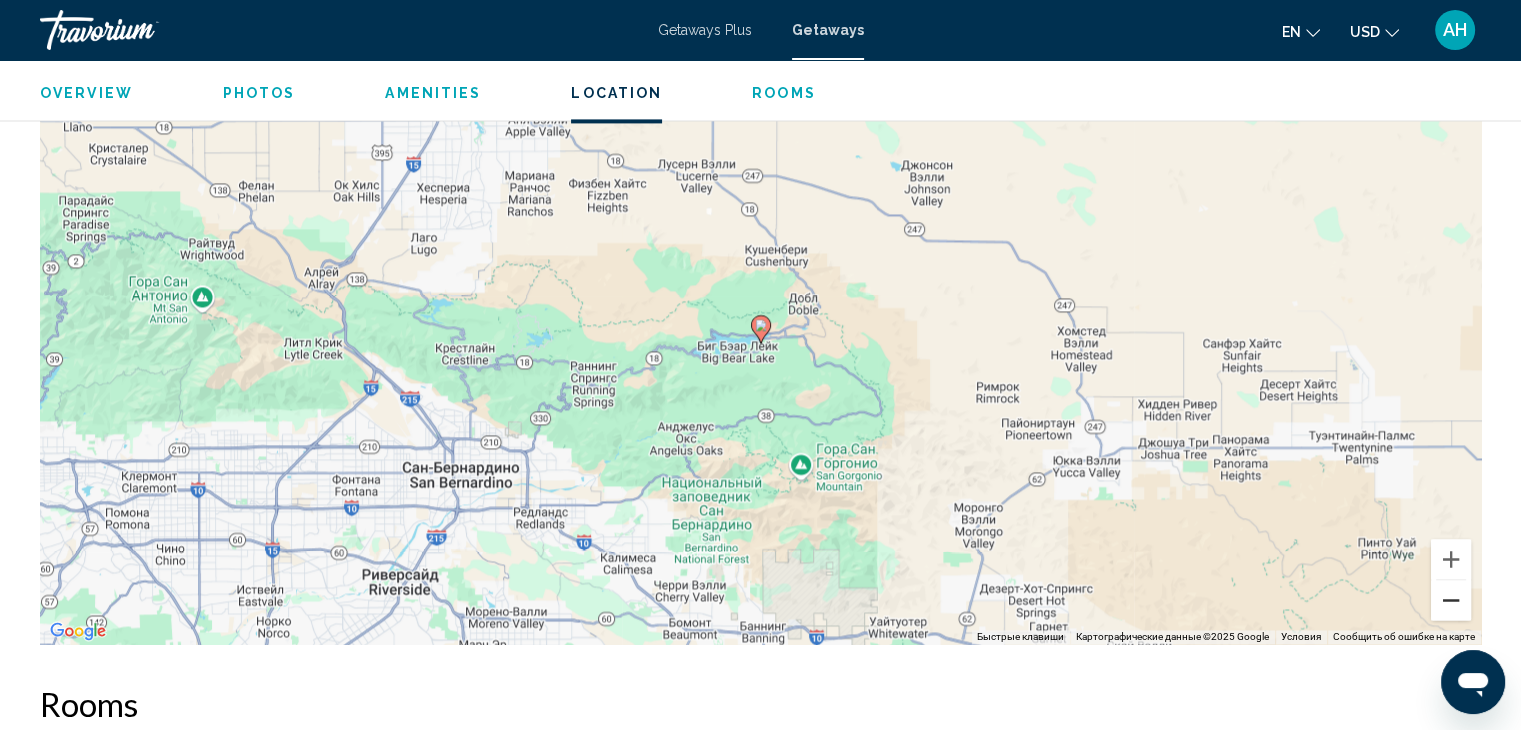 click at bounding box center [1451, 600] 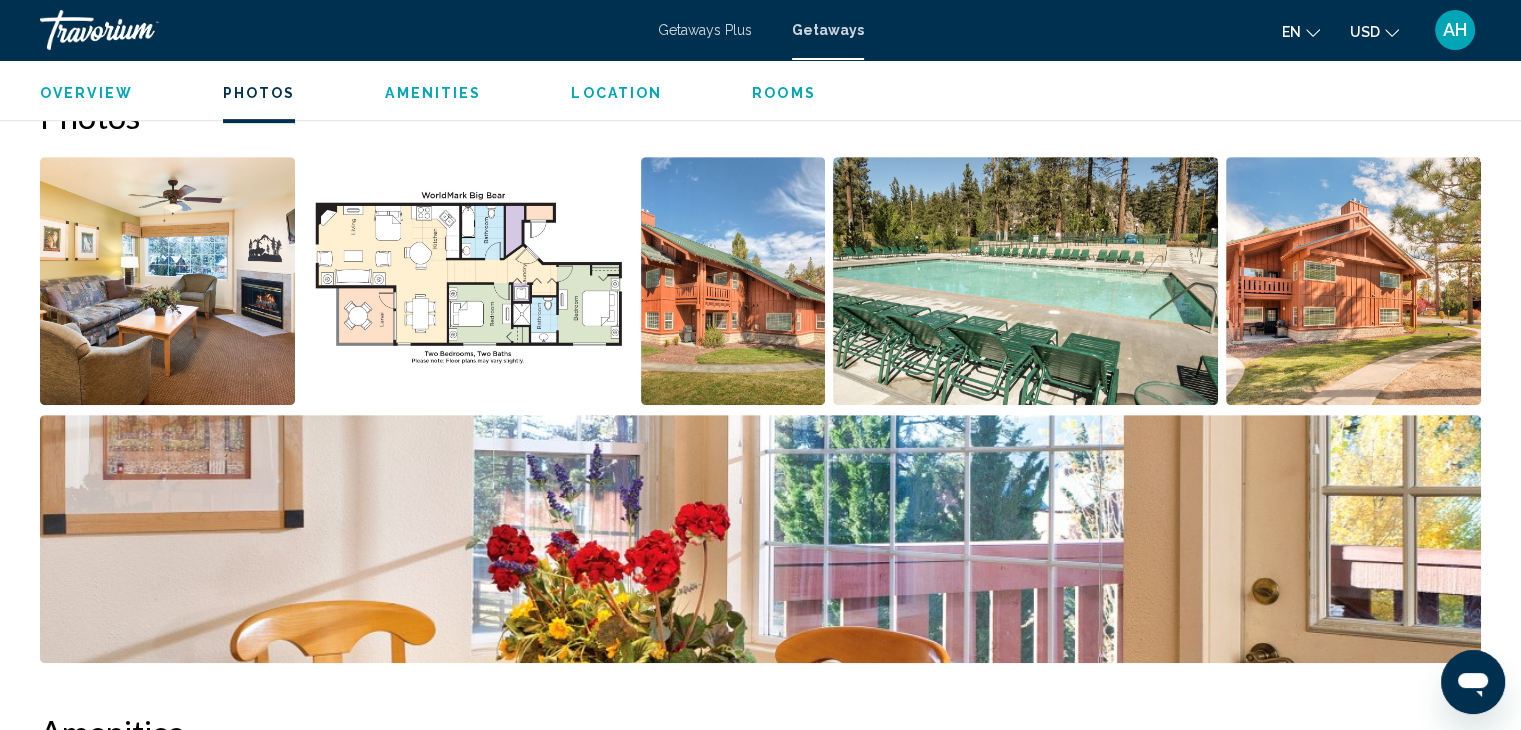 scroll, scrollTop: 912, scrollLeft: 0, axis: vertical 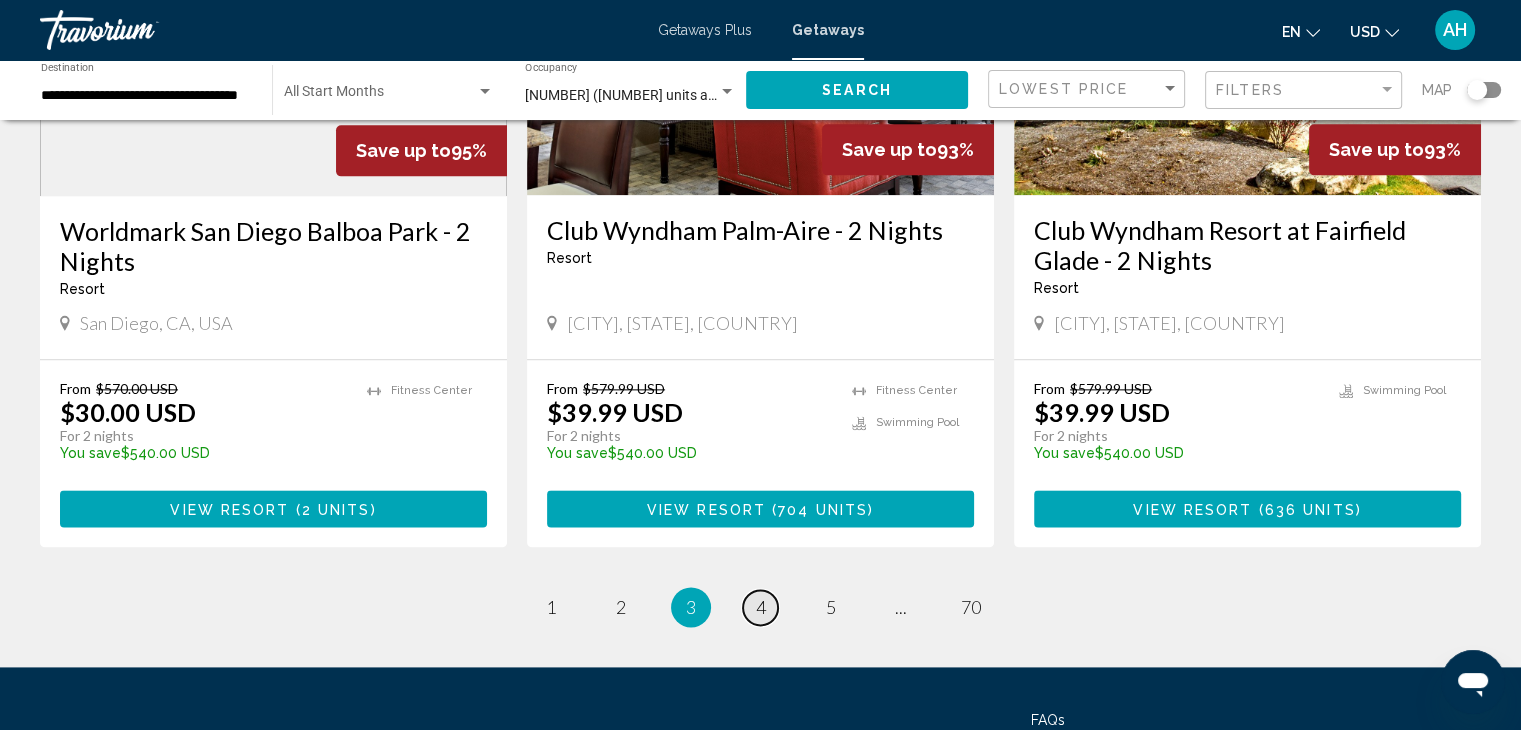 click on "4" at bounding box center (761, 607) 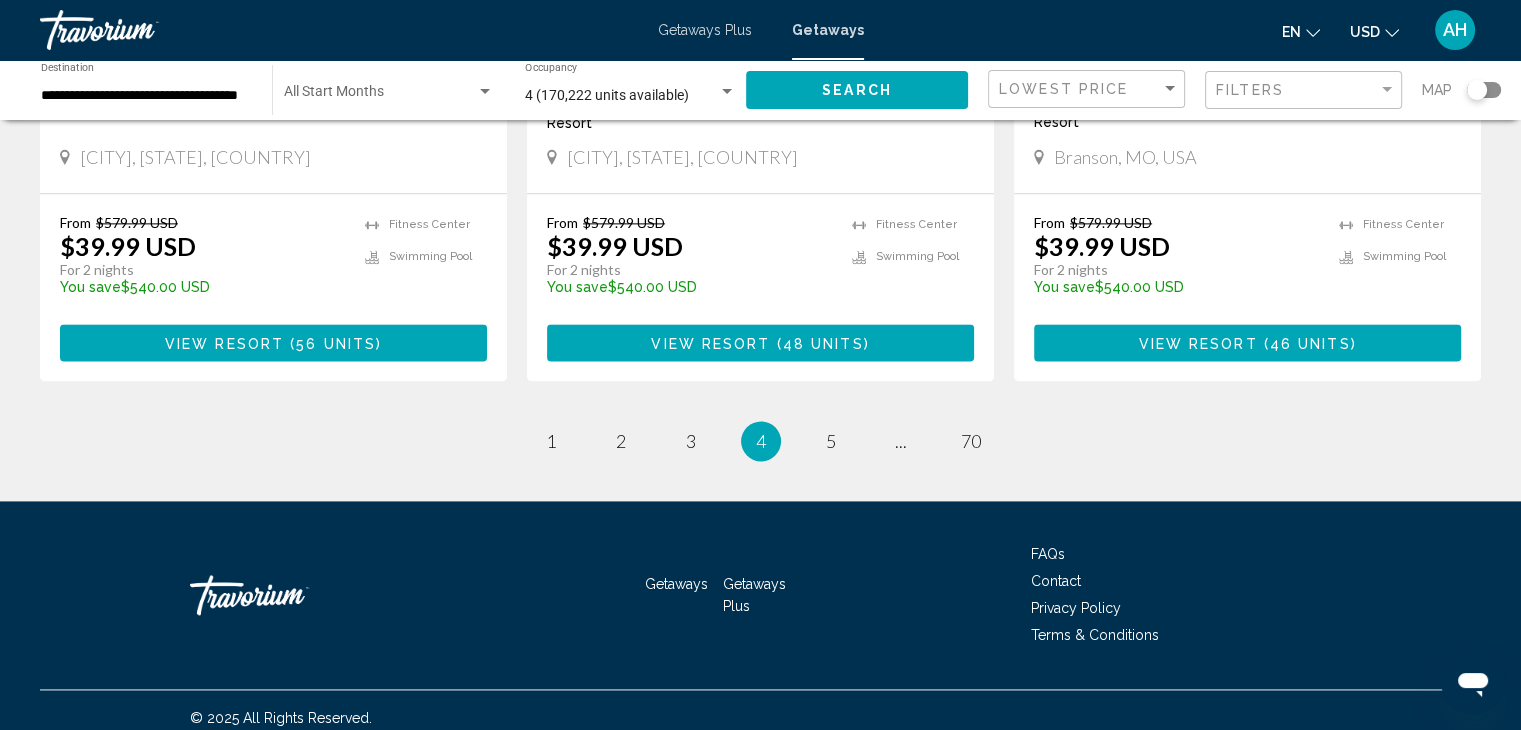 scroll, scrollTop: 2635, scrollLeft: 0, axis: vertical 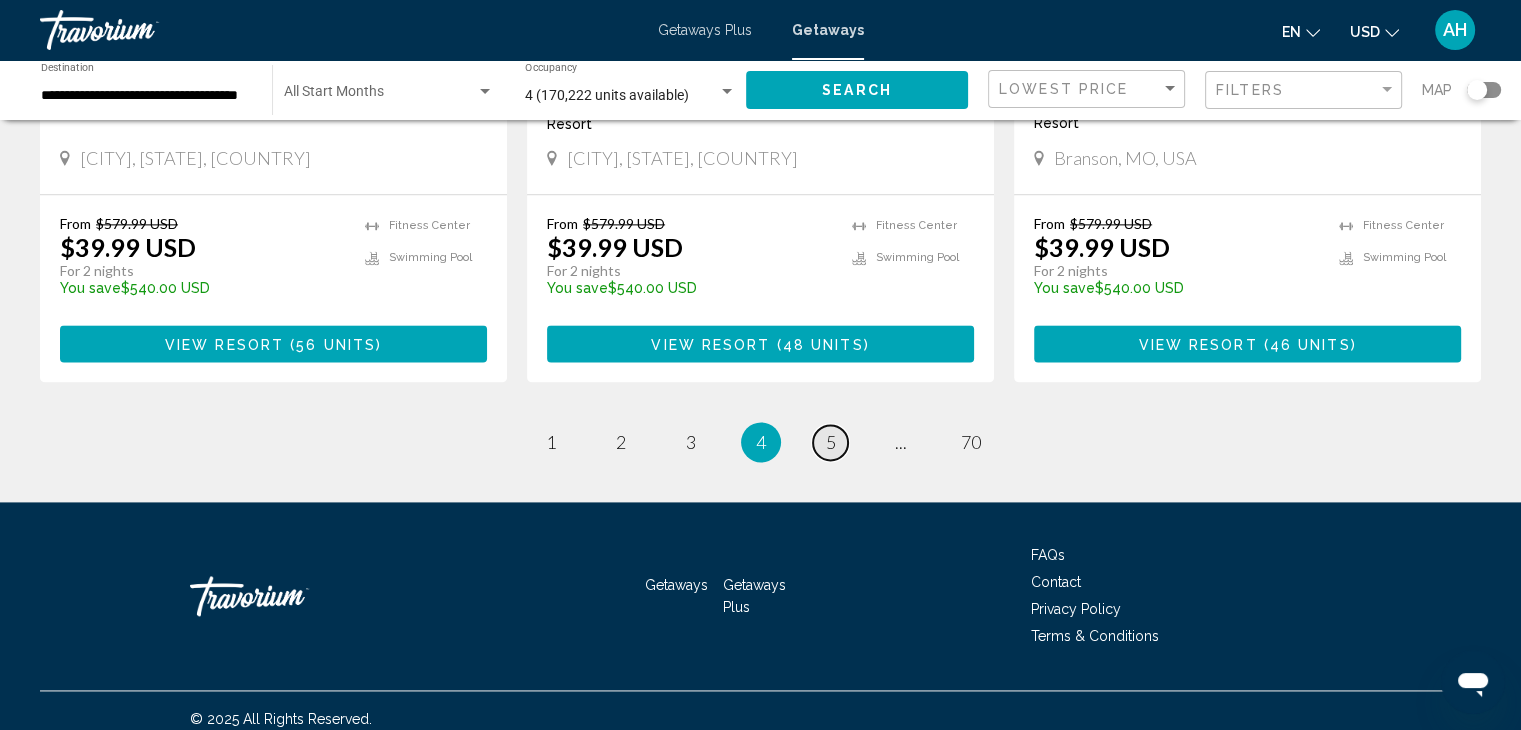 click on "5" at bounding box center (831, 442) 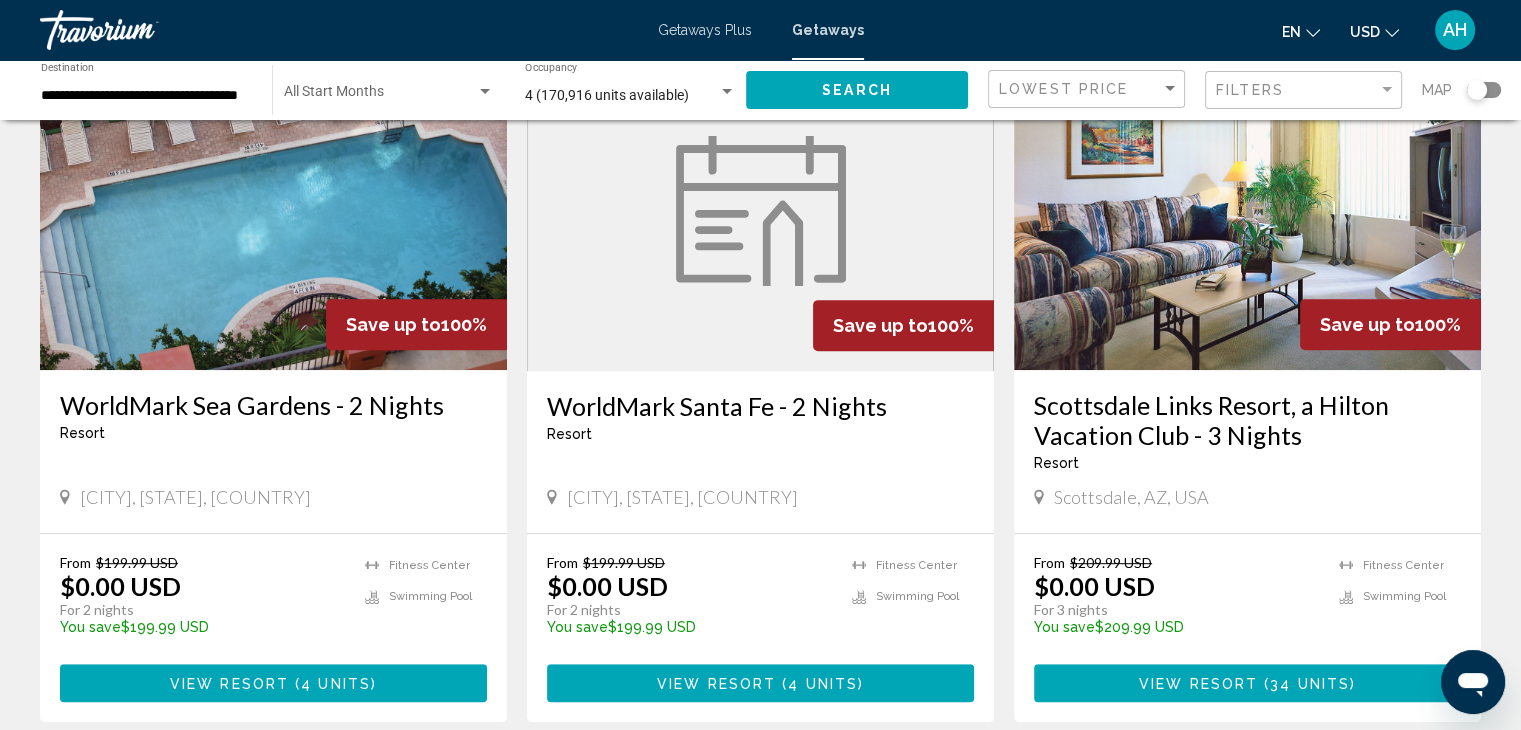 scroll, scrollTop: 868, scrollLeft: 0, axis: vertical 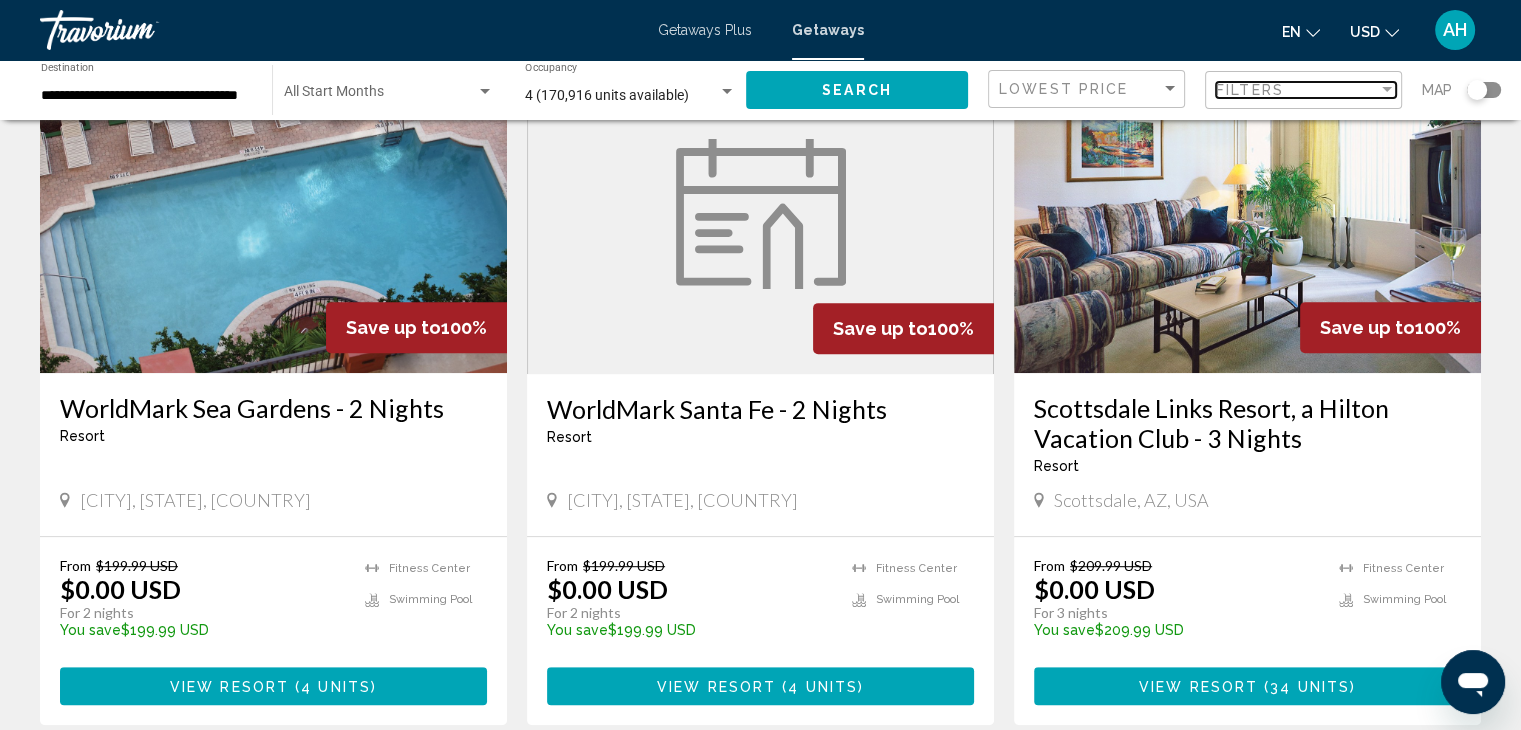 click on "Filters" at bounding box center (1297, 90) 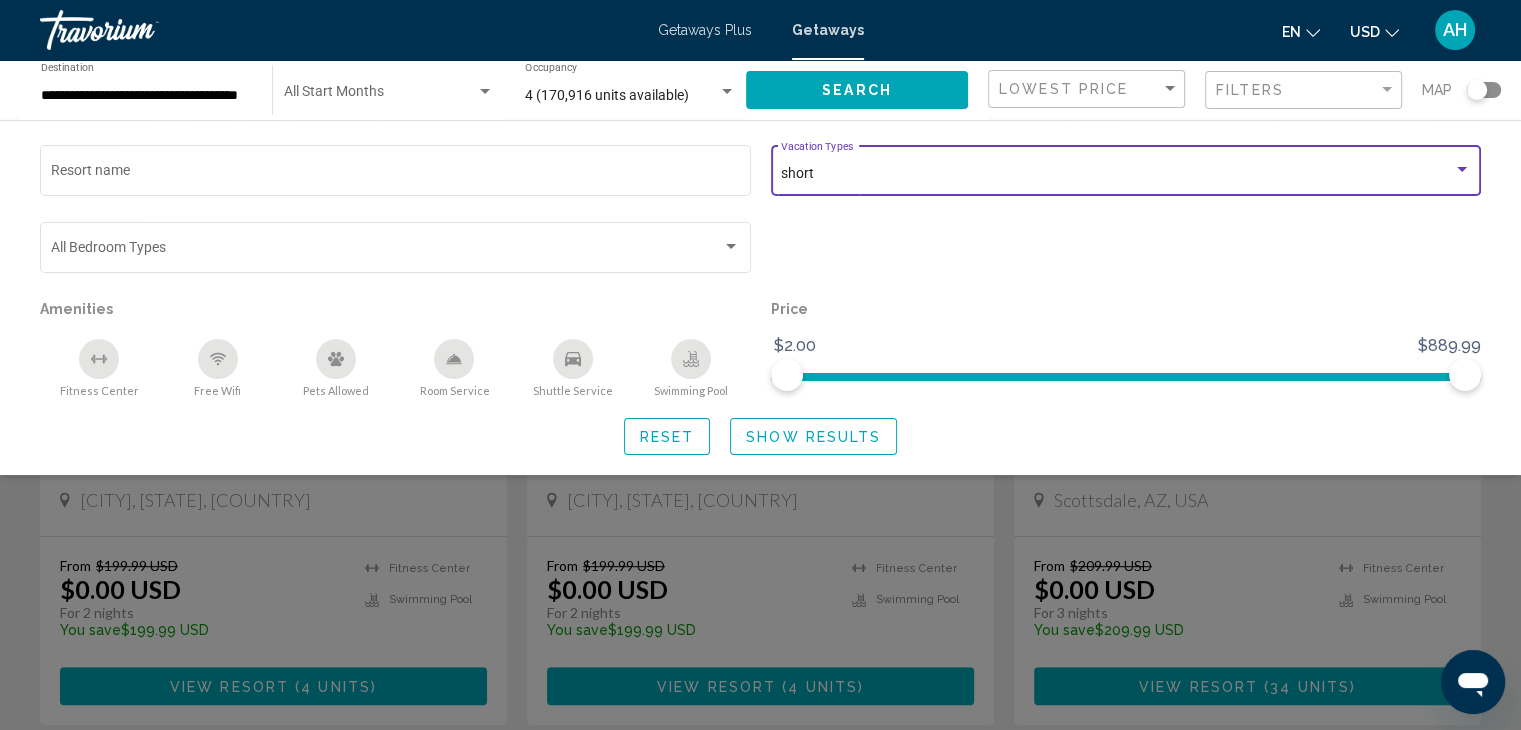 click on "short" at bounding box center [1117, 174] 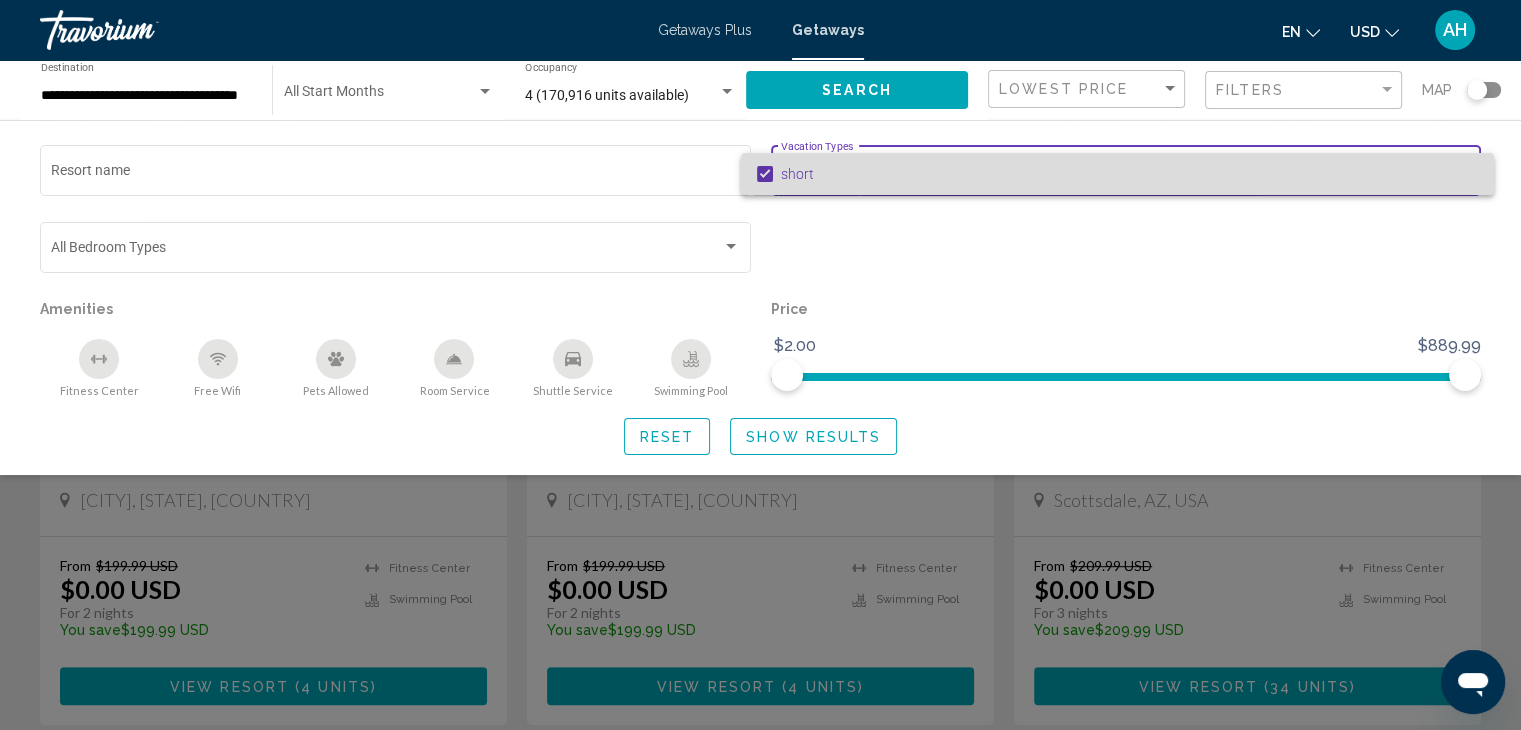 click on "short" at bounding box center [1129, 174] 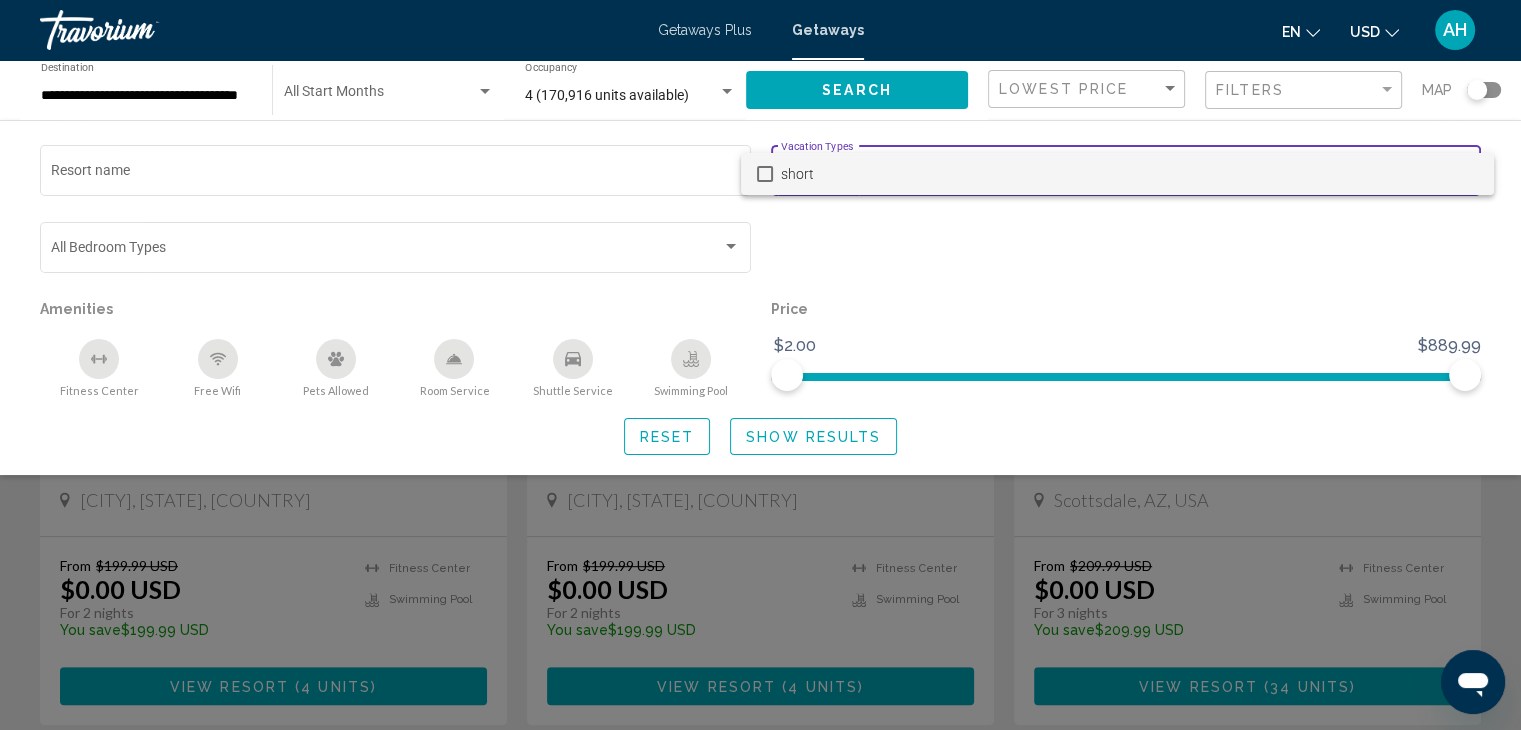 click at bounding box center [760, 365] 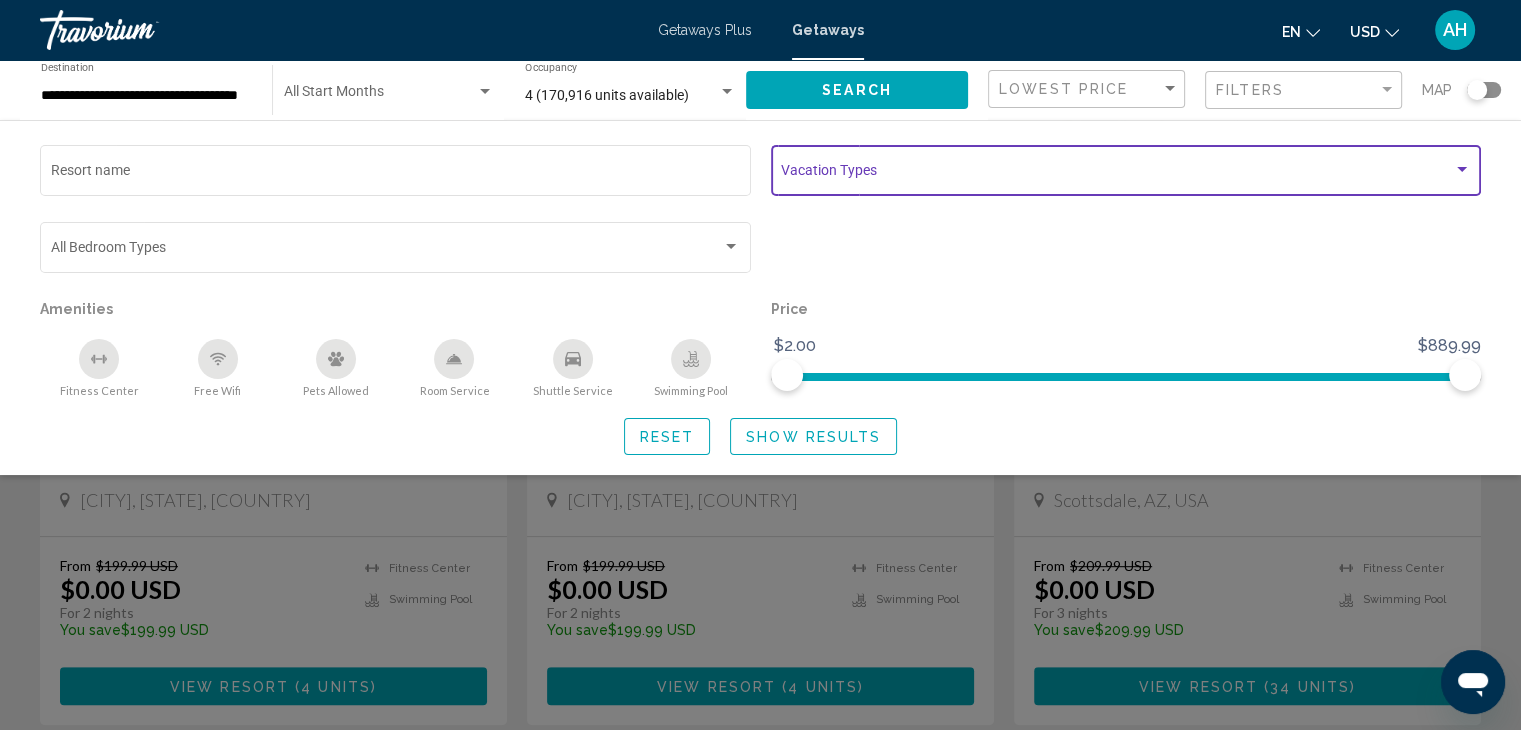 click at bounding box center [1462, 170] 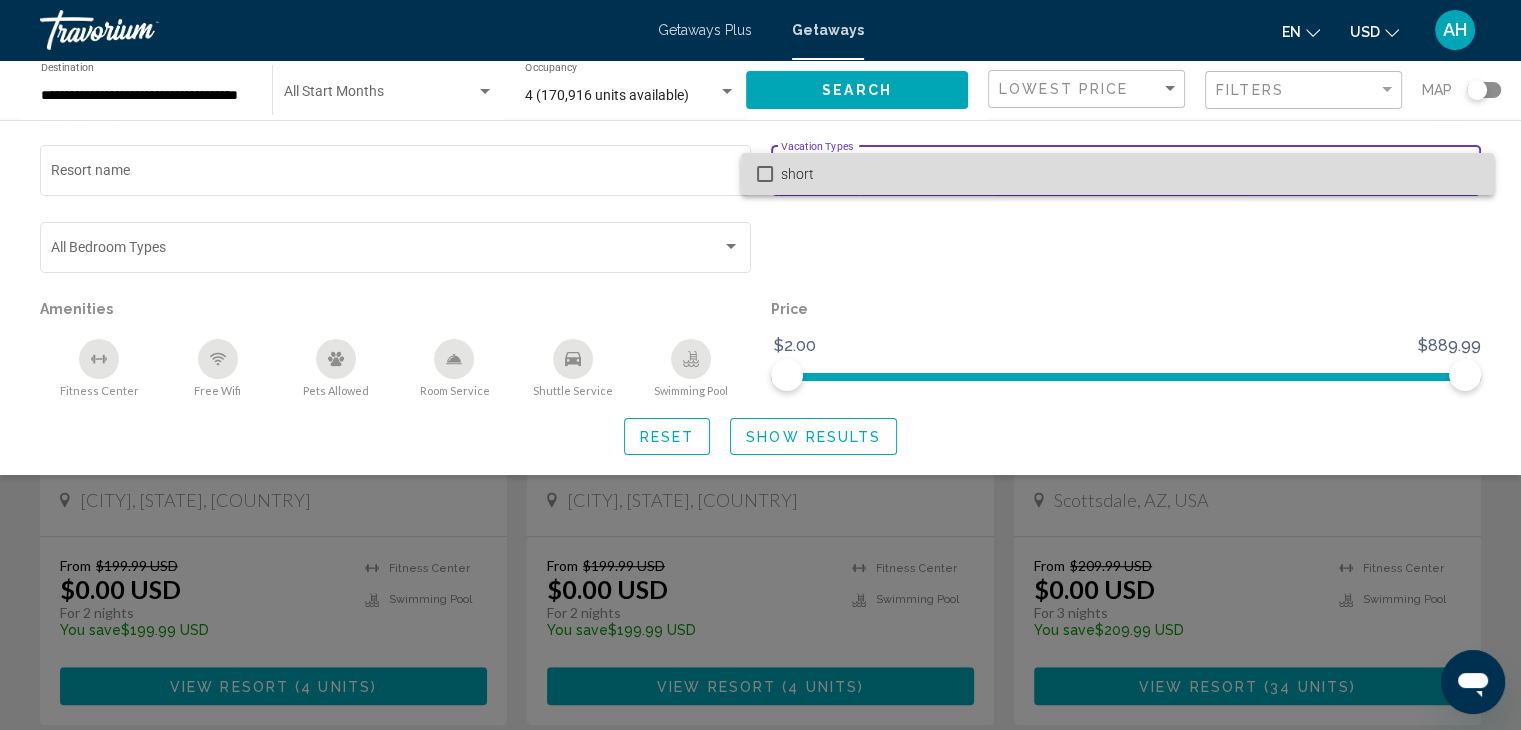 click on "short" at bounding box center [1129, 174] 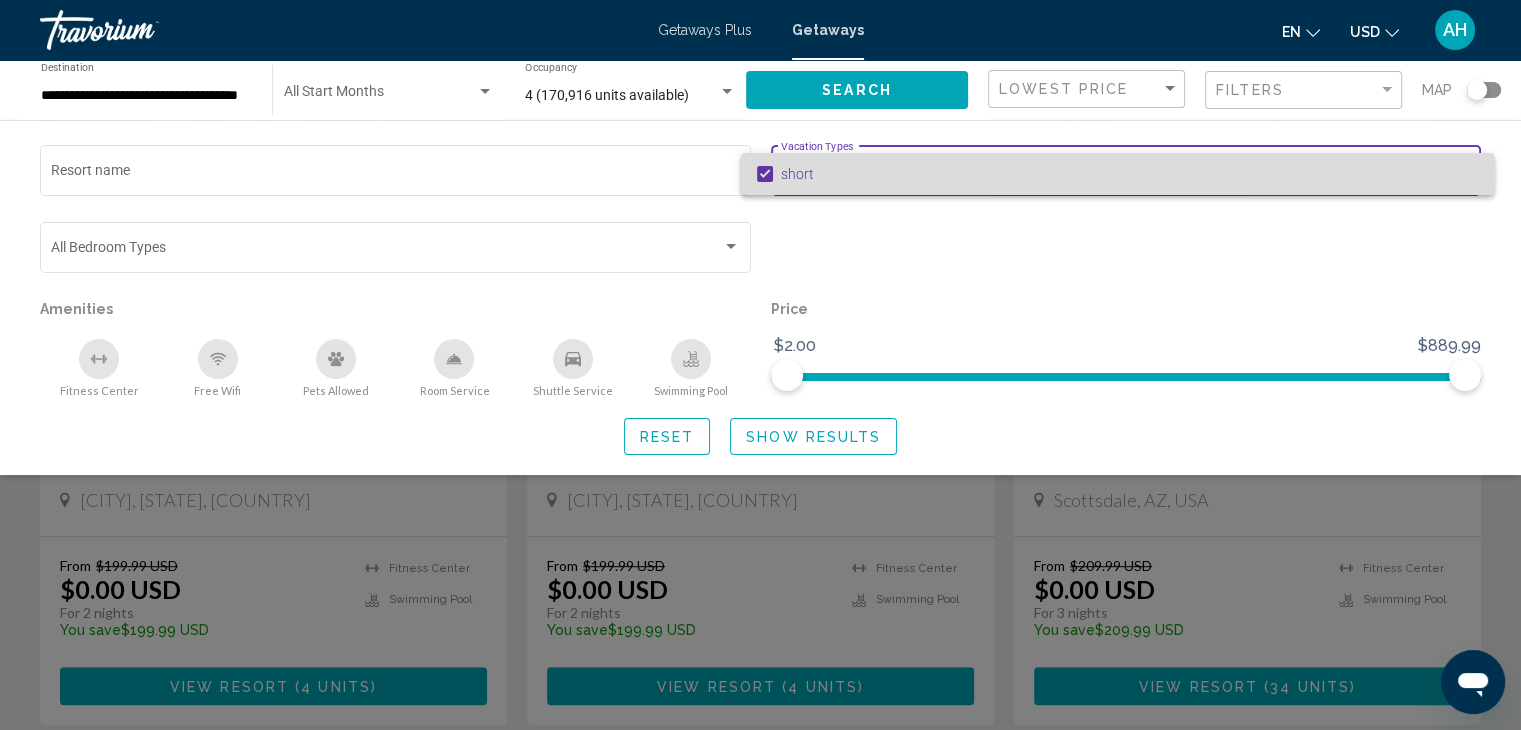 click on "short" at bounding box center [1129, 174] 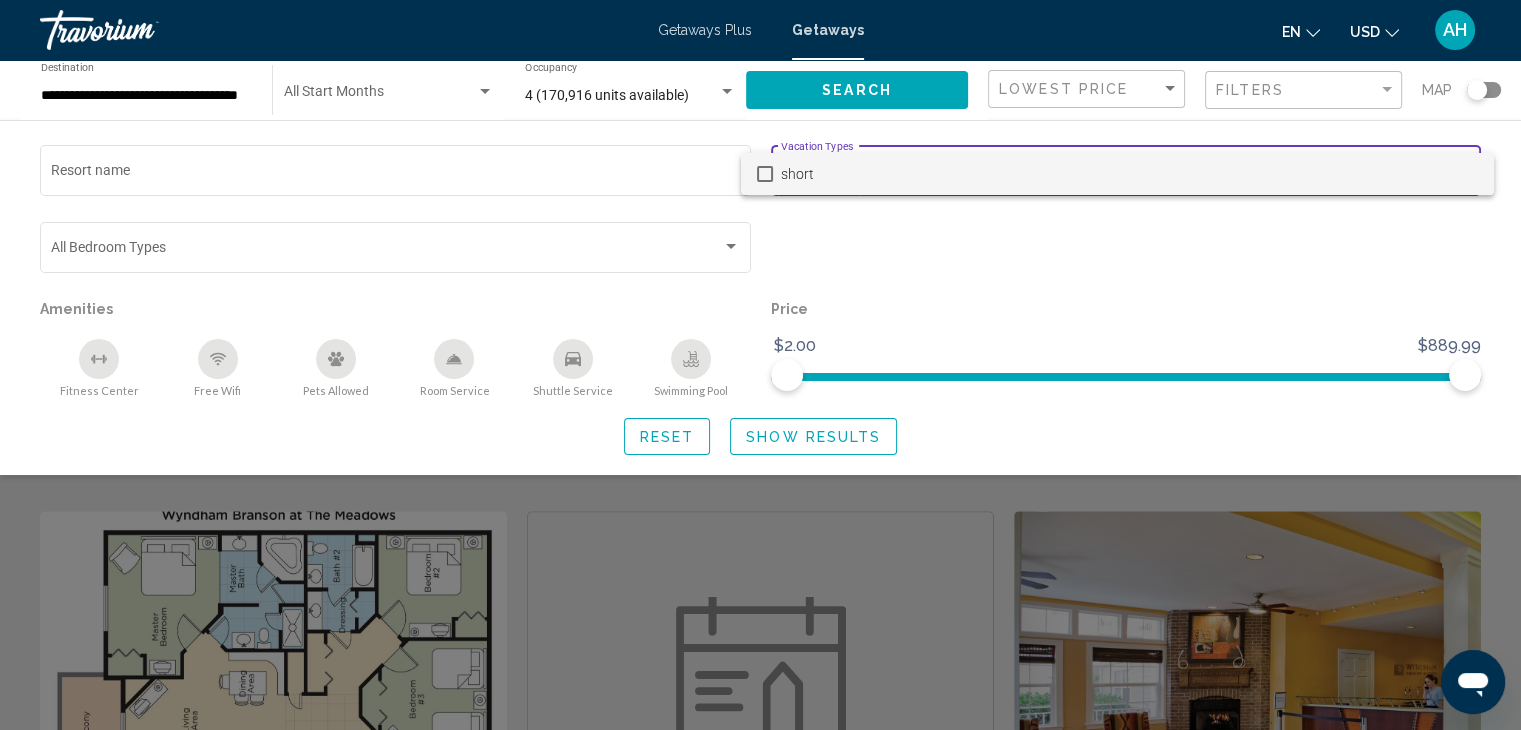 scroll, scrollTop: 1148, scrollLeft: 0, axis: vertical 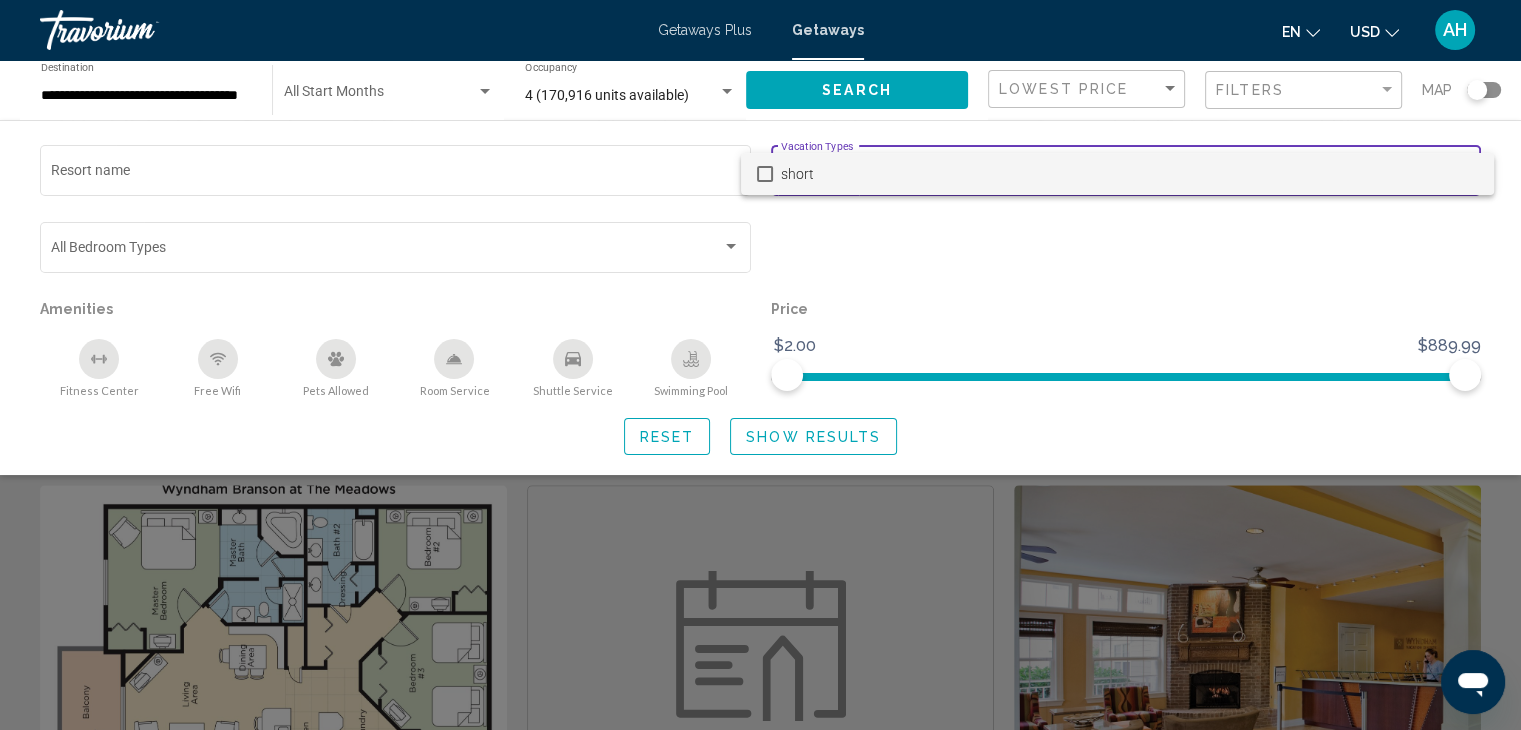click at bounding box center (760, 365) 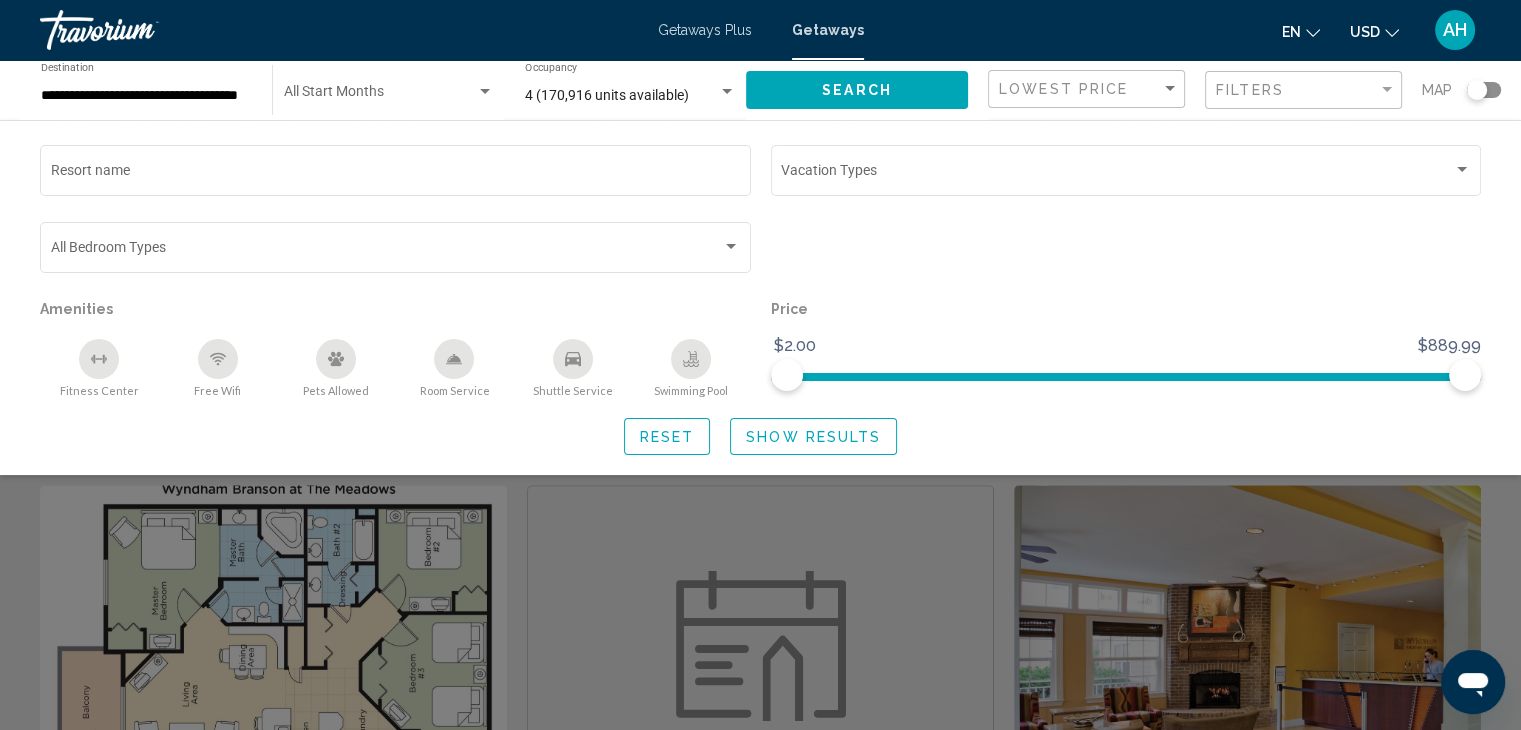 click on "Getaways Plus" at bounding box center [705, 30] 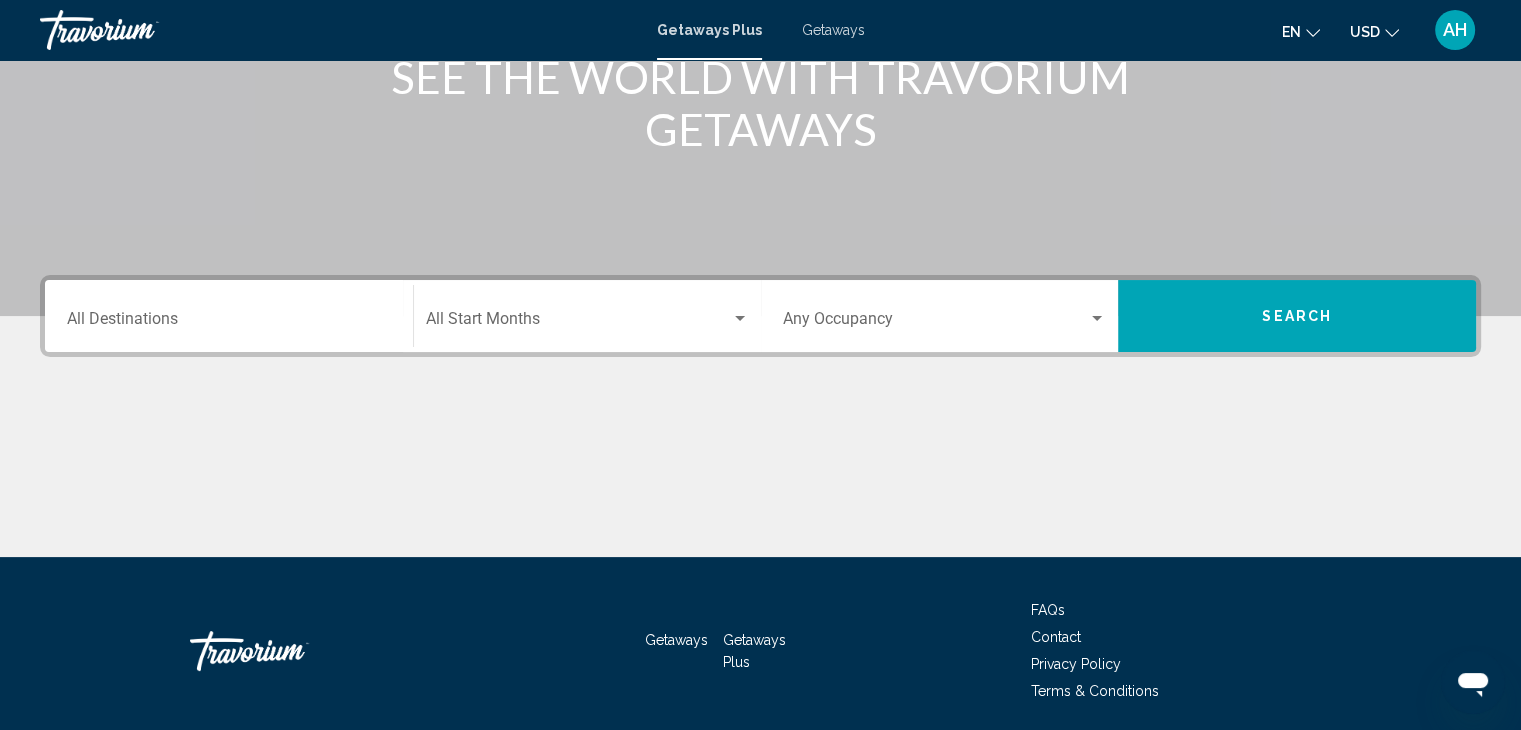 scroll, scrollTop: 284, scrollLeft: 0, axis: vertical 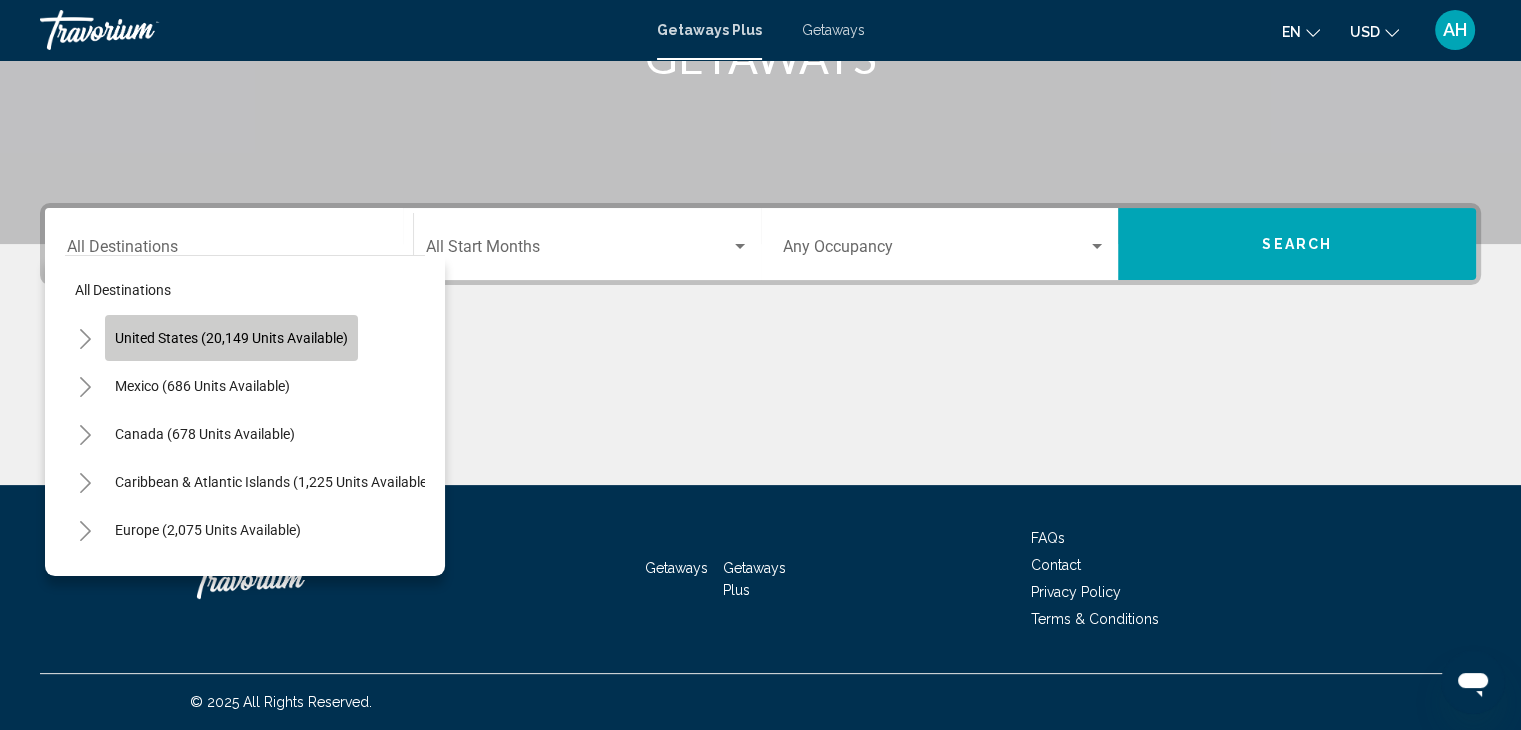 click on "United States (20,149 units available)" 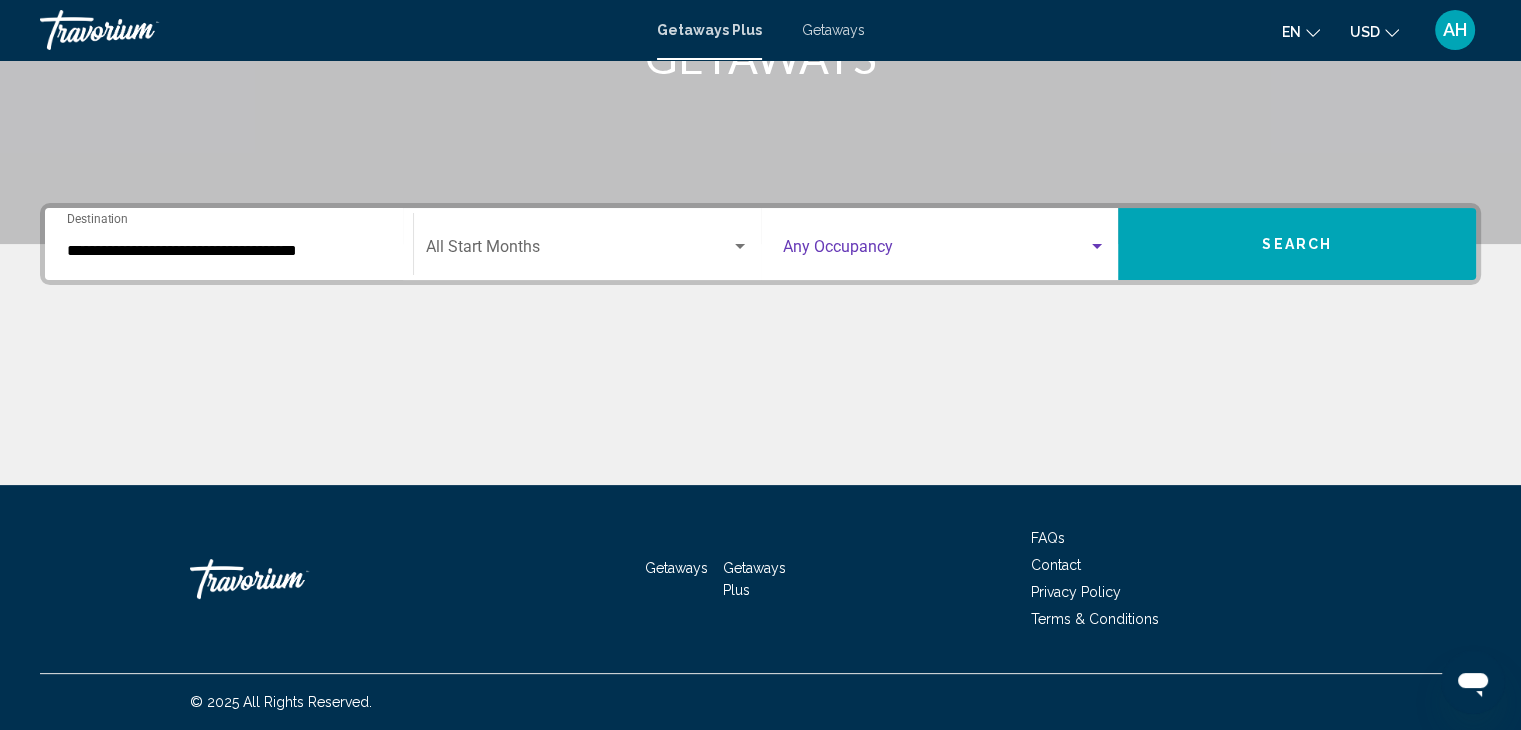click at bounding box center (936, 251) 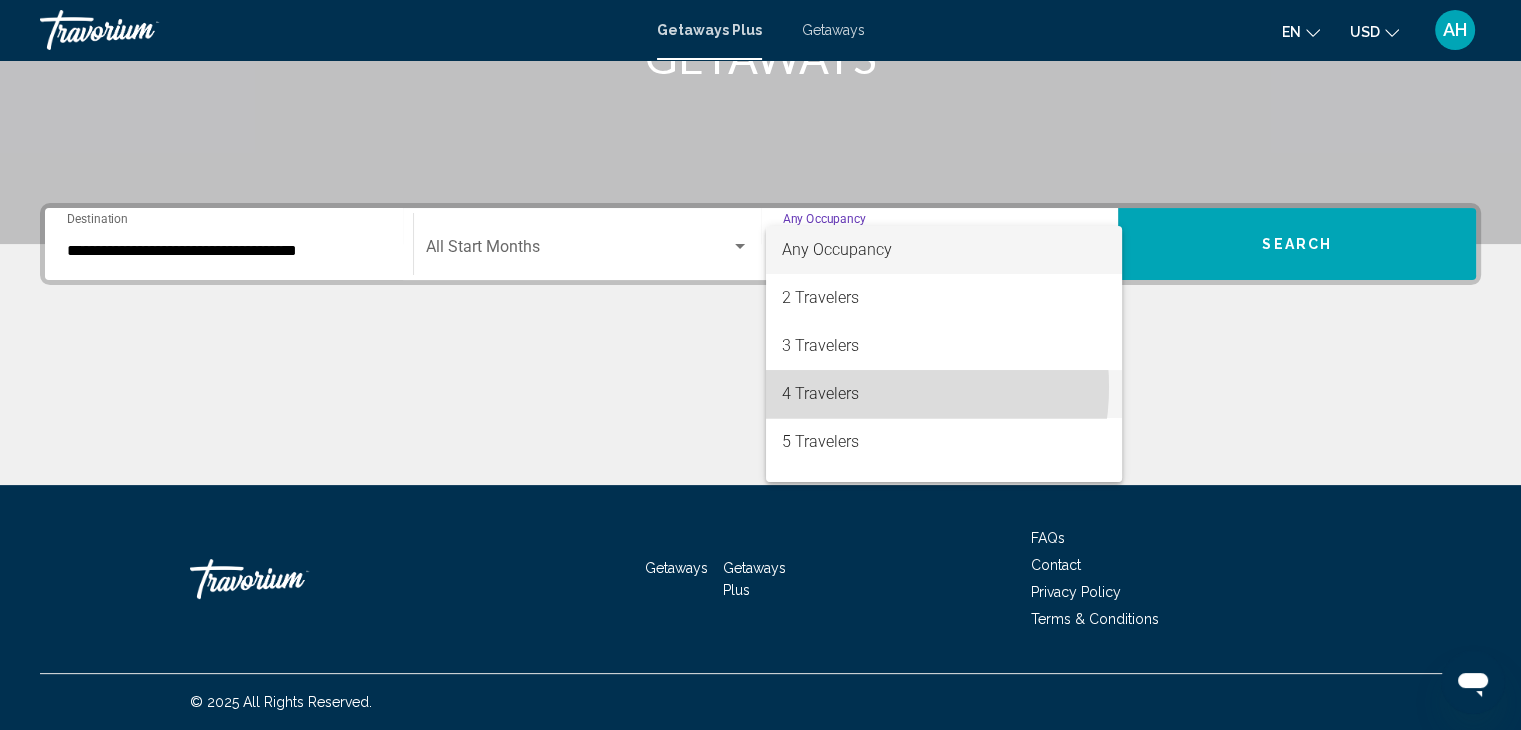 click on "4 Travelers" at bounding box center (944, 394) 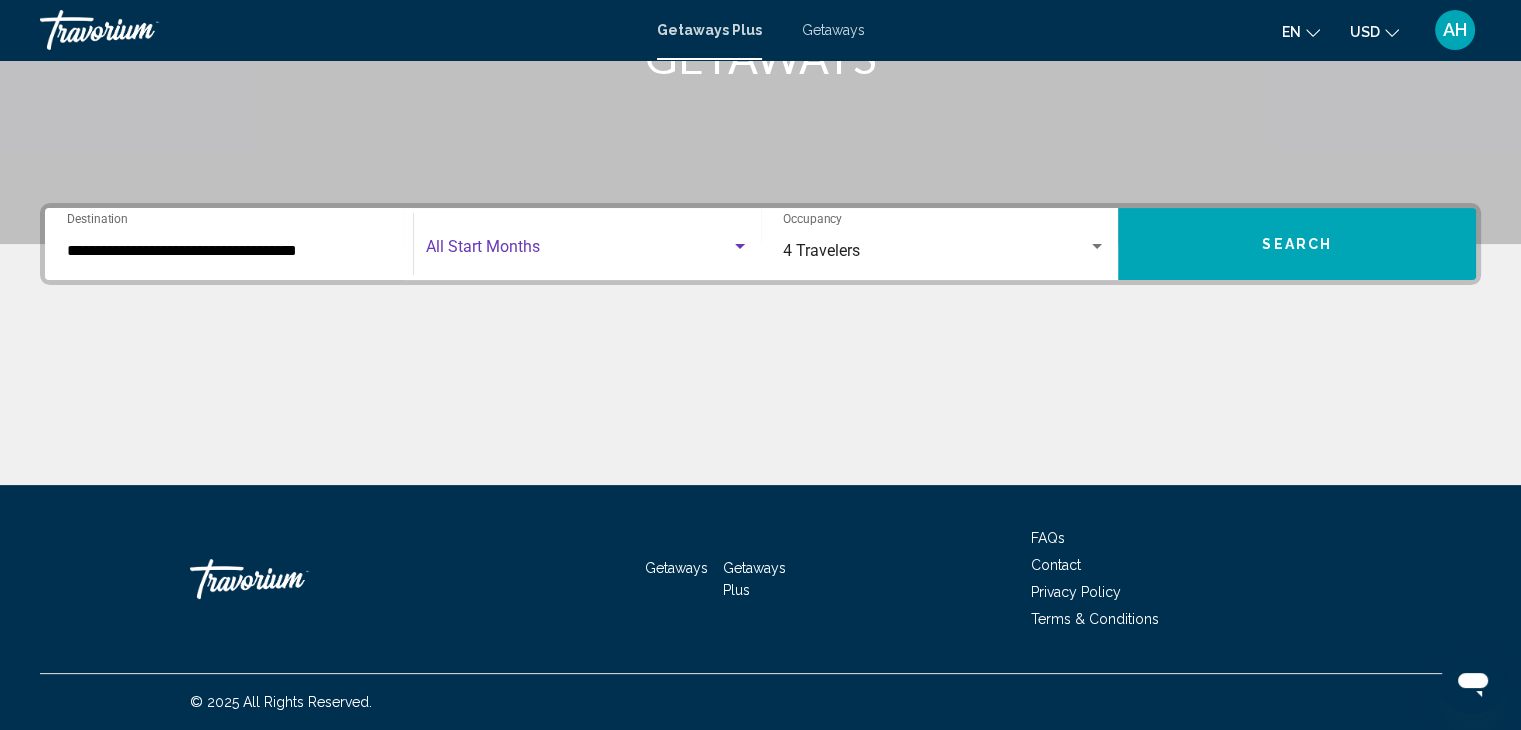 click at bounding box center (578, 251) 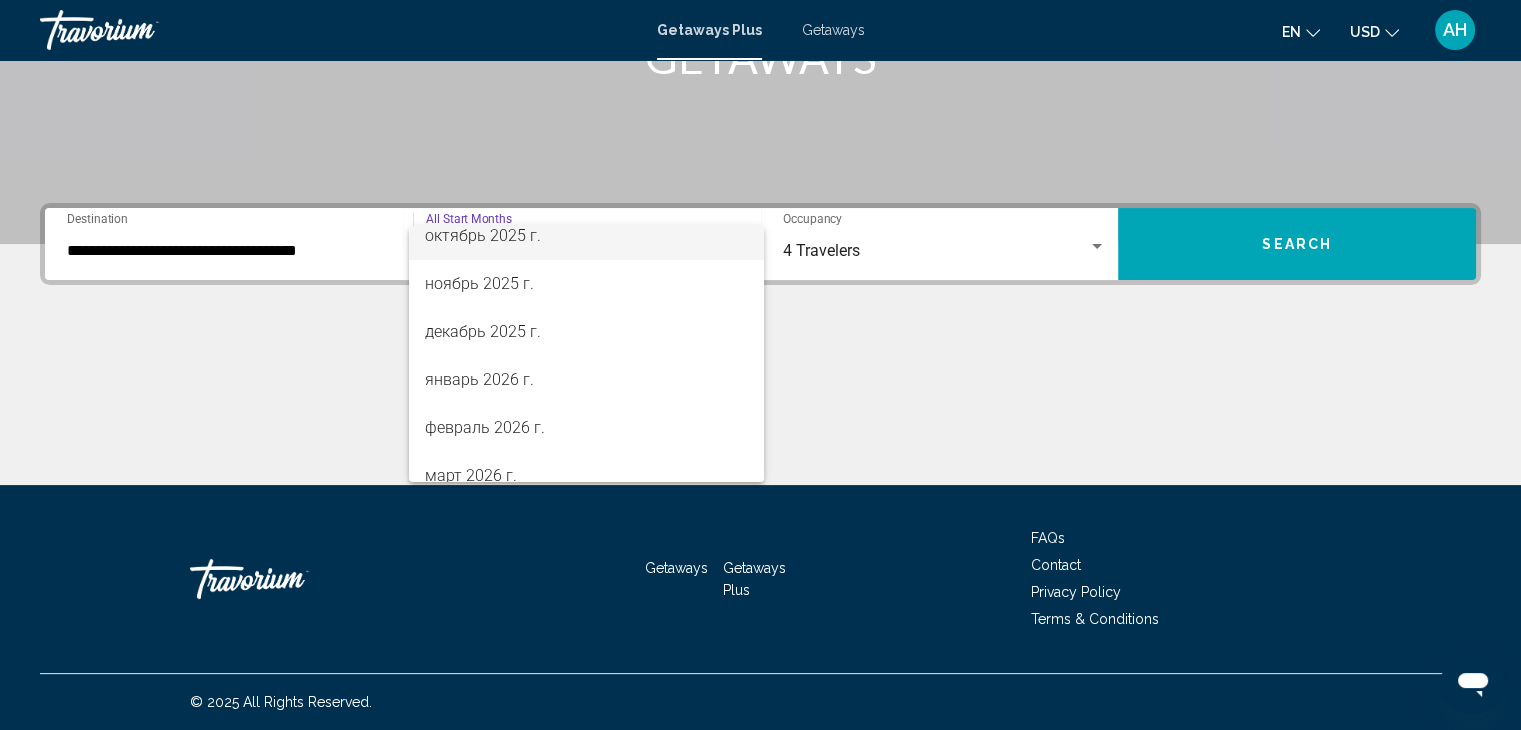 scroll, scrollTop: 207, scrollLeft: 0, axis: vertical 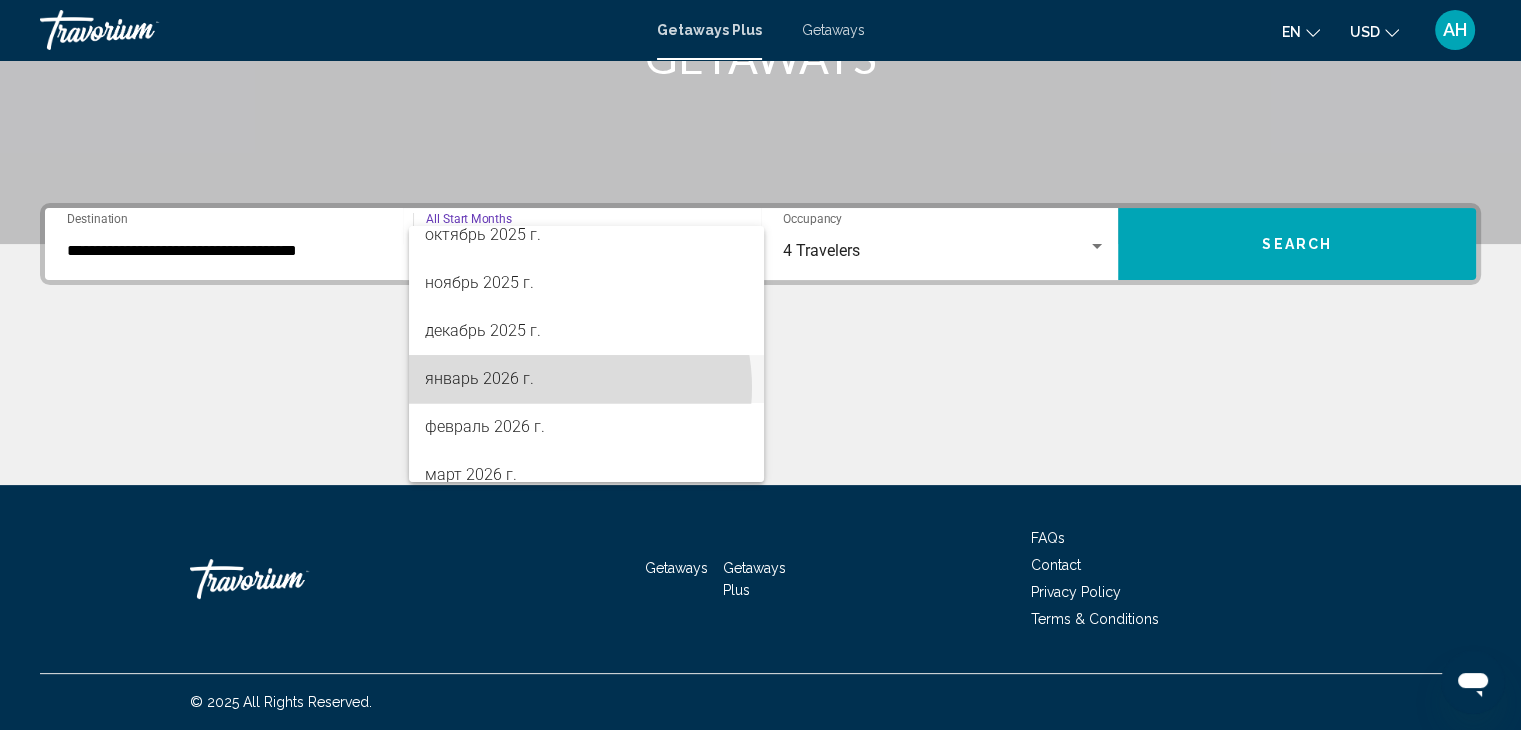 click on "январь 2026 г." at bounding box center (586, 379) 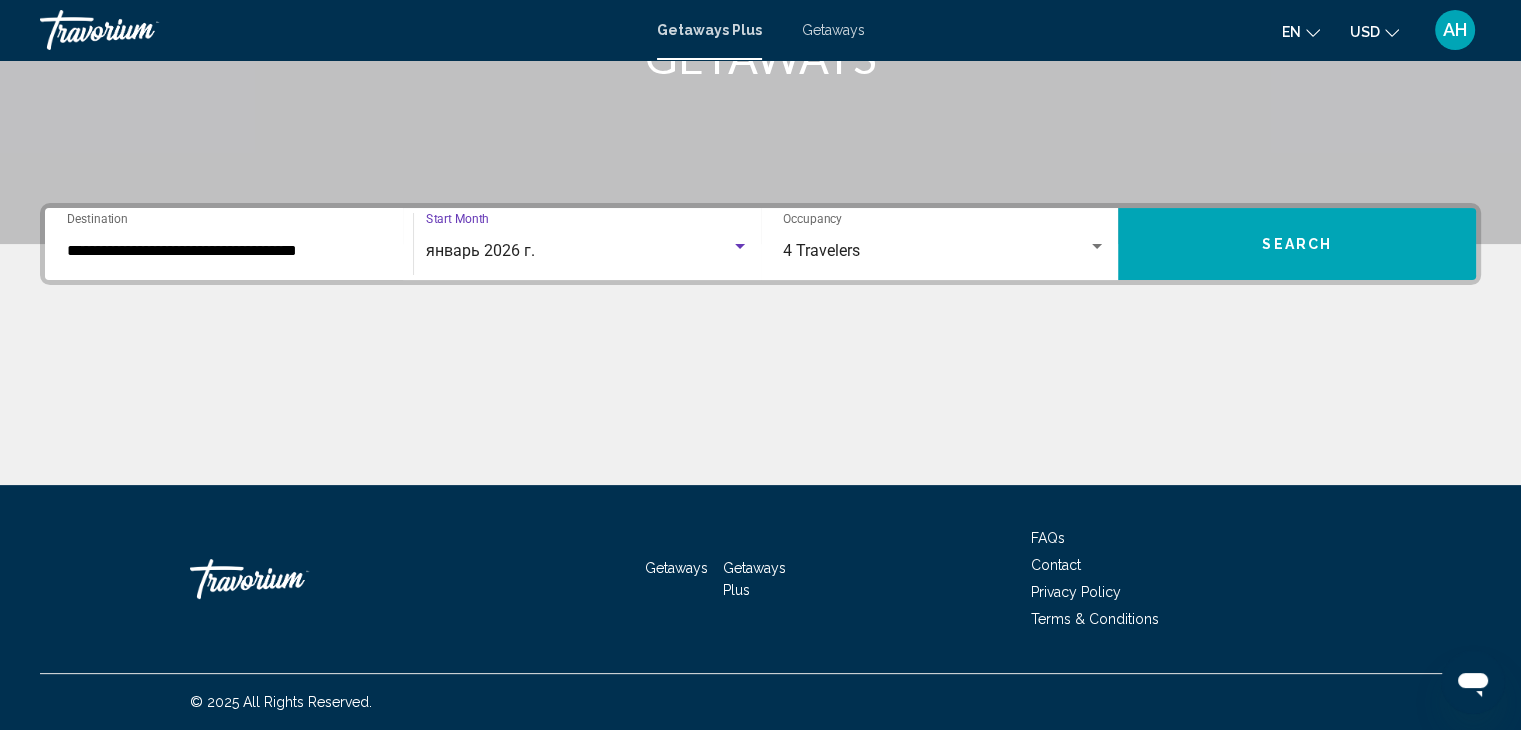click on "январь 2026 г." at bounding box center (578, 251) 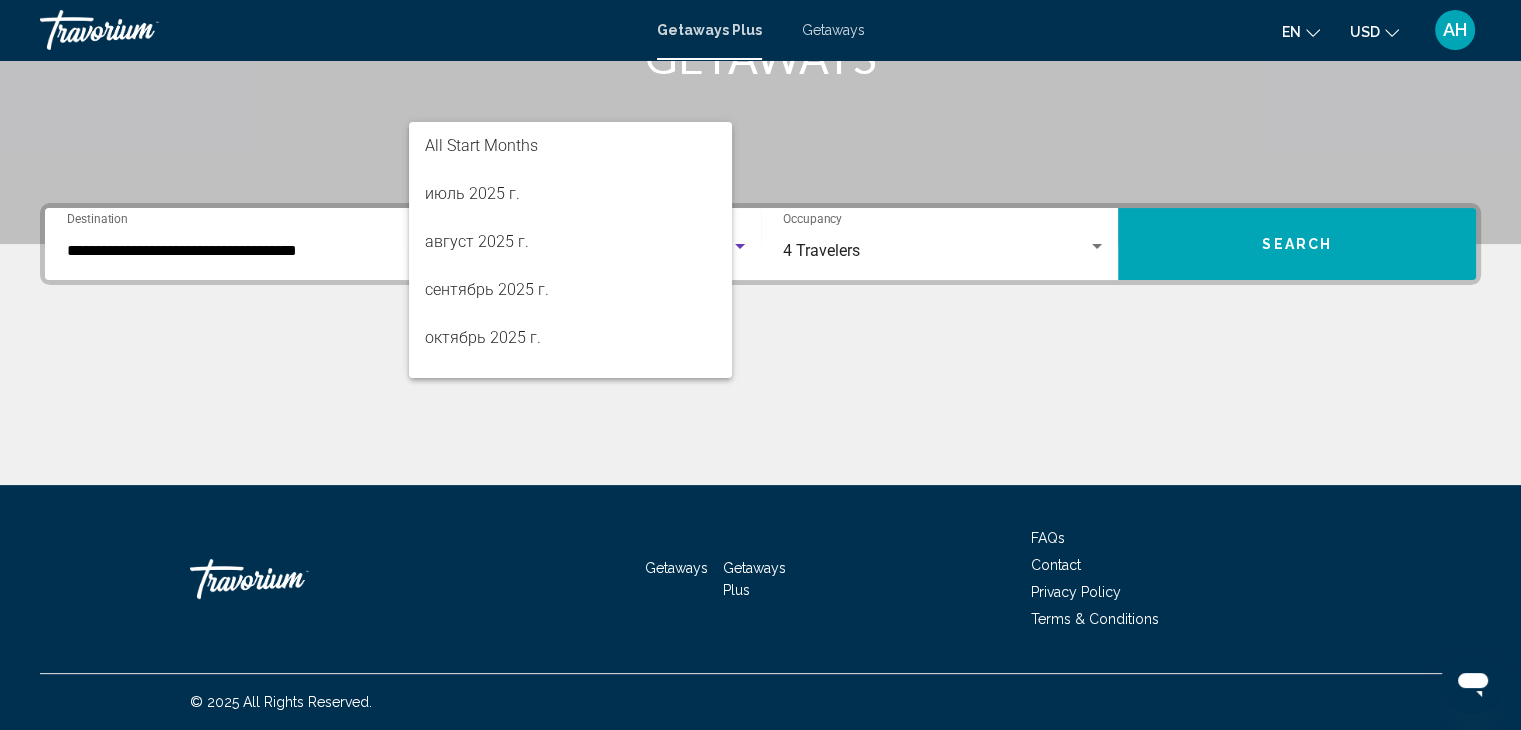scroll, scrollTop: 232, scrollLeft: 0, axis: vertical 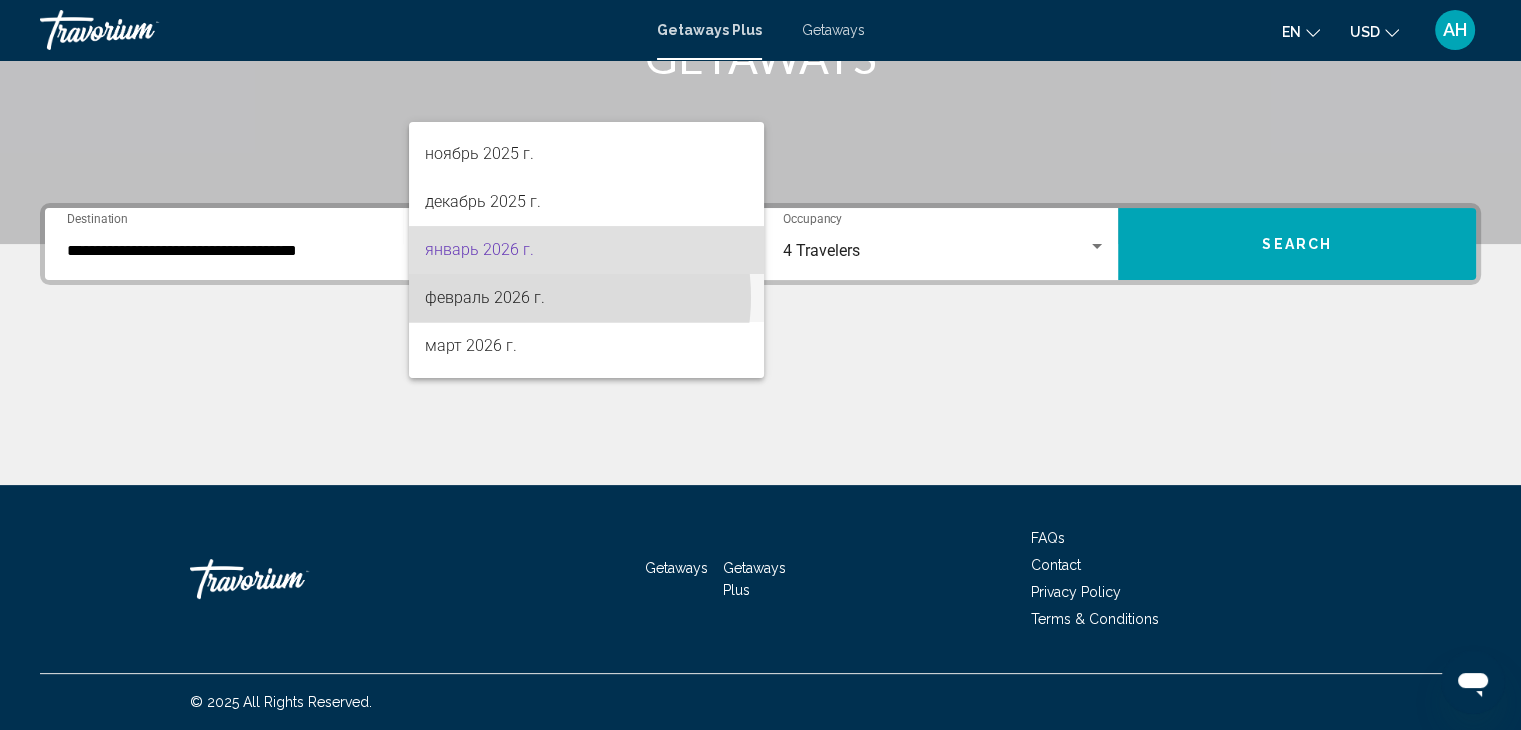 click on "февраль 2026 г." at bounding box center (586, 298) 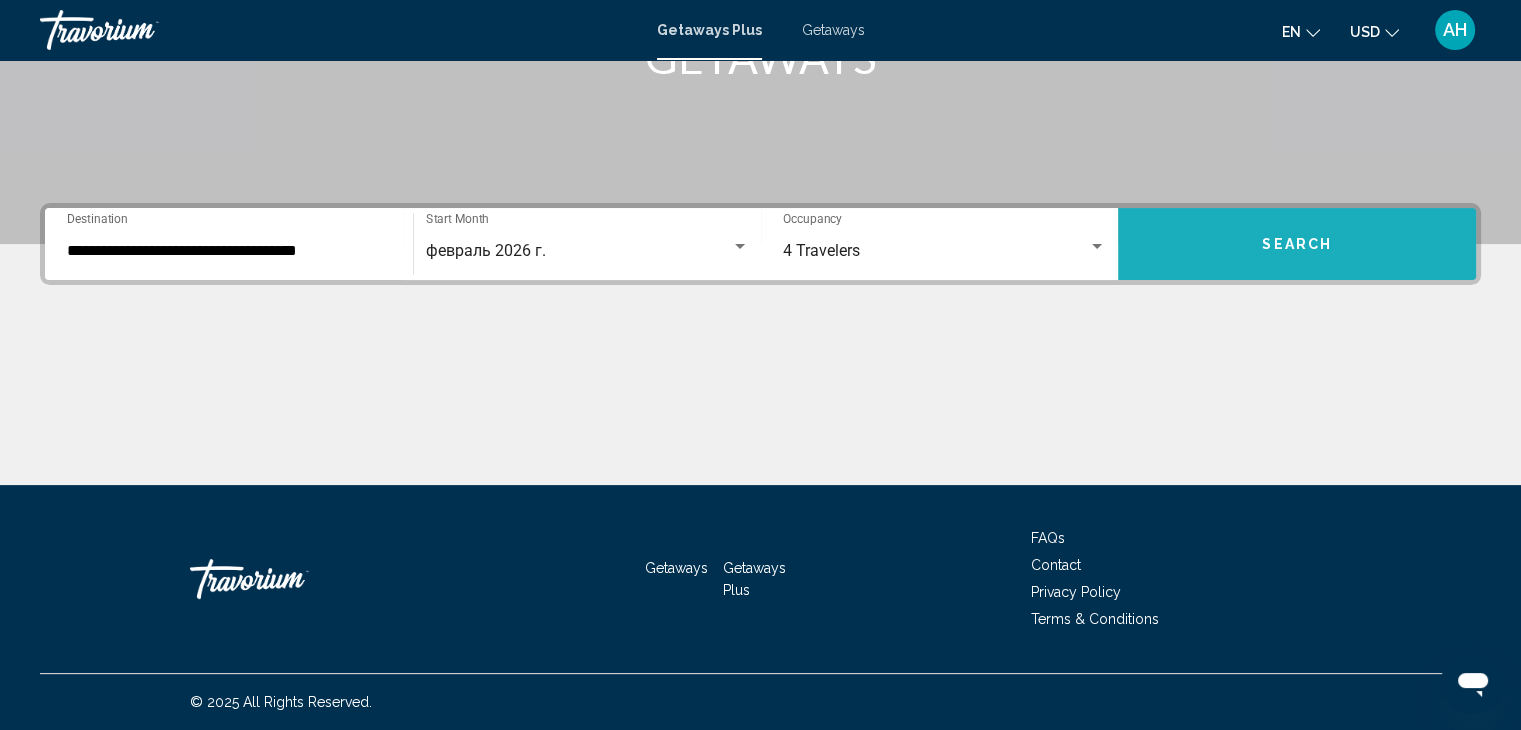 click on "Search" at bounding box center (1297, 244) 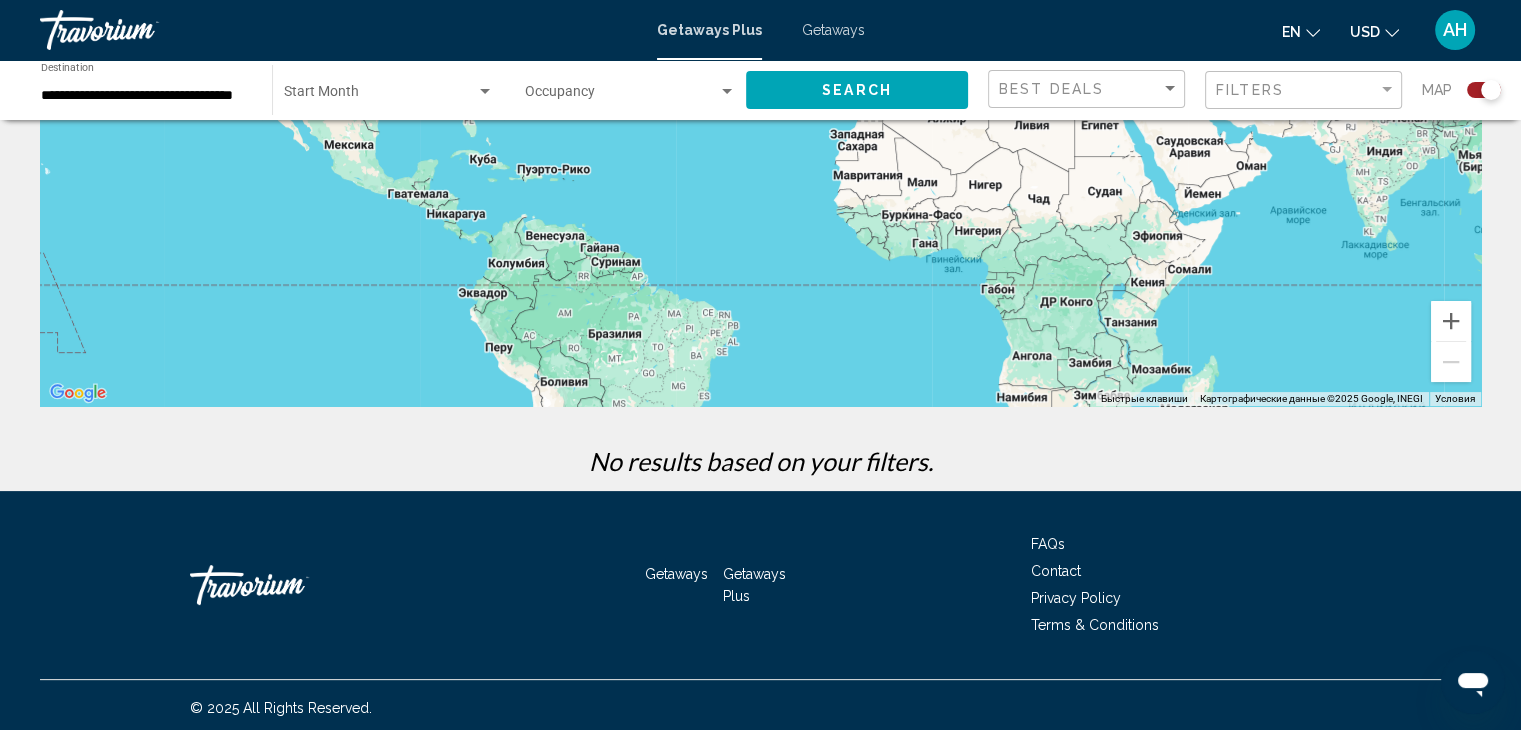 scroll, scrollTop: 340, scrollLeft: 0, axis: vertical 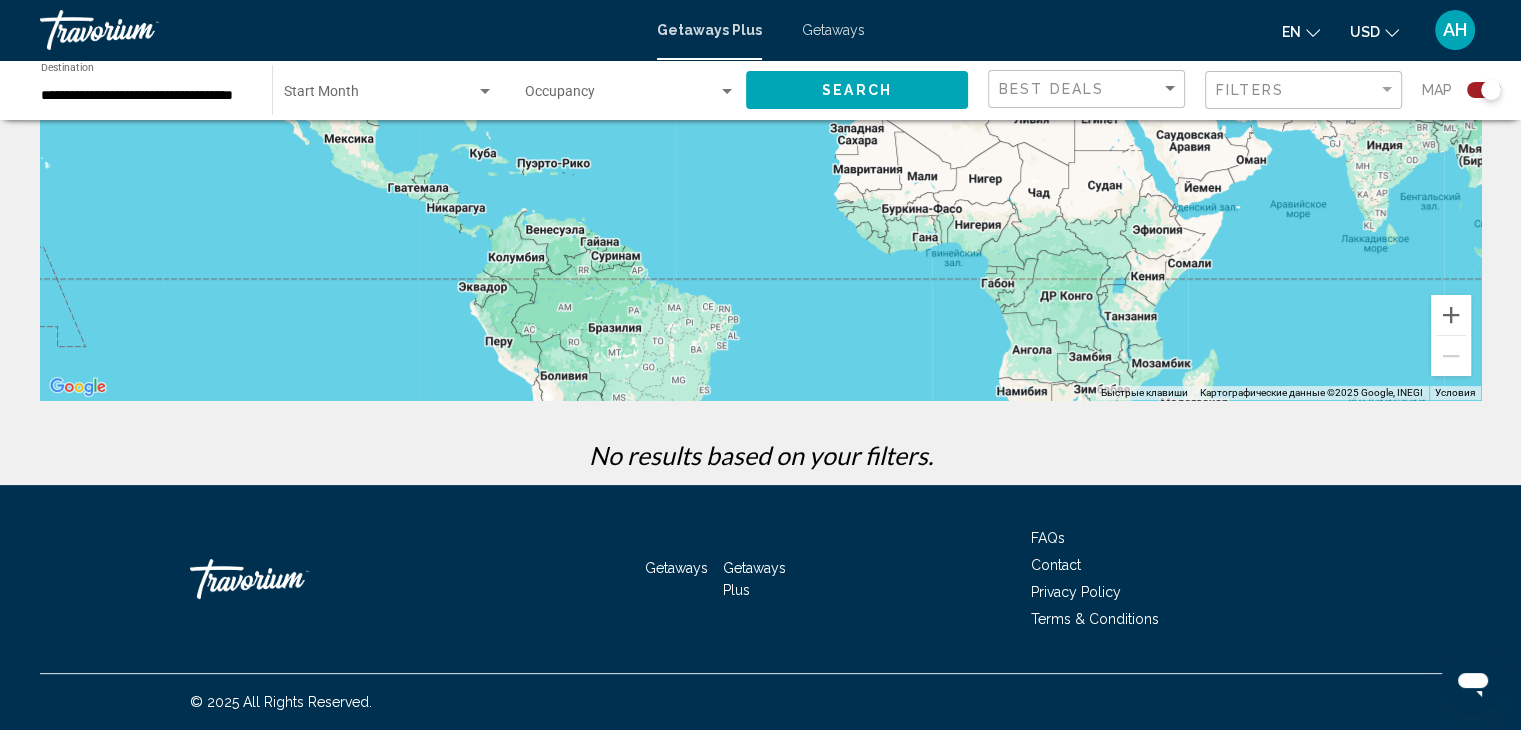 click 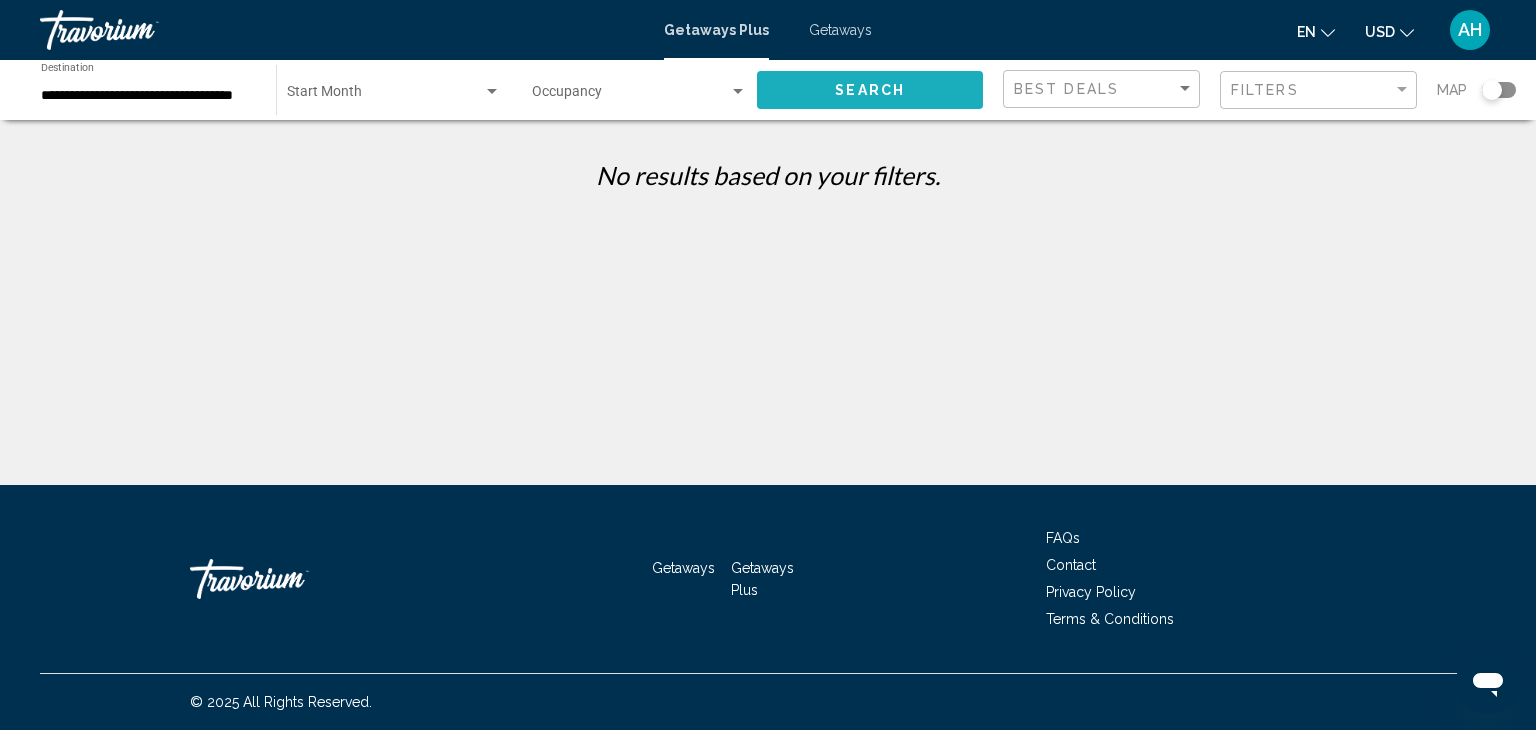 click on "Search" 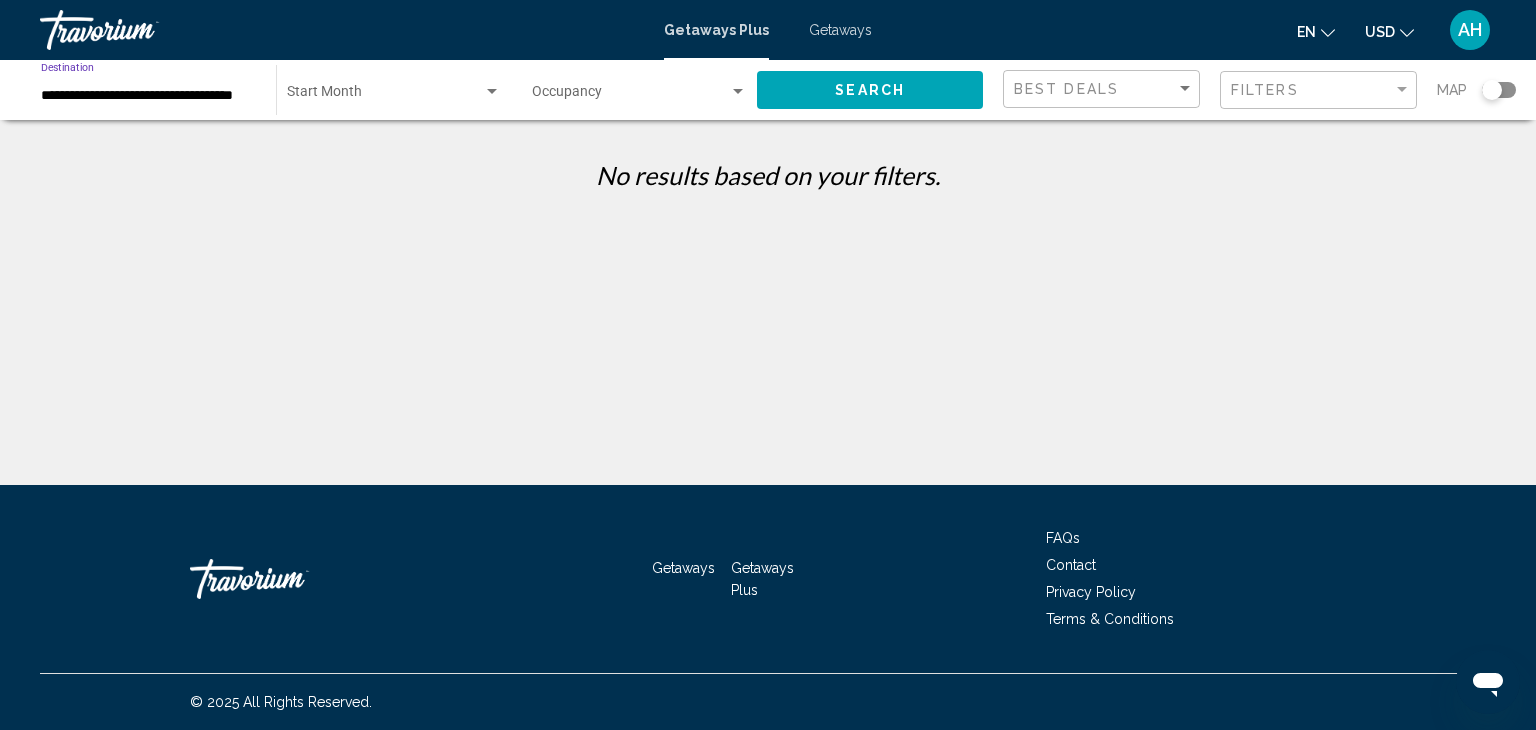 click on "**********" at bounding box center (148, 96) 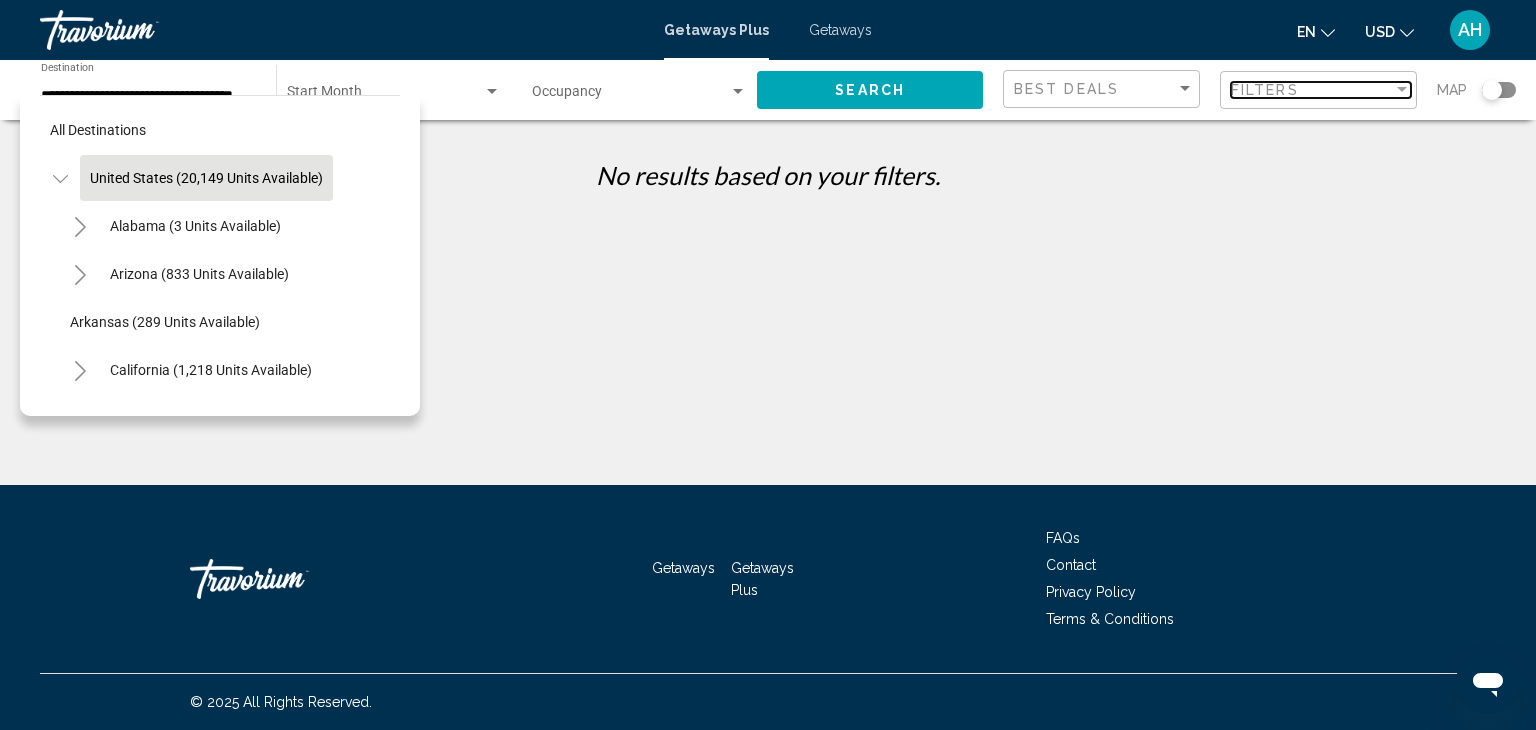 click on "Filters" at bounding box center (1312, 90) 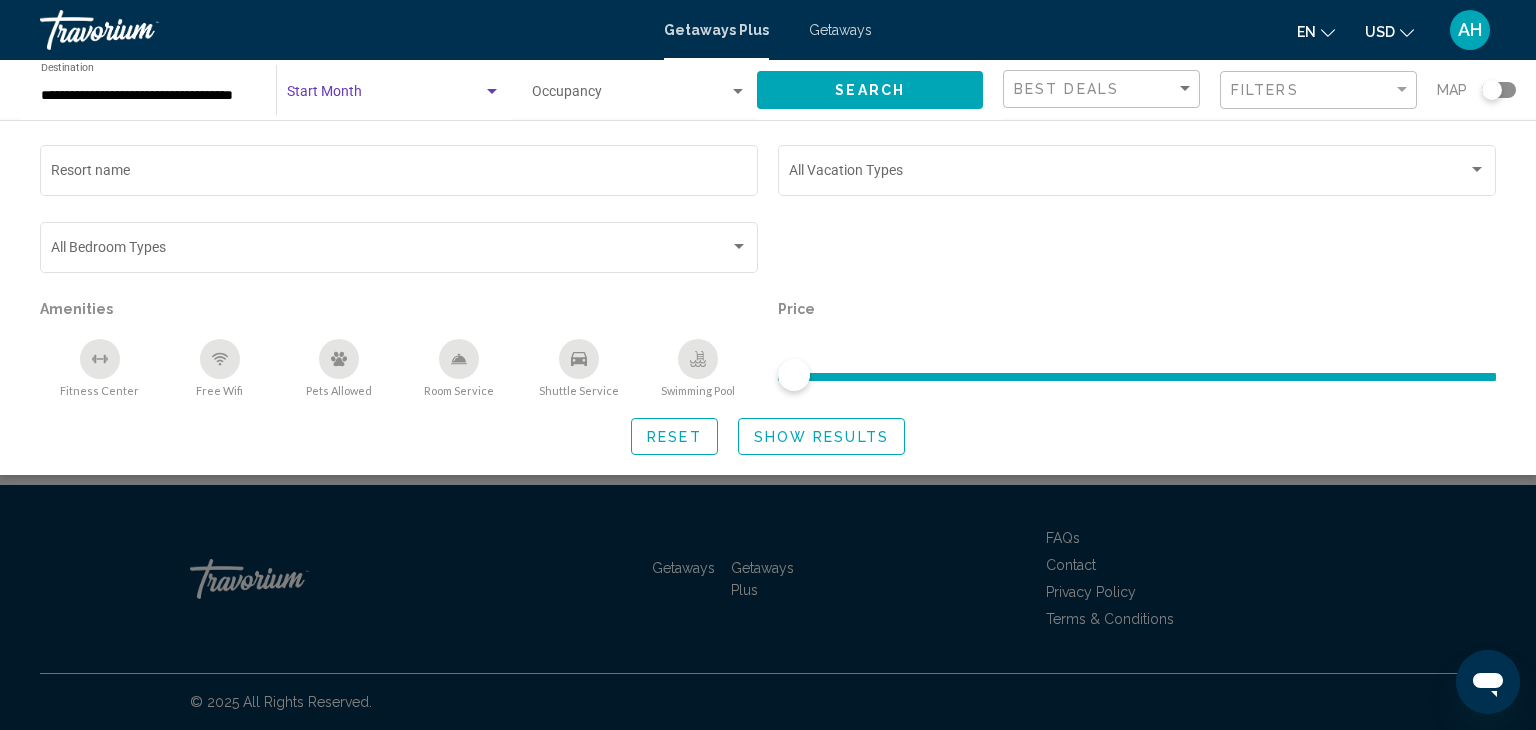 click at bounding box center (385, 96) 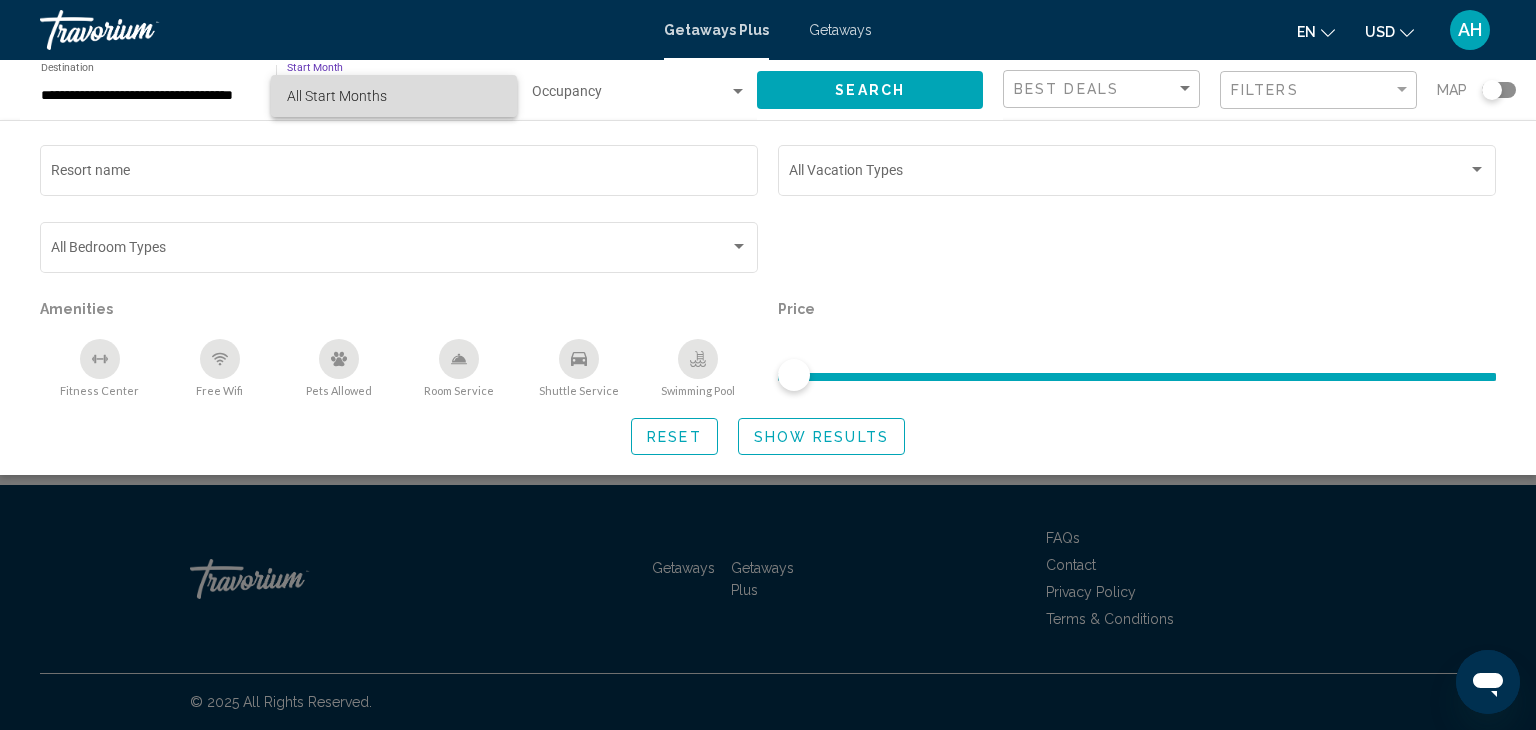 click on "All Start Months" at bounding box center [394, 96] 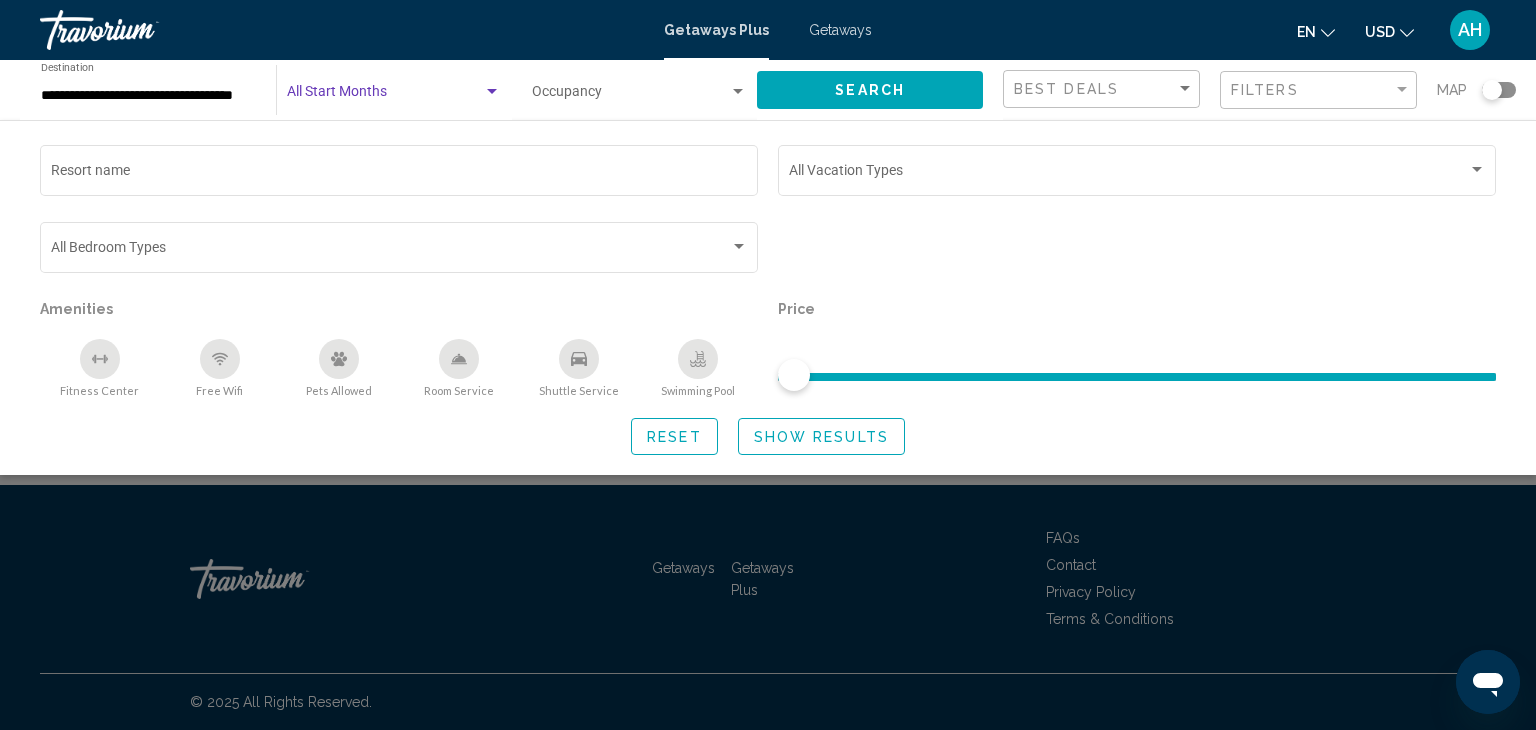 click on "Show Results" 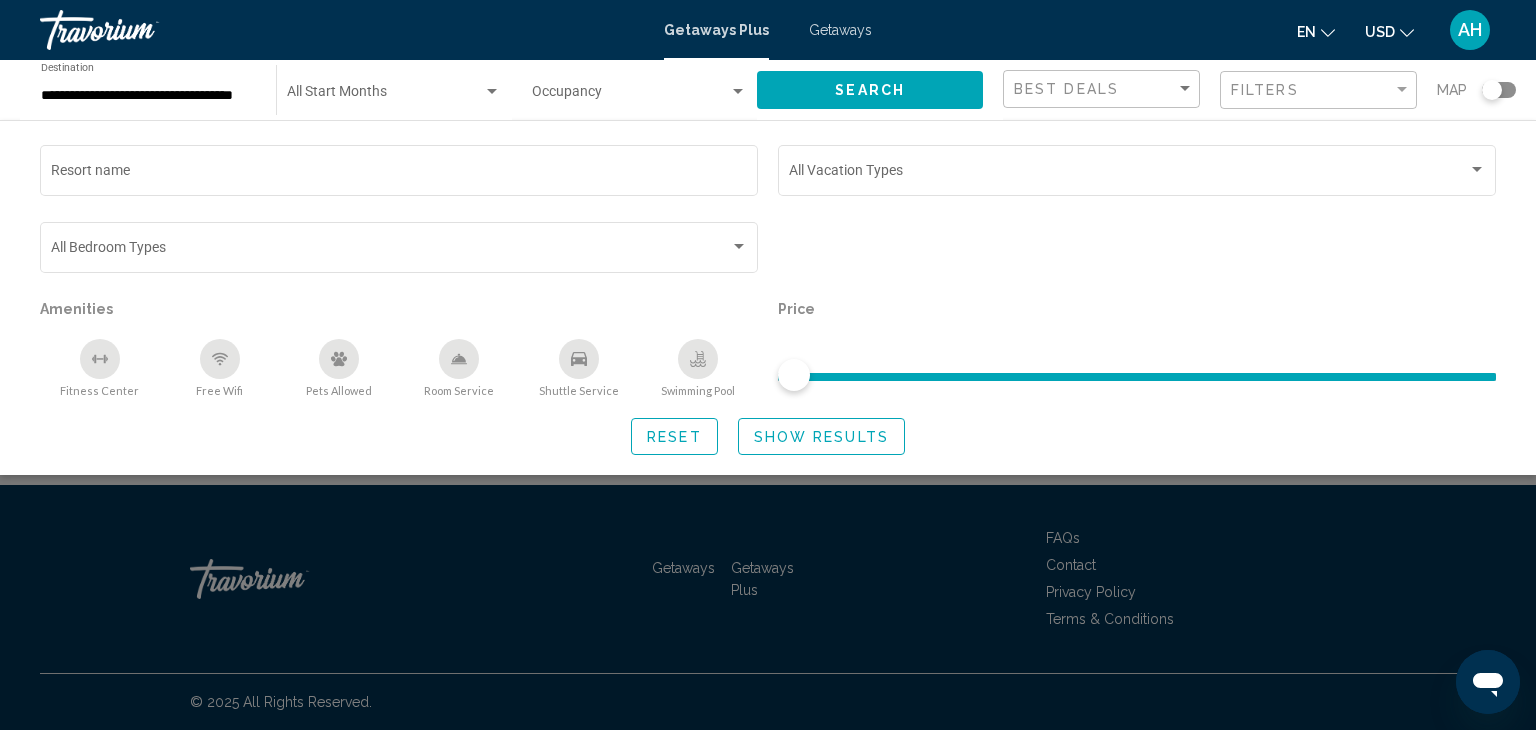 drag, startPoint x: 793, startPoint y: 373, endPoint x: 973, endPoint y: 389, distance: 180.70972 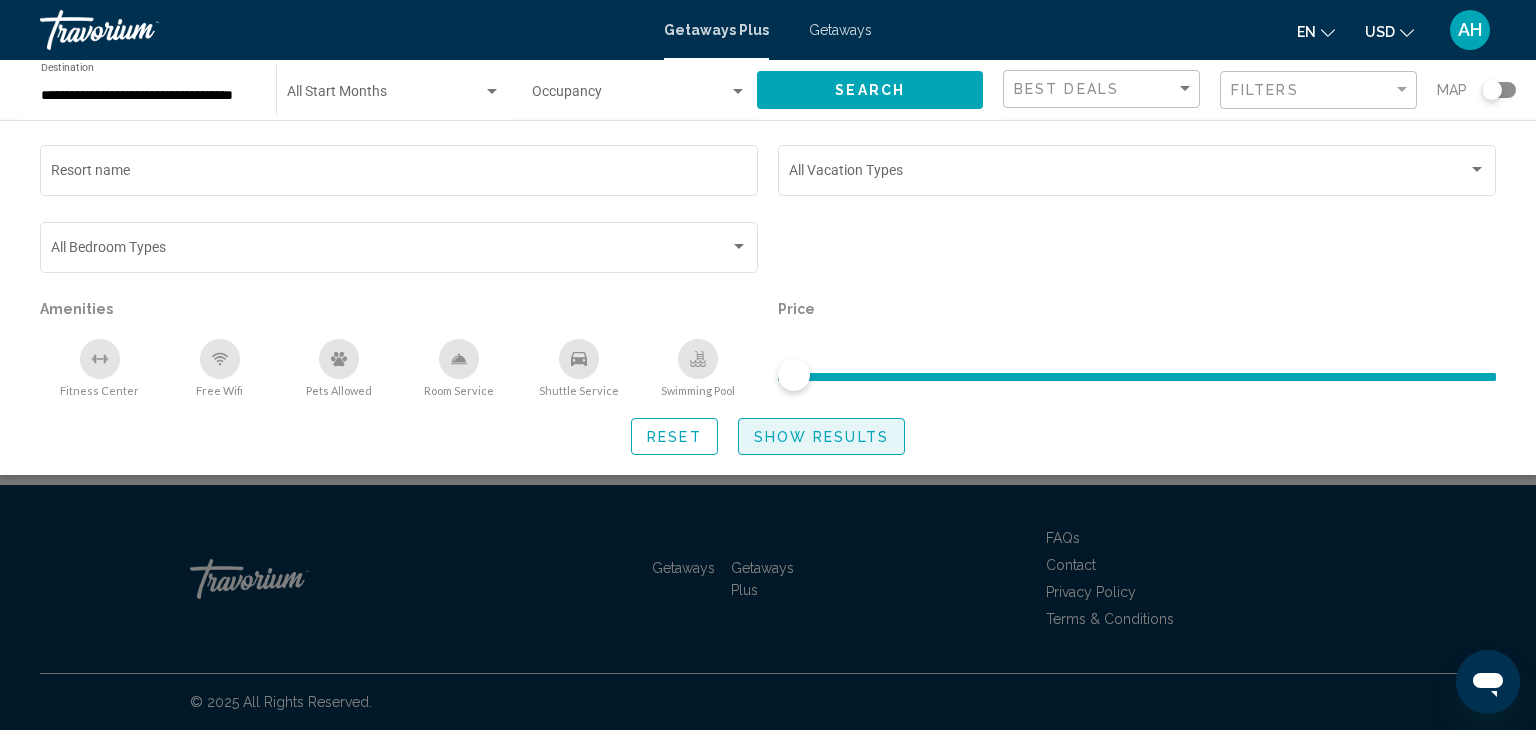click on "Show Results" 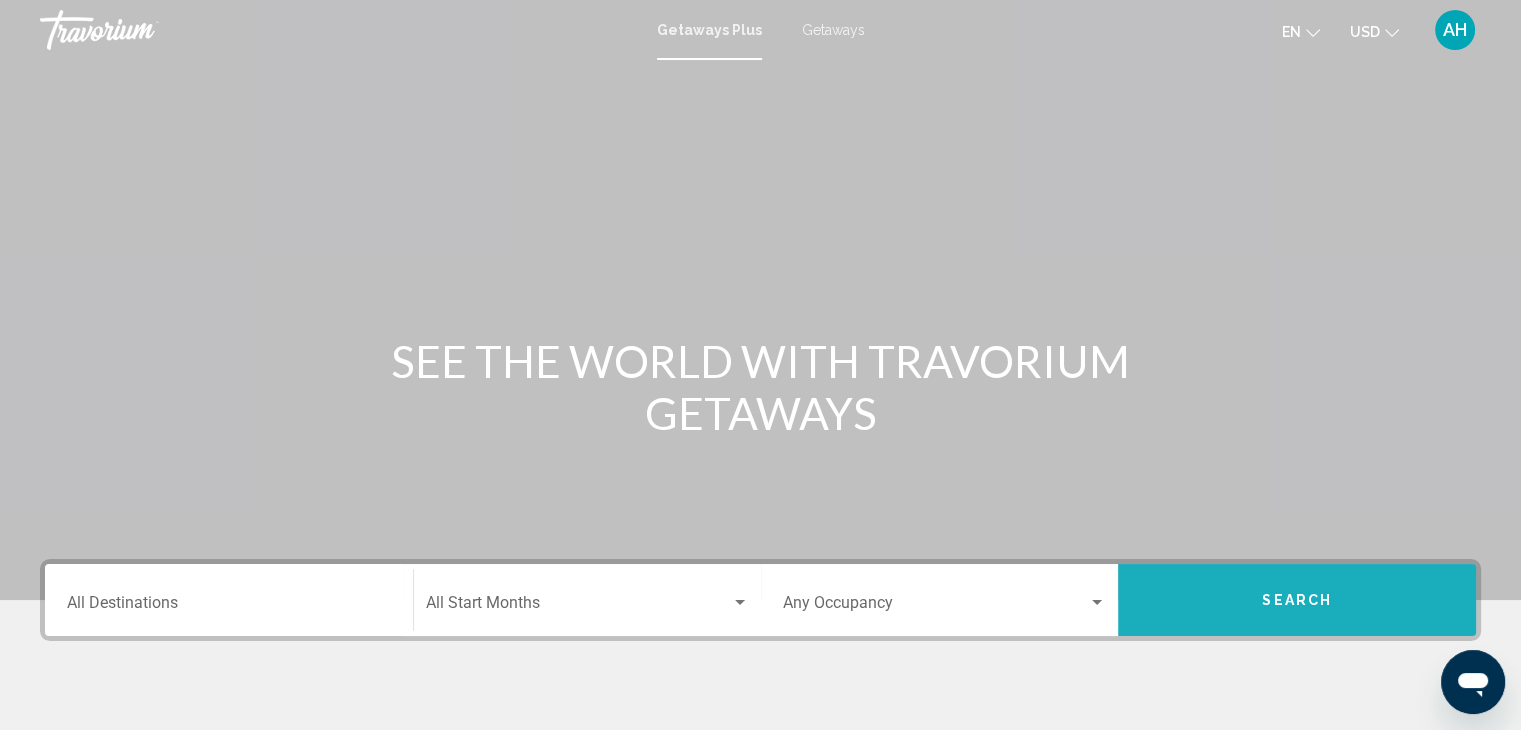 click on "Search" at bounding box center [1297, 599] 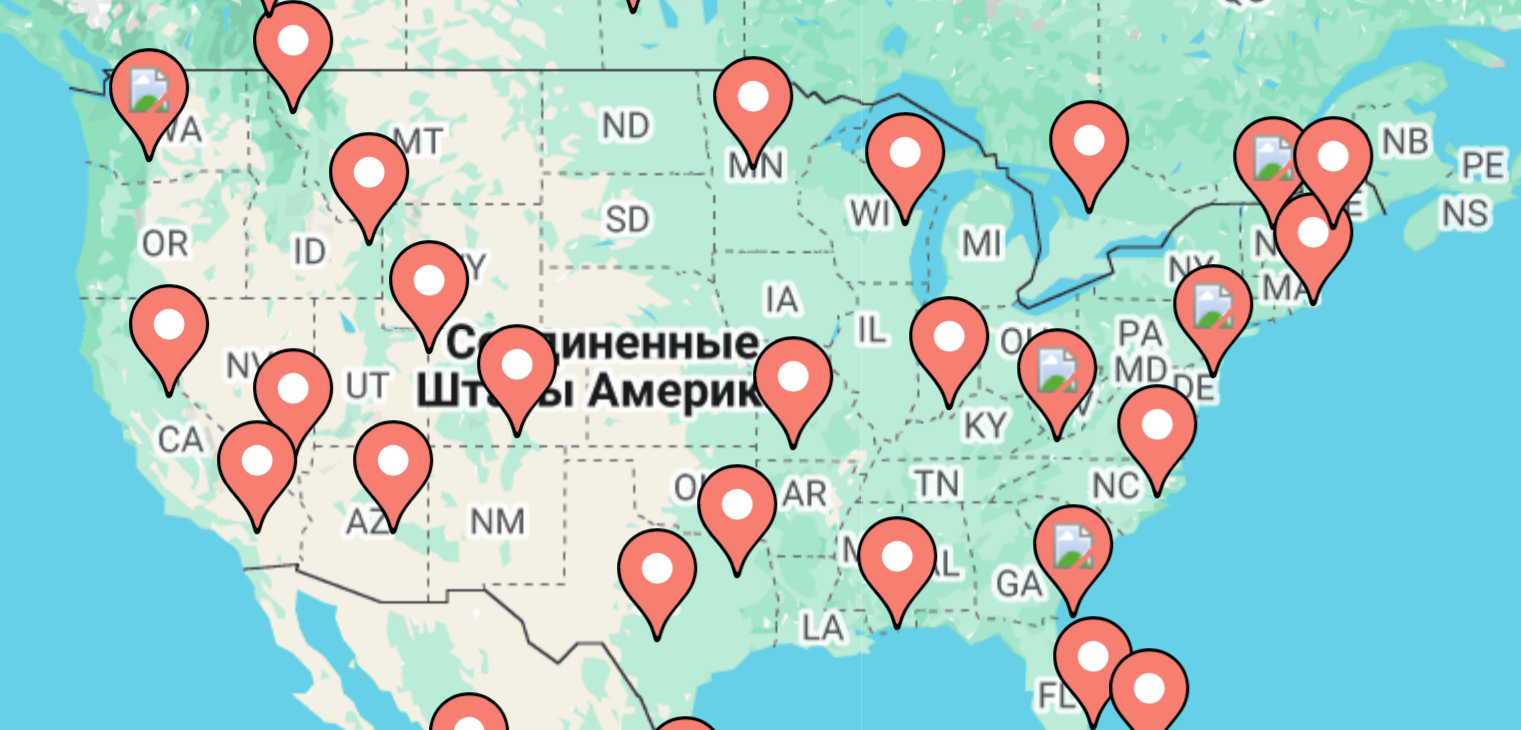 click 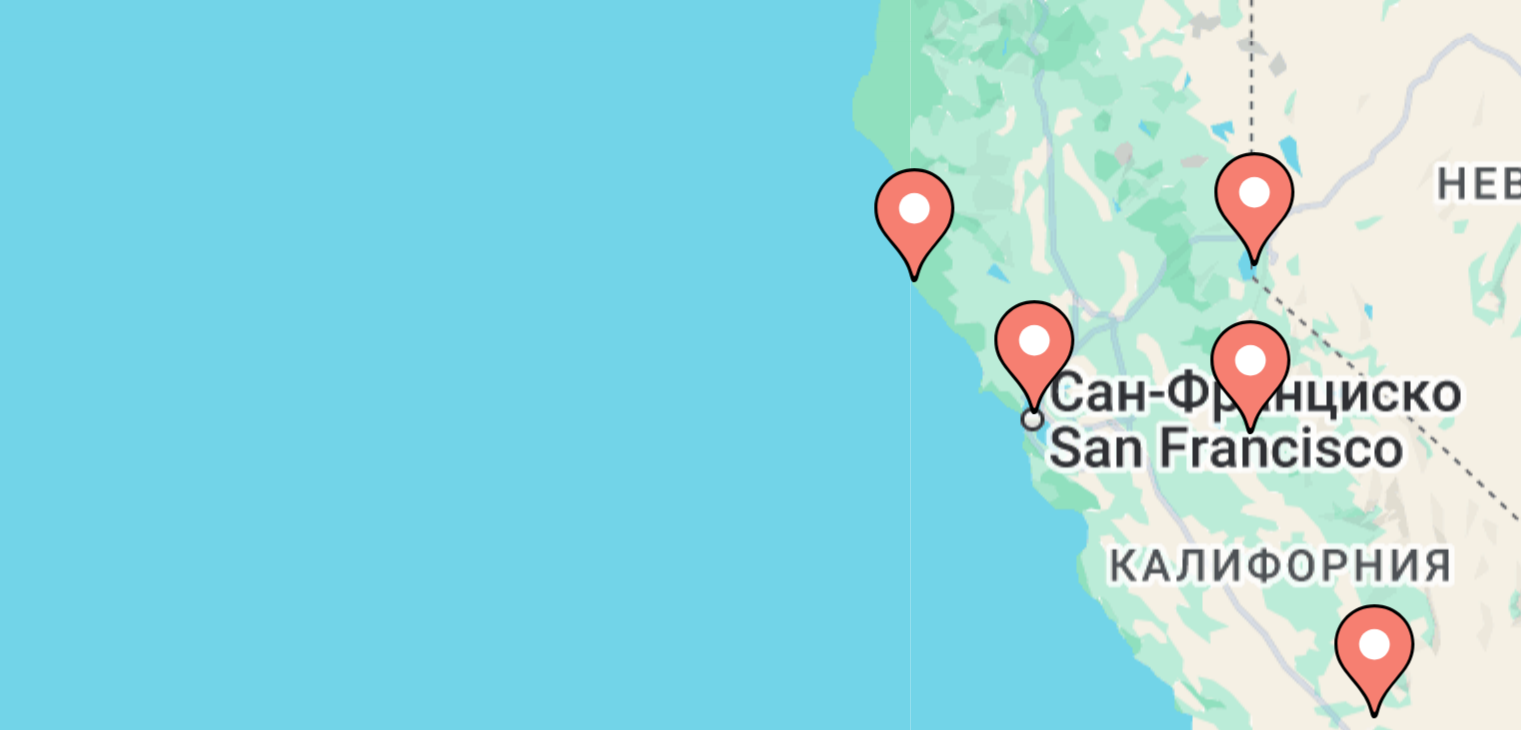 click 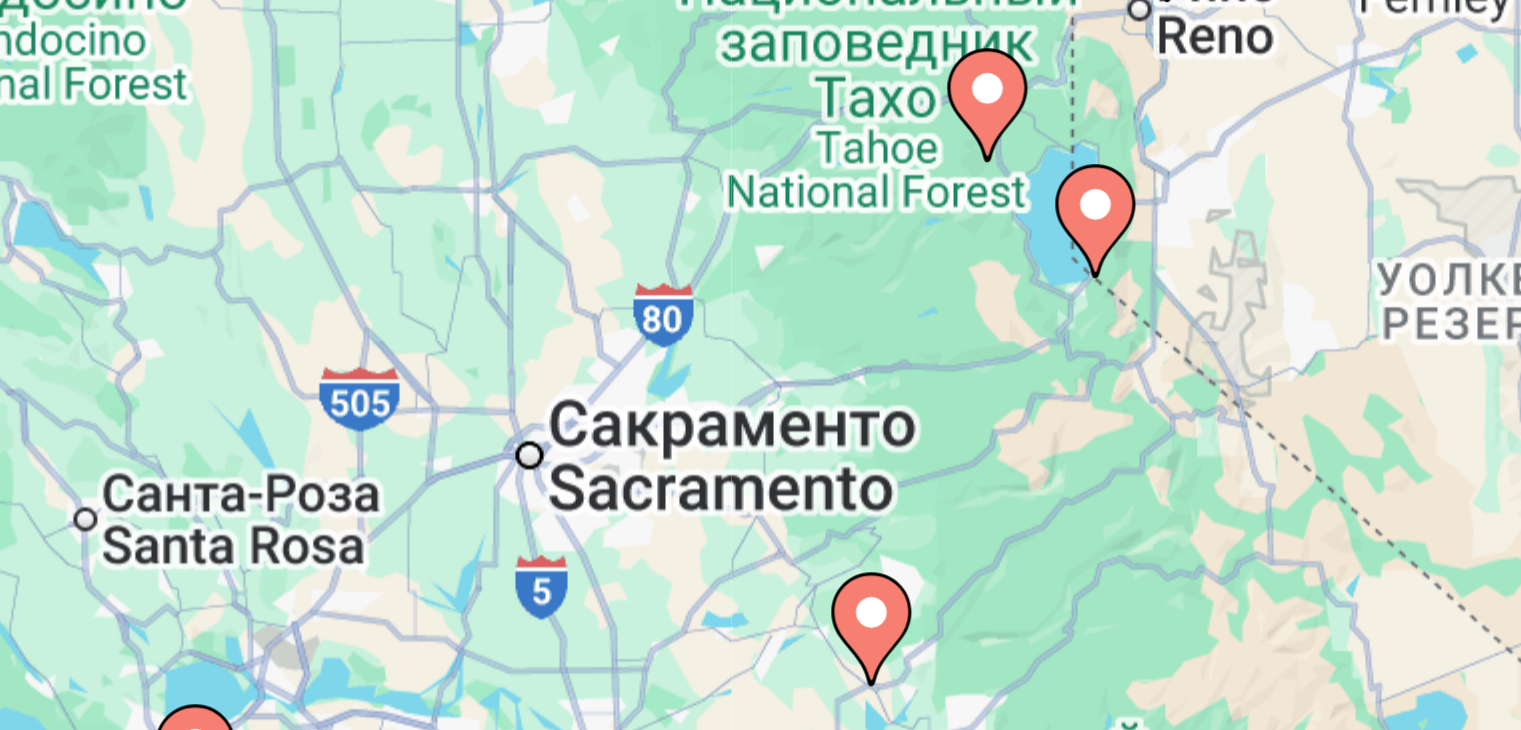 click 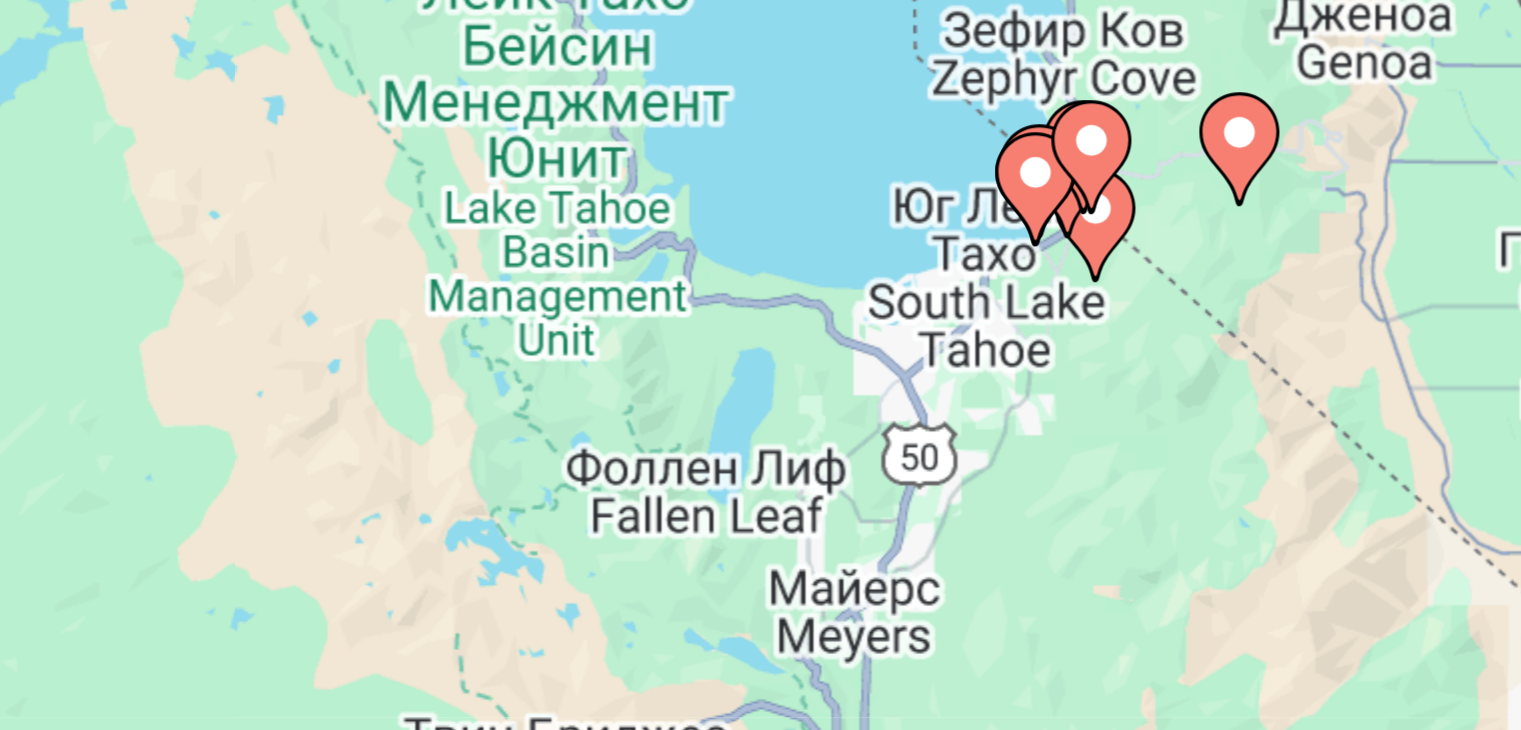 click 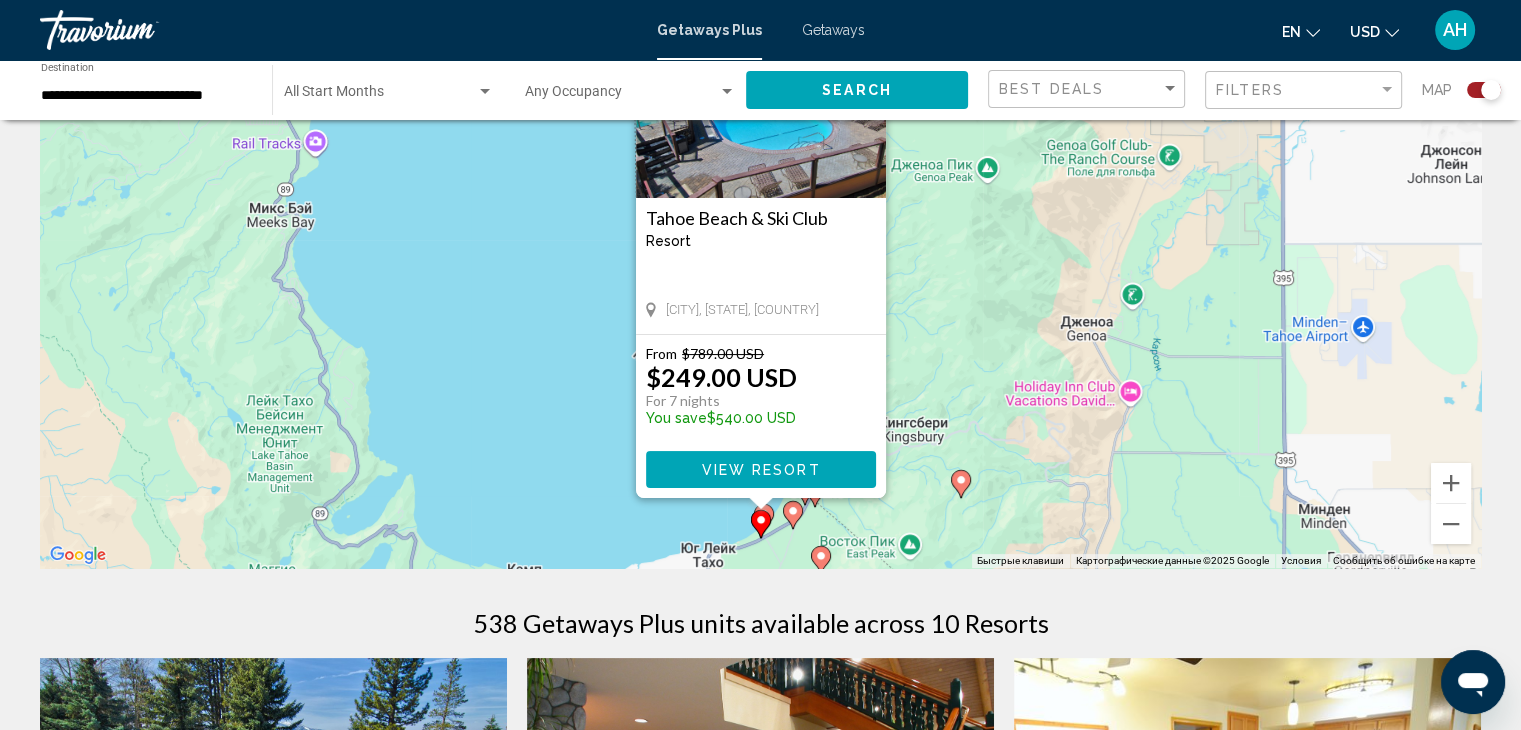 scroll, scrollTop: 172, scrollLeft: 0, axis: vertical 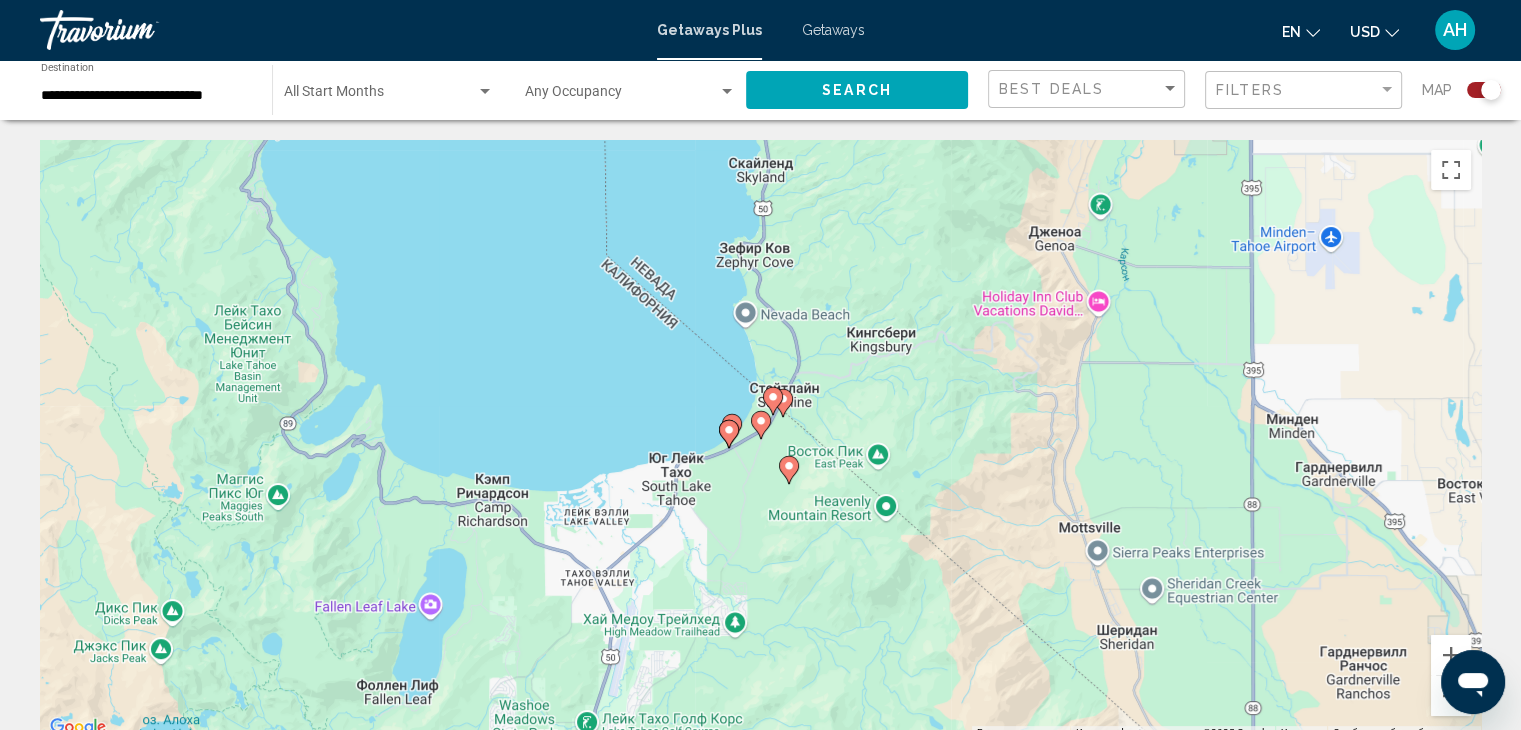 click at bounding box center (729, 434) 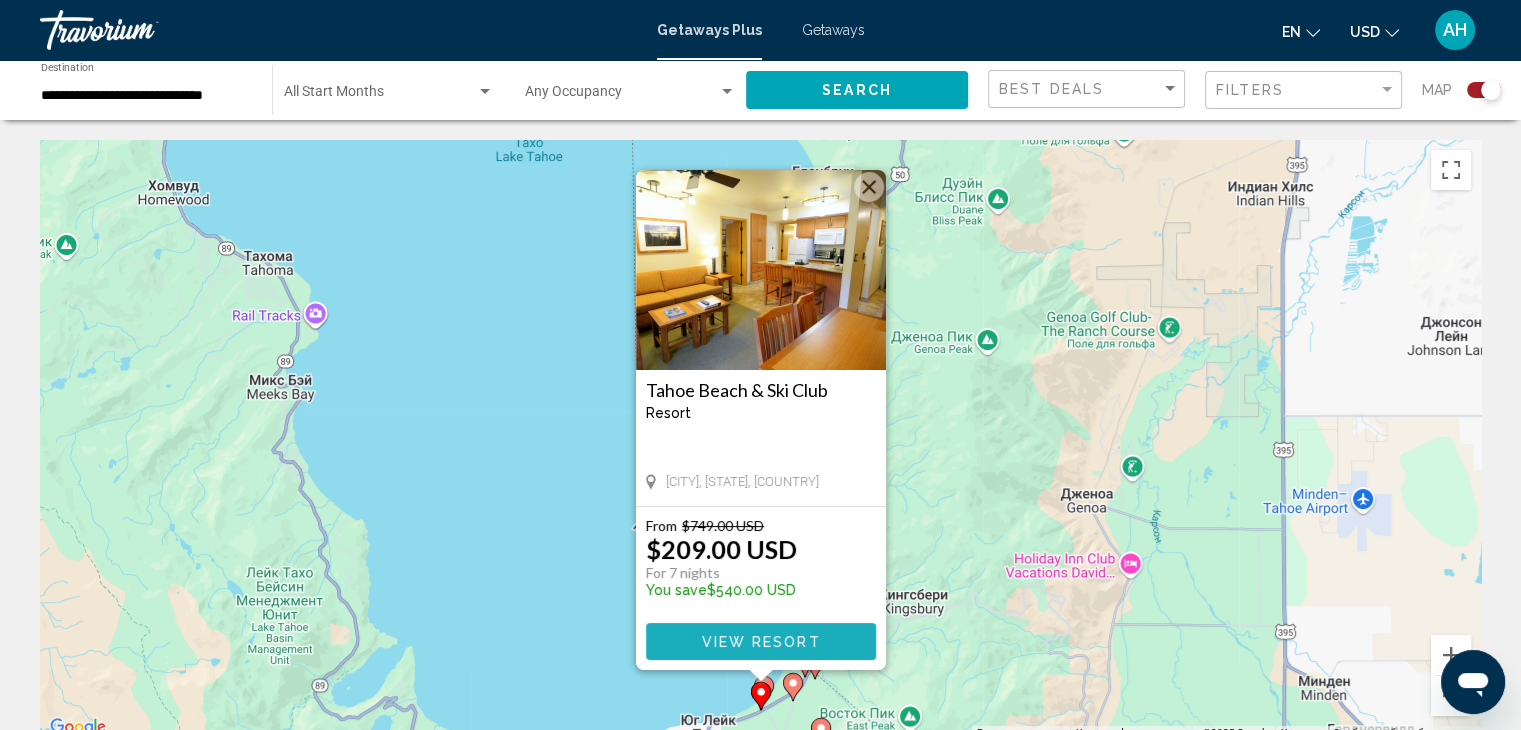 click on "View Resort" at bounding box center (760, 642) 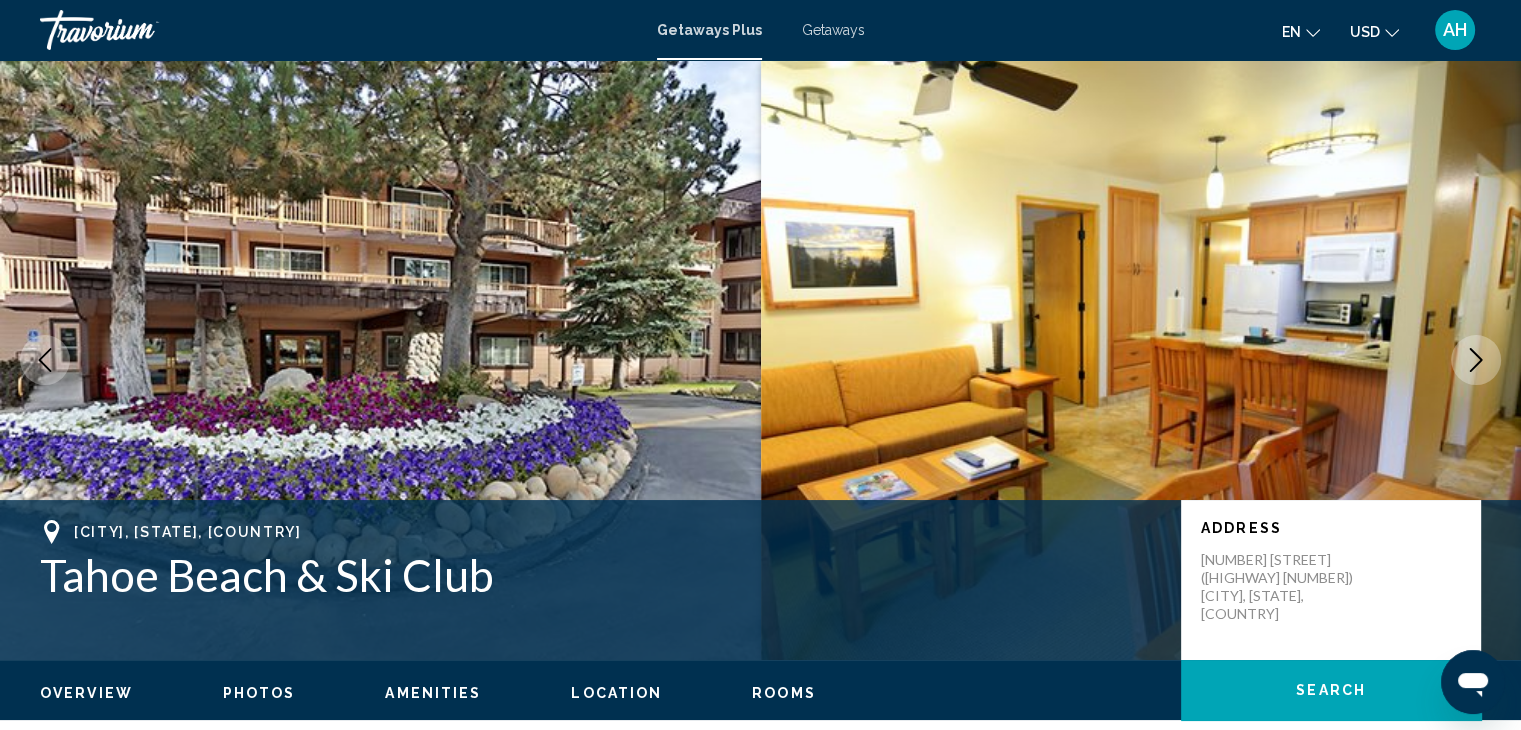 click 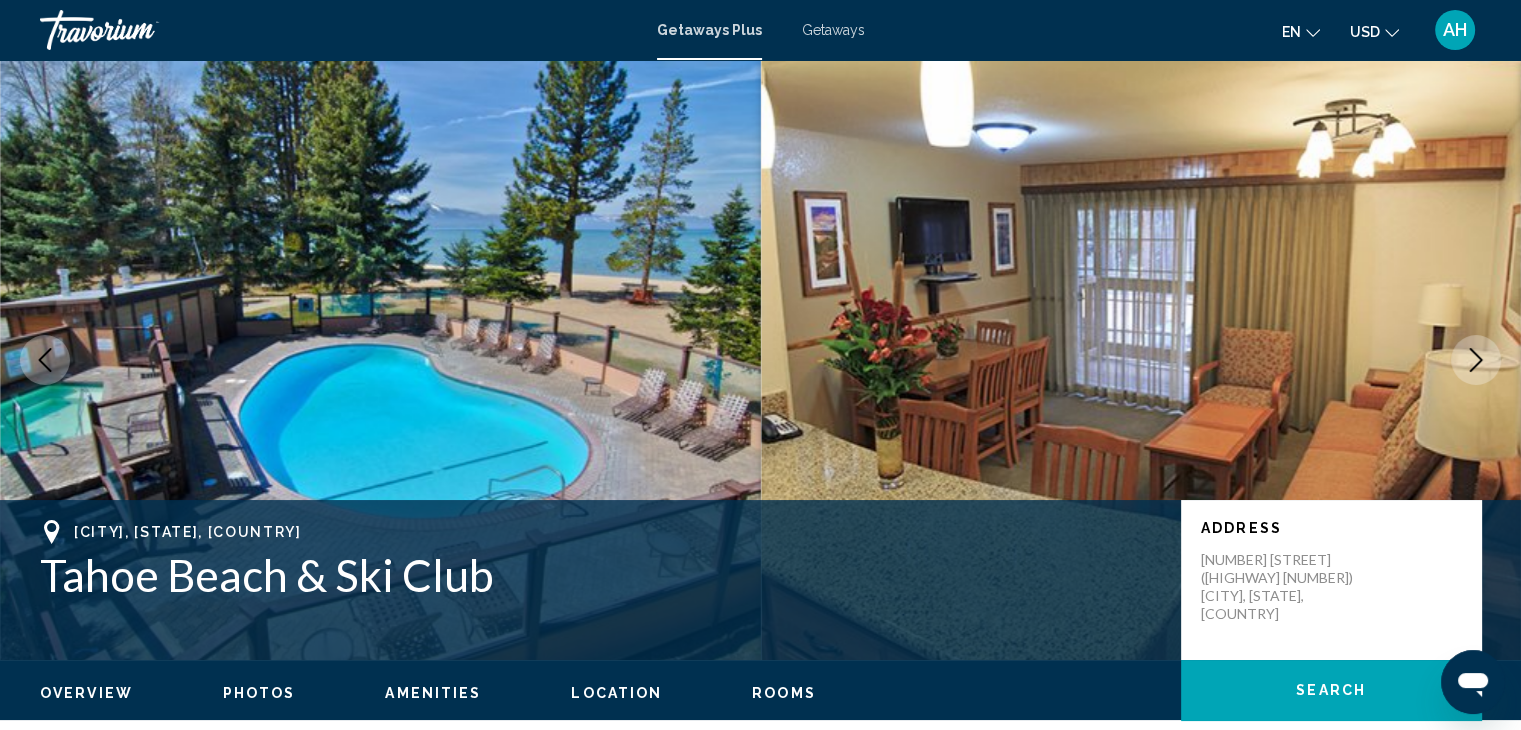 click 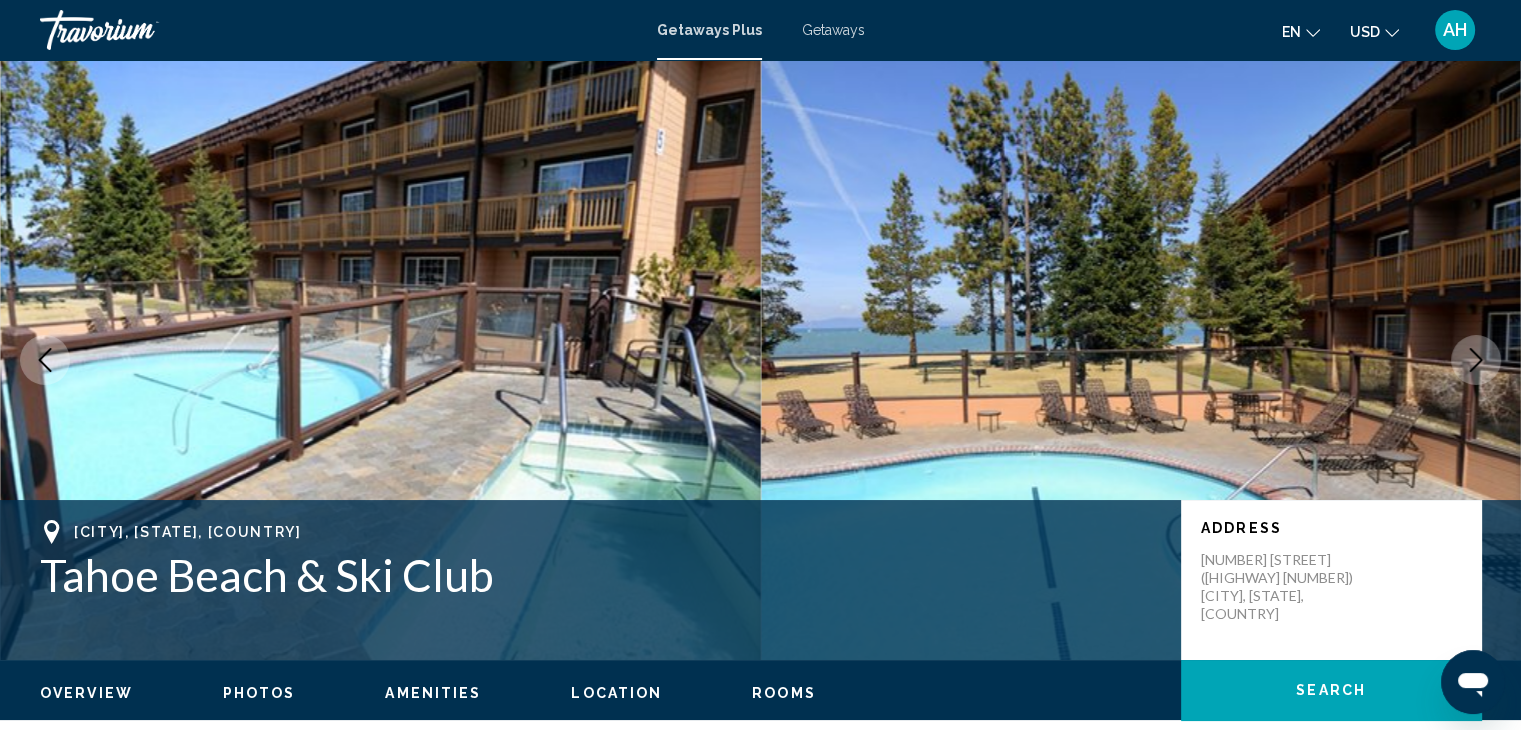 click 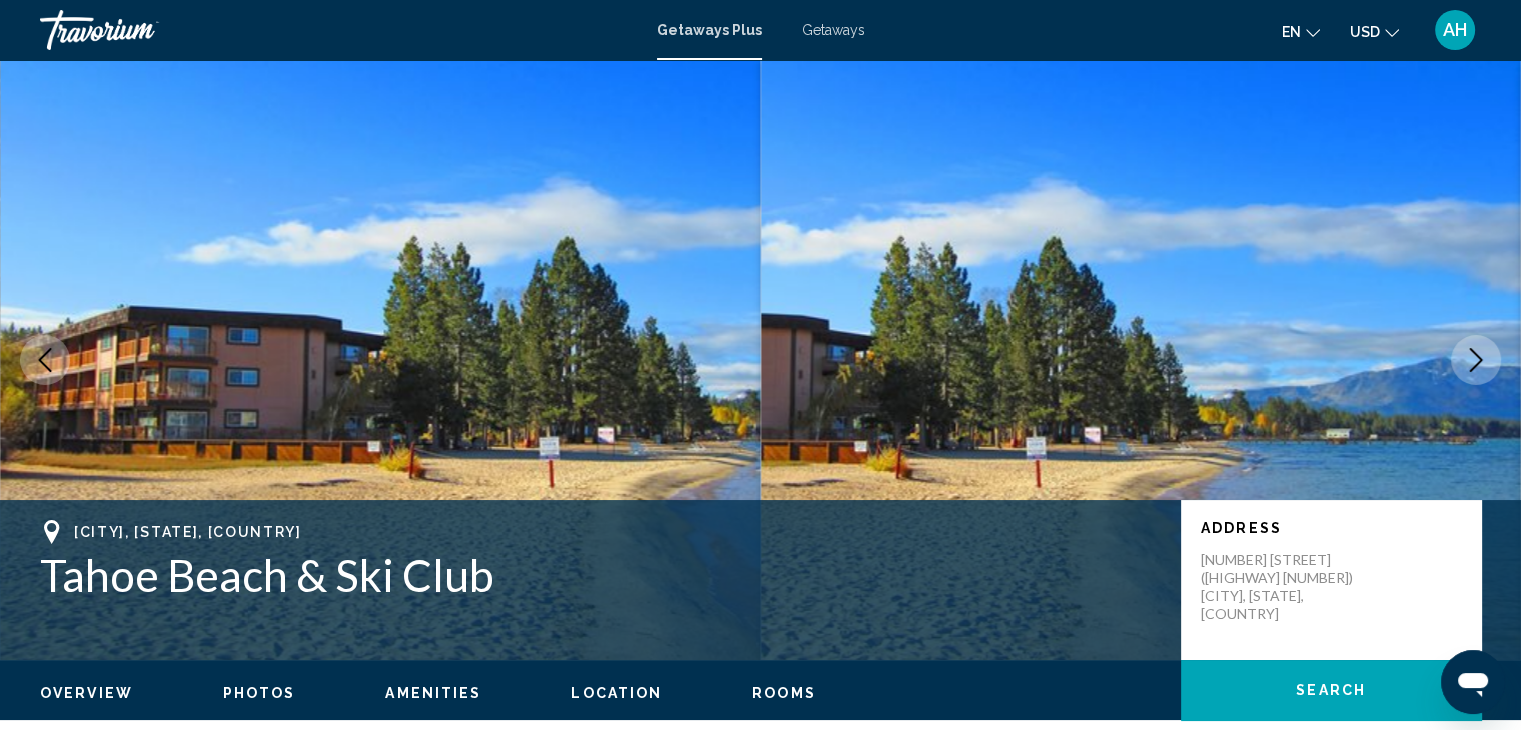 click 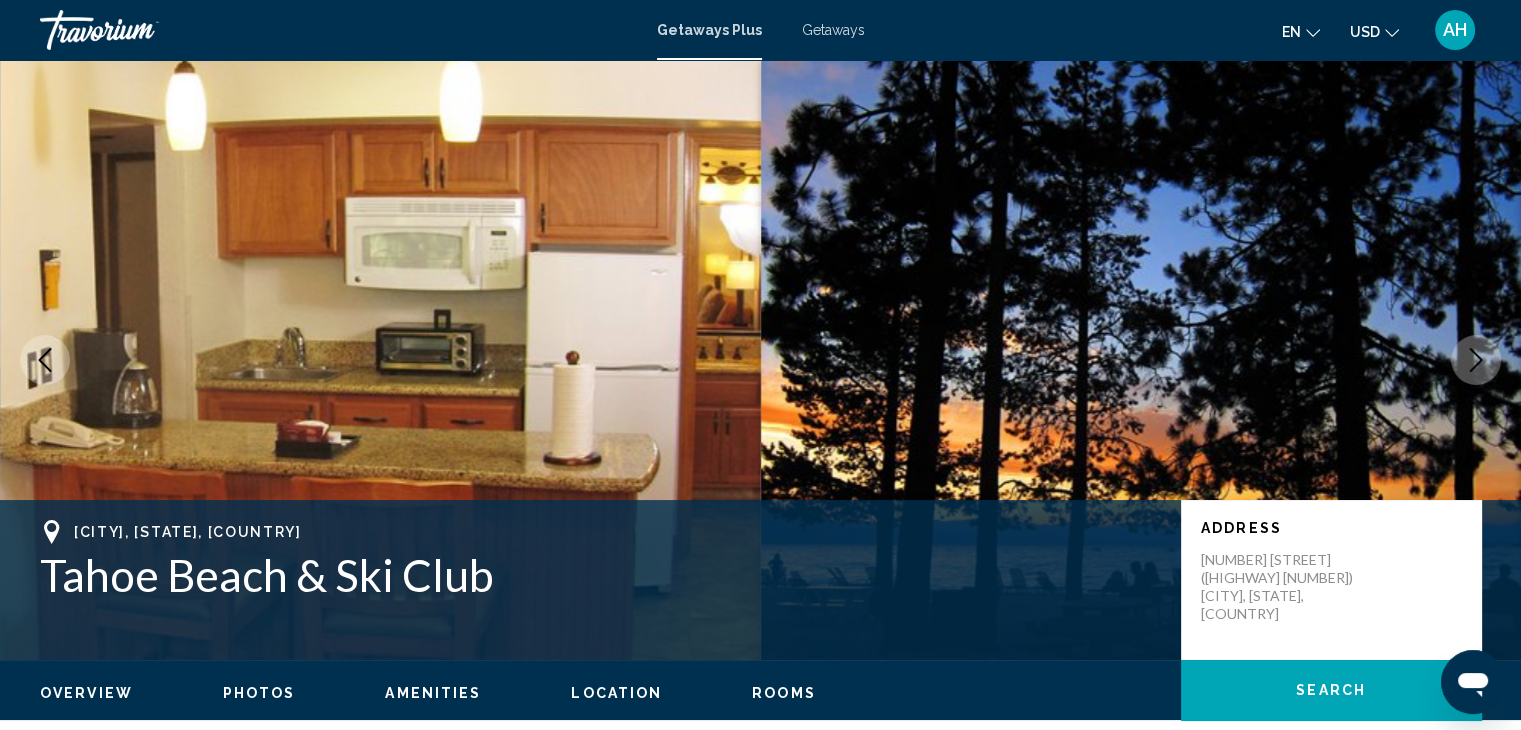 click 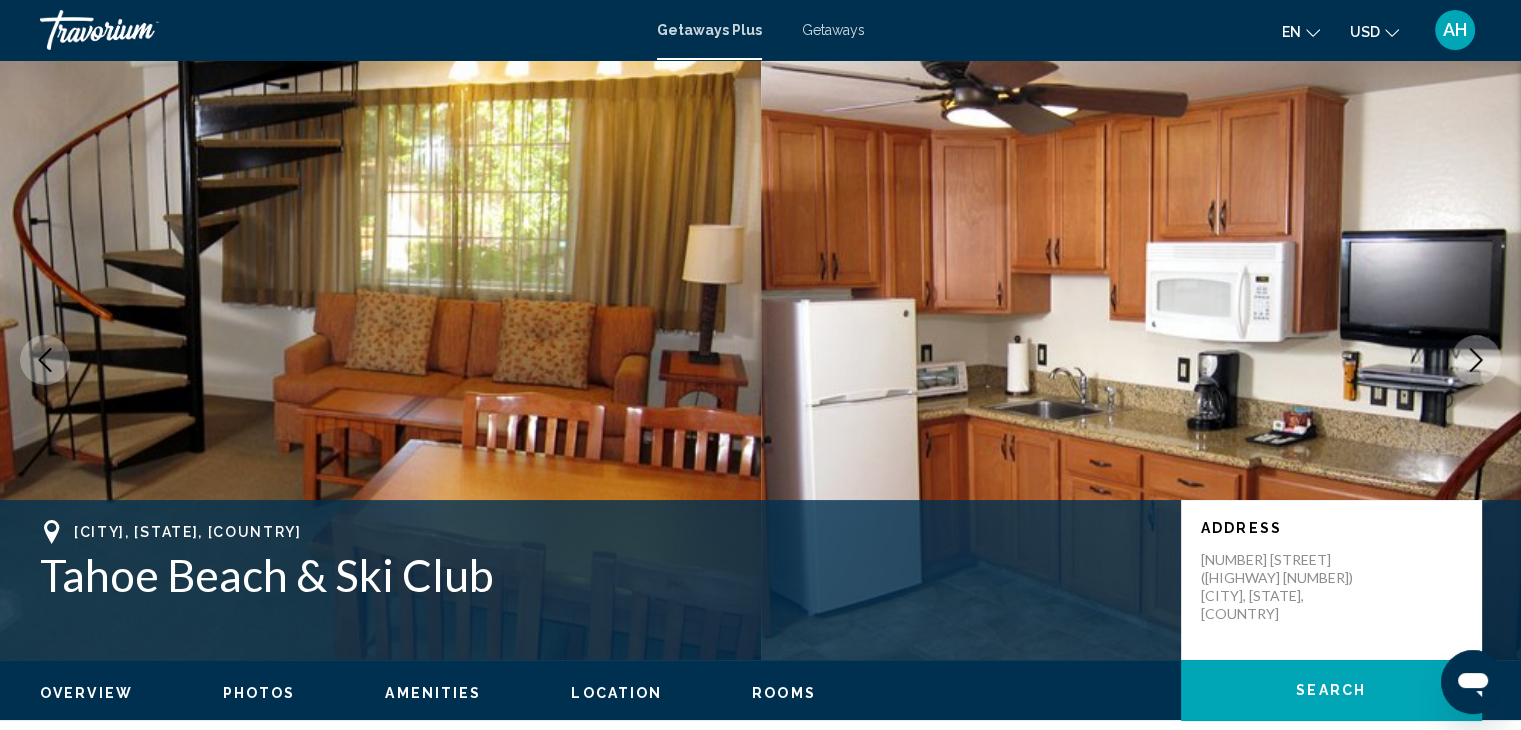 click 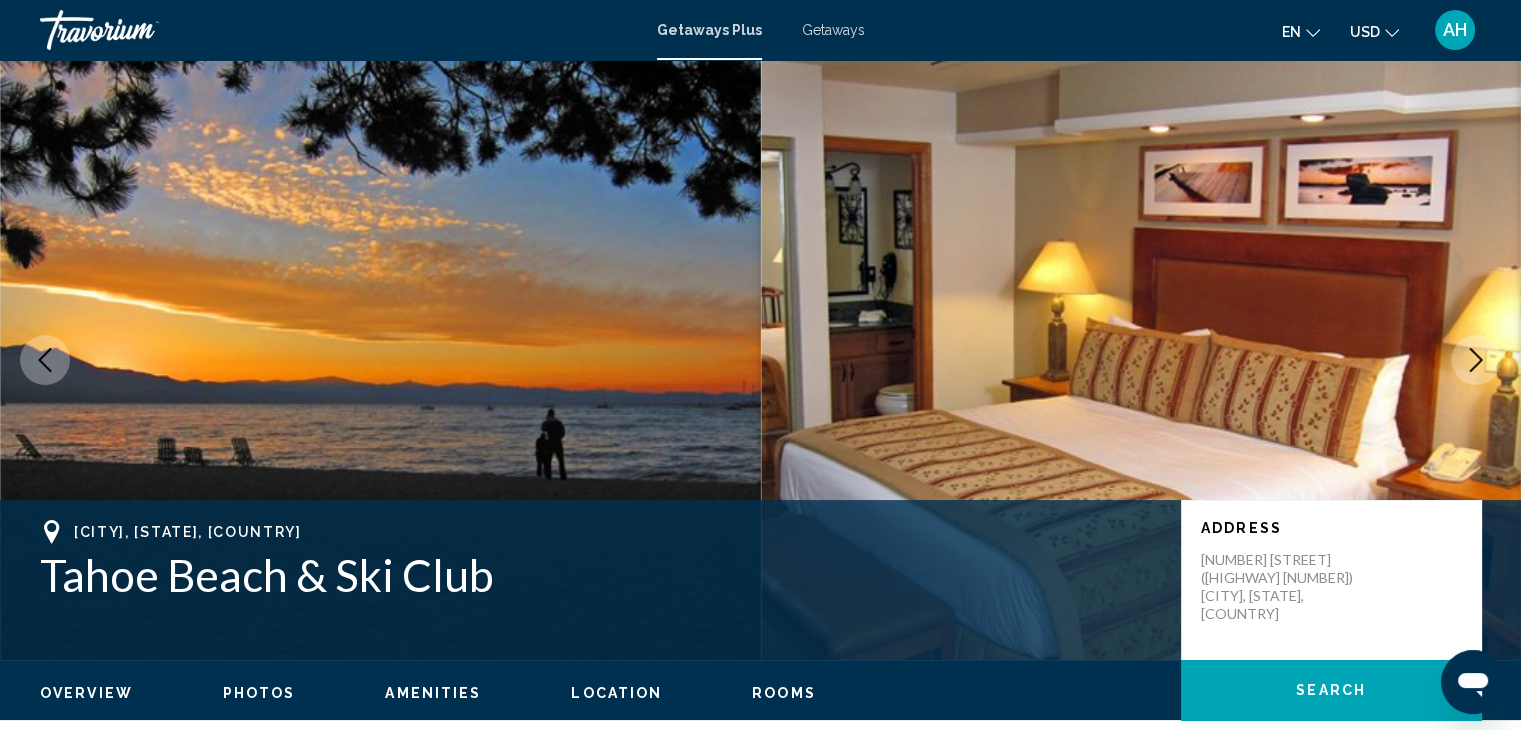 click 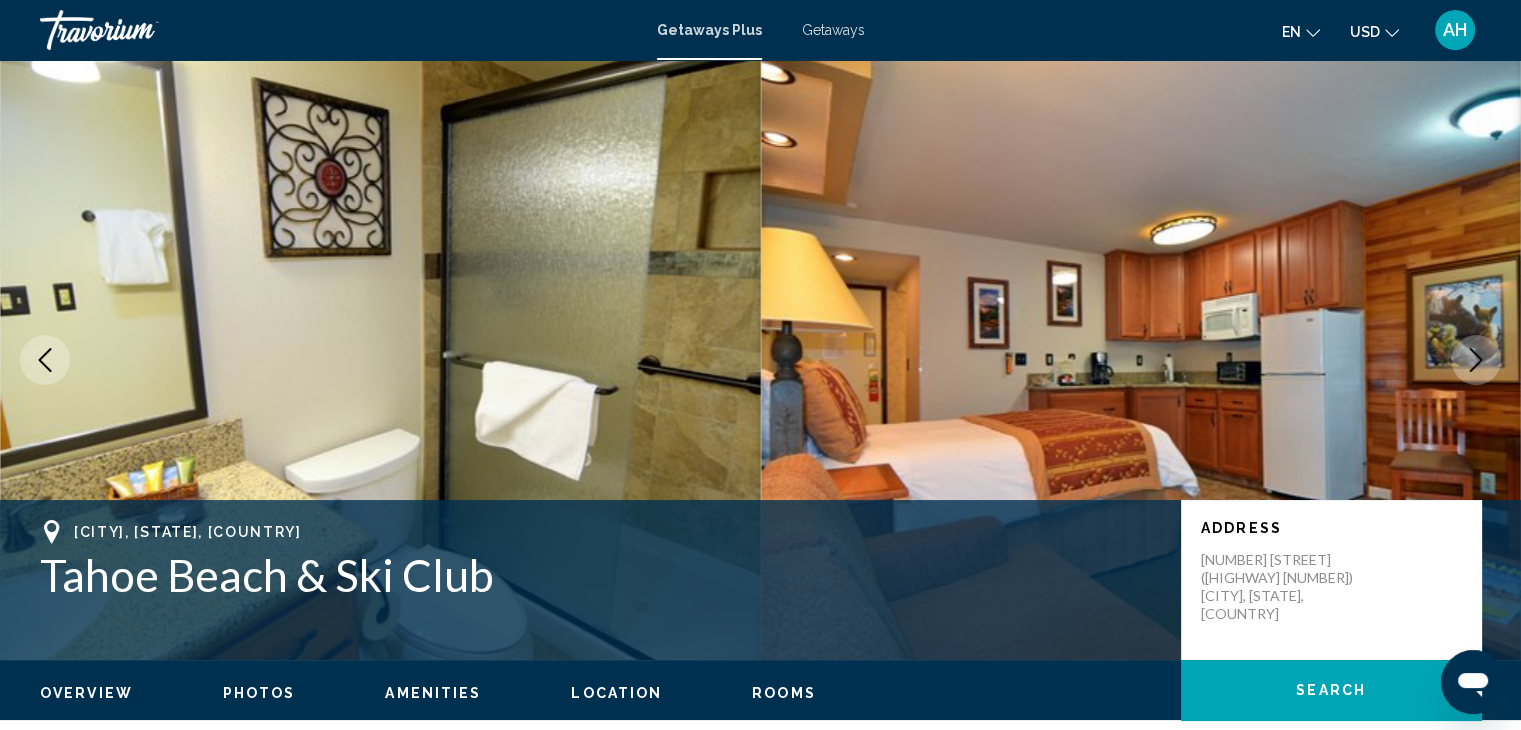 click 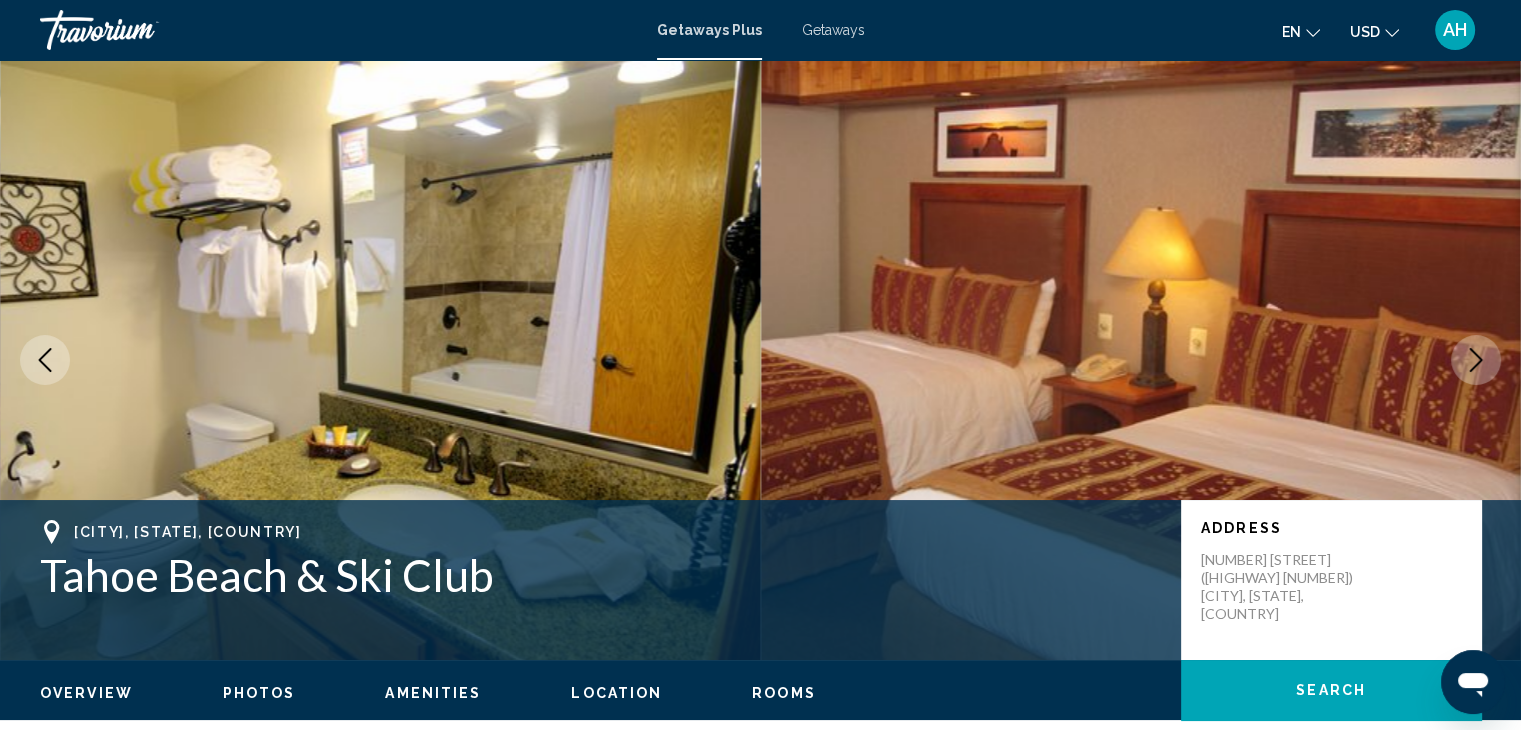 click 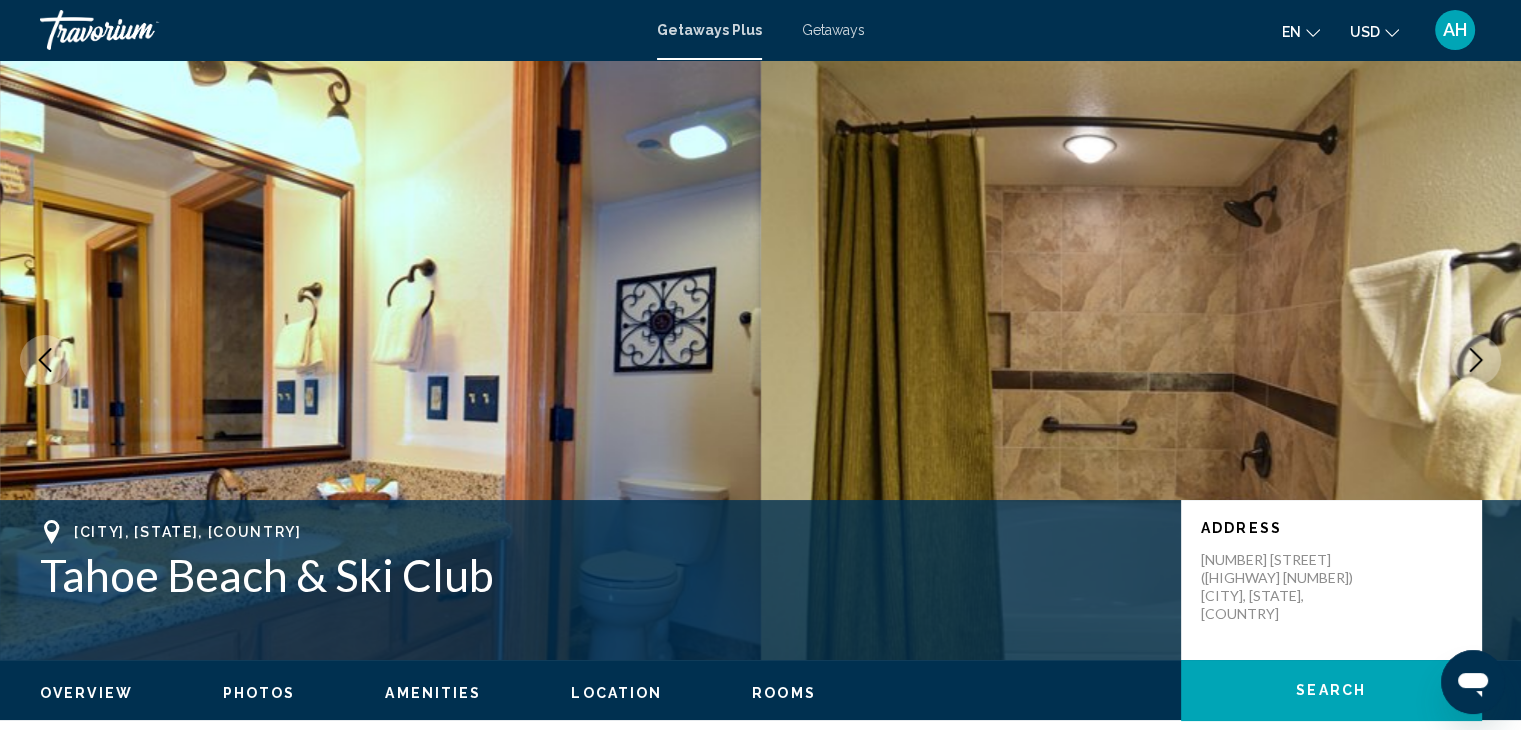 click 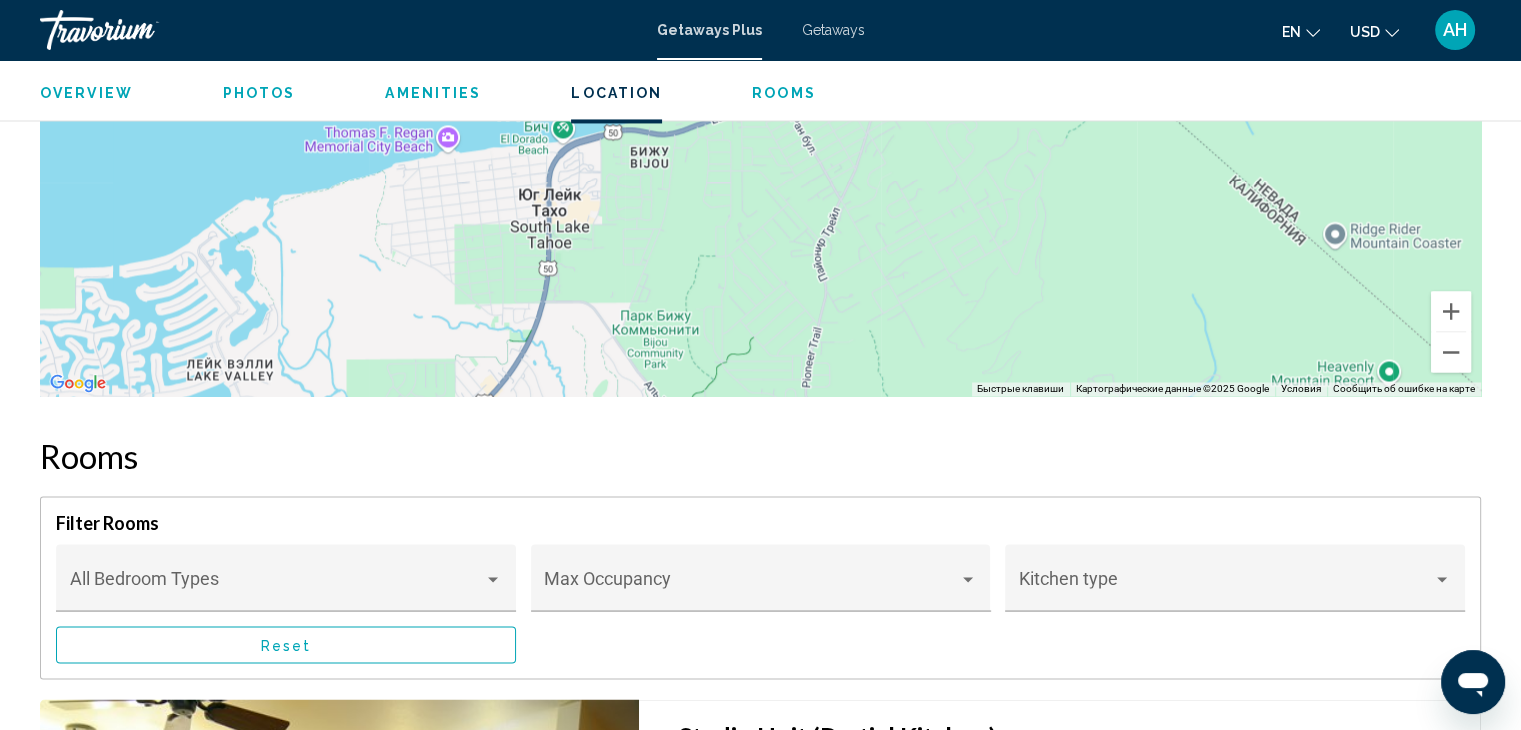 scroll, scrollTop: 3208, scrollLeft: 0, axis: vertical 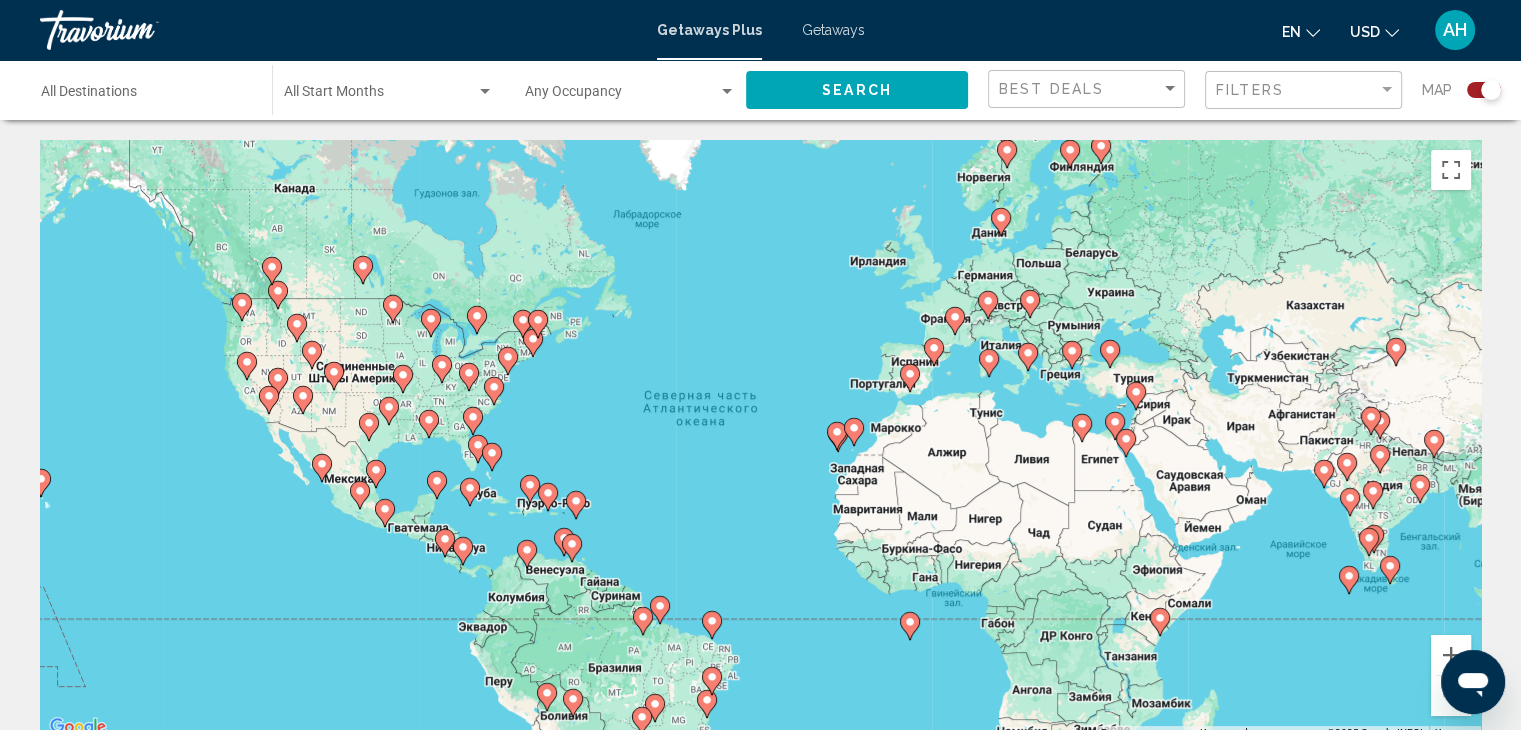 click 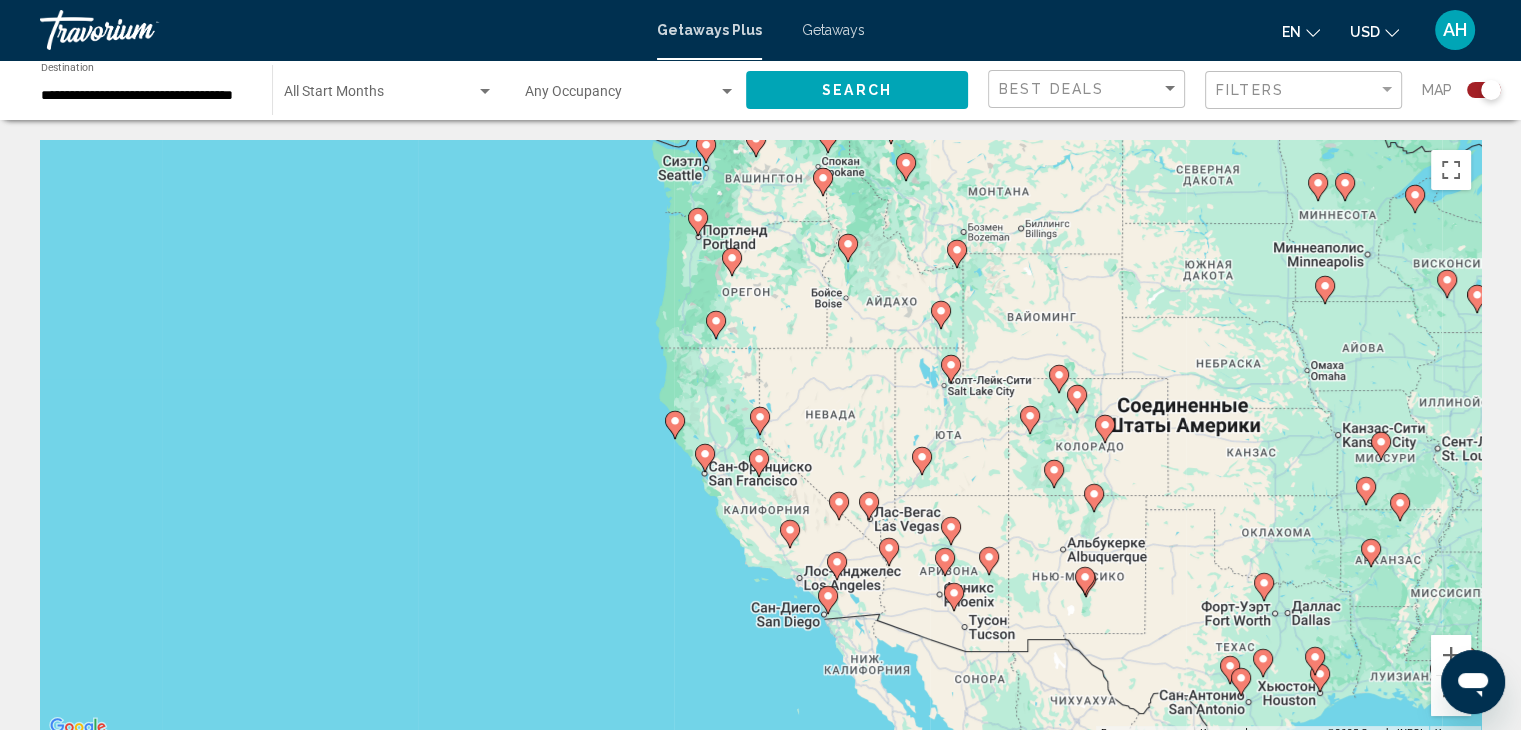 click 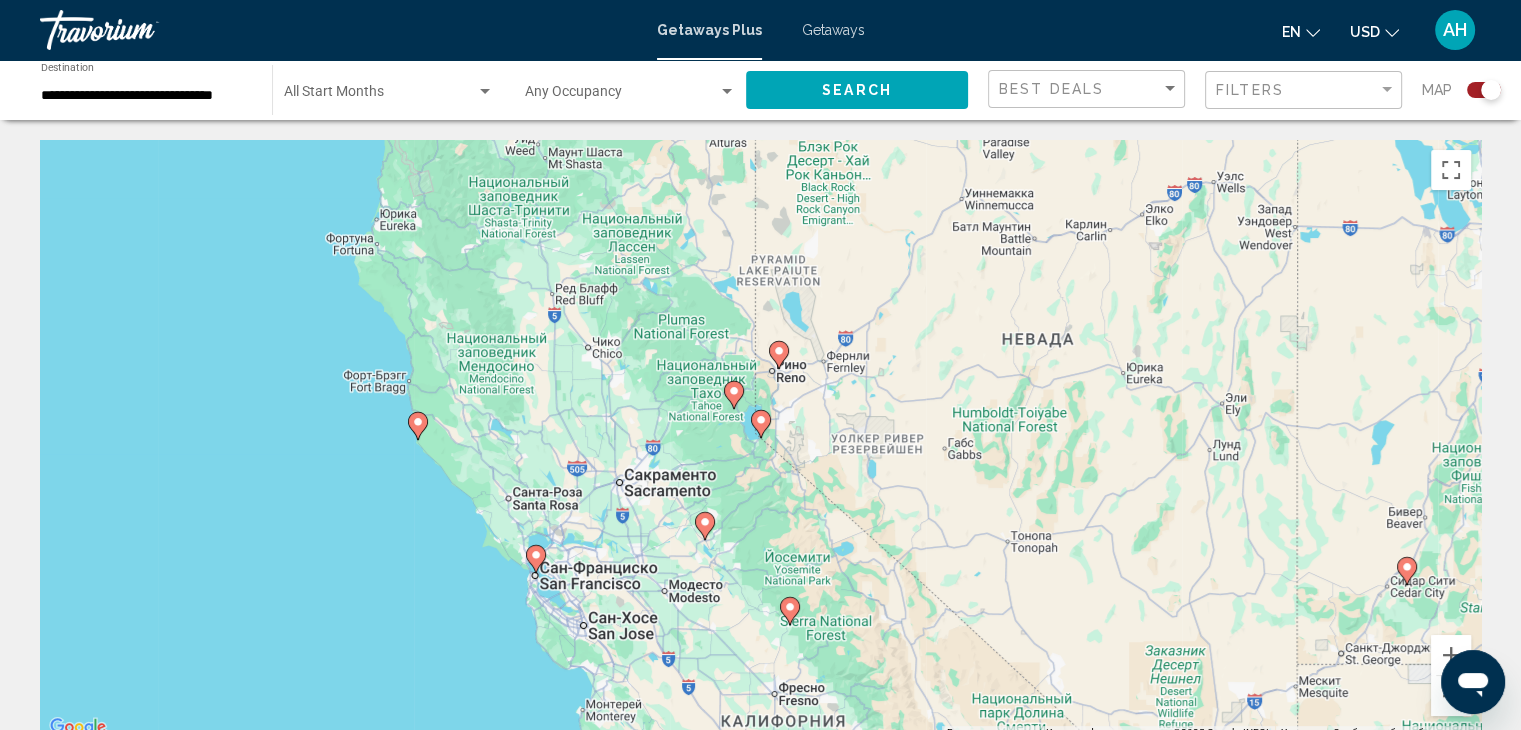 click 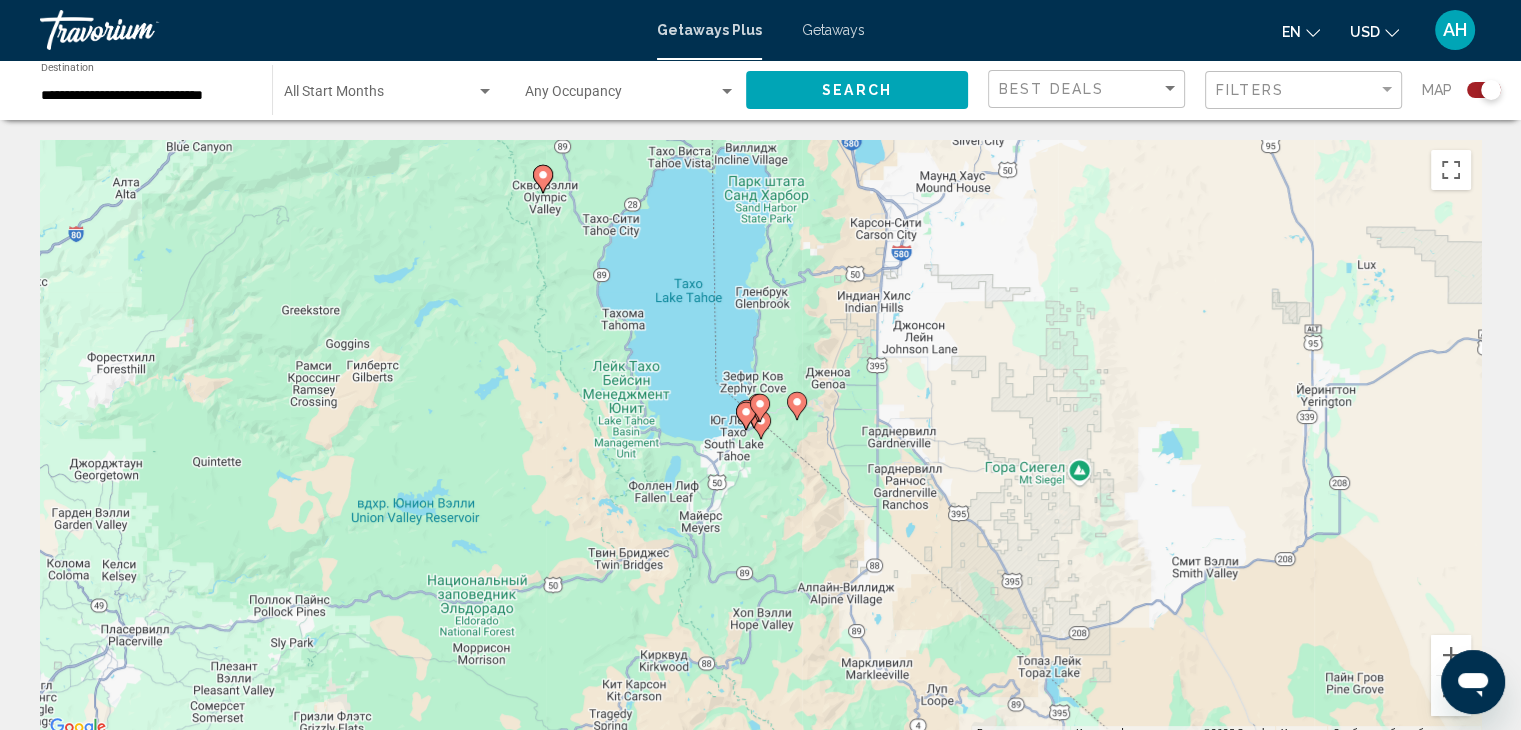 click at bounding box center [760, 408] 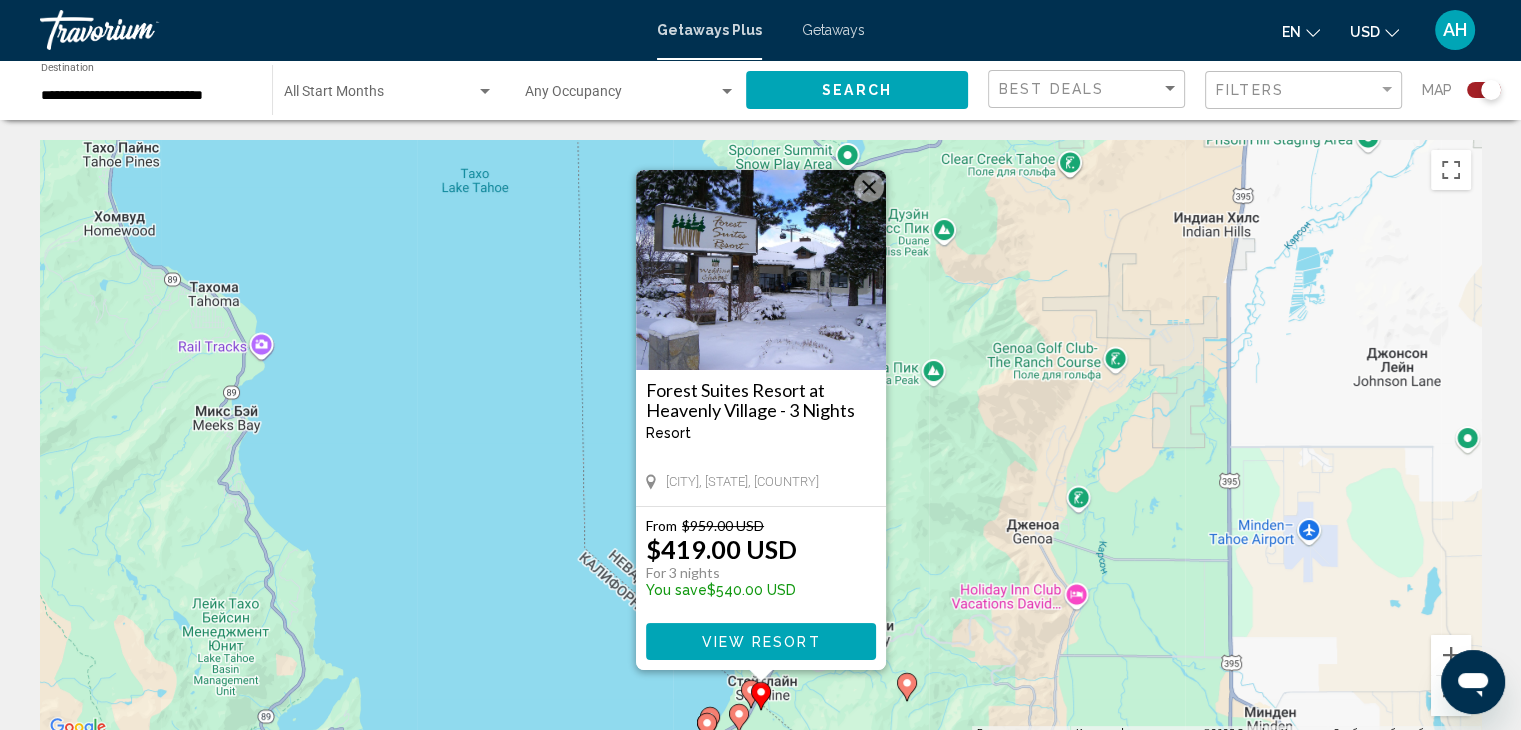 type 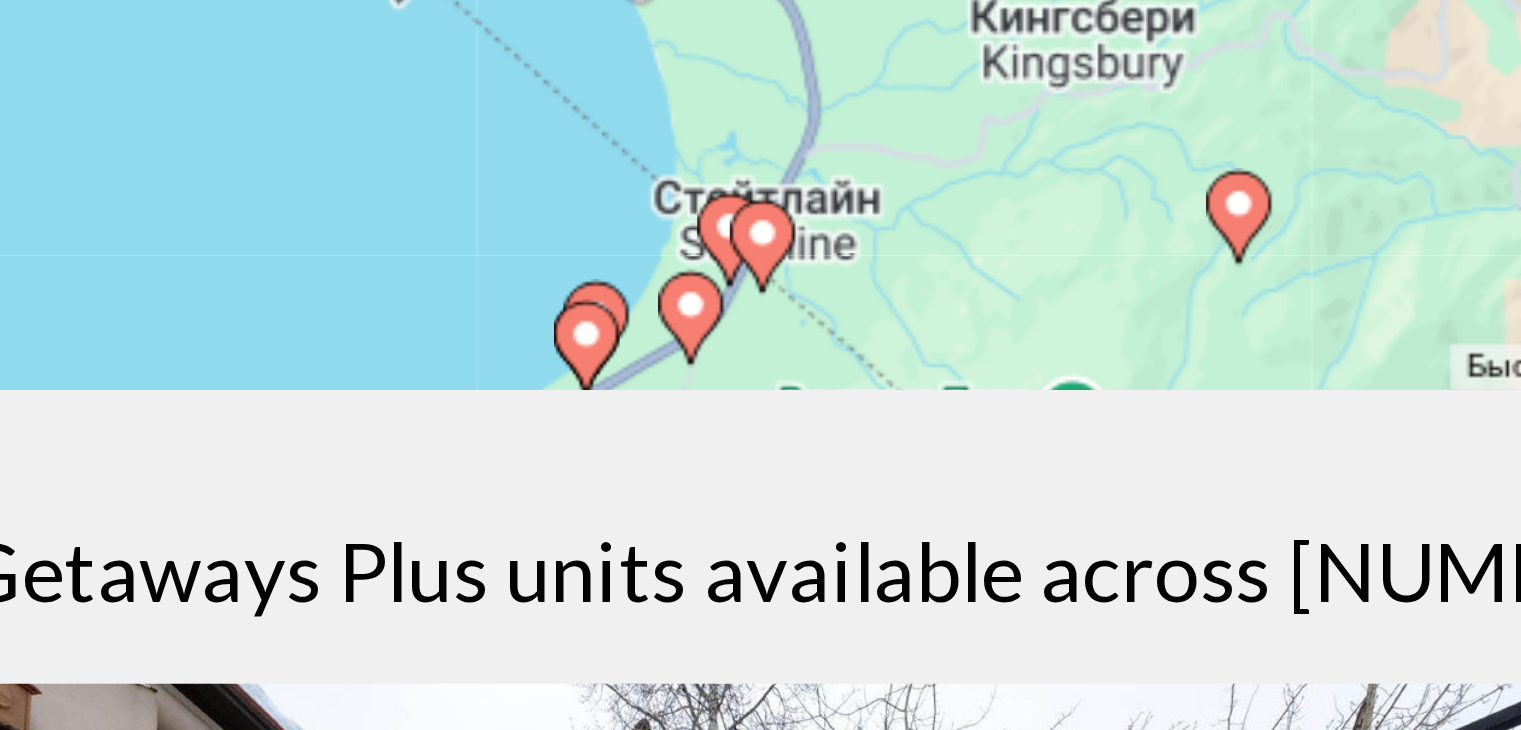 scroll, scrollTop: 287, scrollLeft: 0, axis: vertical 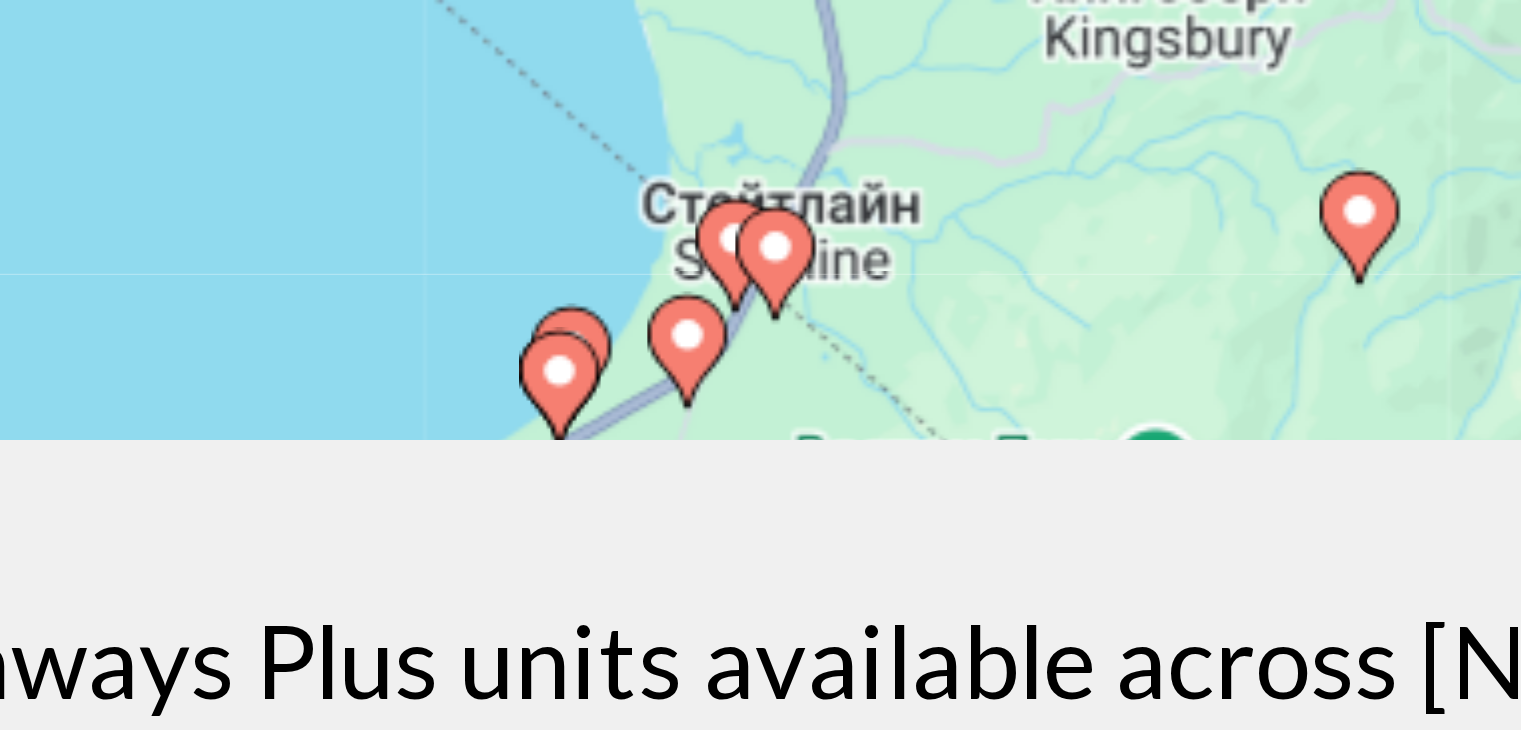 click 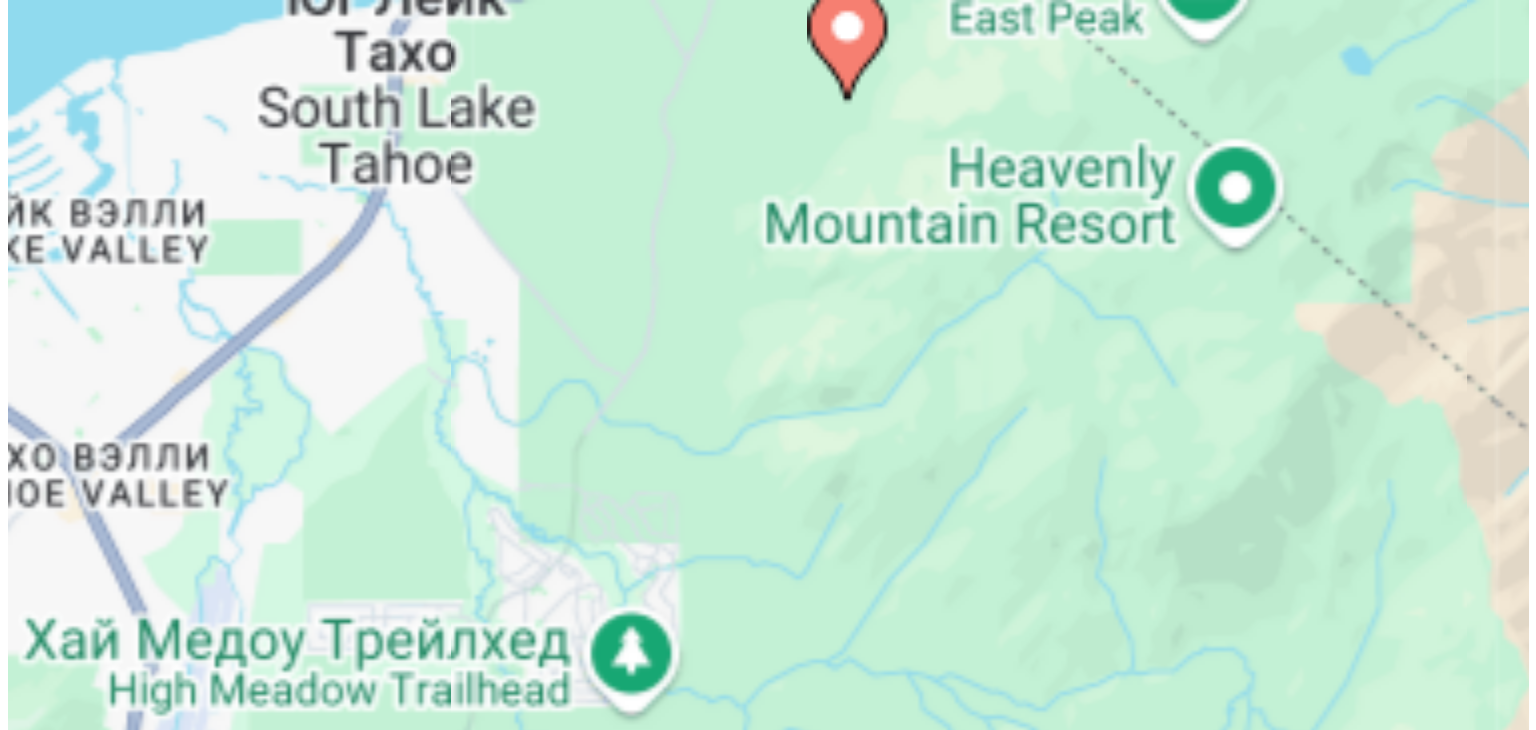 scroll, scrollTop: 0, scrollLeft: 0, axis: both 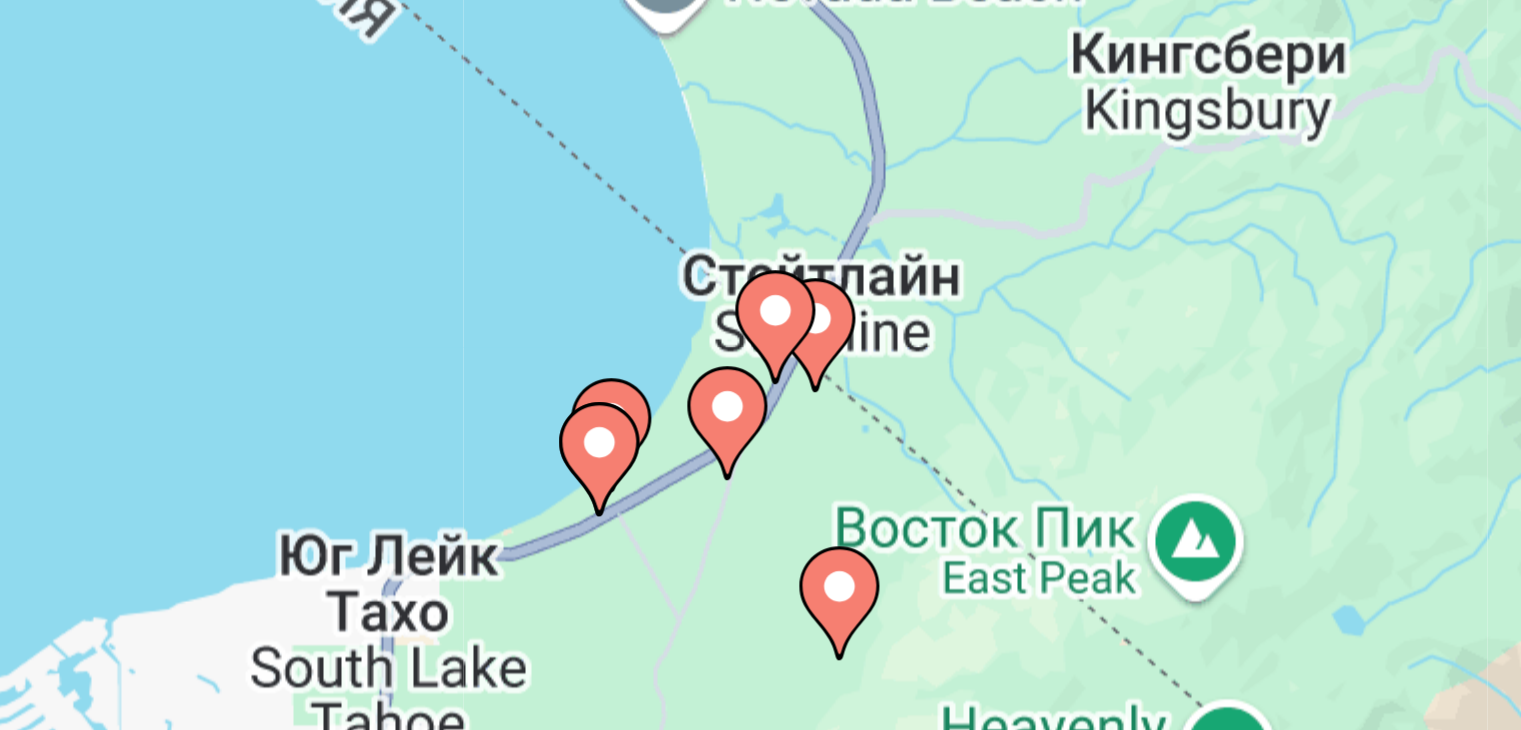click 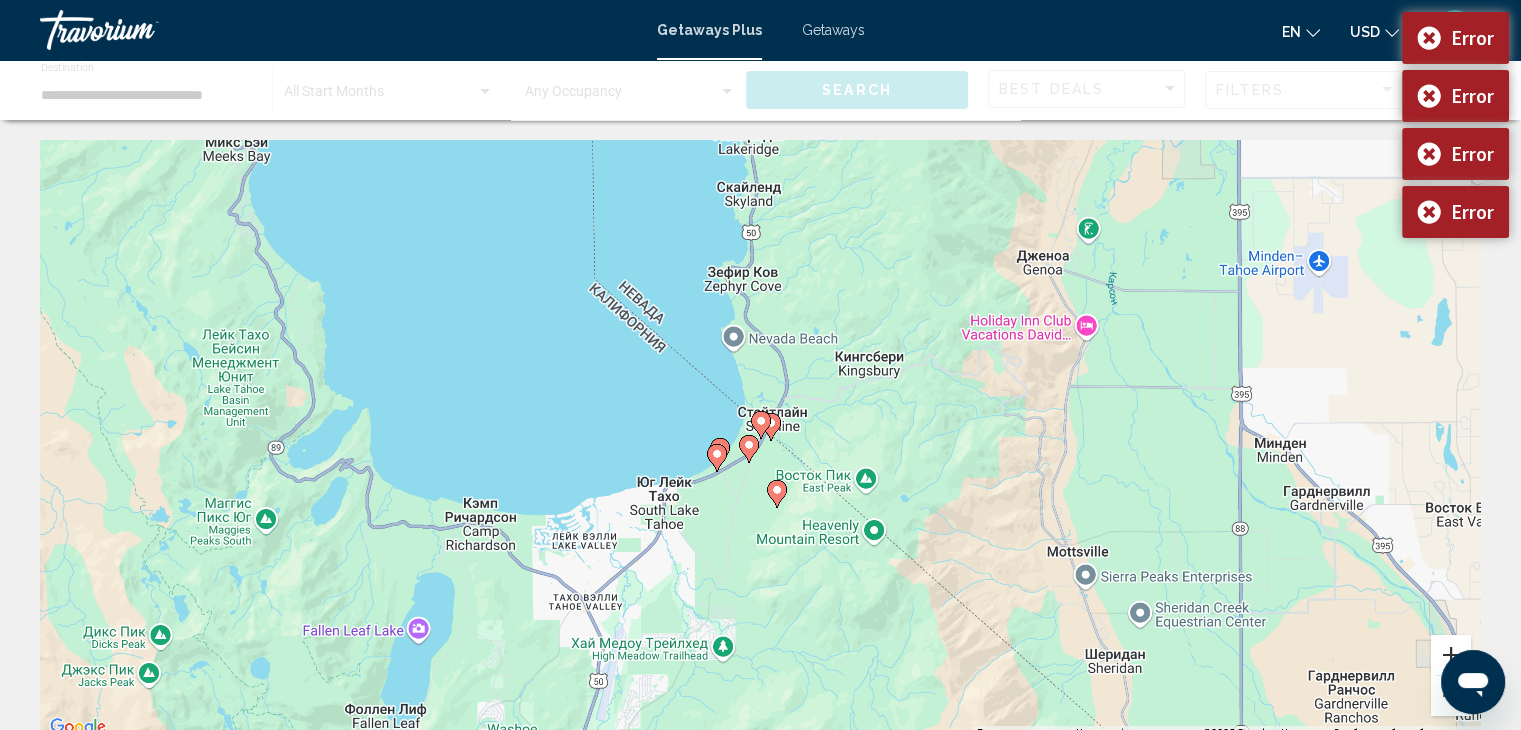 click at bounding box center [1451, 655] 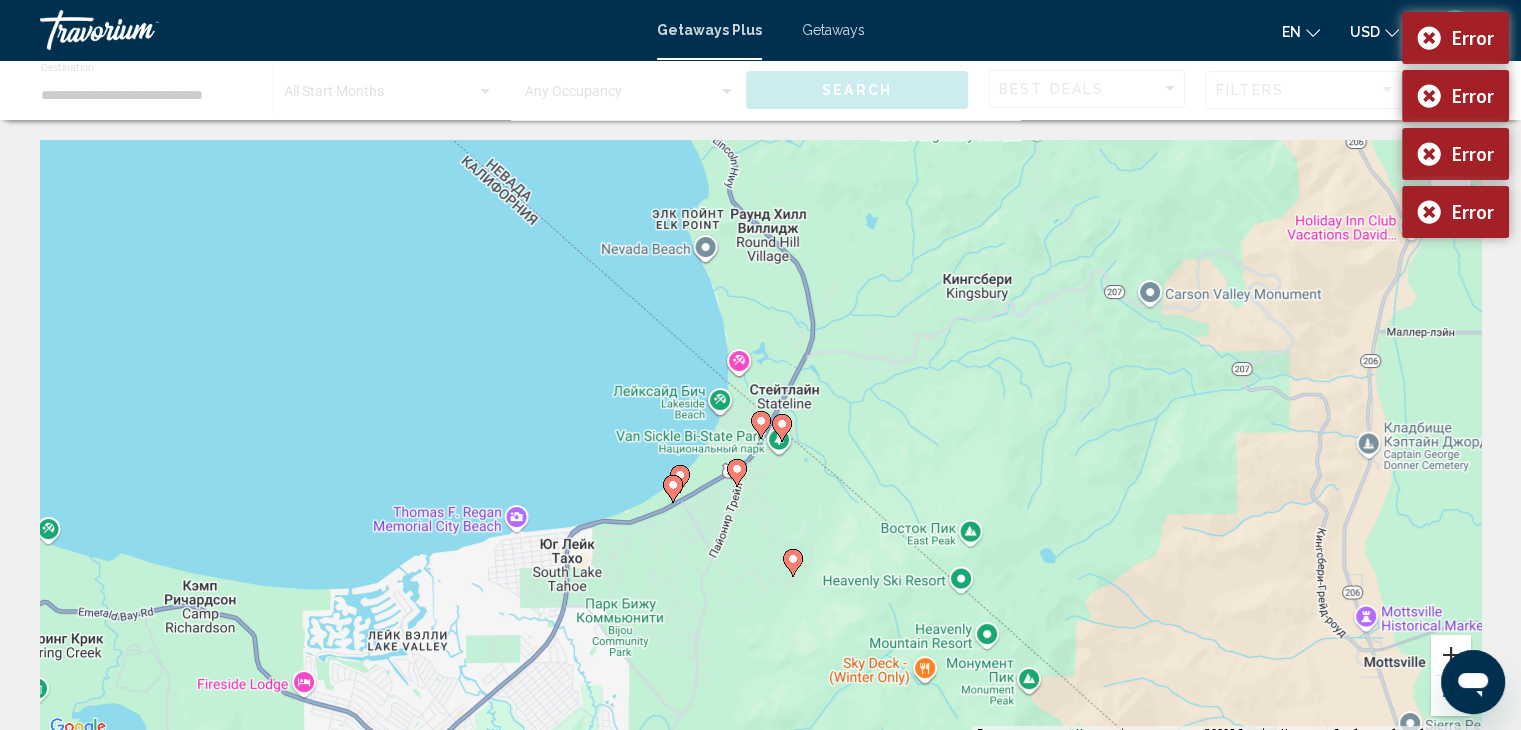 click at bounding box center (1451, 655) 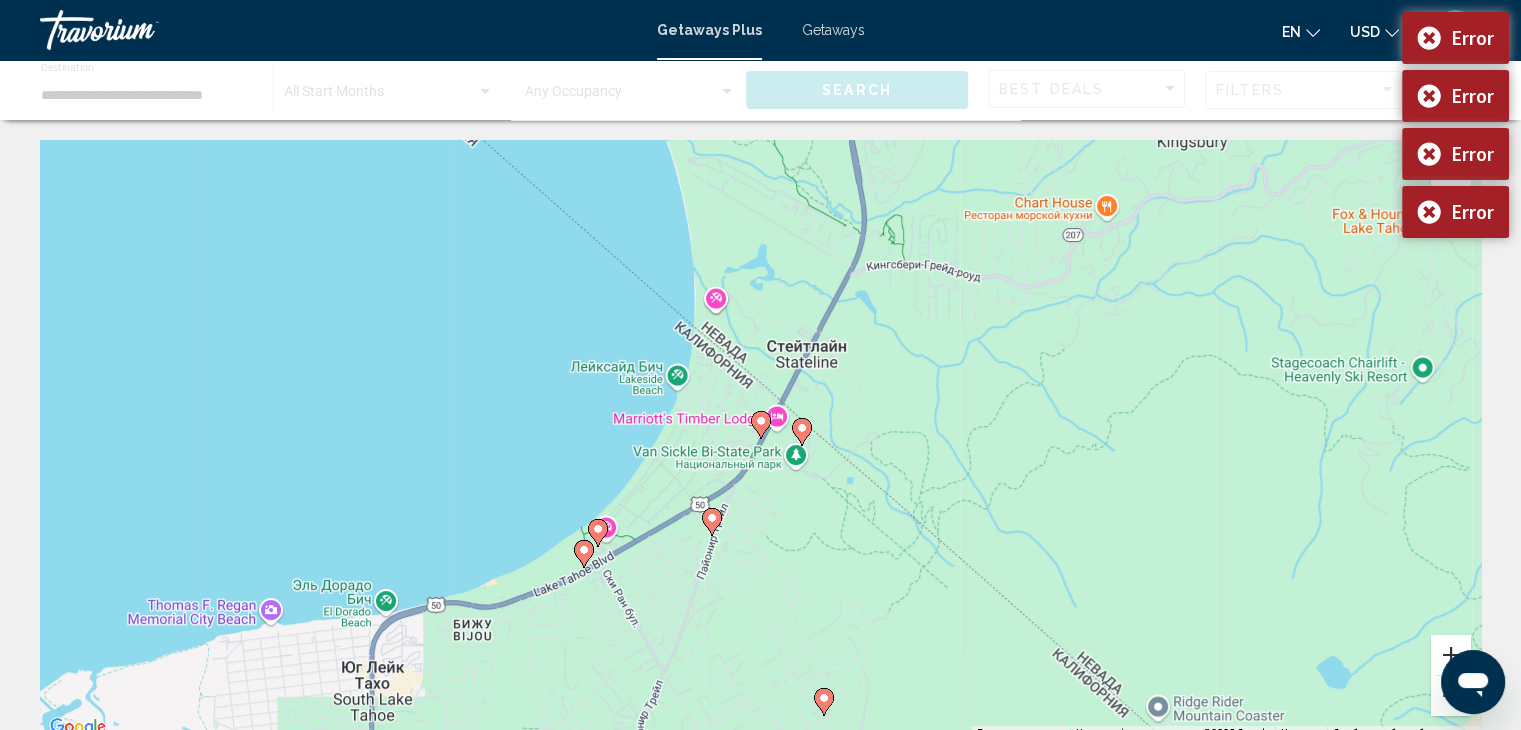 click at bounding box center [1451, 655] 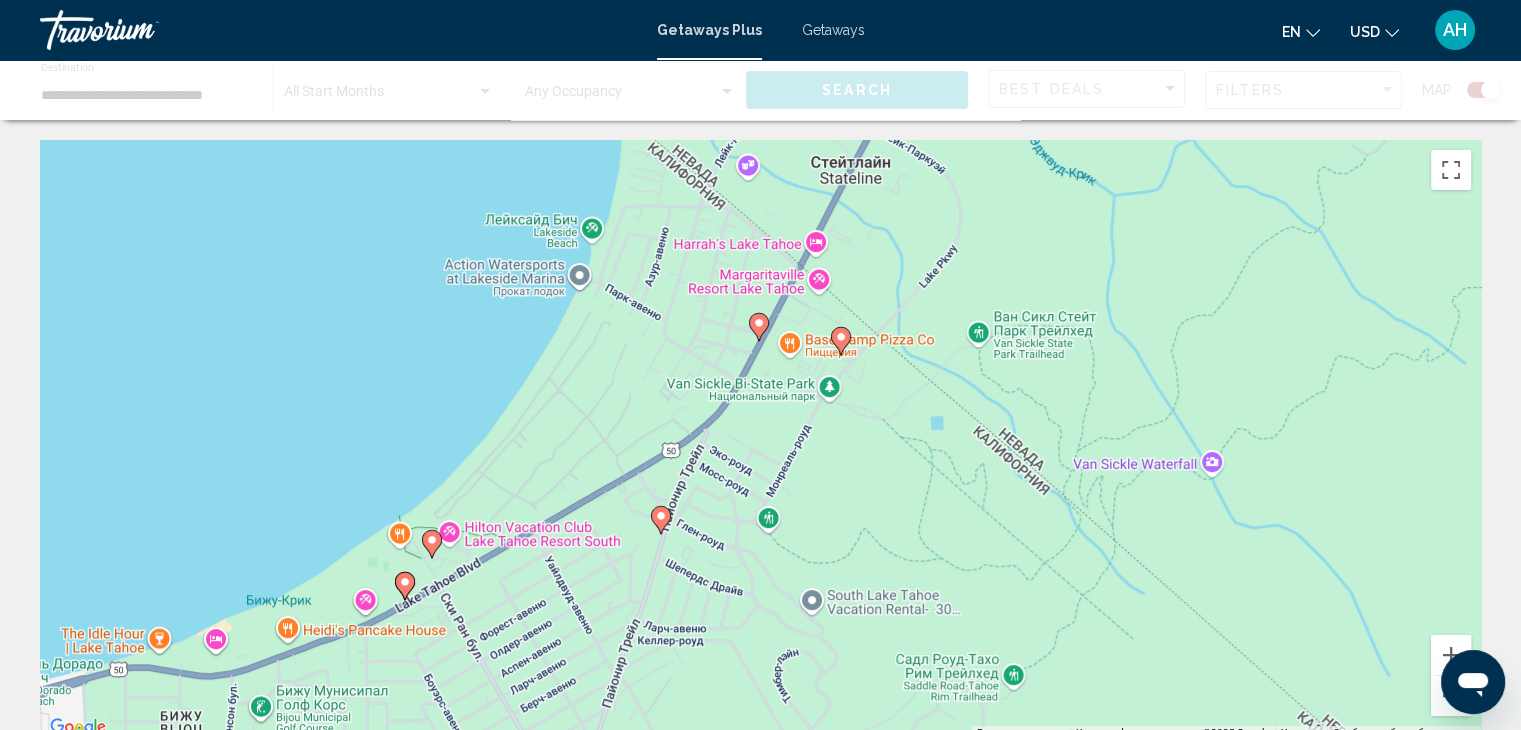 drag, startPoint x: 897, startPoint y: 585, endPoint x: 876, endPoint y: 425, distance: 161.37224 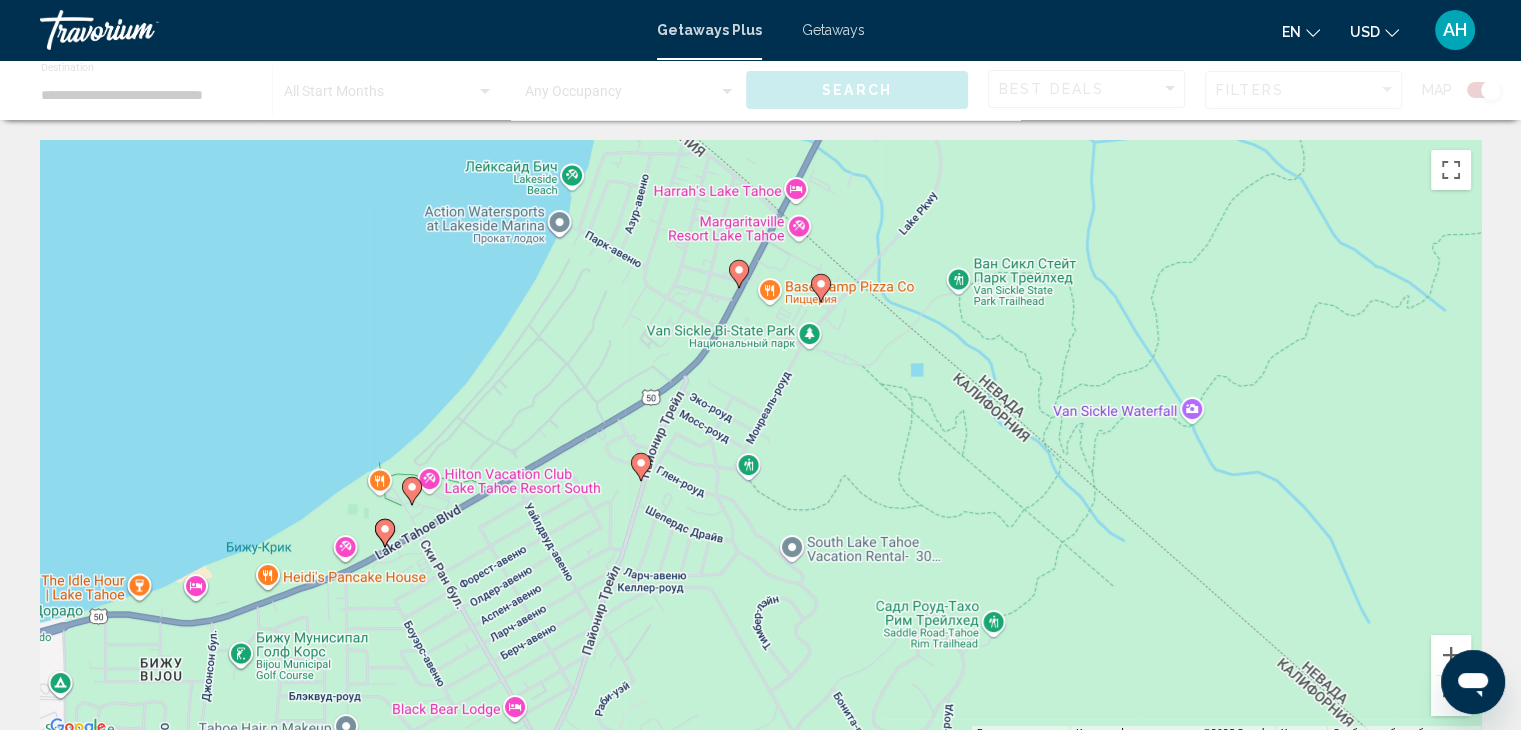 click 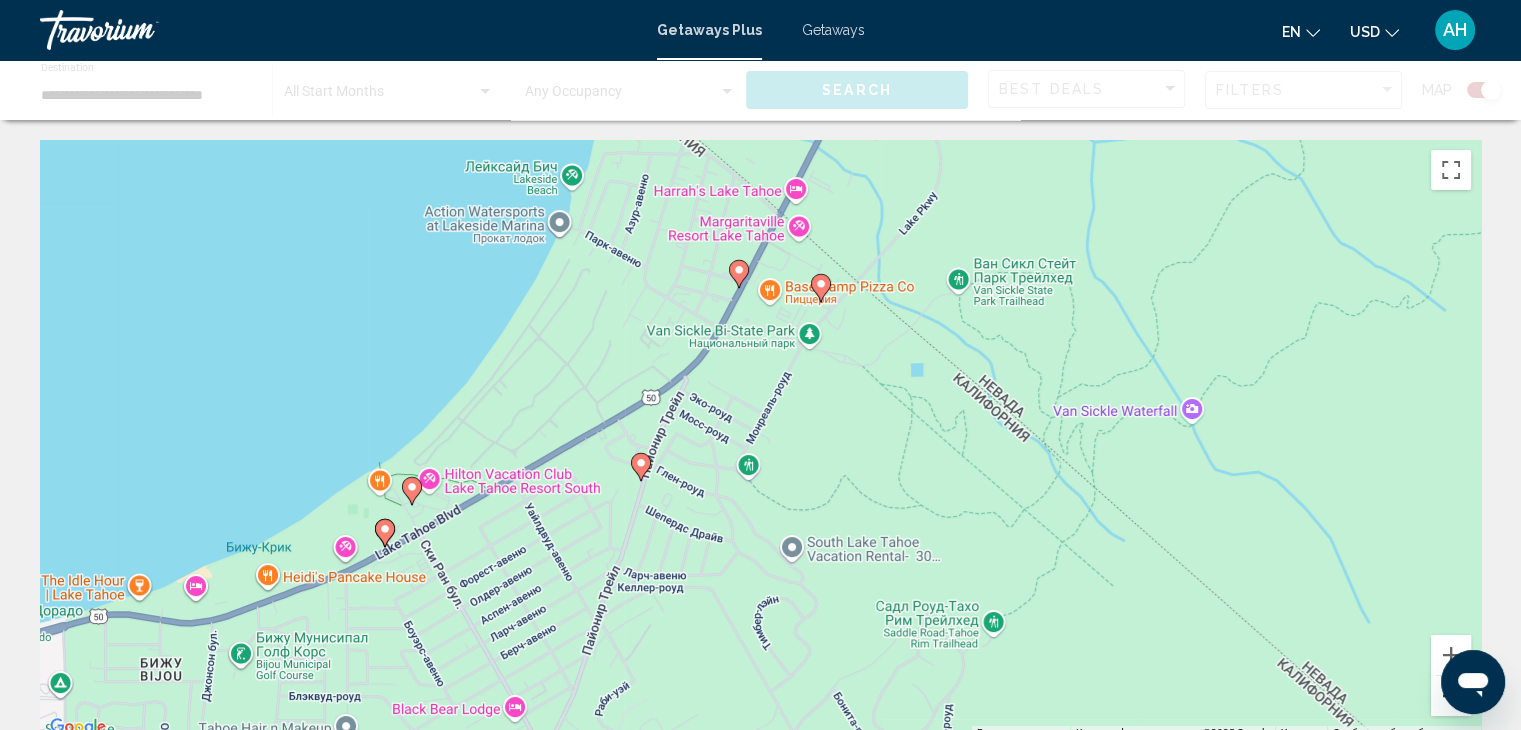 click at bounding box center (1451, 696) 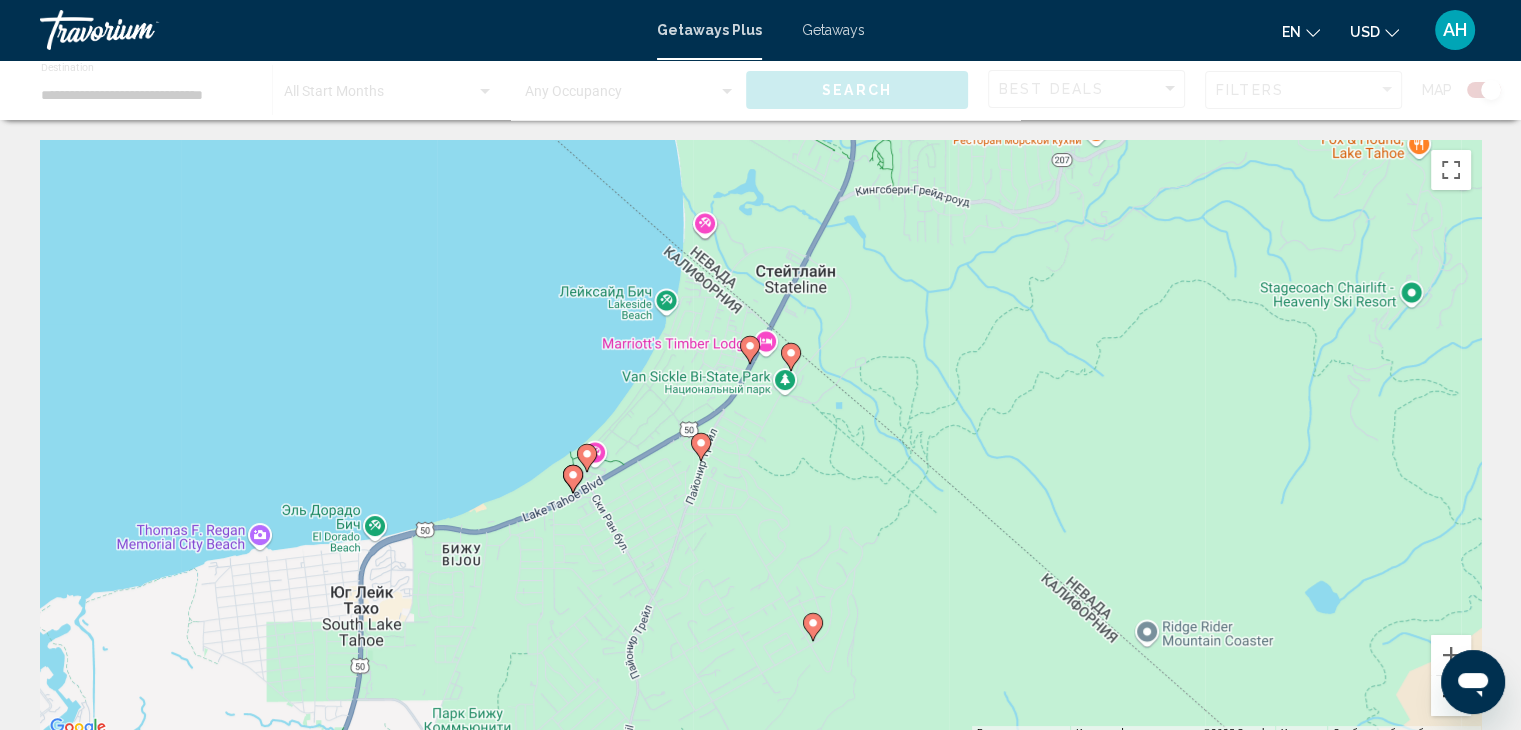 click at bounding box center [1451, 696] 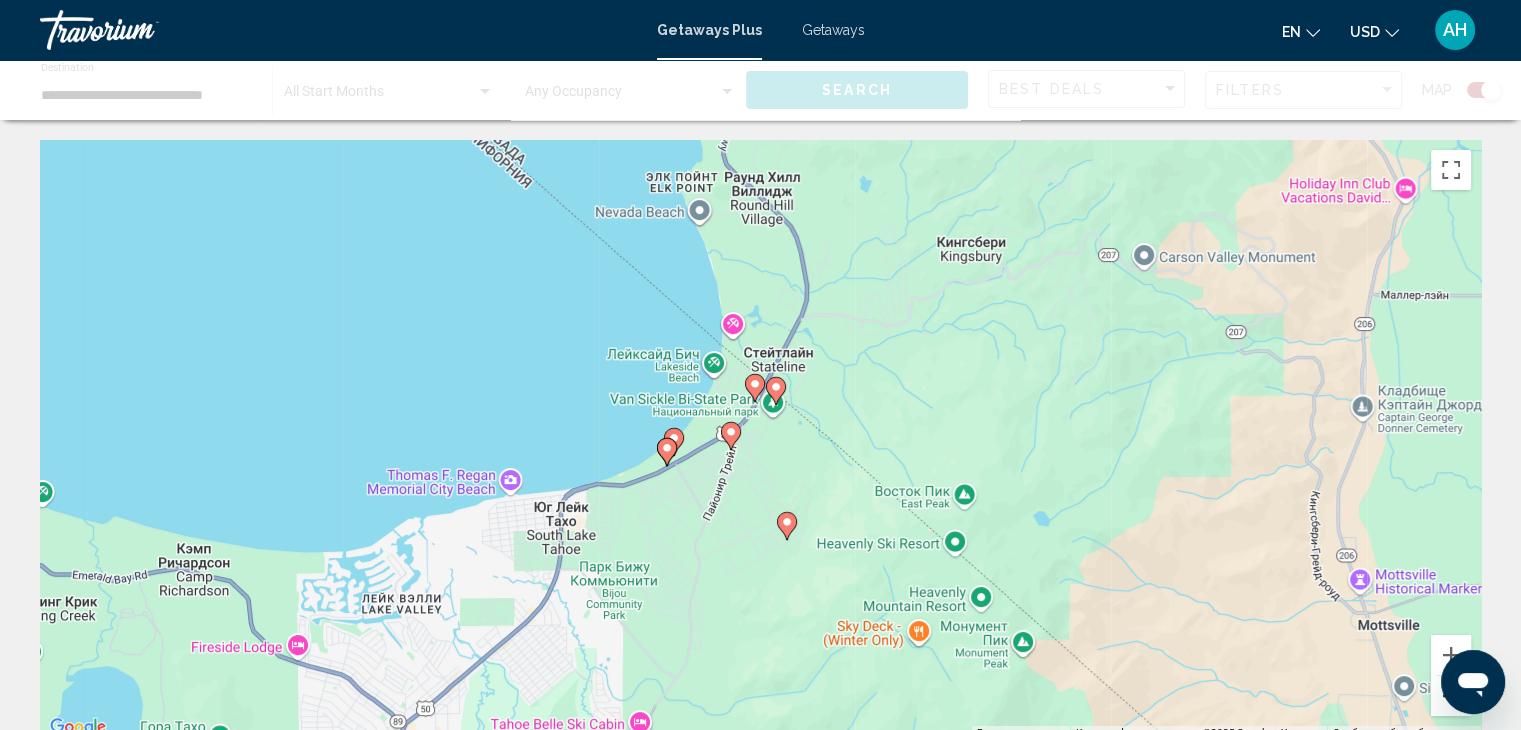 click at bounding box center [1451, 696] 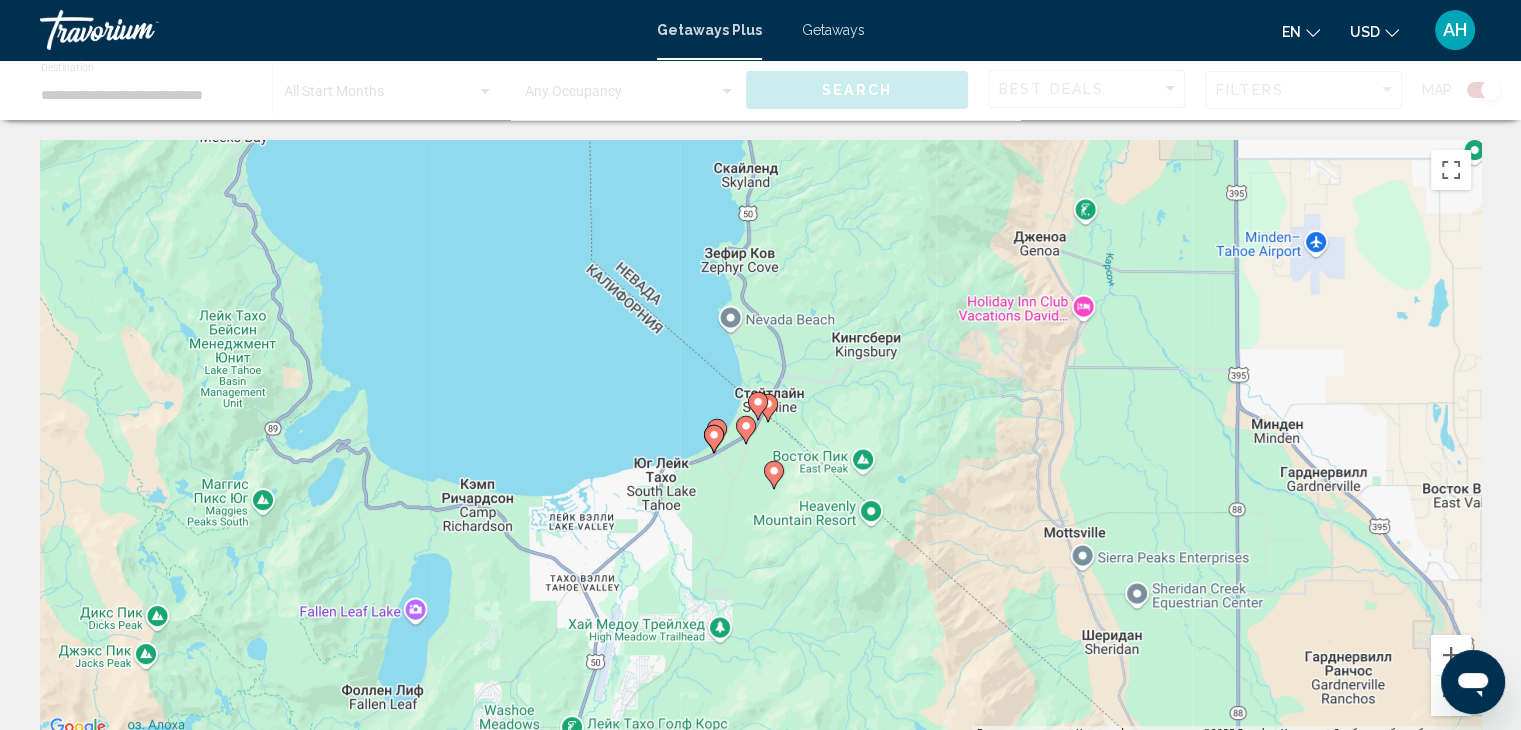 click 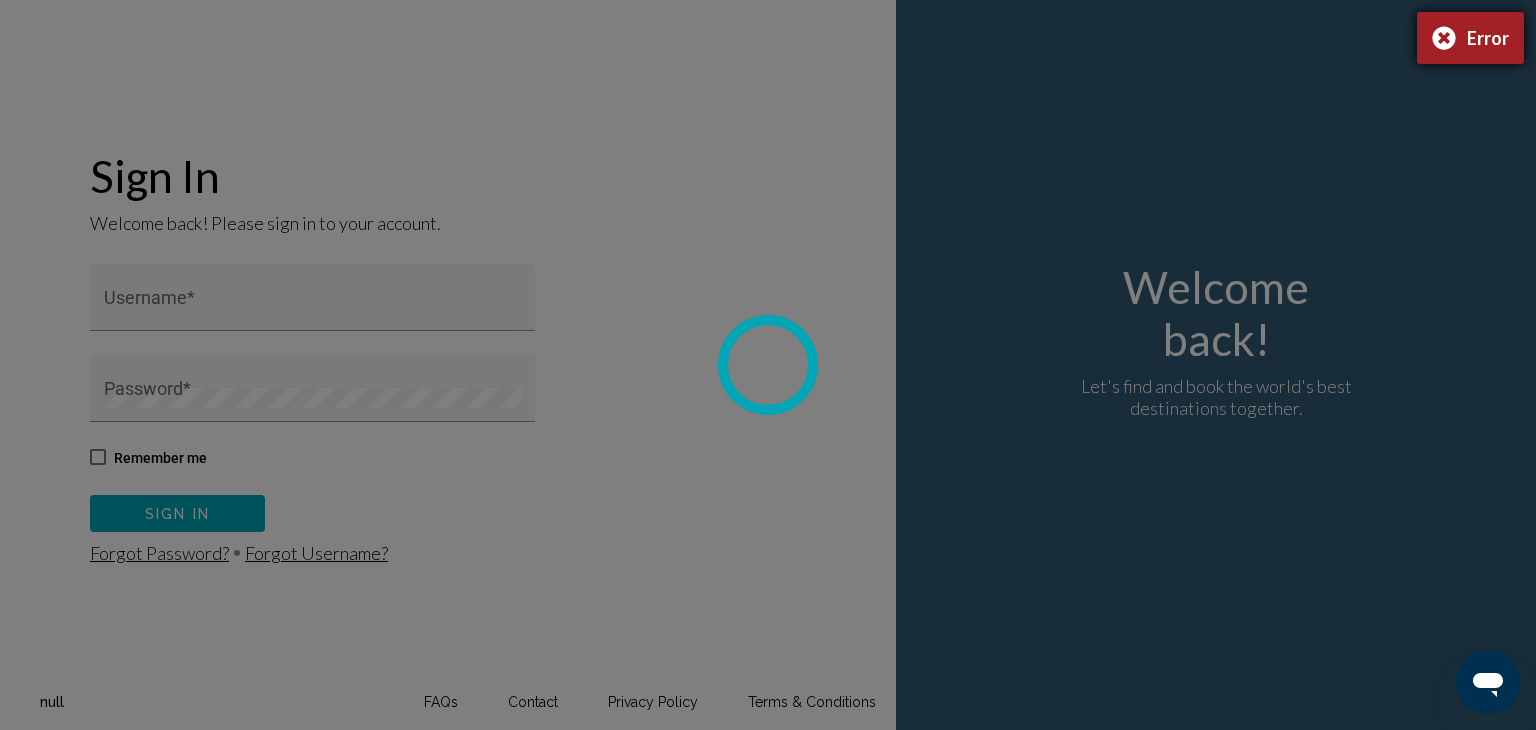 click on "Error" at bounding box center (1470, 38) 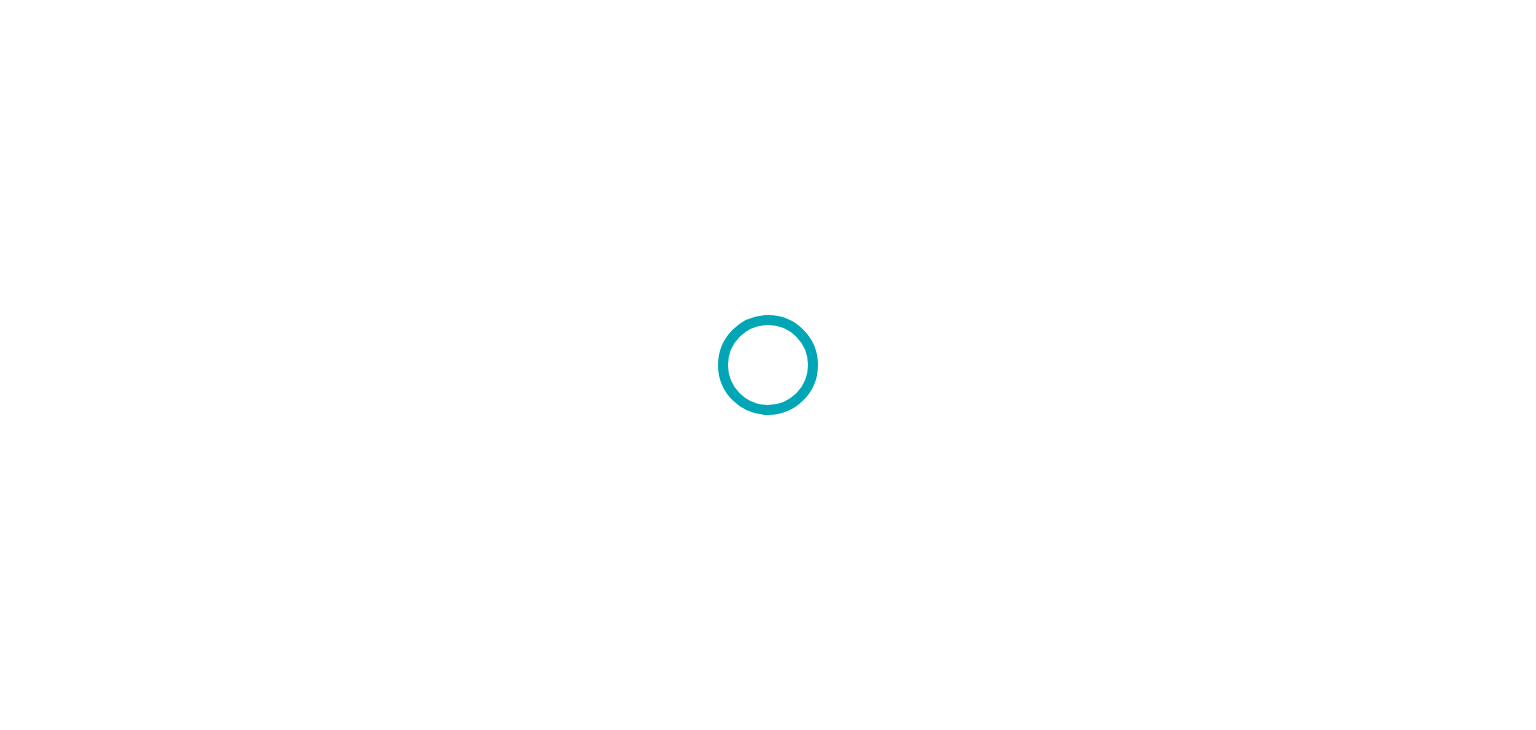 scroll, scrollTop: 0, scrollLeft: 0, axis: both 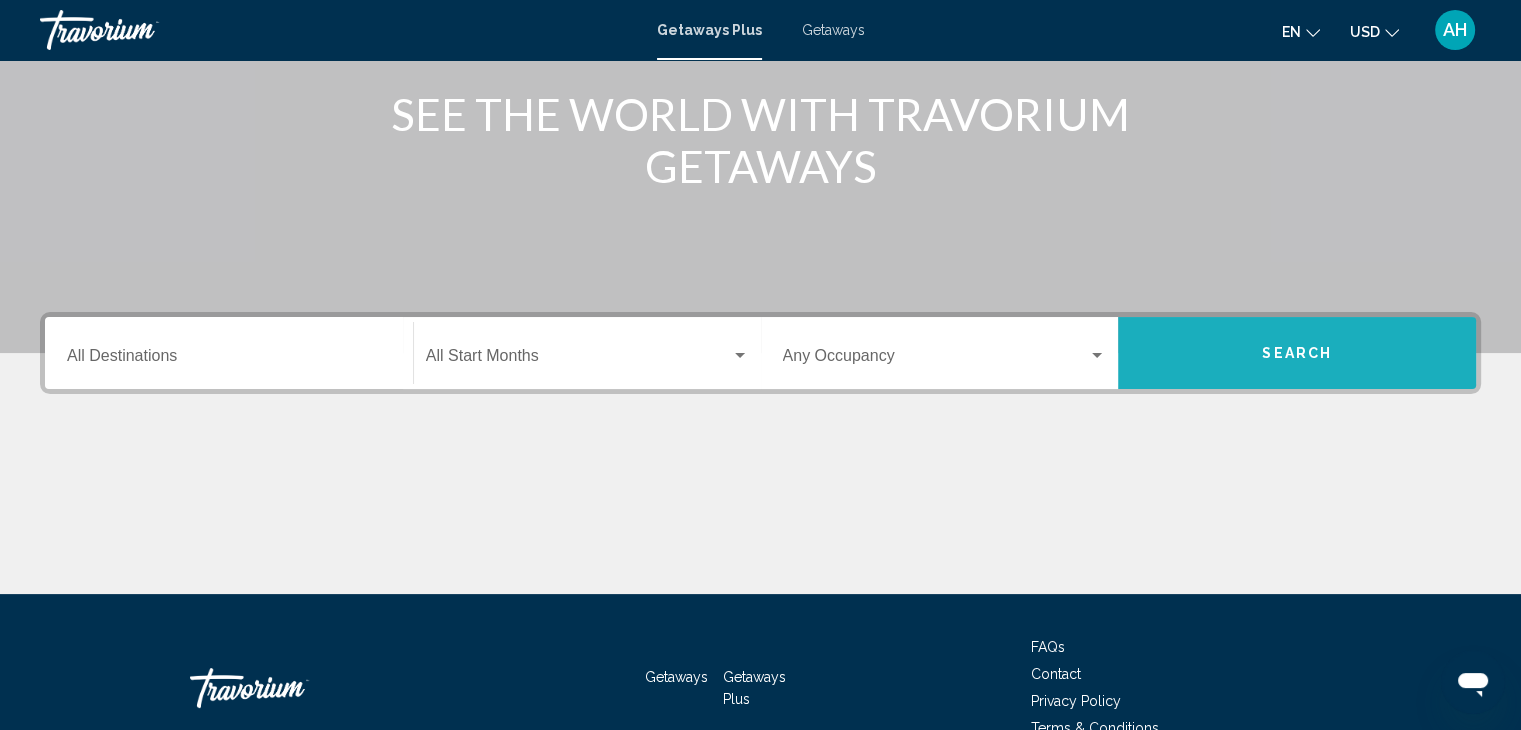 click on "Search" at bounding box center [1297, 353] 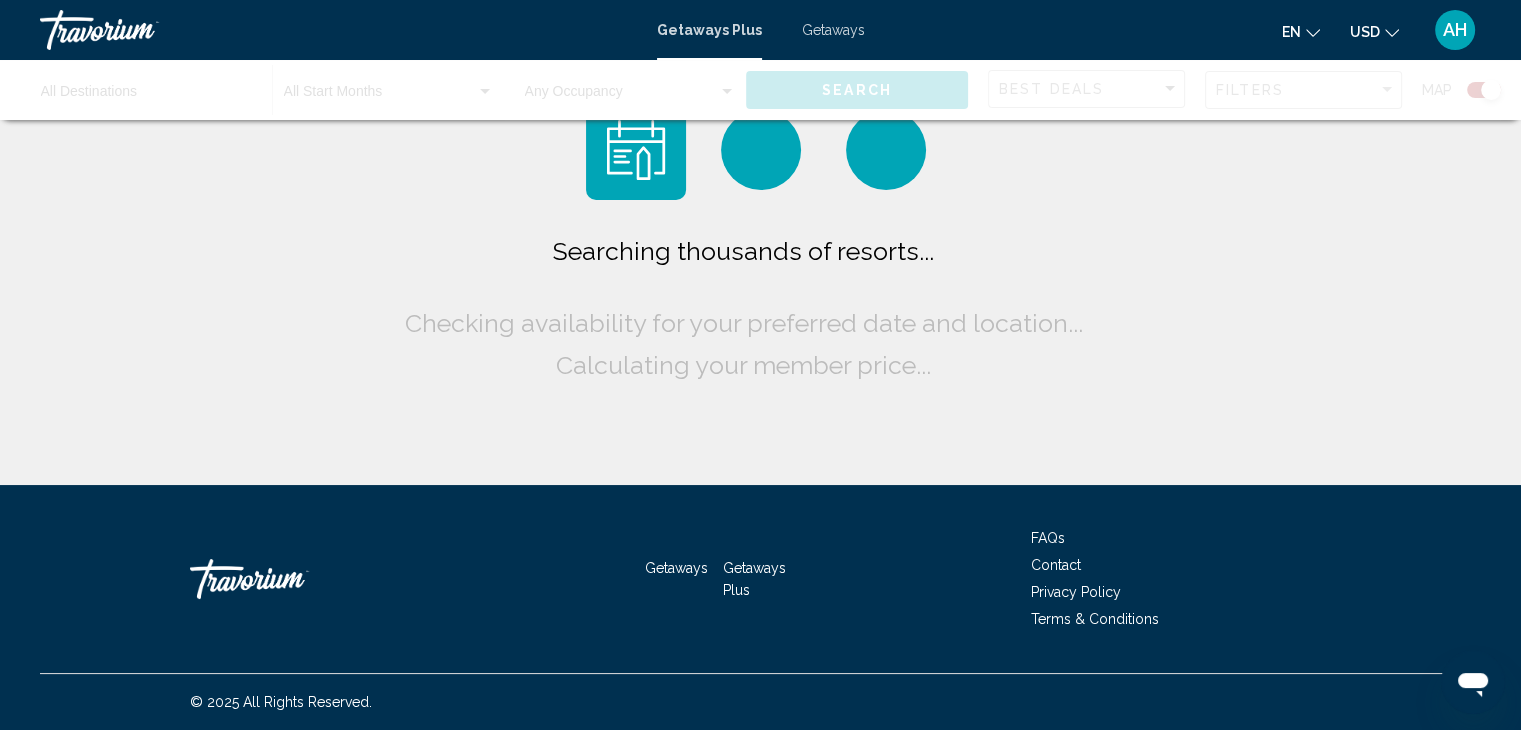 scroll, scrollTop: 0, scrollLeft: 0, axis: both 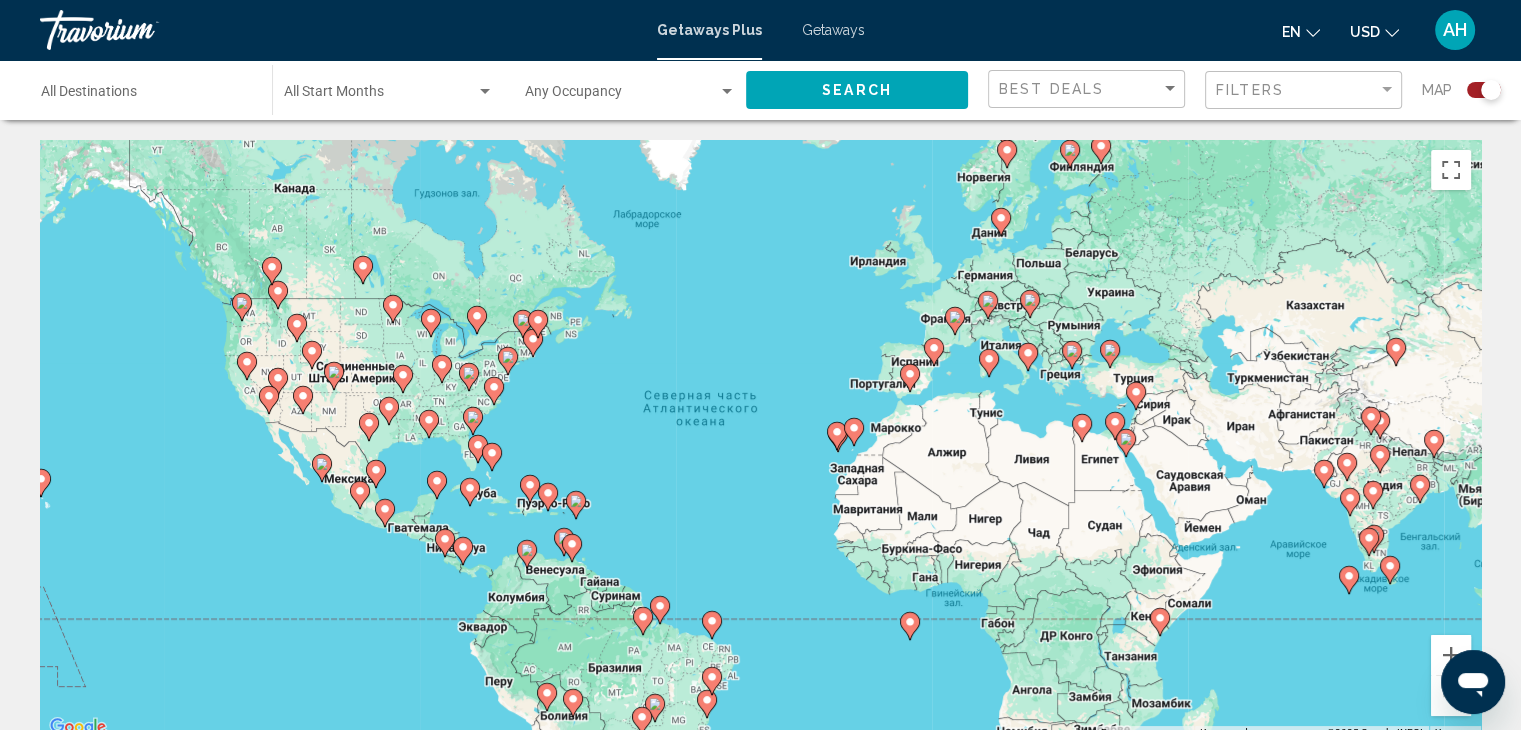 click 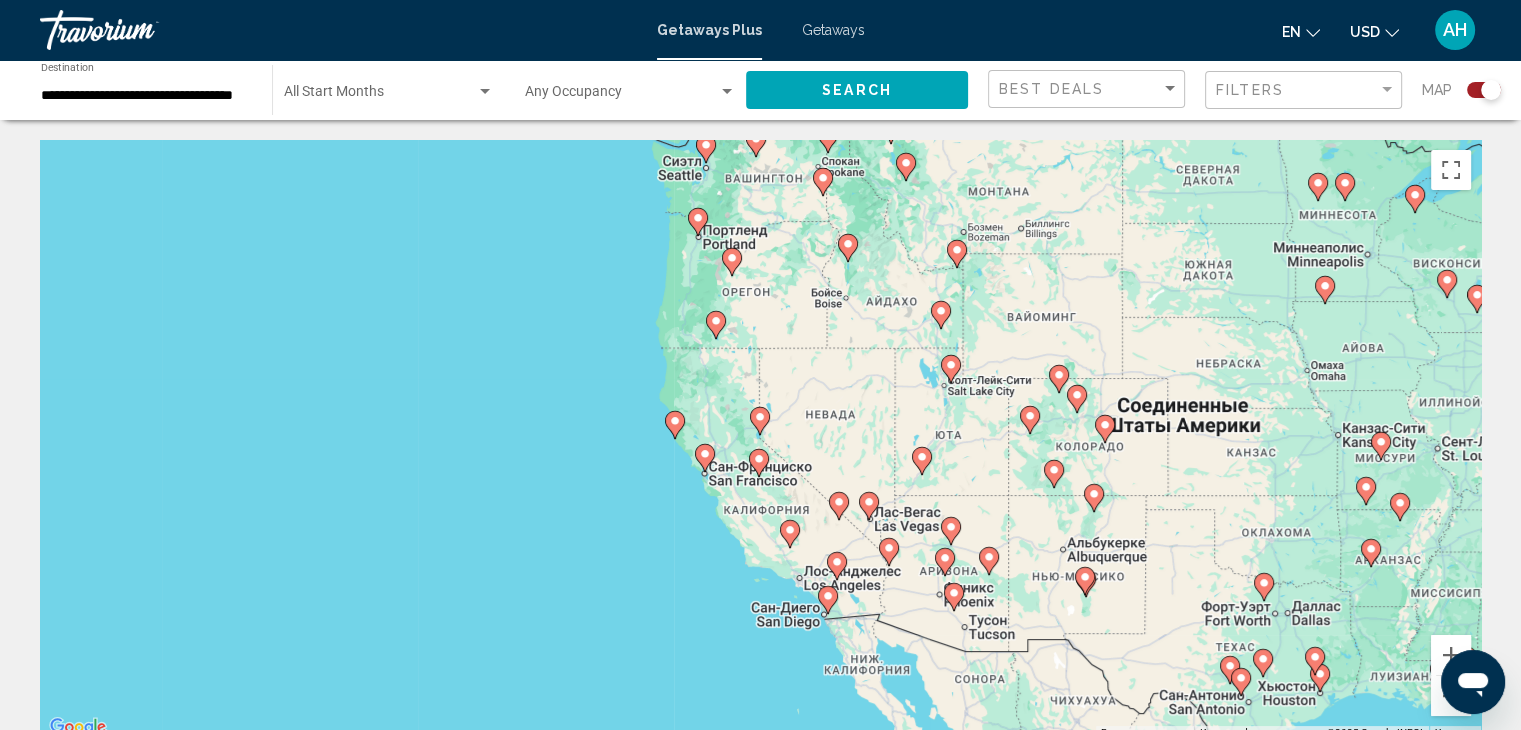 click 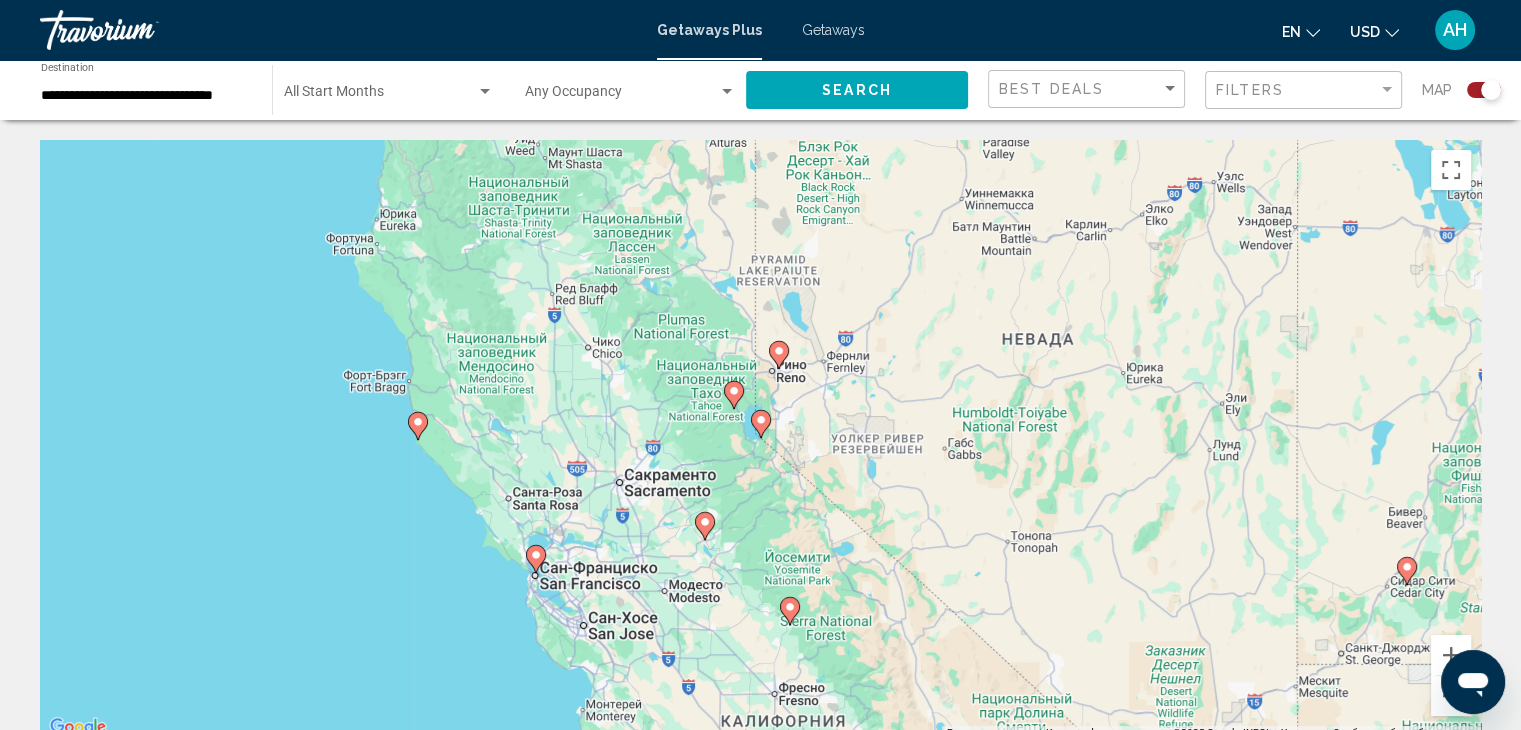 click 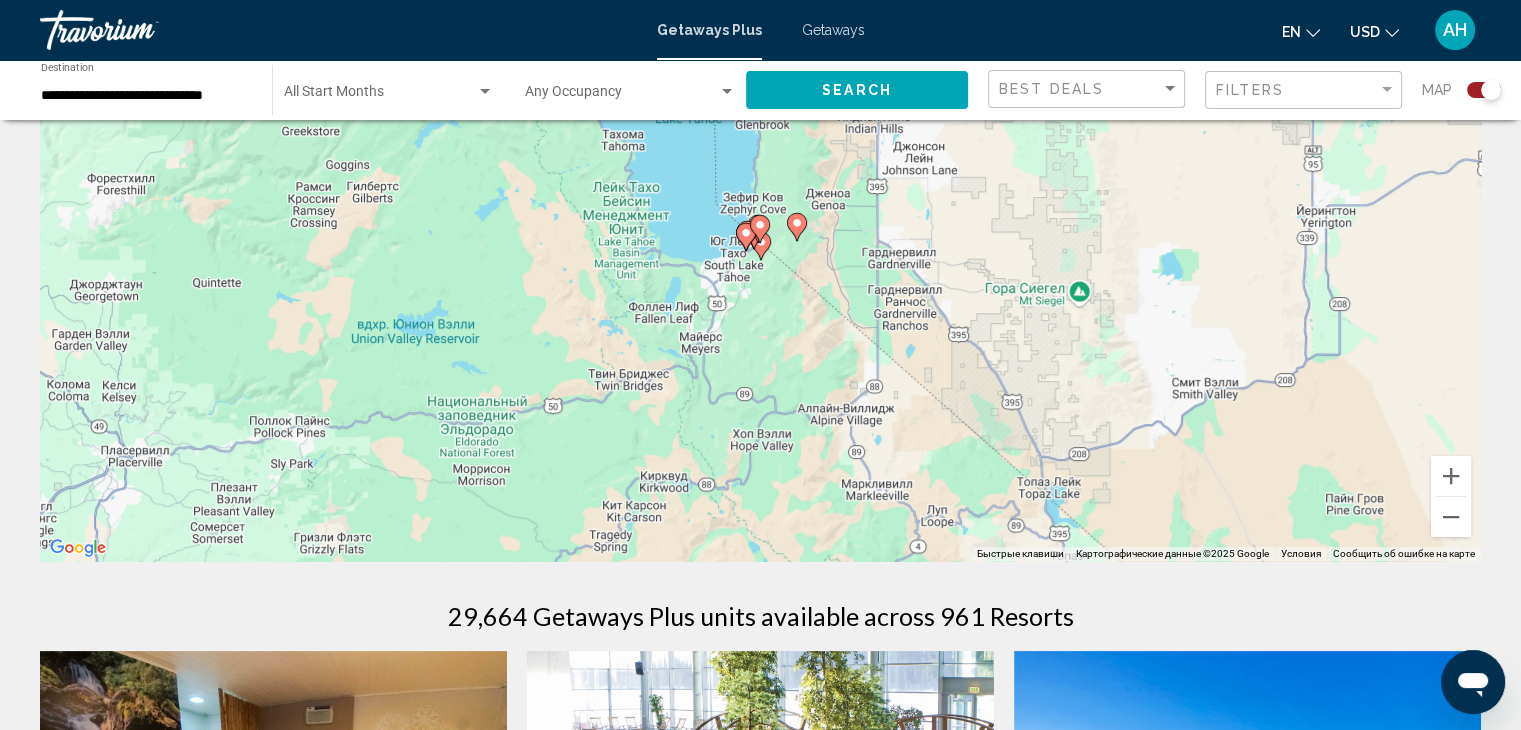 scroll, scrollTop: 0, scrollLeft: 0, axis: both 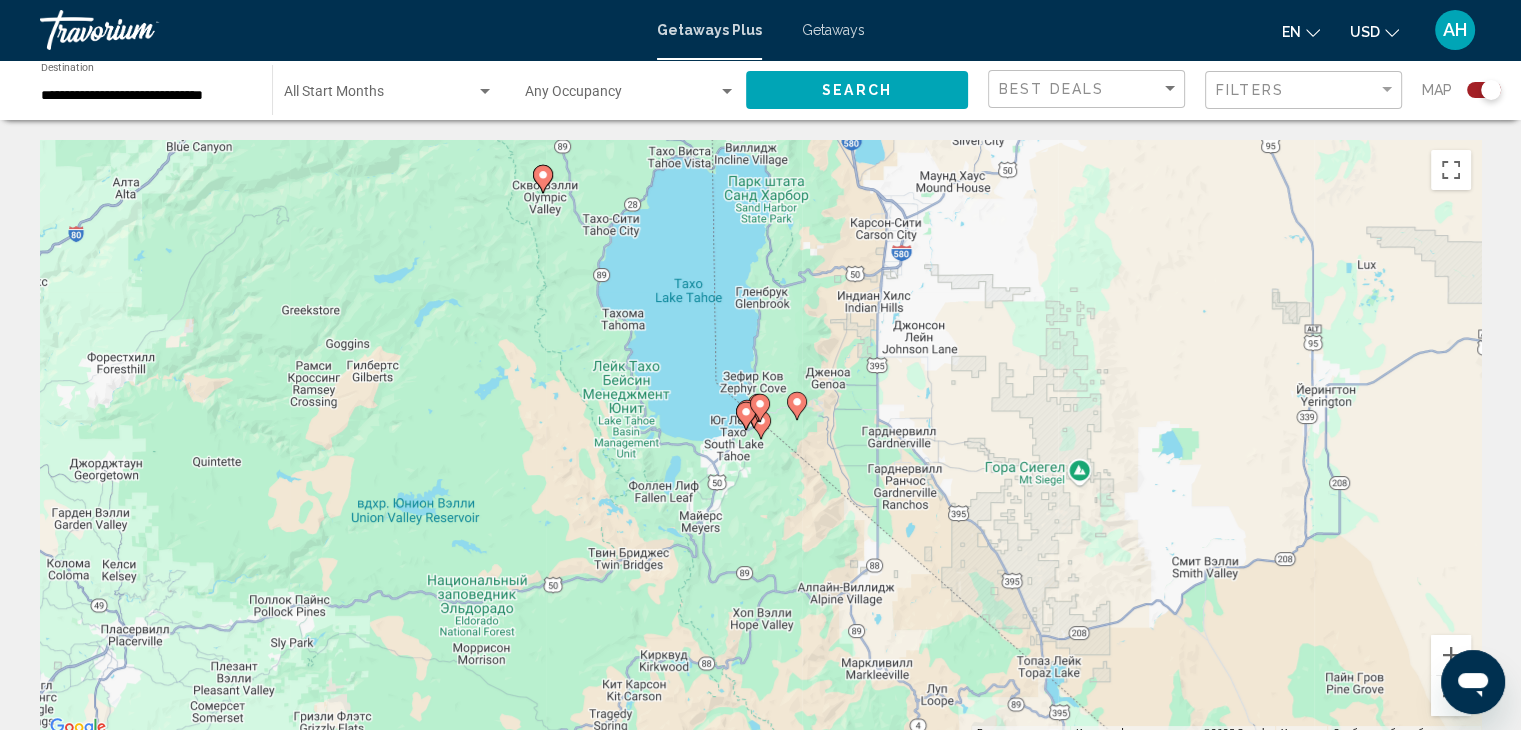 click 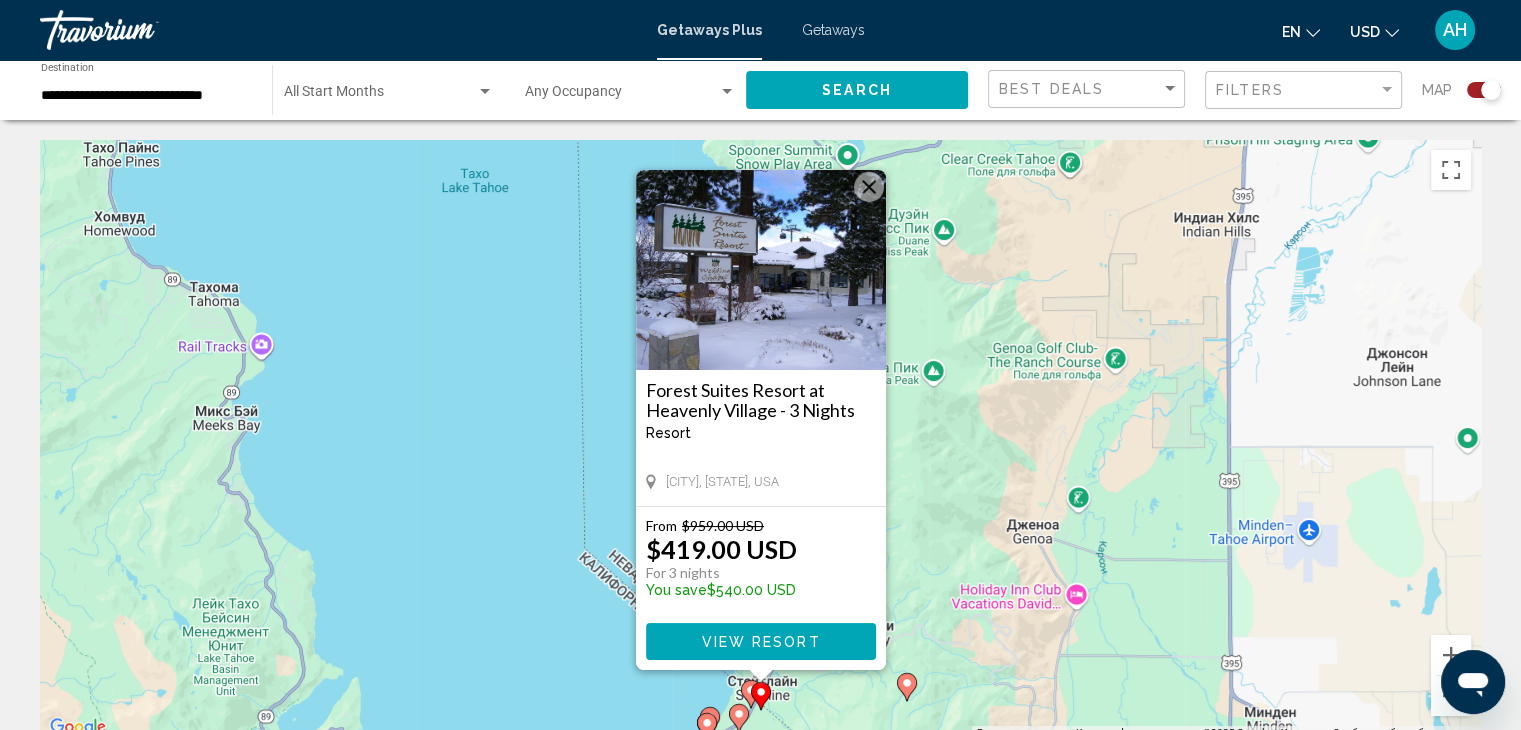click 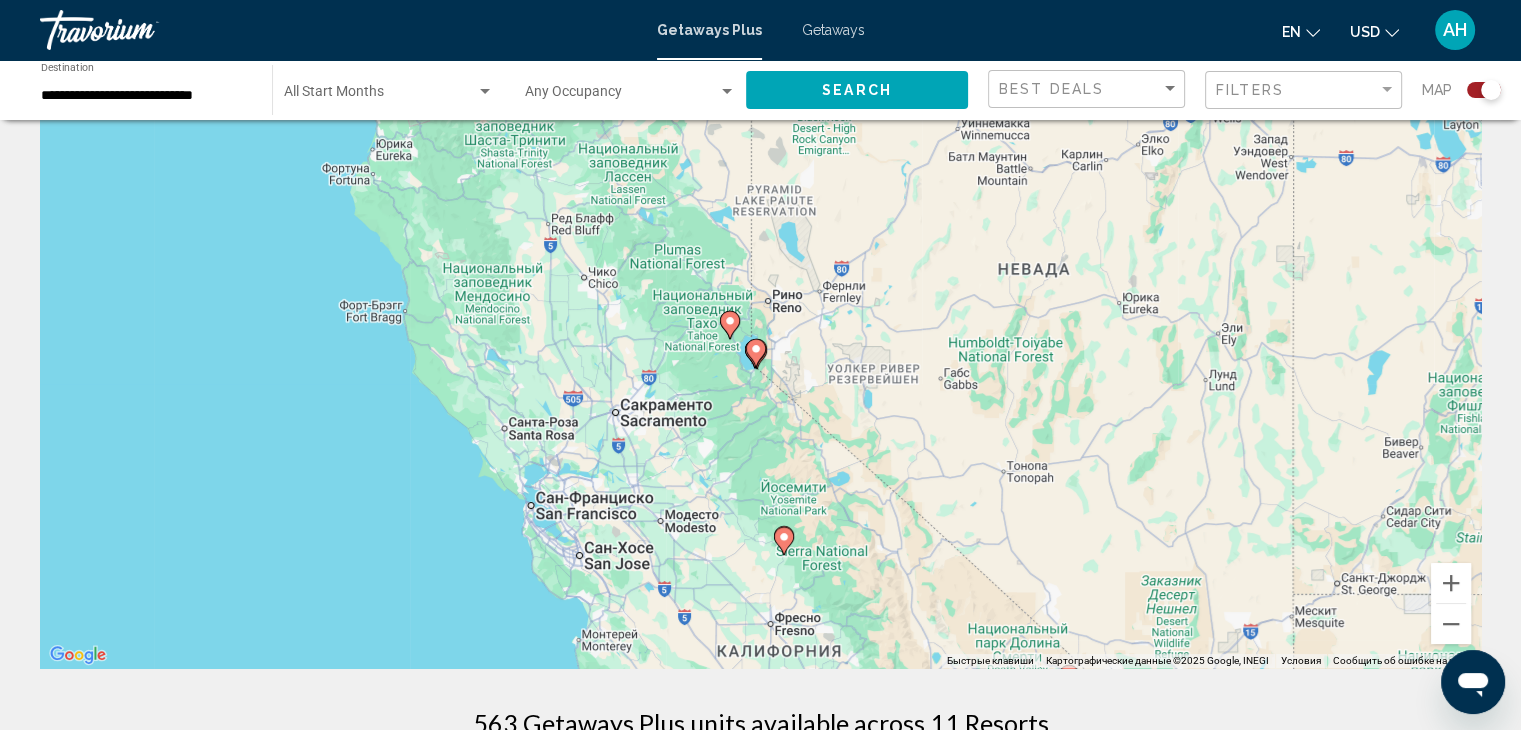 scroll, scrollTop: 66, scrollLeft: 0, axis: vertical 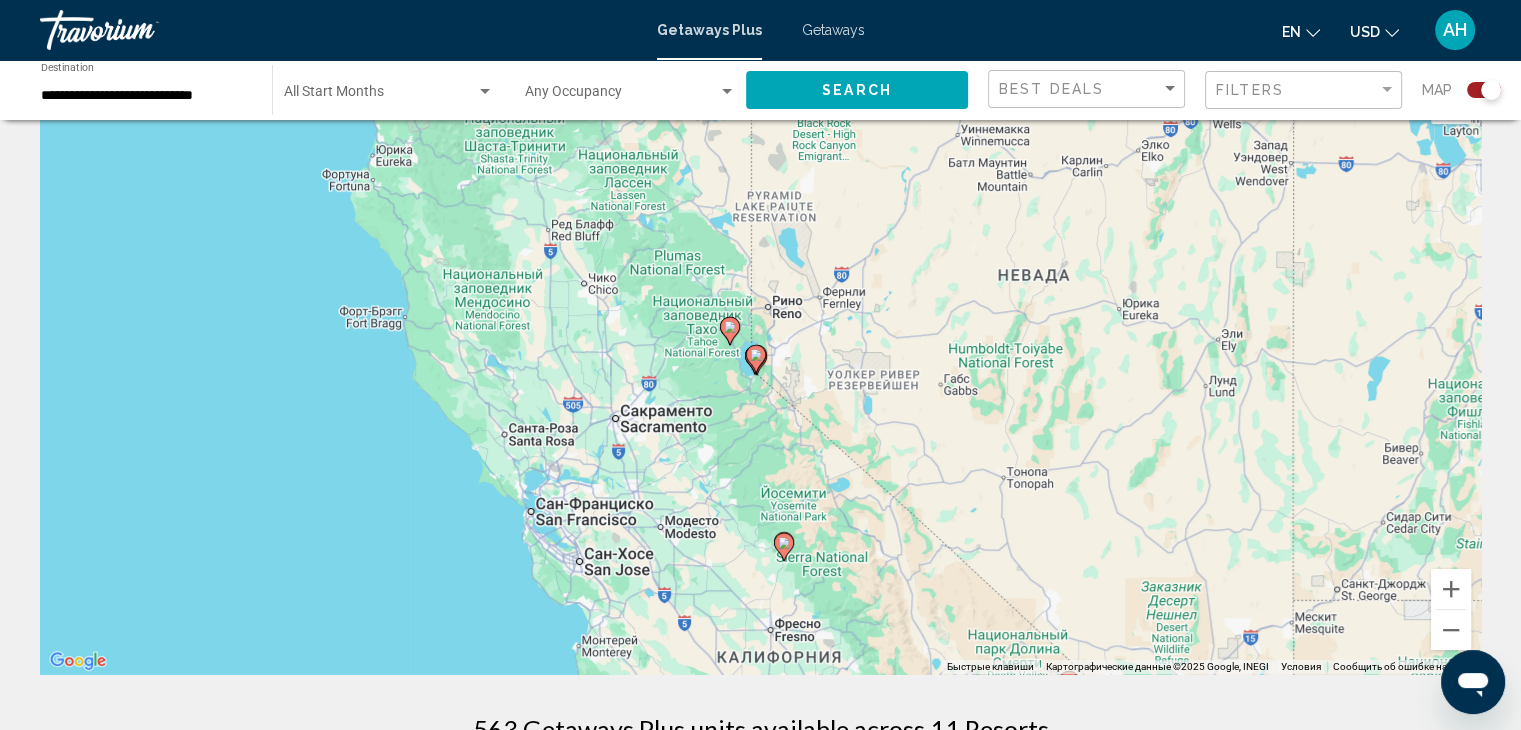 click 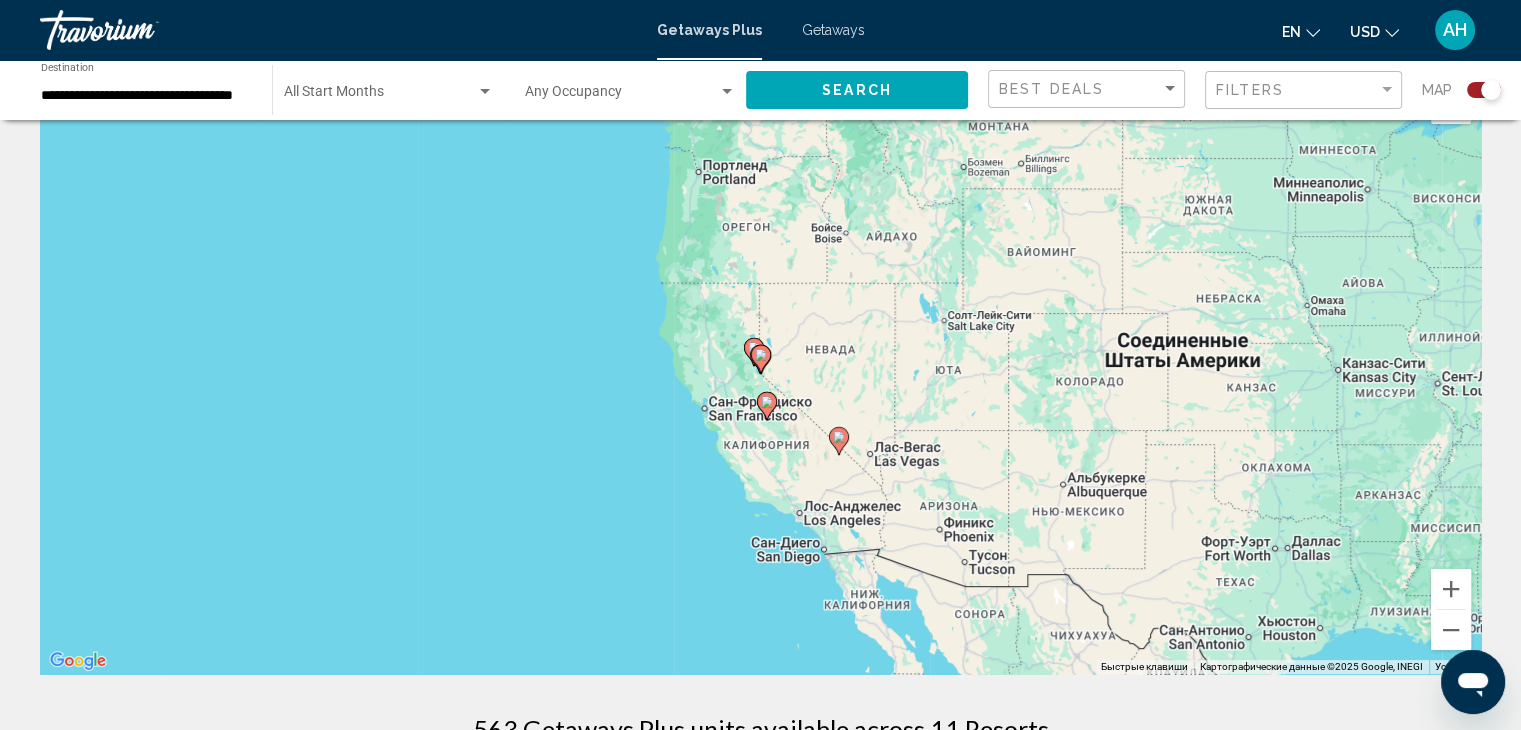 click 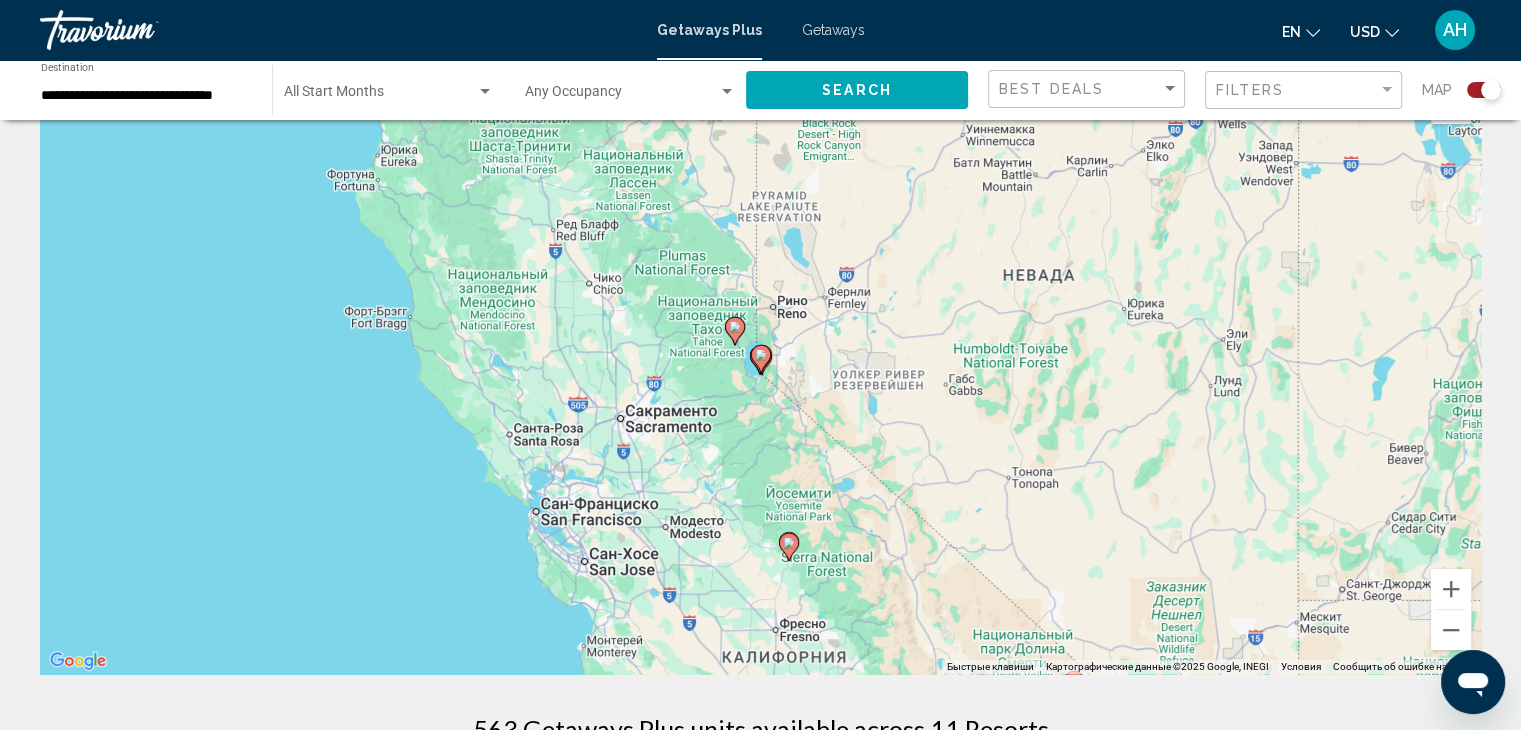 click 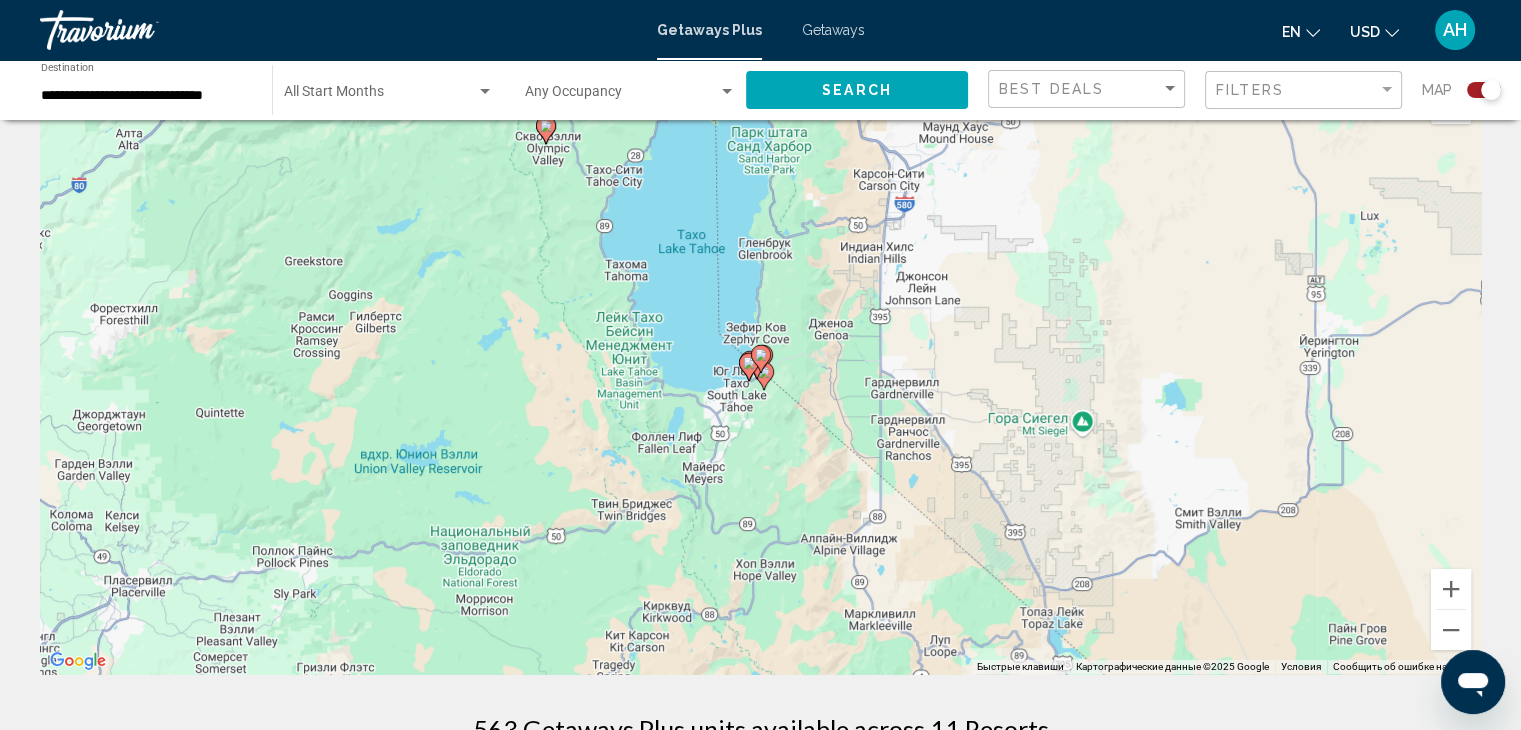 click 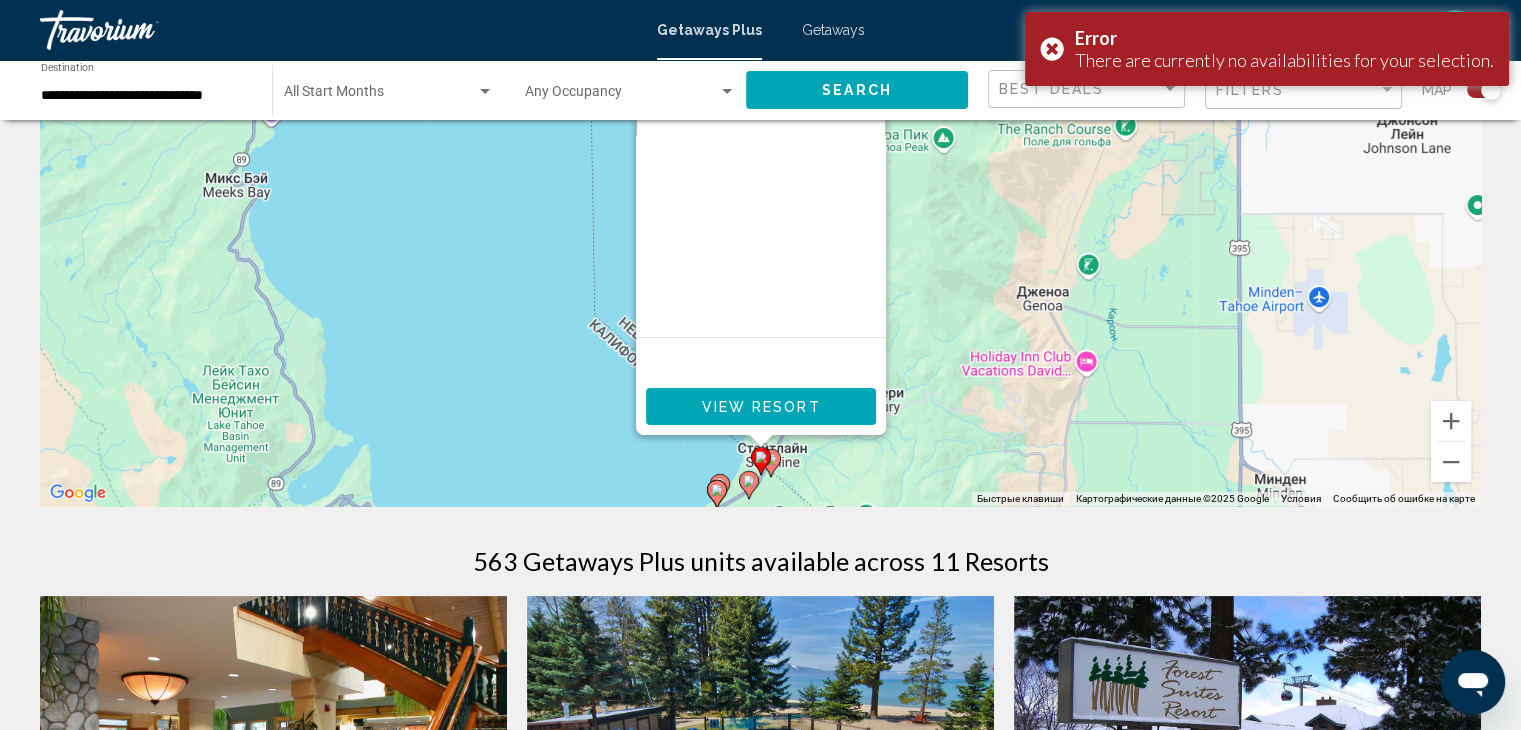 scroll, scrollTop: 236, scrollLeft: 0, axis: vertical 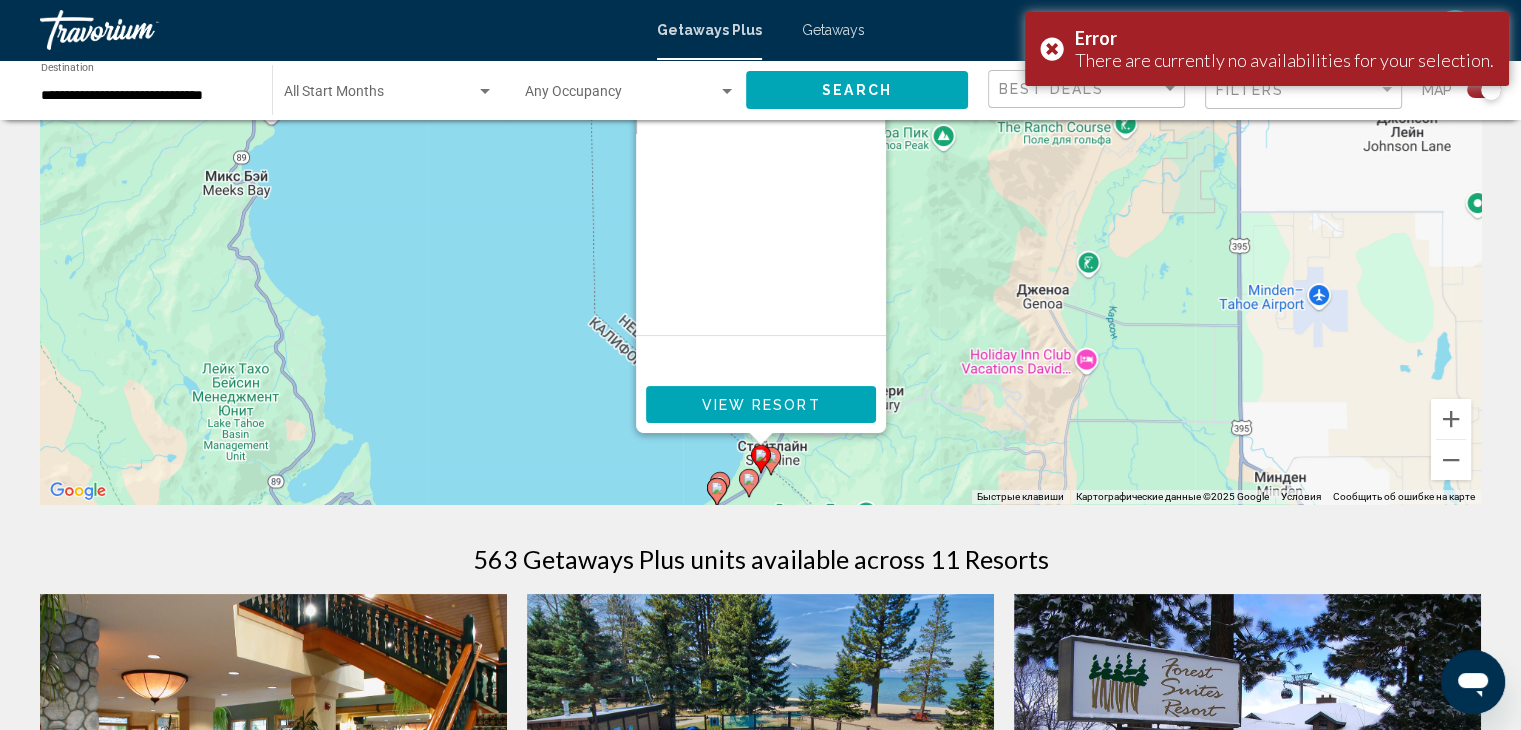 click 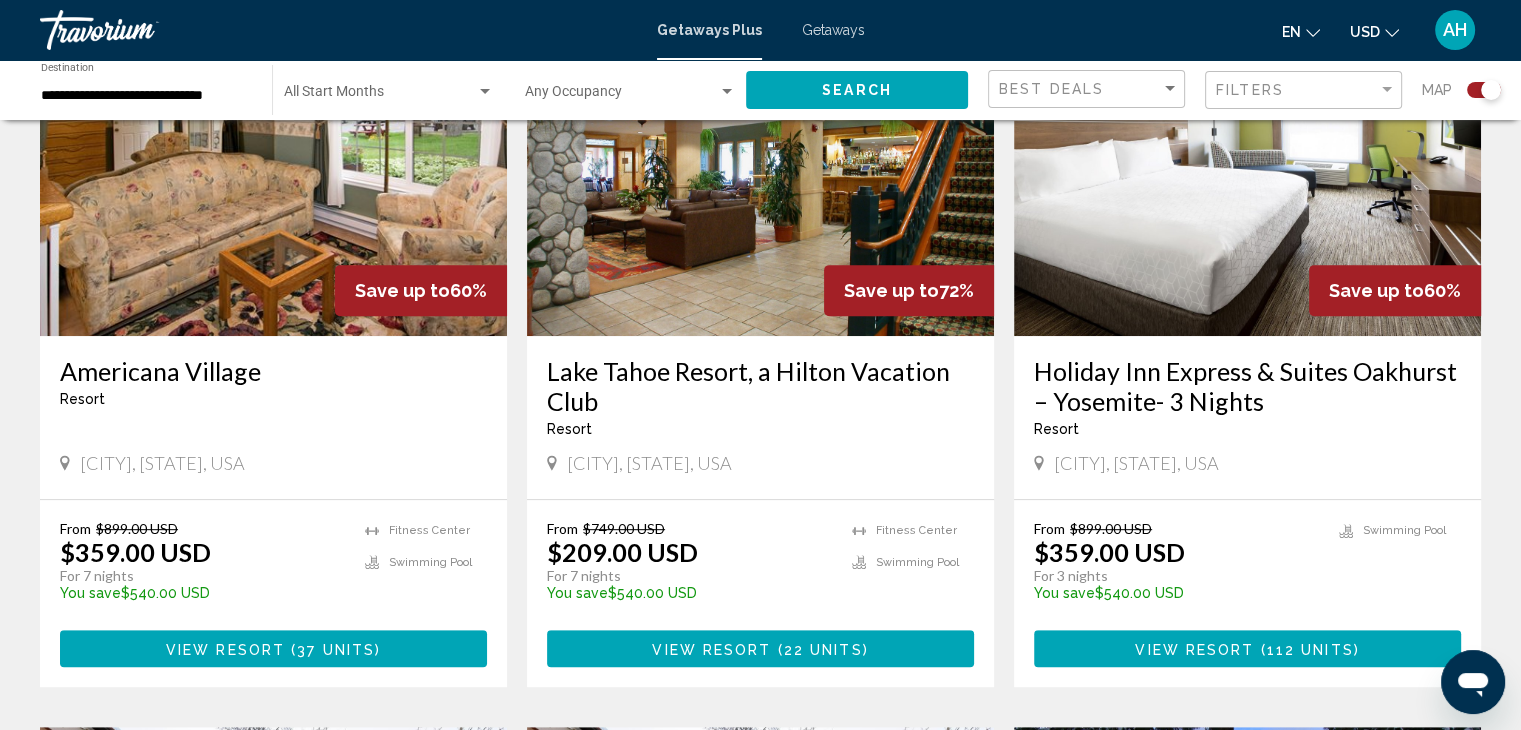 scroll, scrollTop: 816, scrollLeft: 0, axis: vertical 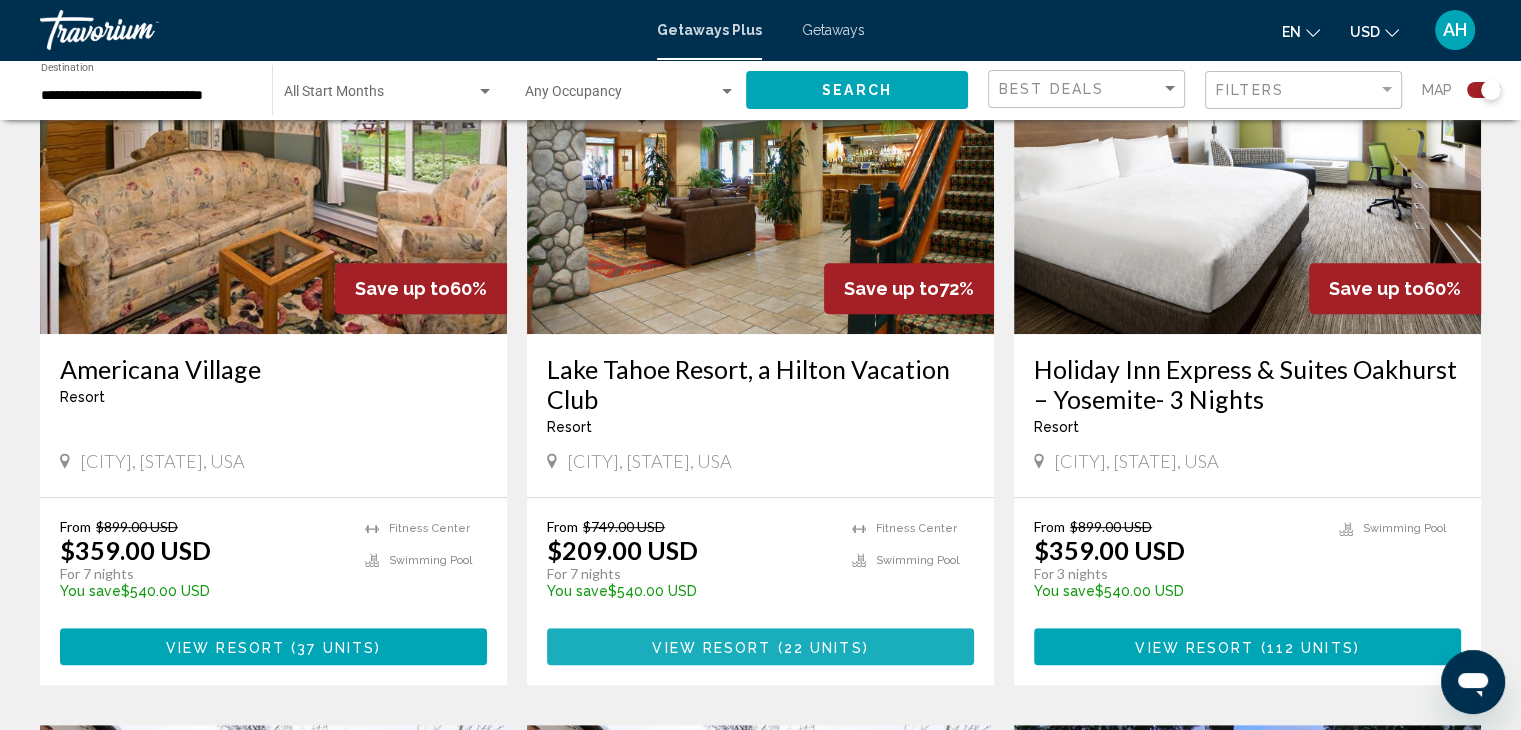 click on "( 22 units )" at bounding box center [819, 647] 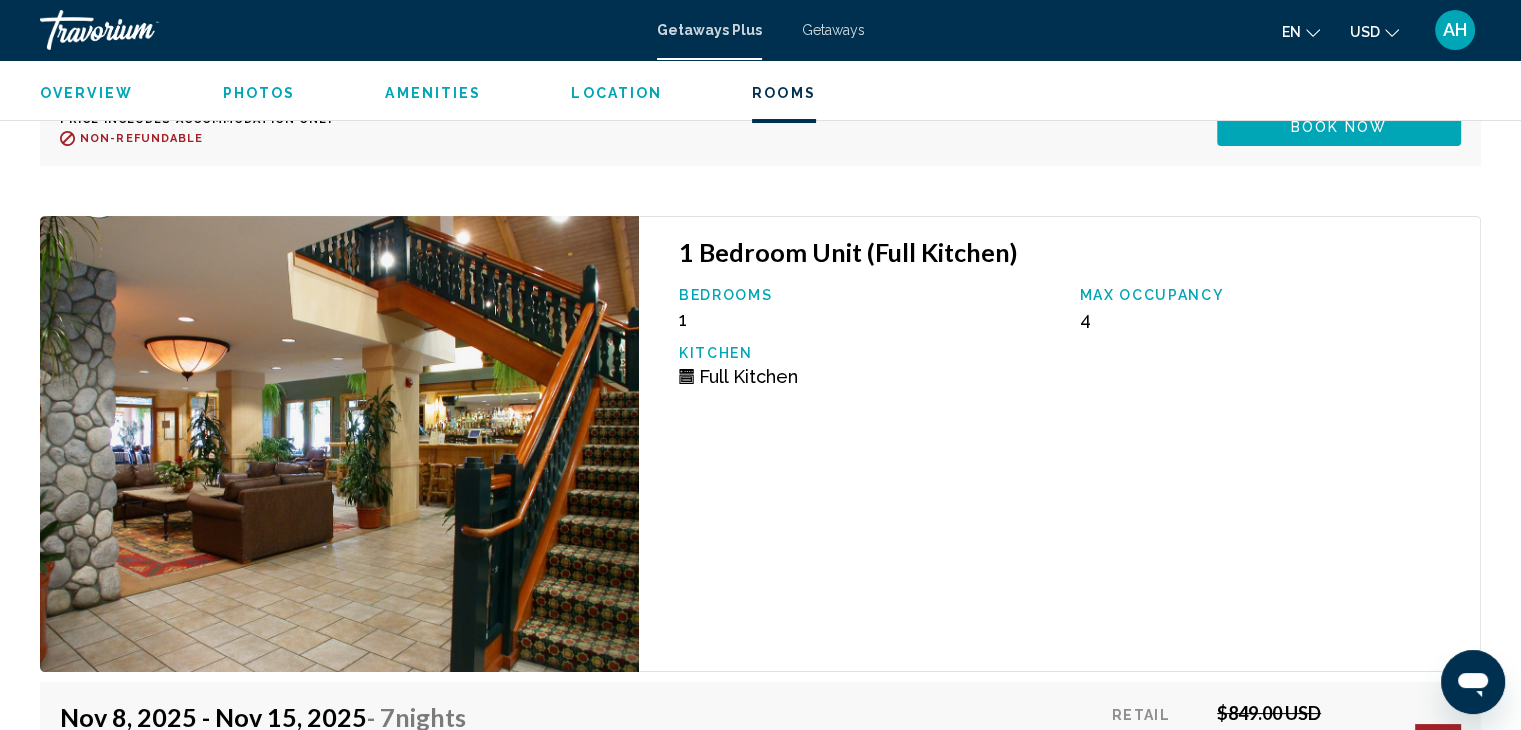 scroll, scrollTop: 7685, scrollLeft: 0, axis: vertical 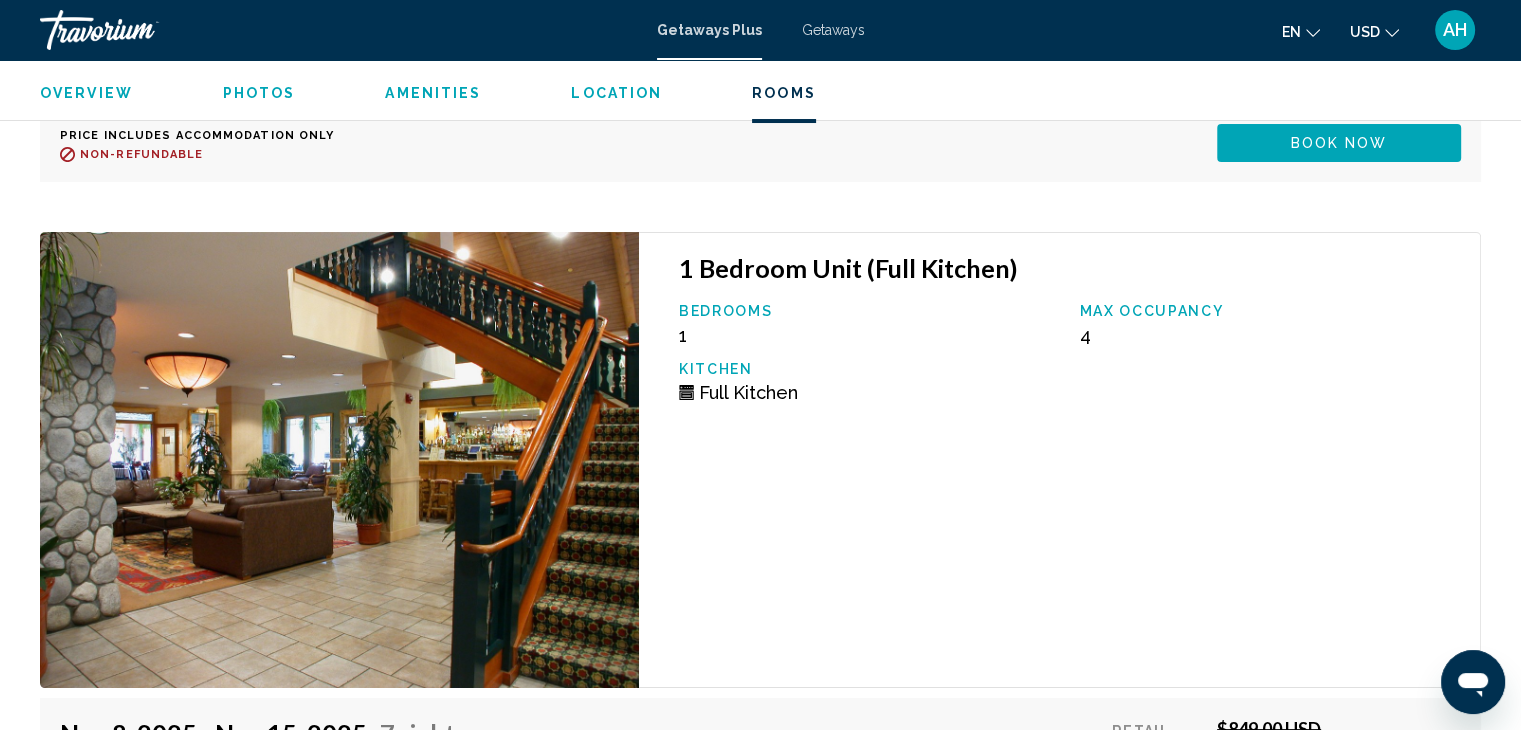 click at bounding box center [339, -3857] 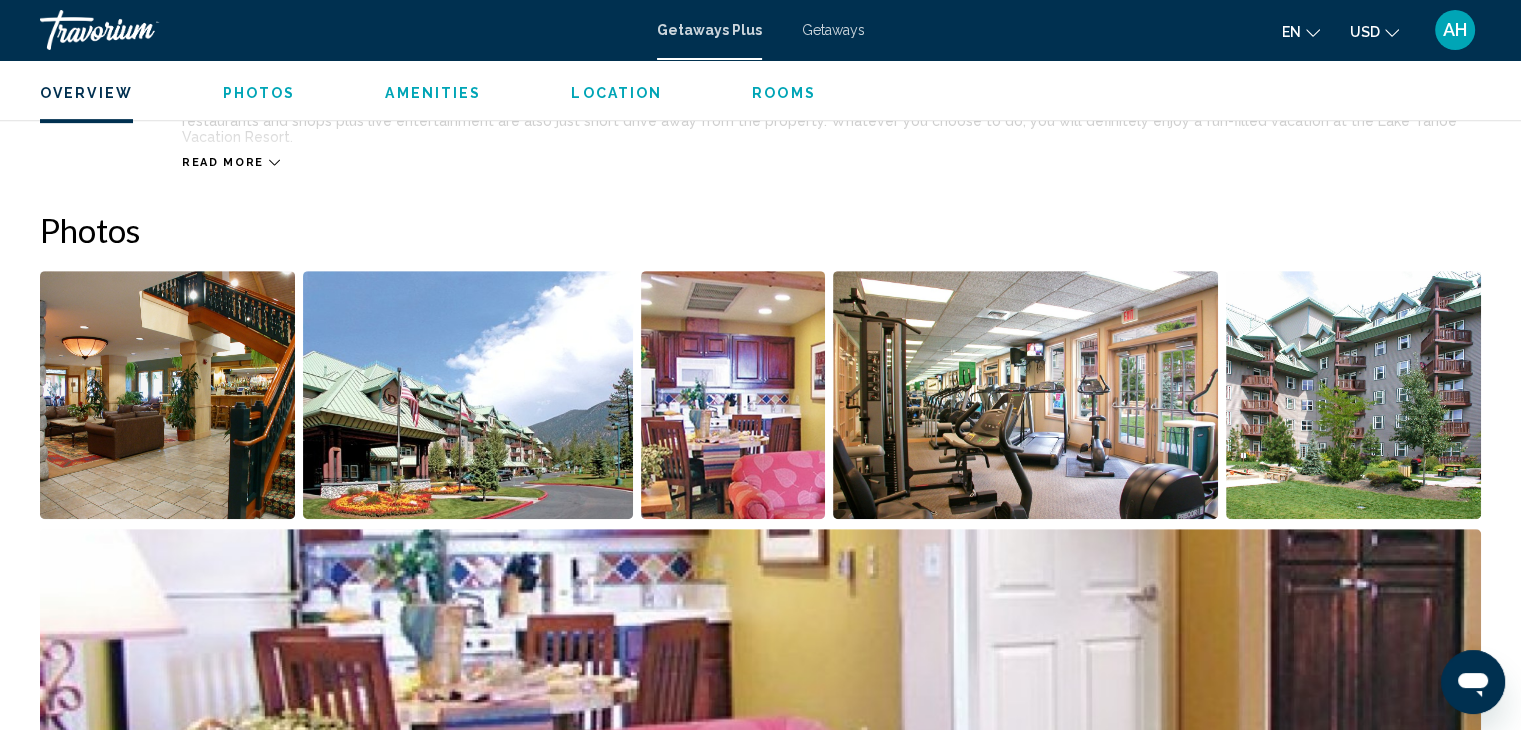 scroll, scrollTop: 861, scrollLeft: 0, axis: vertical 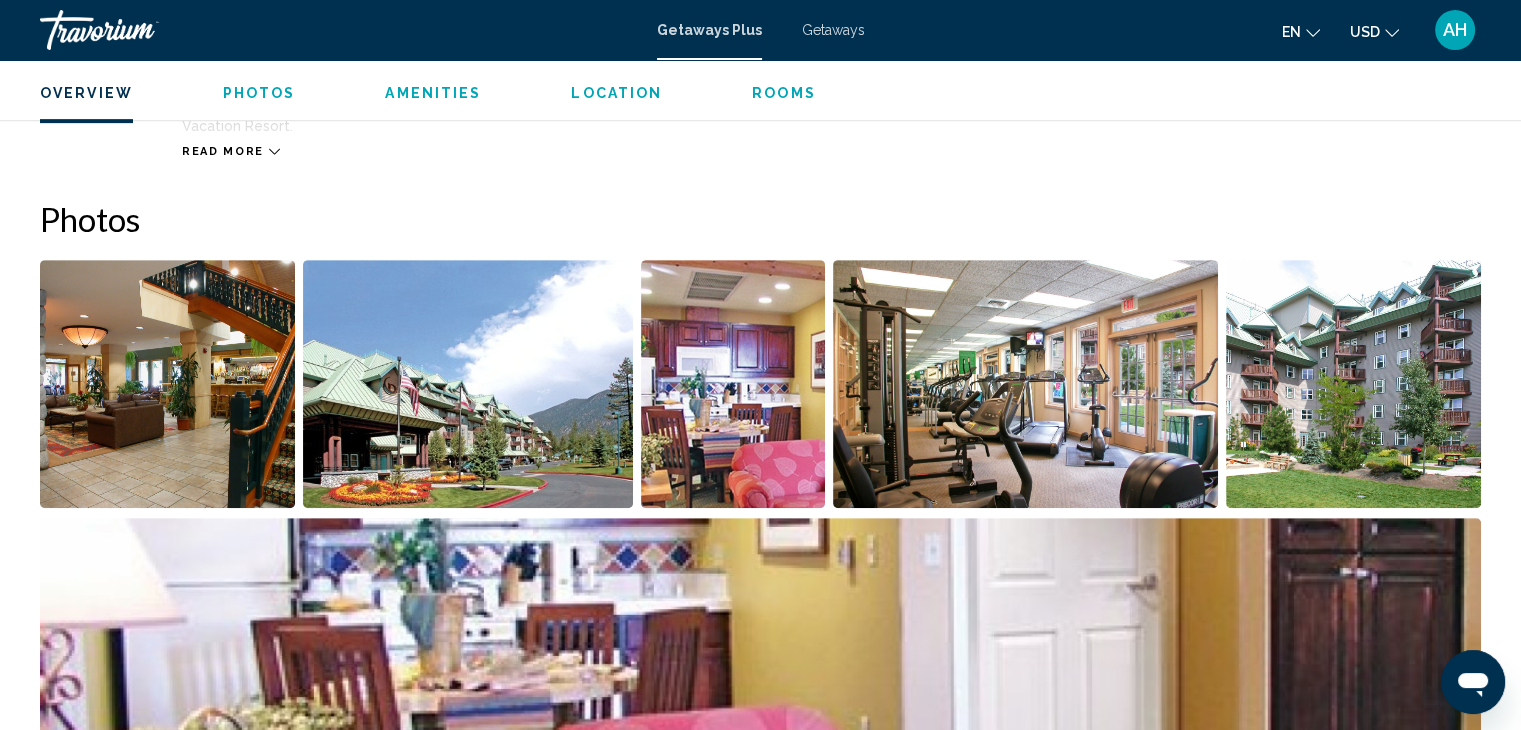 click at bounding box center [167, 384] 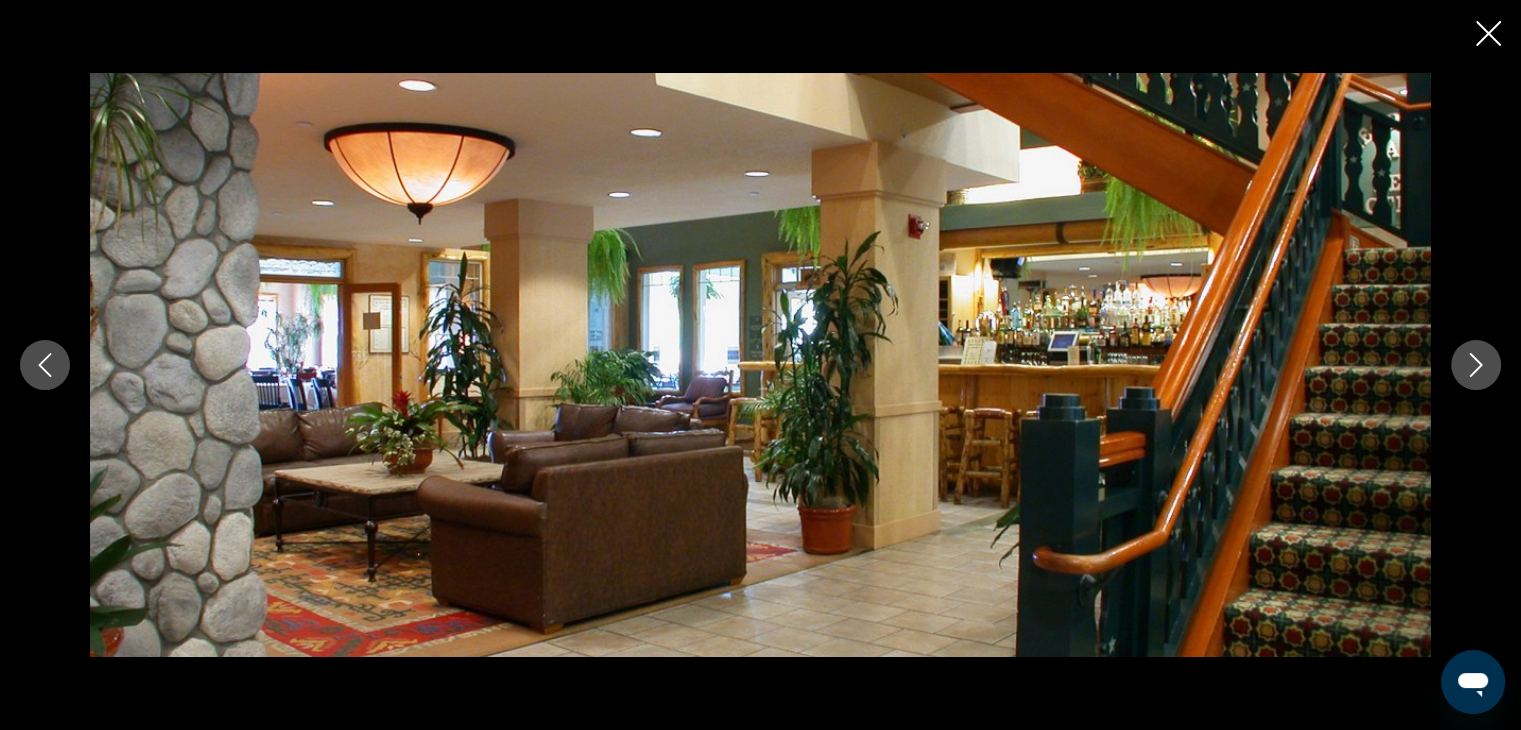 click 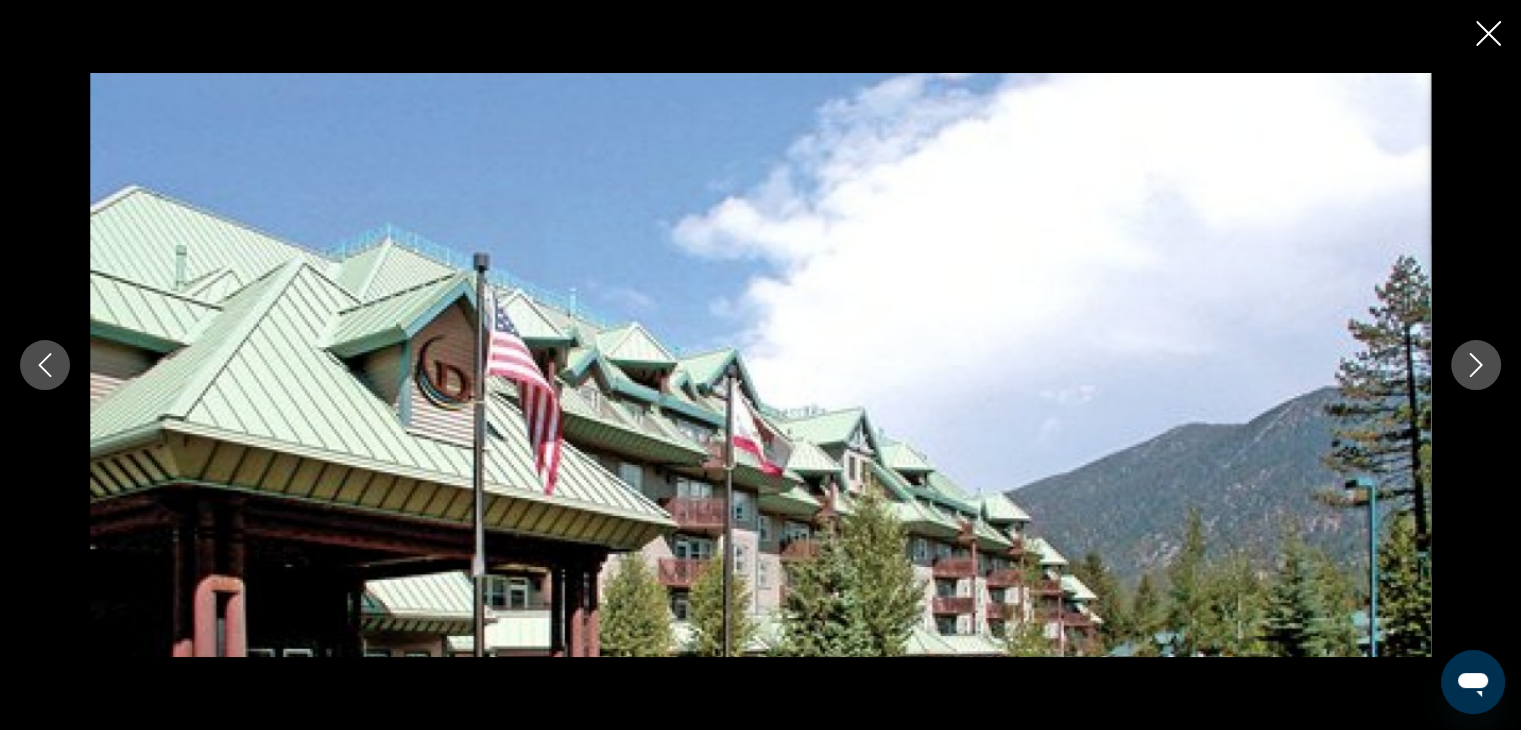 click 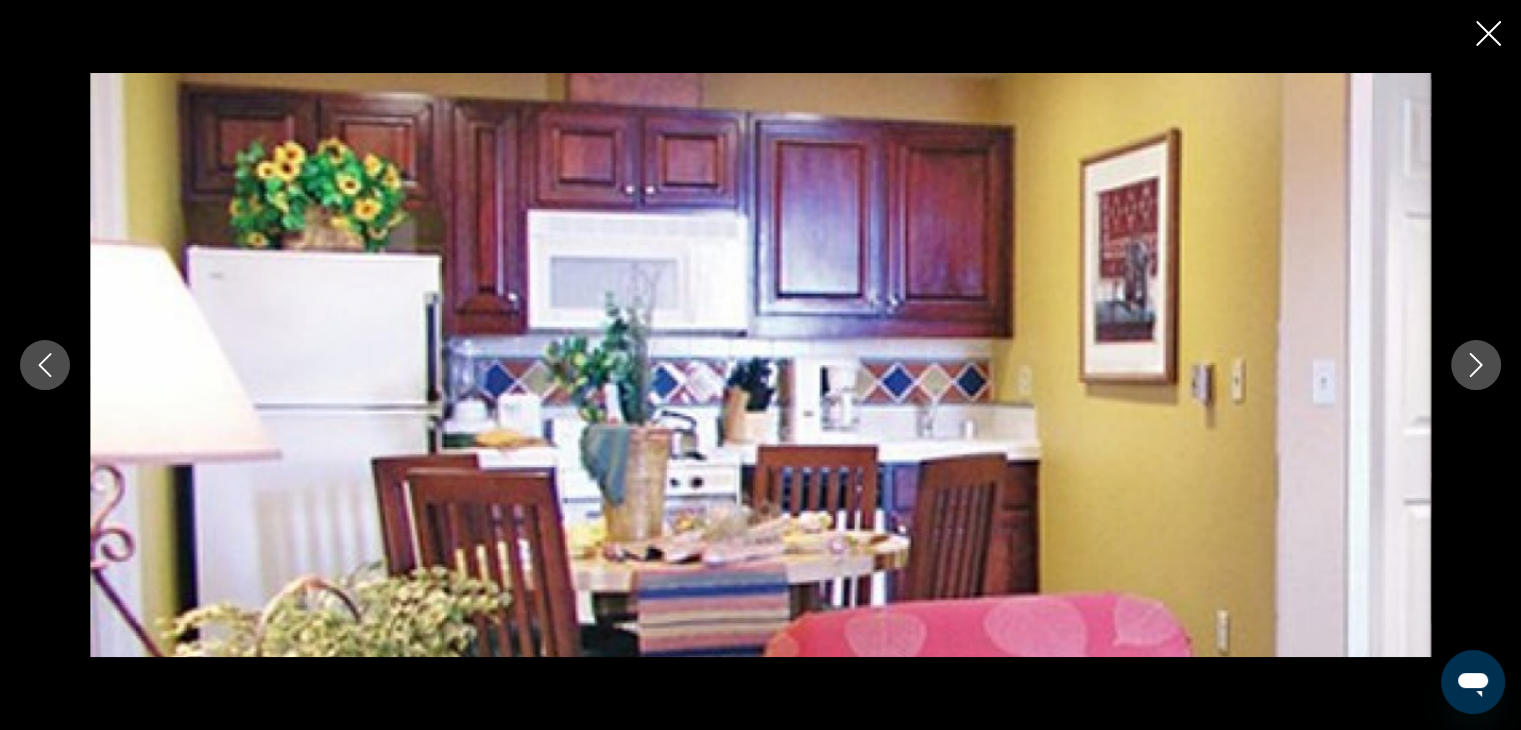 click 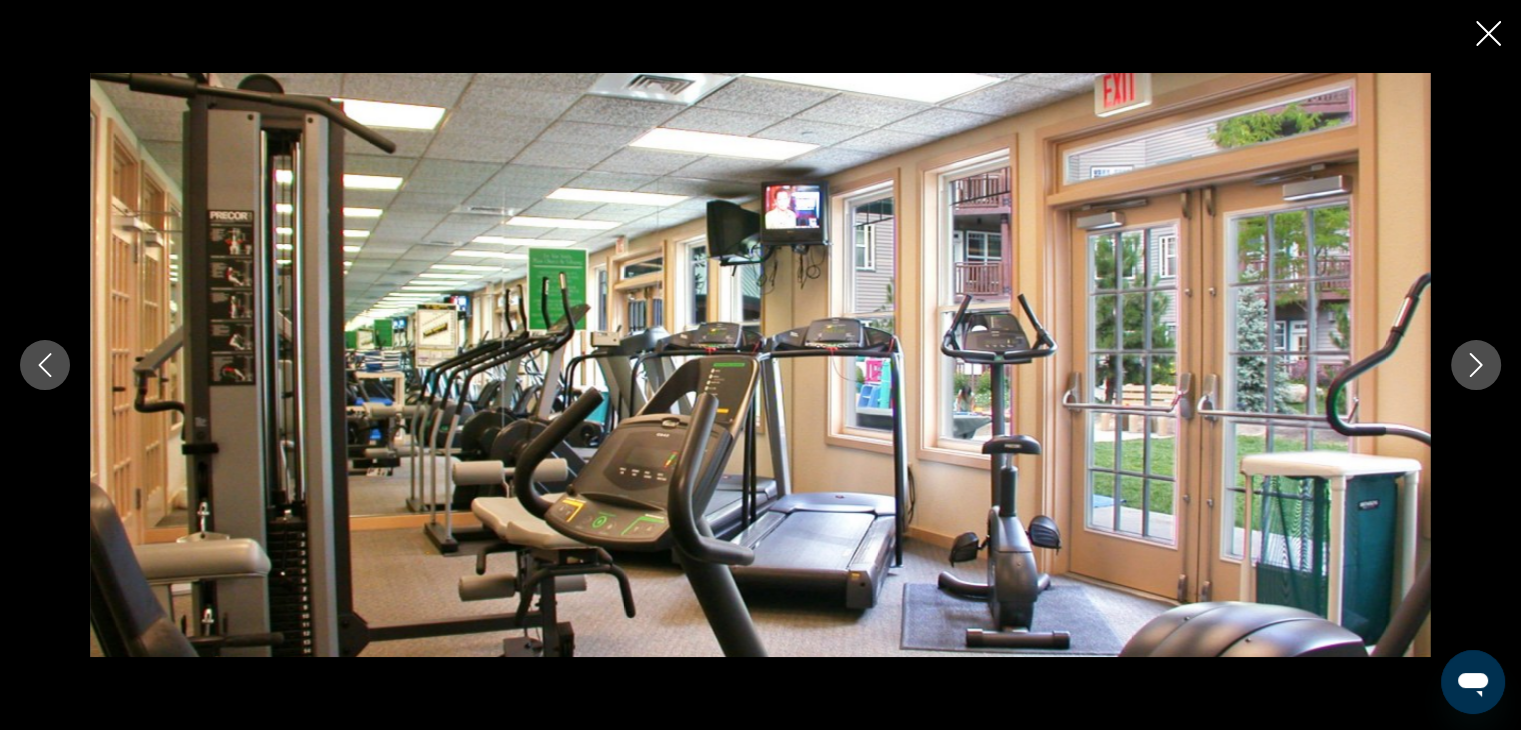 click 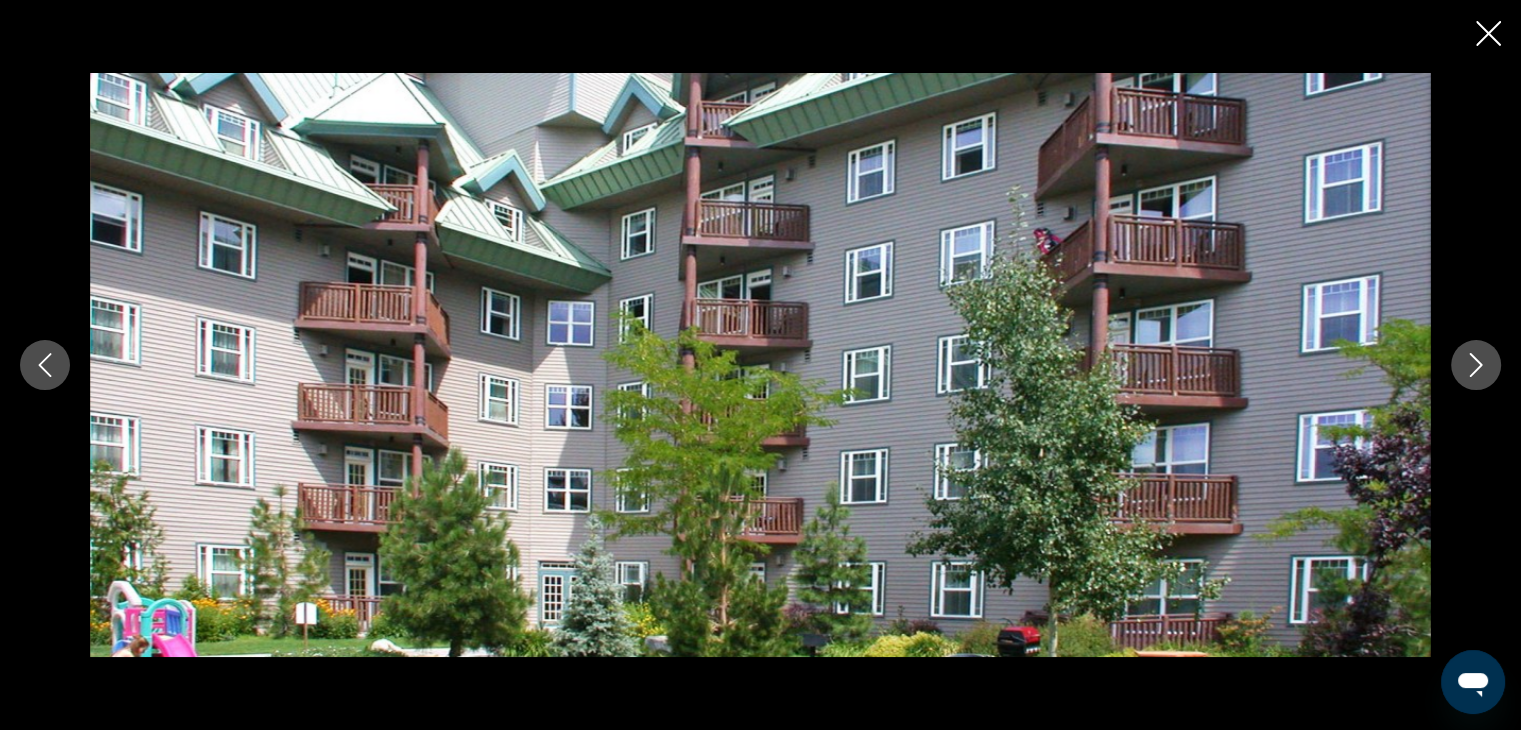 click 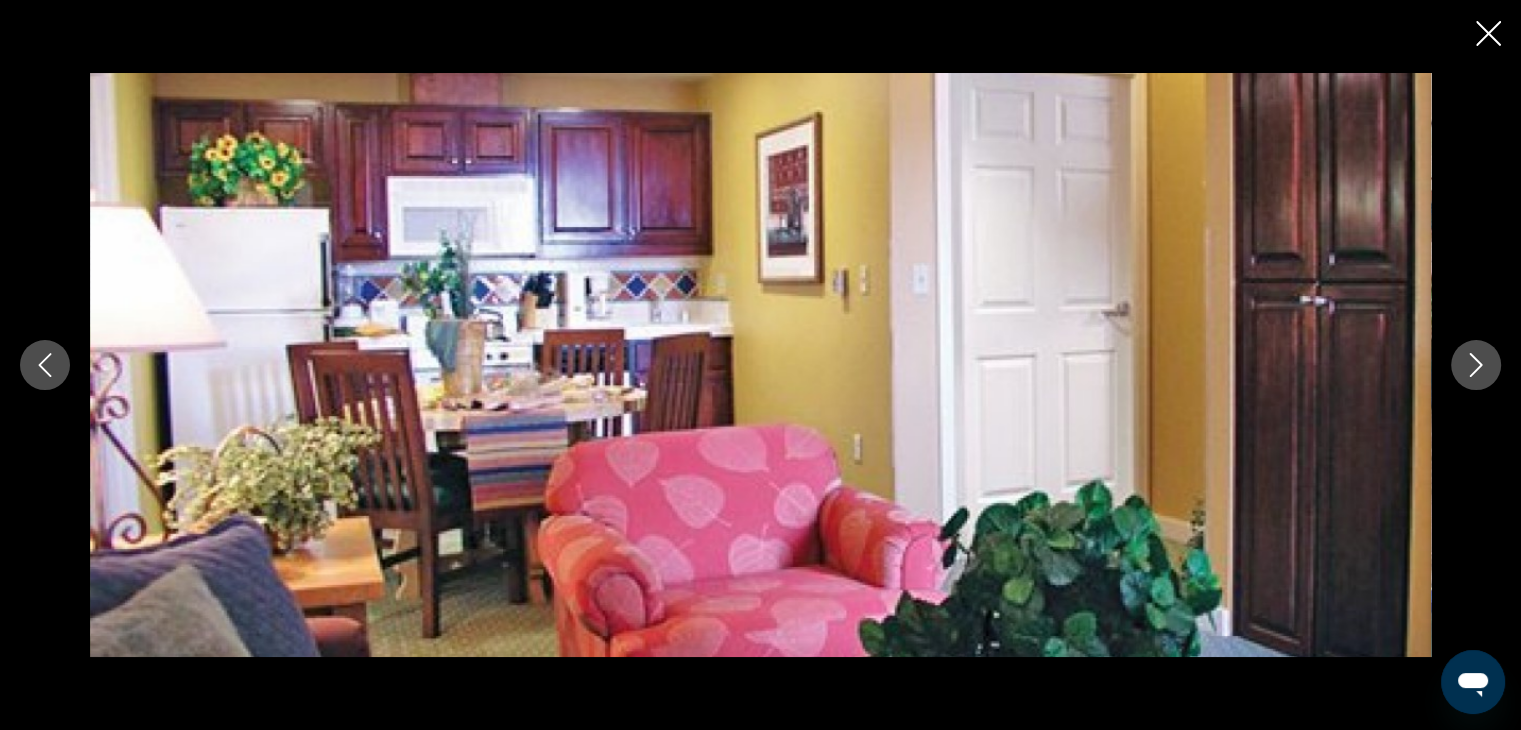 click 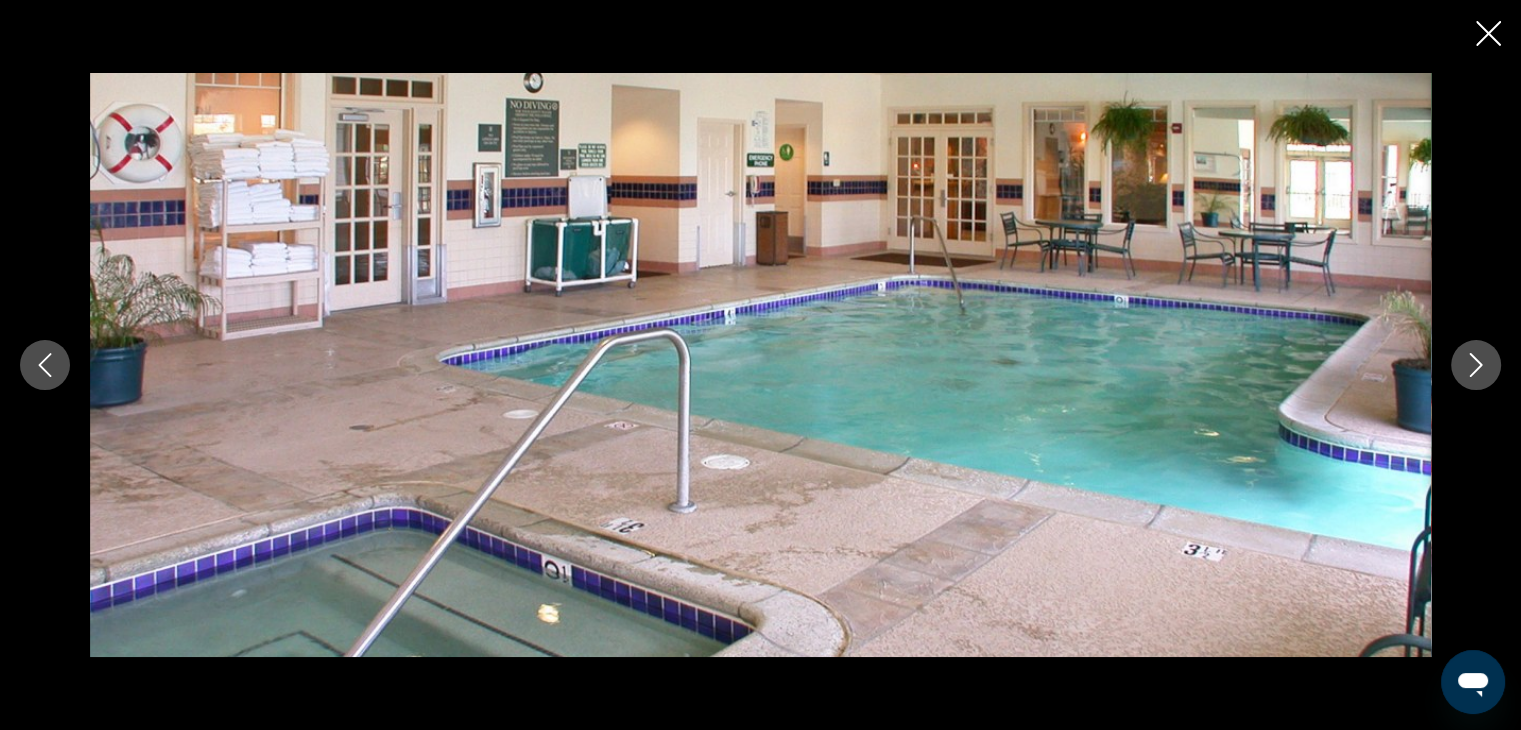 click 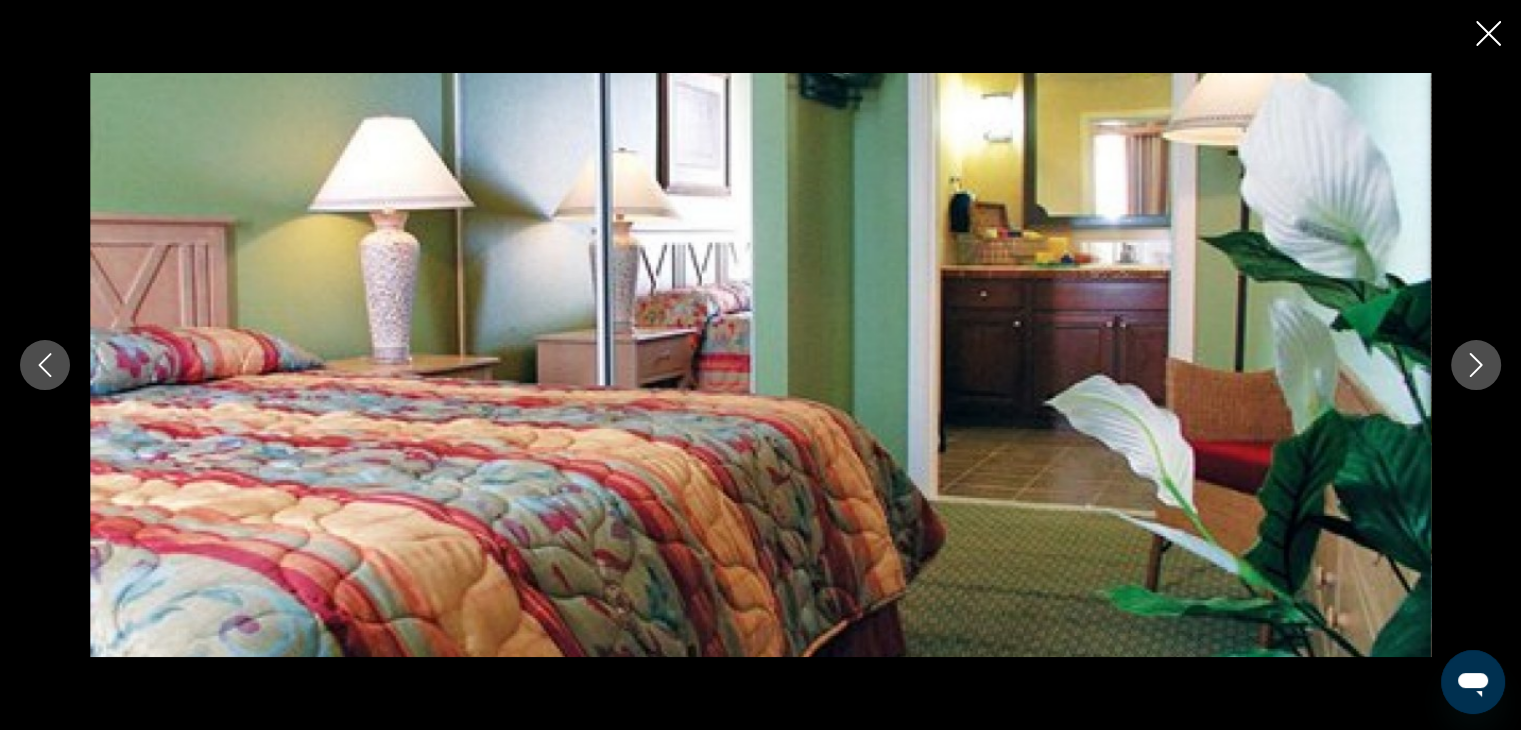 click 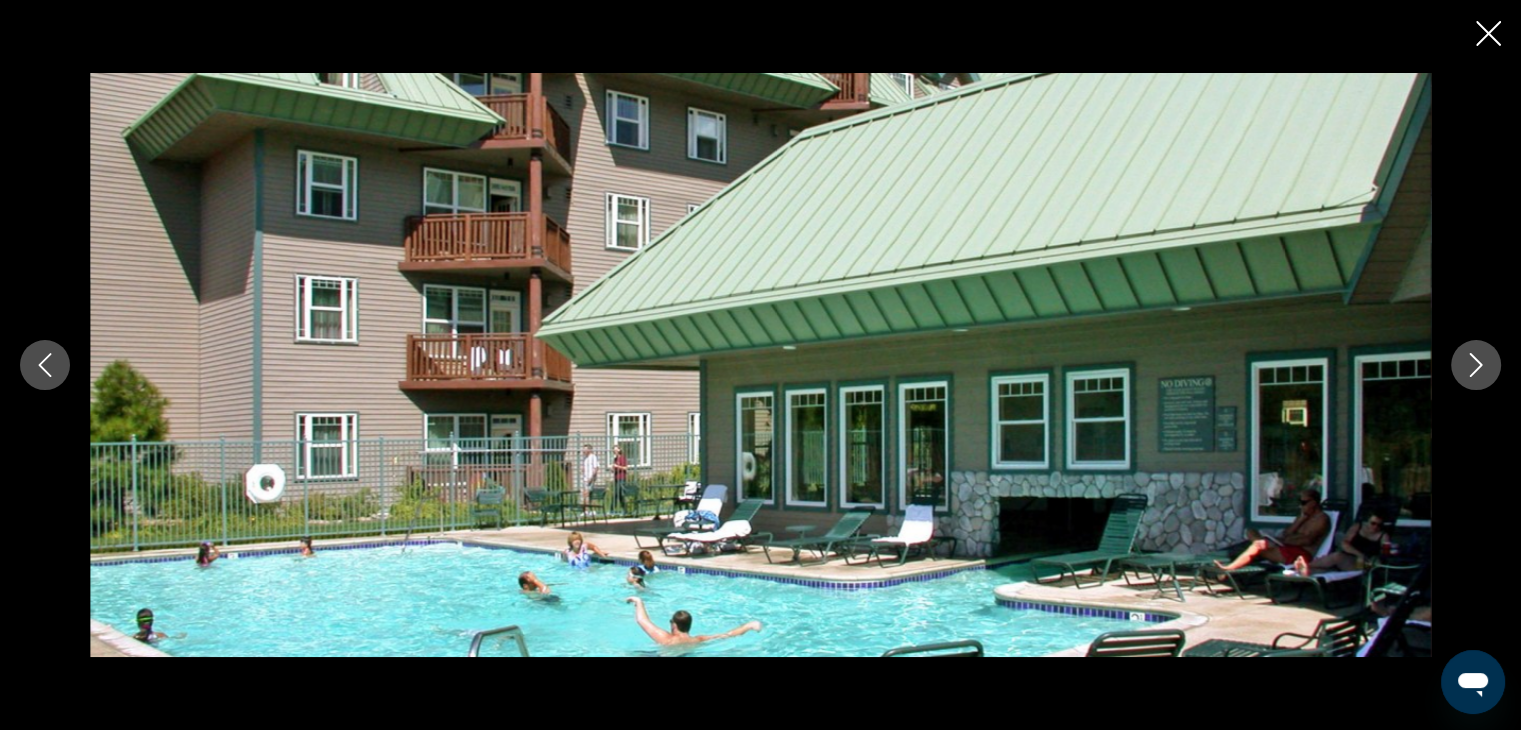 click 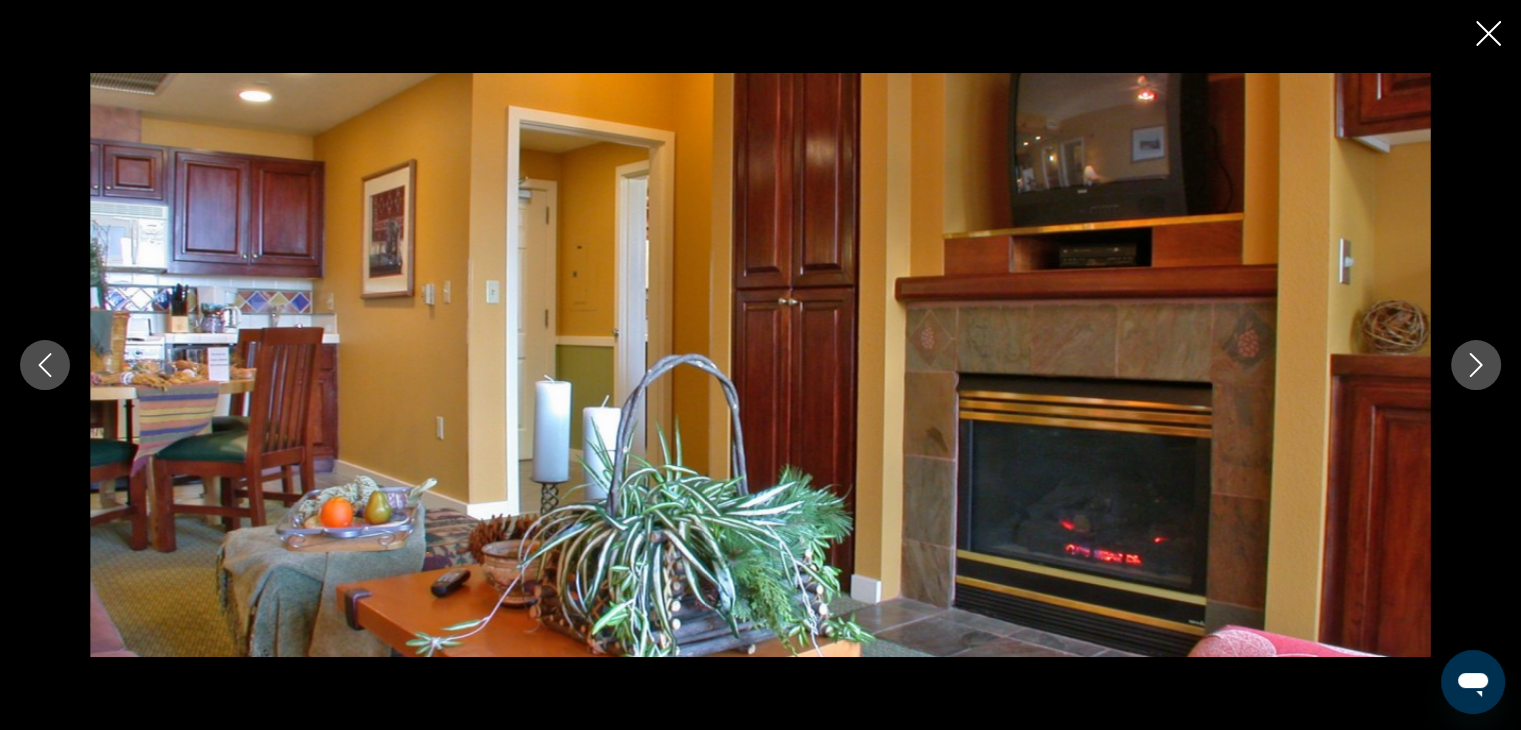 click 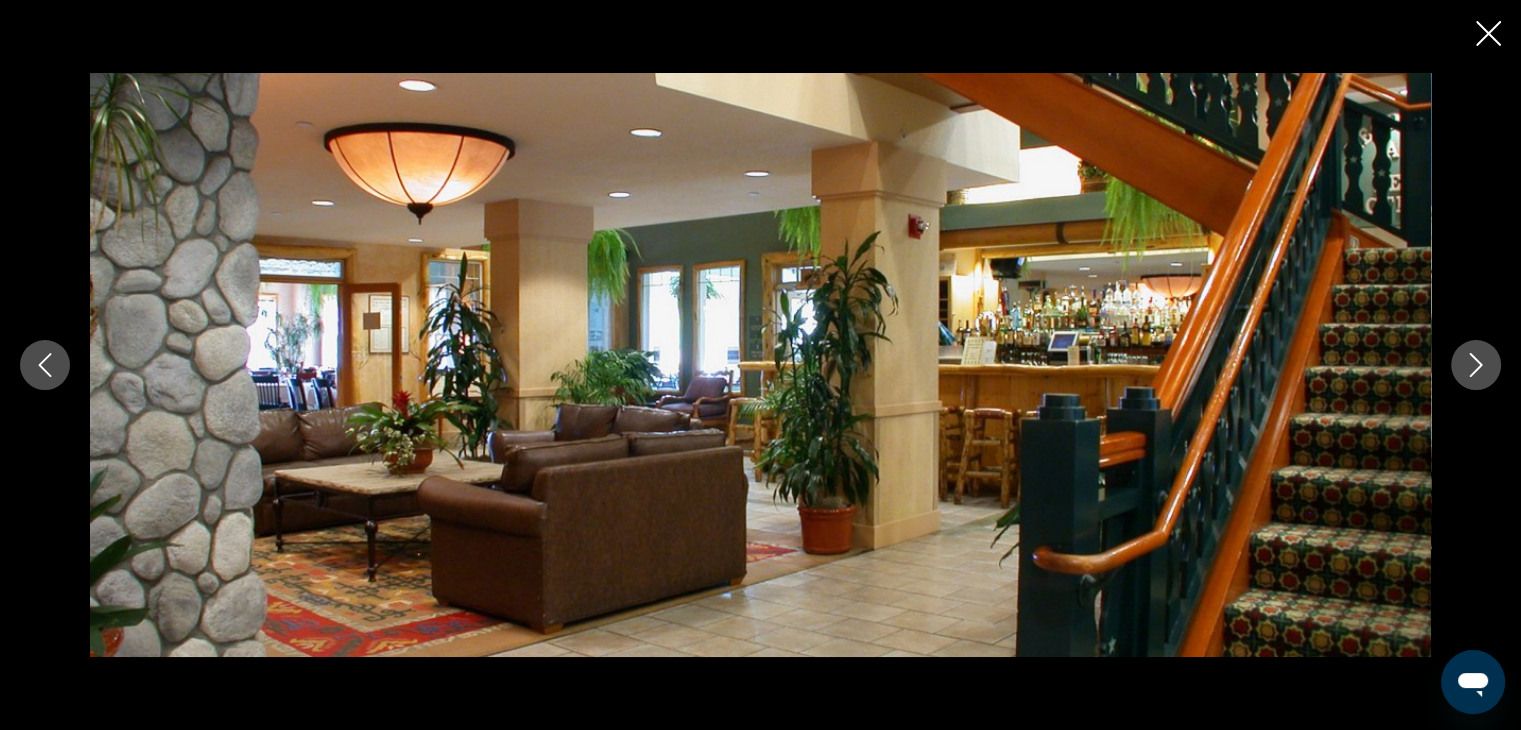 click 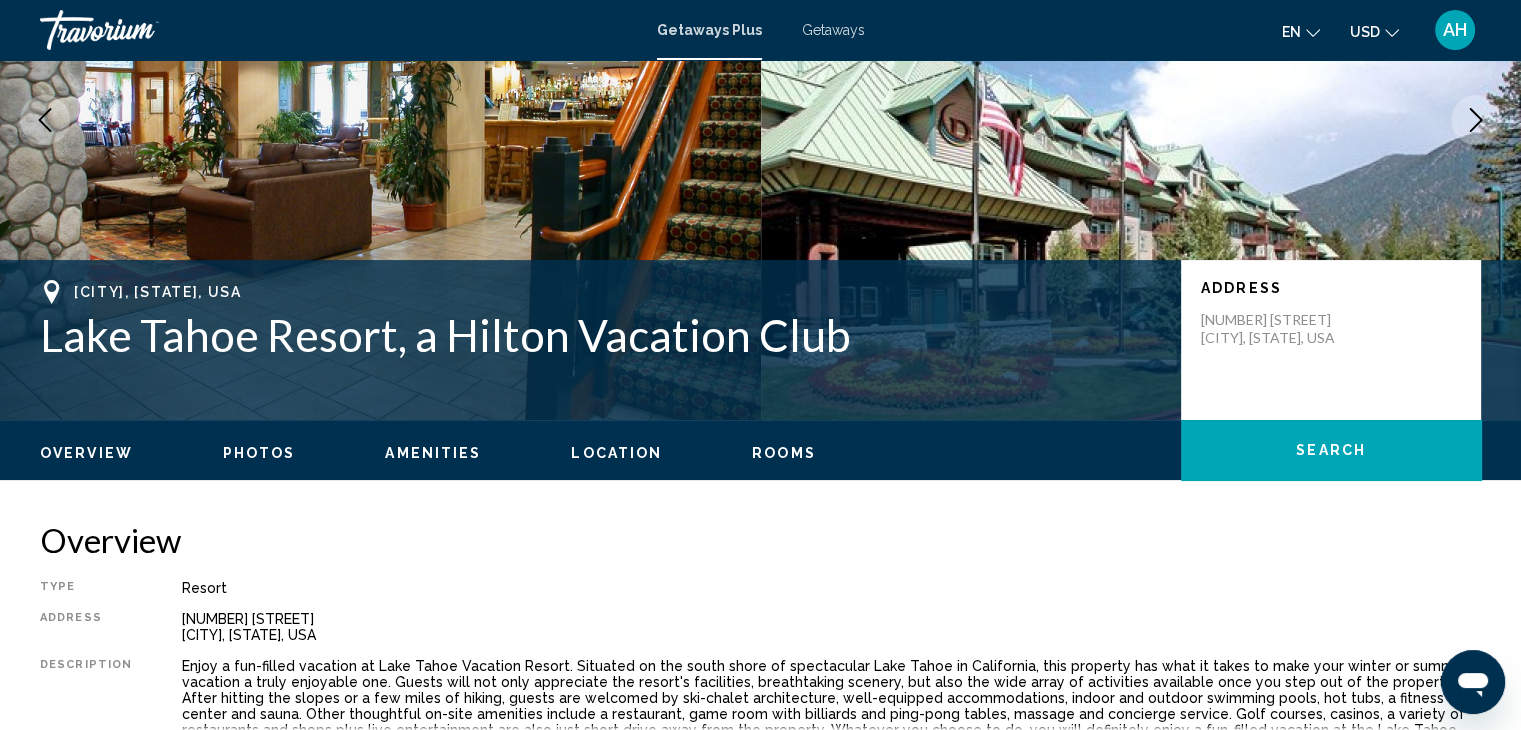 scroll, scrollTop: 240, scrollLeft: 0, axis: vertical 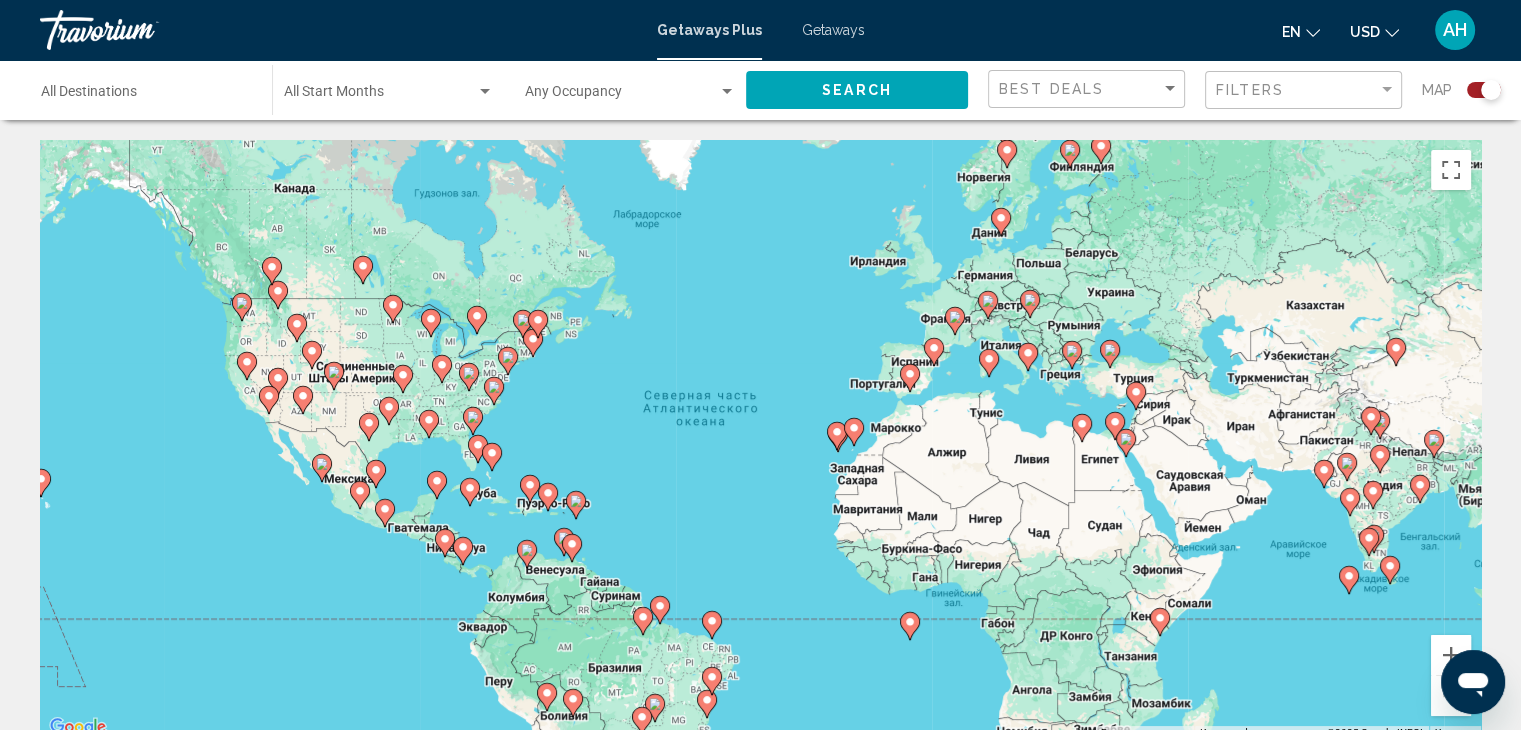 click 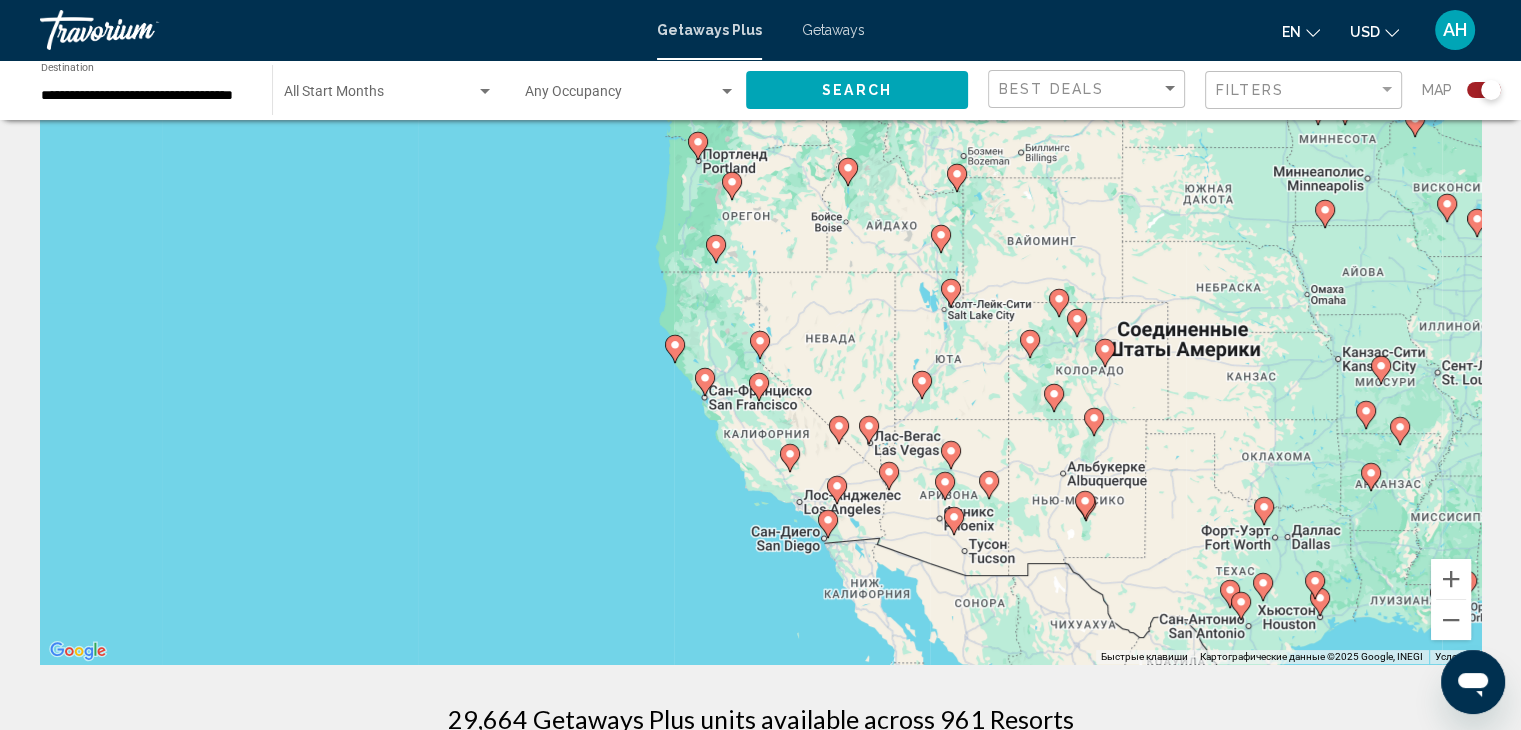 scroll, scrollTop: 80, scrollLeft: 0, axis: vertical 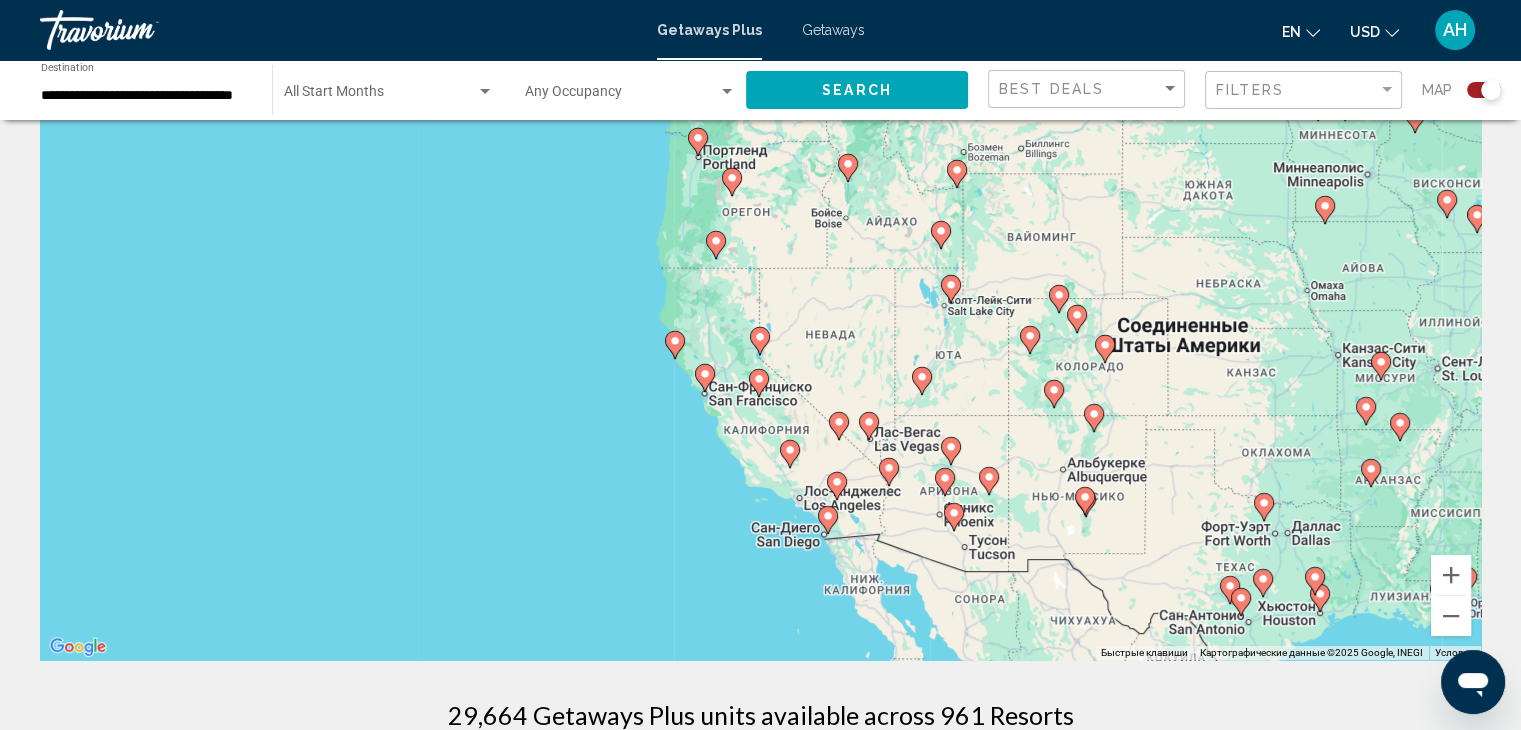 click 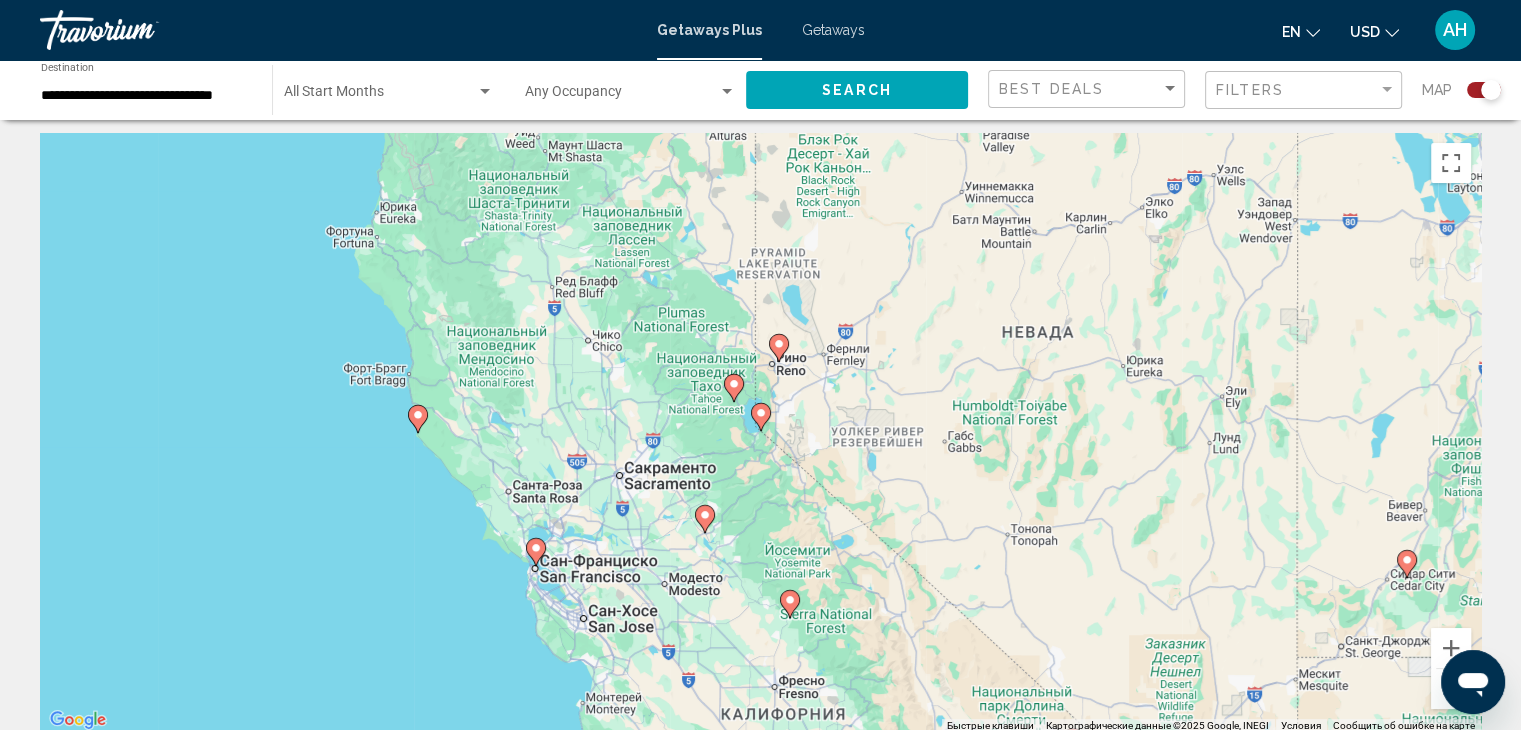 scroll, scrollTop: 0, scrollLeft: 0, axis: both 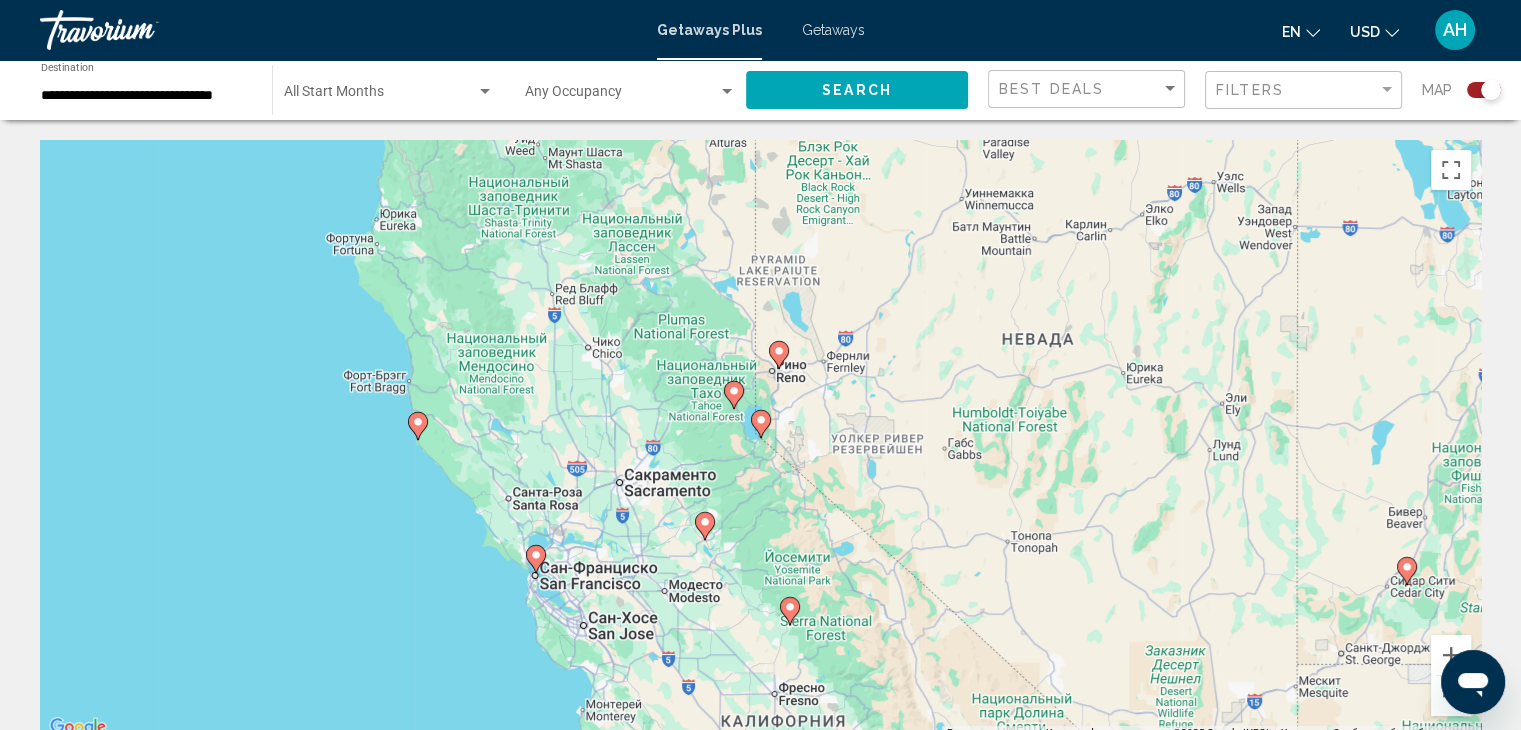 click 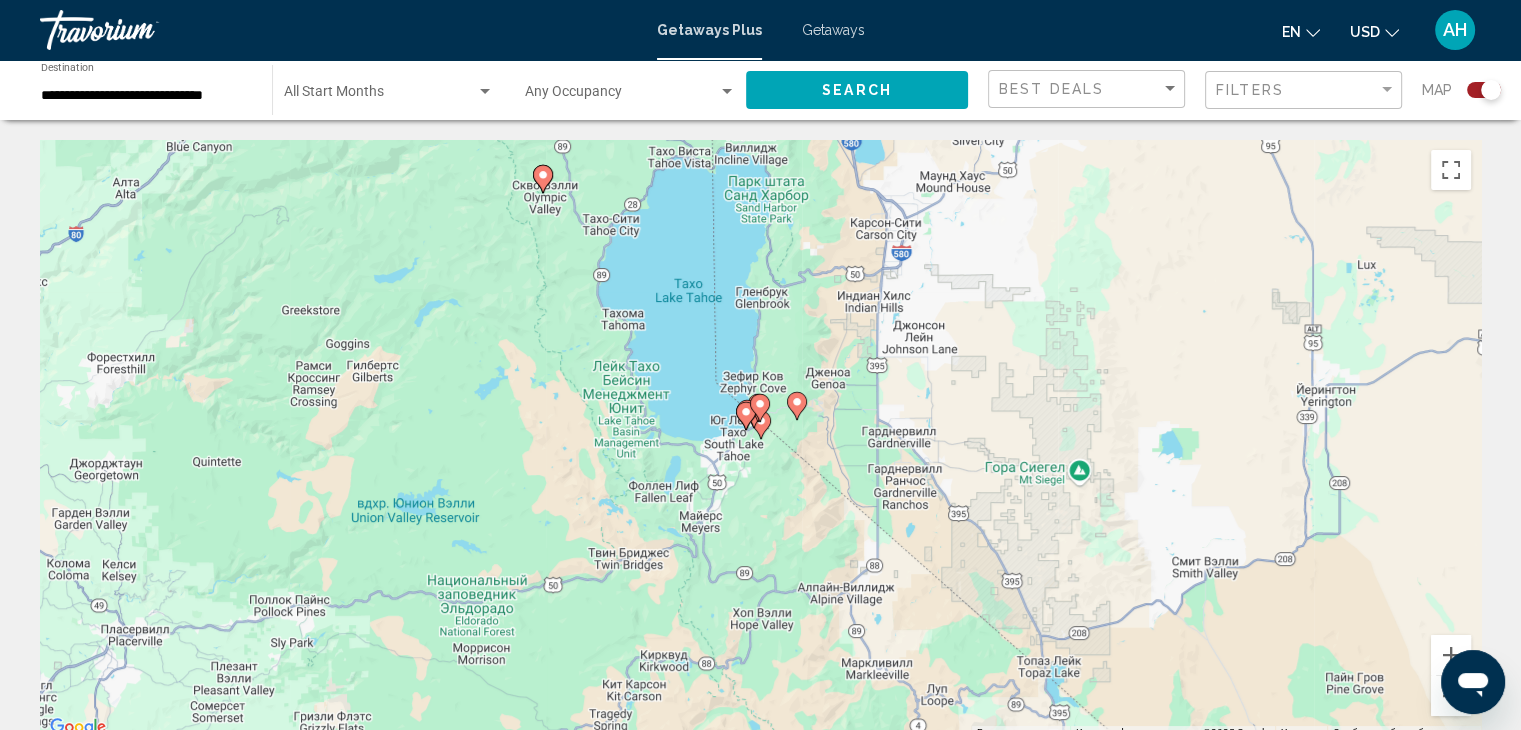 click 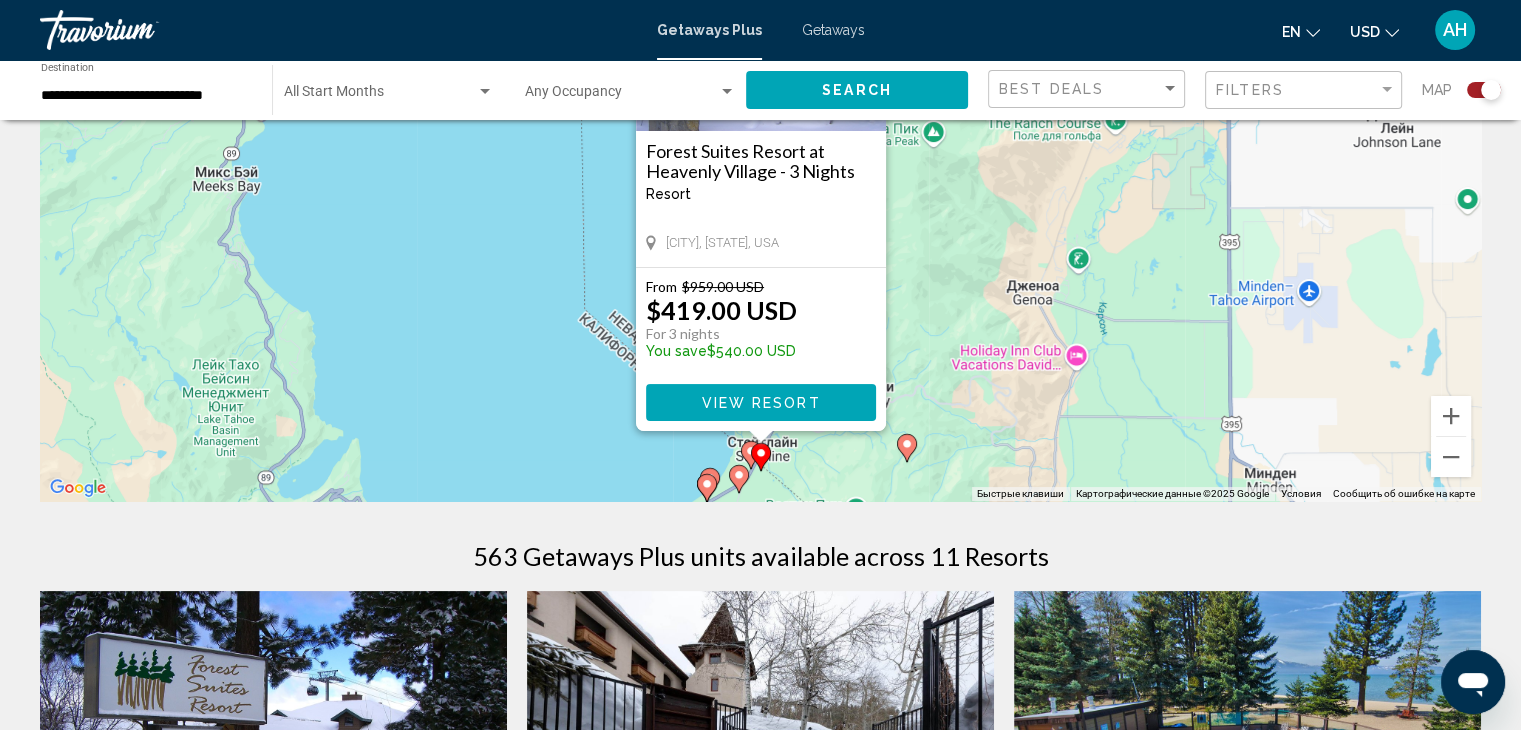 scroll, scrollTop: 240, scrollLeft: 0, axis: vertical 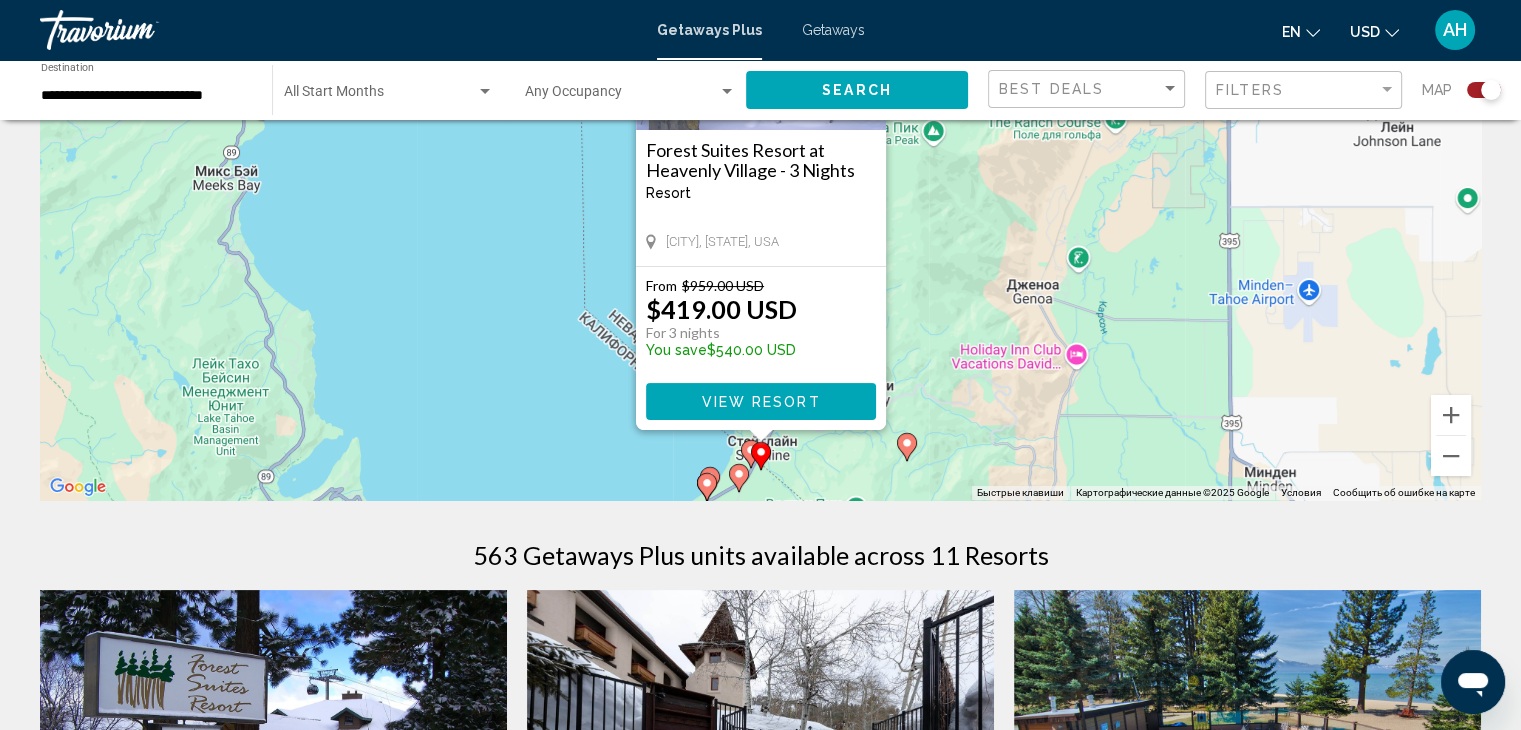 click 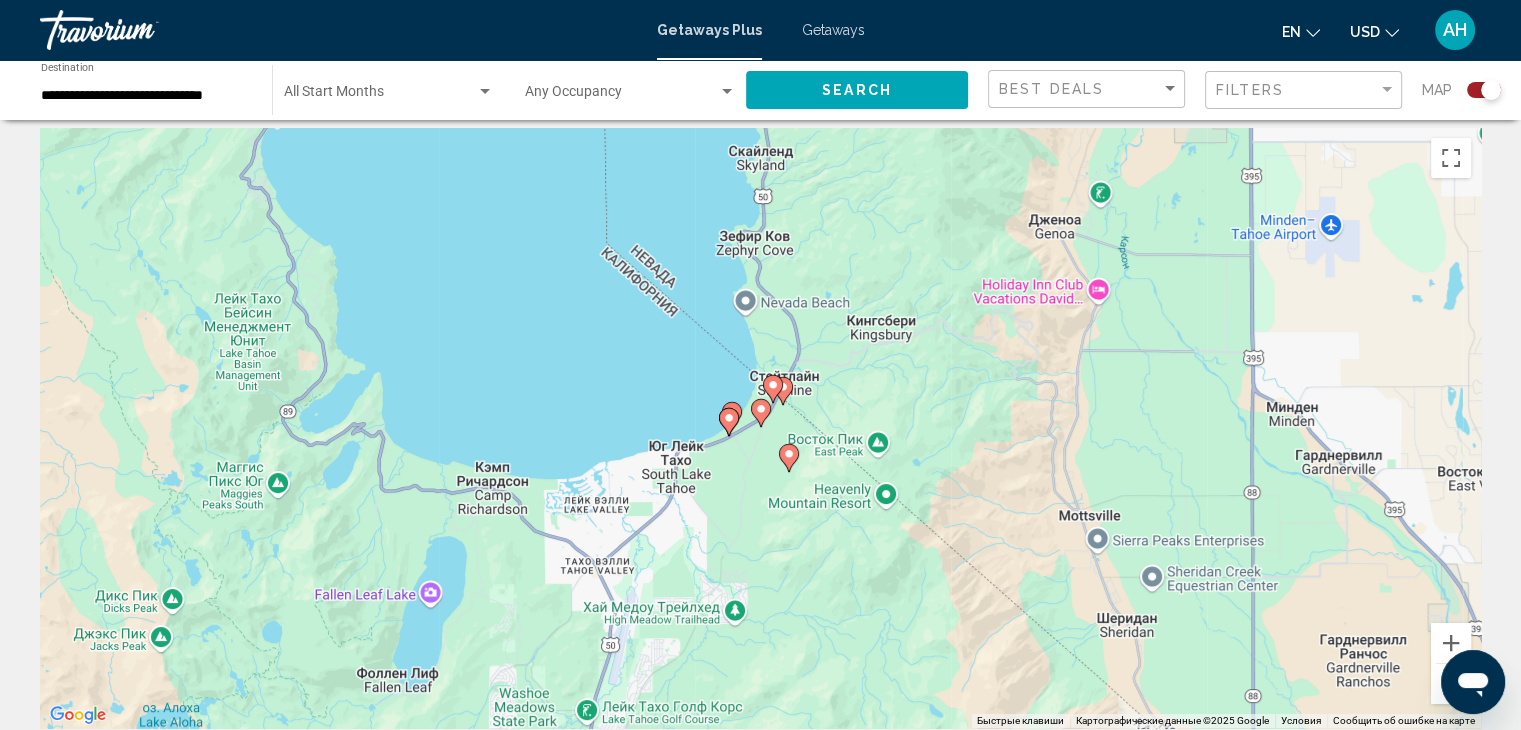scroll, scrollTop: 12, scrollLeft: 0, axis: vertical 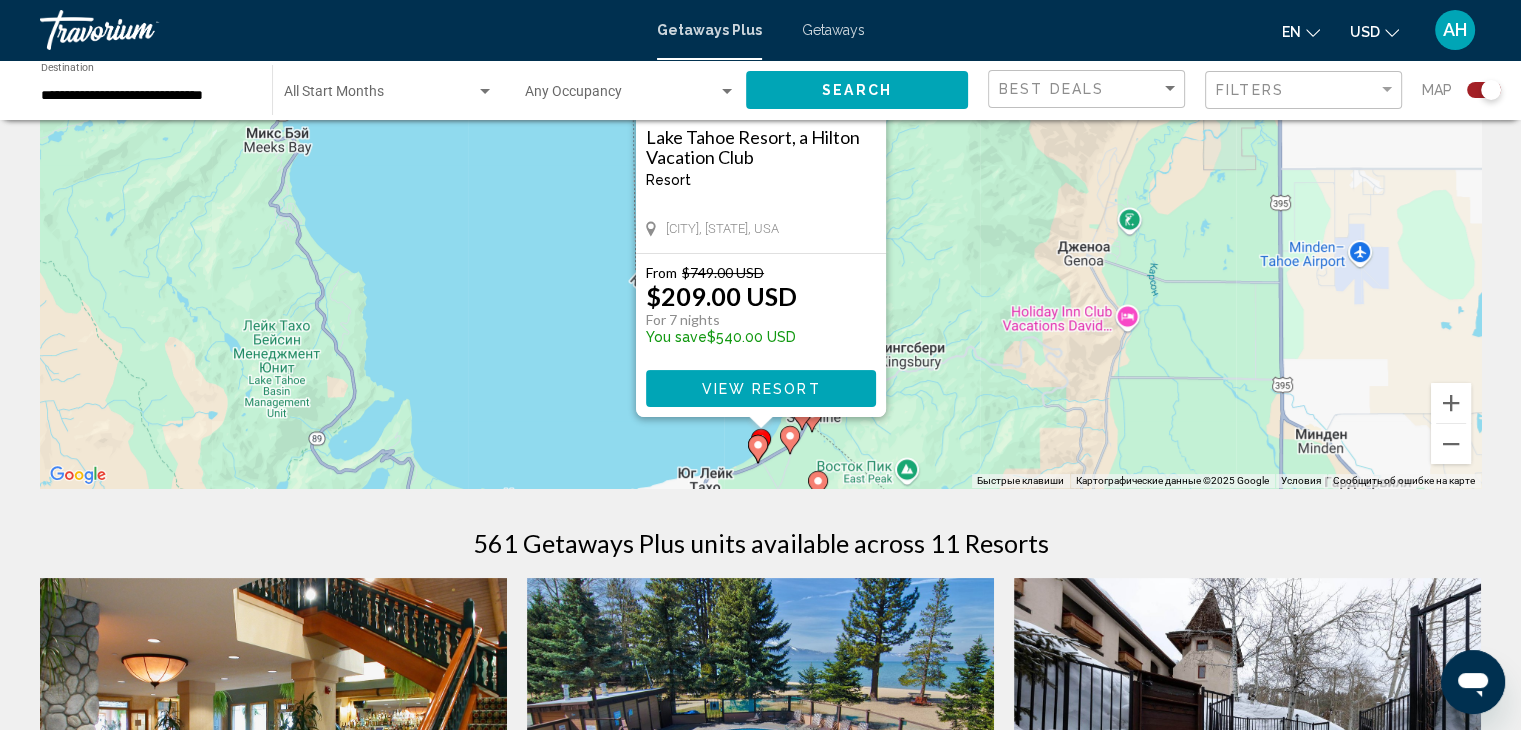 click 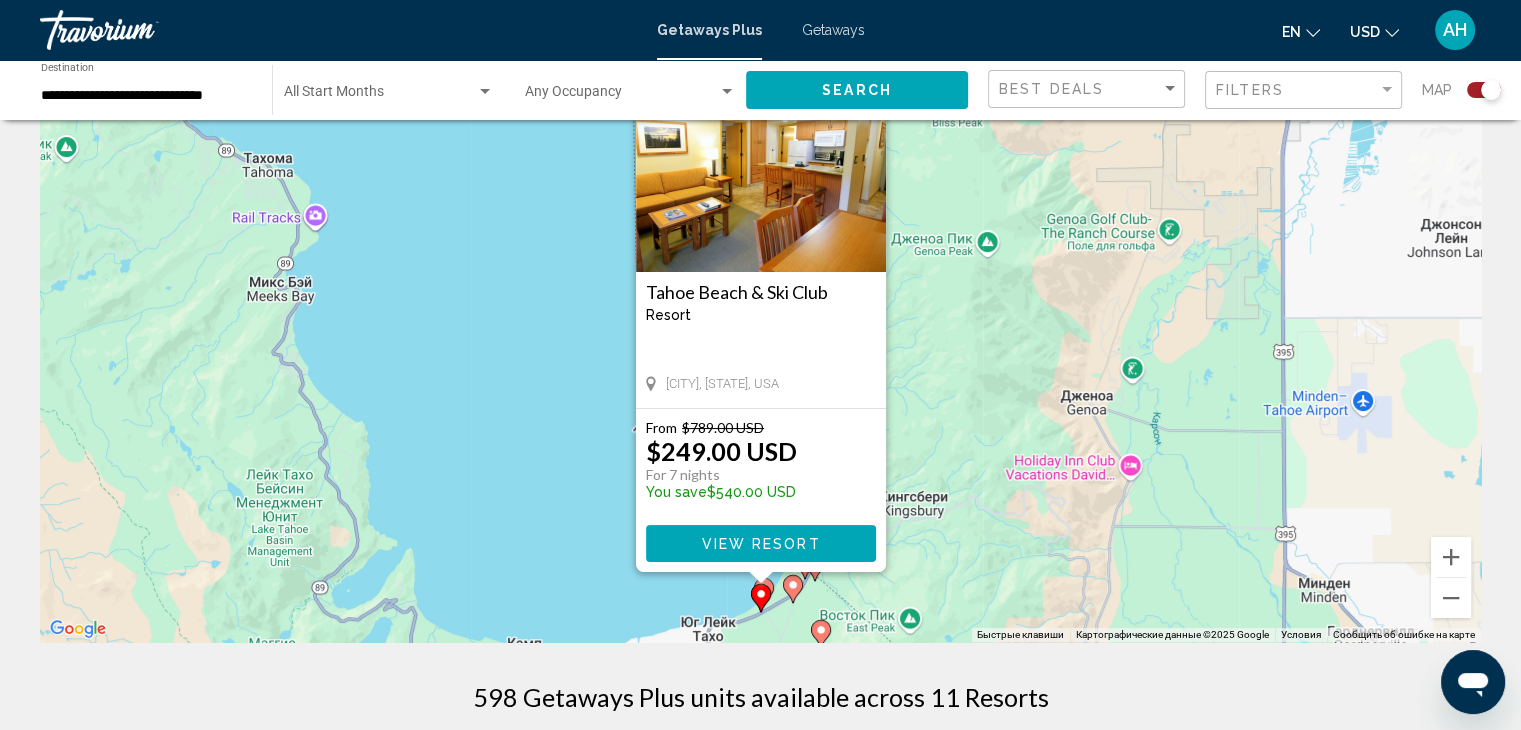 scroll, scrollTop: 96, scrollLeft: 0, axis: vertical 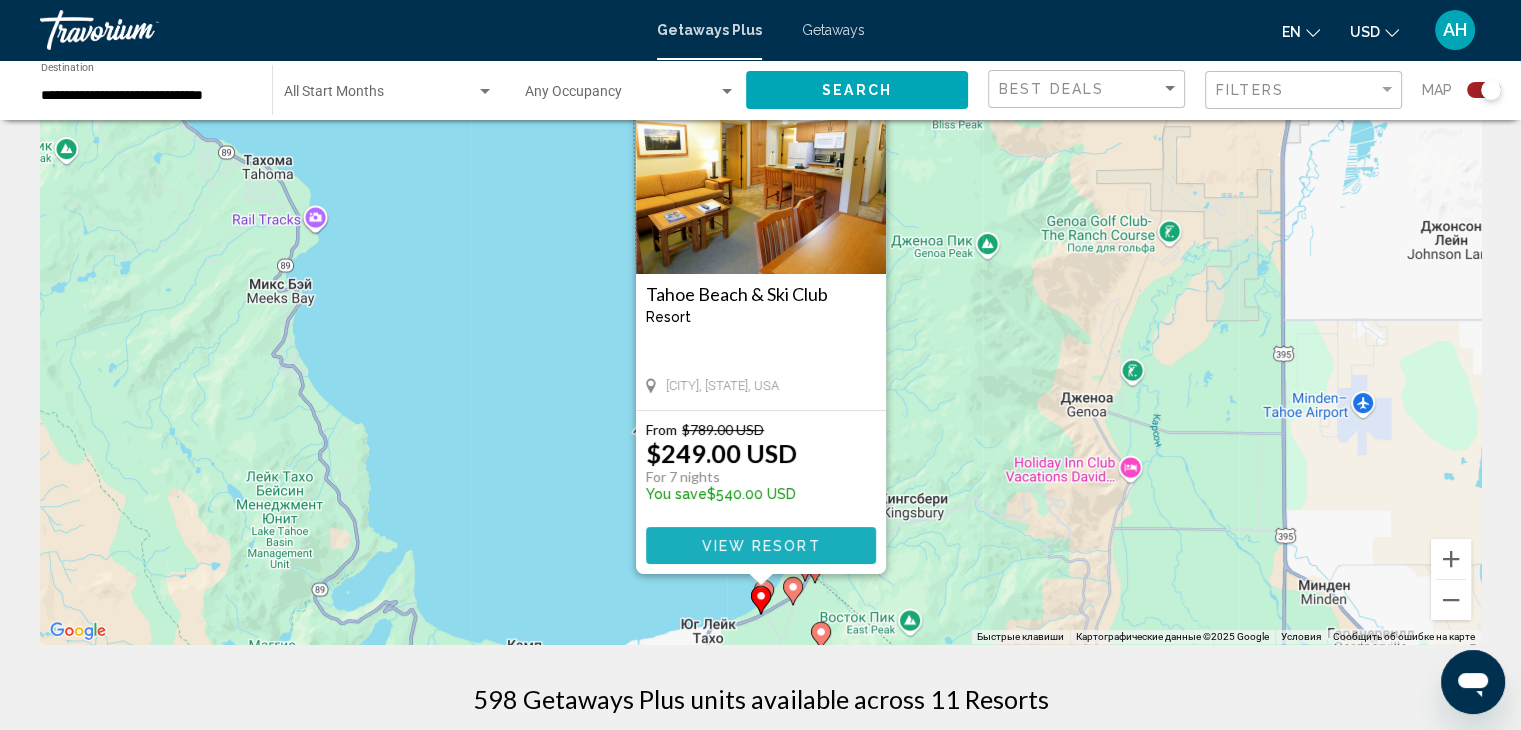 click on "View Resort" at bounding box center [760, 546] 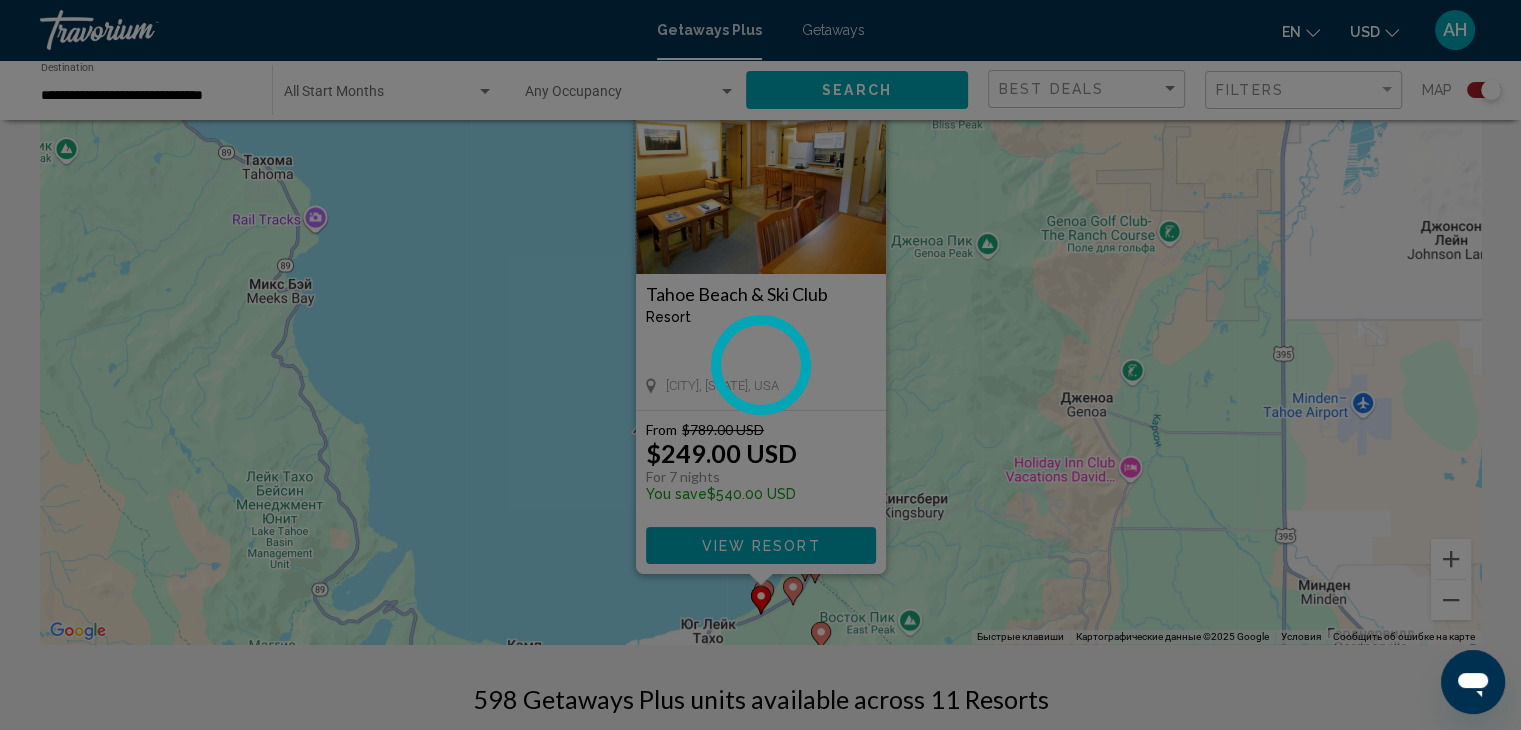 scroll, scrollTop: 0, scrollLeft: 0, axis: both 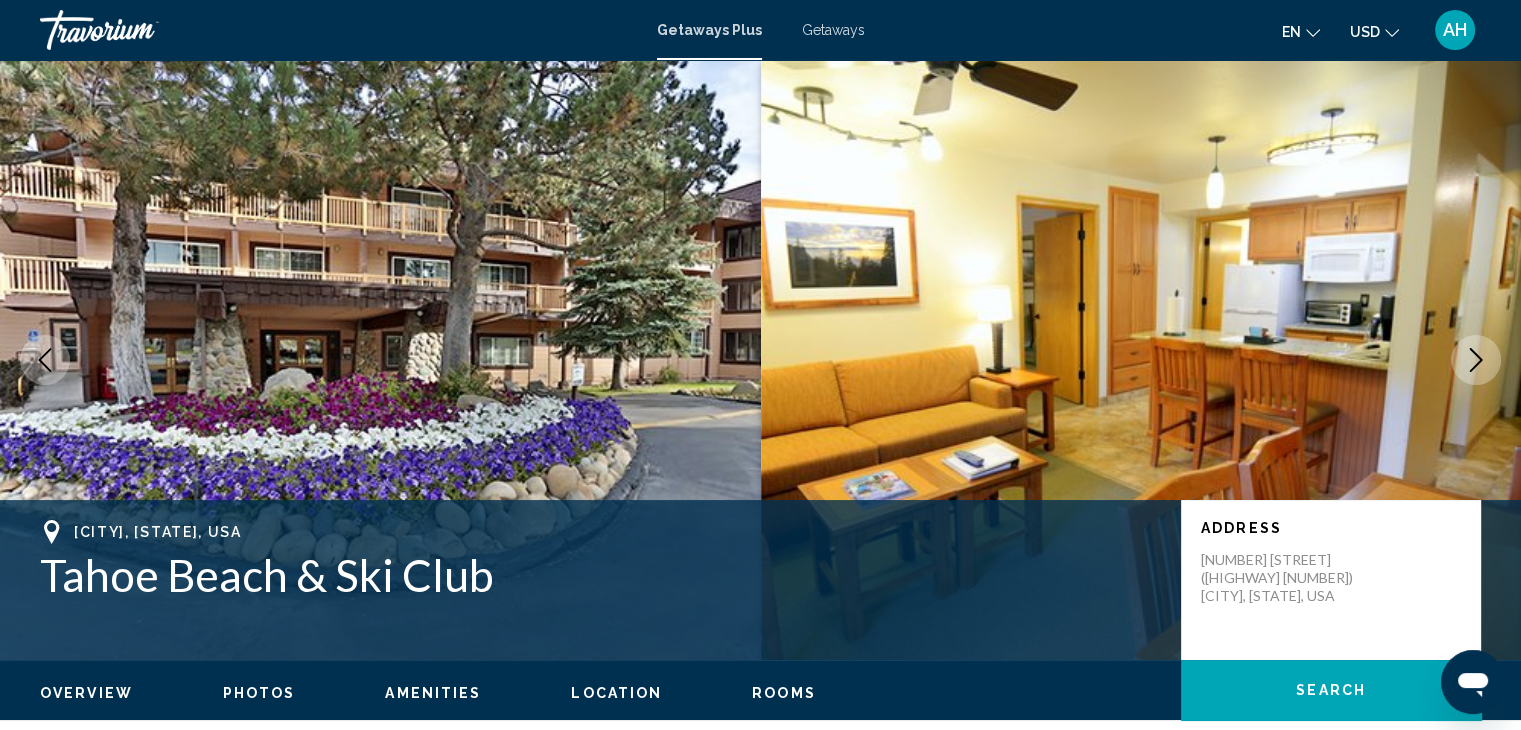 click 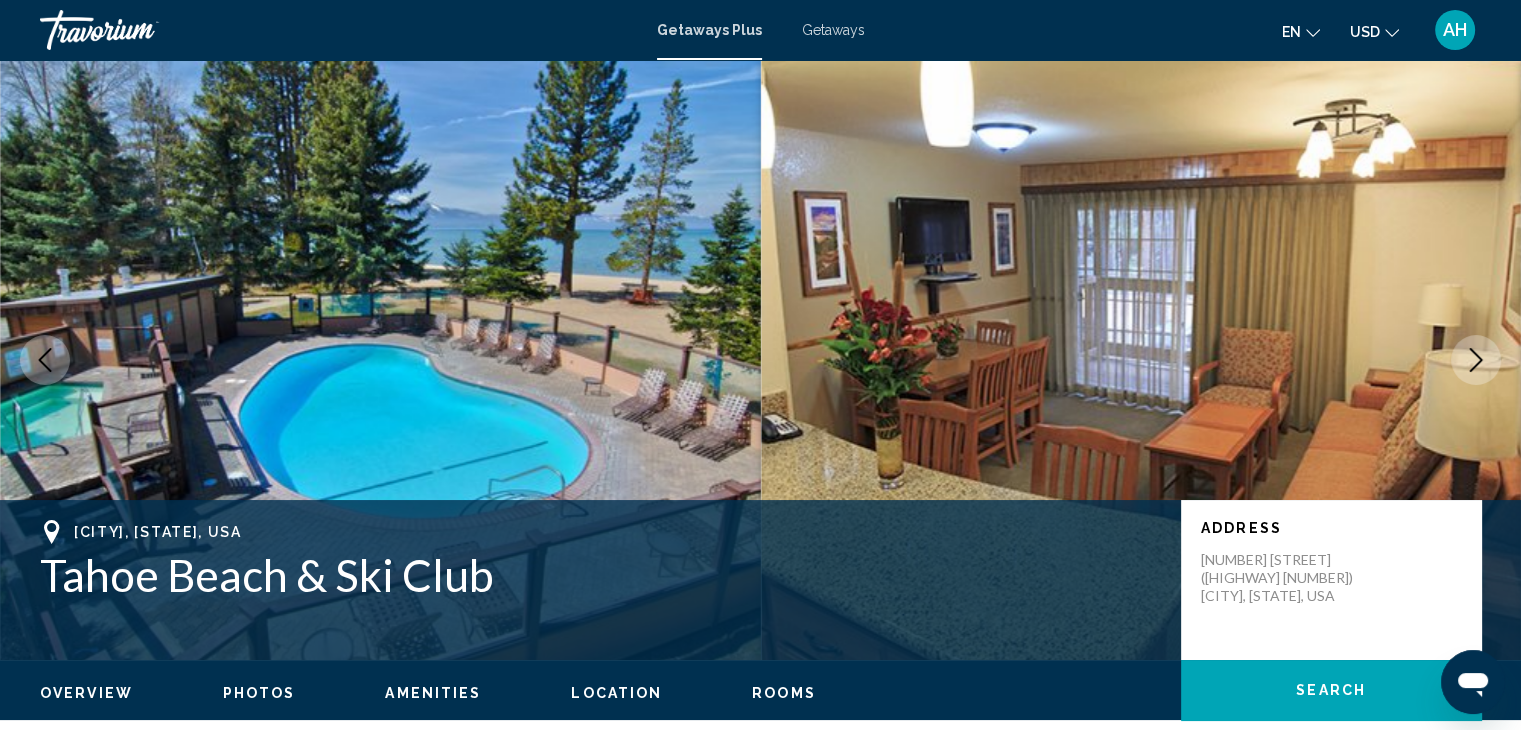 click 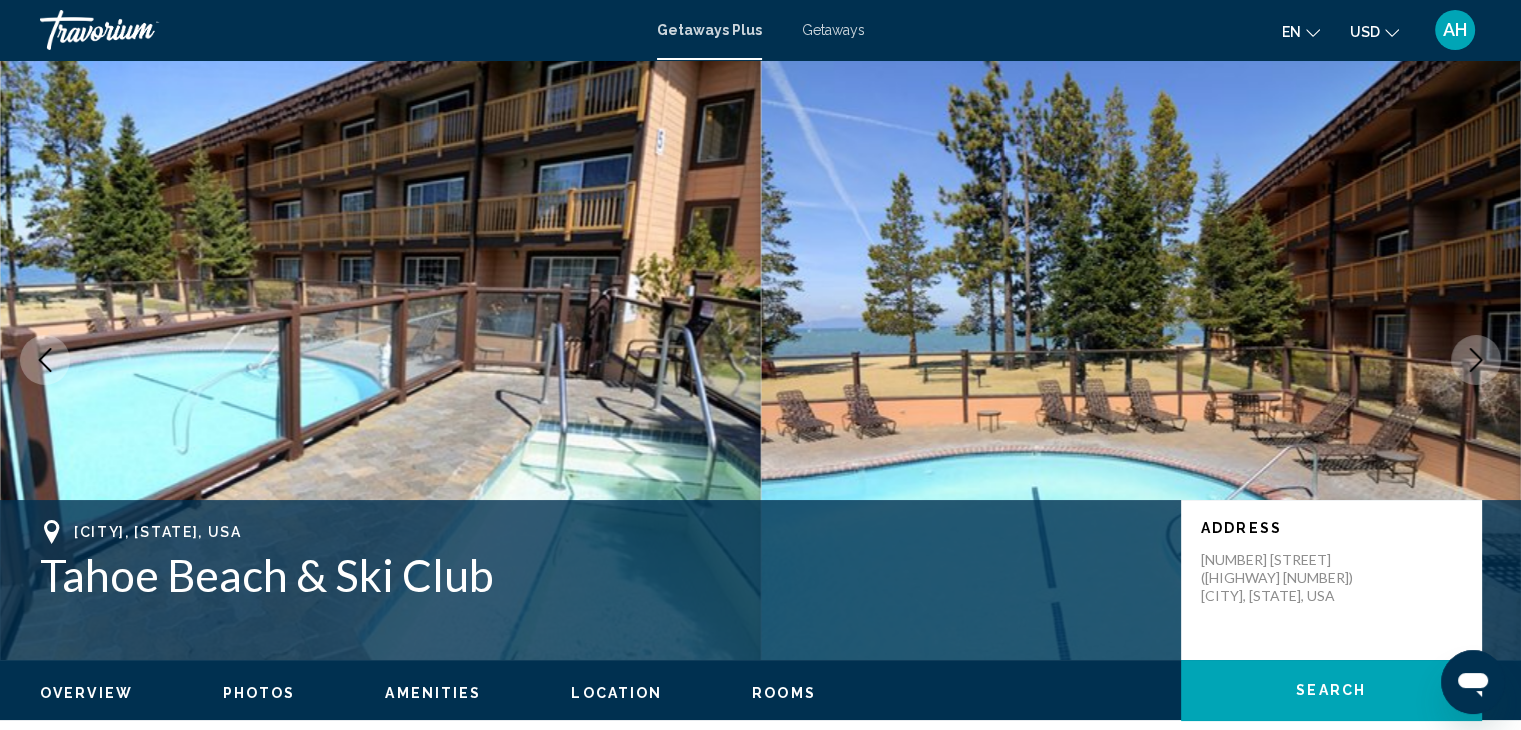 click 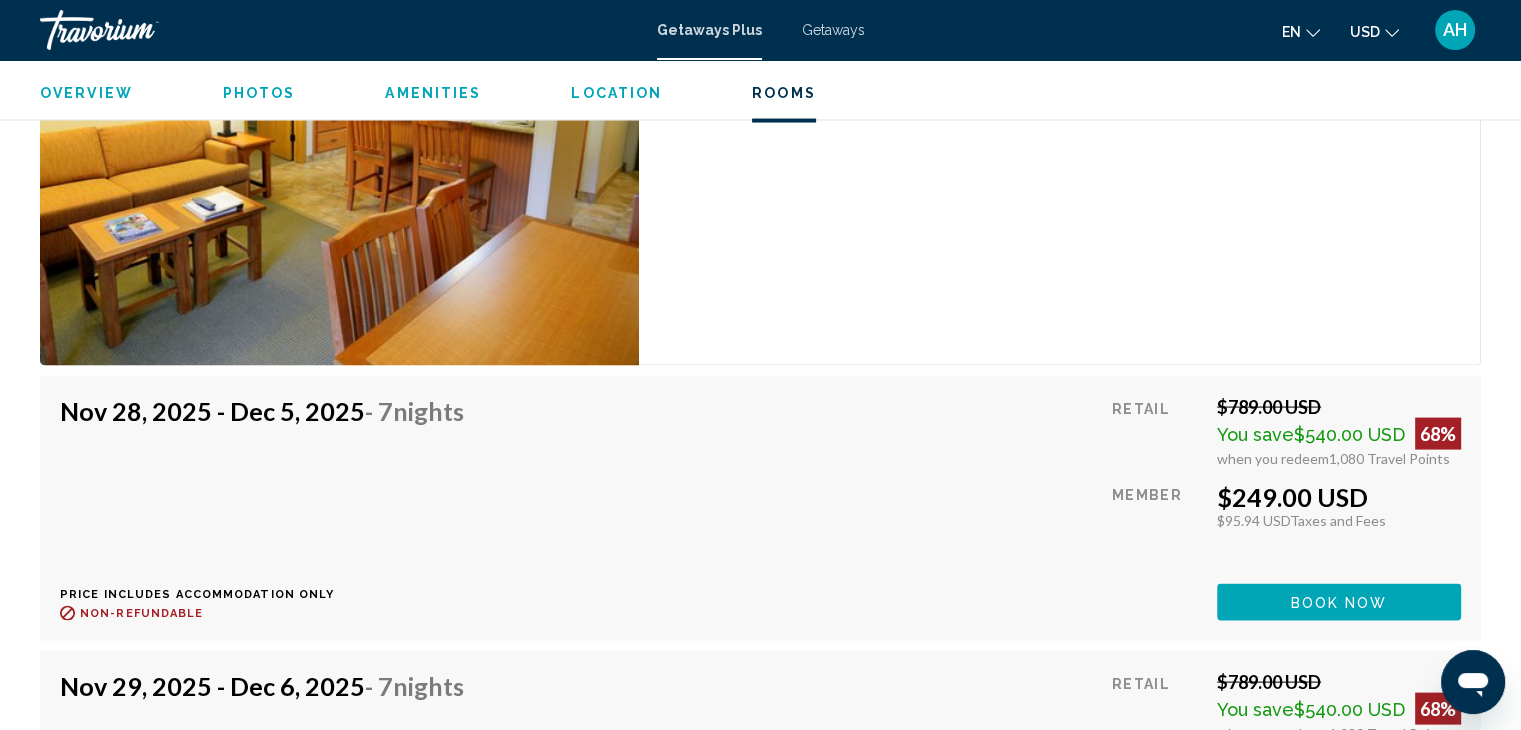 scroll, scrollTop: 3964, scrollLeft: 0, axis: vertical 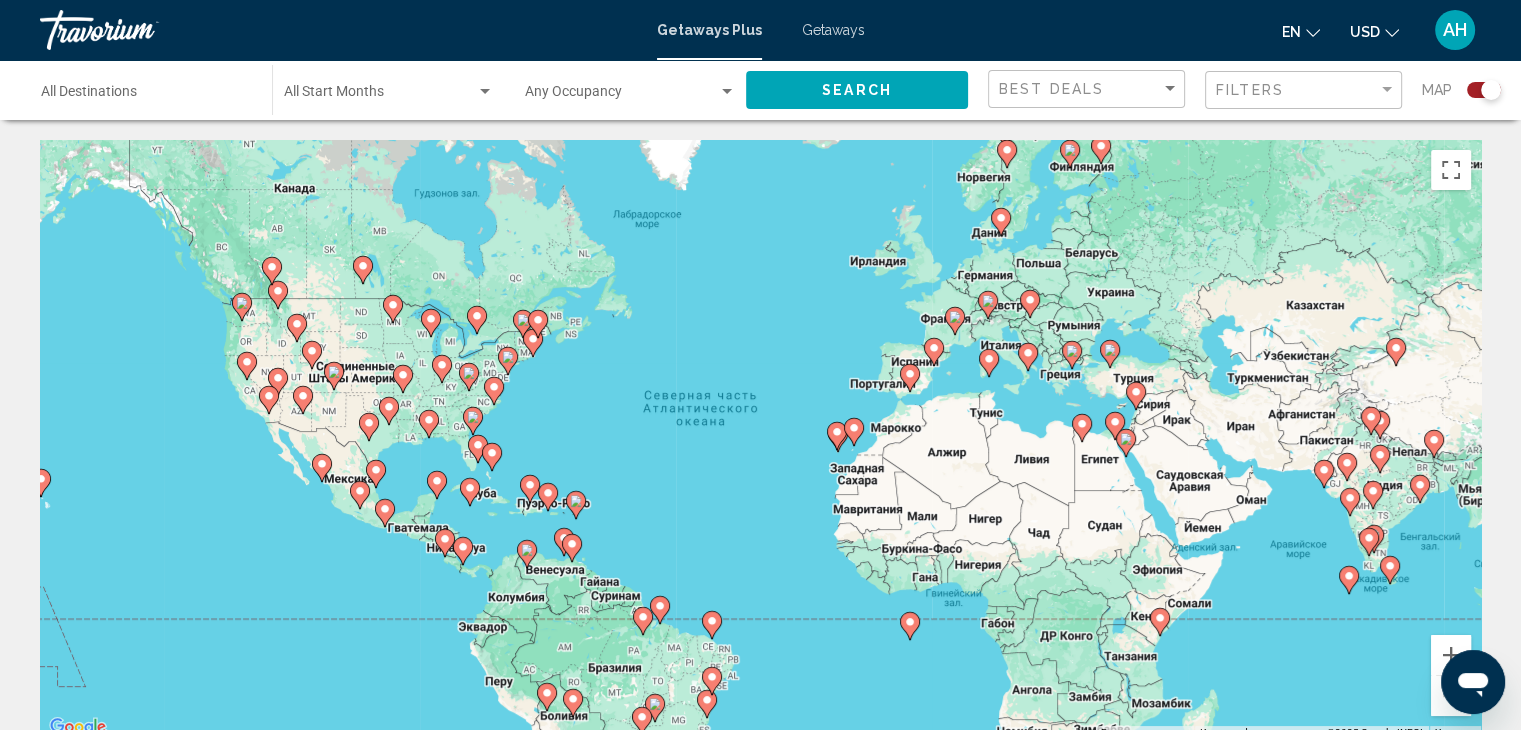 click 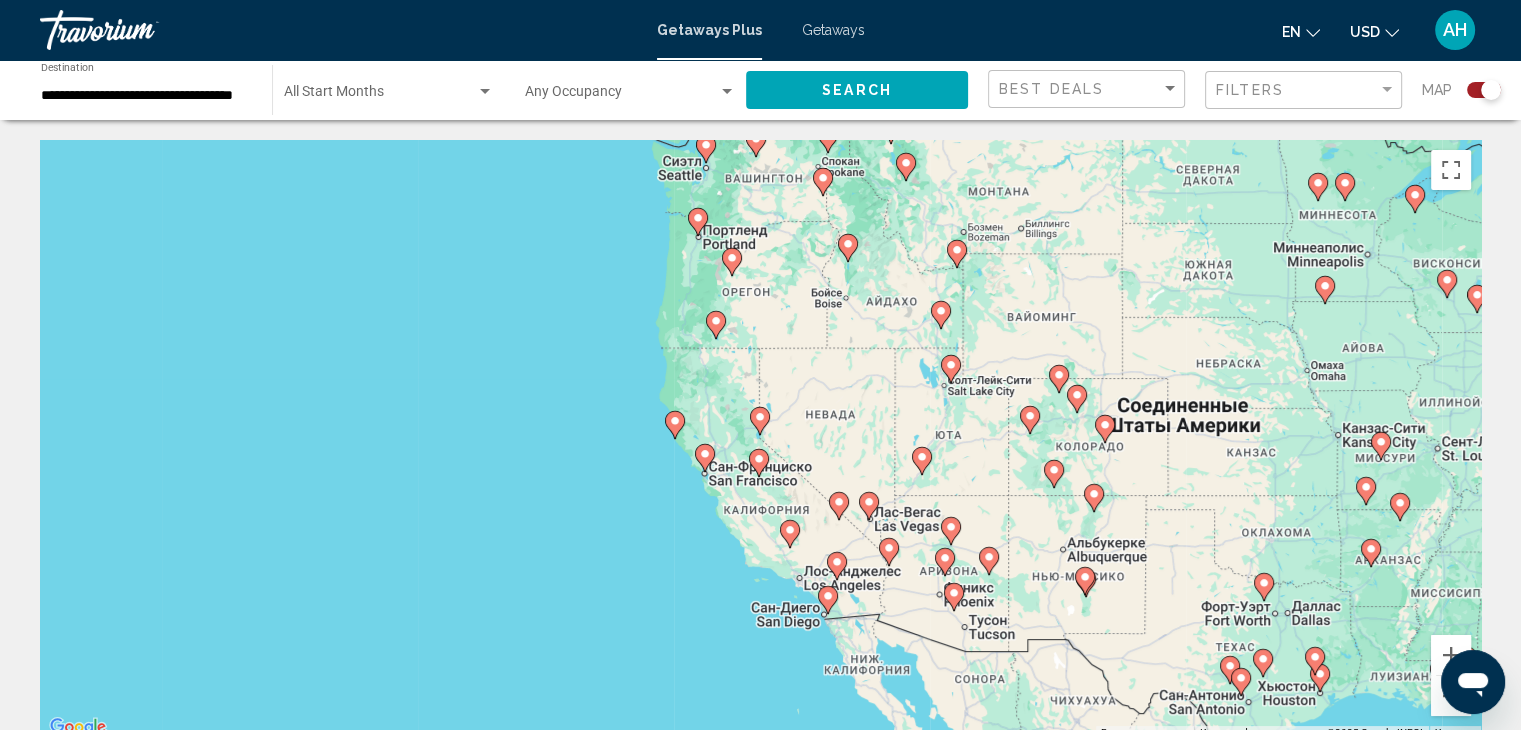click 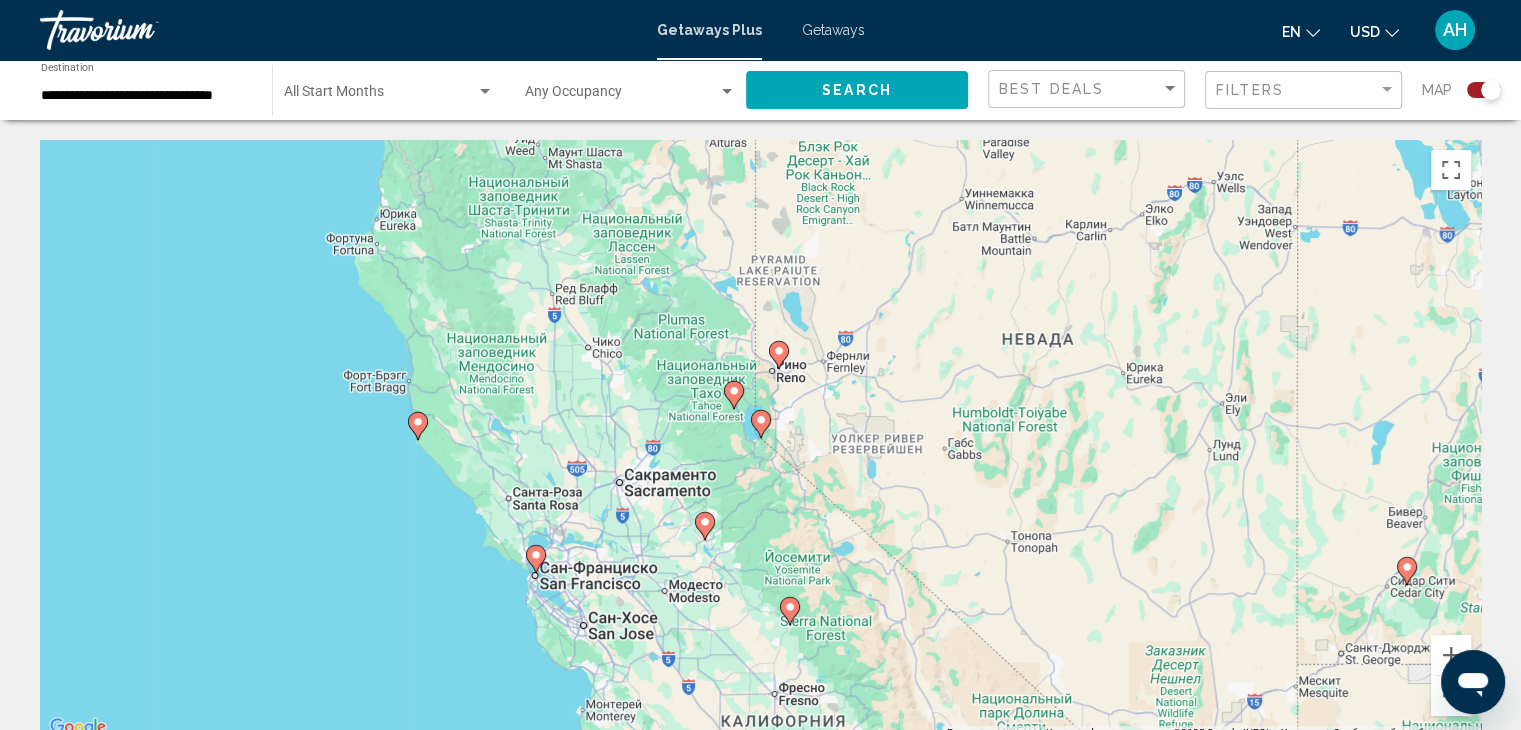click 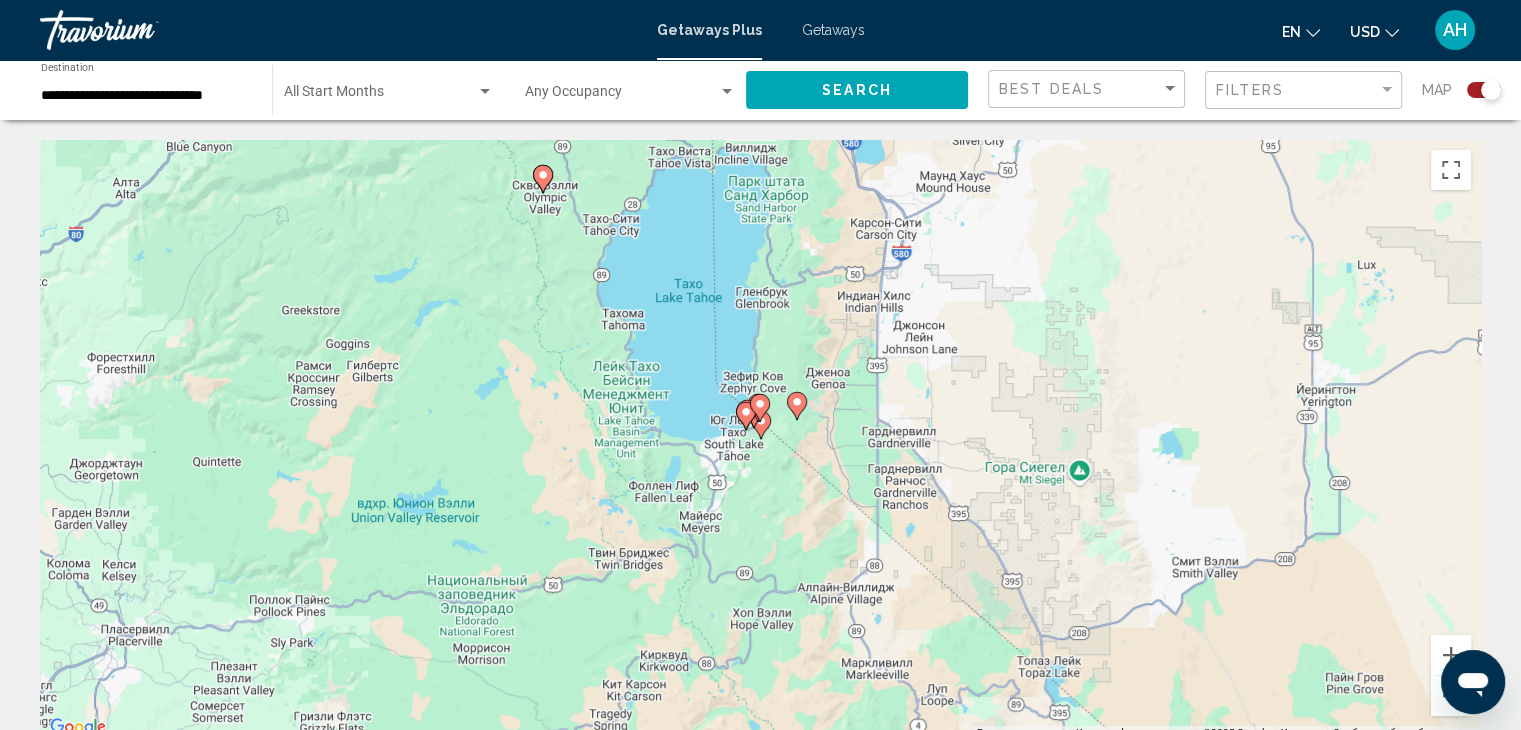 click 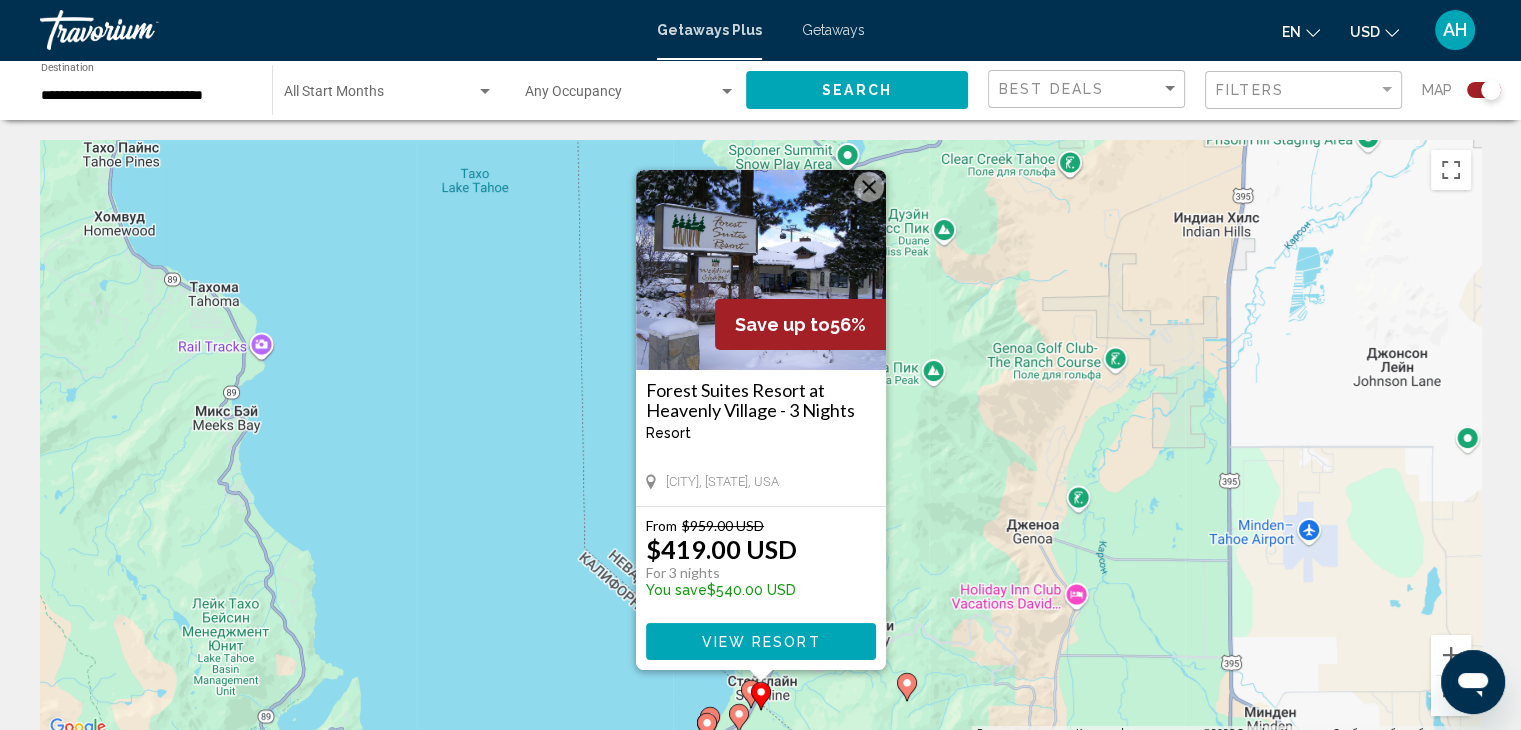 click 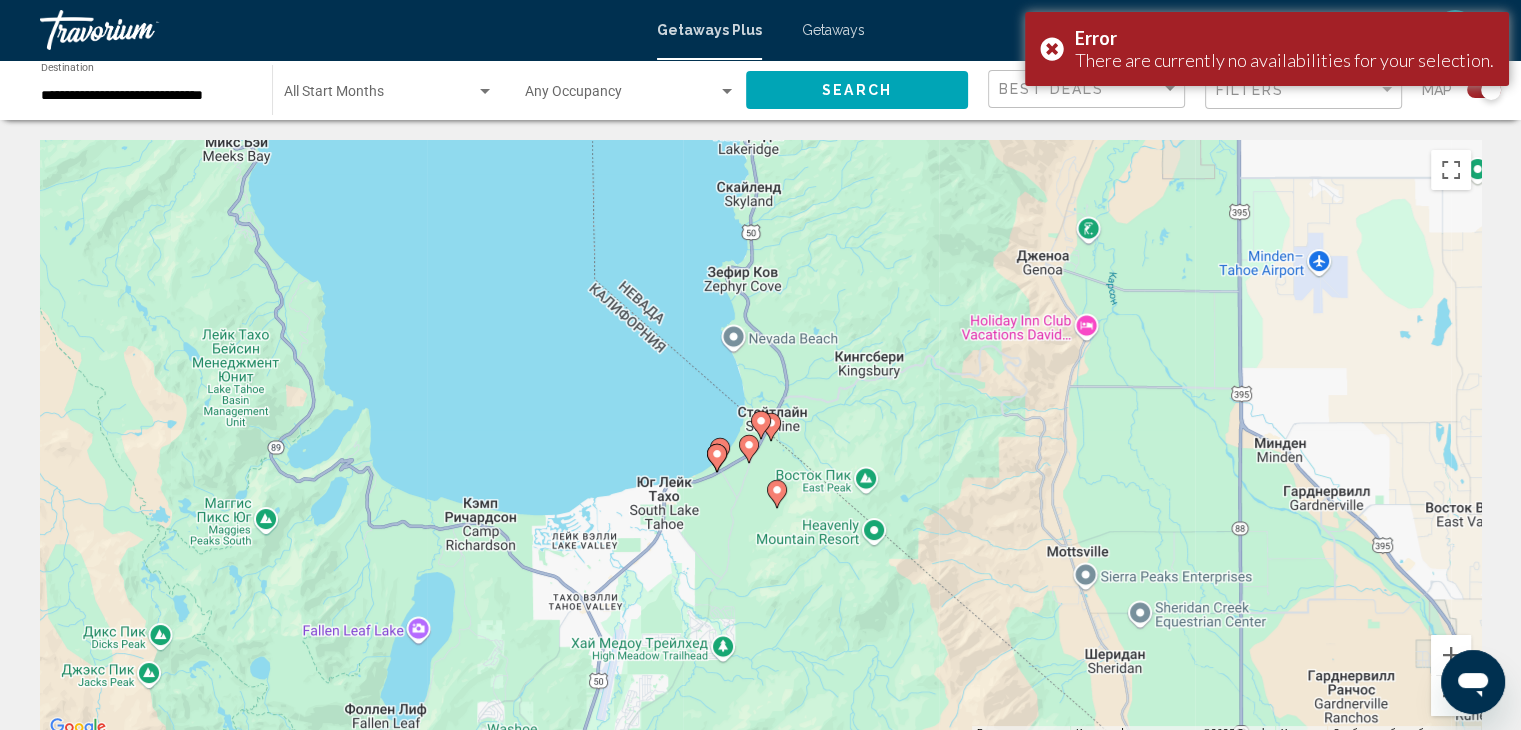 click 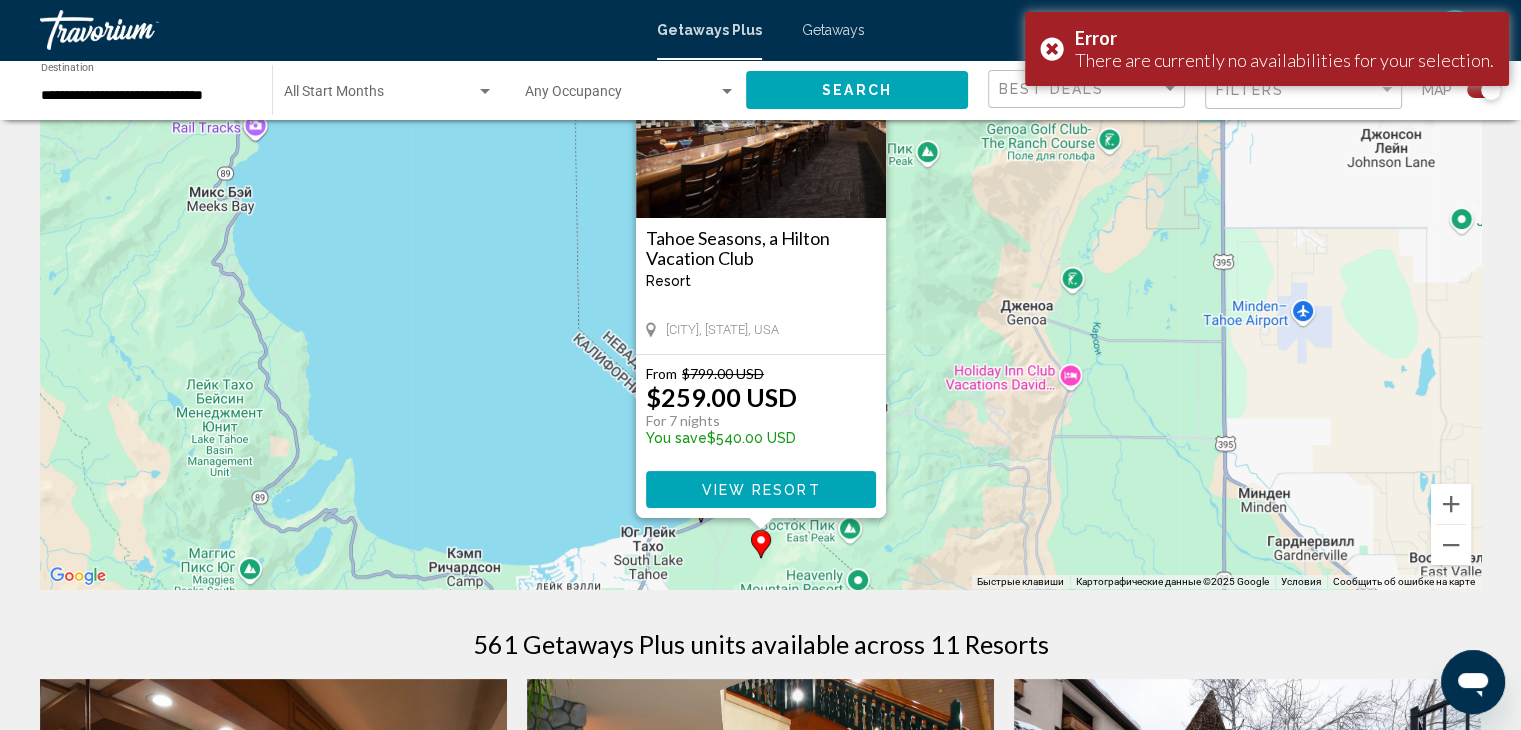 scroll, scrollTop: 150, scrollLeft: 0, axis: vertical 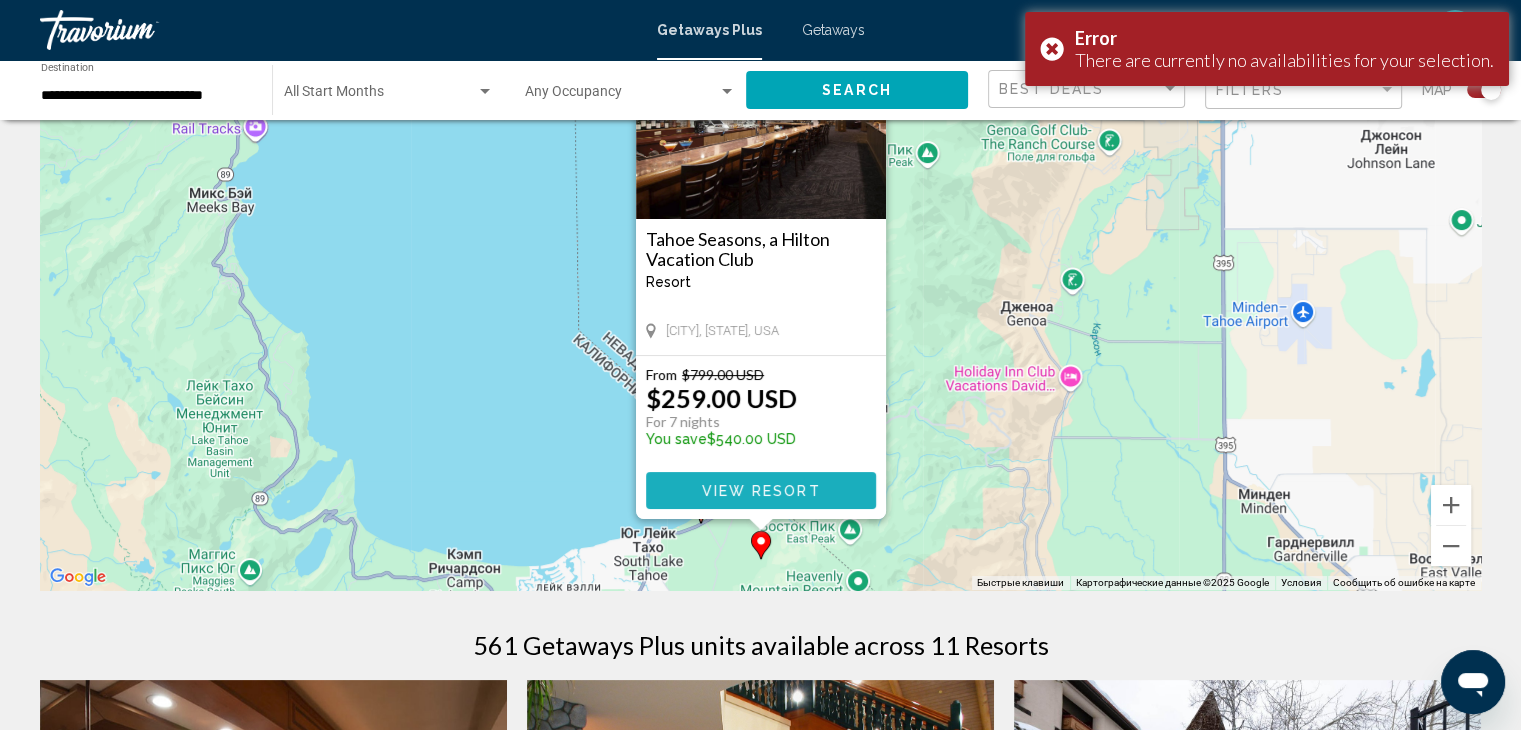 click on "View Resort" at bounding box center (760, 491) 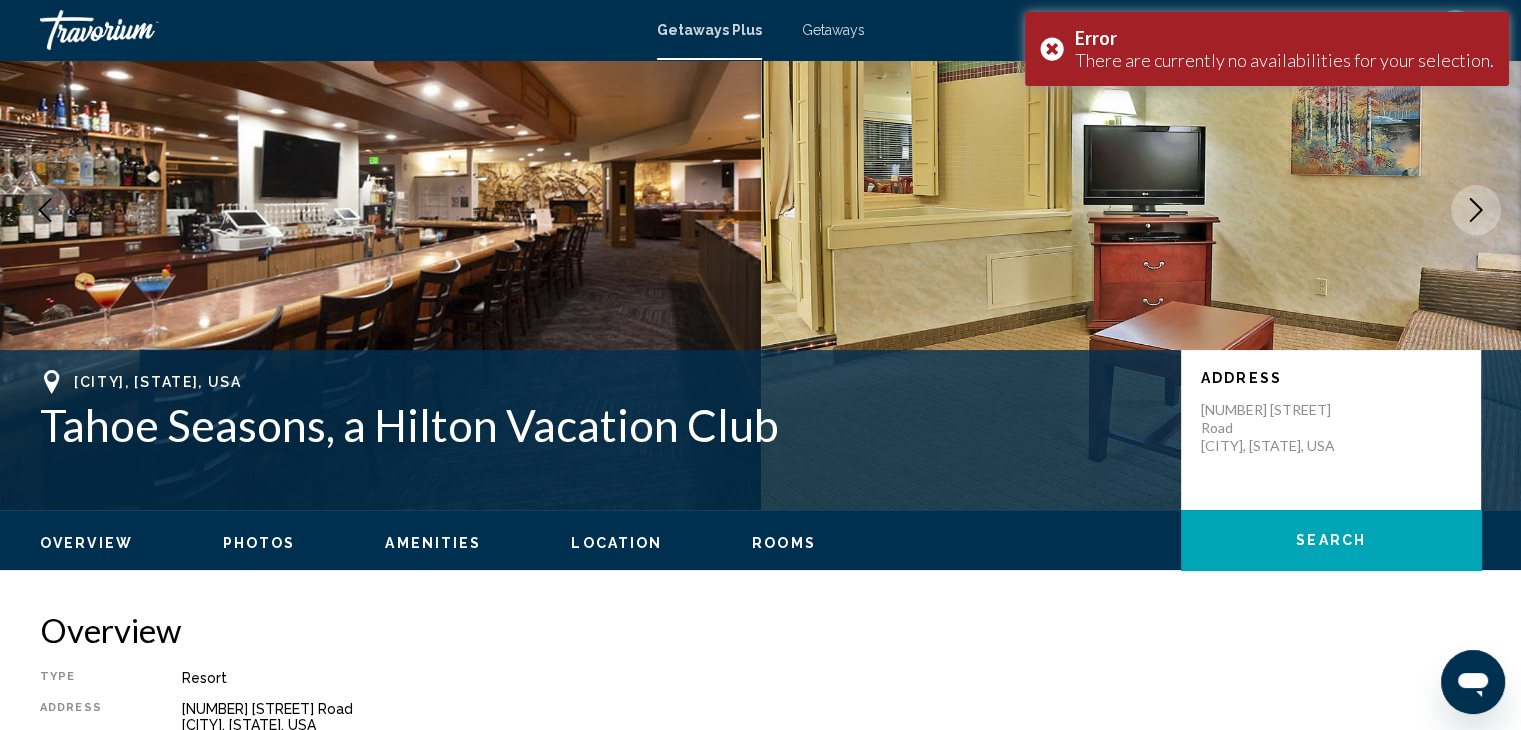 scroll, scrollTop: 0, scrollLeft: 0, axis: both 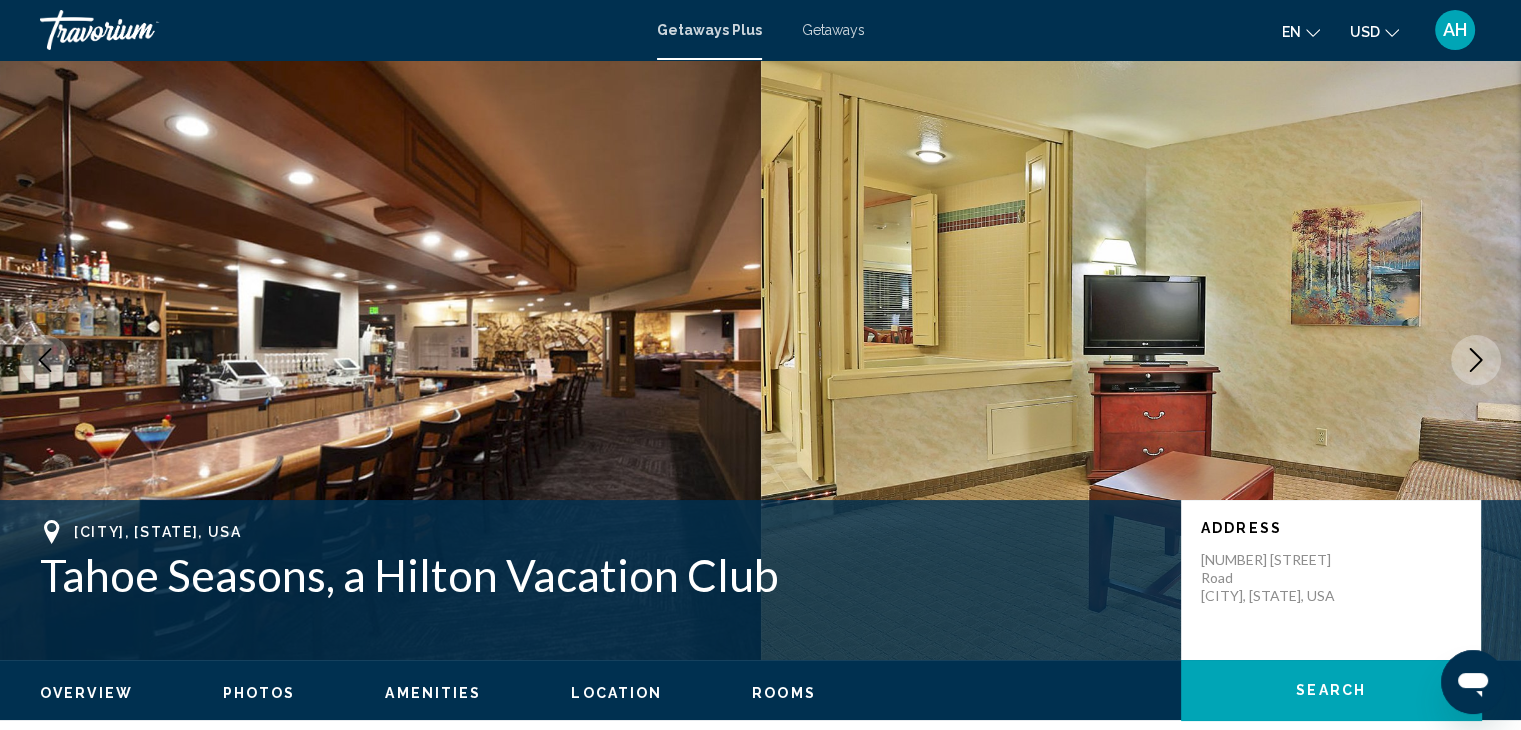 click 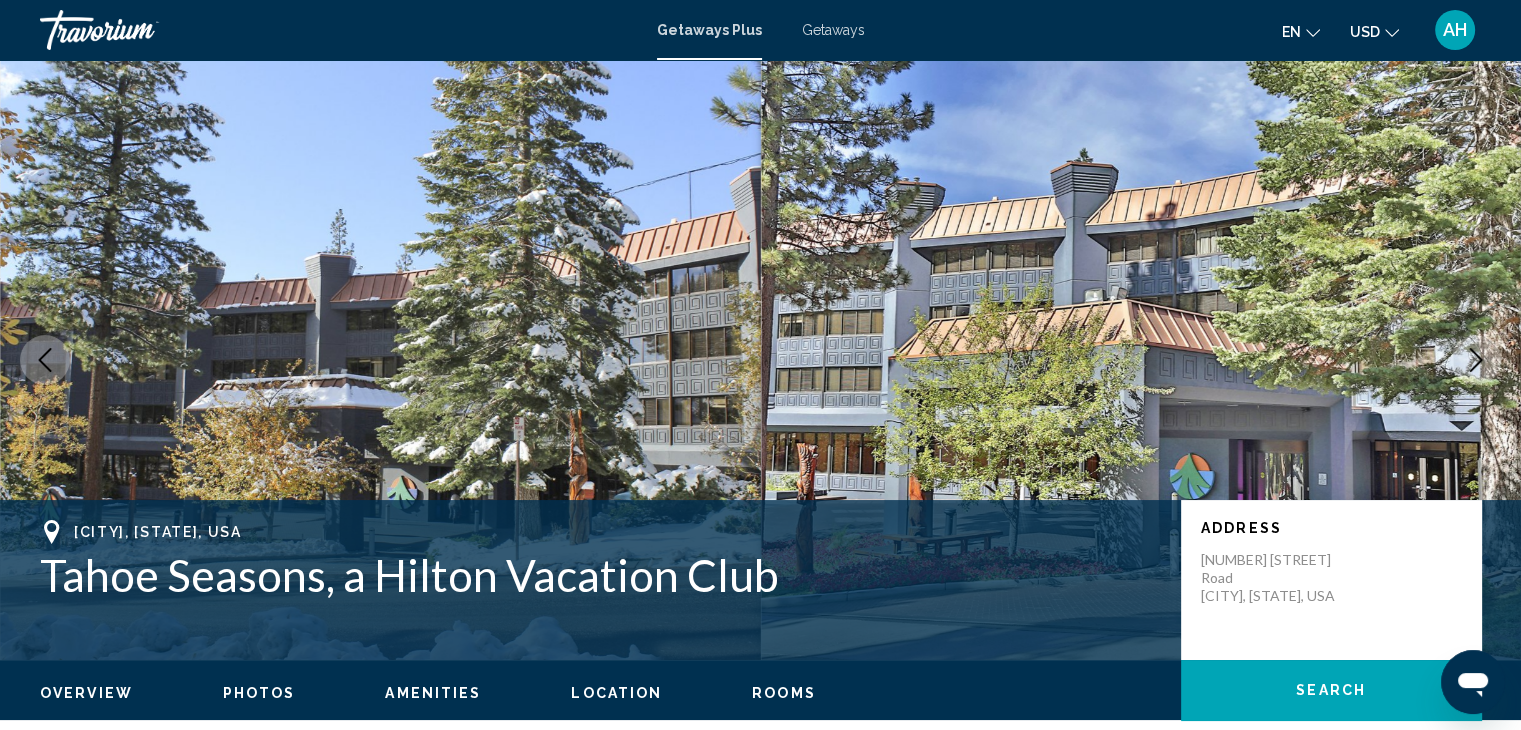 click 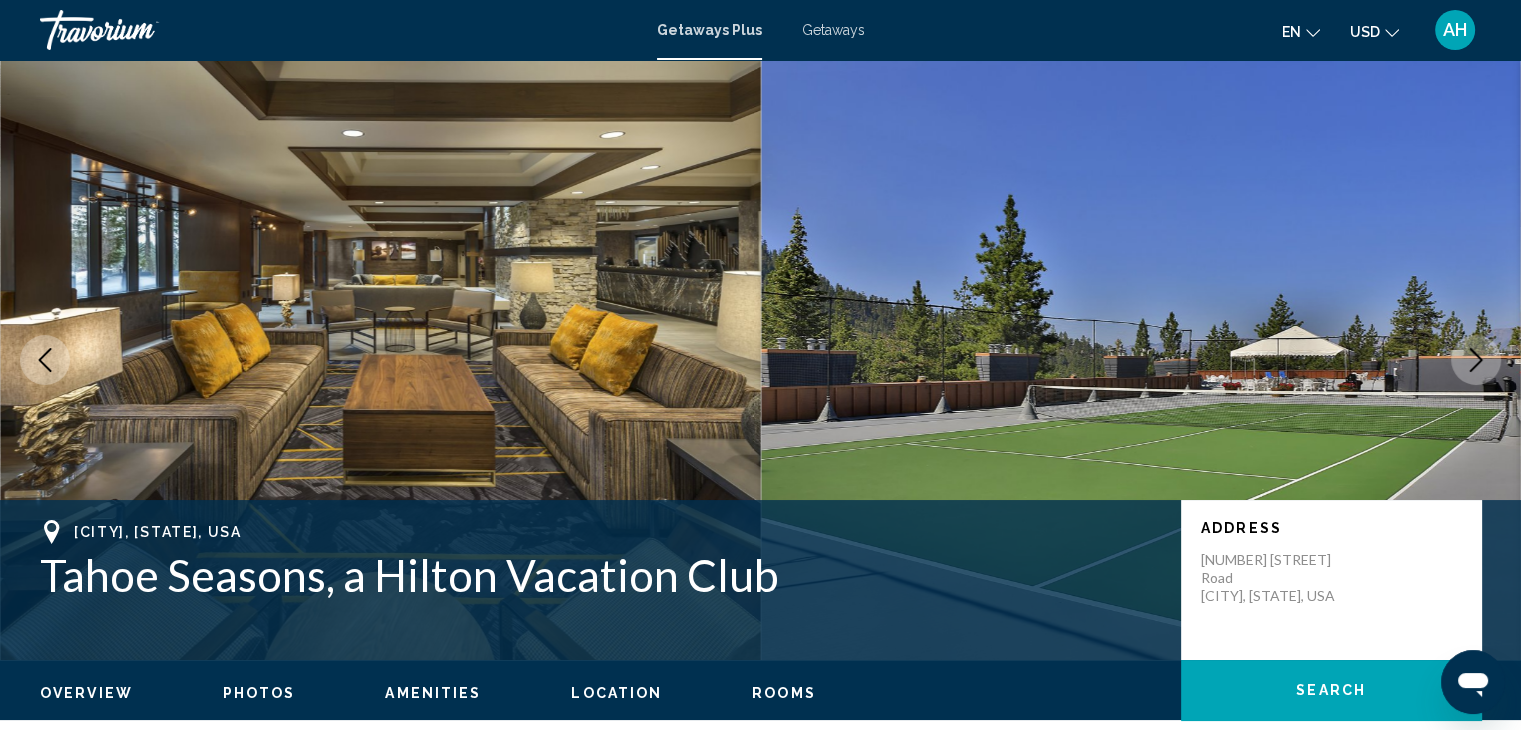 click 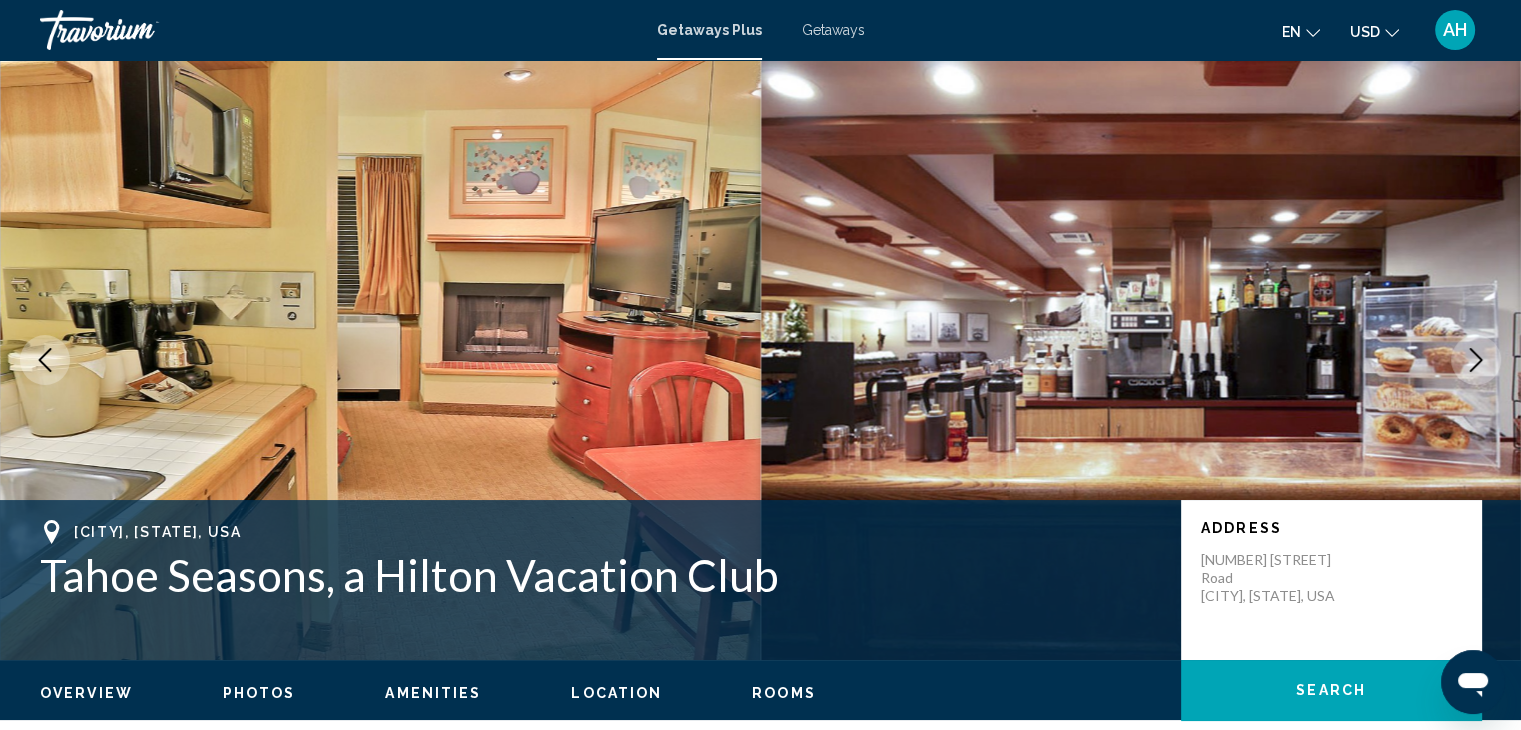 click 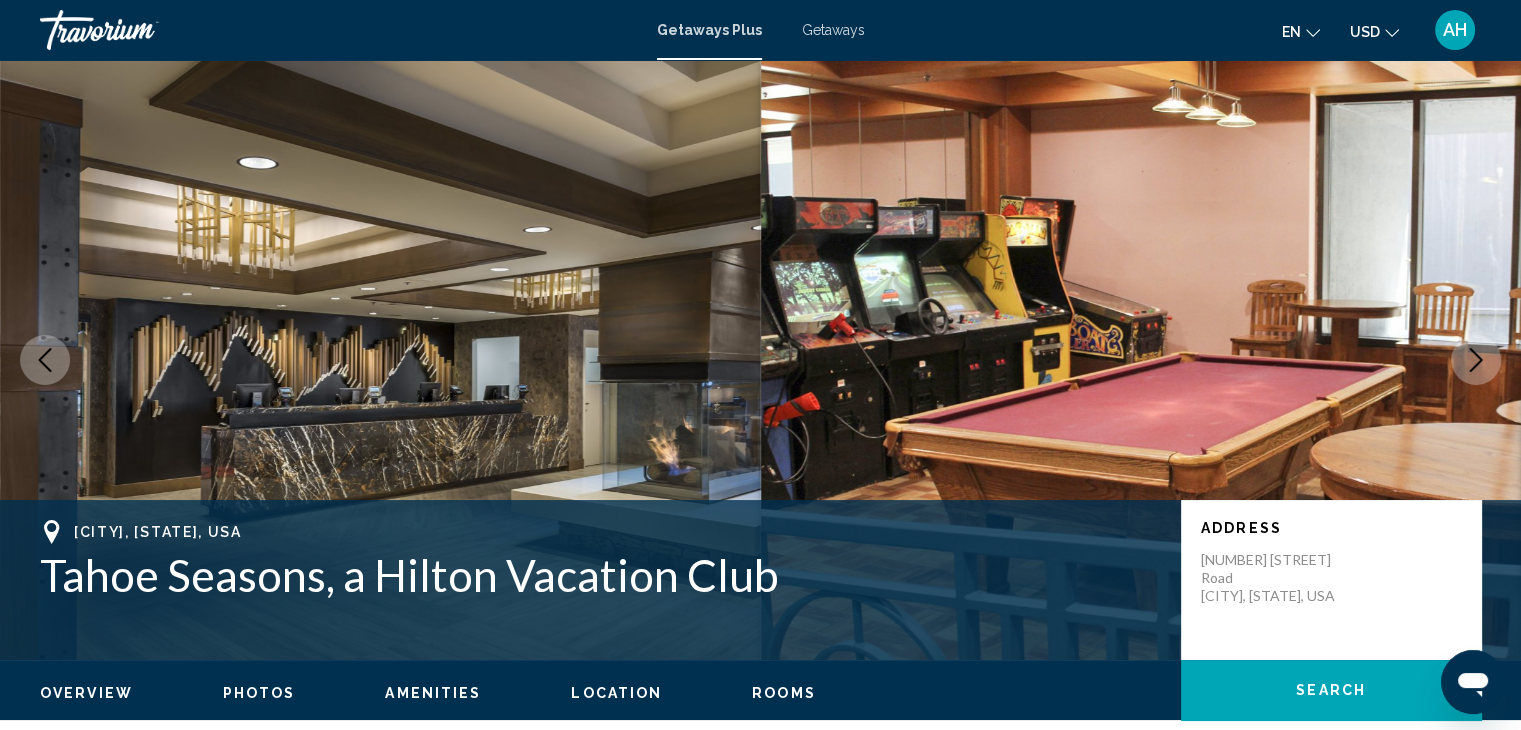 click 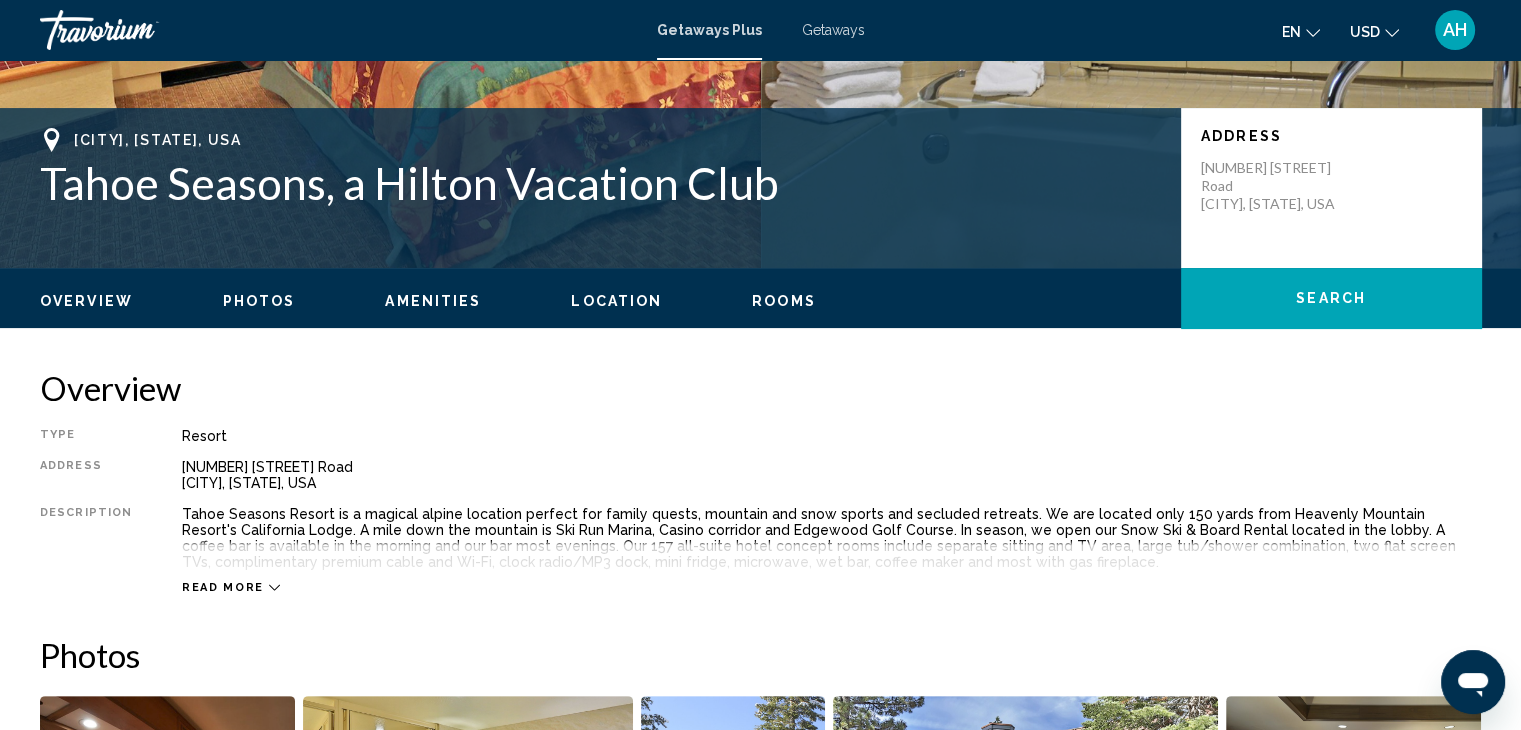 scroll, scrollTop: 0, scrollLeft: 0, axis: both 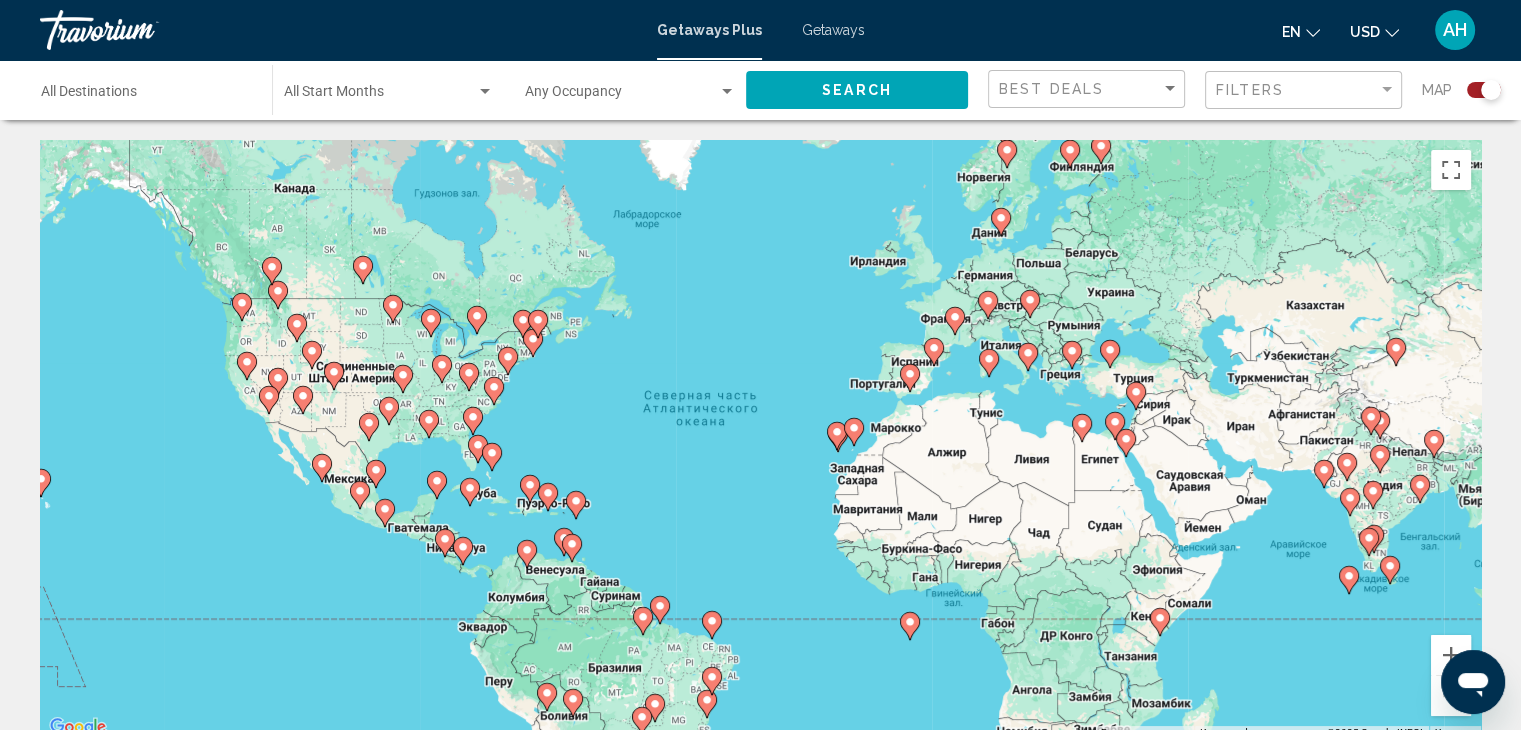click 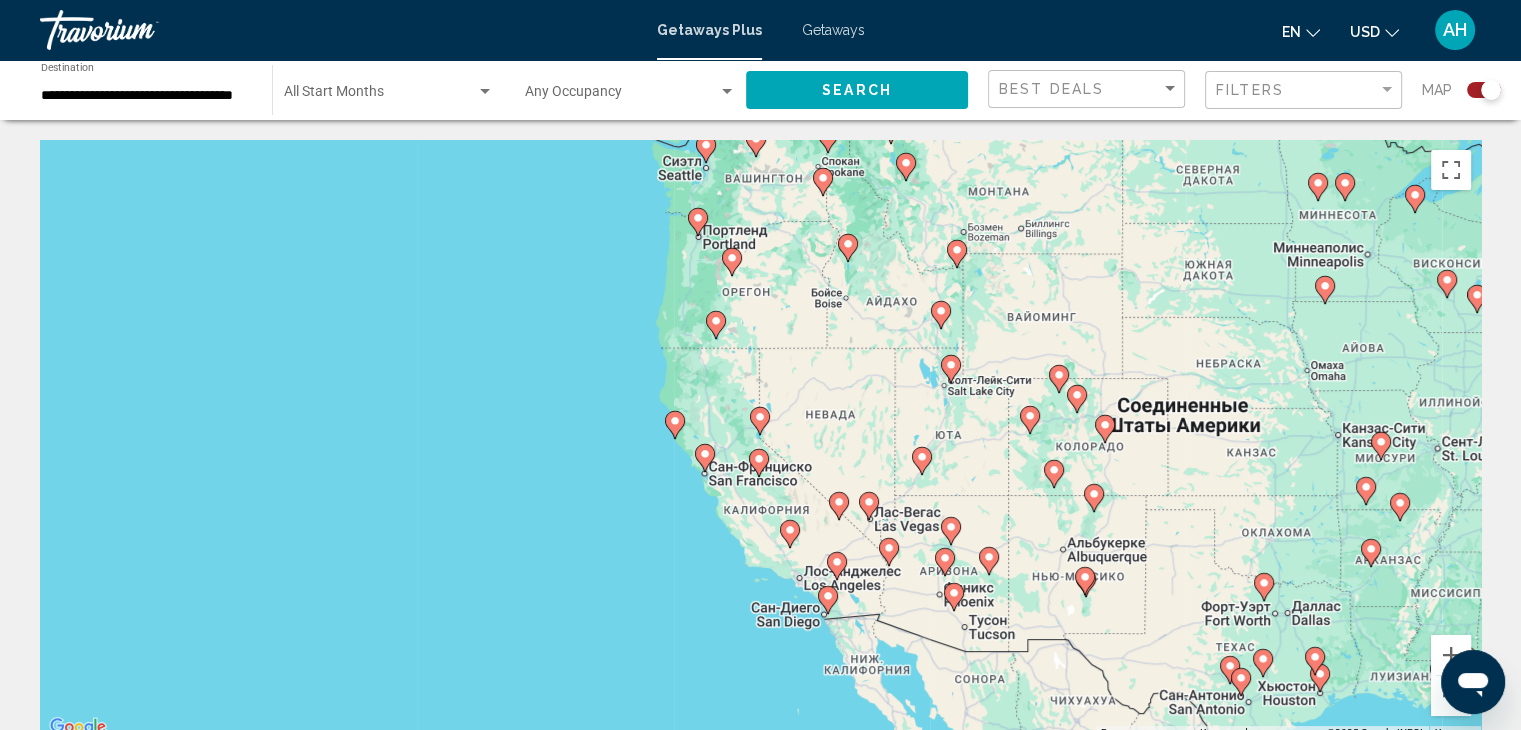 click 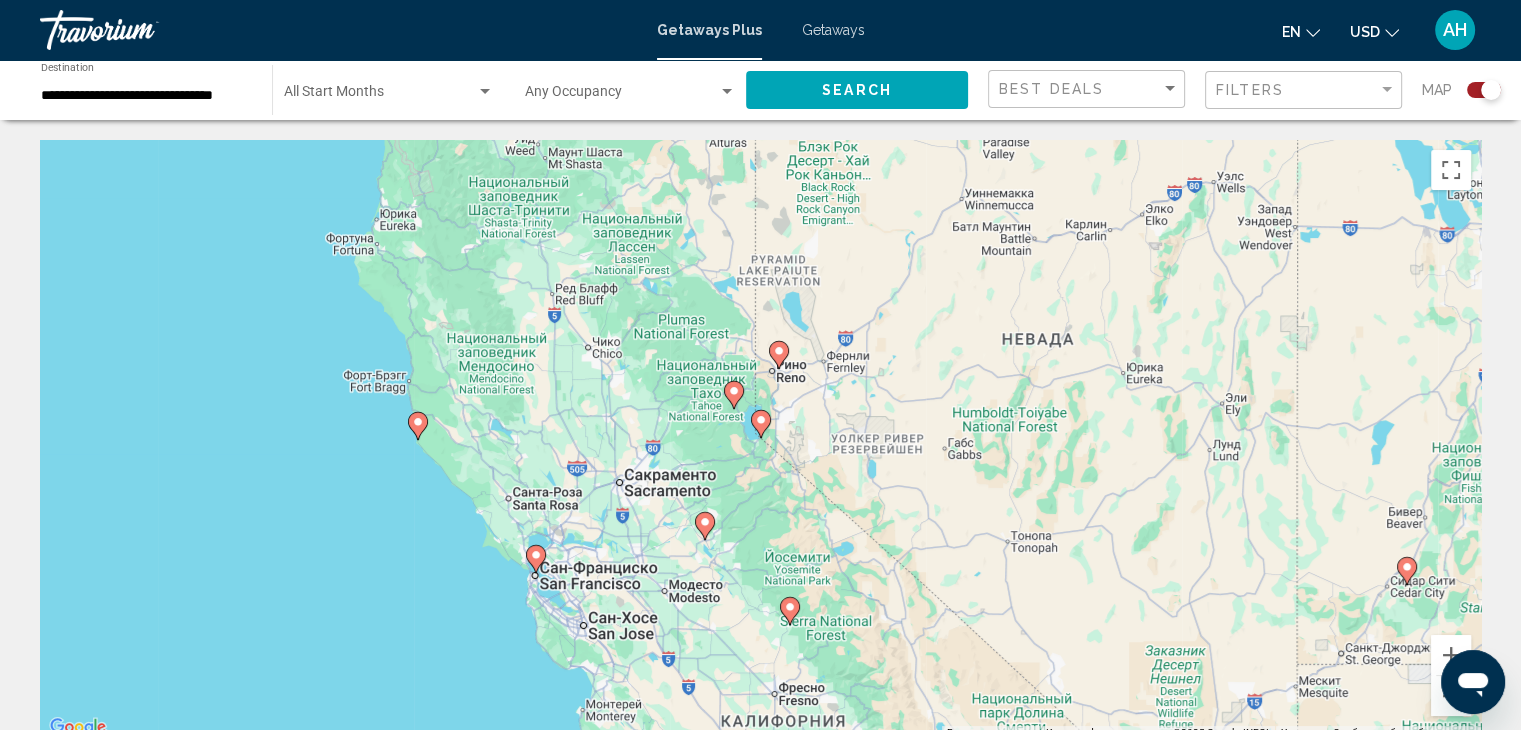 click 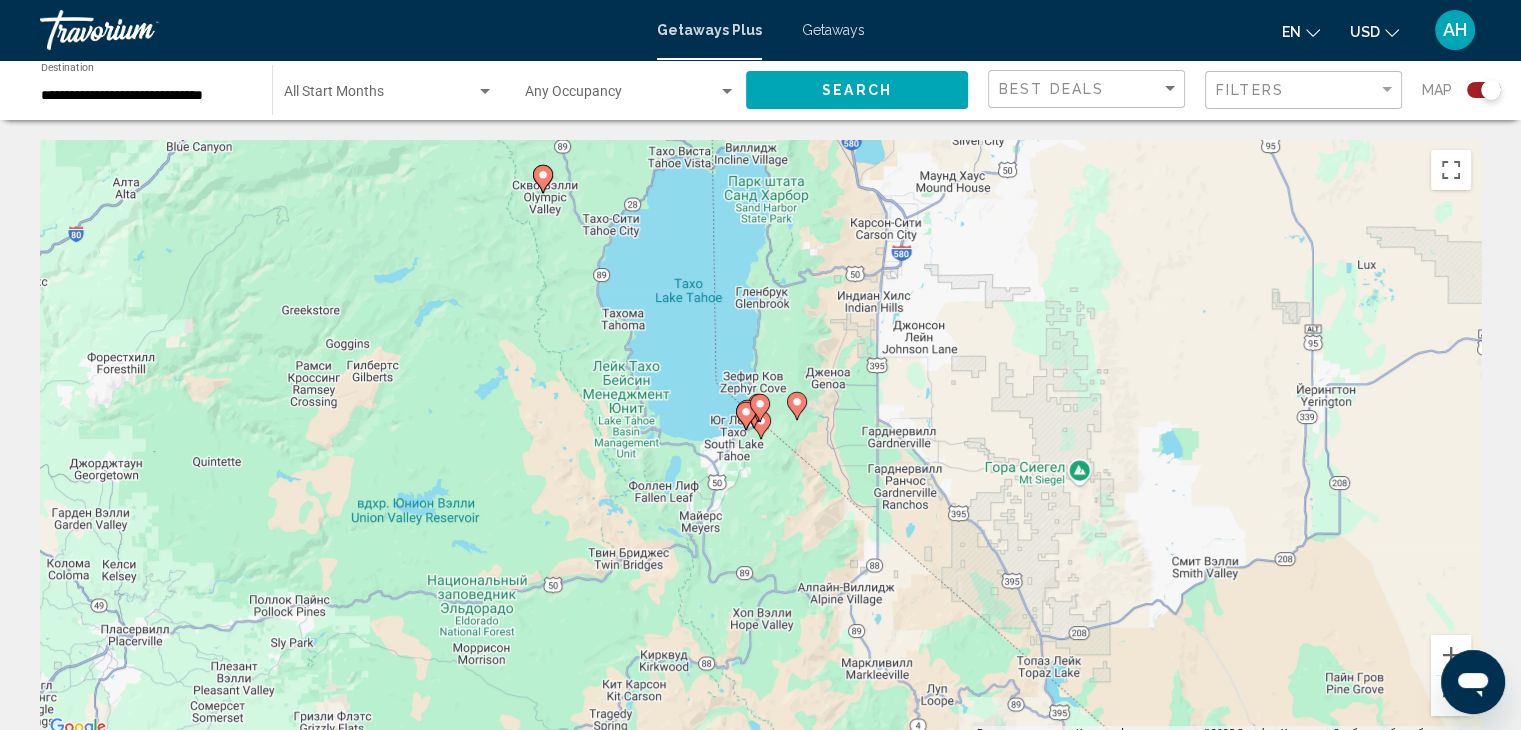 click 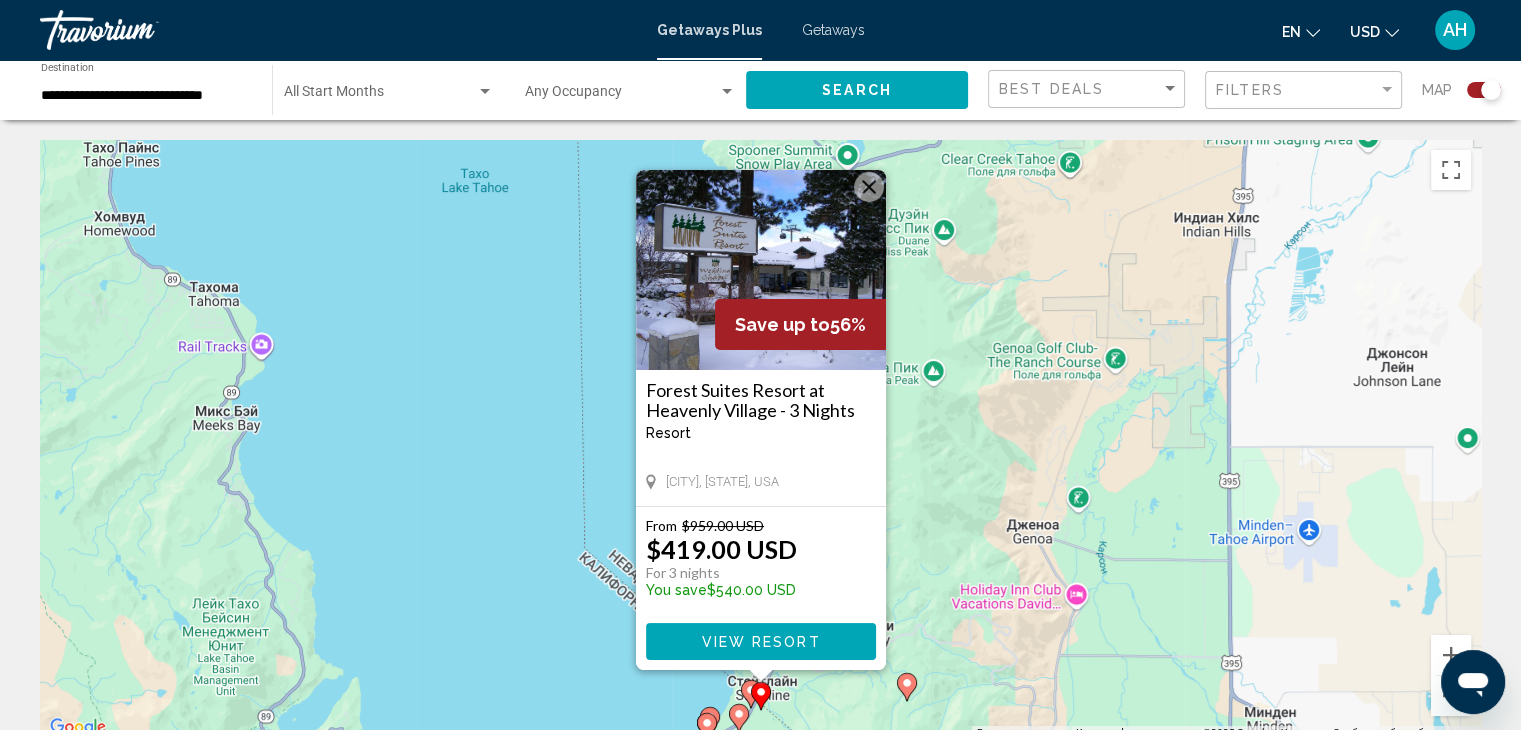 click 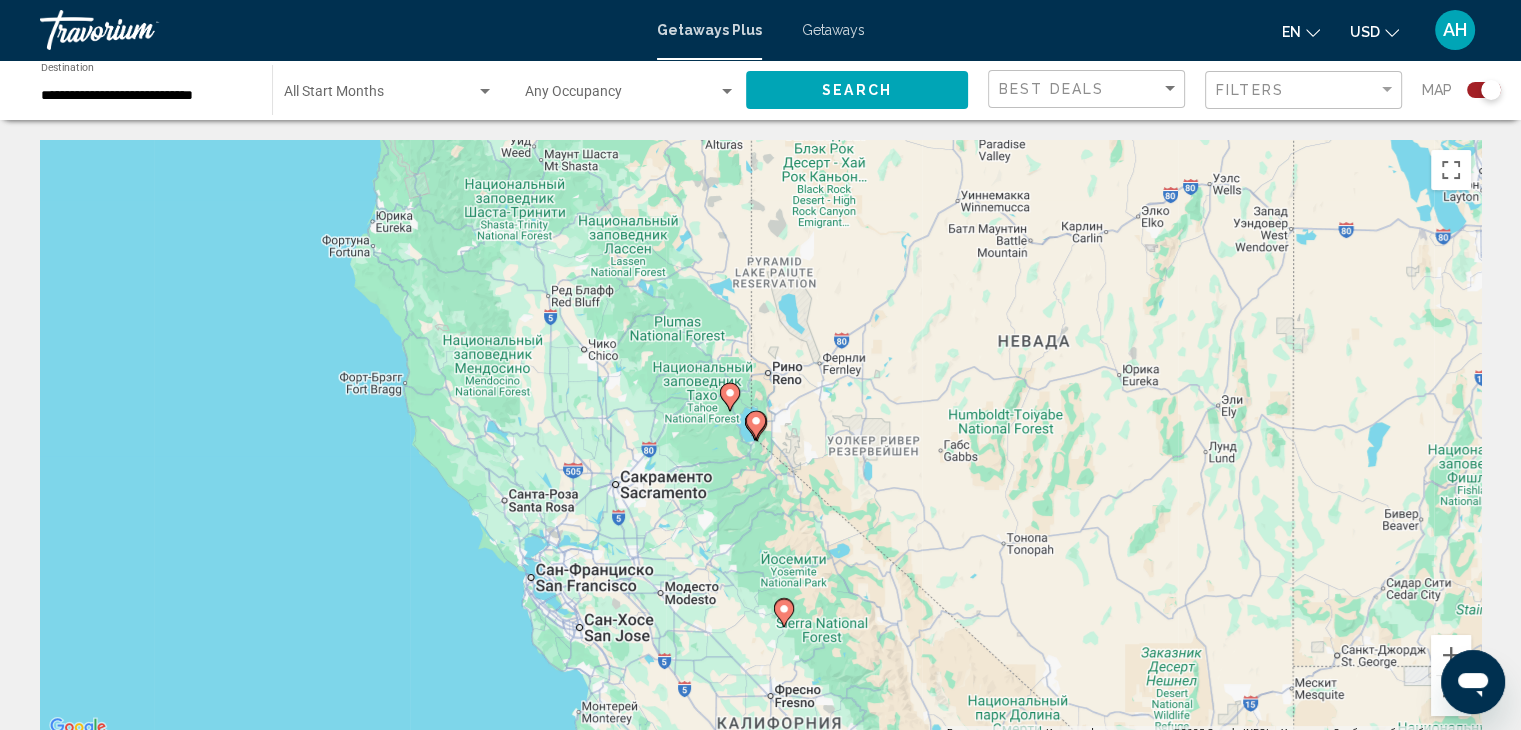 click at bounding box center [756, 425] 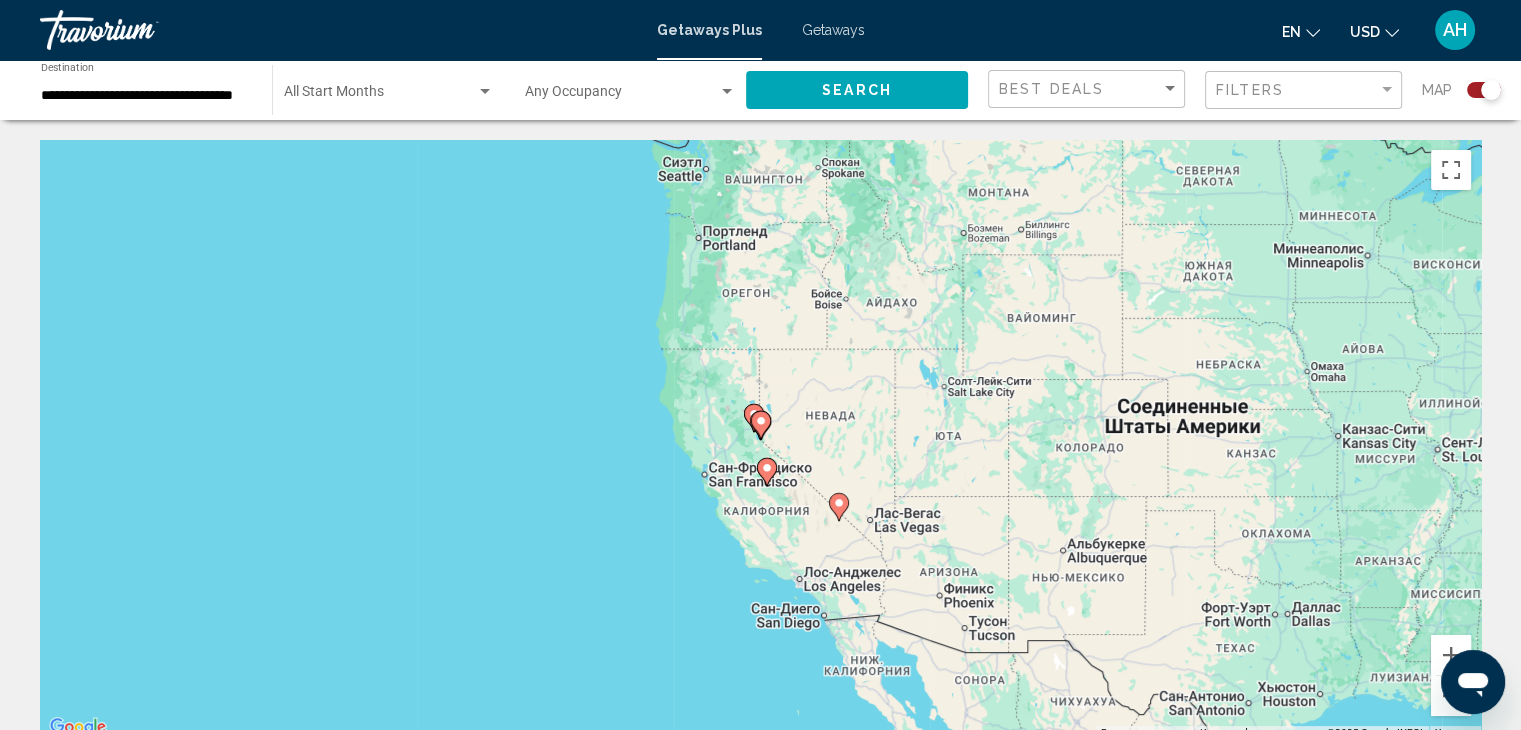 click 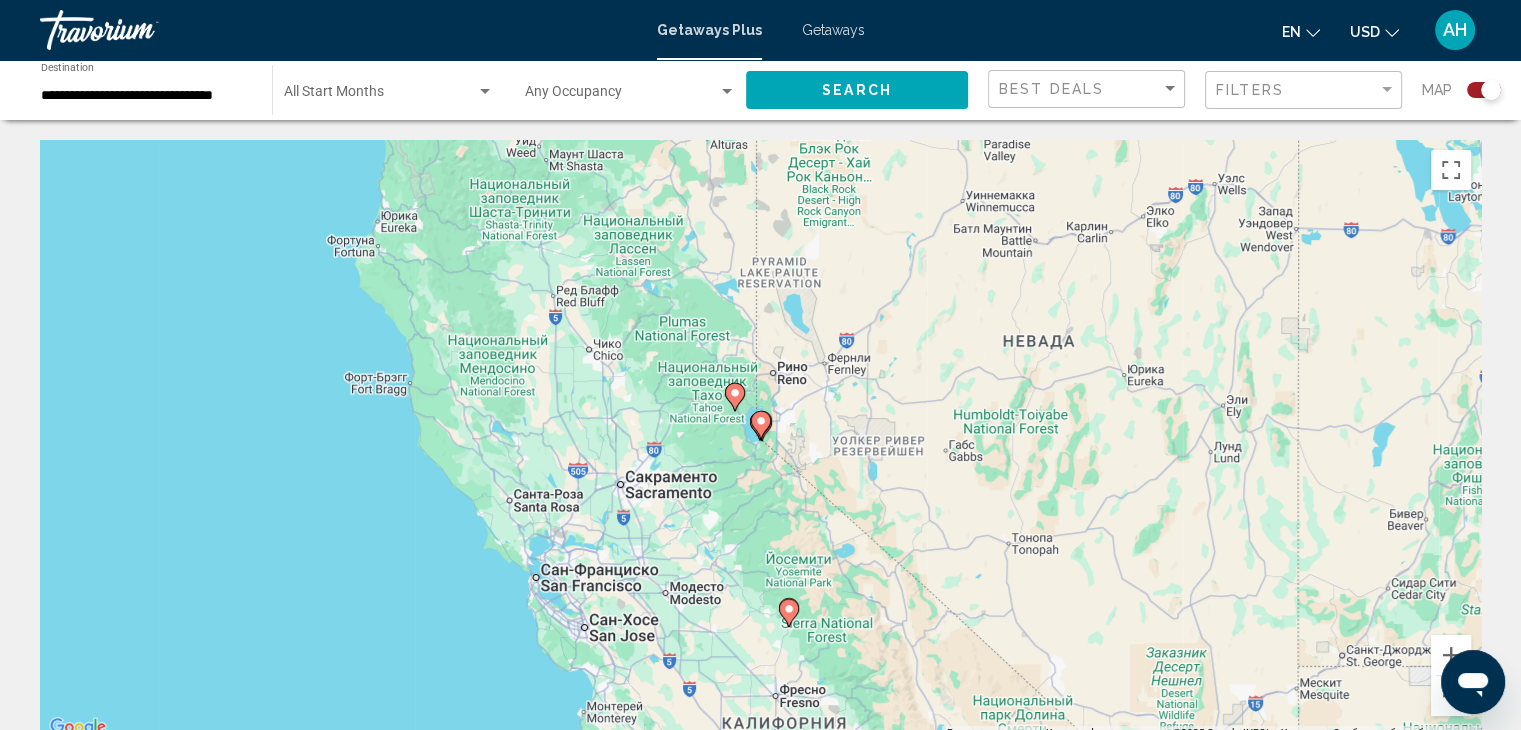click 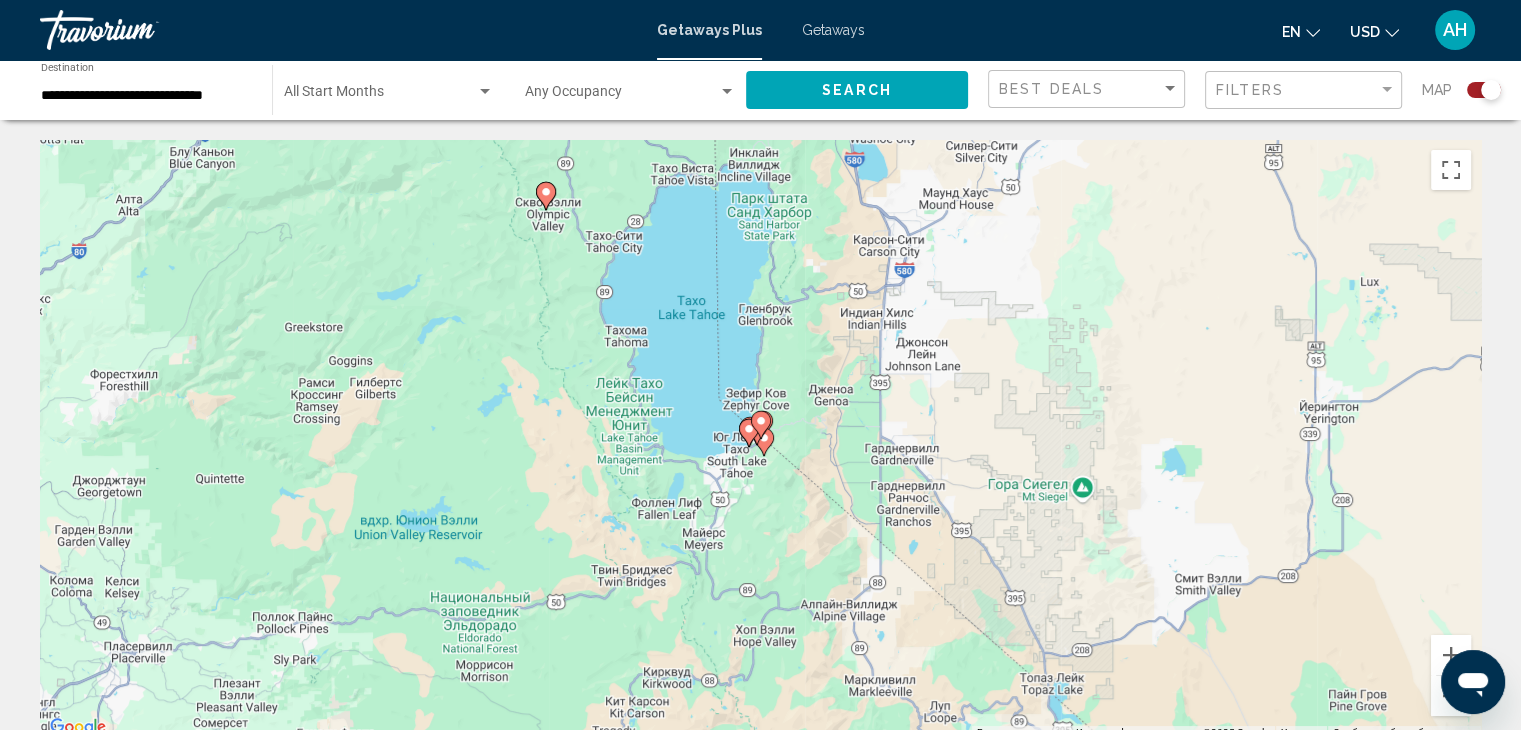 click 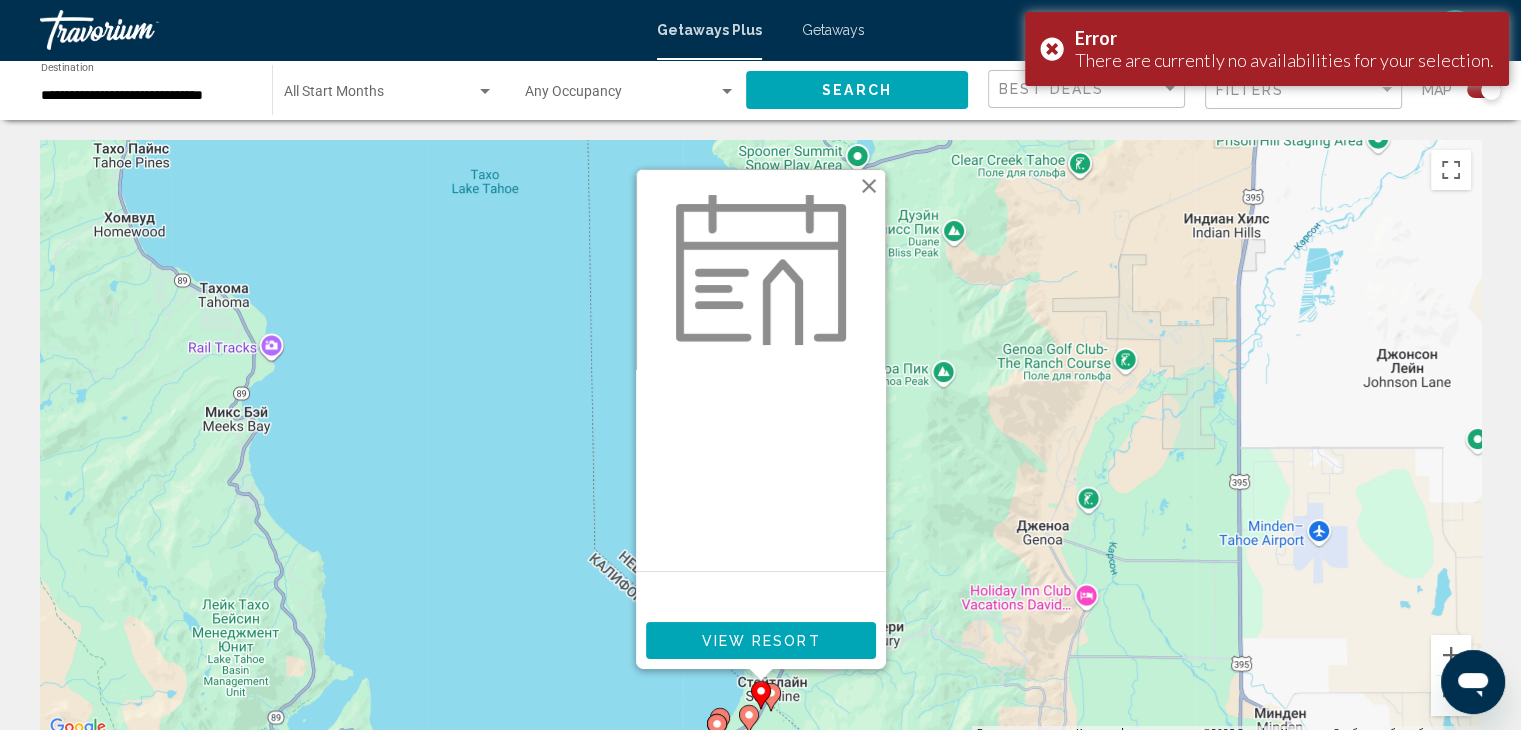 click at bounding box center [869, 186] 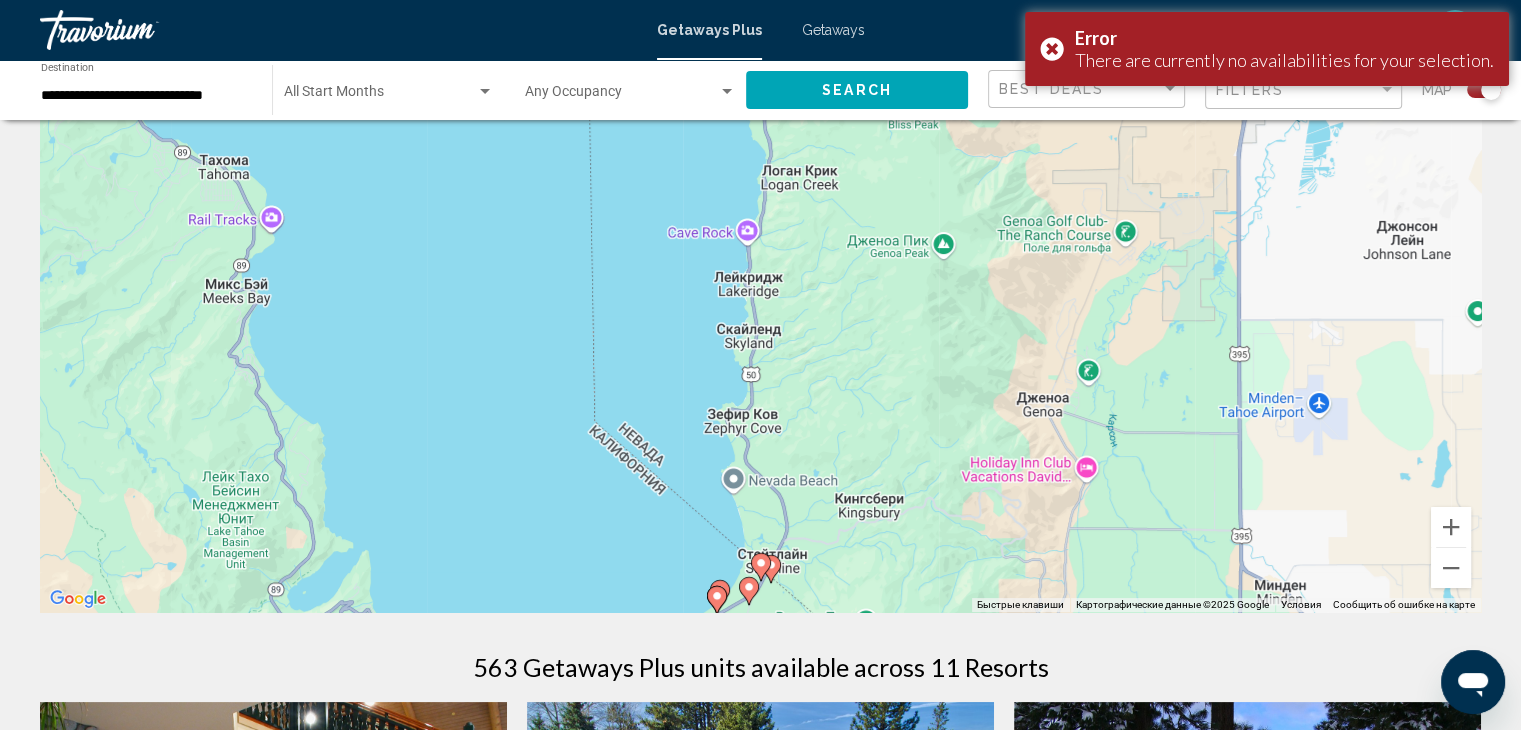 scroll, scrollTop: 132, scrollLeft: 0, axis: vertical 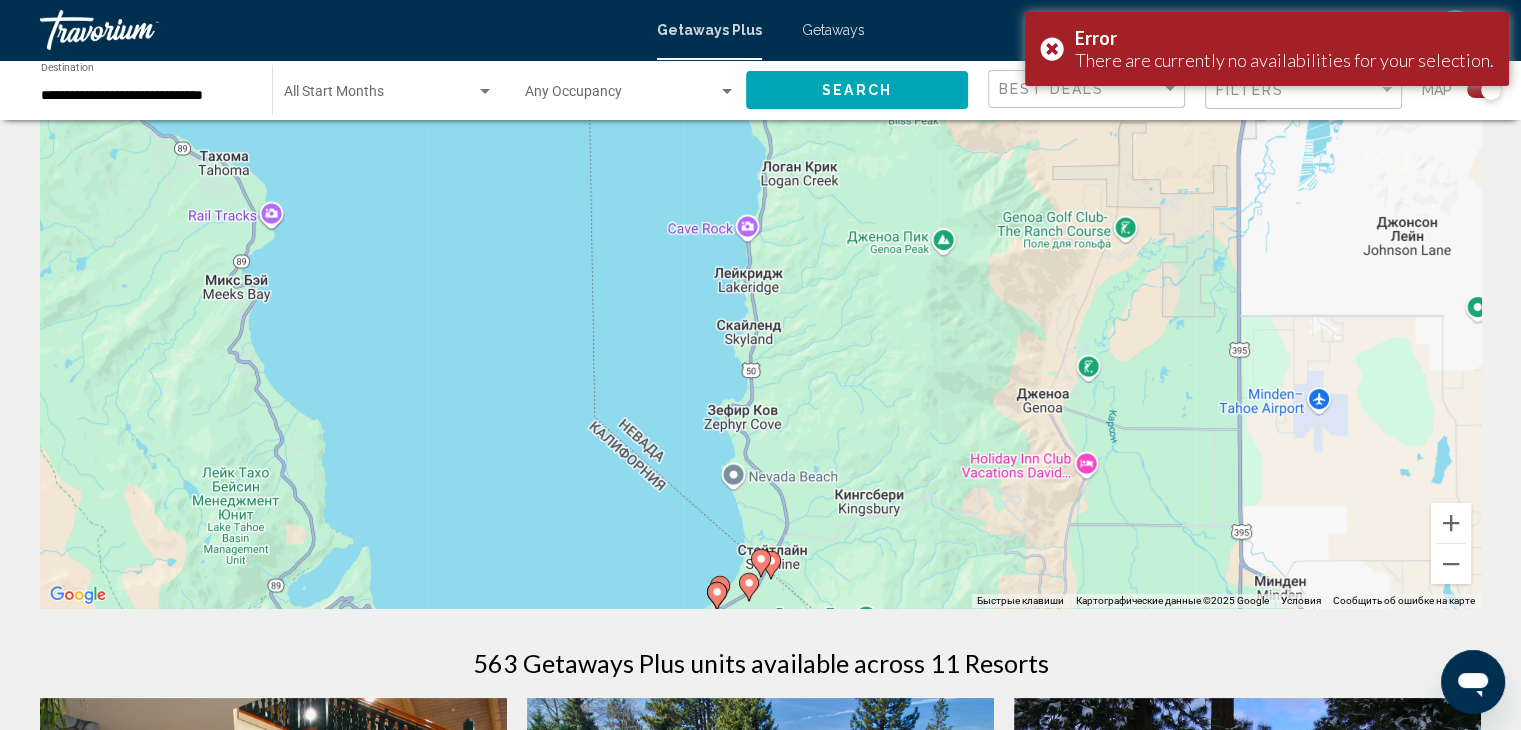 click 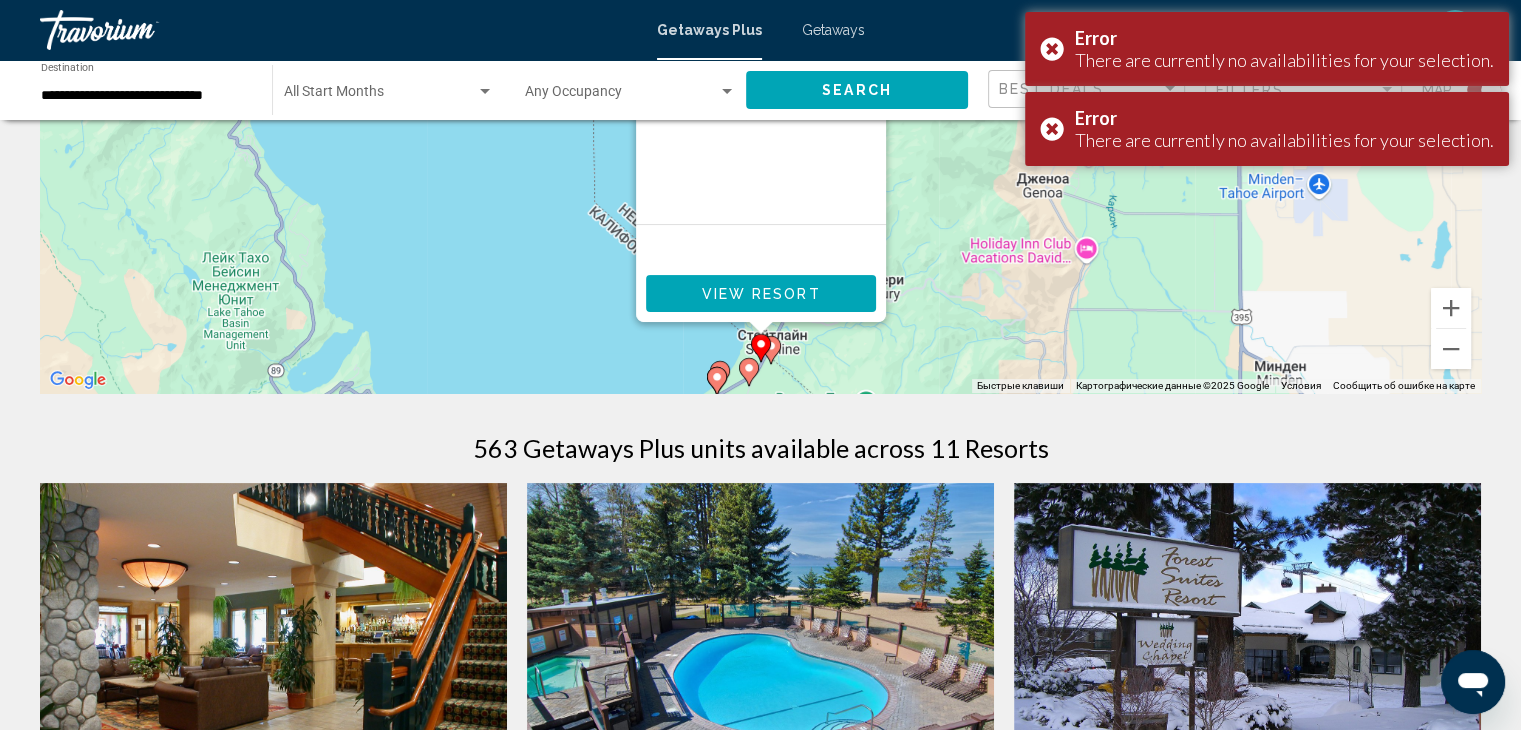 scroll, scrollTop: 348, scrollLeft: 0, axis: vertical 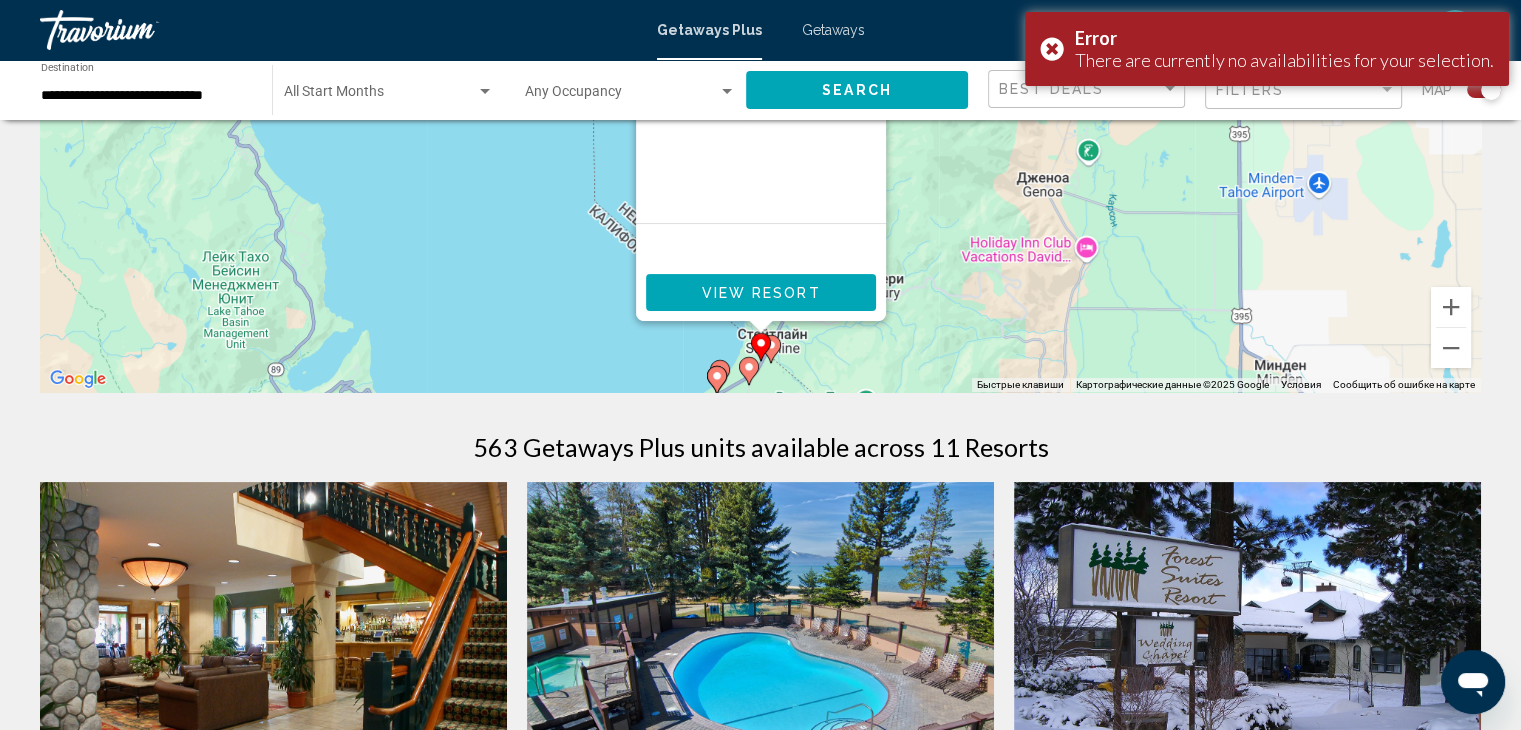 click 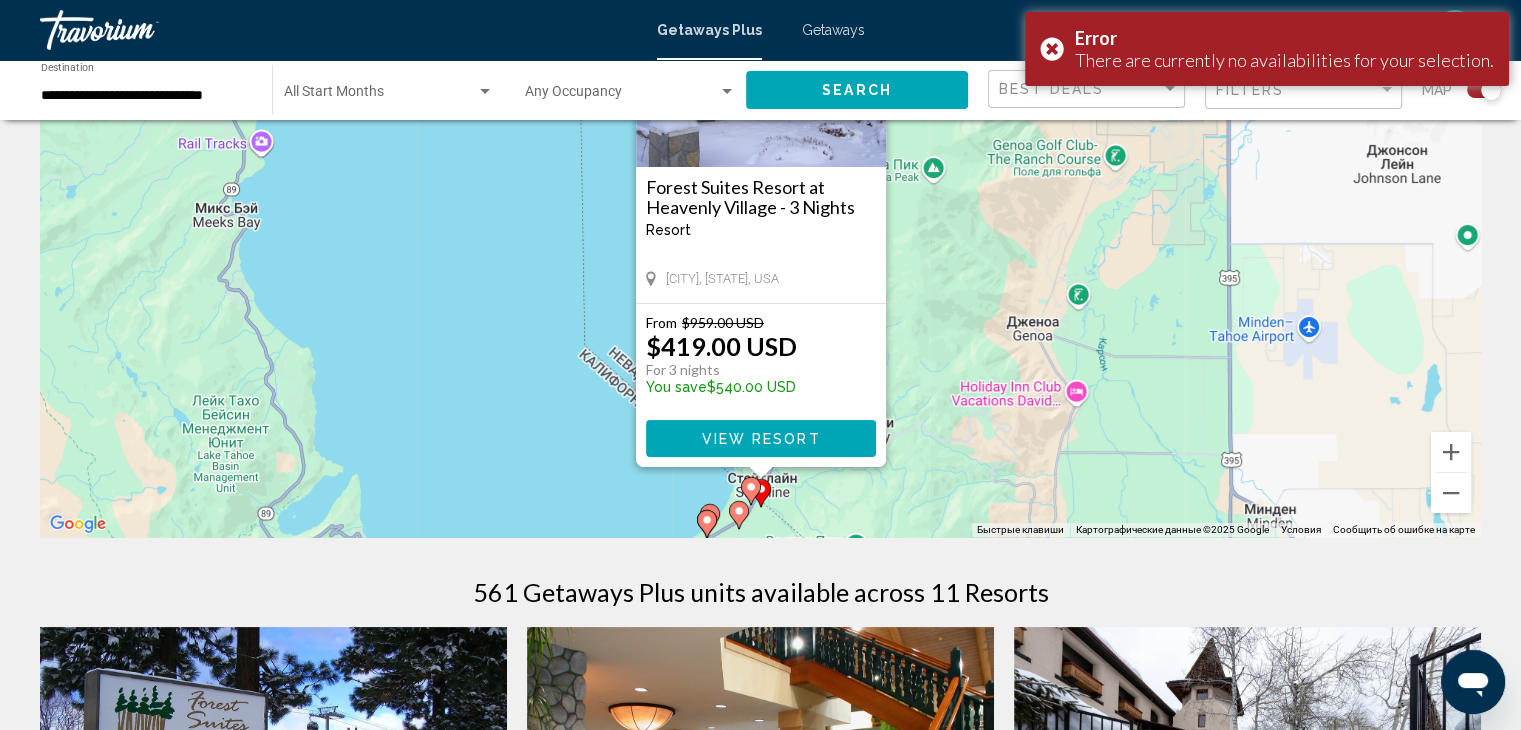 scroll, scrollTop: 223, scrollLeft: 0, axis: vertical 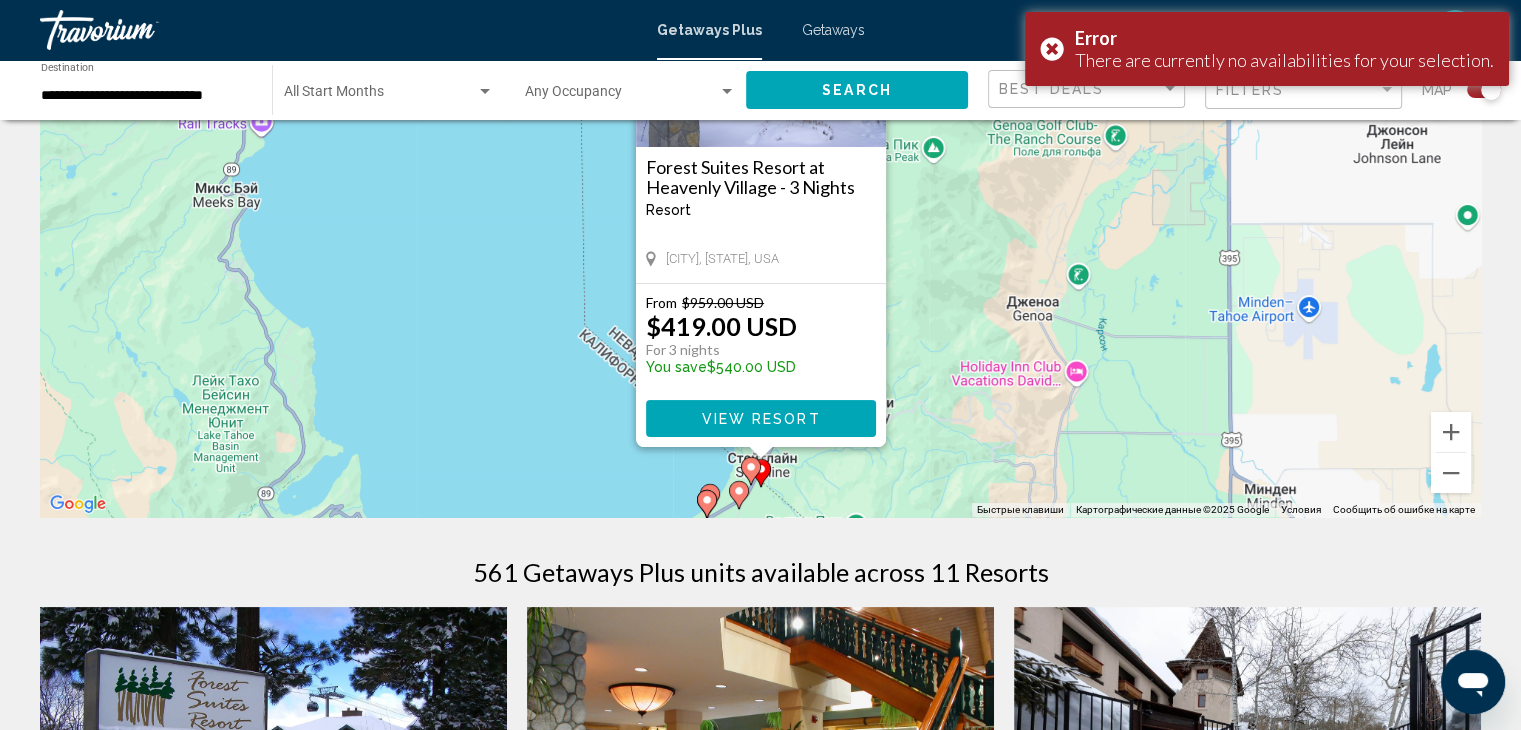 click 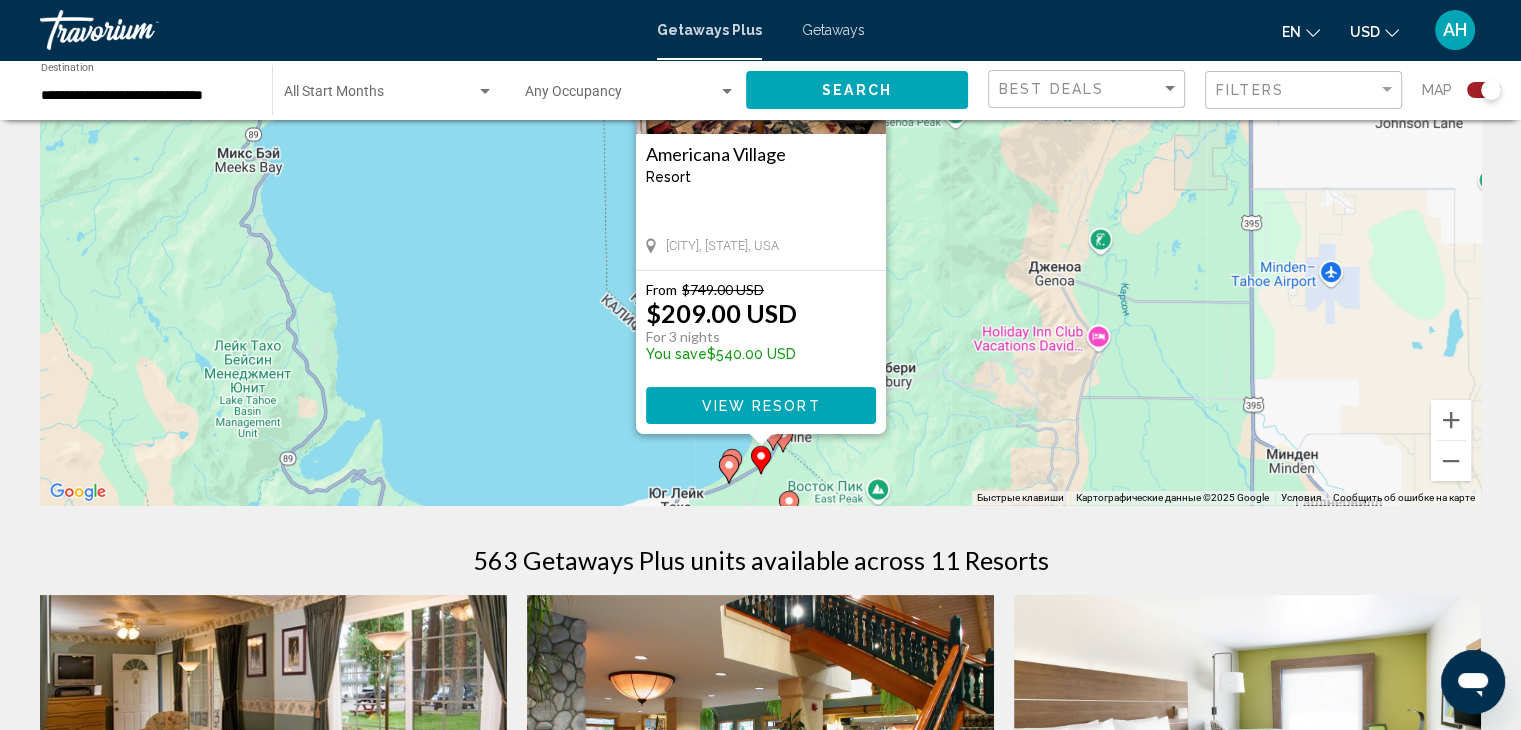 scroll, scrollTop: 258, scrollLeft: 0, axis: vertical 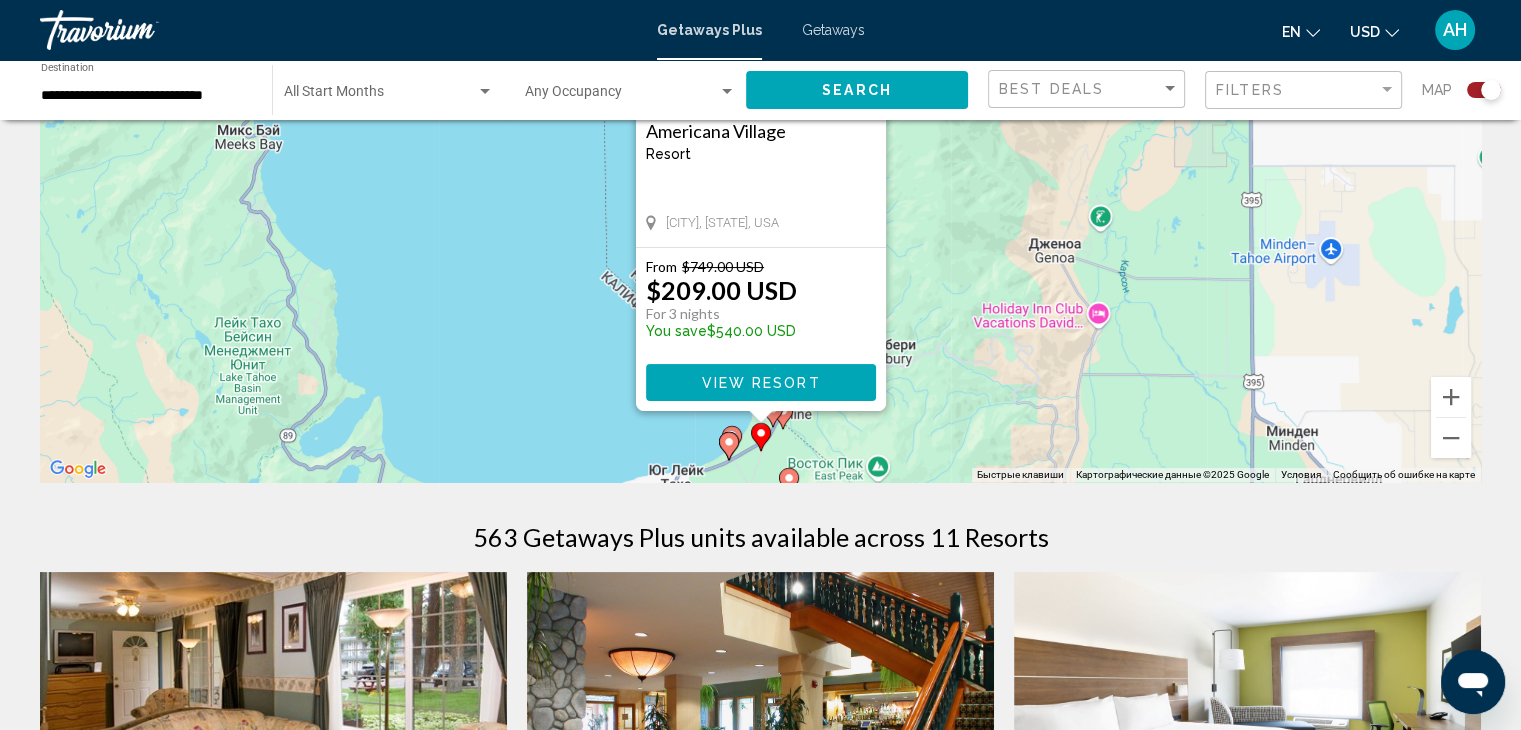 click at bounding box center [789, 482] 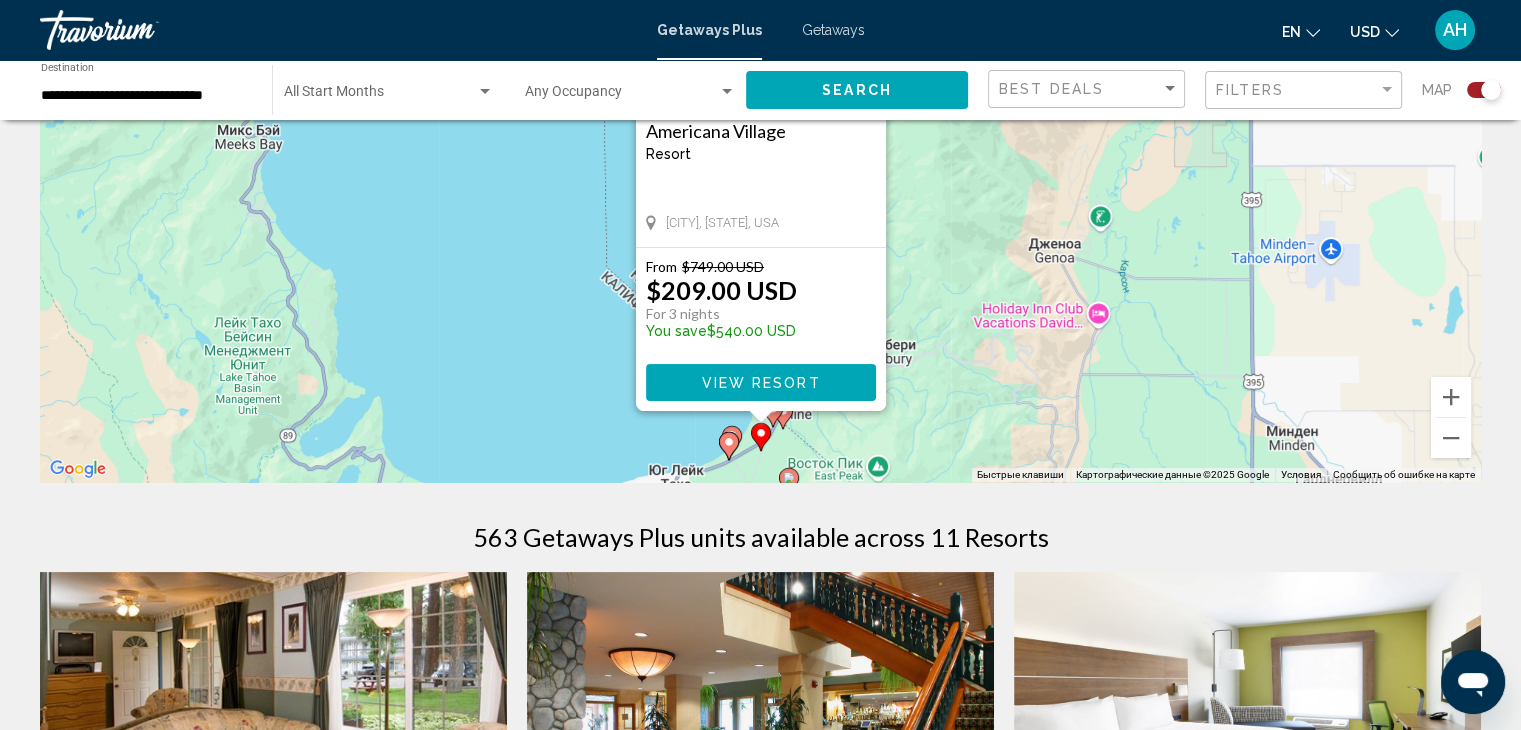 scroll, scrollTop: 0, scrollLeft: 0, axis: both 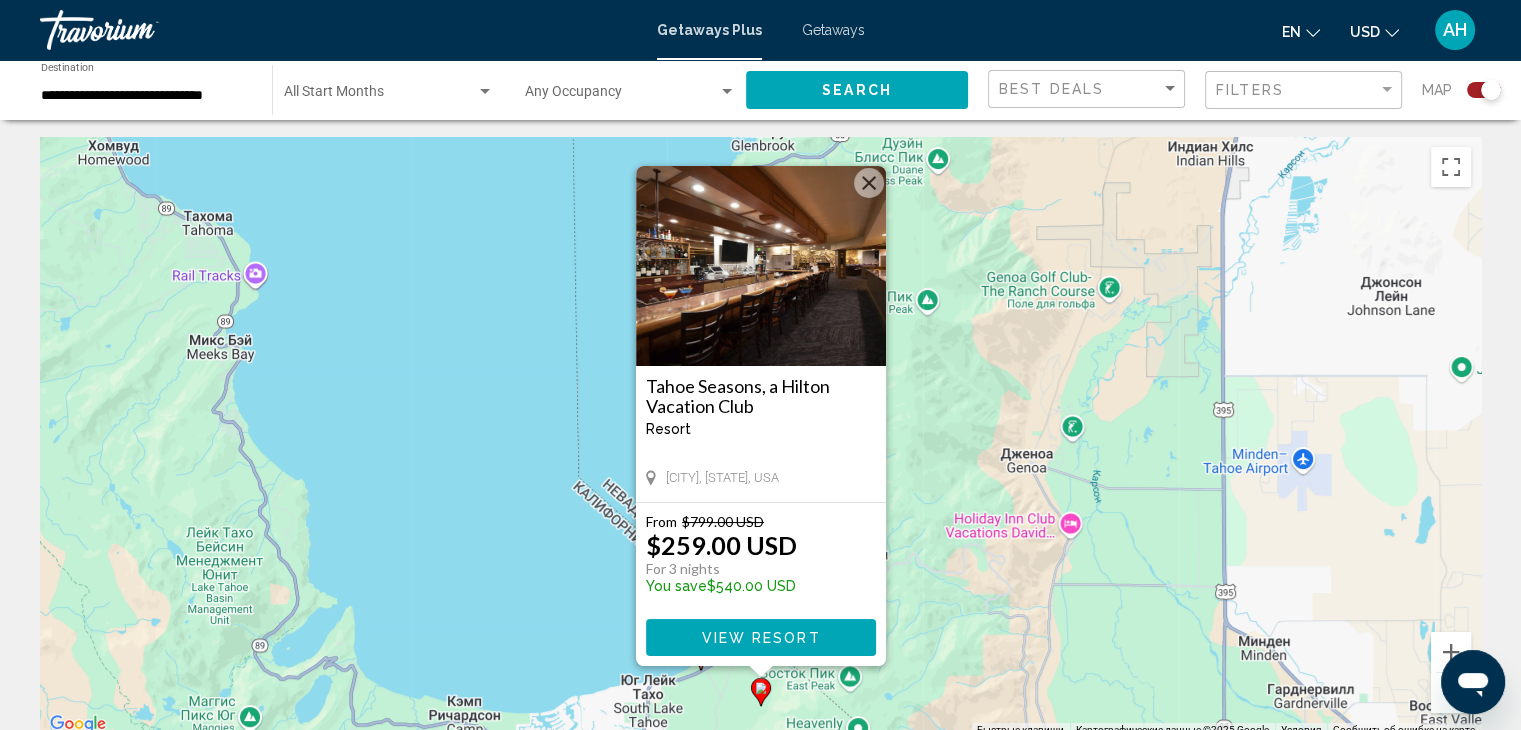 click at bounding box center (869, 183) 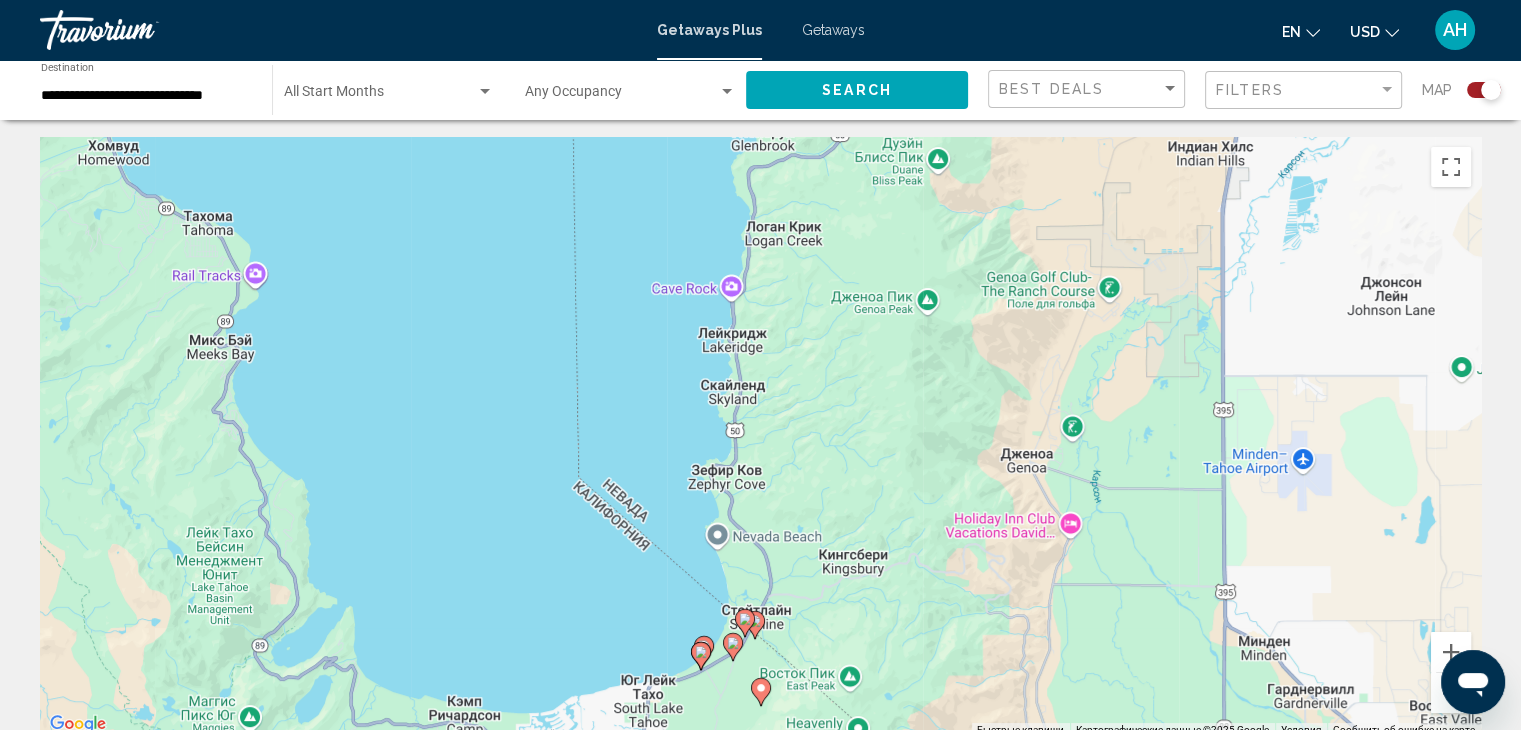 click 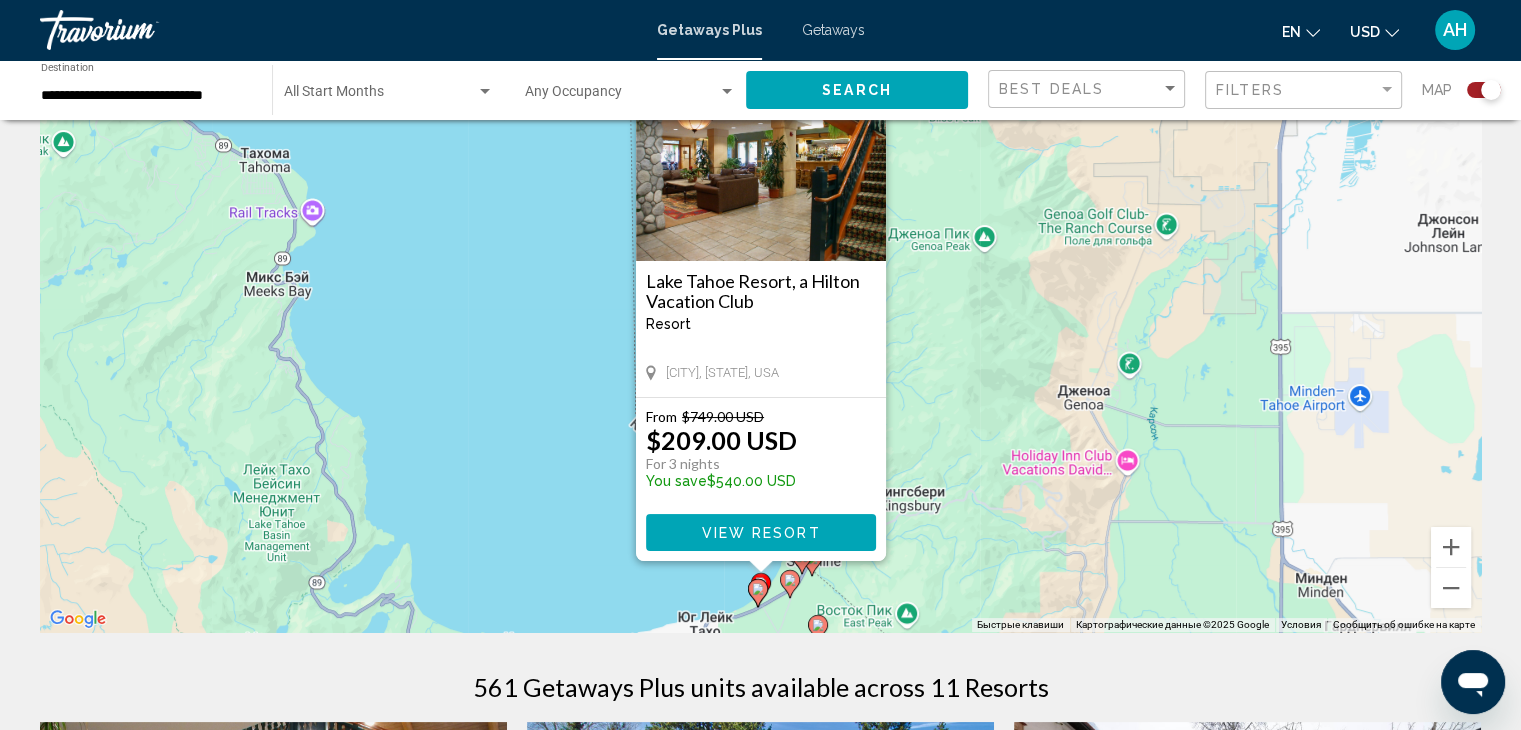 scroll, scrollTop: 102, scrollLeft: 0, axis: vertical 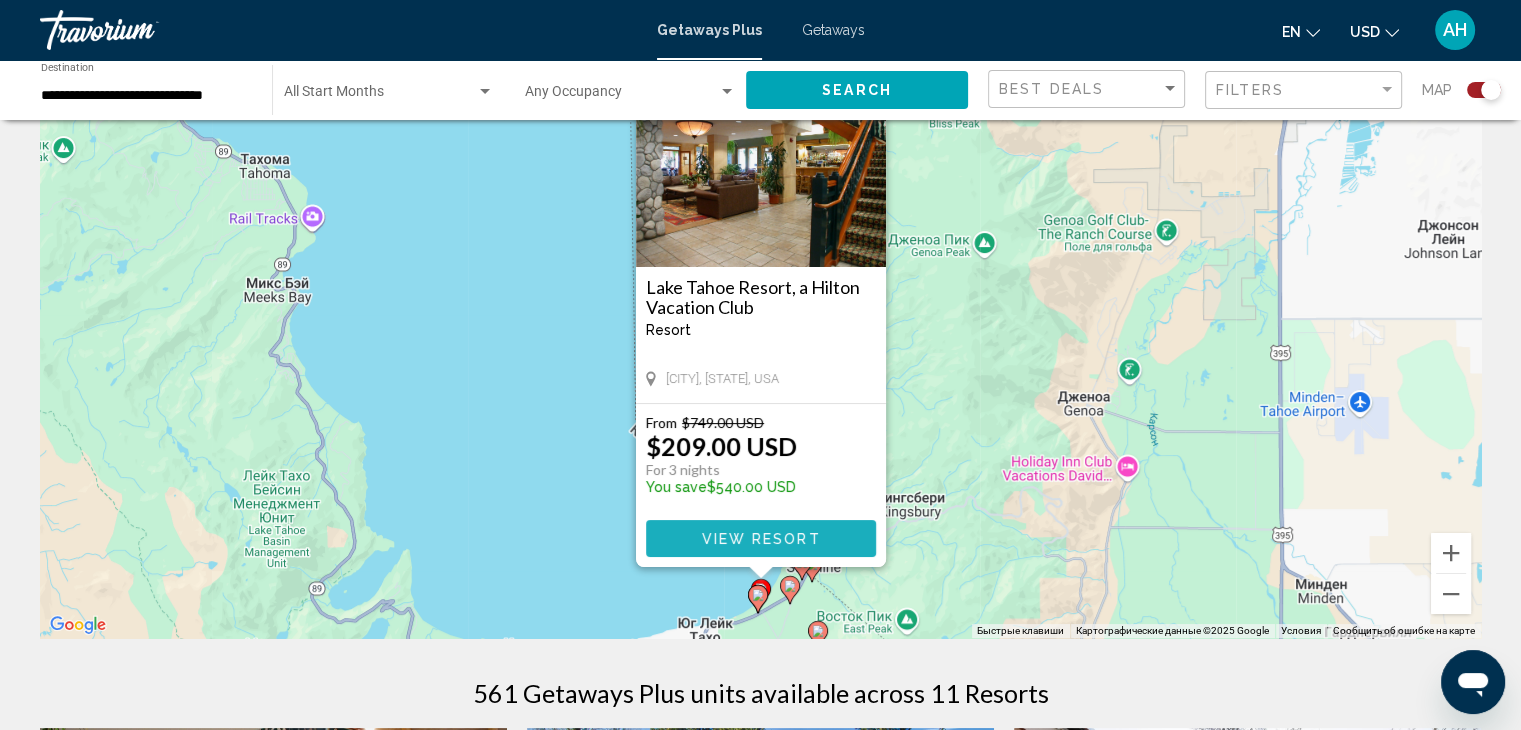 click on "View Resort" at bounding box center (760, 539) 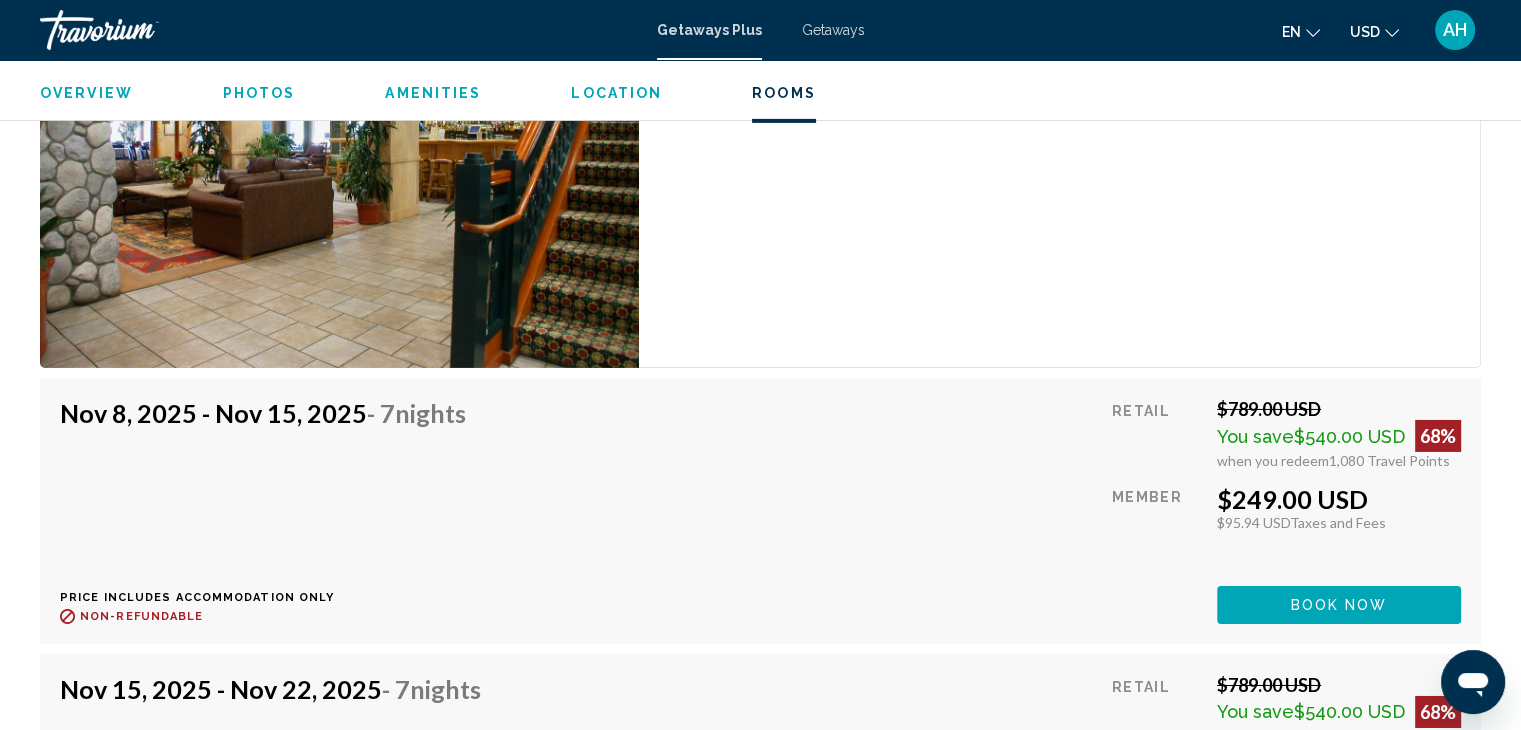 scroll, scrollTop: 6667, scrollLeft: 0, axis: vertical 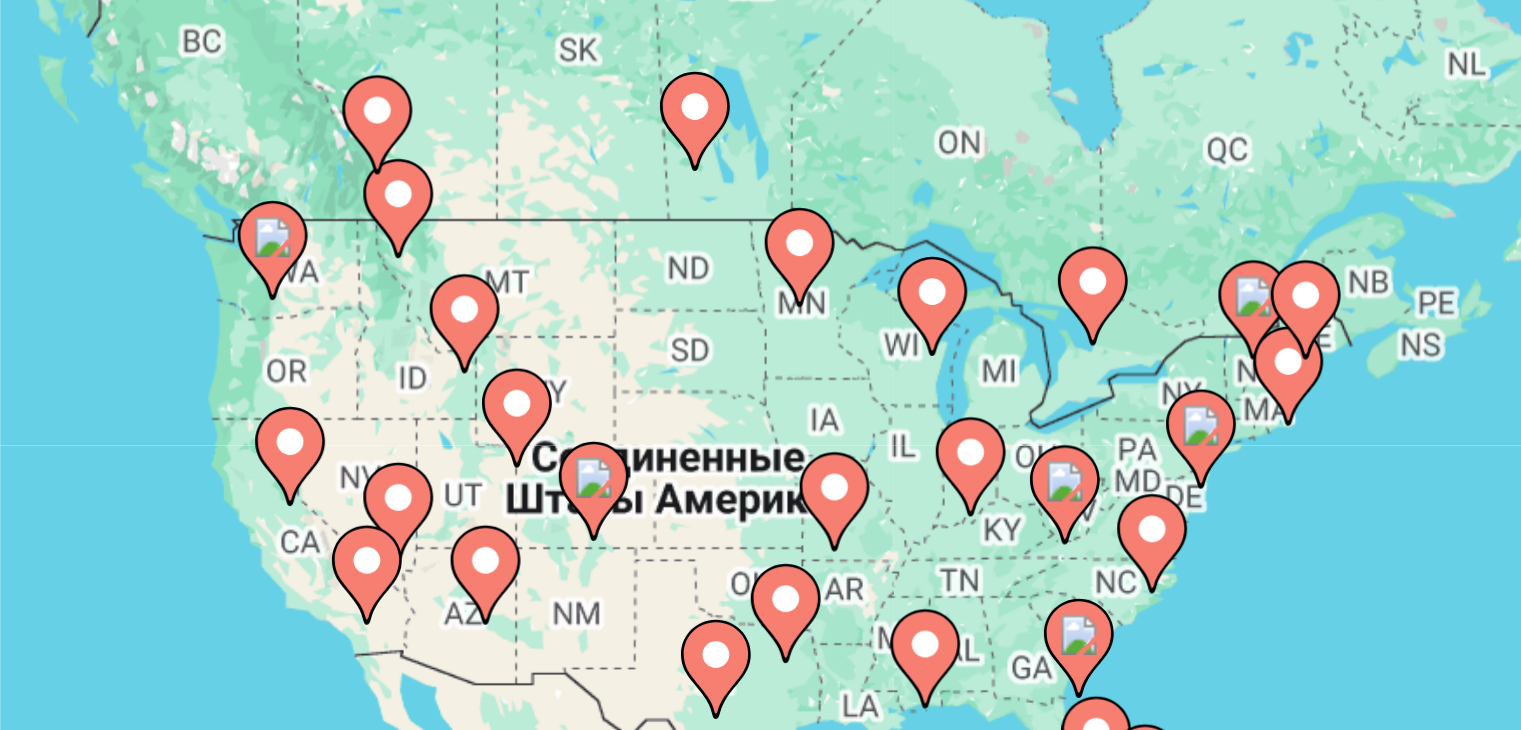 click 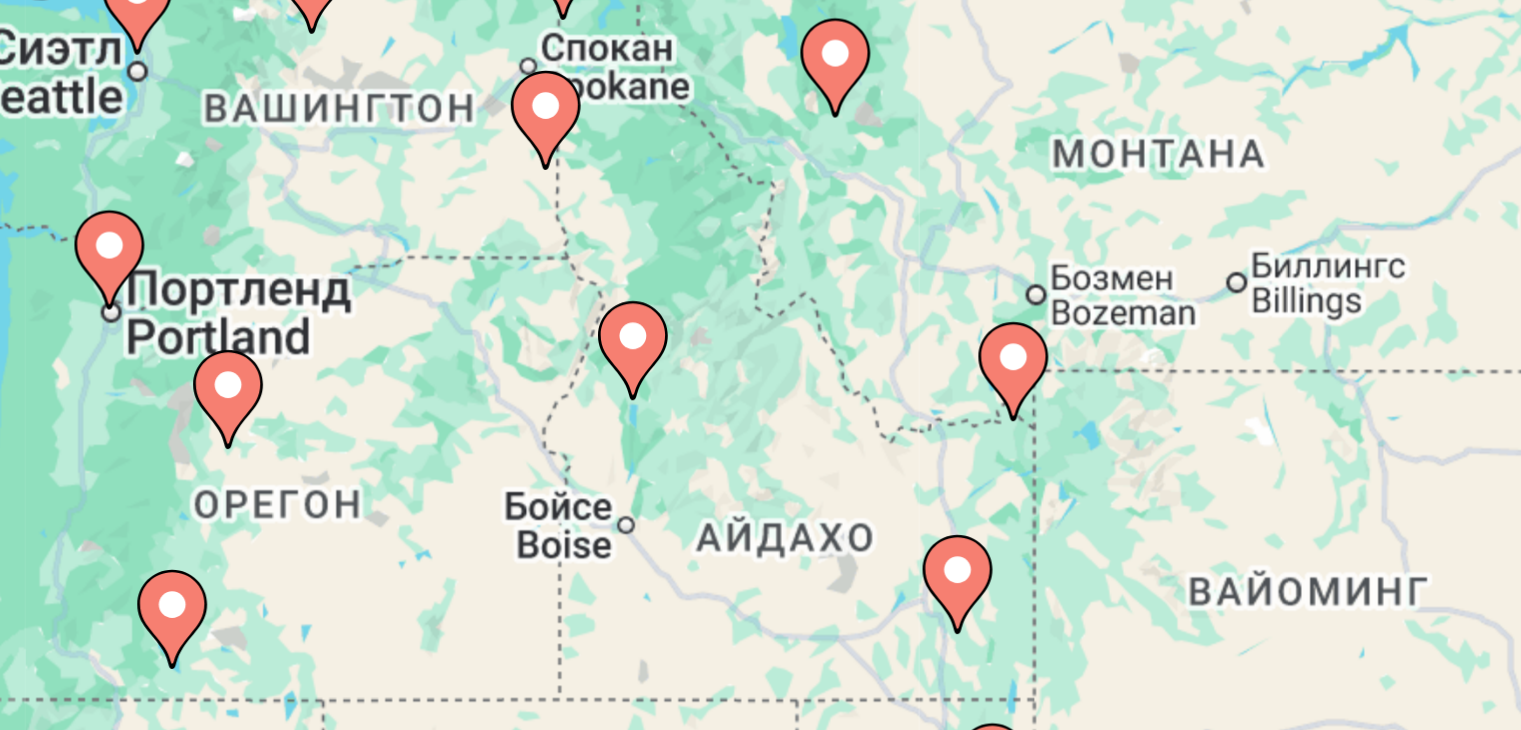 click 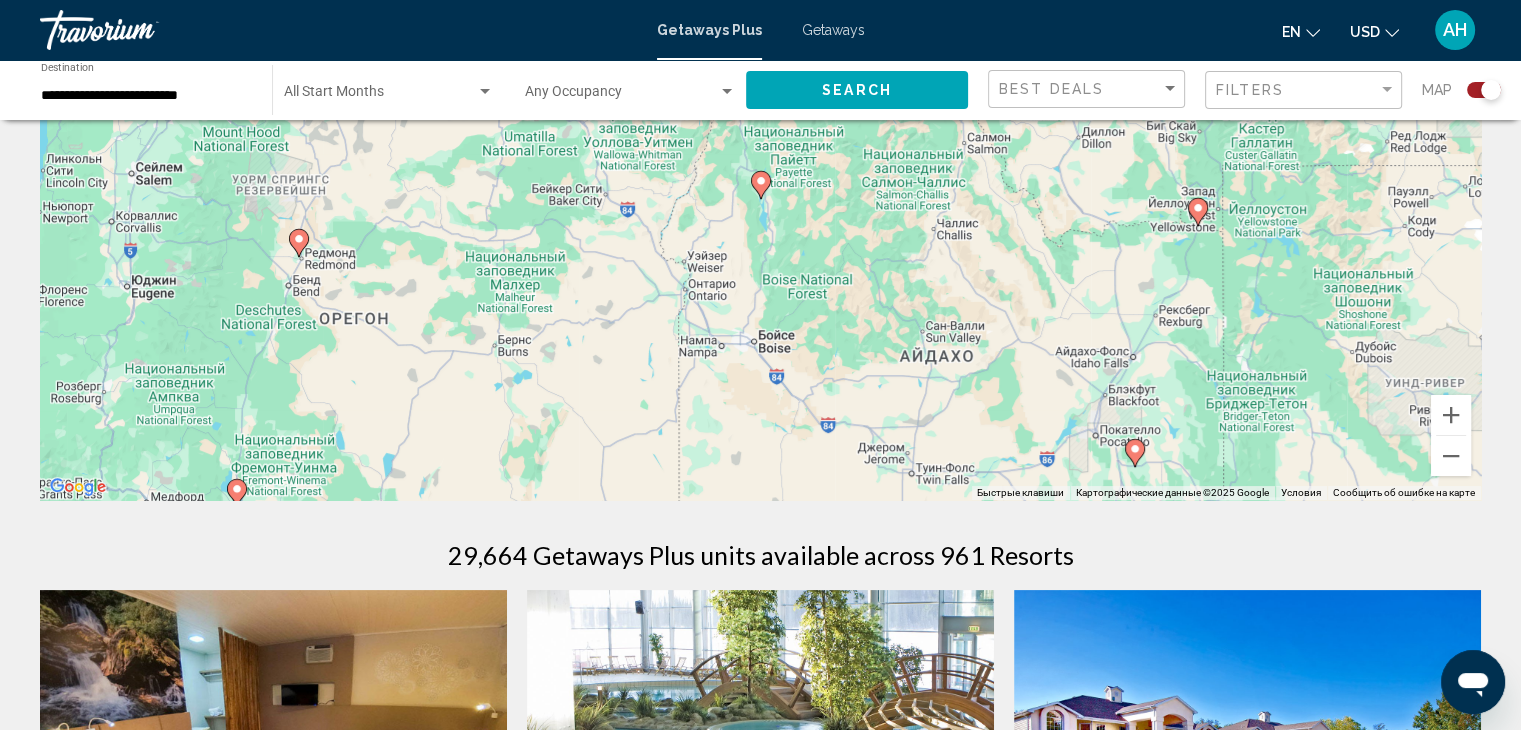 scroll, scrollTop: 240, scrollLeft: 0, axis: vertical 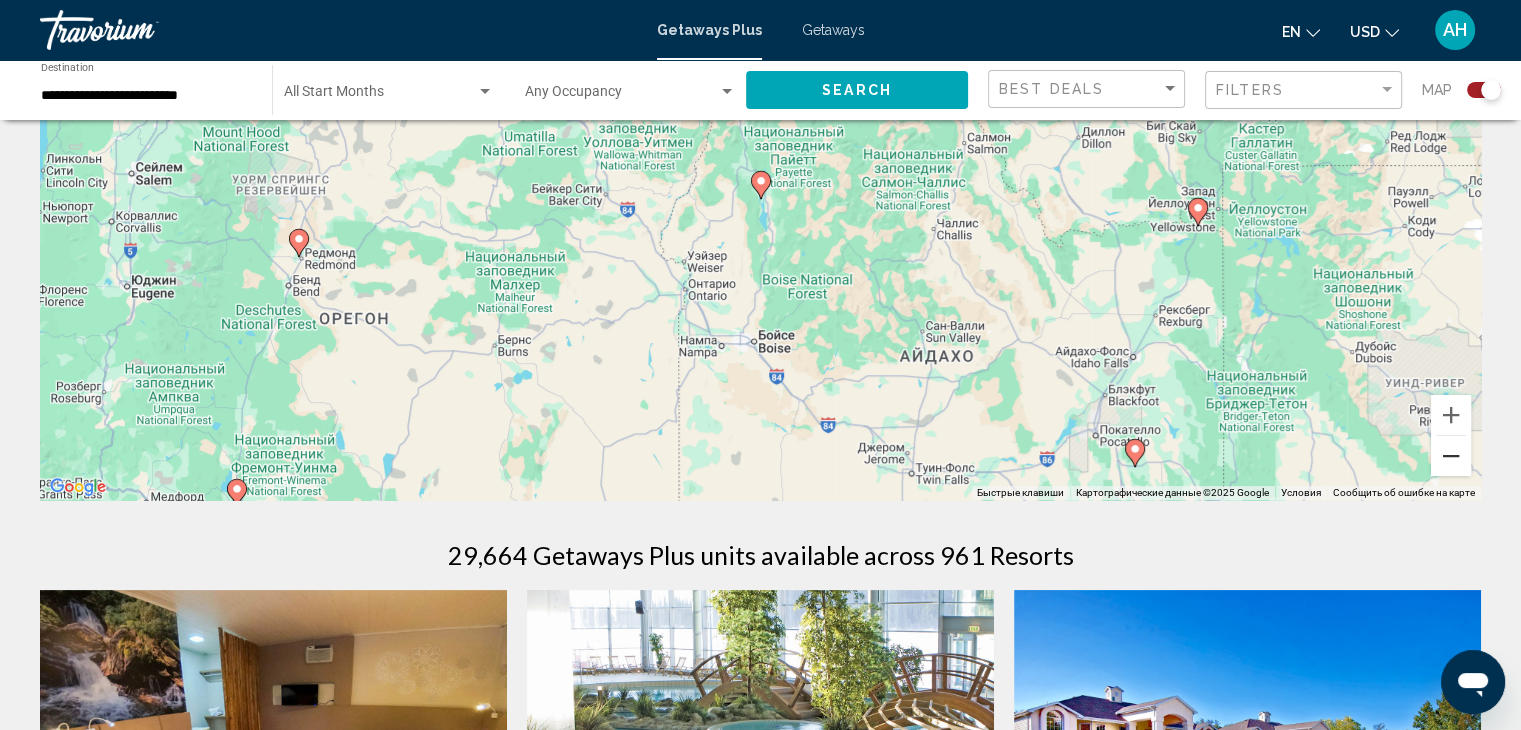 click at bounding box center [1451, 456] 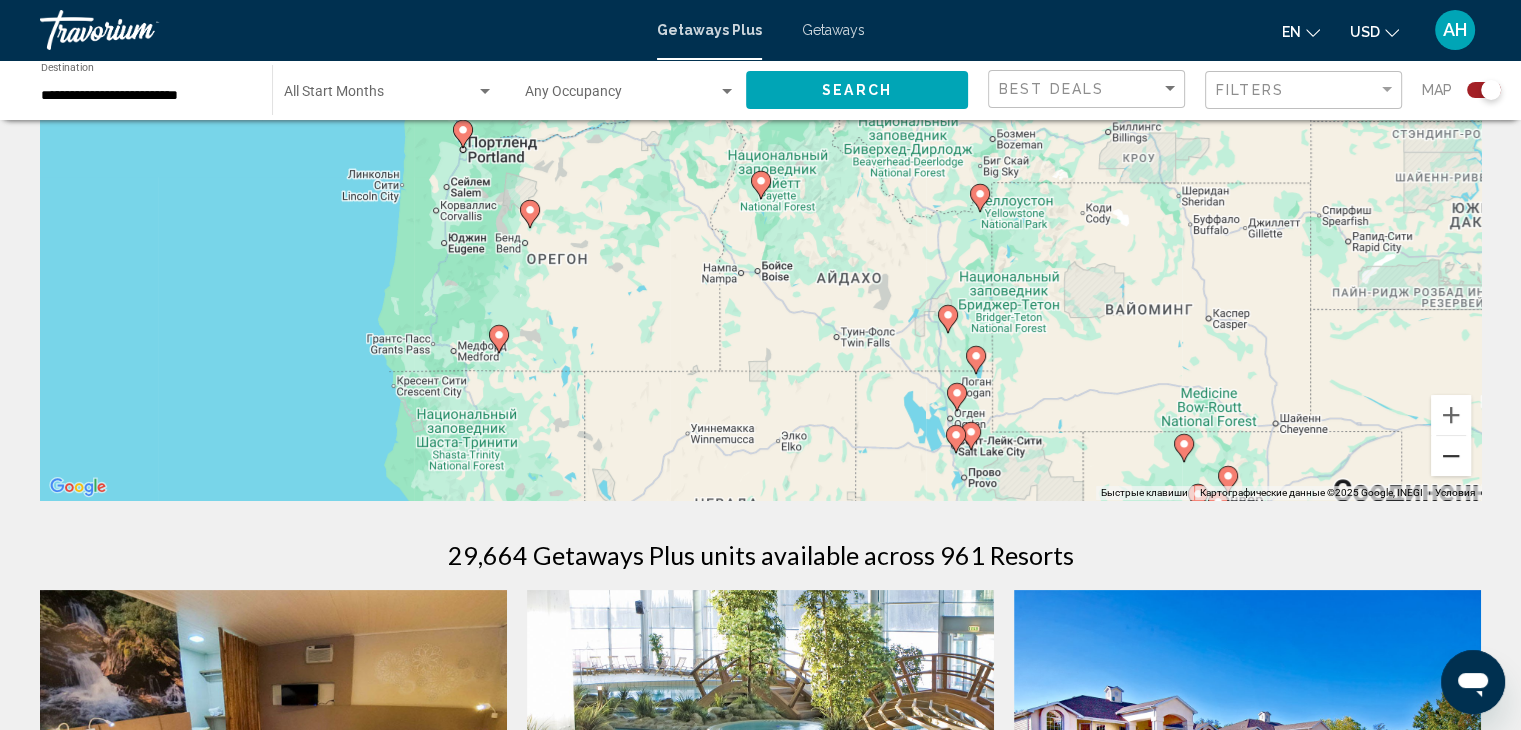 click at bounding box center (1451, 456) 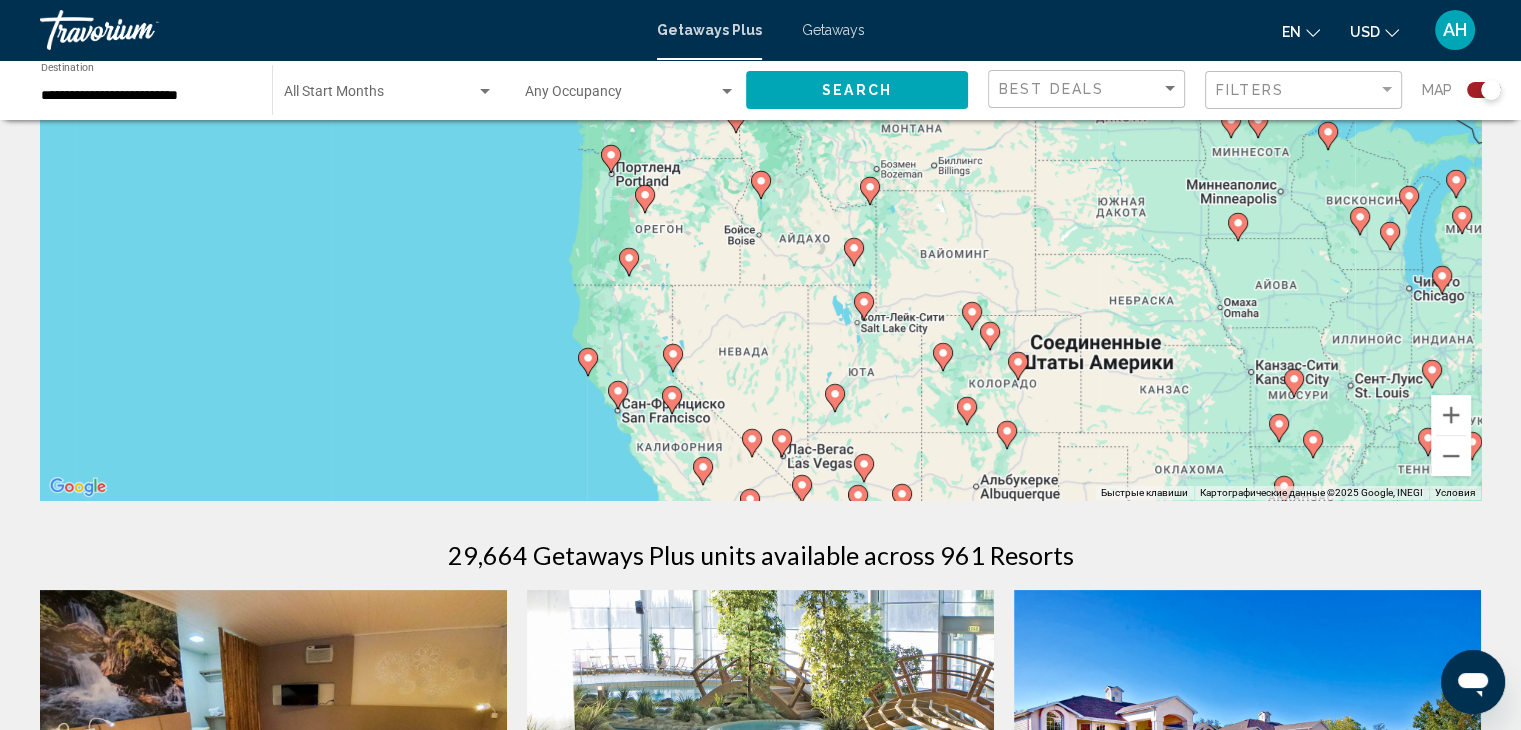 click 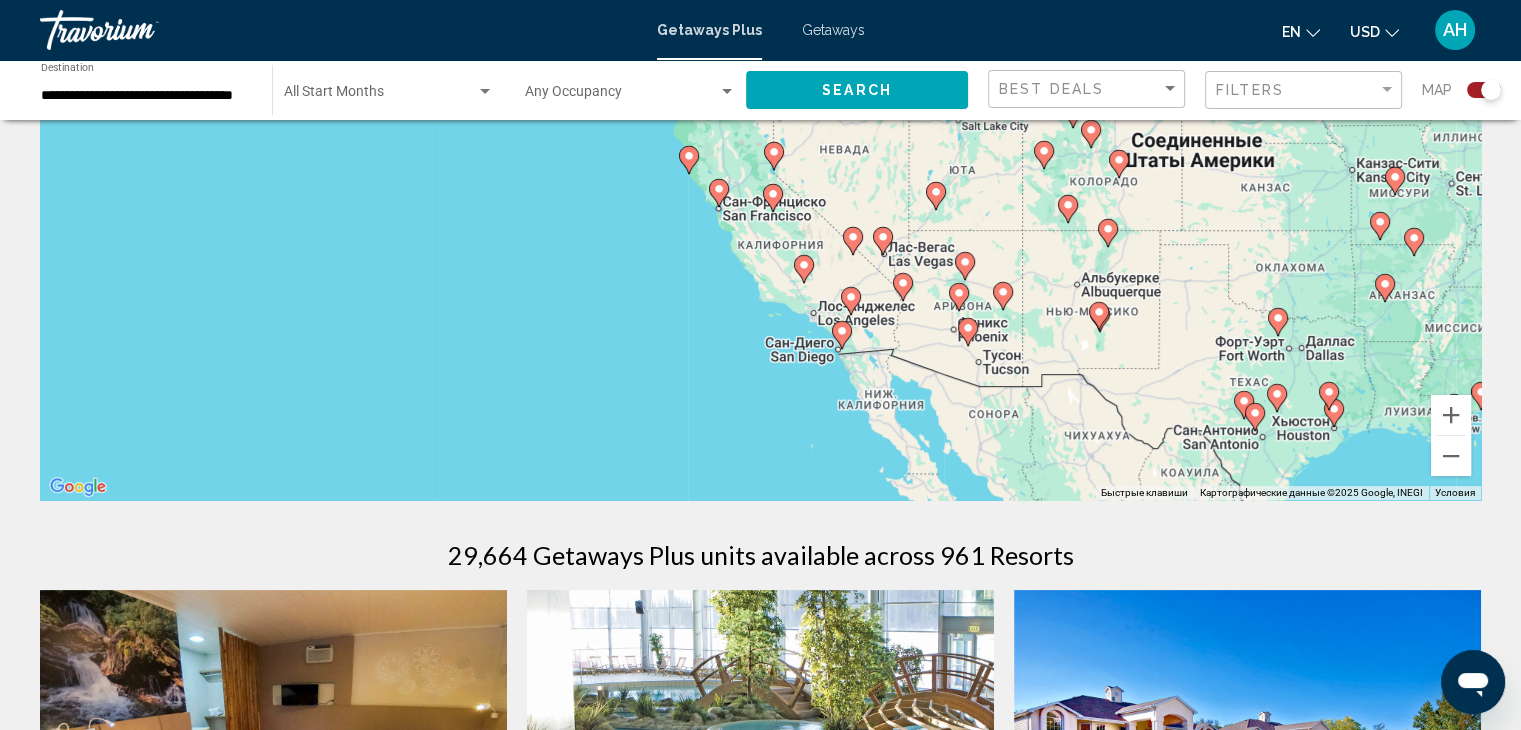 click 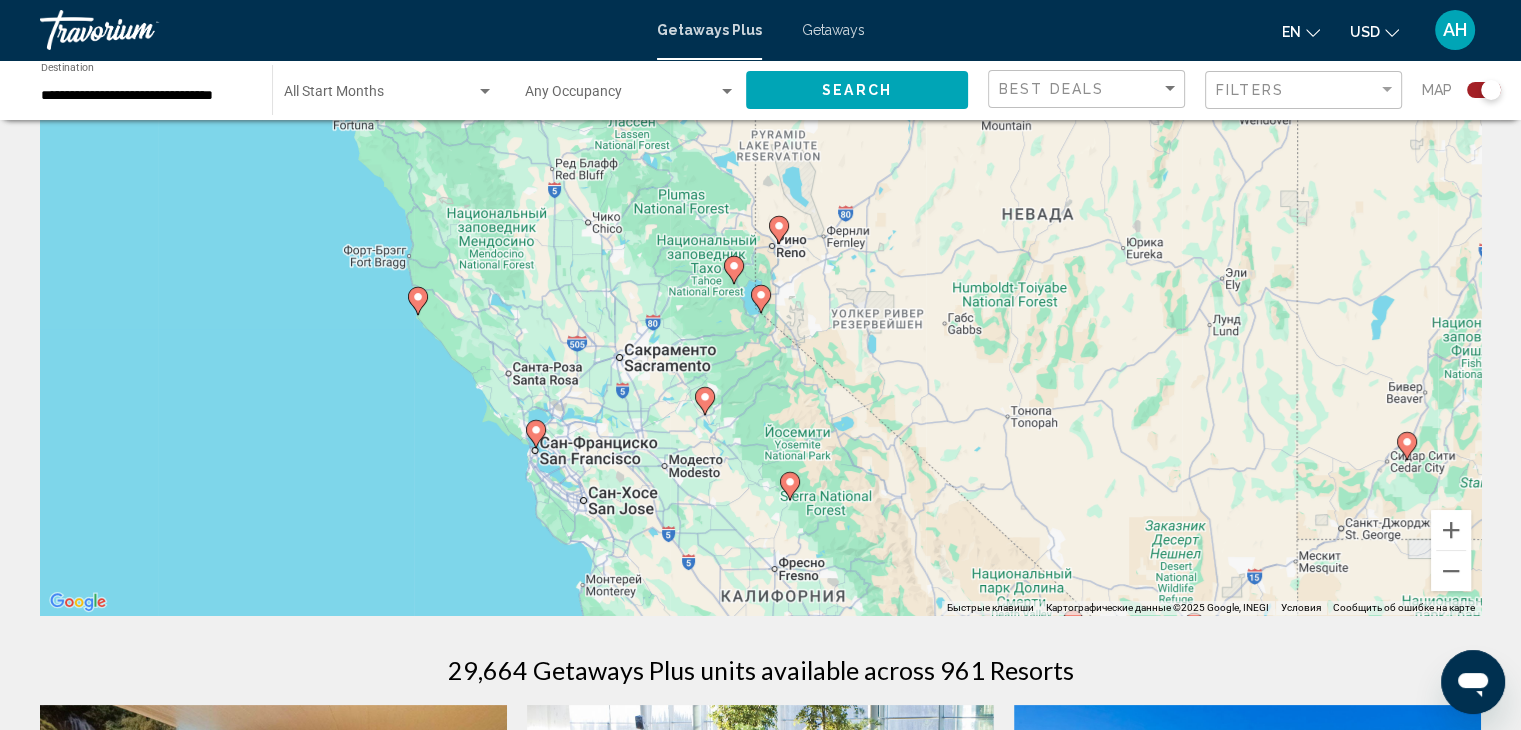 scroll, scrollTop: 124, scrollLeft: 0, axis: vertical 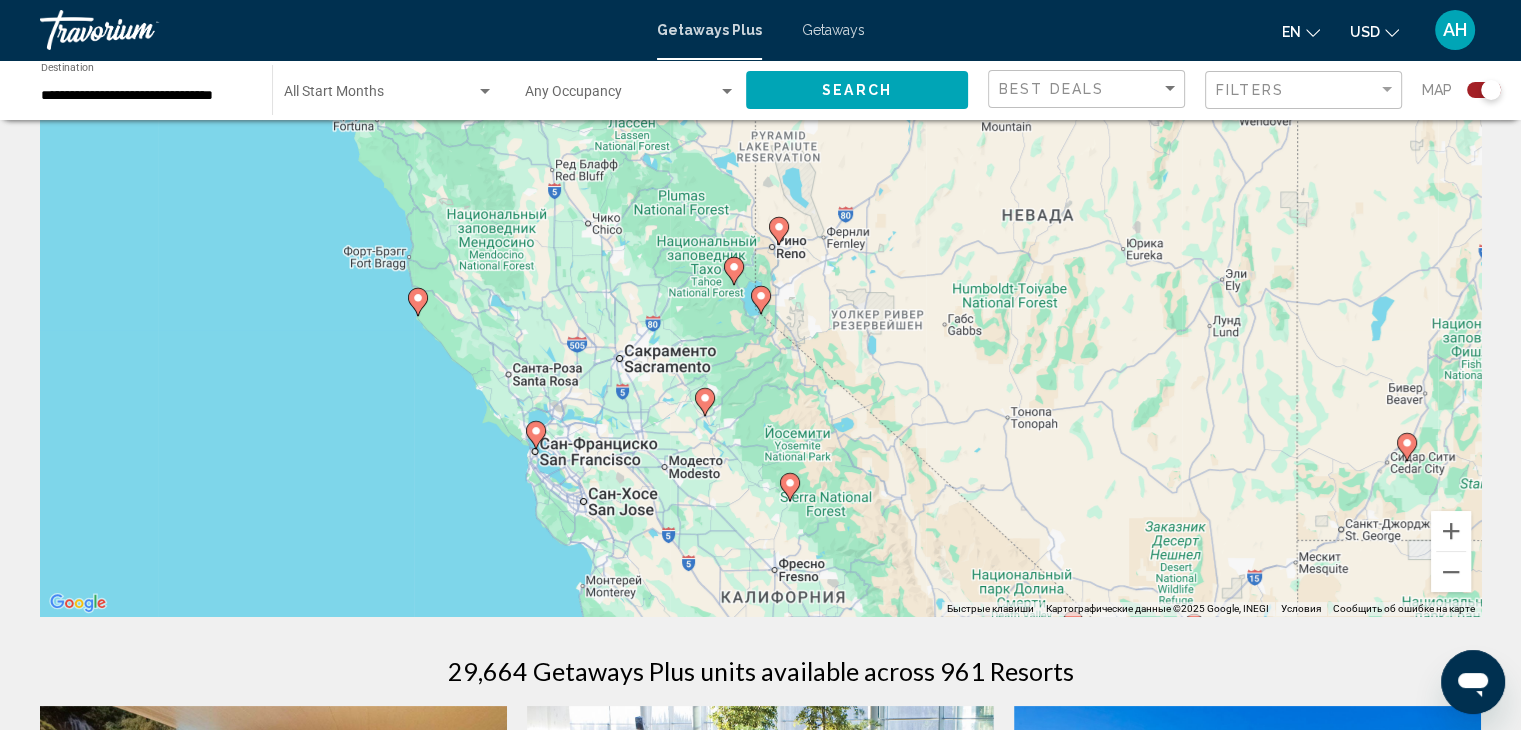 click 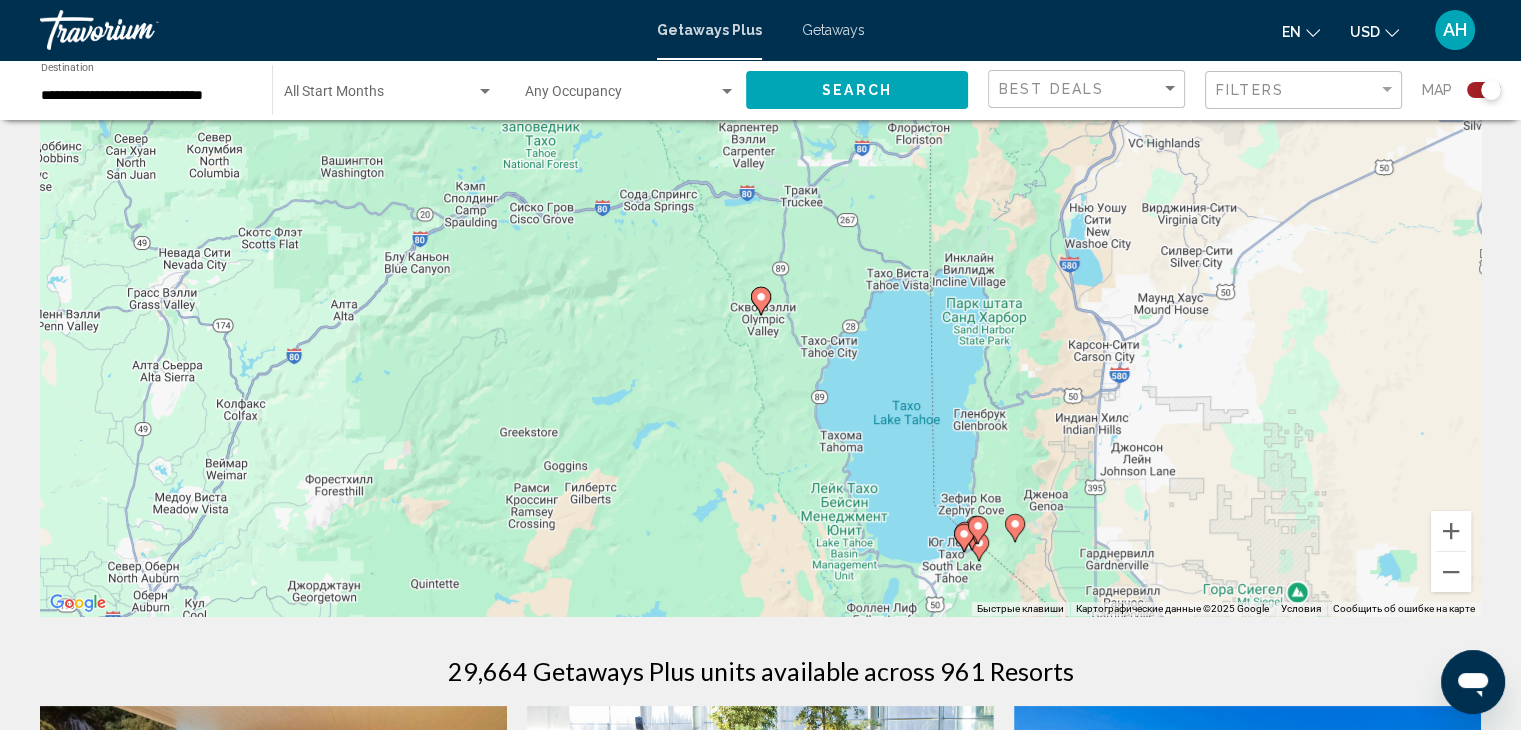 click 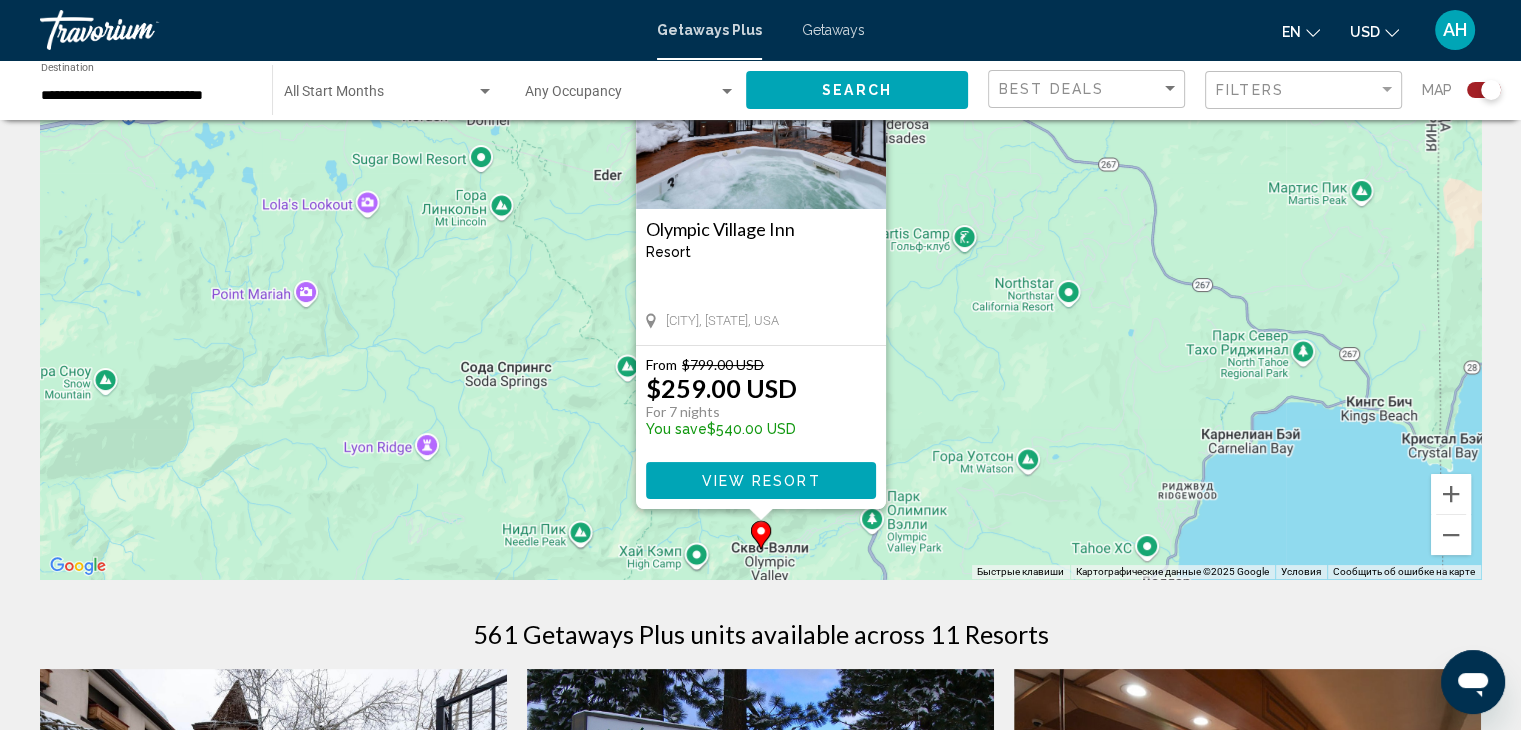 scroll, scrollTop: 163, scrollLeft: 0, axis: vertical 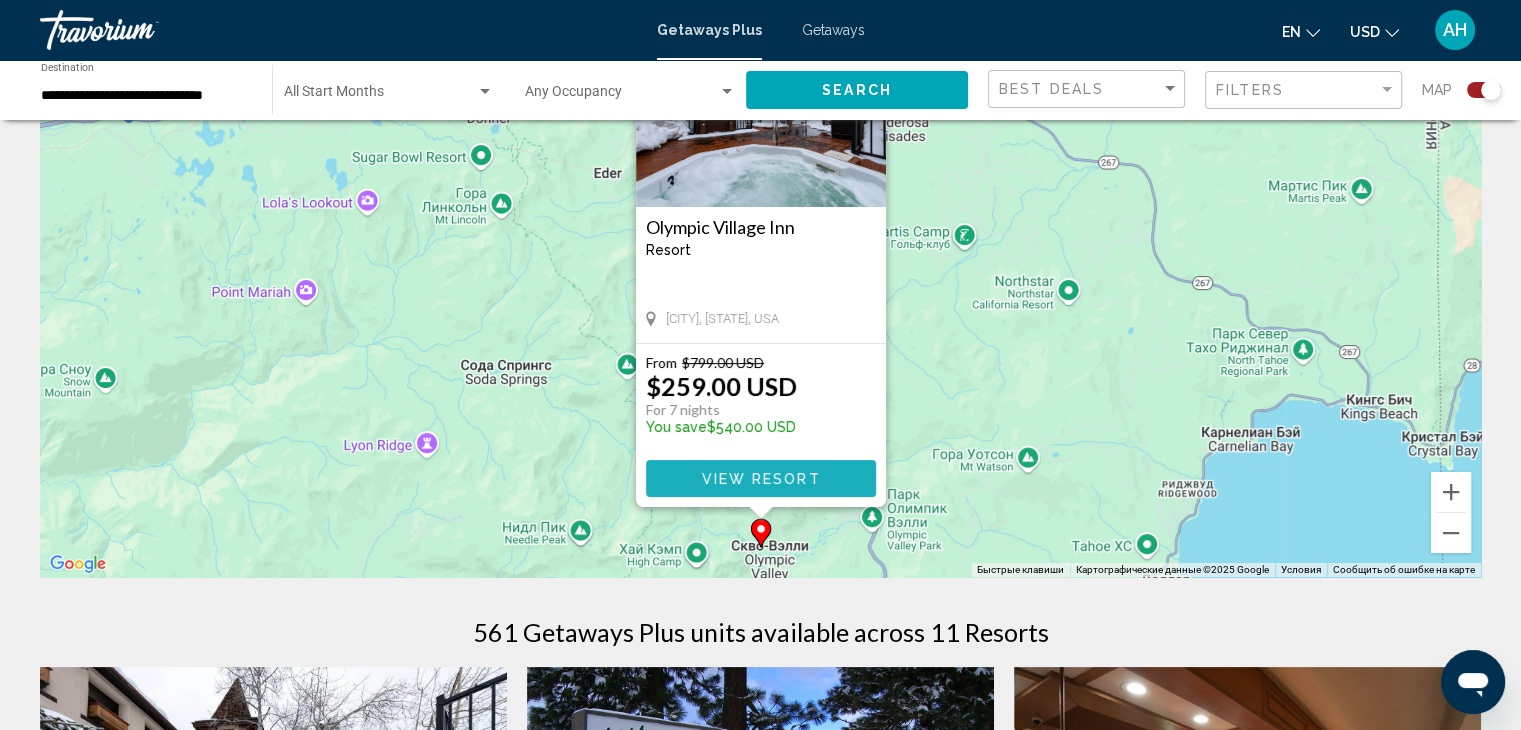 click on "View Resort" at bounding box center (760, 478) 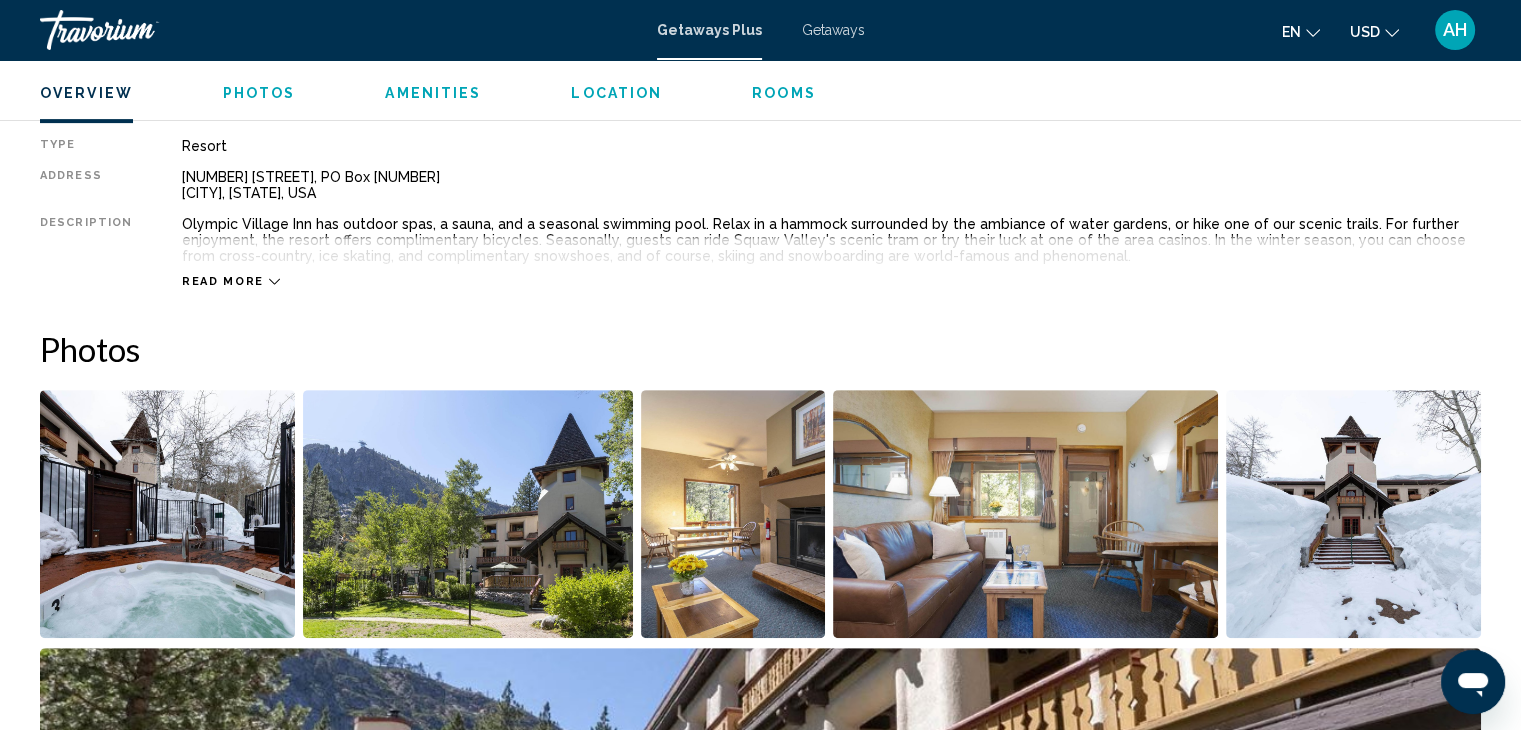 scroll, scrollTop: 678, scrollLeft: 0, axis: vertical 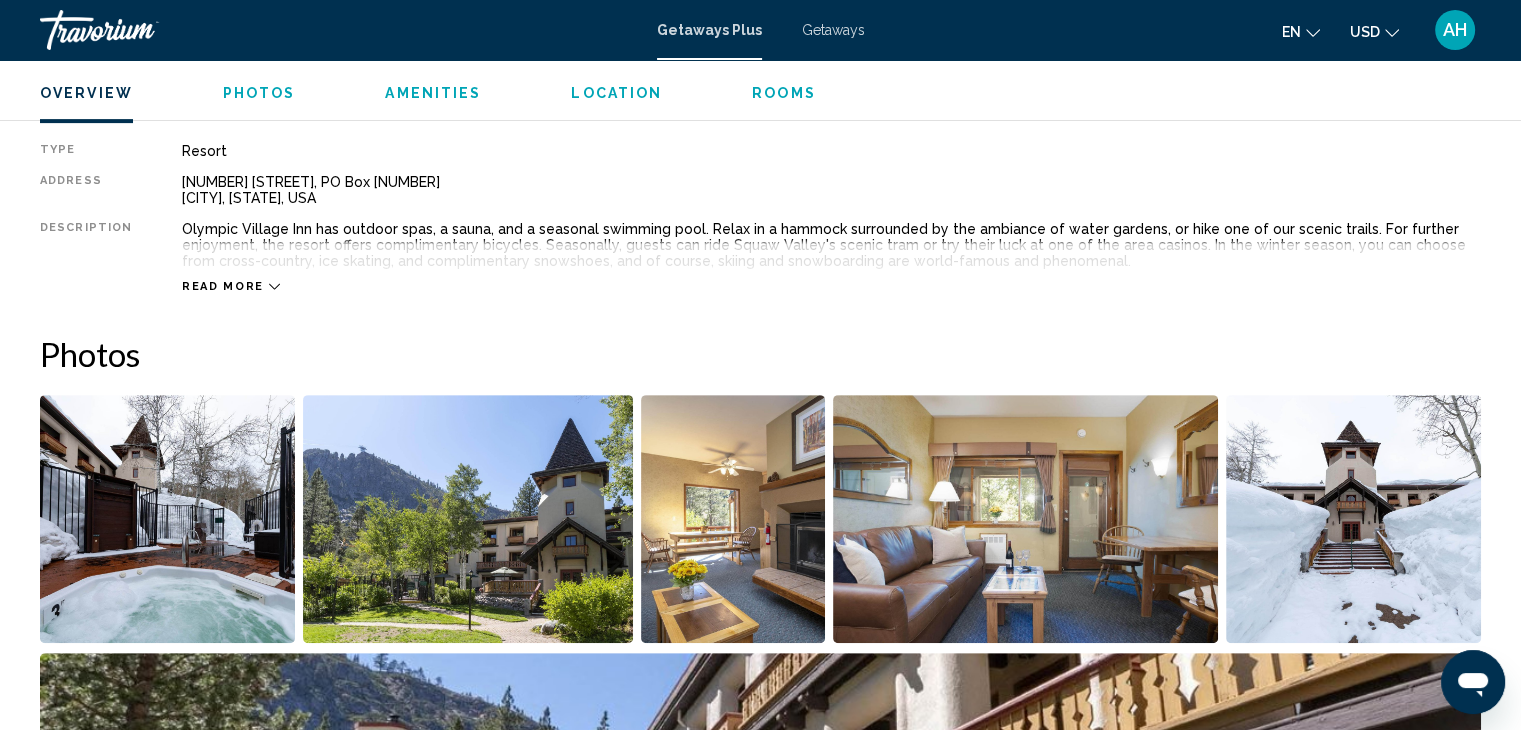 click at bounding box center (167, 519) 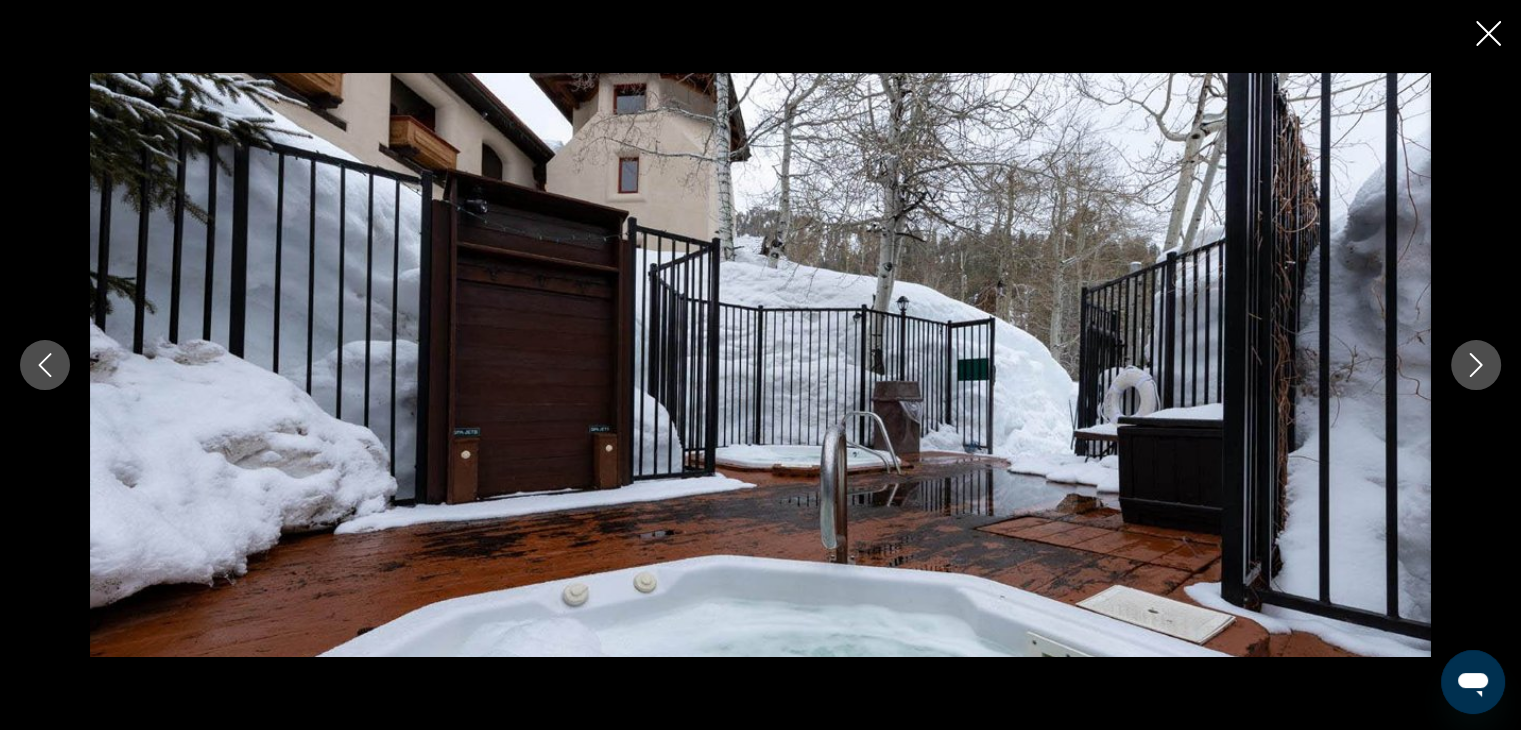 click 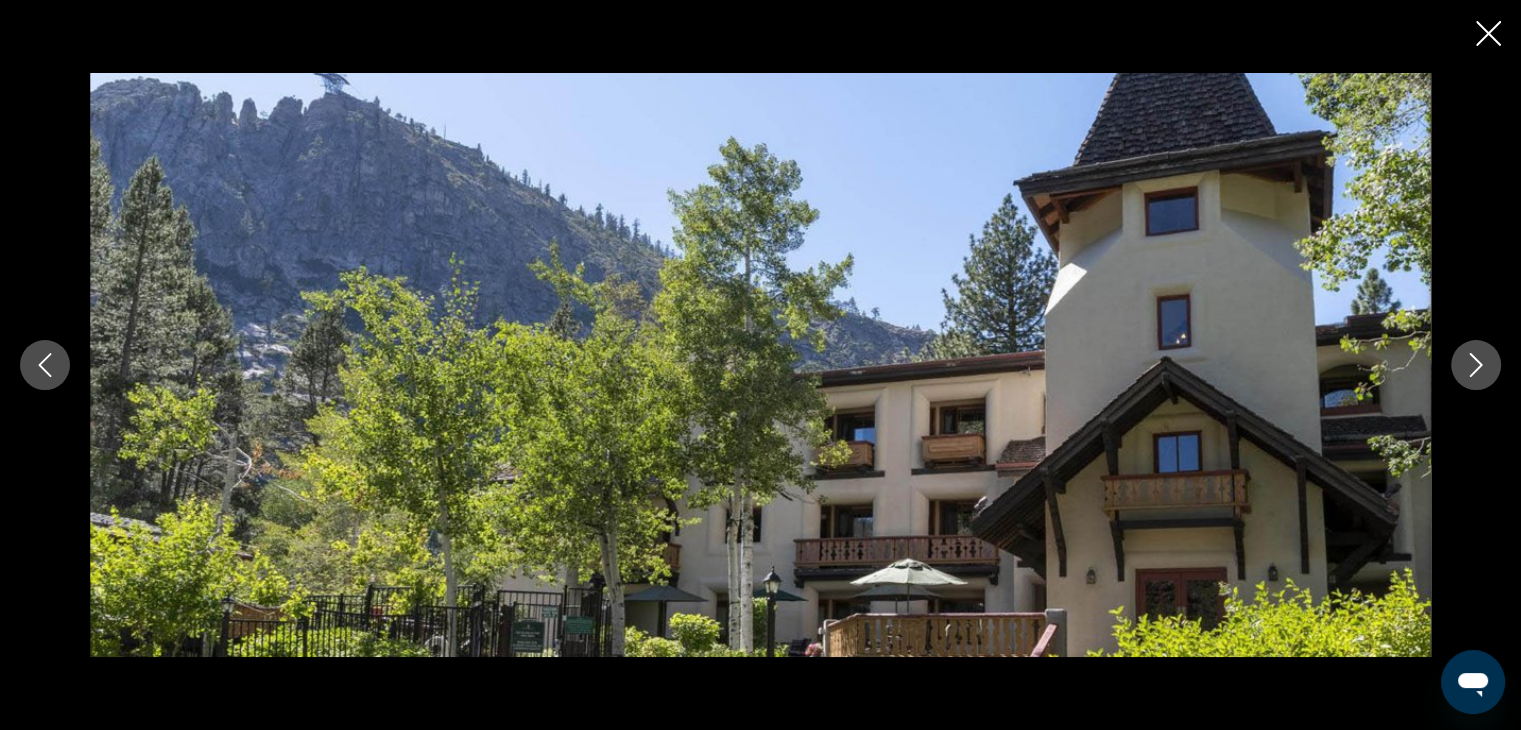 click 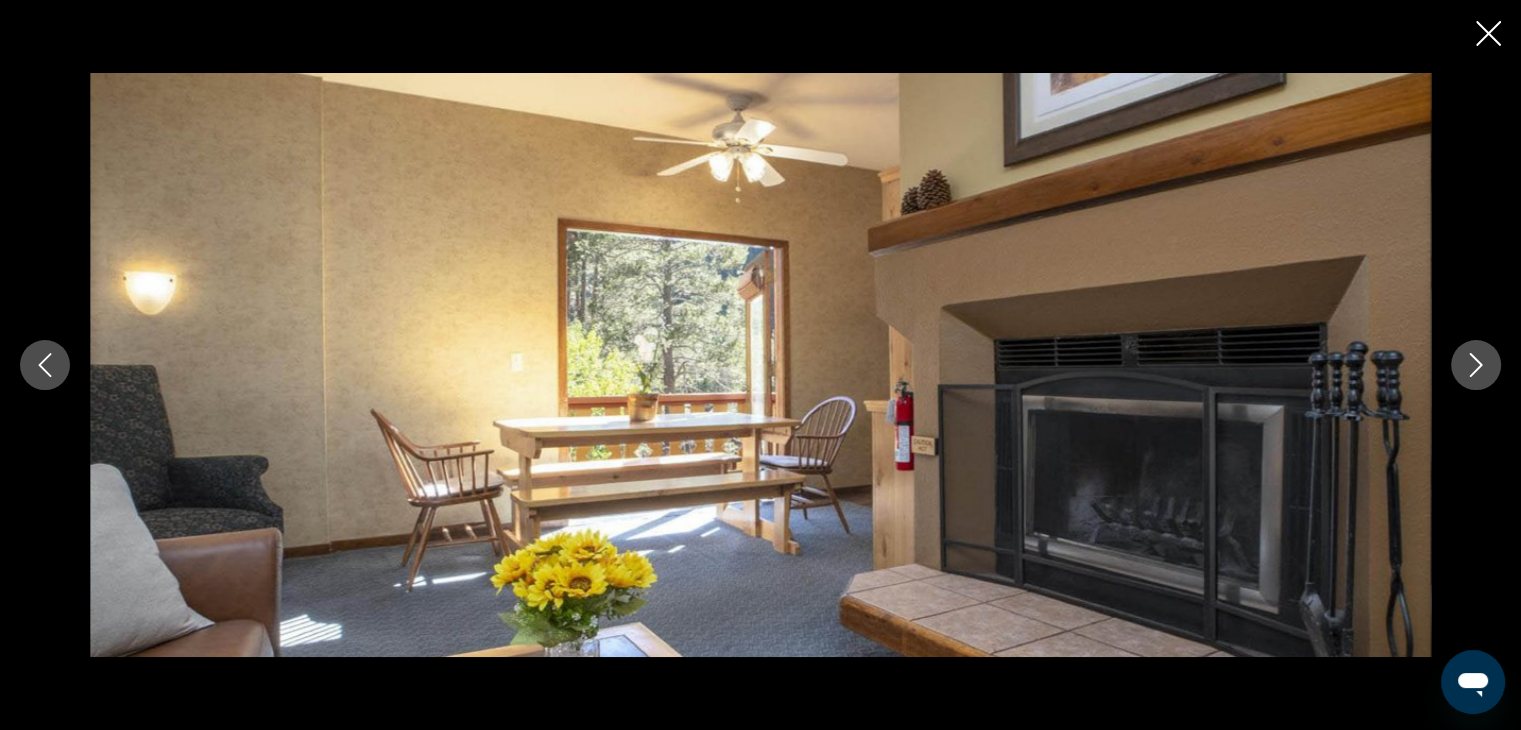 click 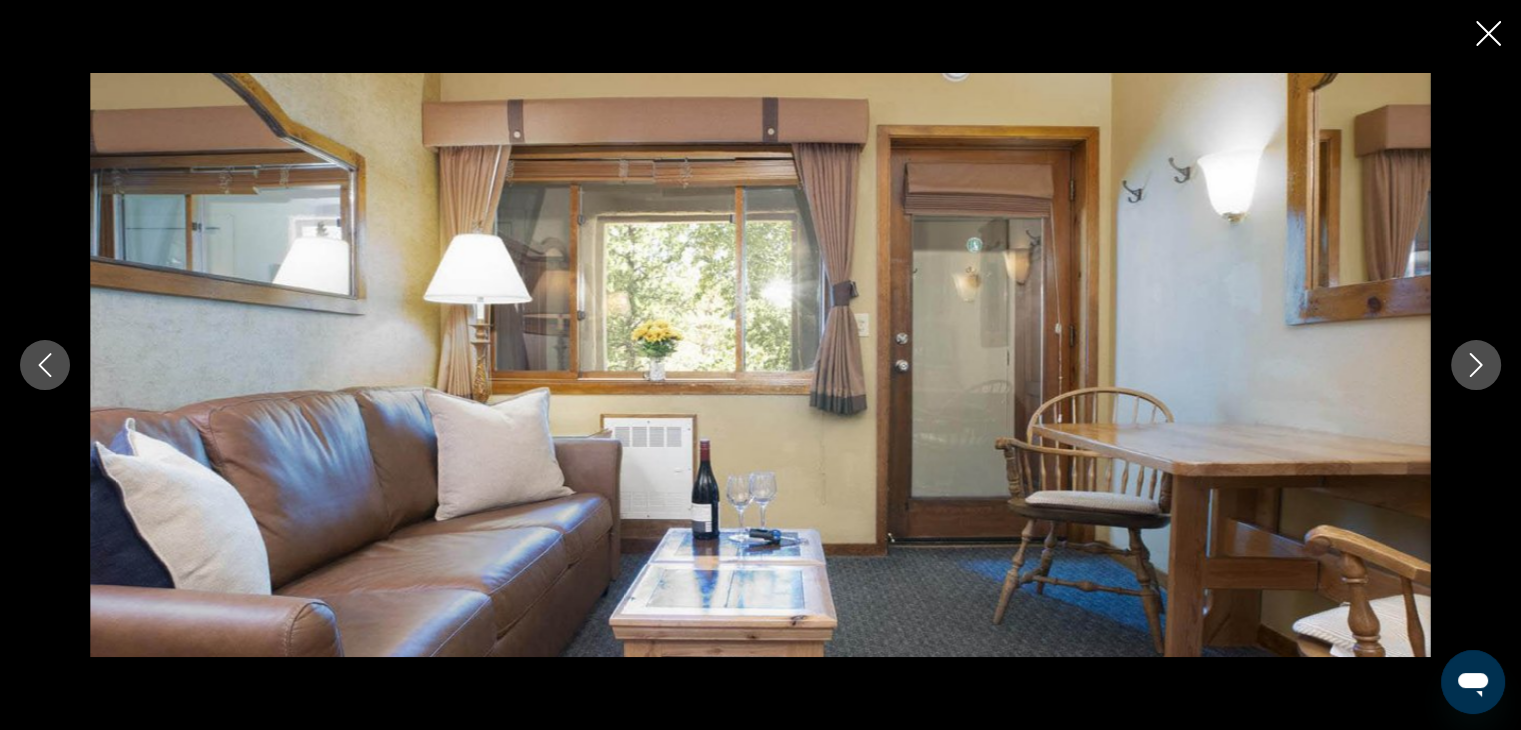 click 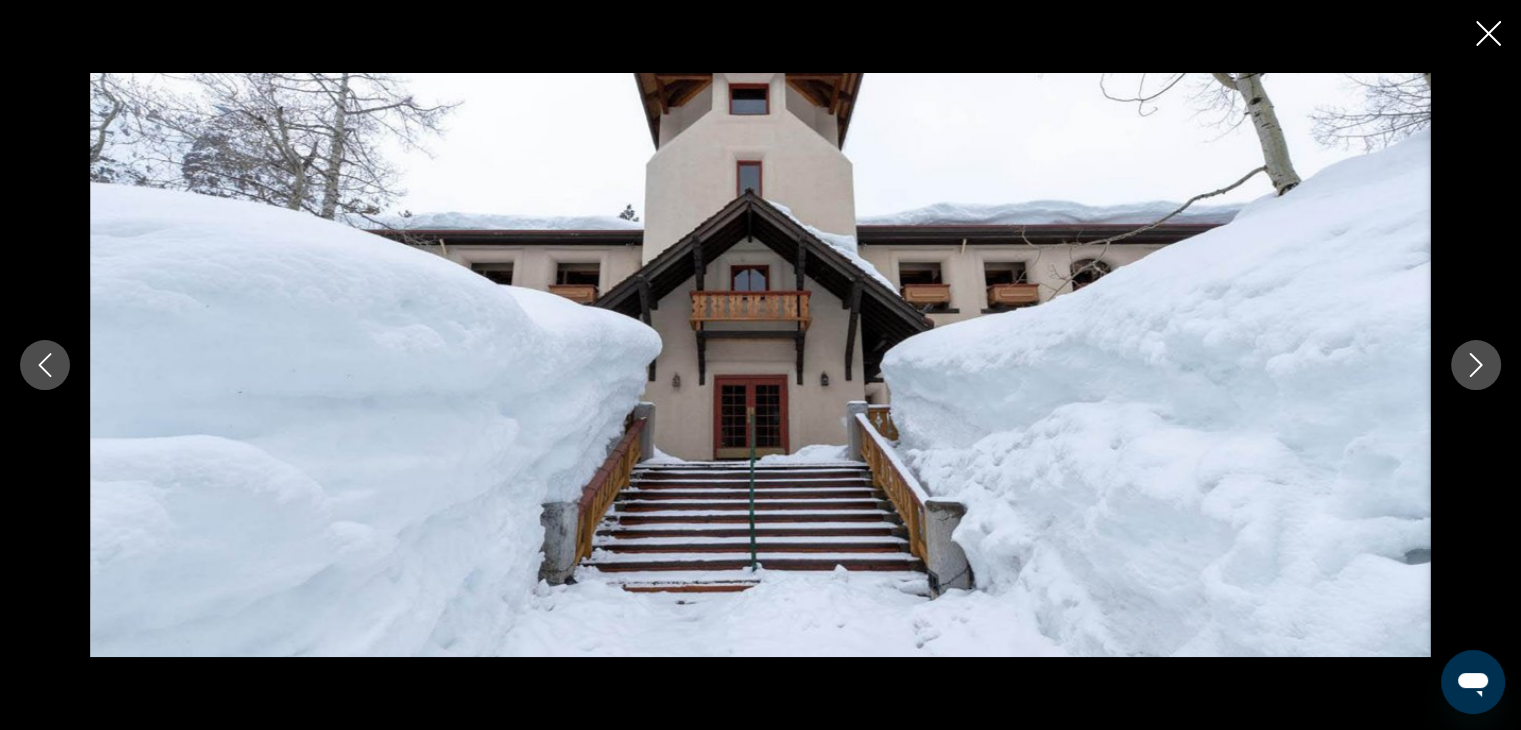 click 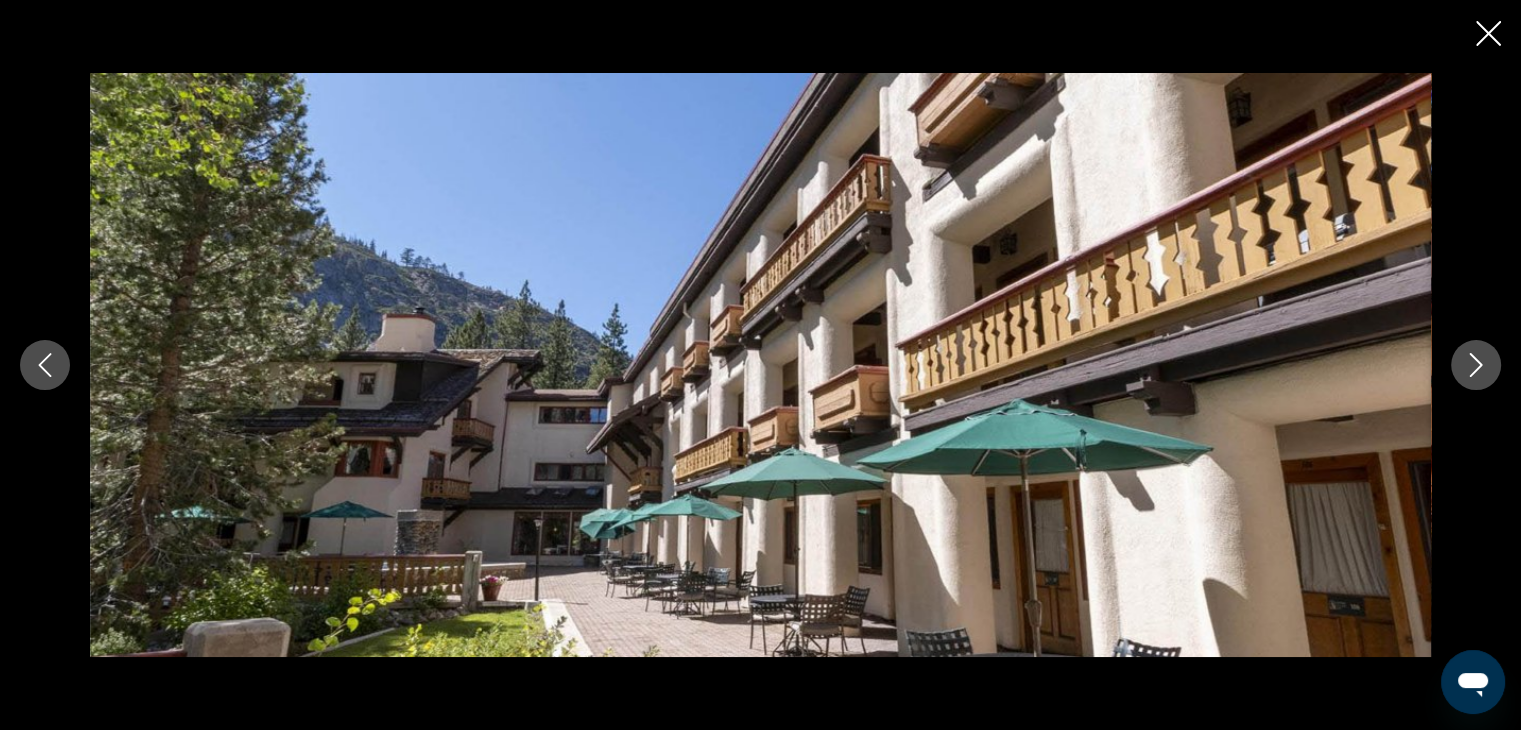 click 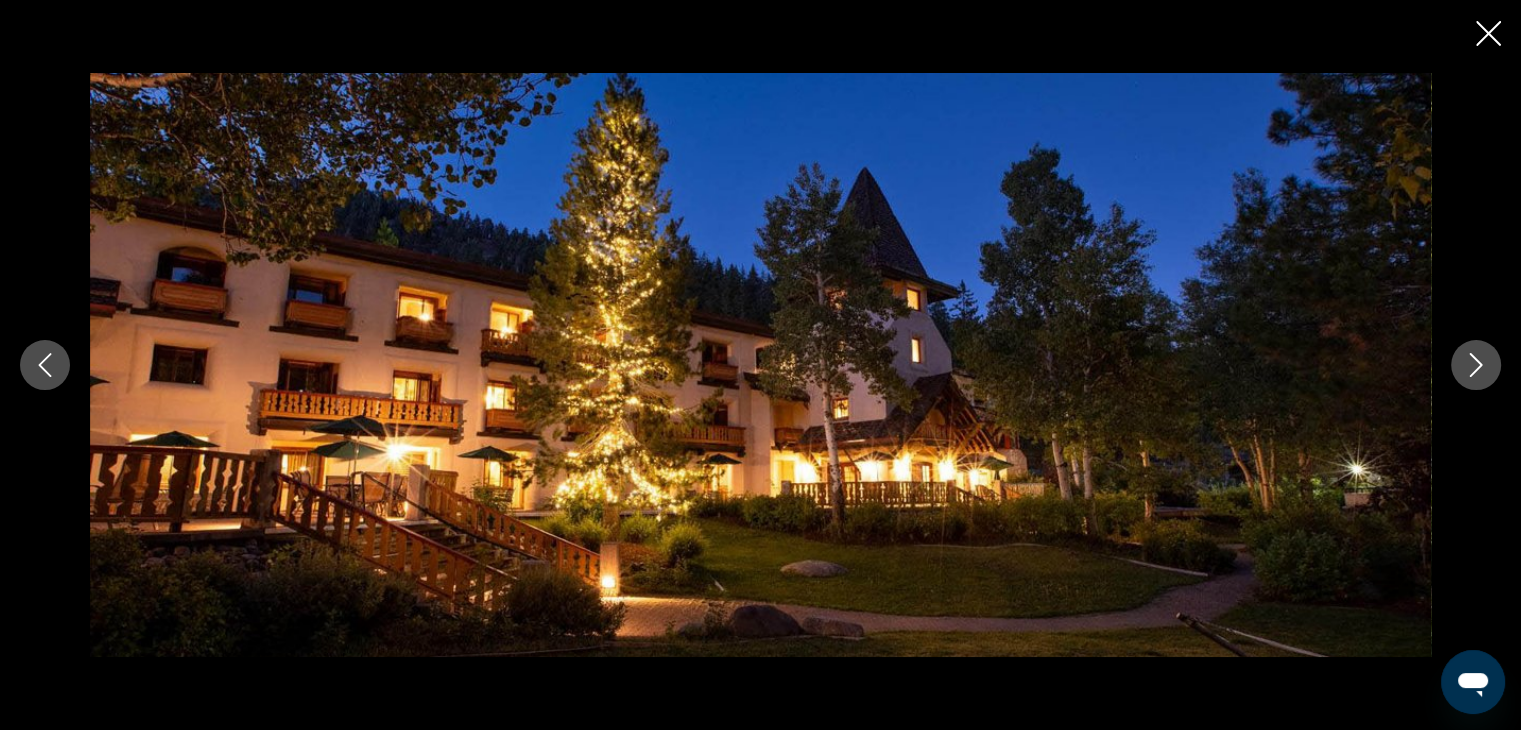 click 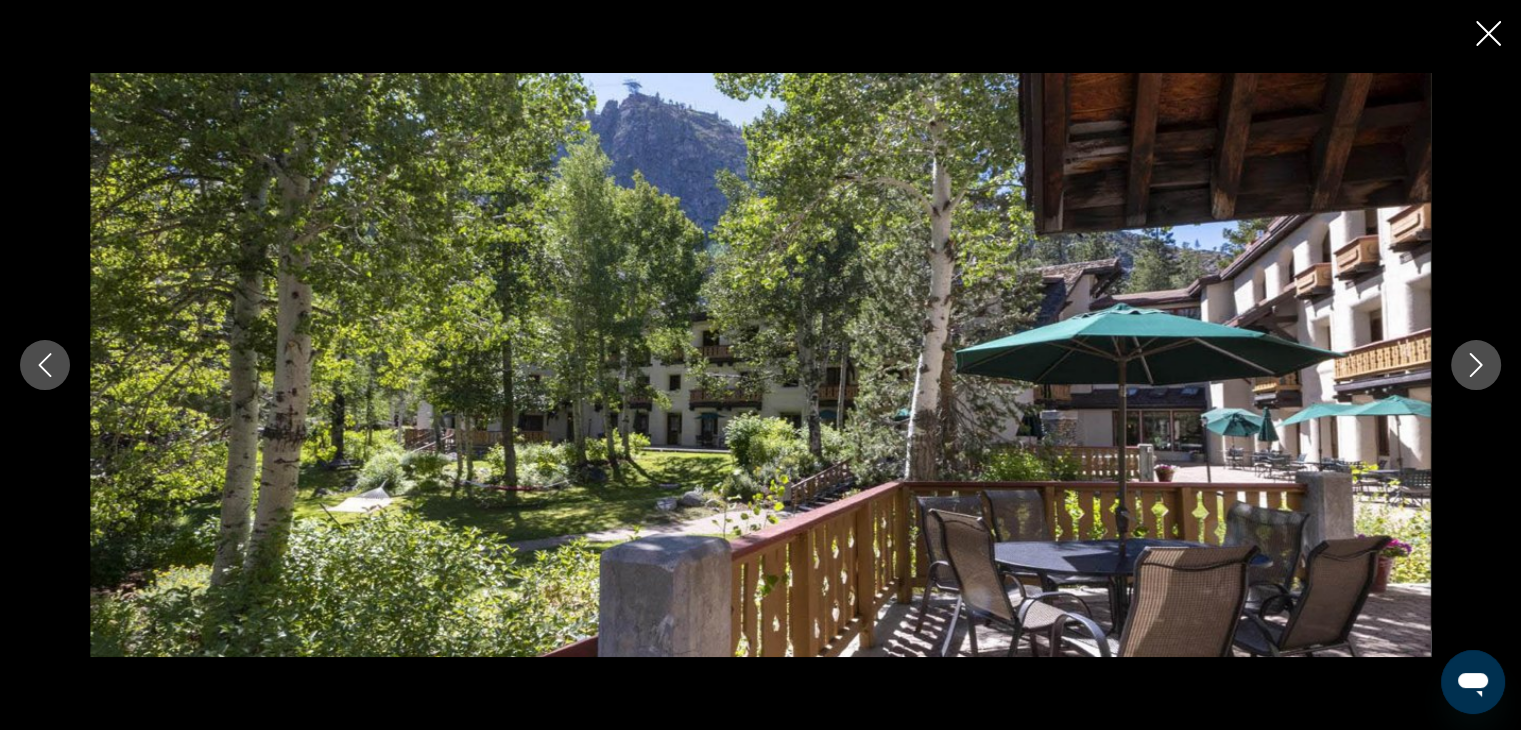 click 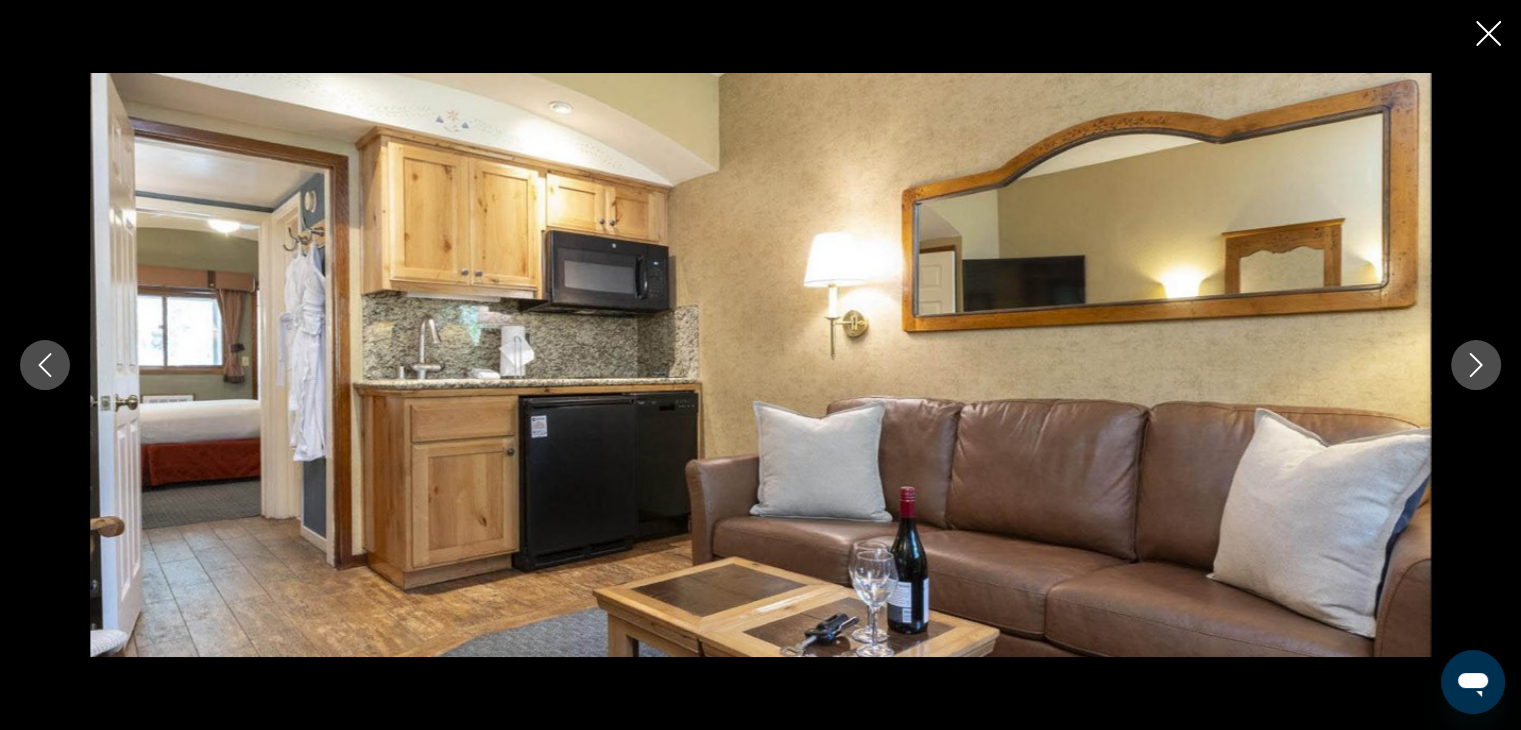 click 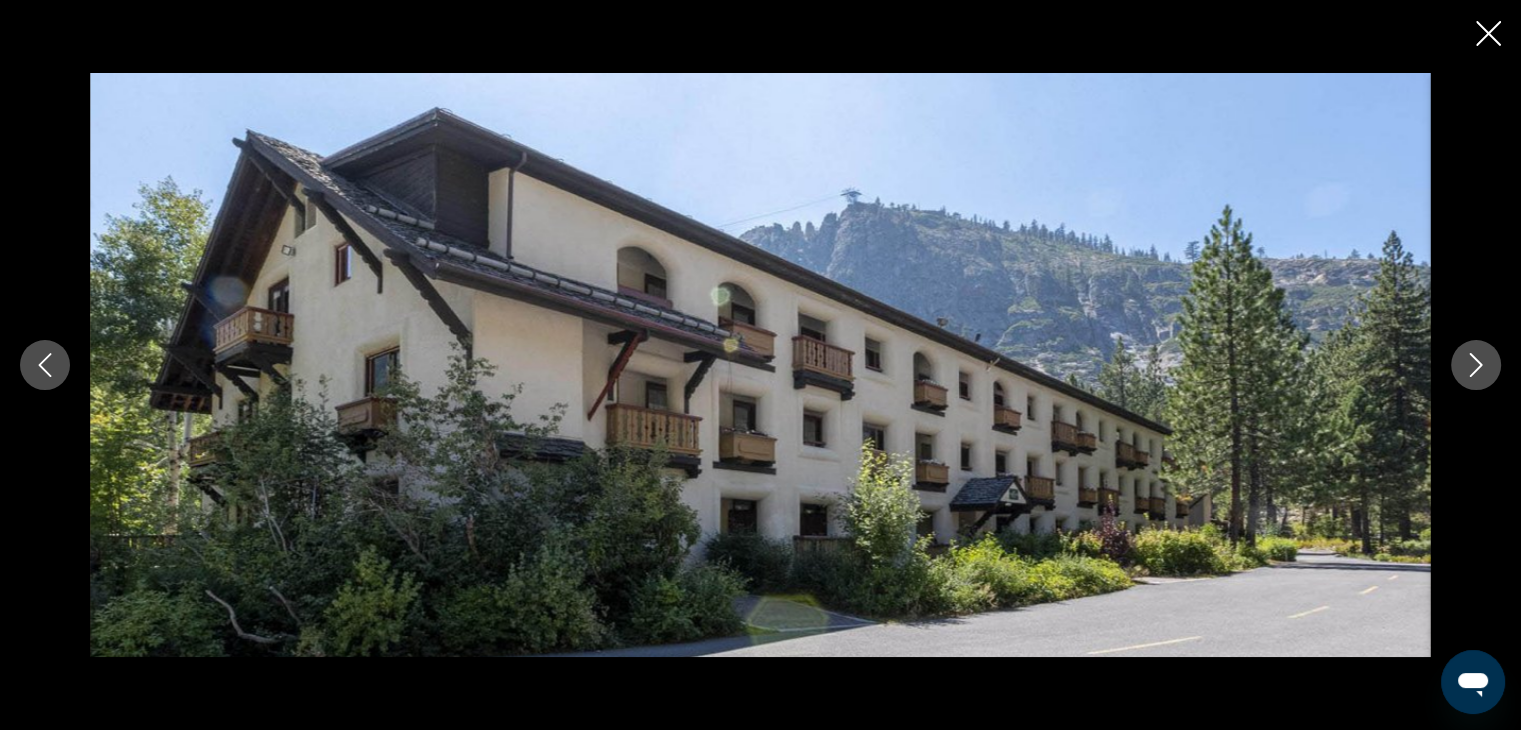 click 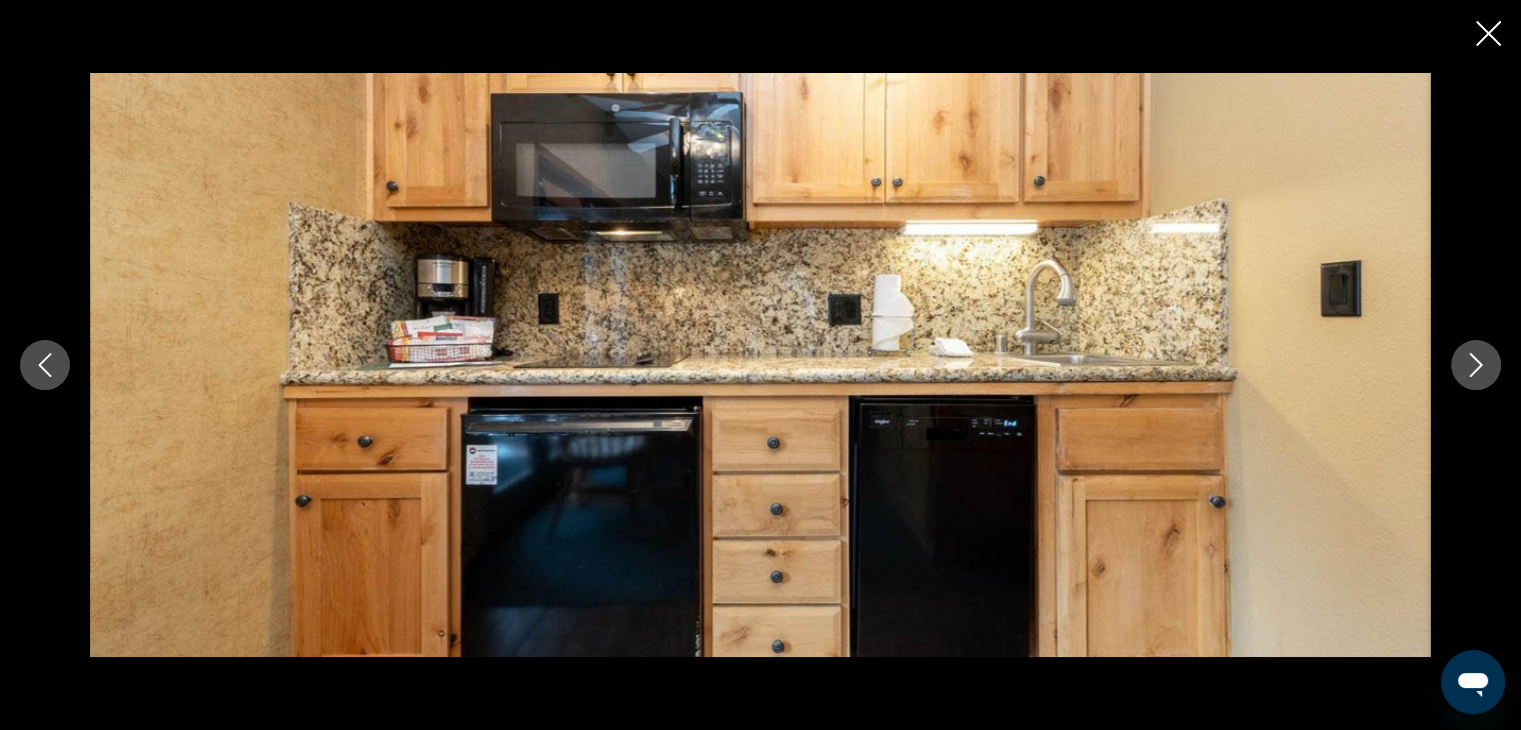 click 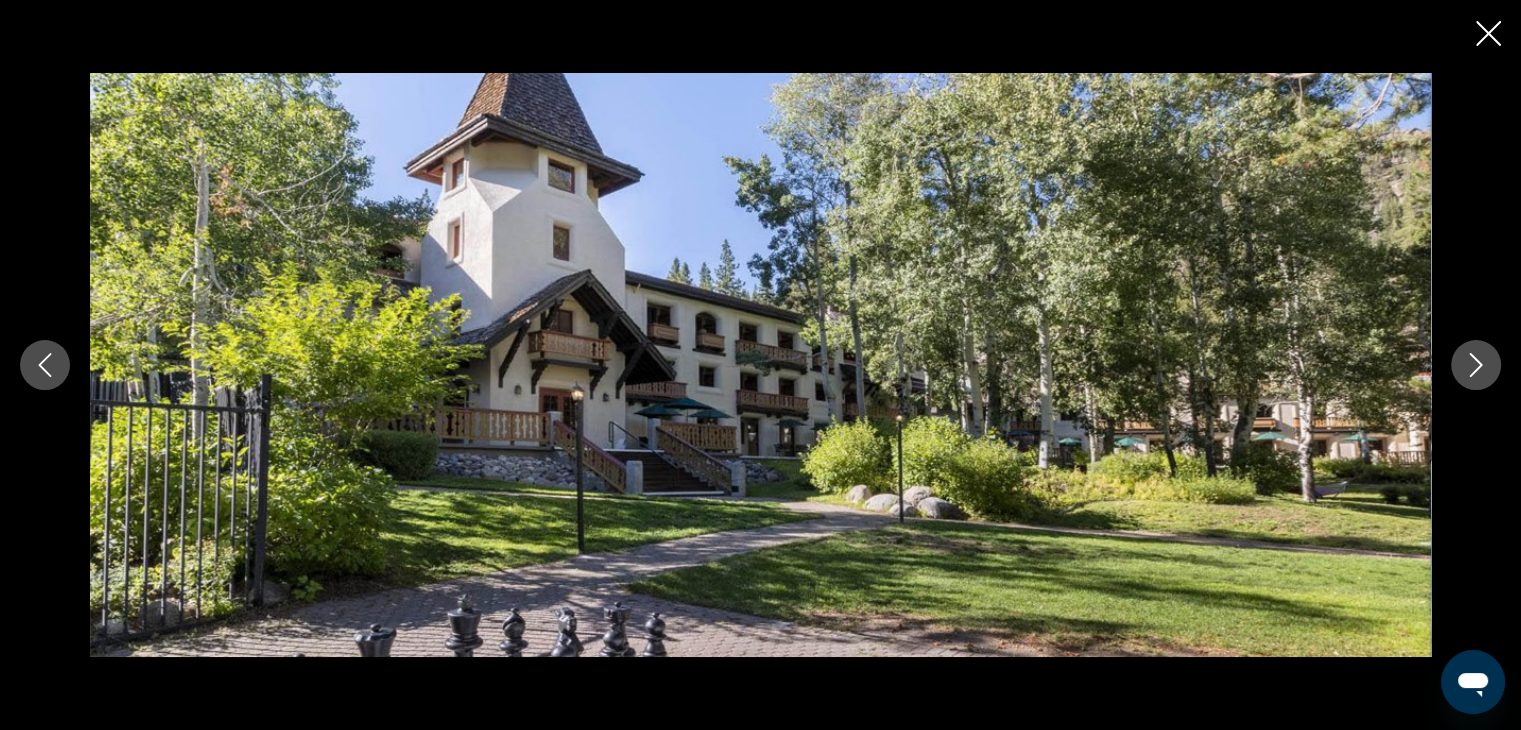 click 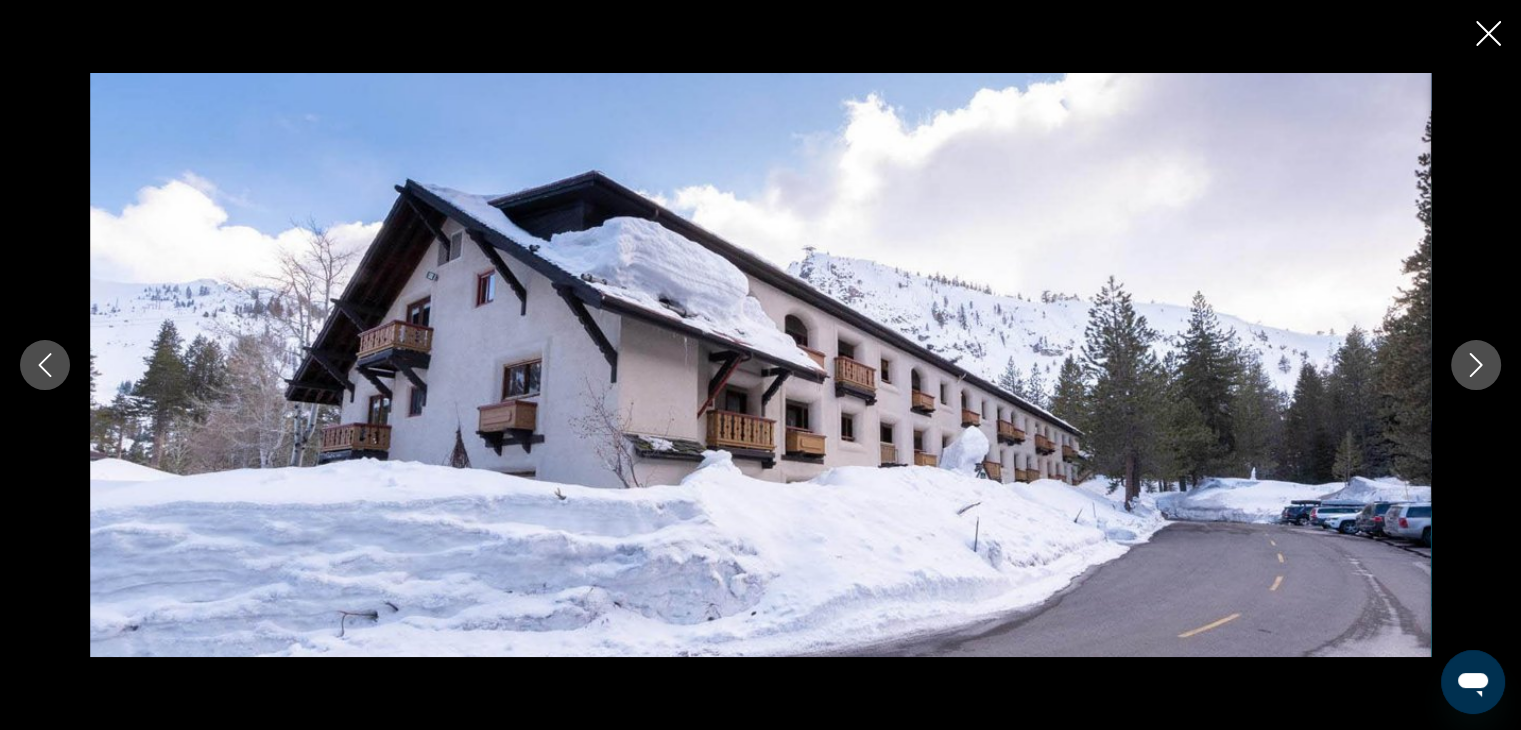 click 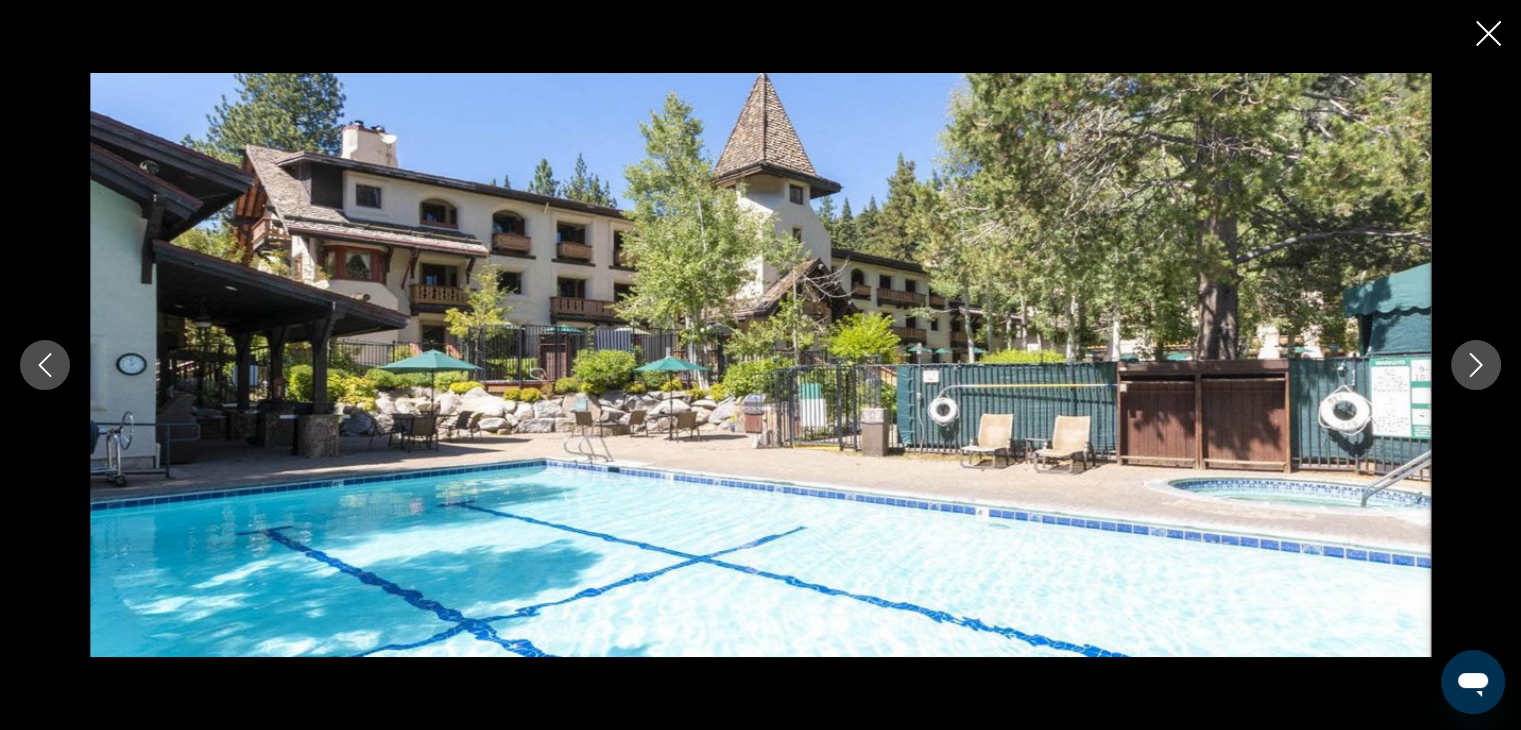 click 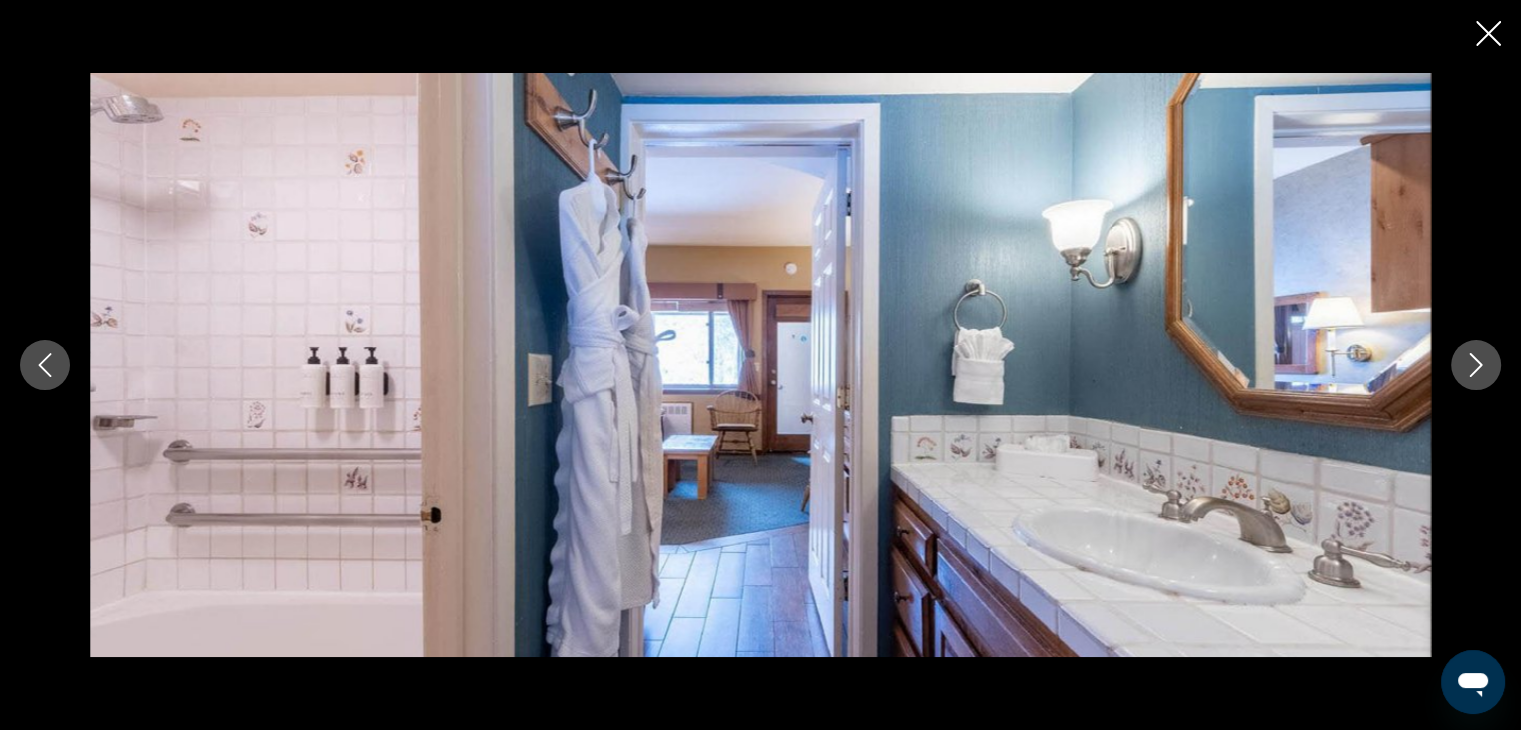 click 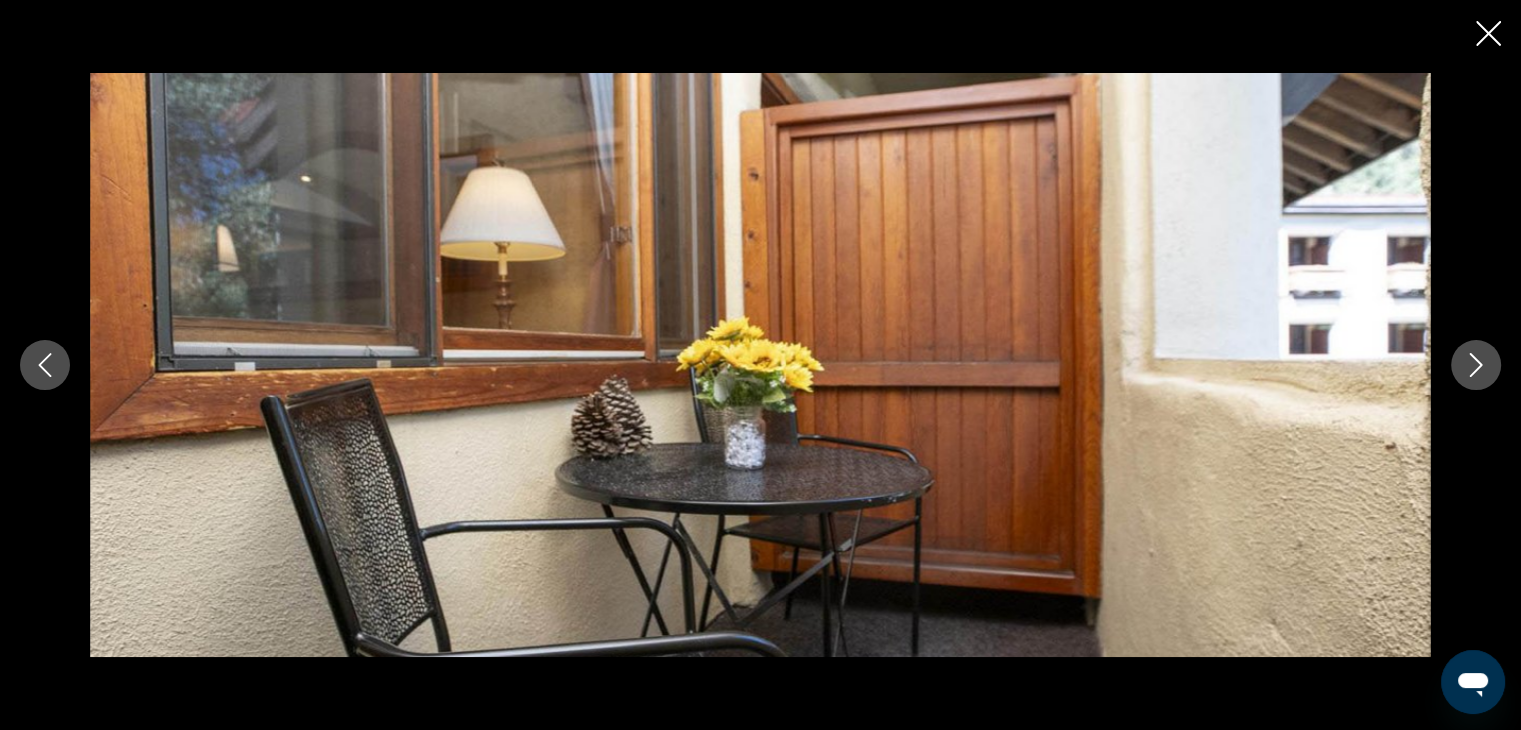 click 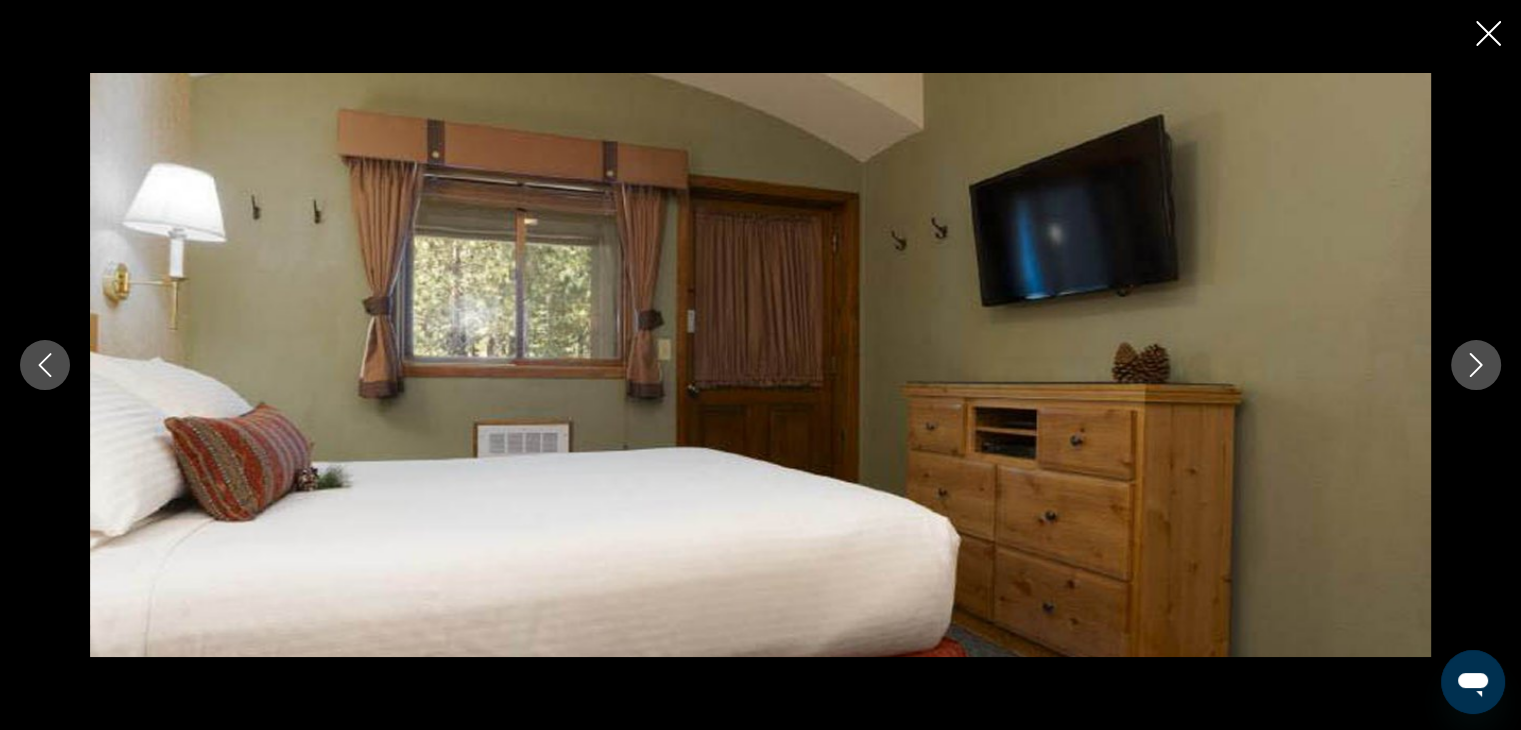 click 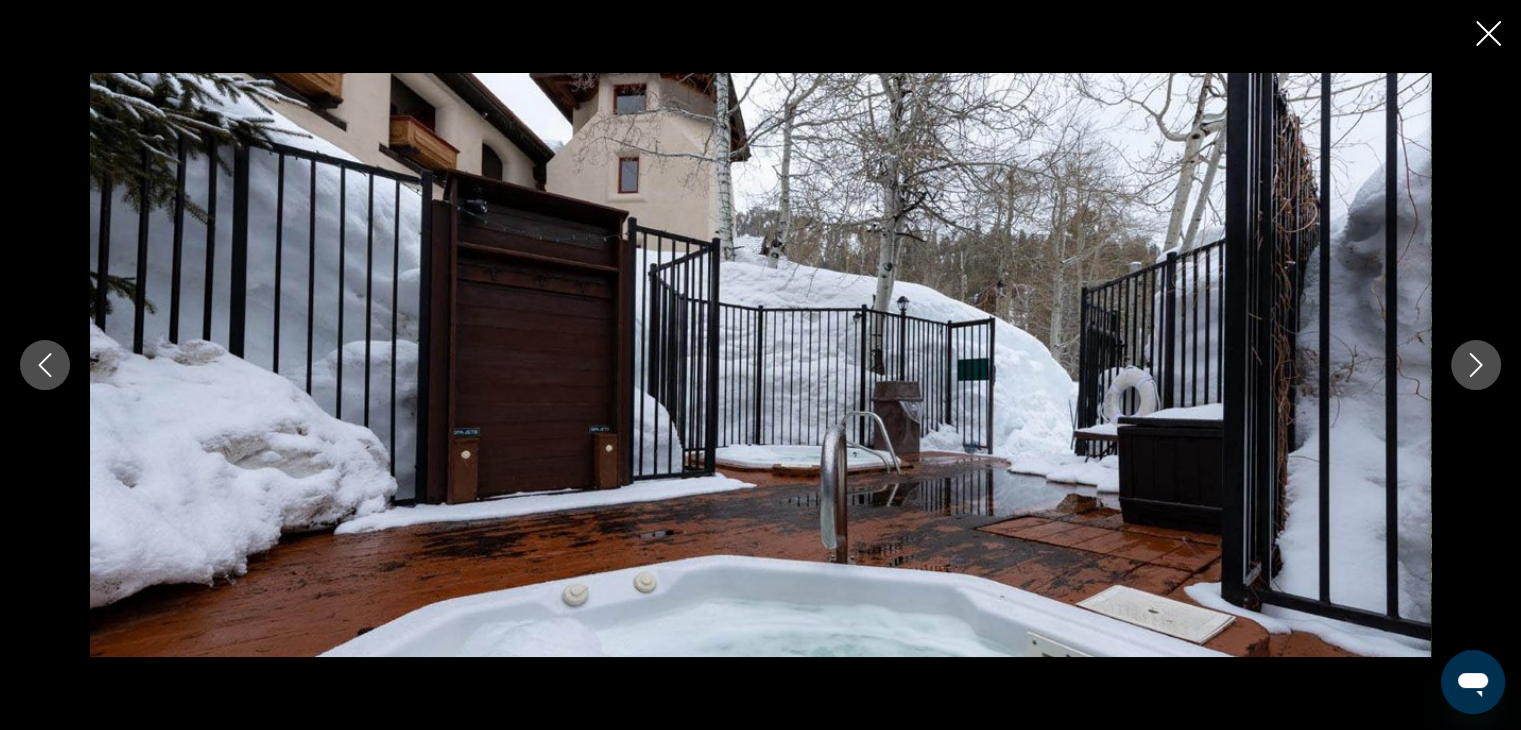 click 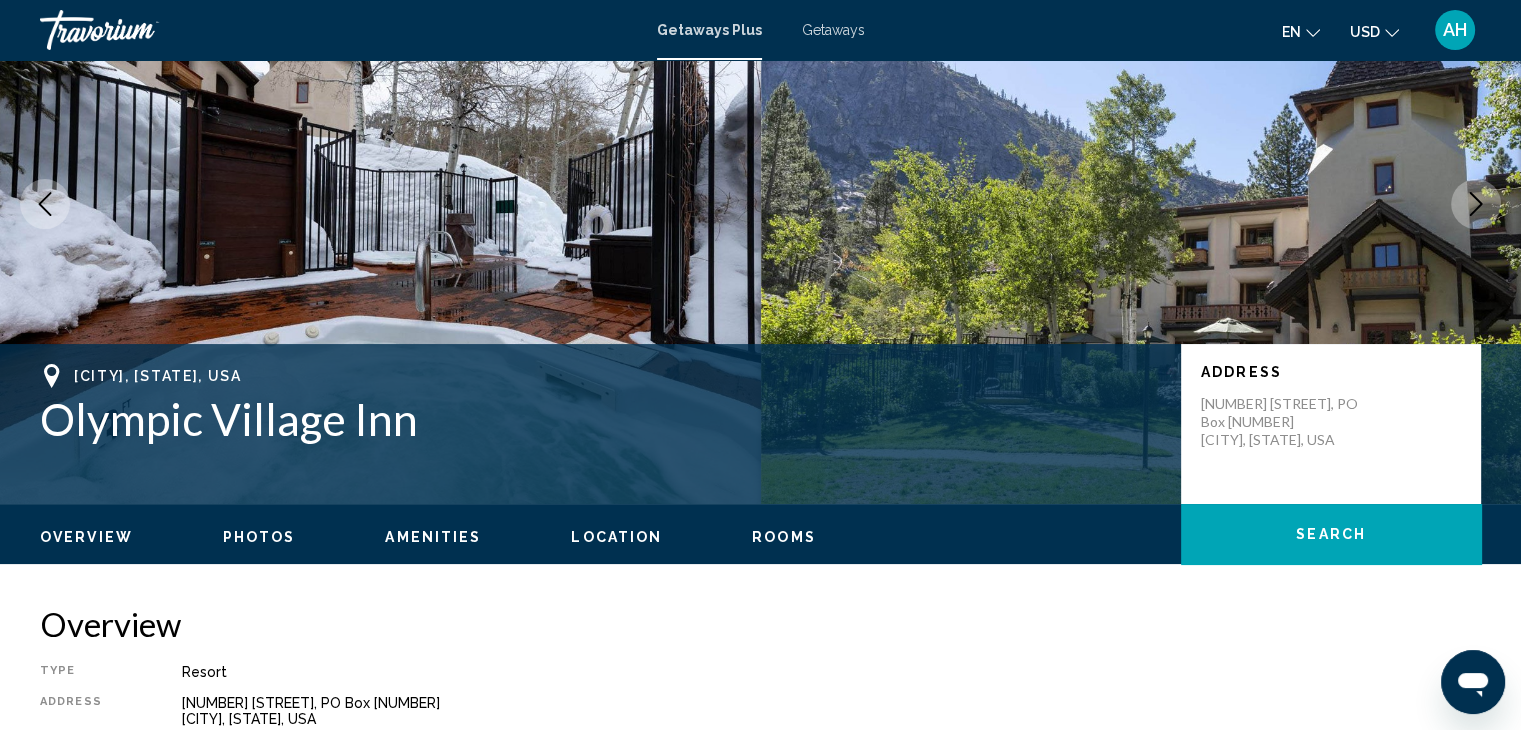 scroll, scrollTop: 0, scrollLeft: 0, axis: both 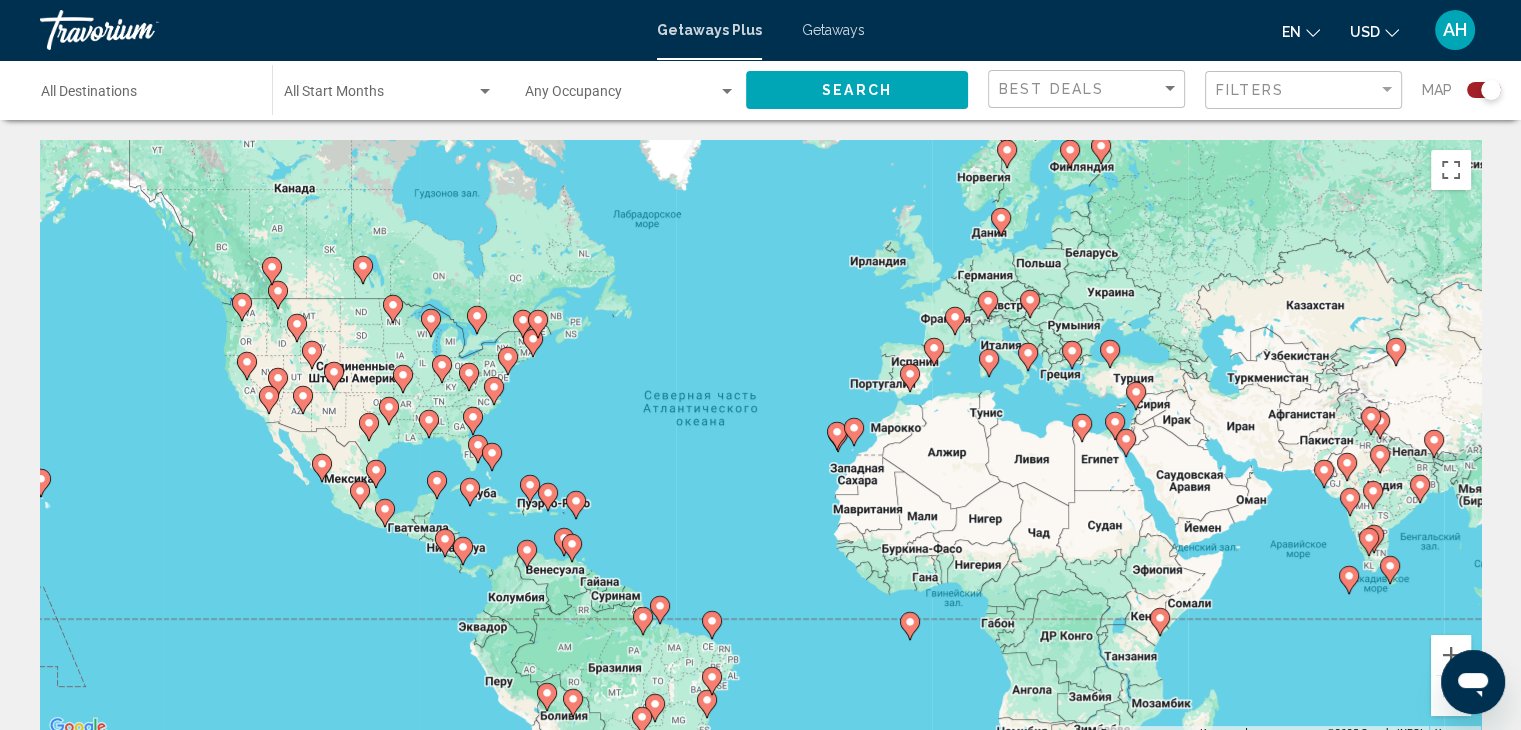 click 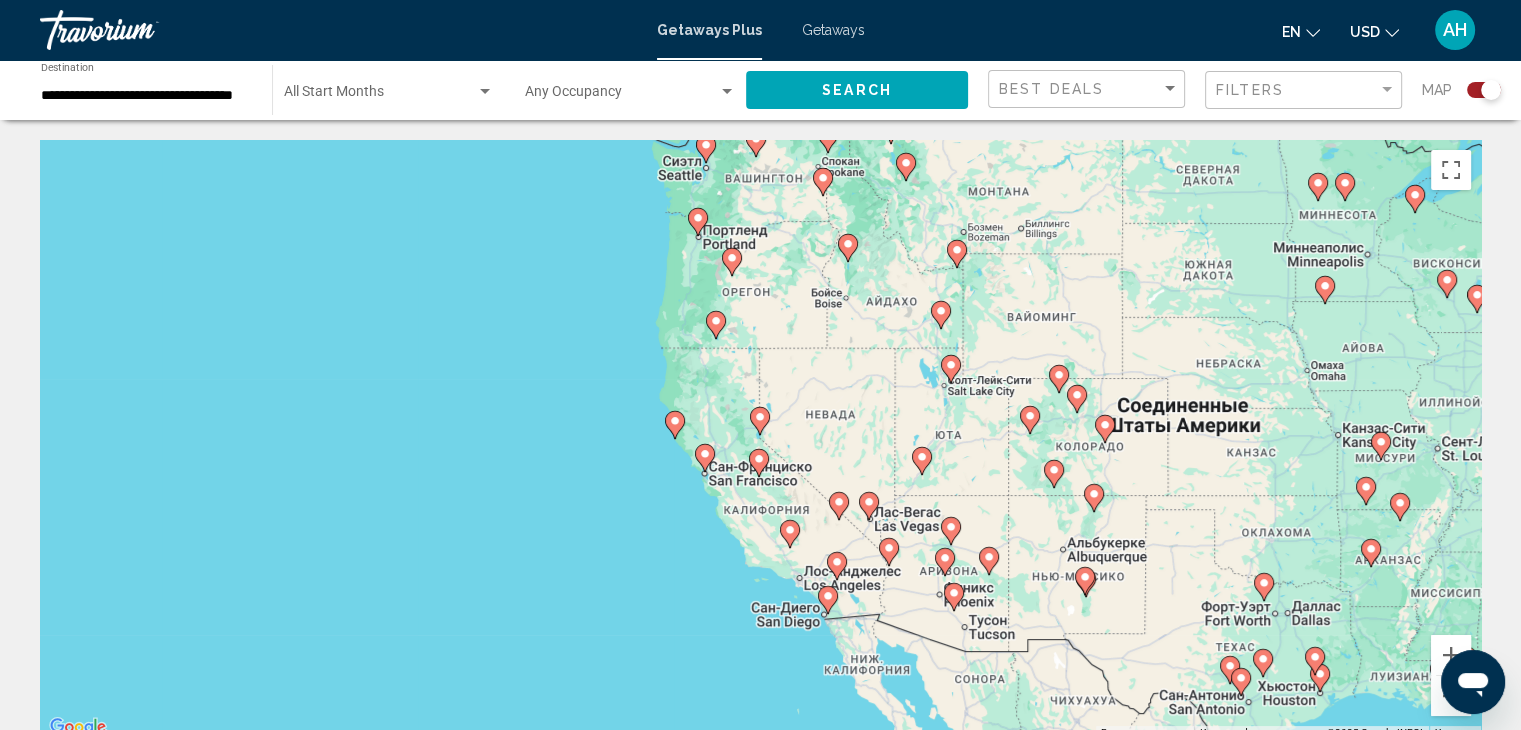 click 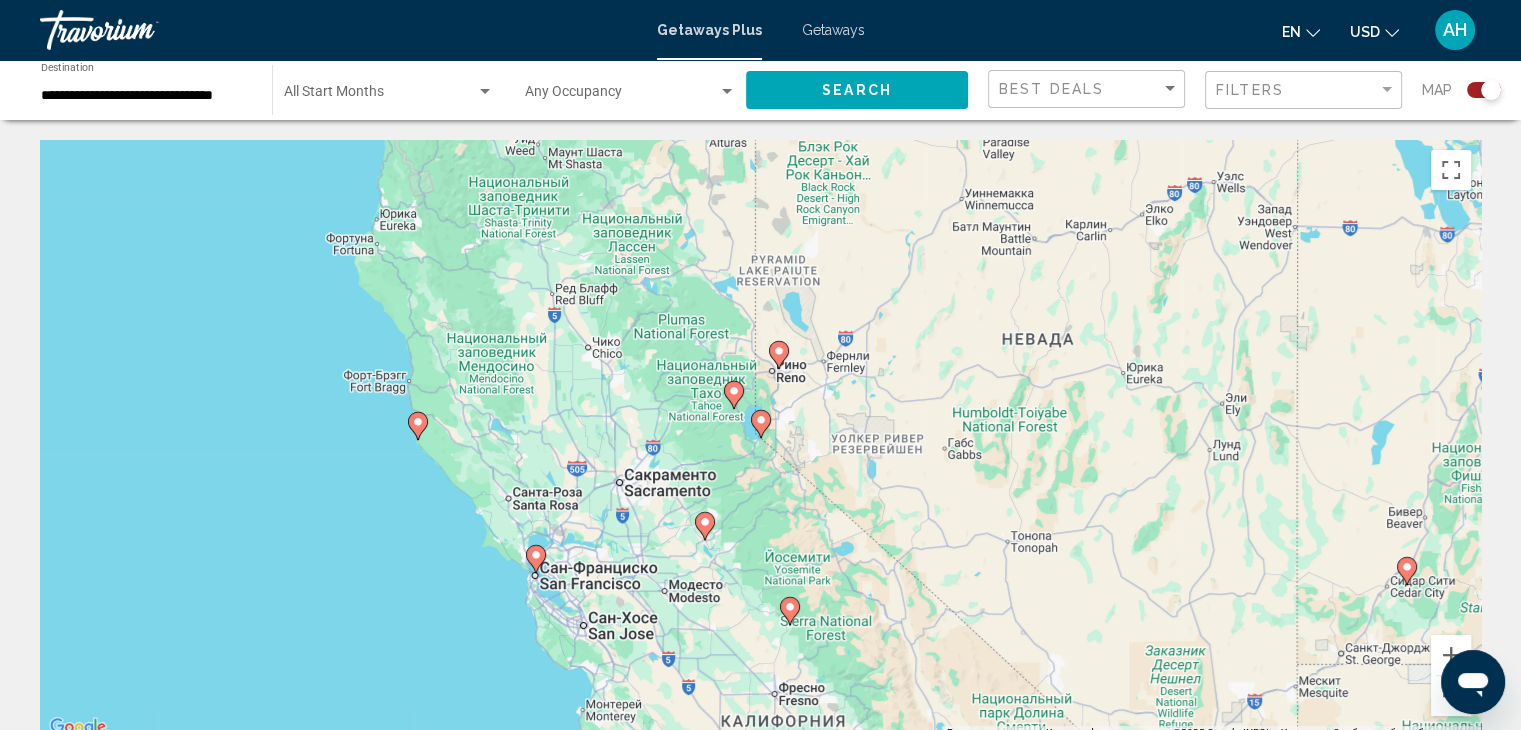 click 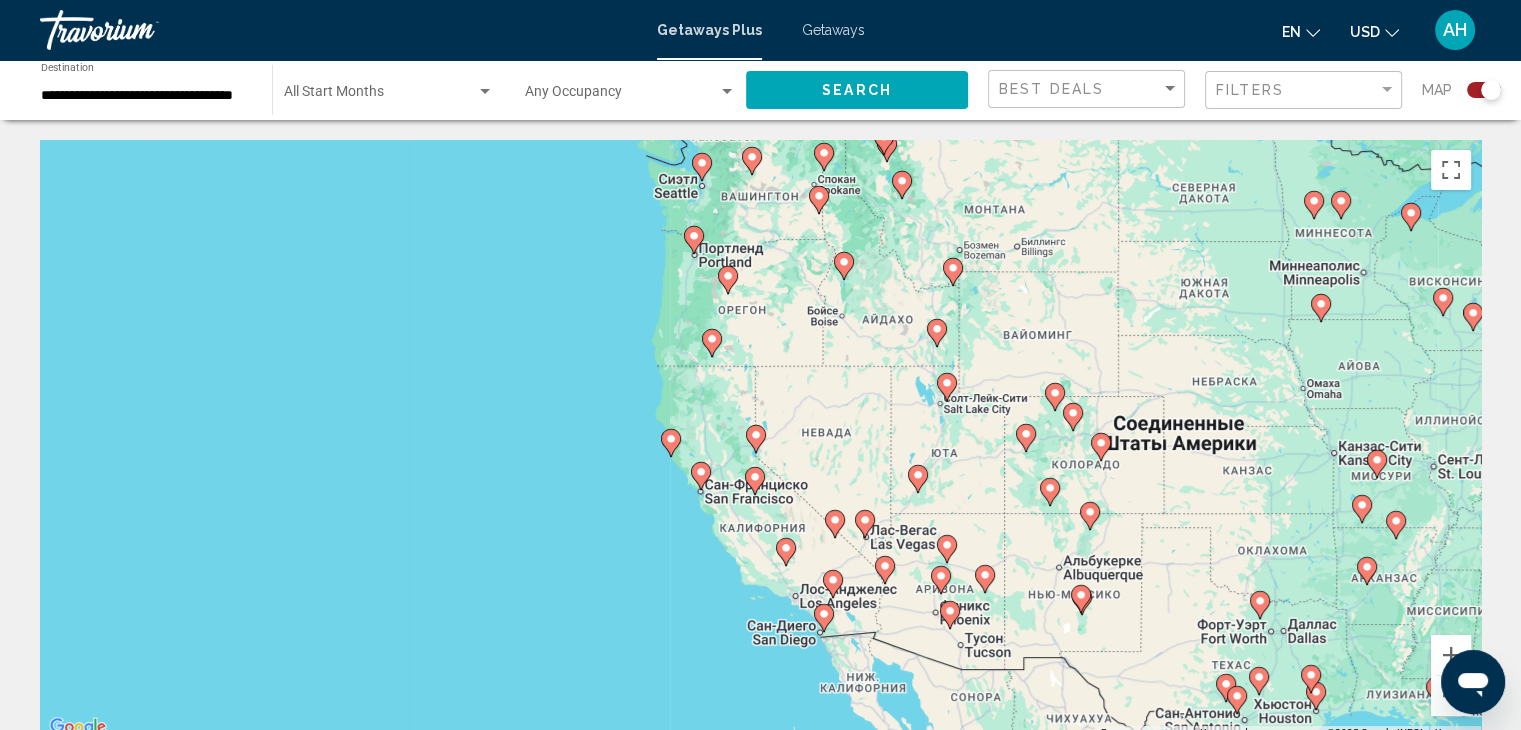 click 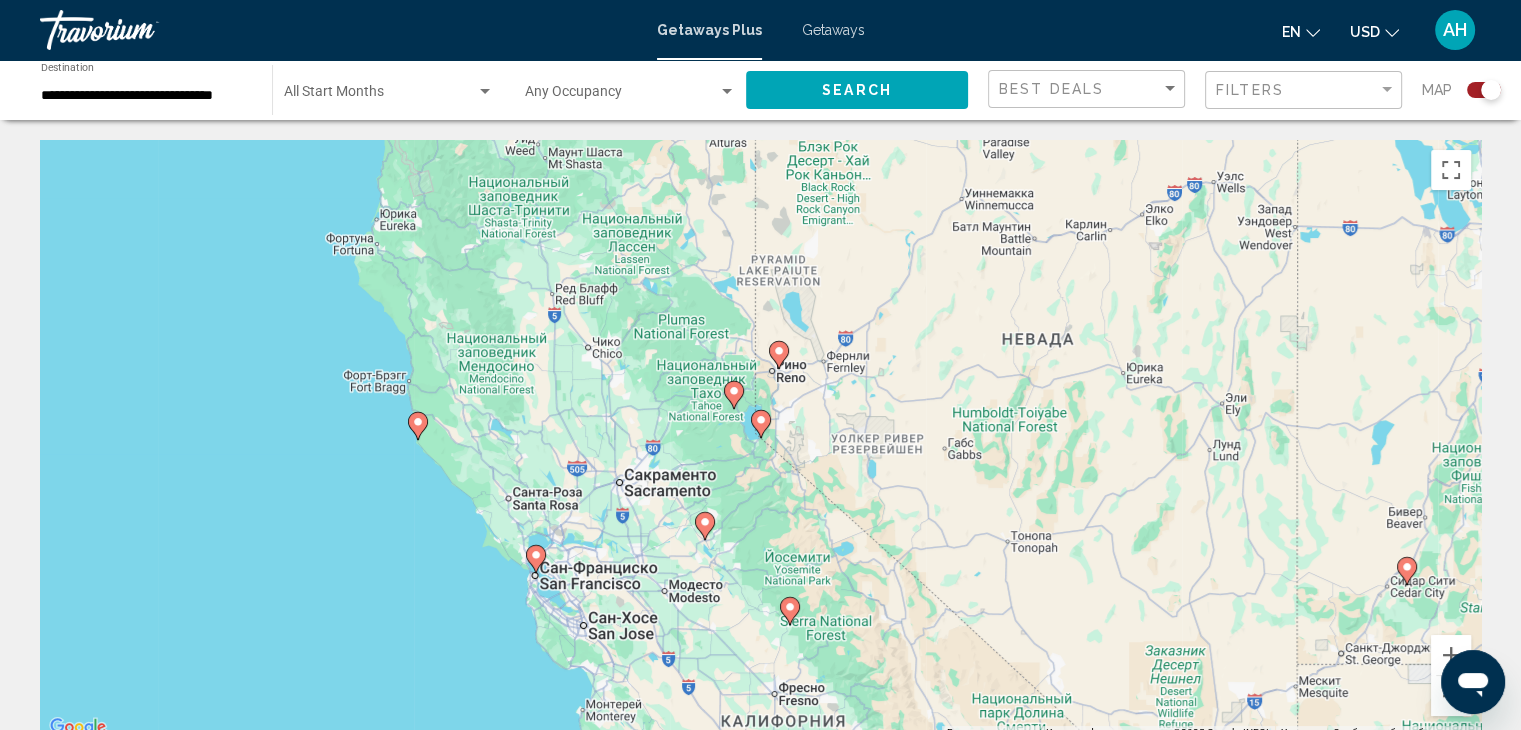 click 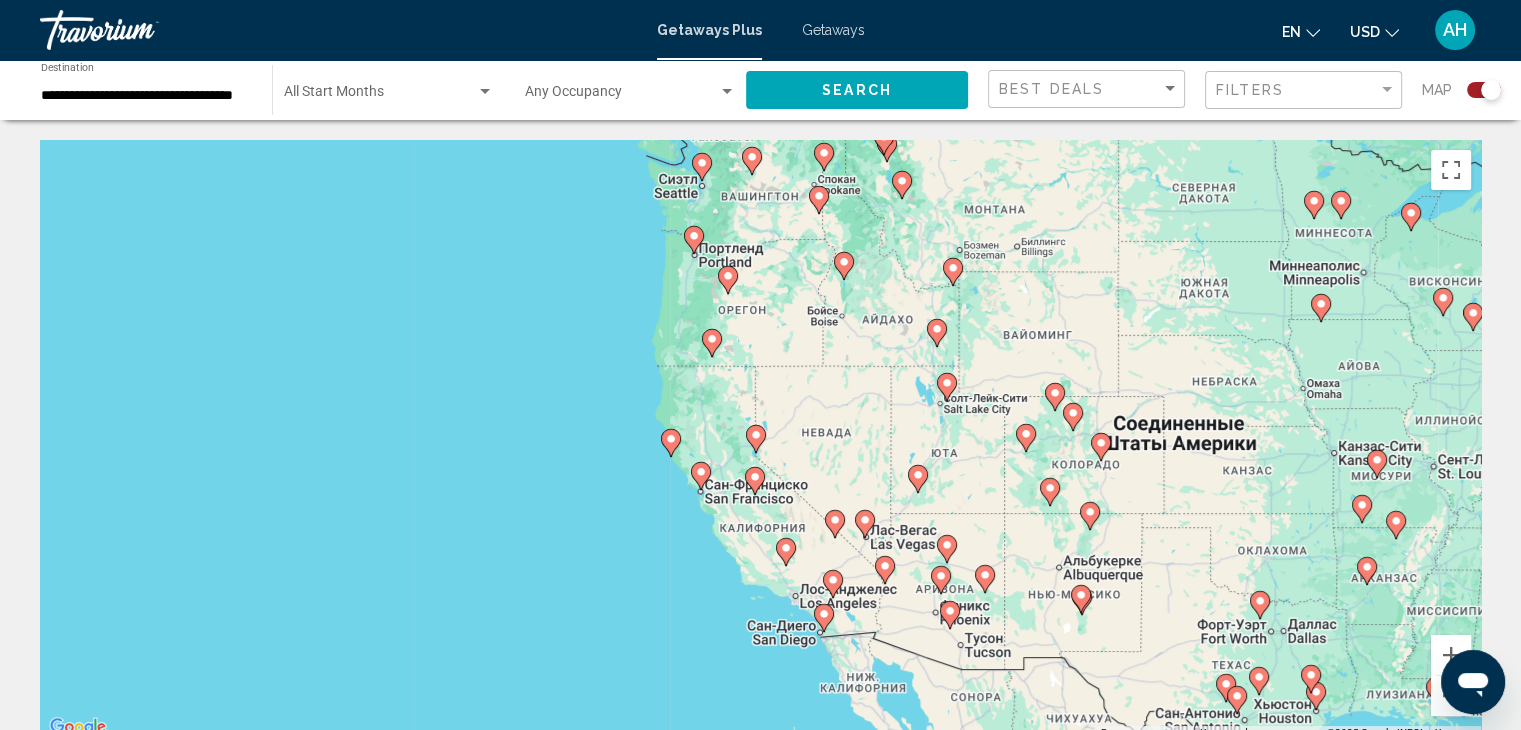 click 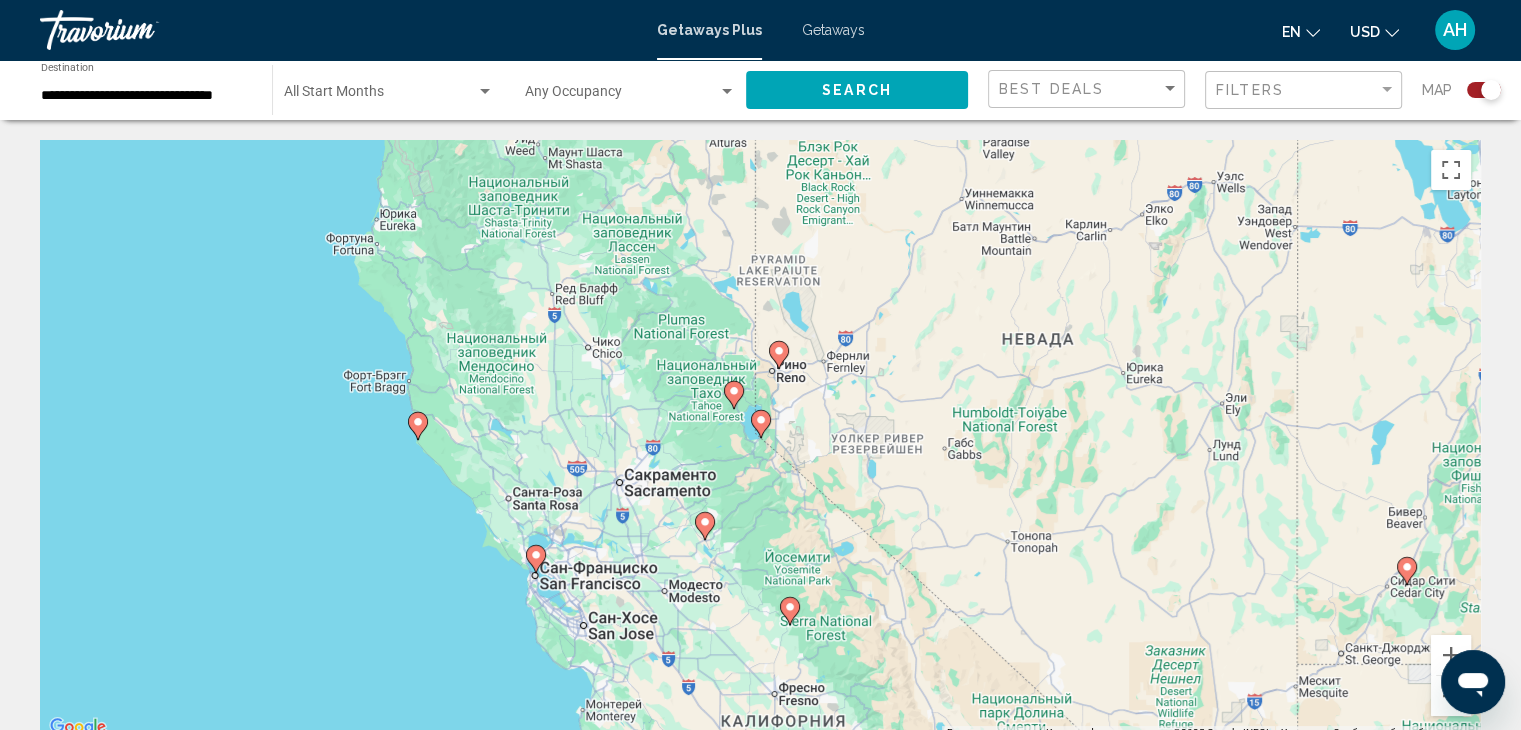 click on "Чтобы активировать перетаскивание с помощью клавиатуры, нажмите Alt + Ввод. После этого перемещайте маркер, используя клавиши со стрелками. Чтобы завершить перетаскивание, нажмите клавишу Ввод. Чтобы отменить действие, нажмите клавишу Esc." at bounding box center (760, 440) 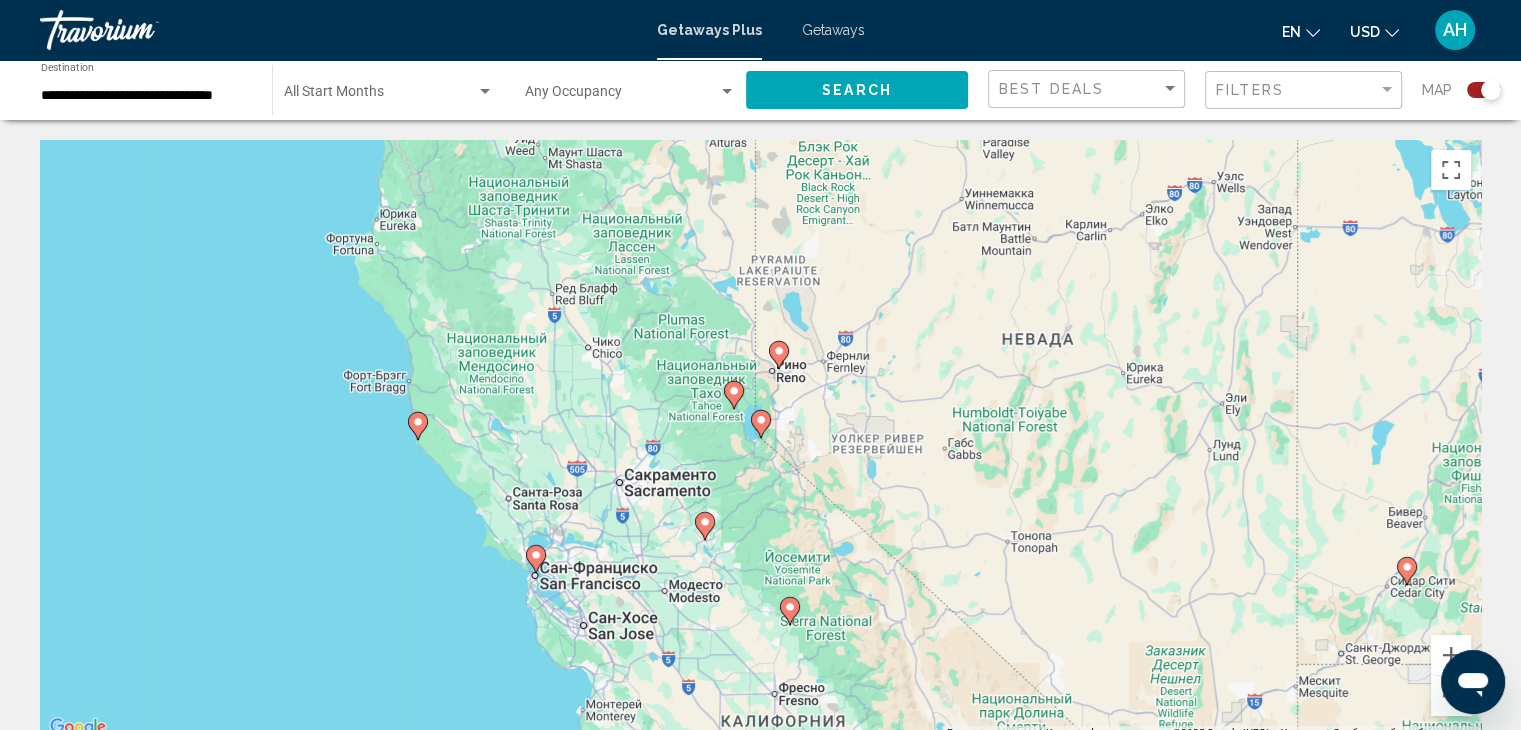 click 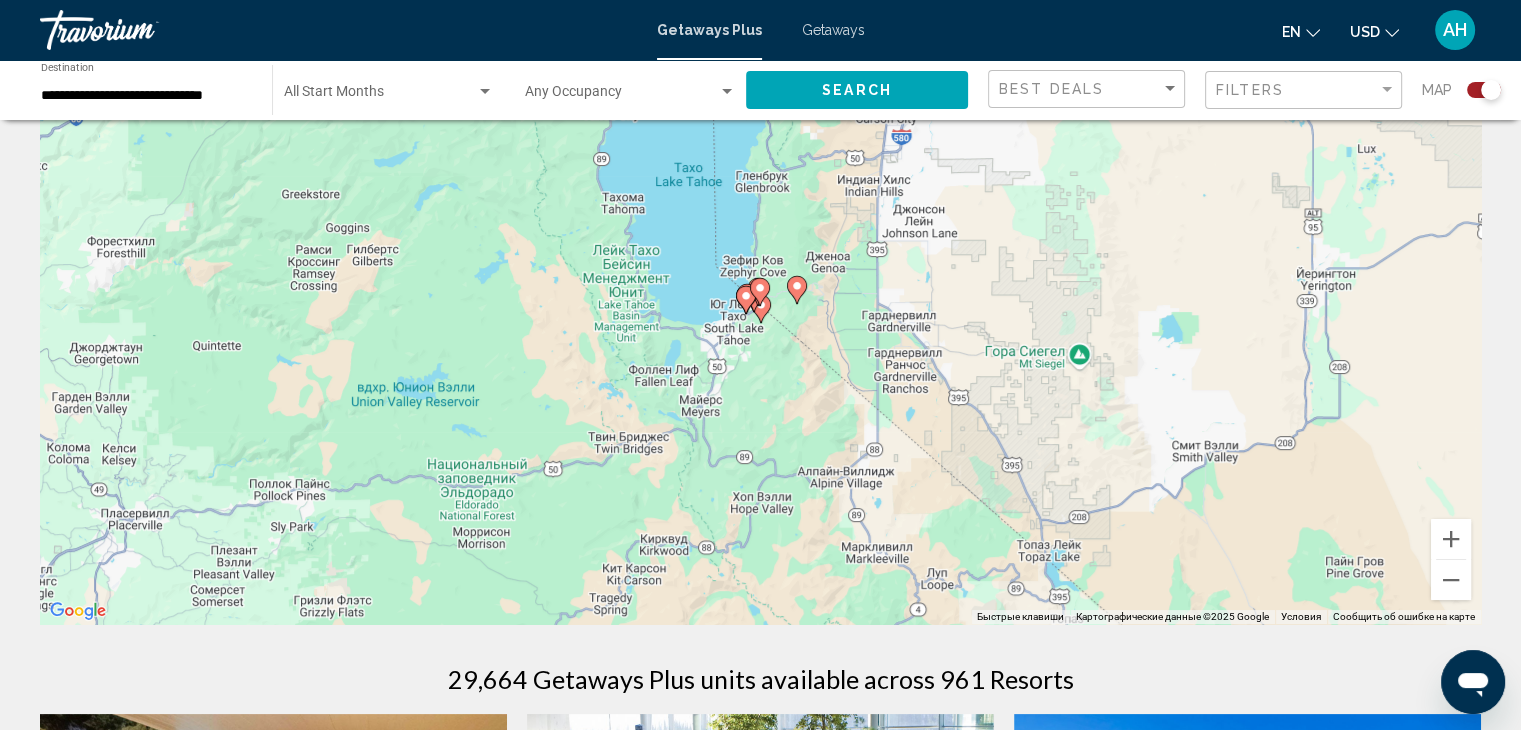 scroll, scrollTop: 0, scrollLeft: 0, axis: both 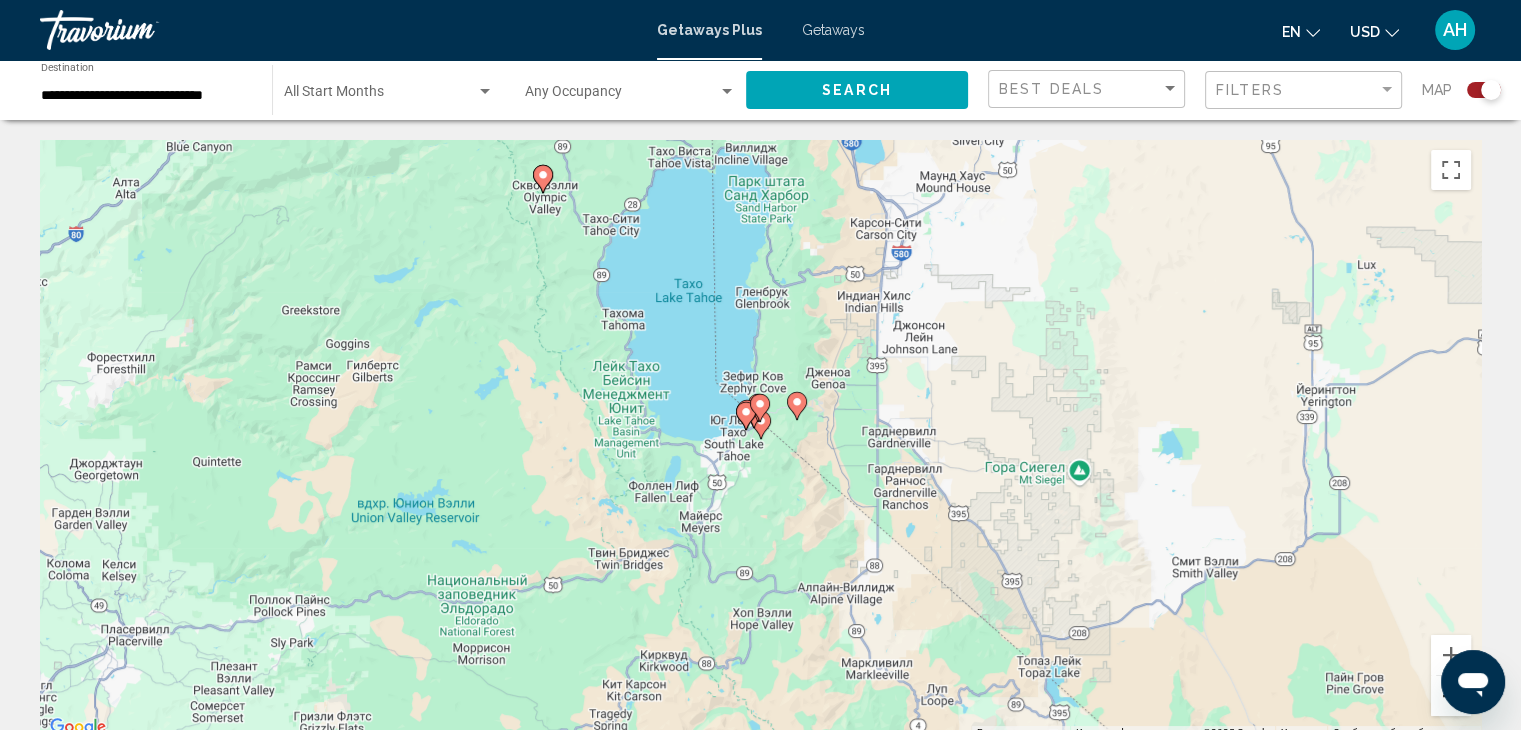 drag, startPoint x: 10, startPoint y: 56, endPoint x: 1442, endPoint y: 699, distance: 1569.7366 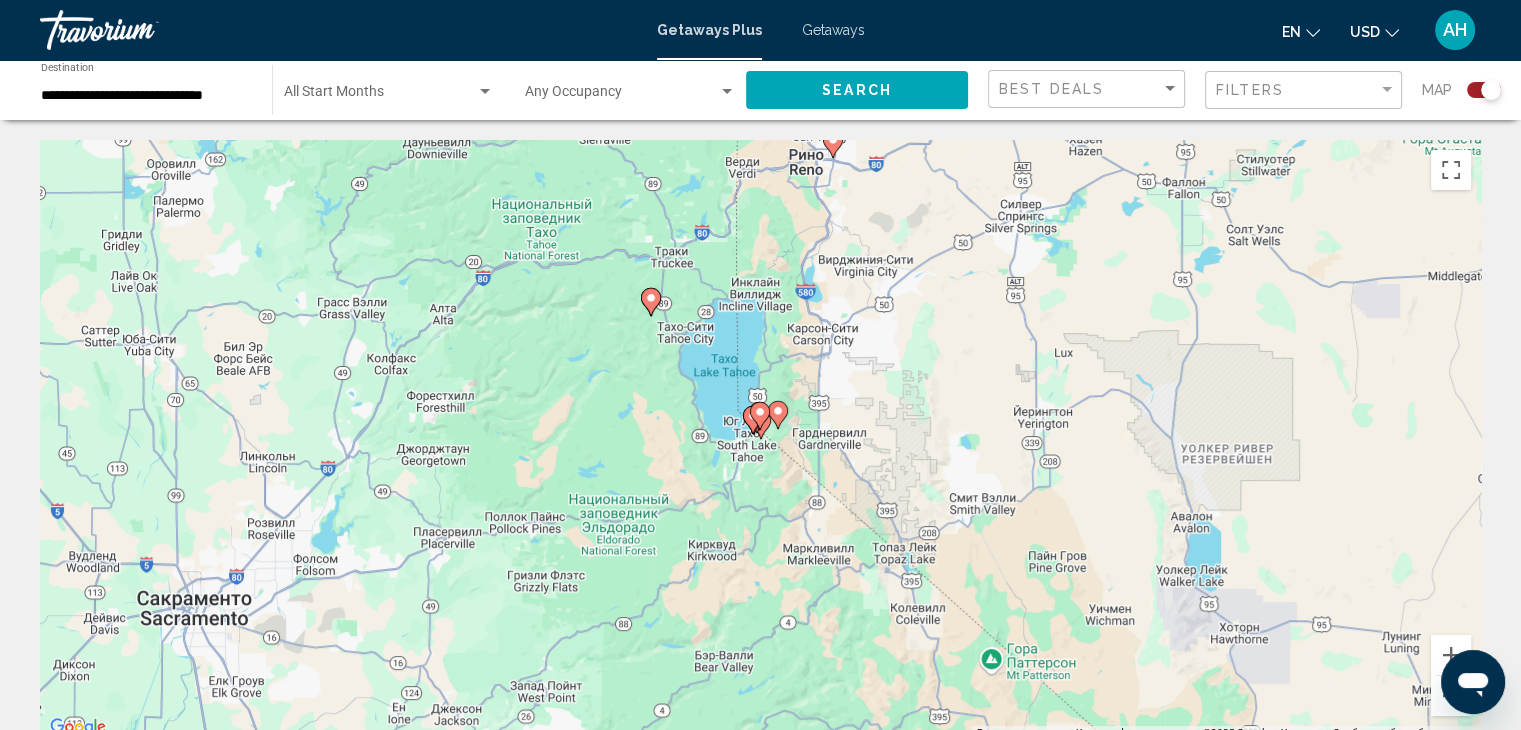 click 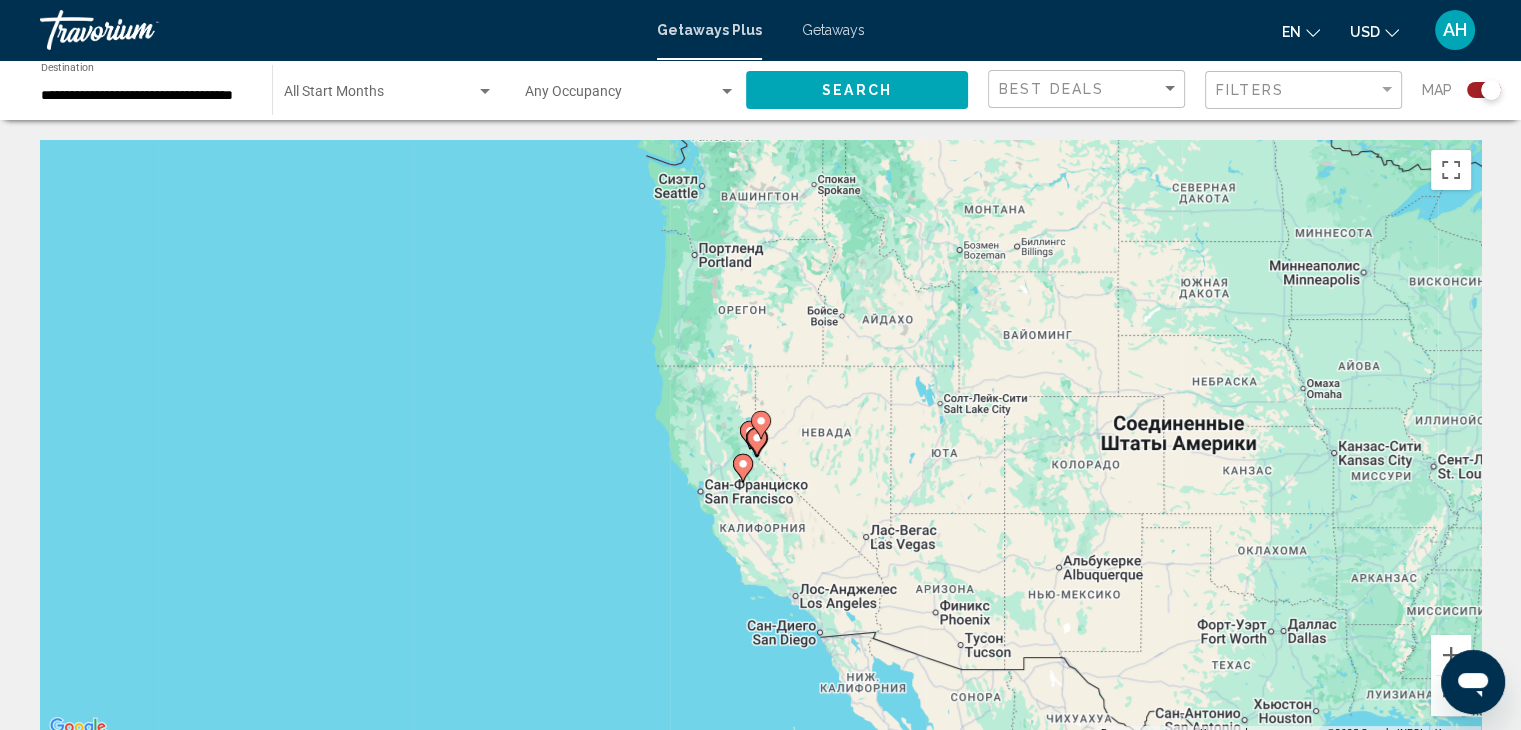 click 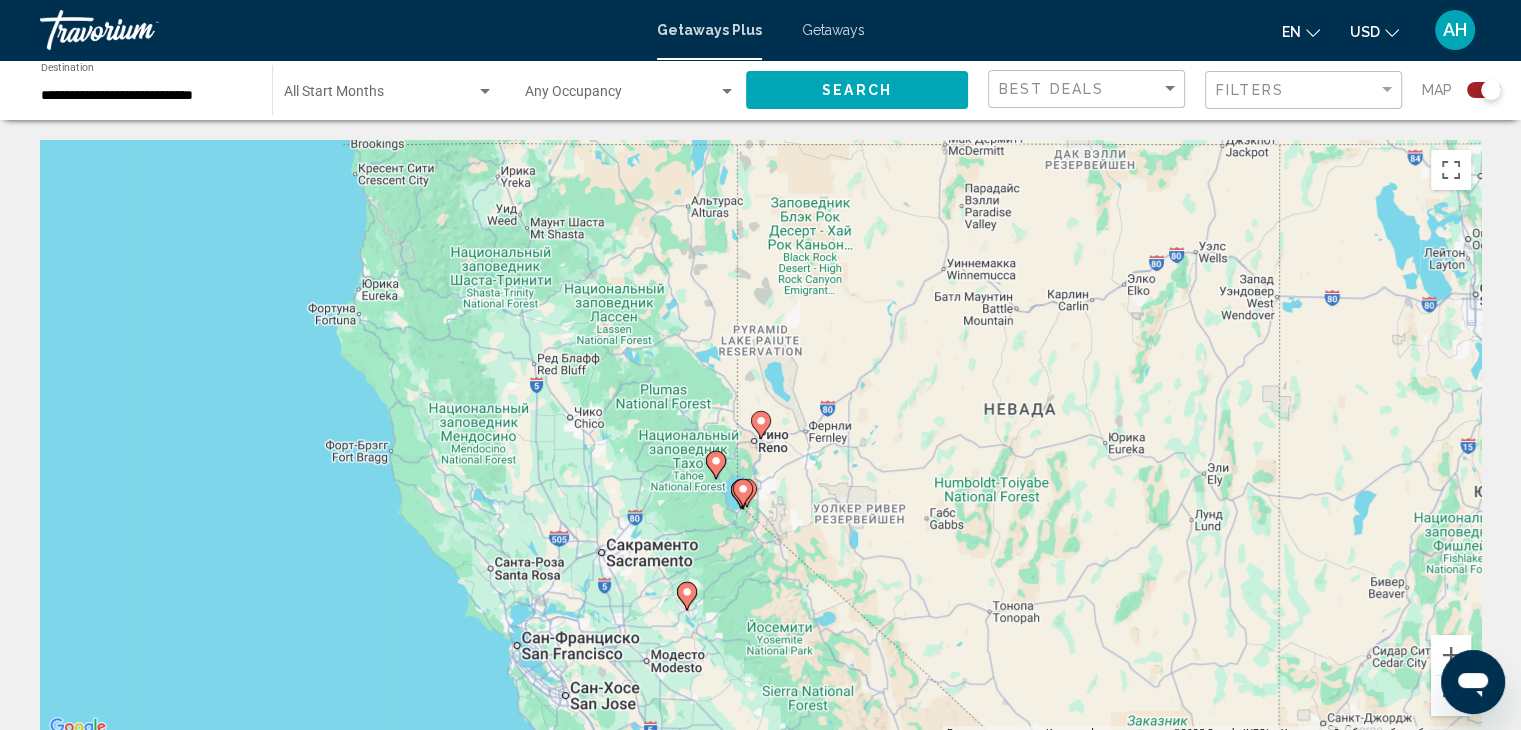 click 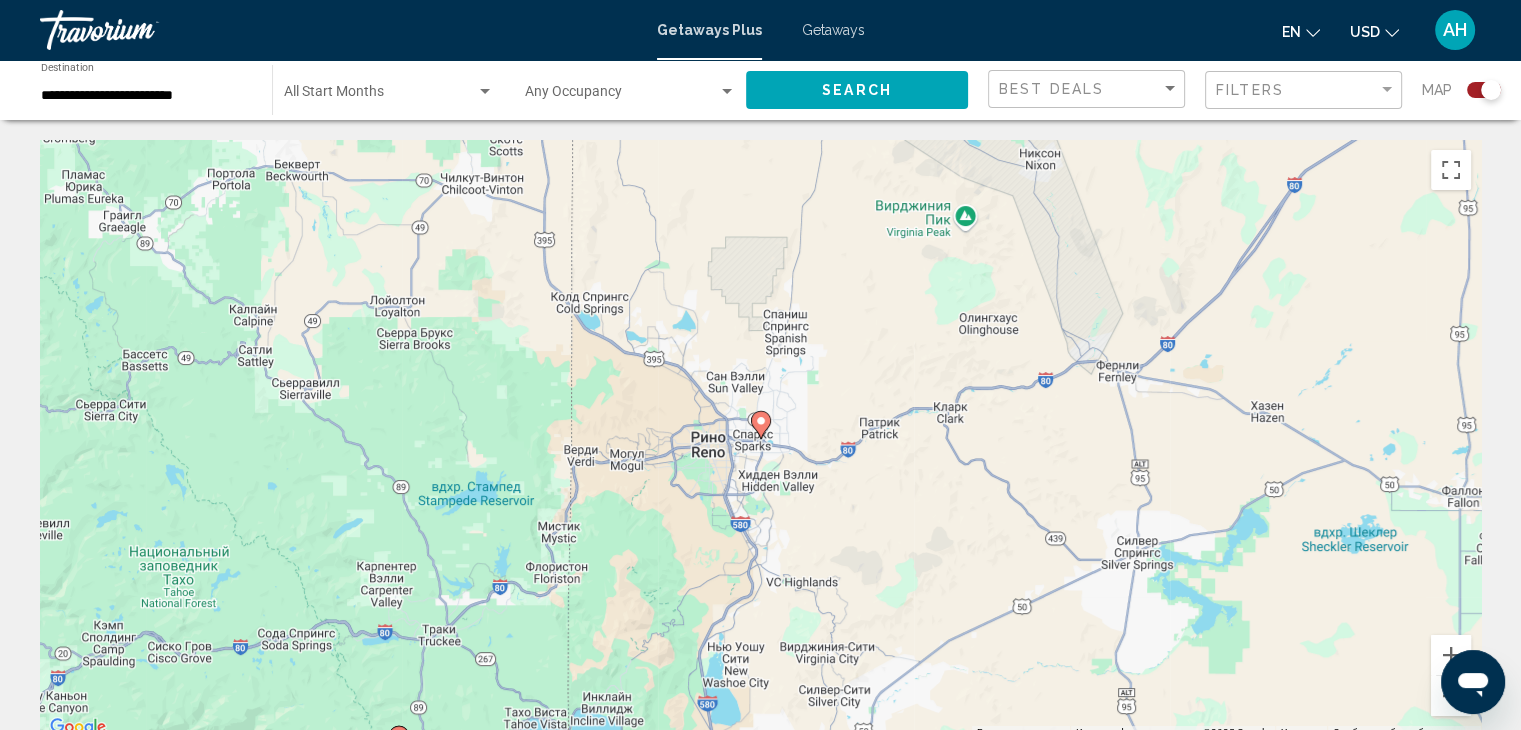click 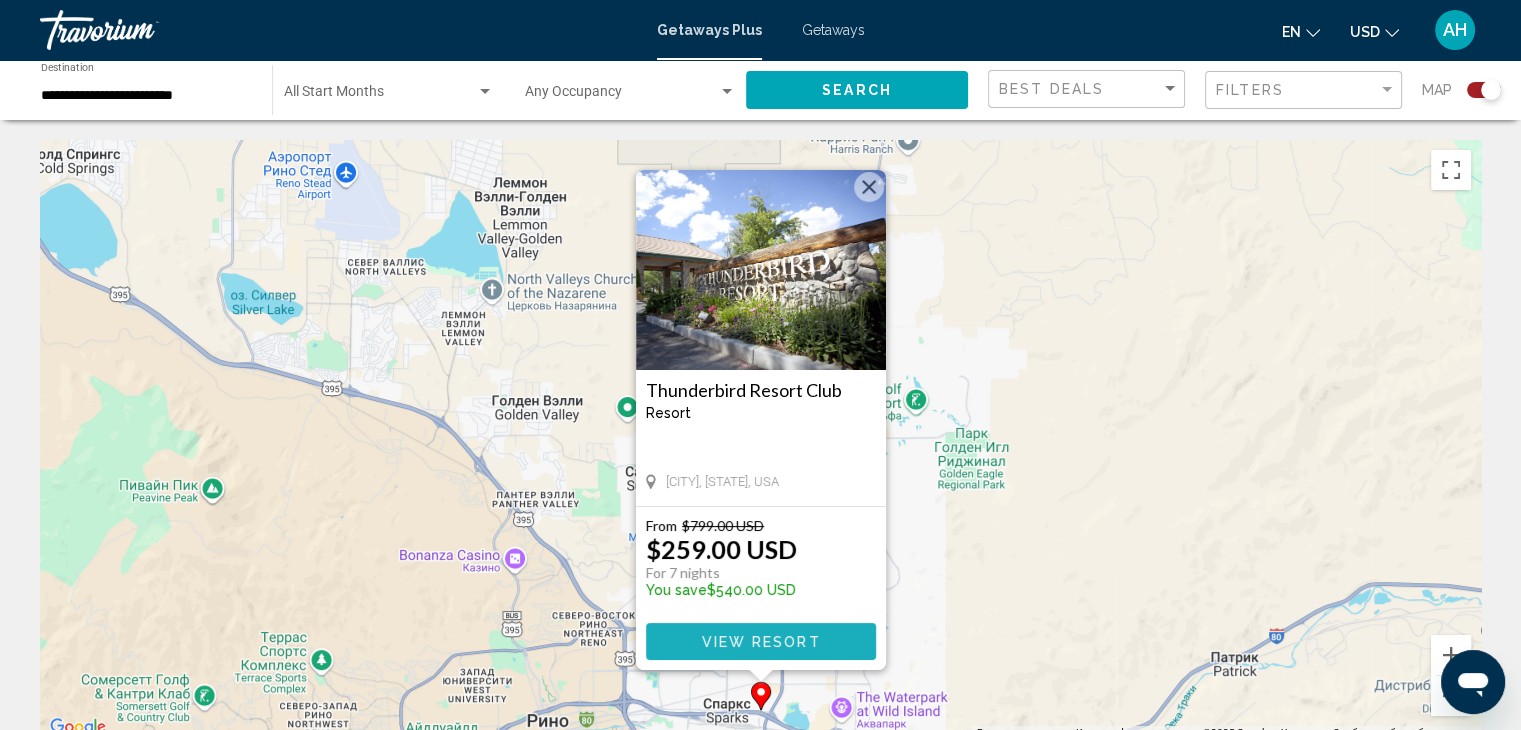 click on "View Resort" at bounding box center [760, 642] 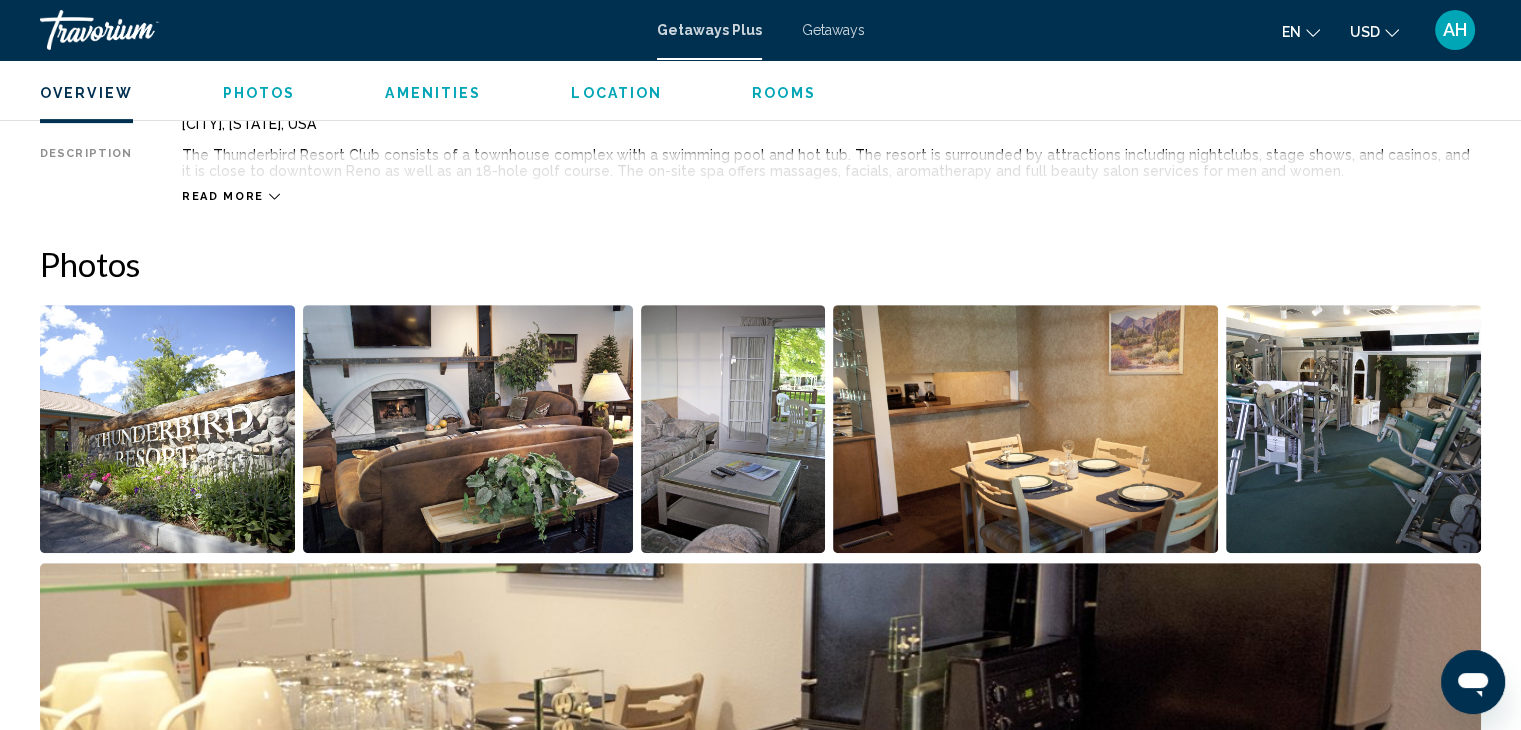 scroll, scrollTop: 752, scrollLeft: 0, axis: vertical 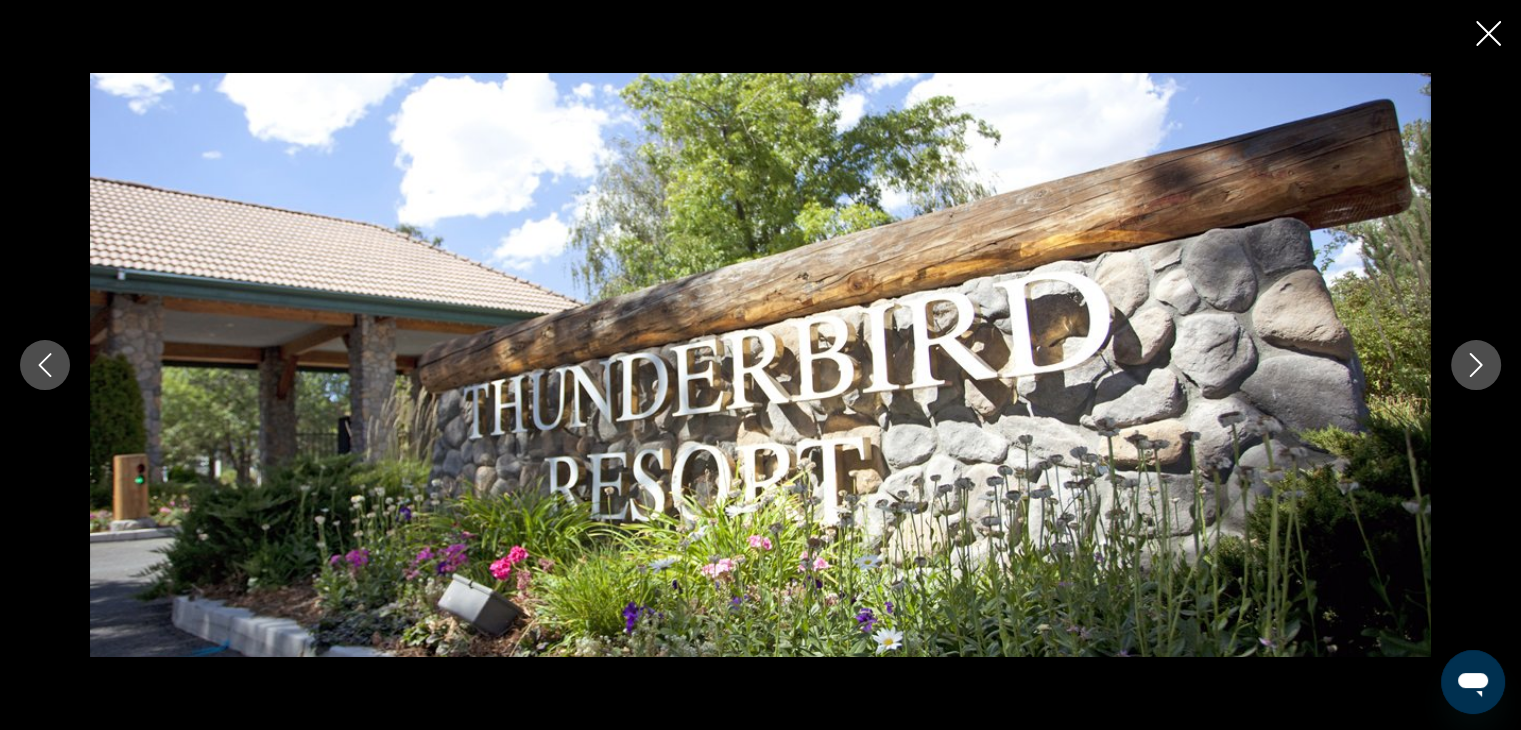 click 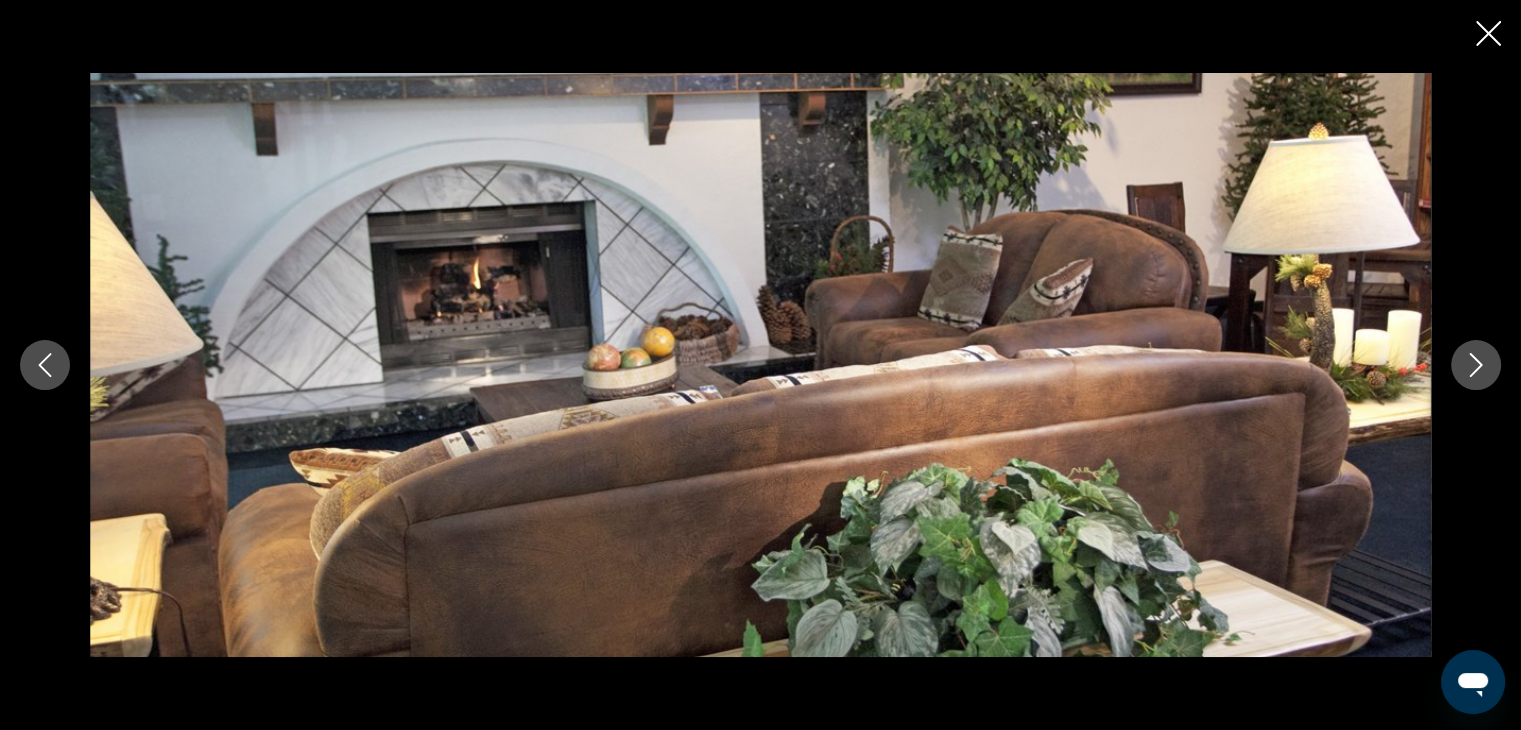 click 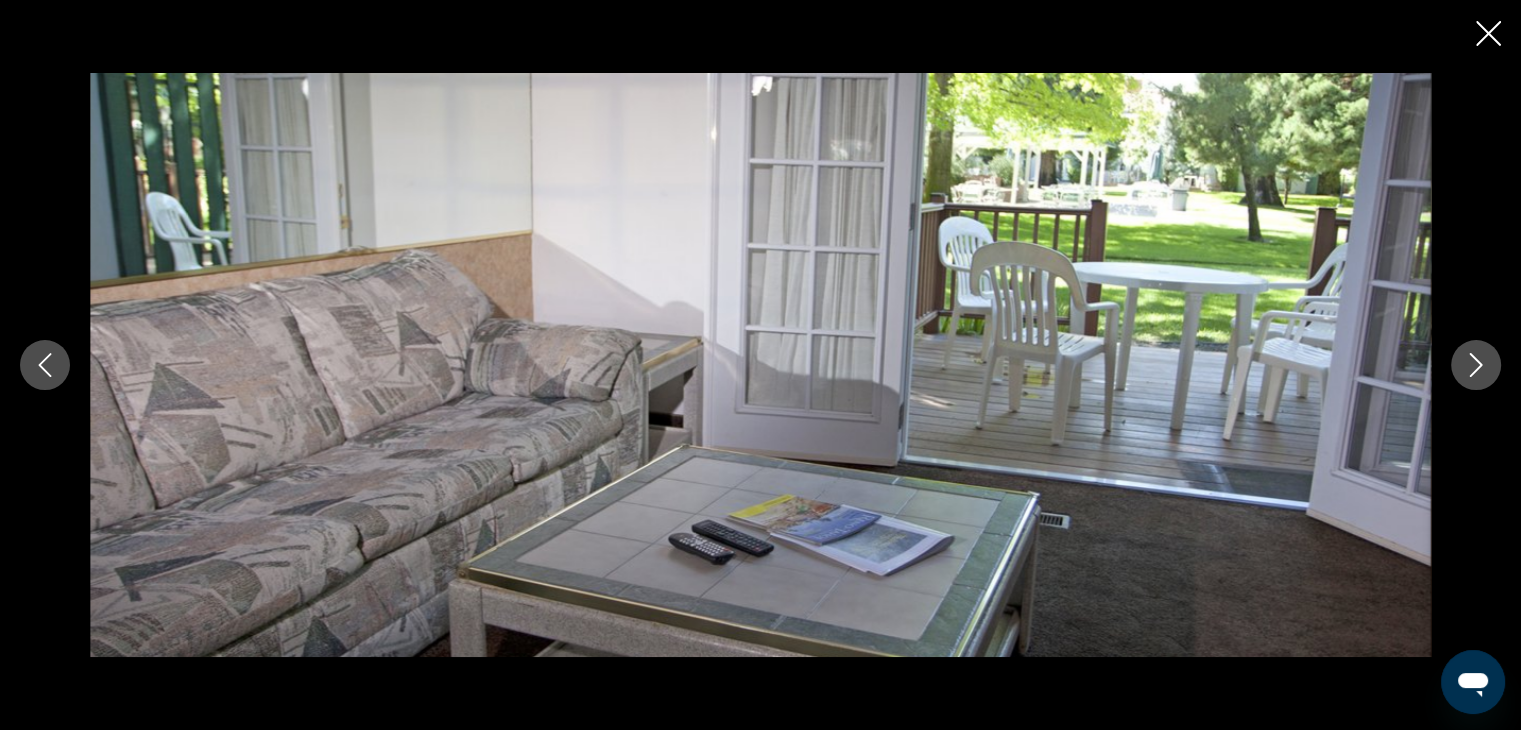 click 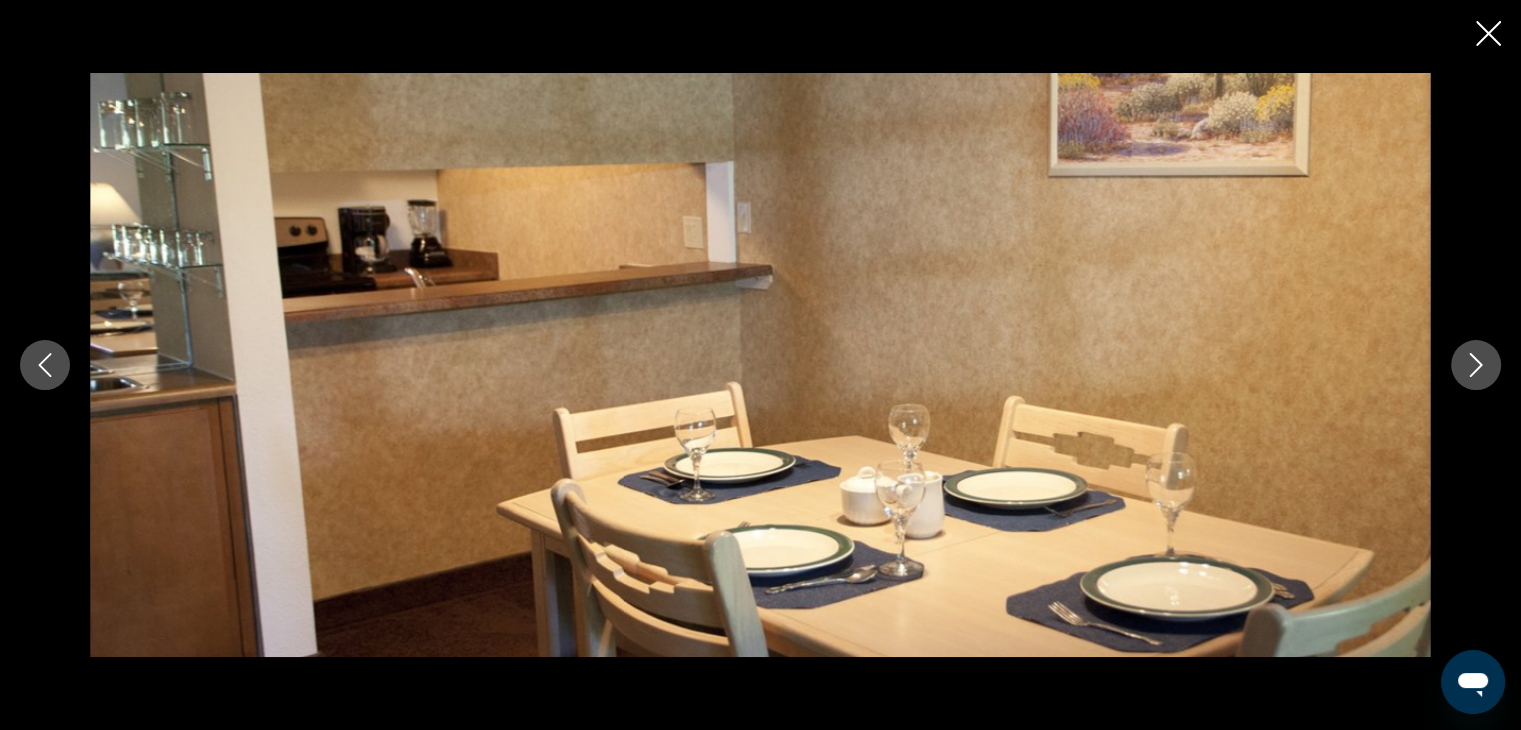 click 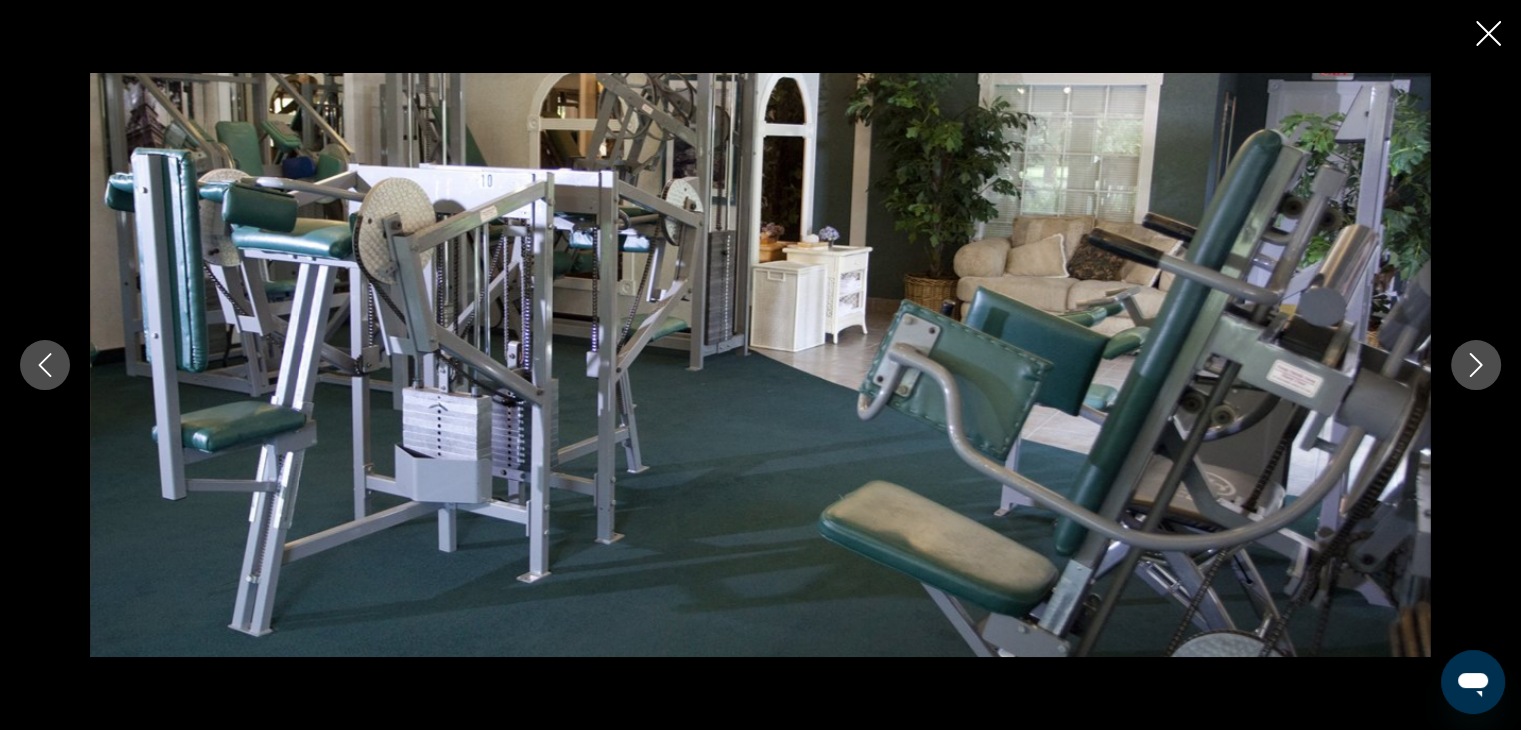 click at bounding box center (45, 365) 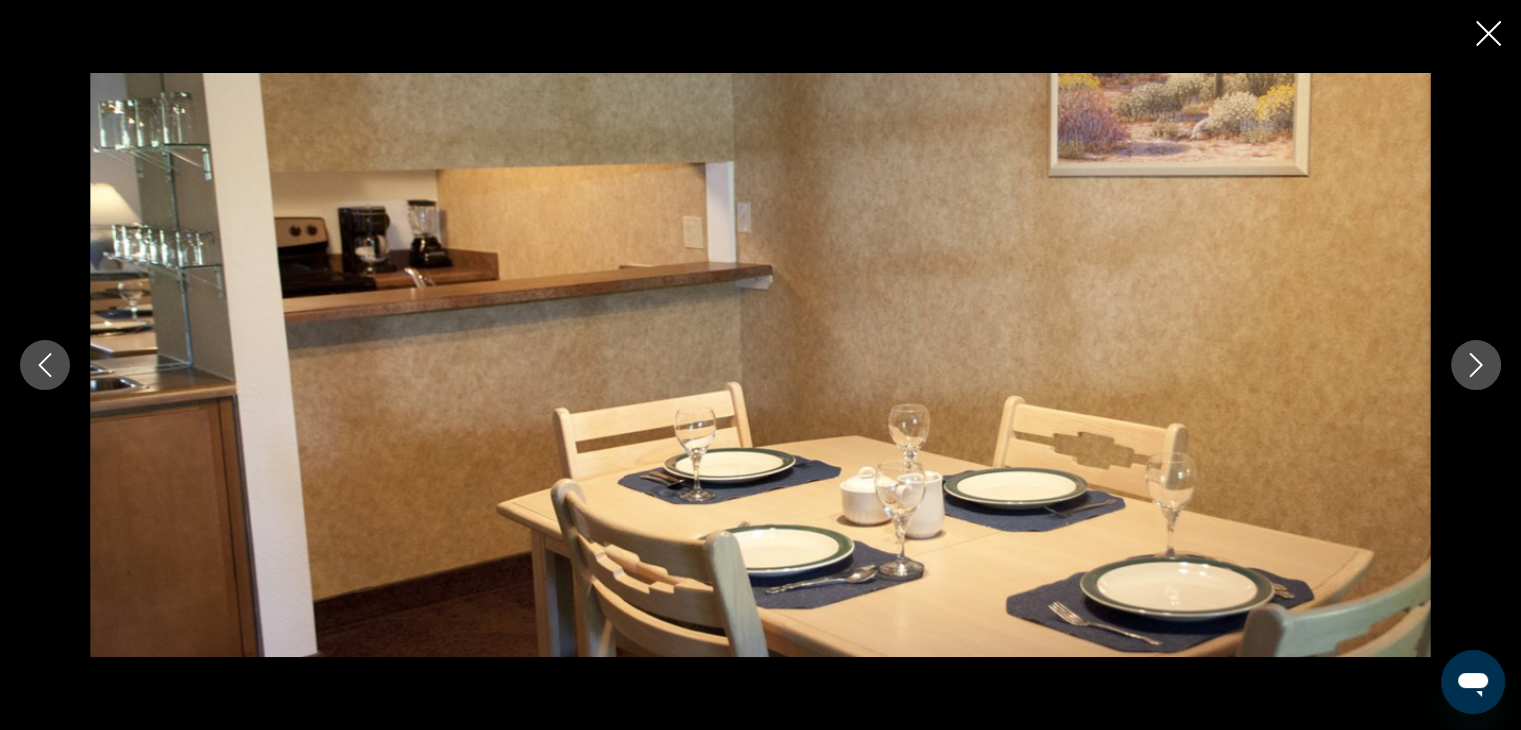 click 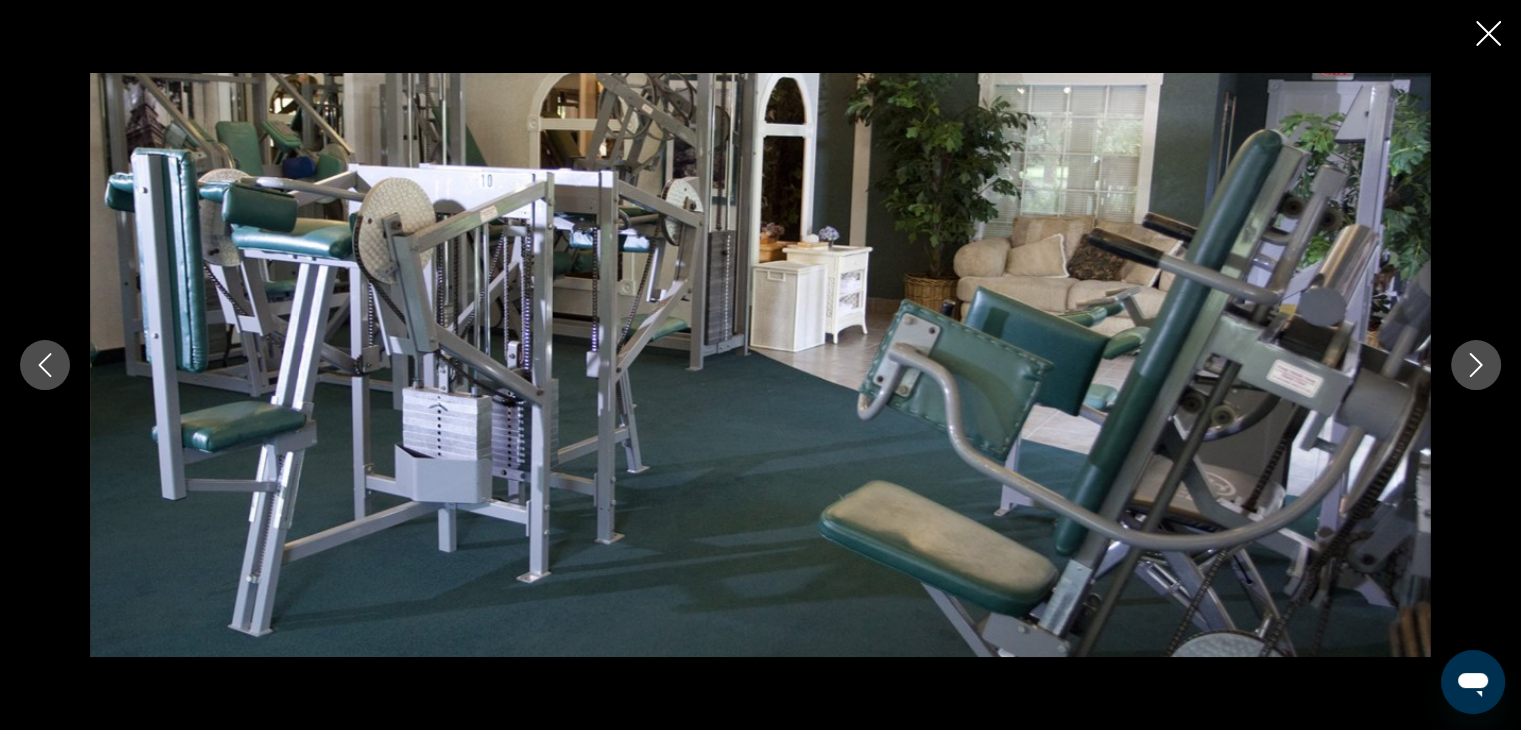 click 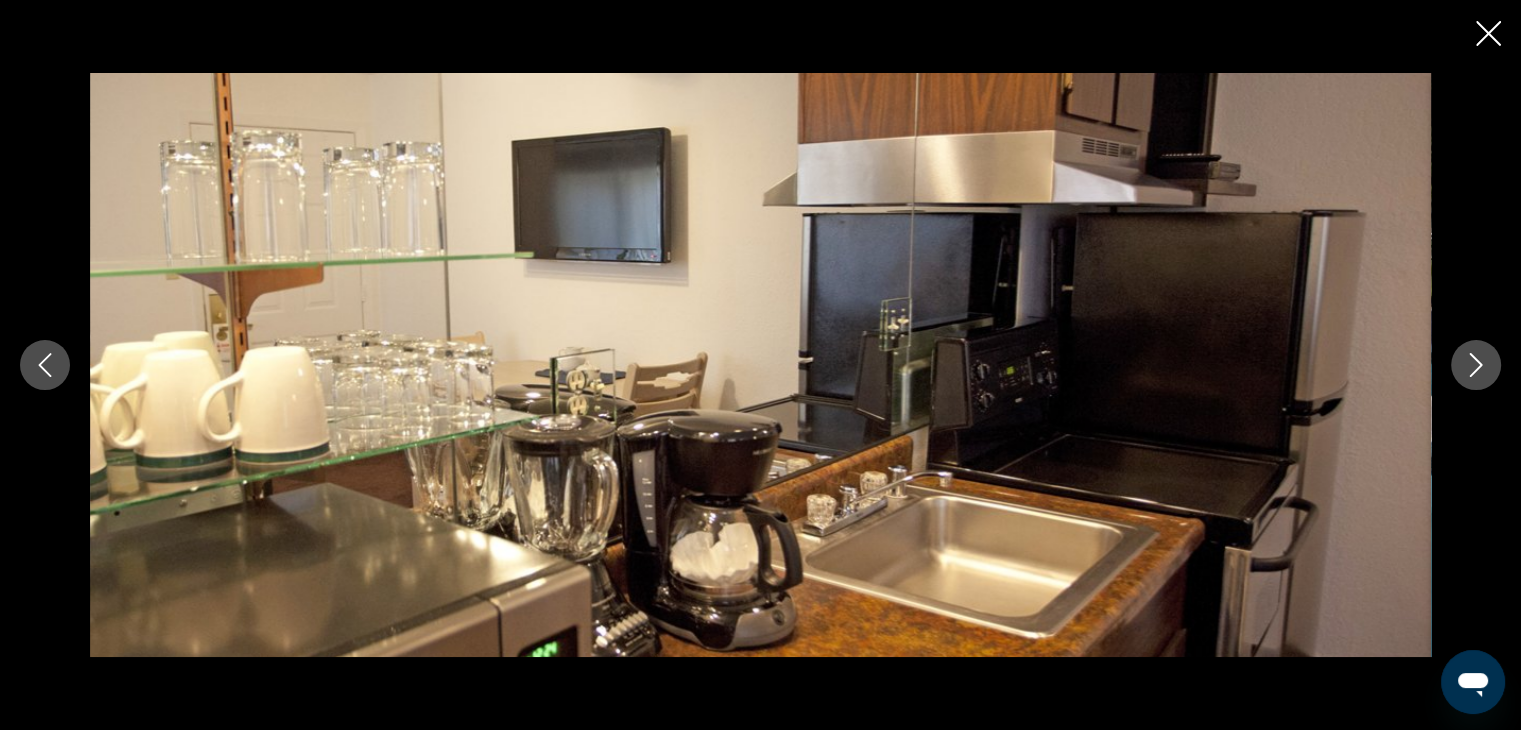 click 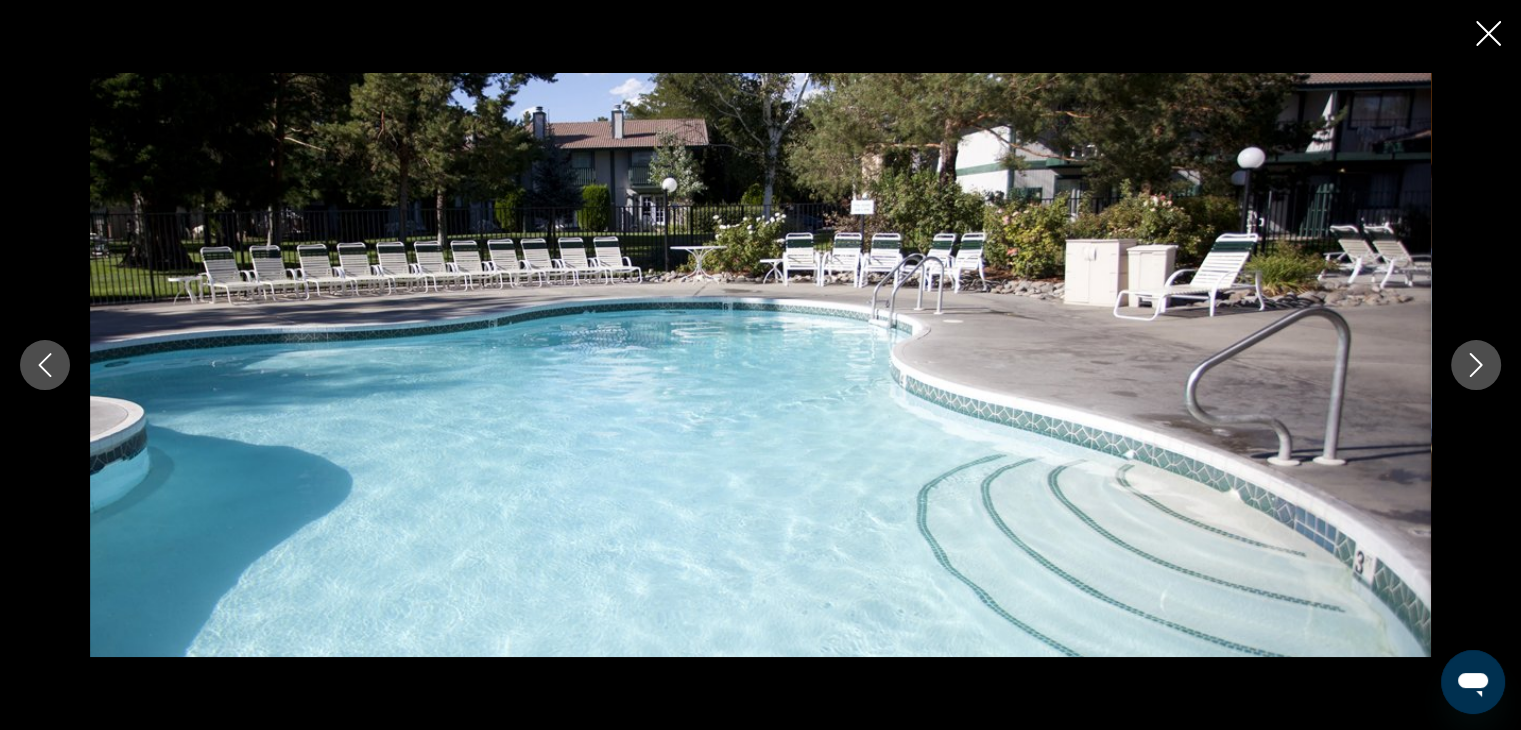 click 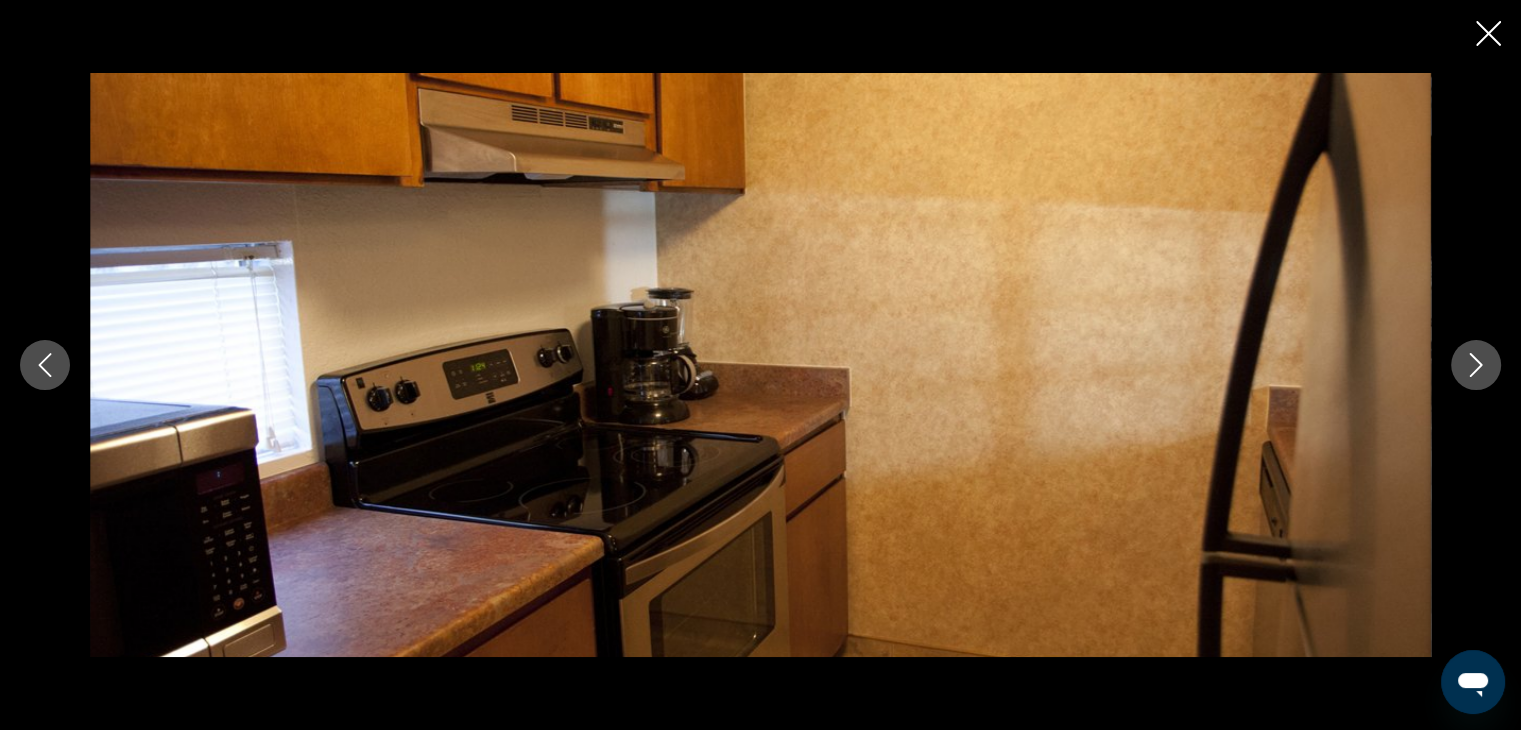 click 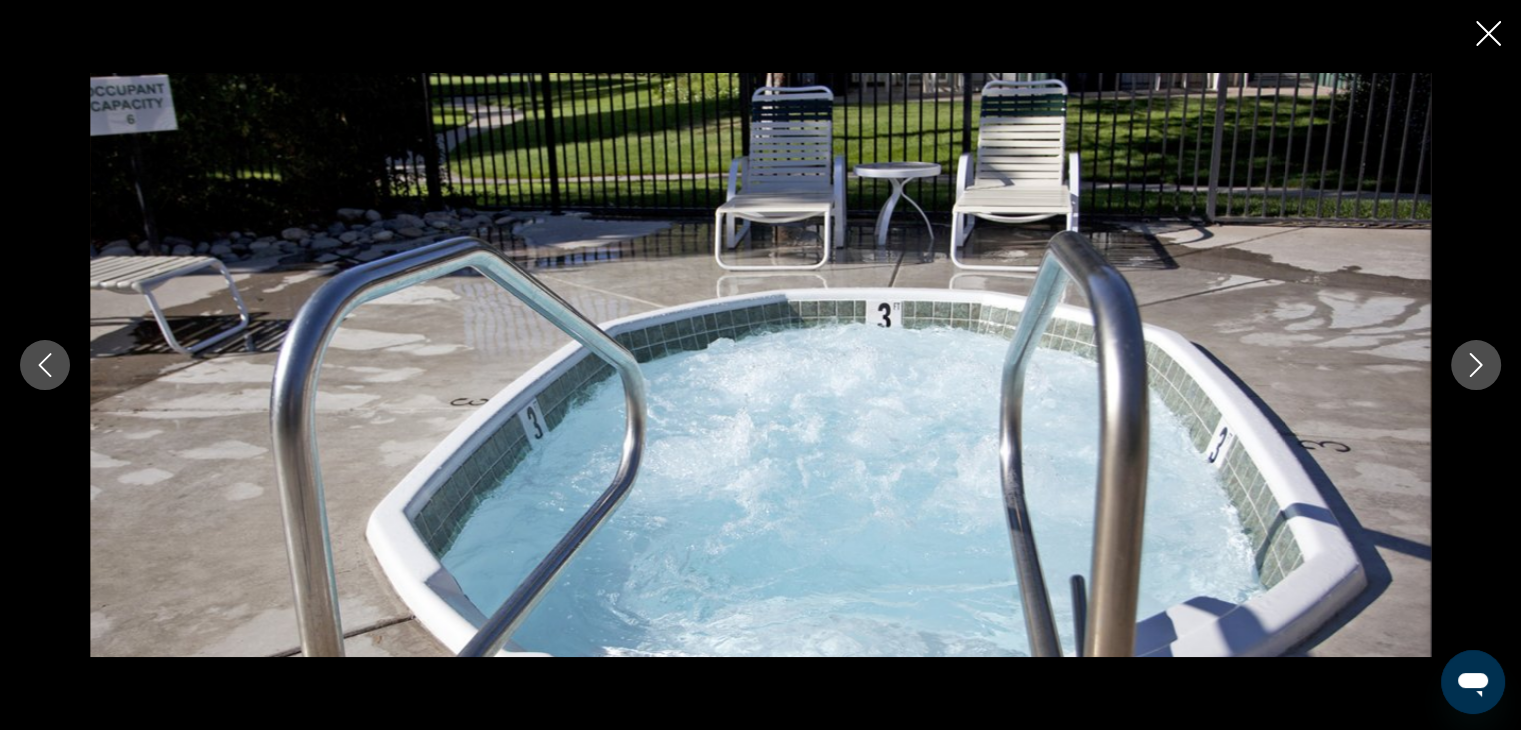 click 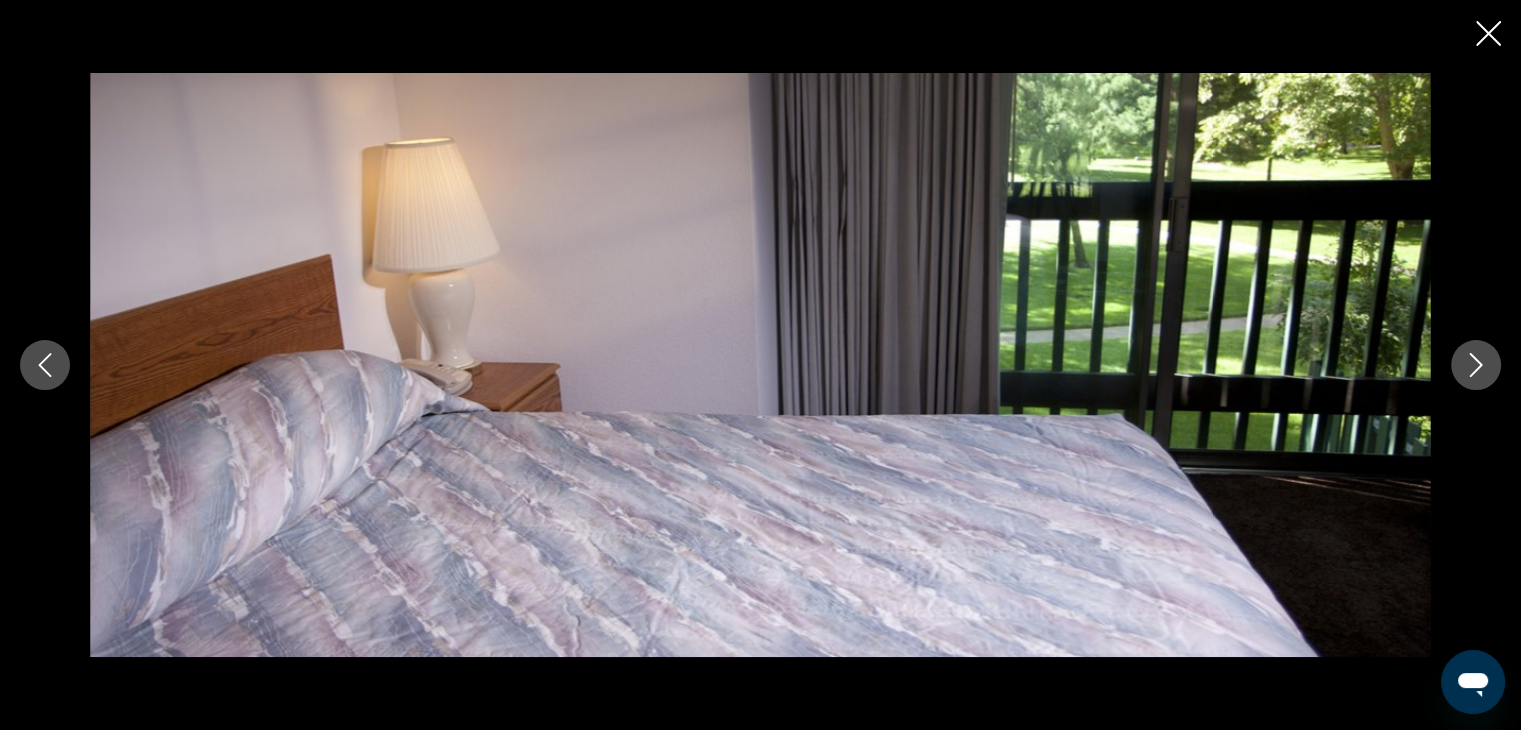 click 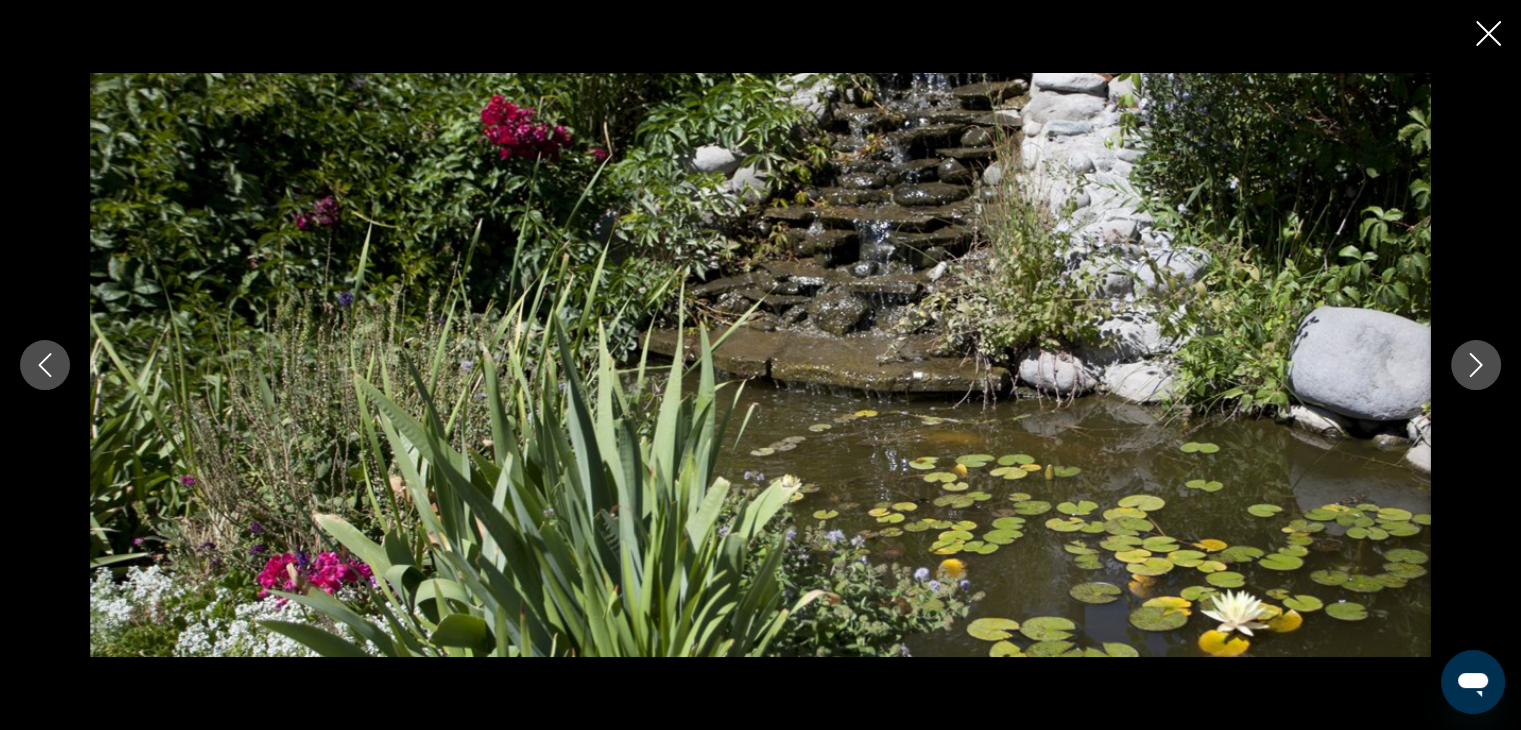 click 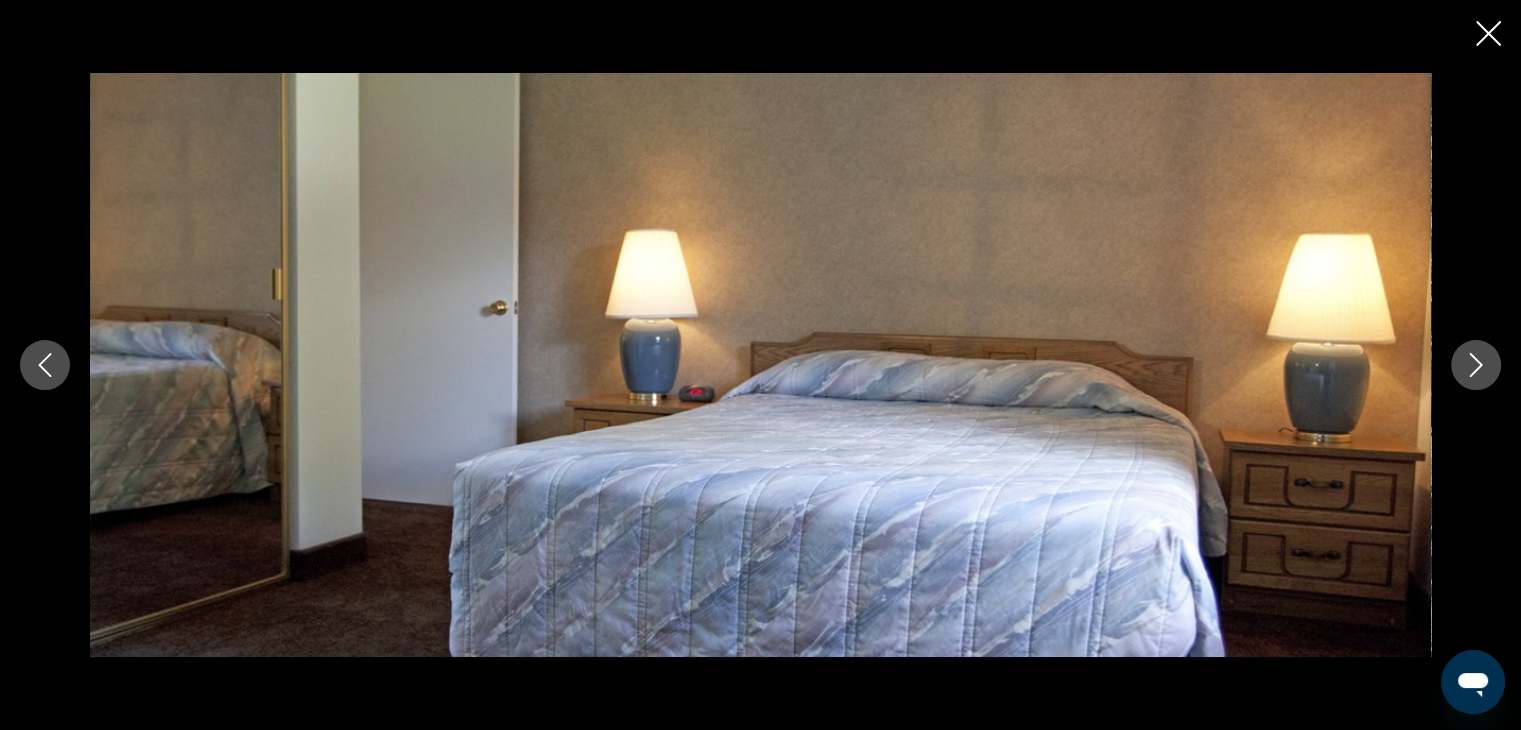 click 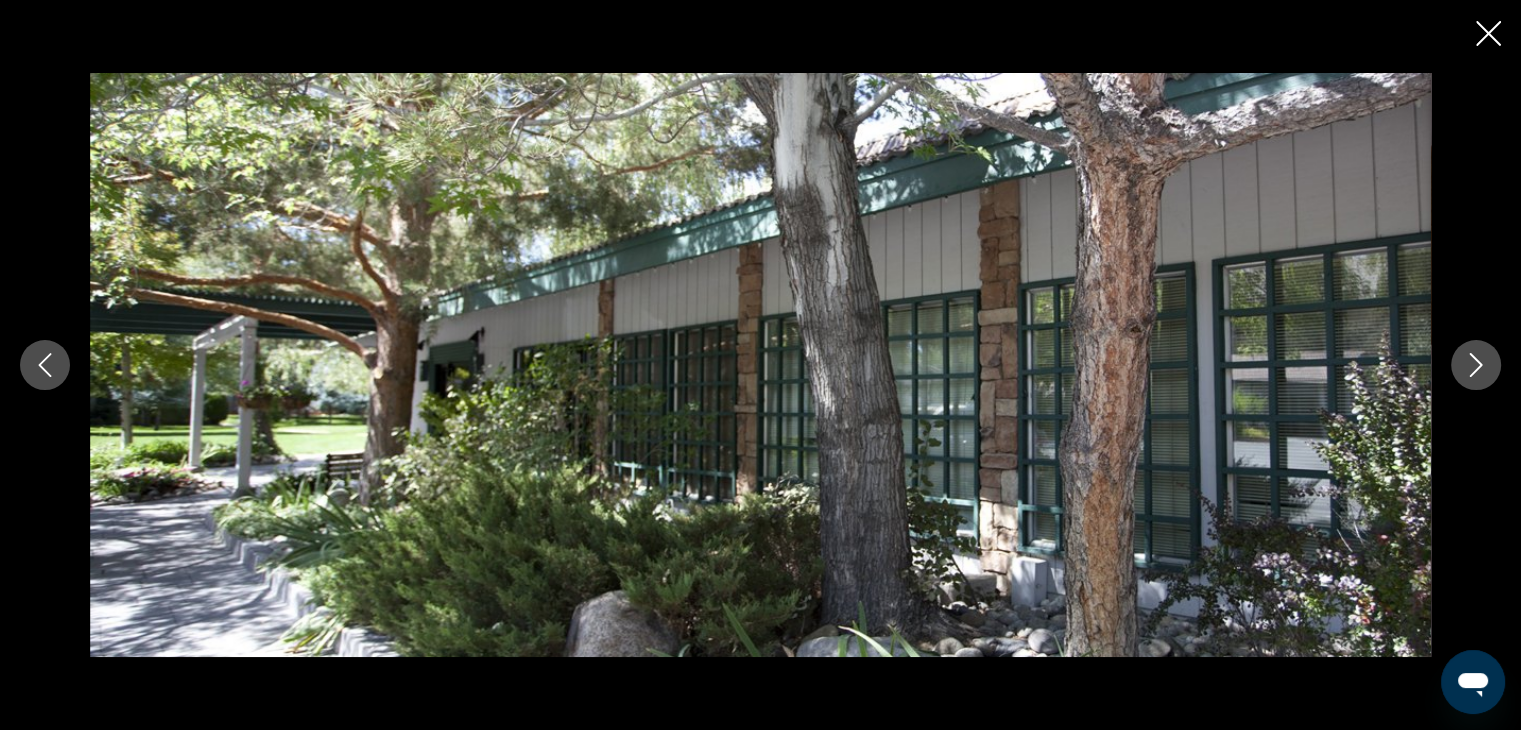 click 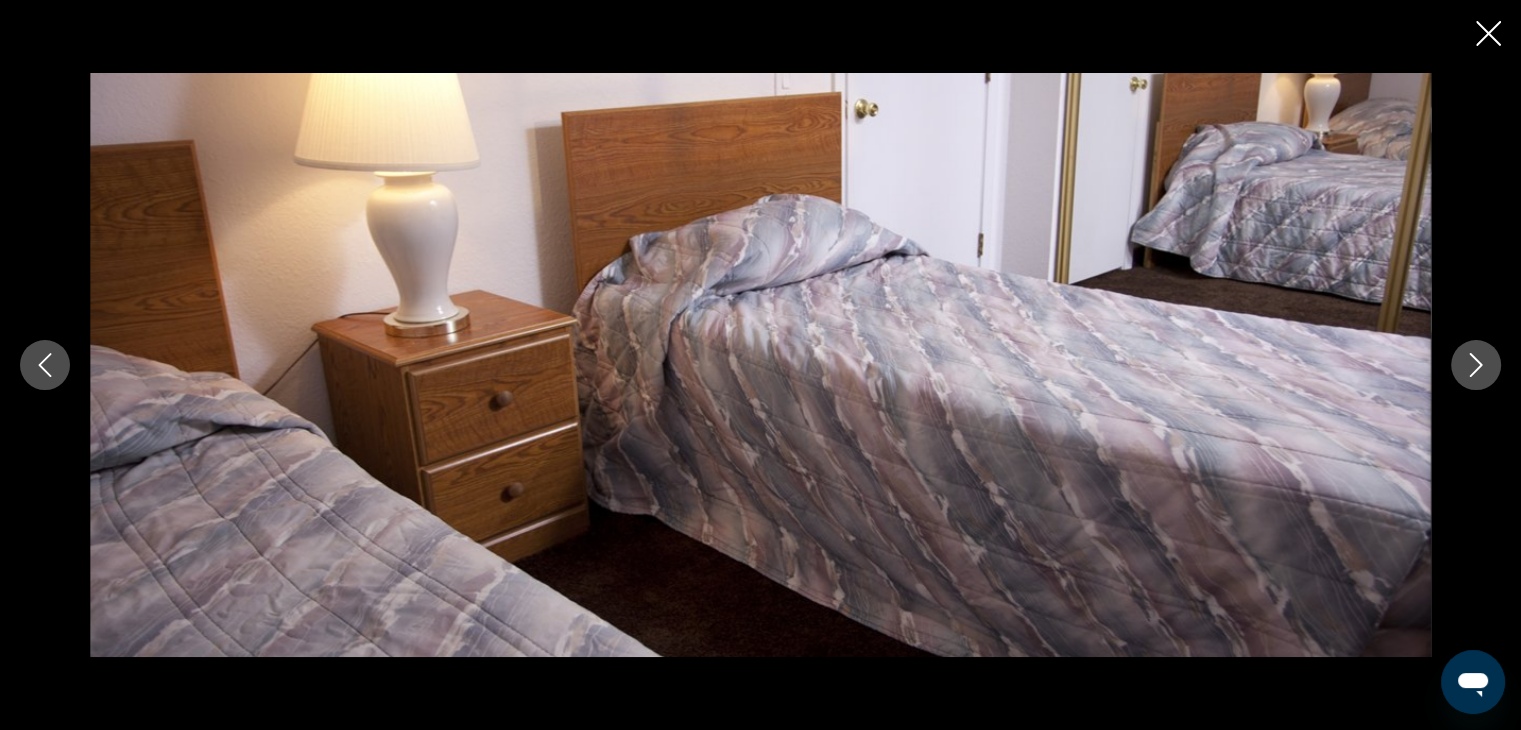 click 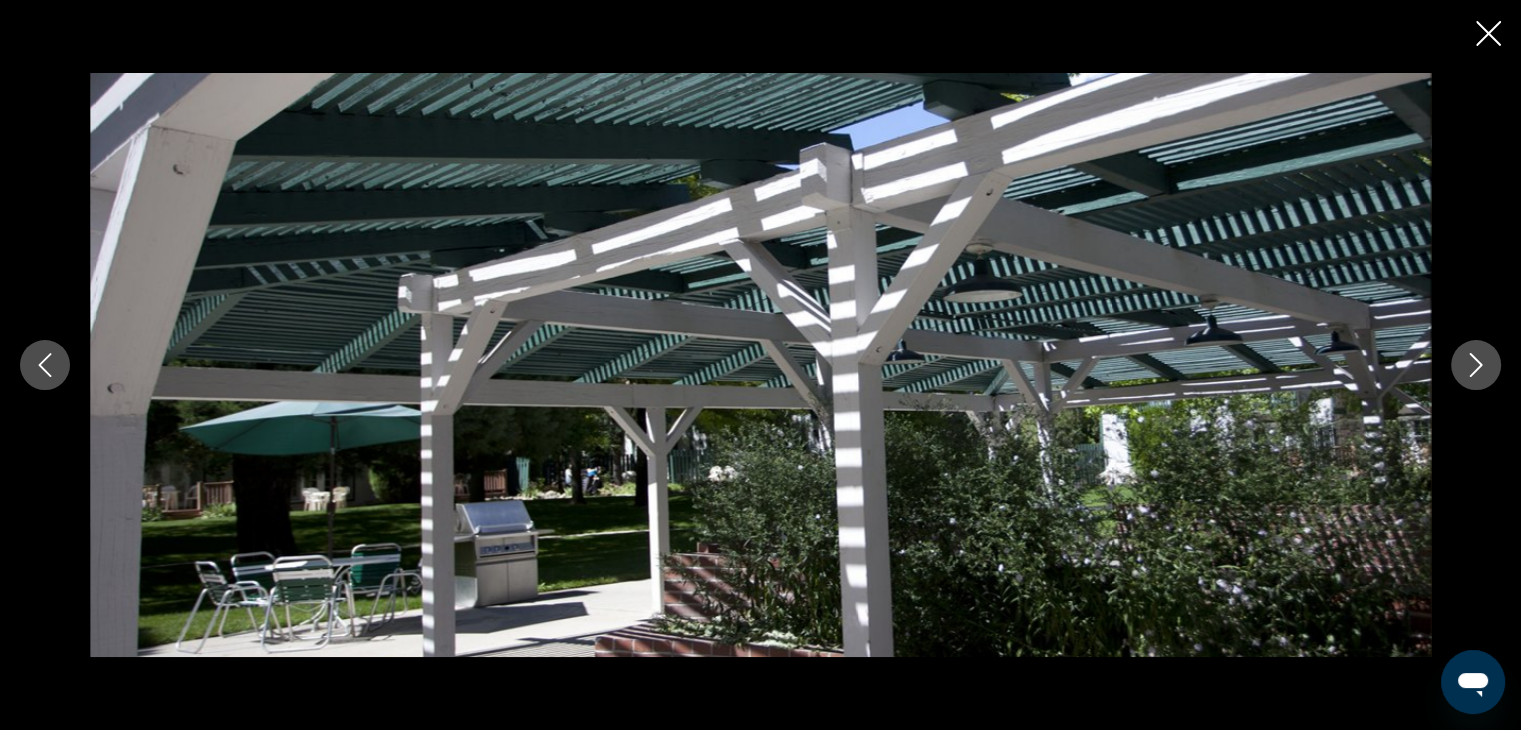click 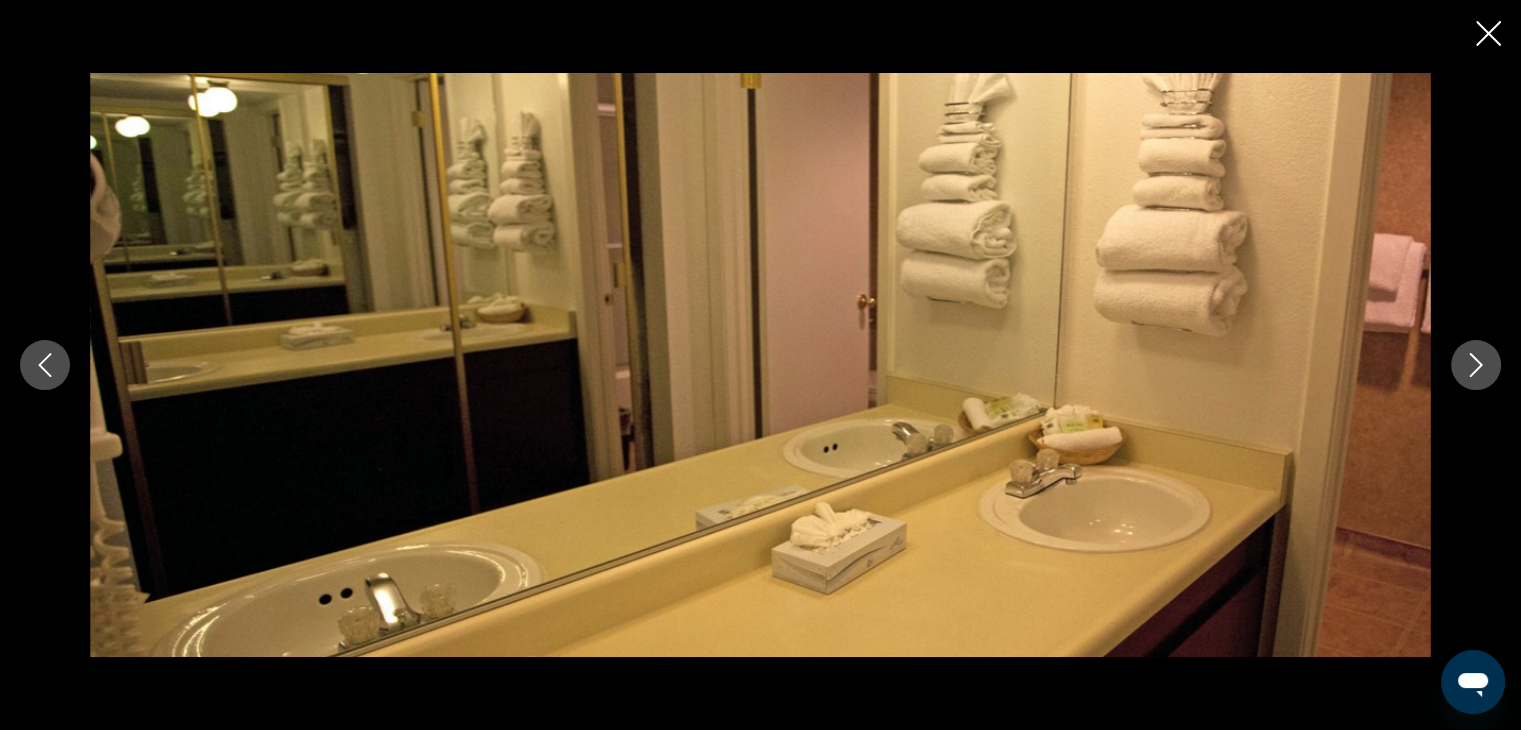 click 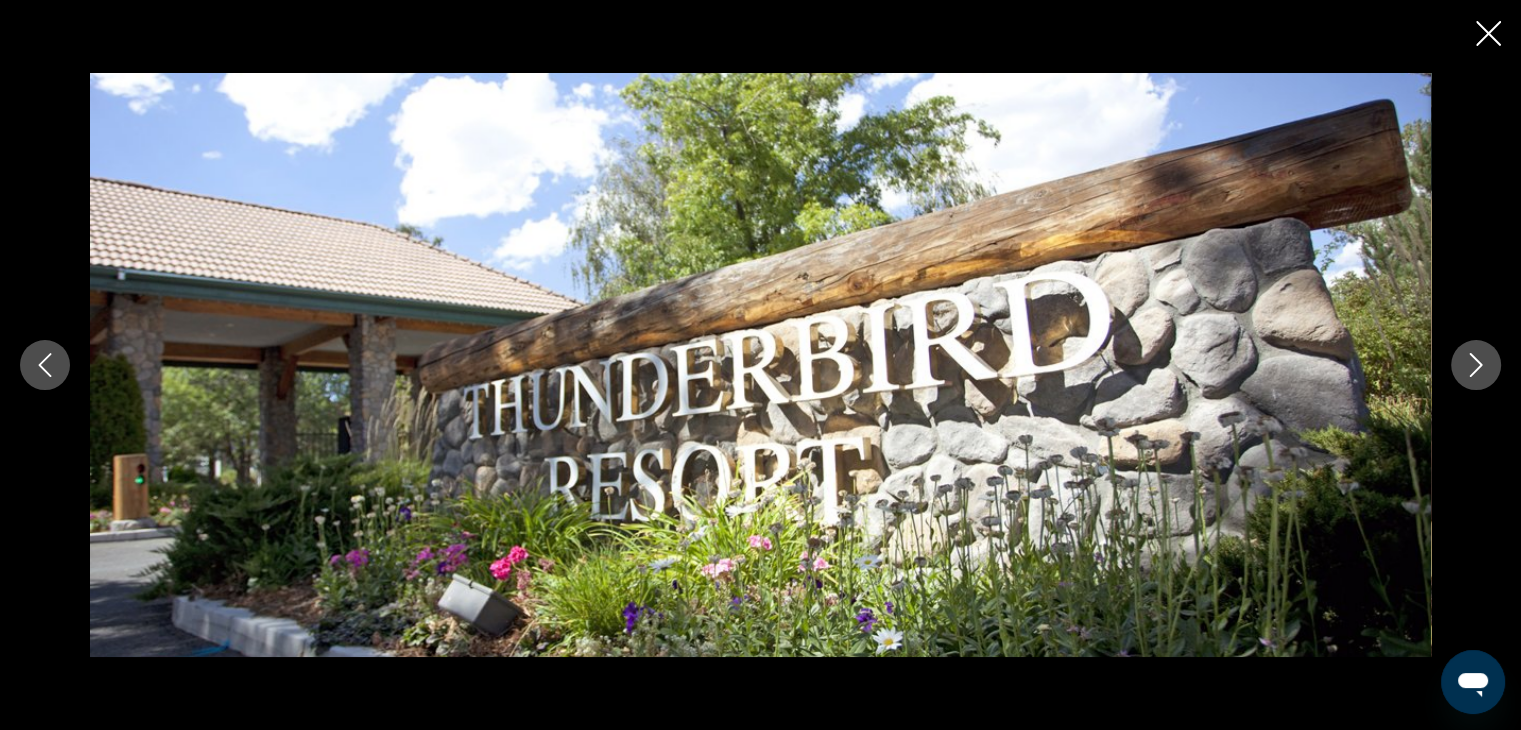 click 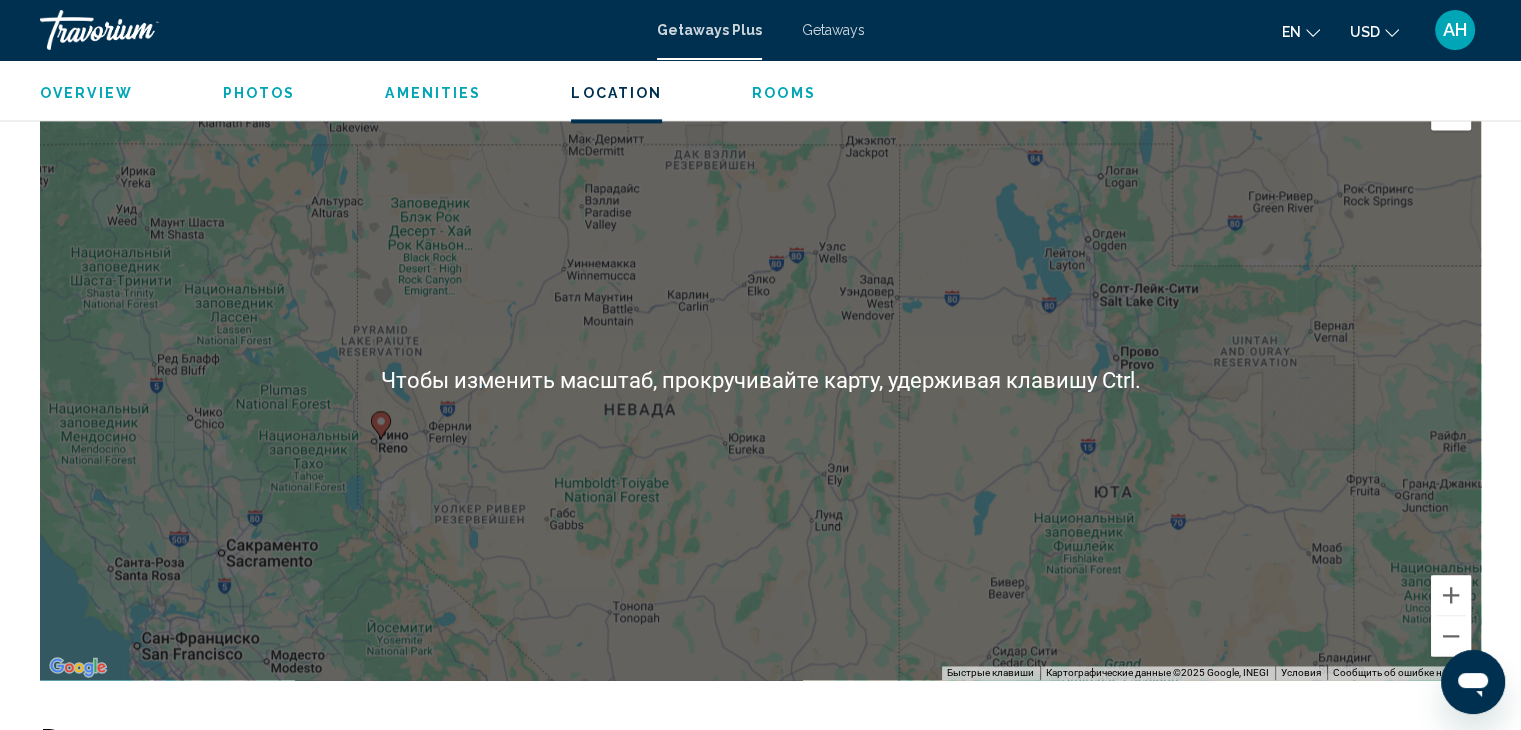 scroll, scrollTop: 2746, scrollLeft: 0, axis: vertical 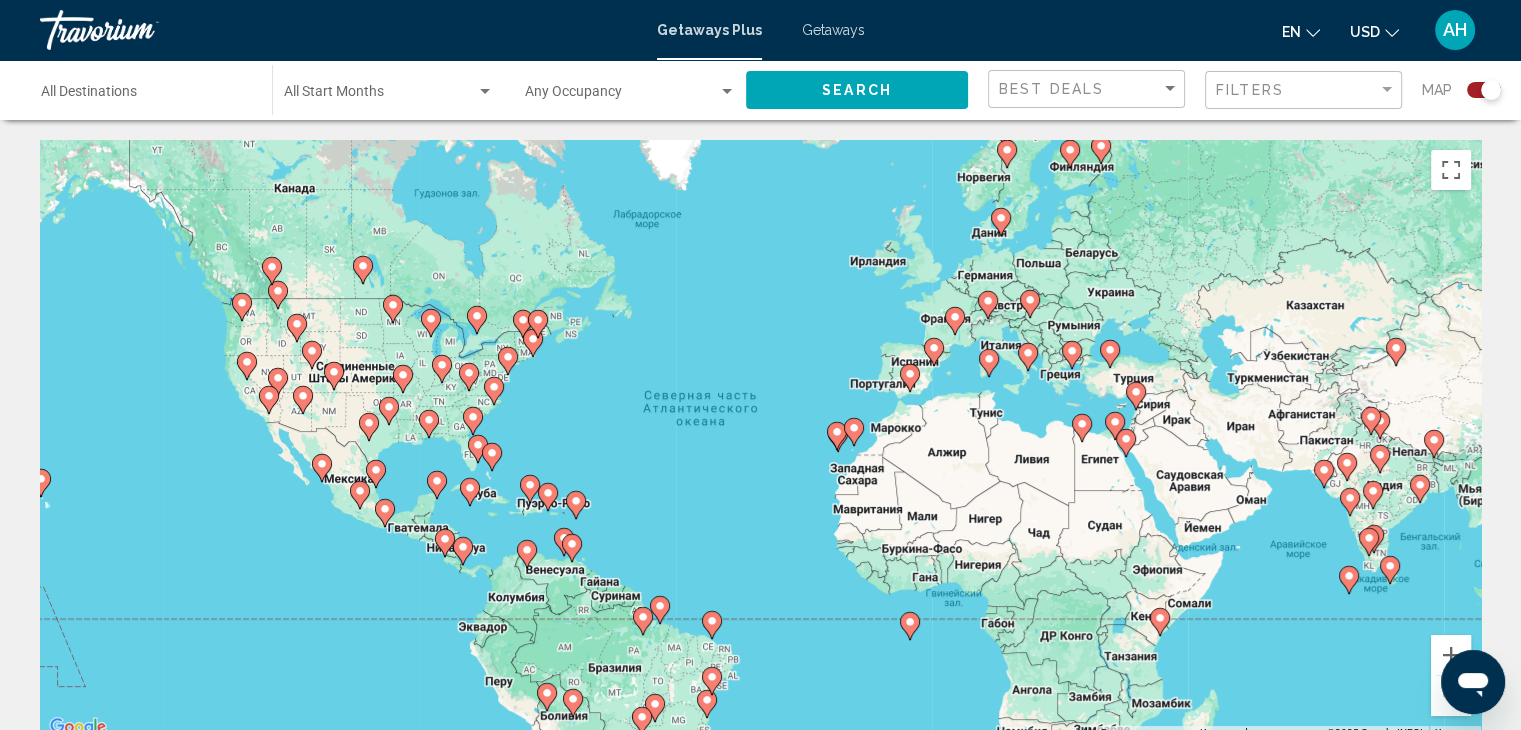 click 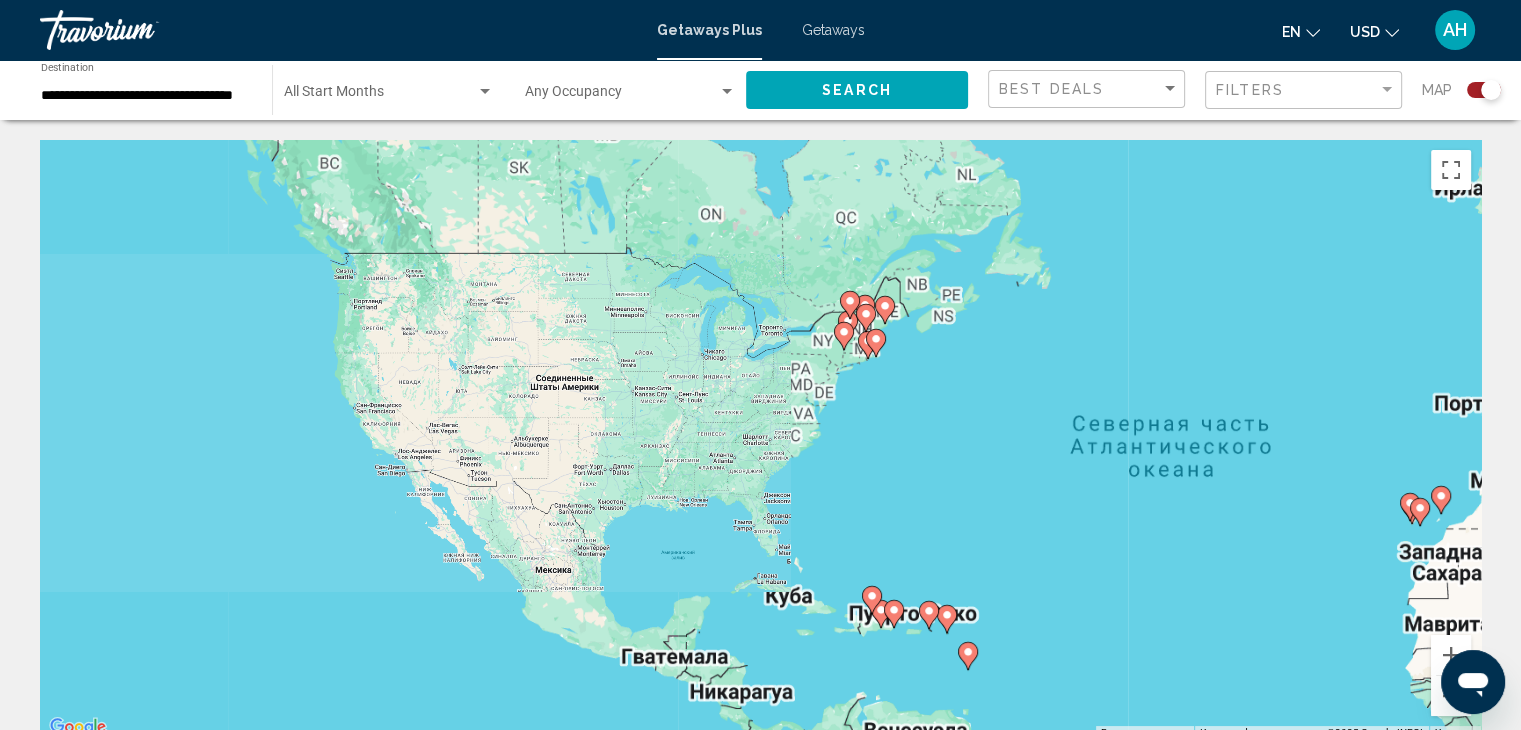 click on "Чтобы активировать перетаскивание с помощью клавиатуры, нажмите Alt + Ввод. После этого перемещайте маркер, используя клавиши со стрелками. Чтобы завершить перетаскивание, нажмите клавишу Ввод. Чтобы отменить действие, нажмите клавишу Esc." at bounding box center [760, 440] 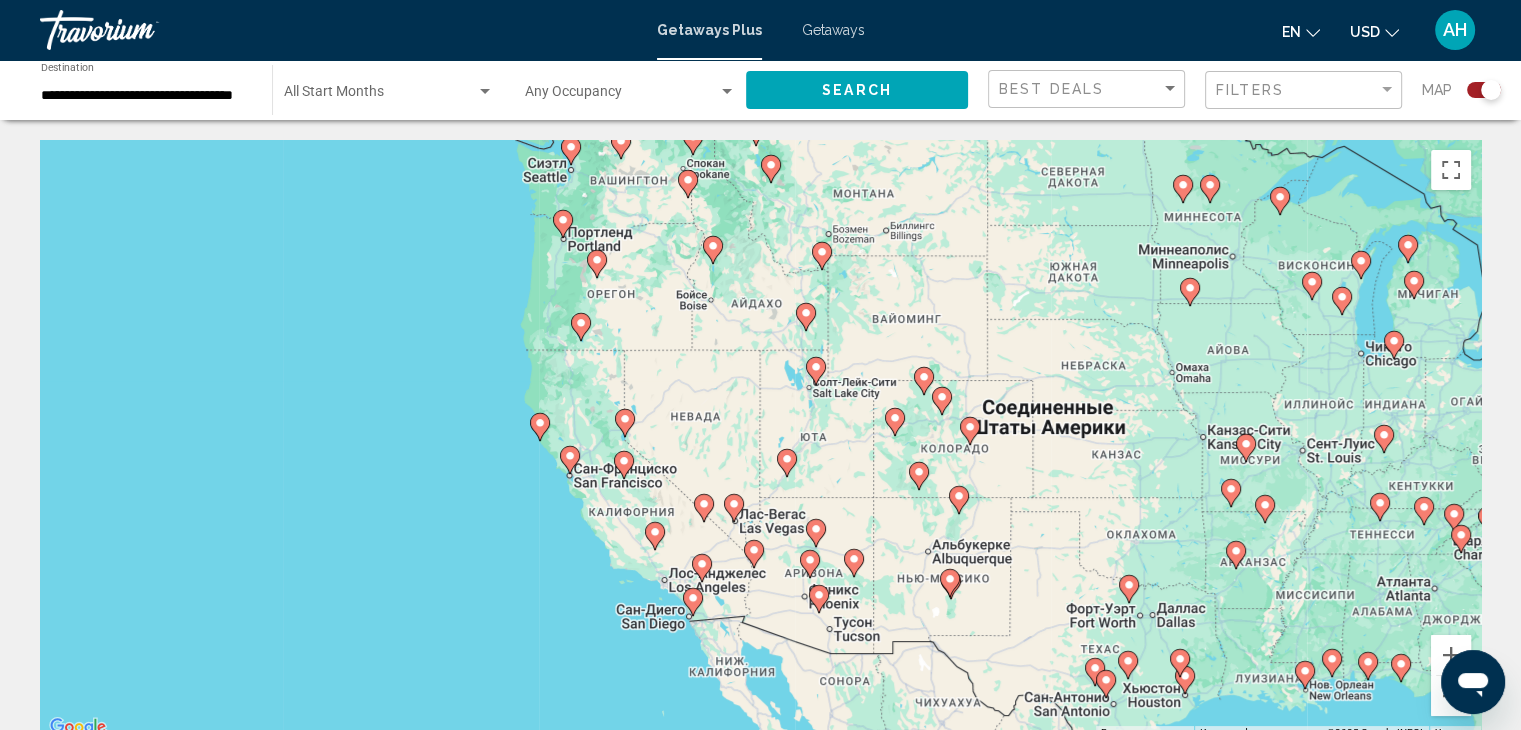 click 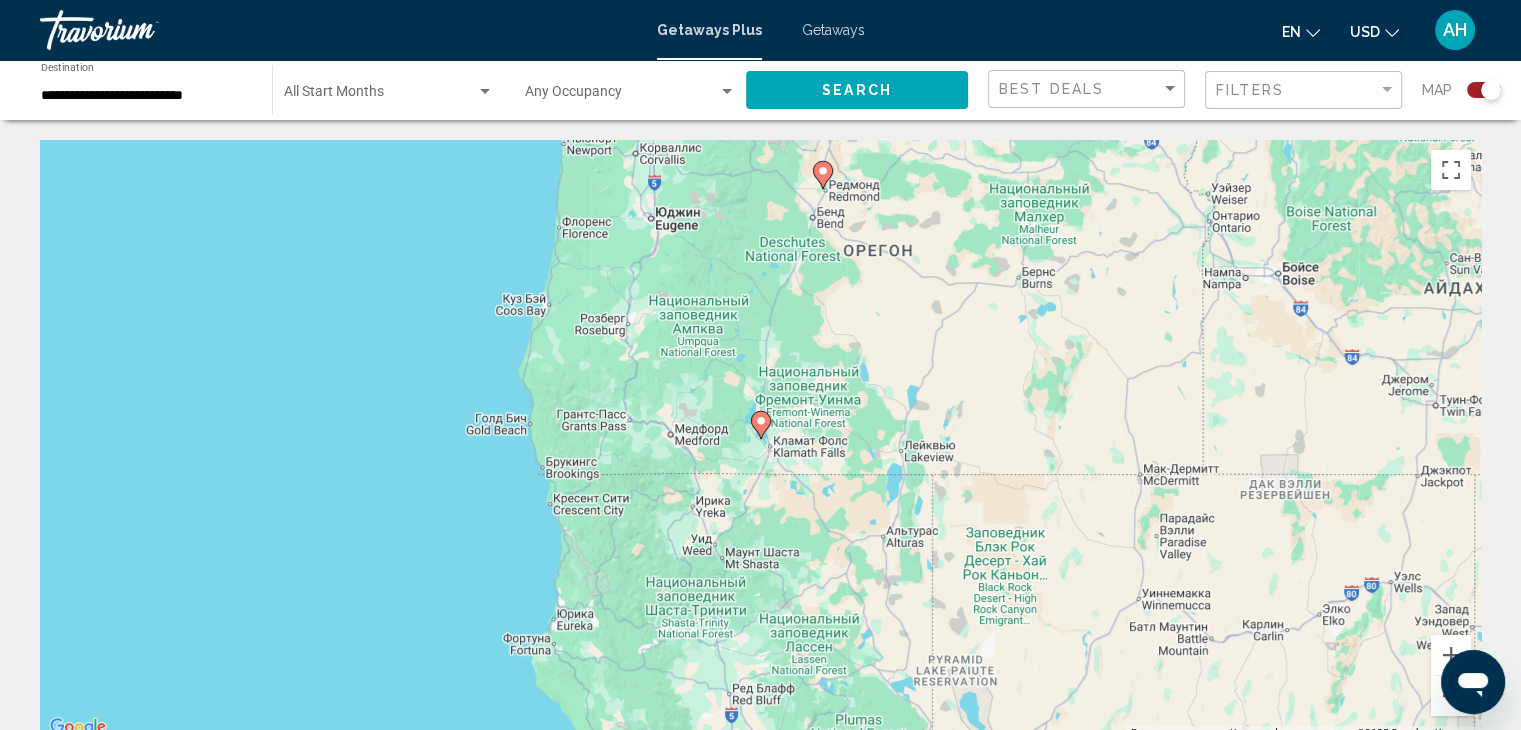 click 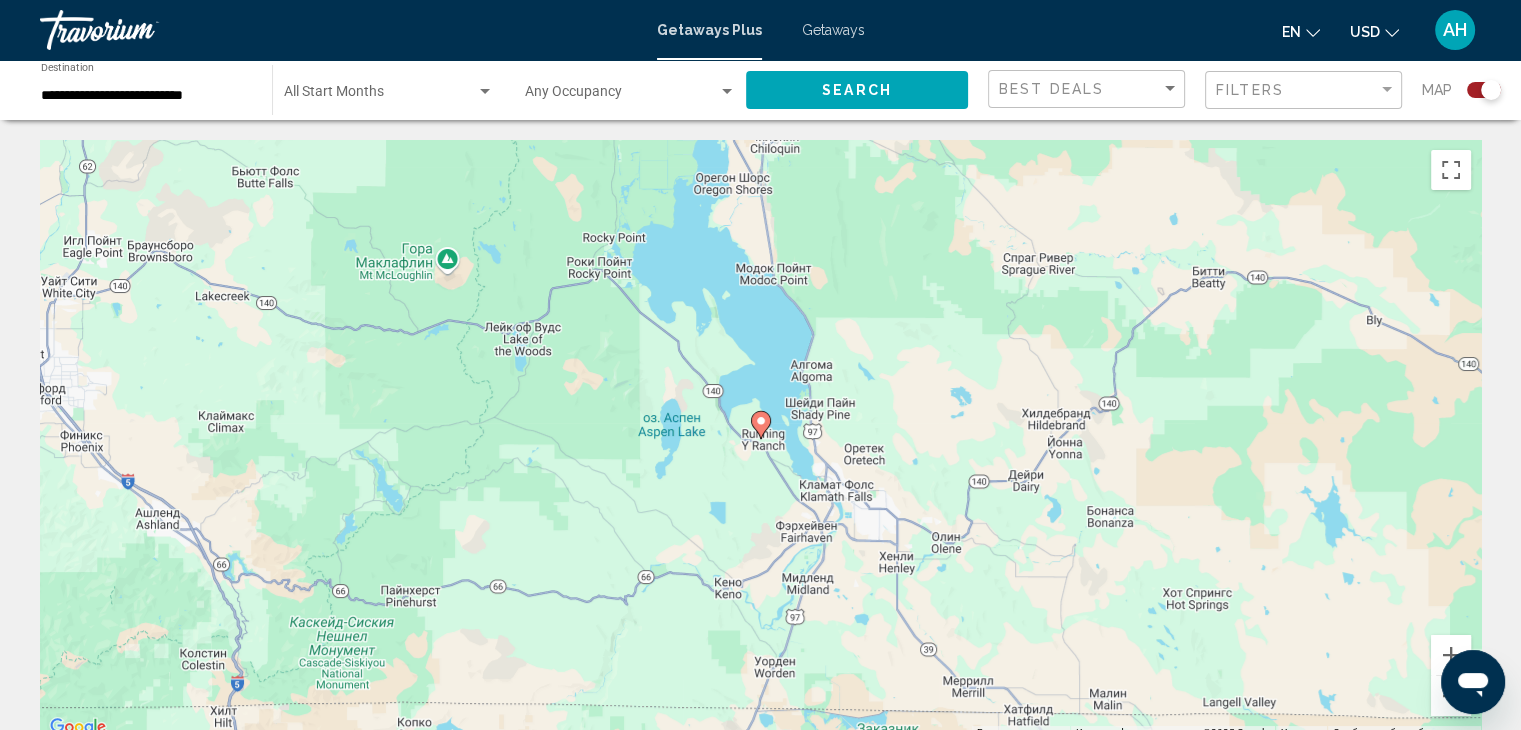 click 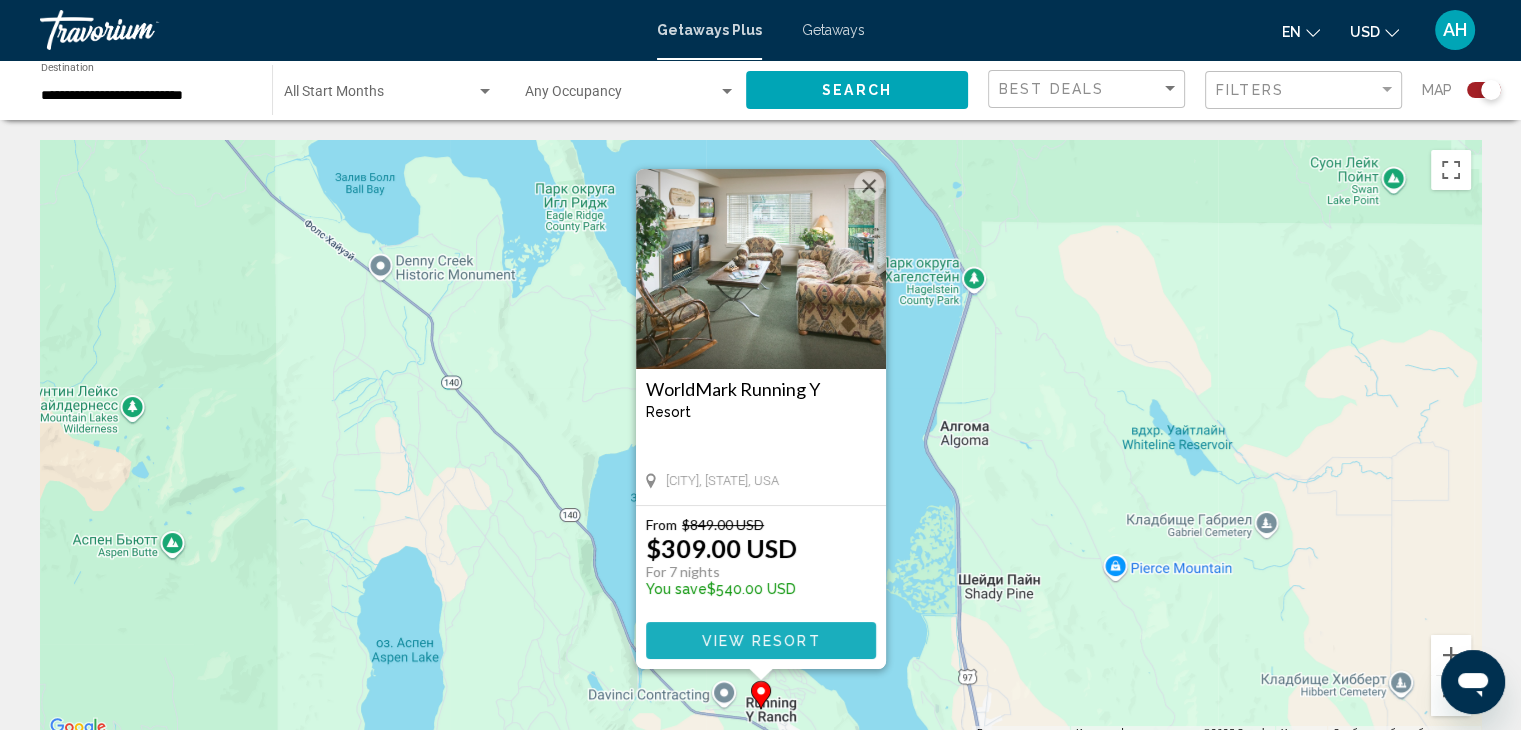 click on "View Resort" at bounding box center [760, 641] 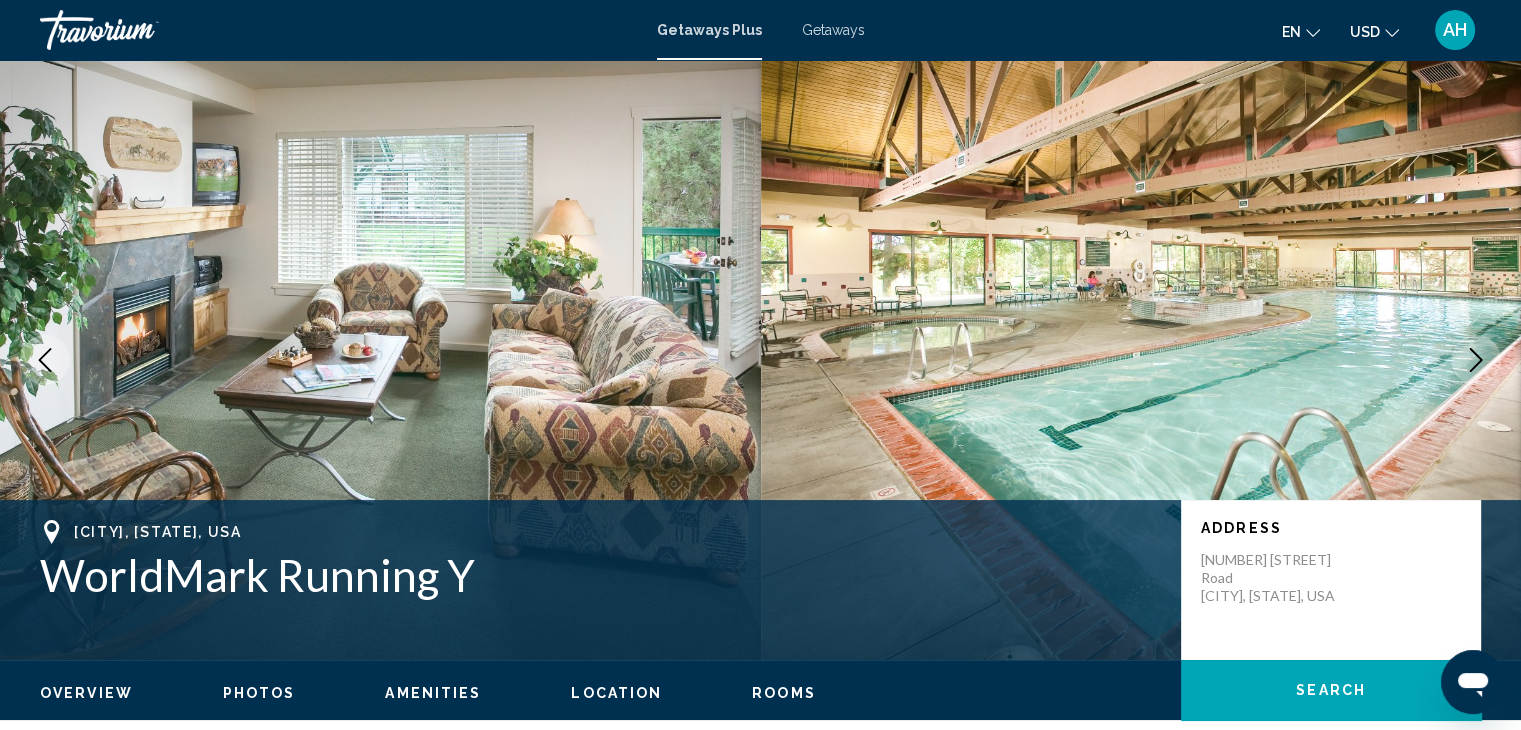 click 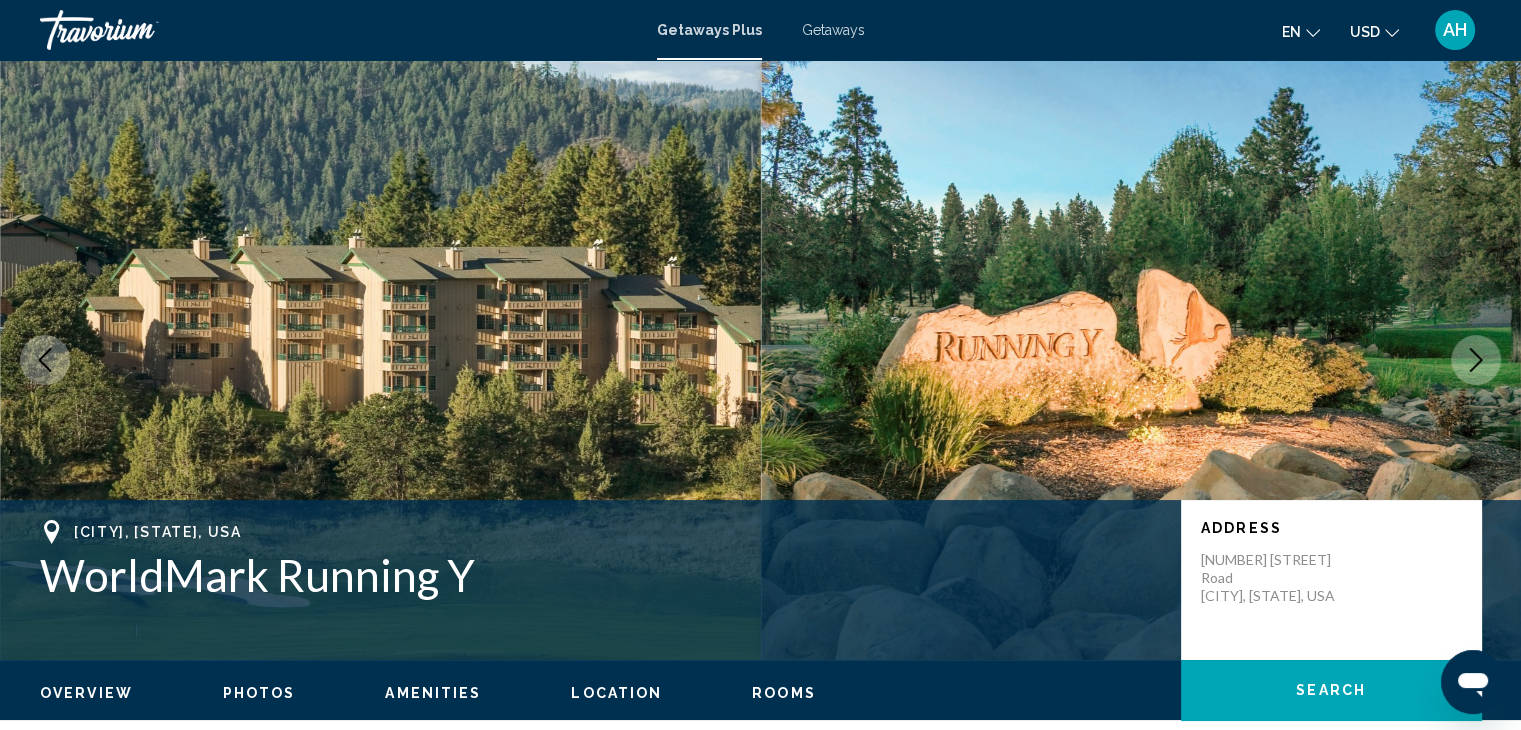click 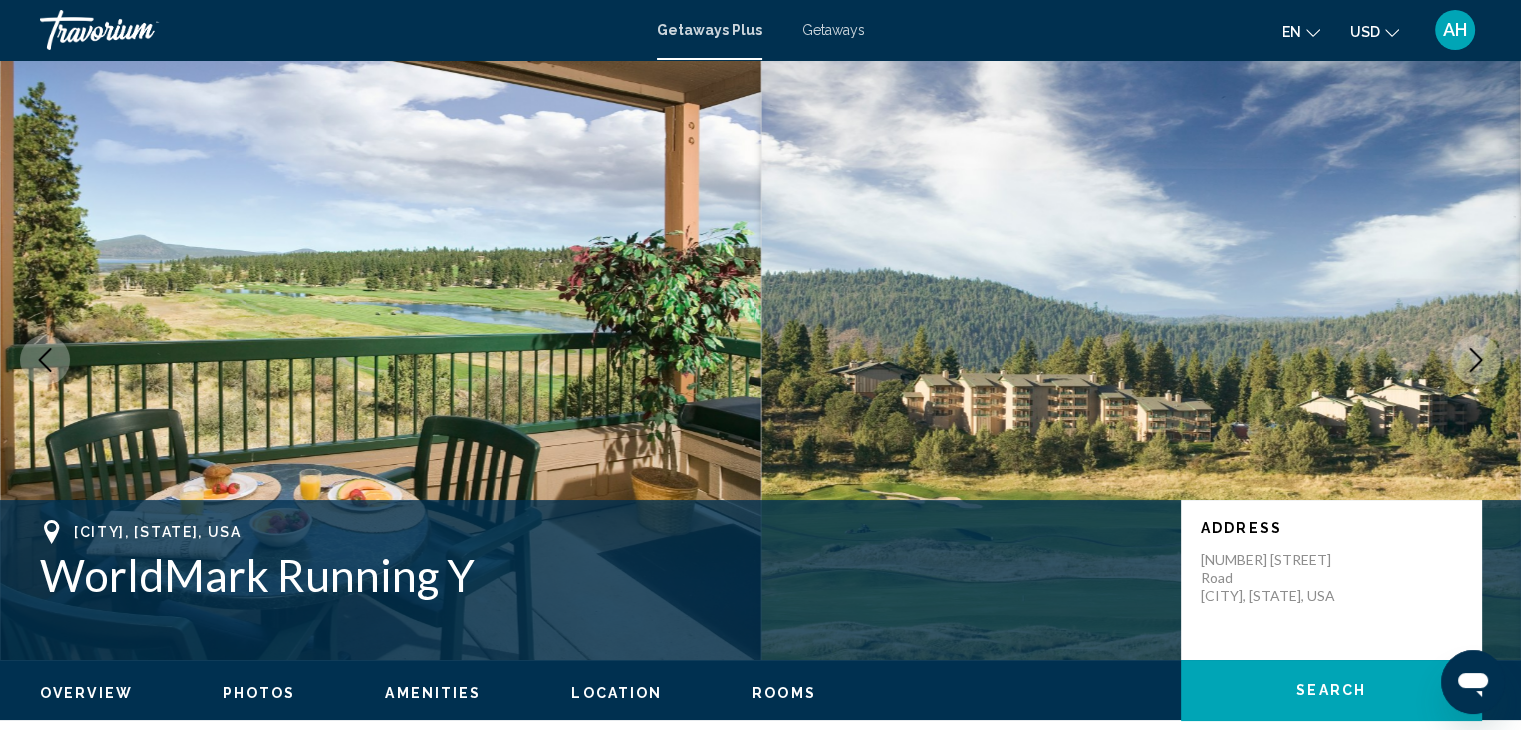 click 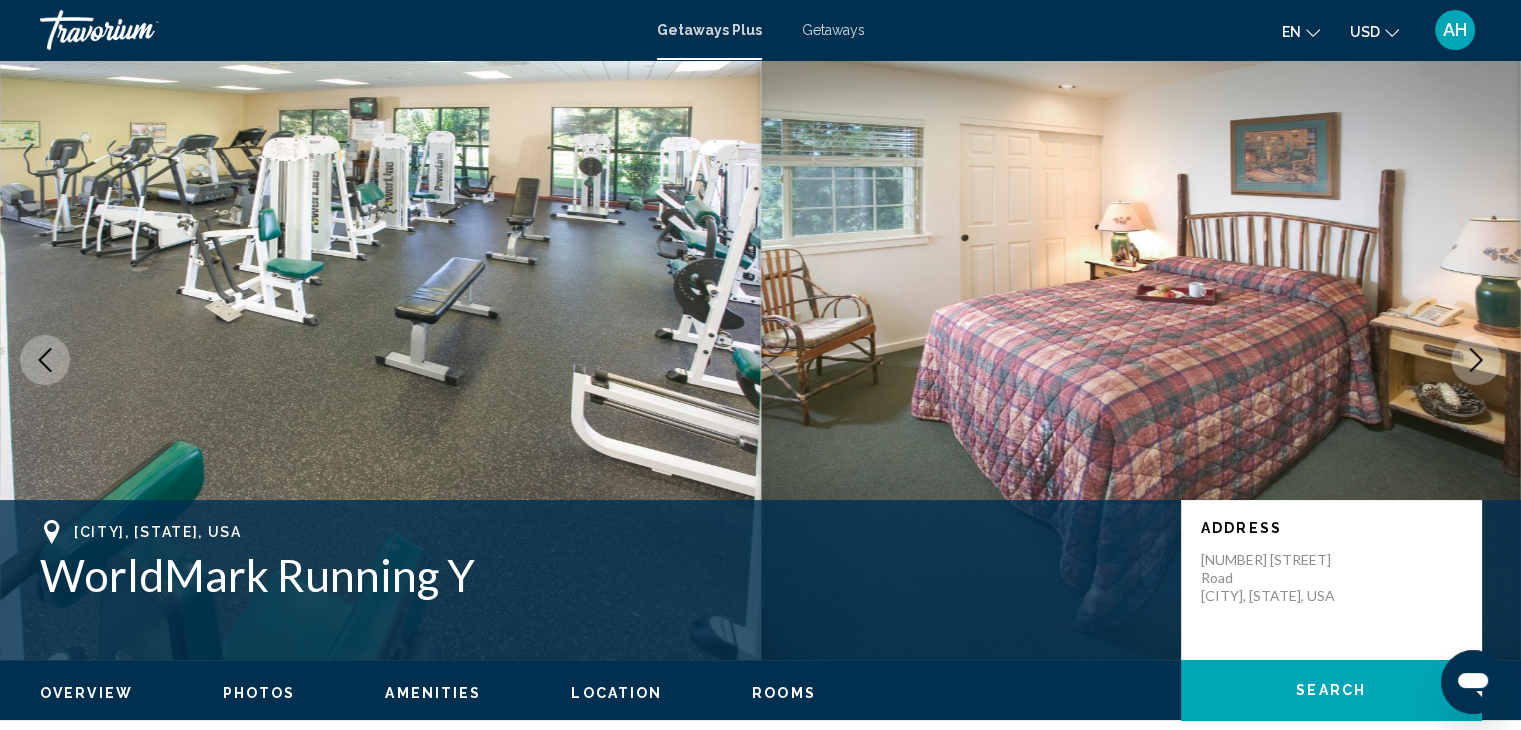 click 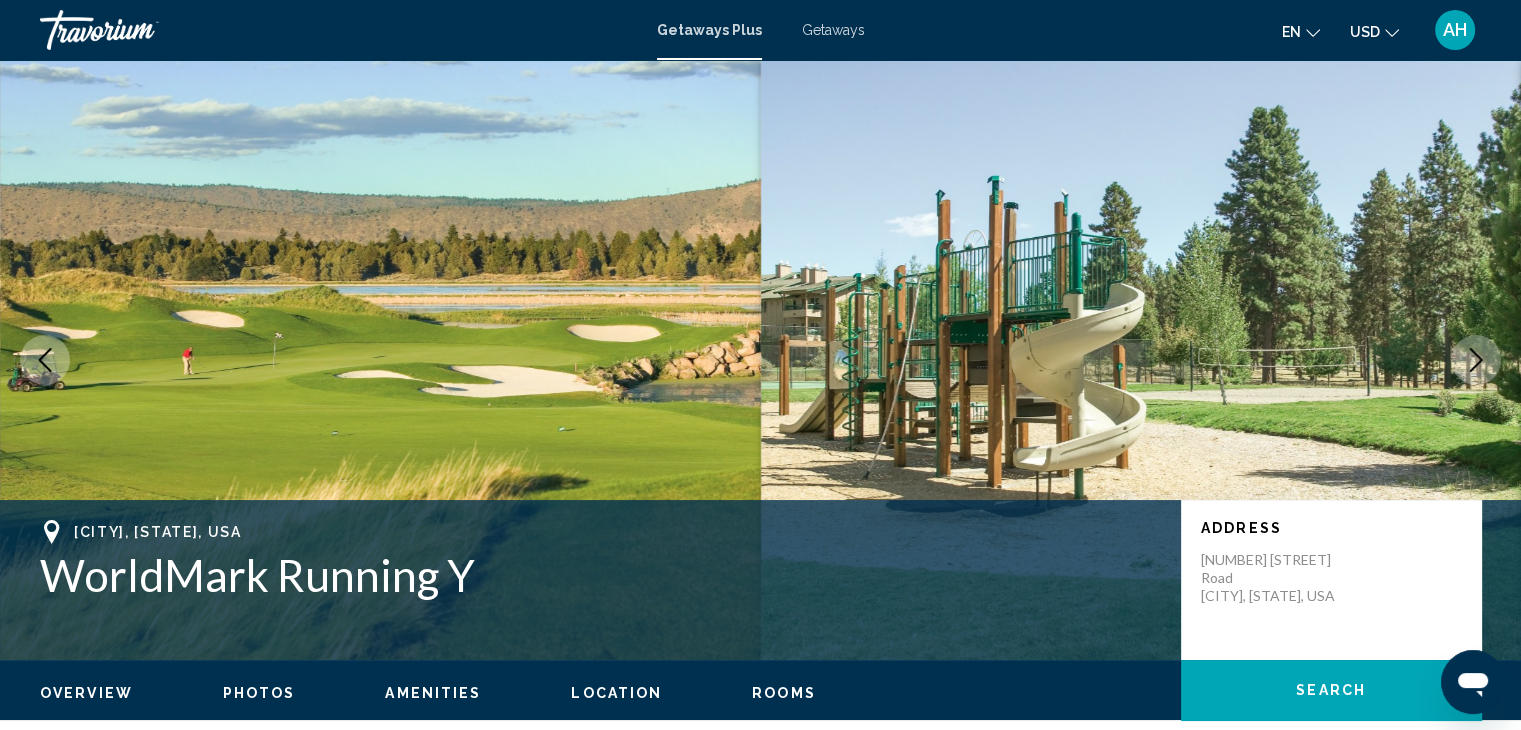 click 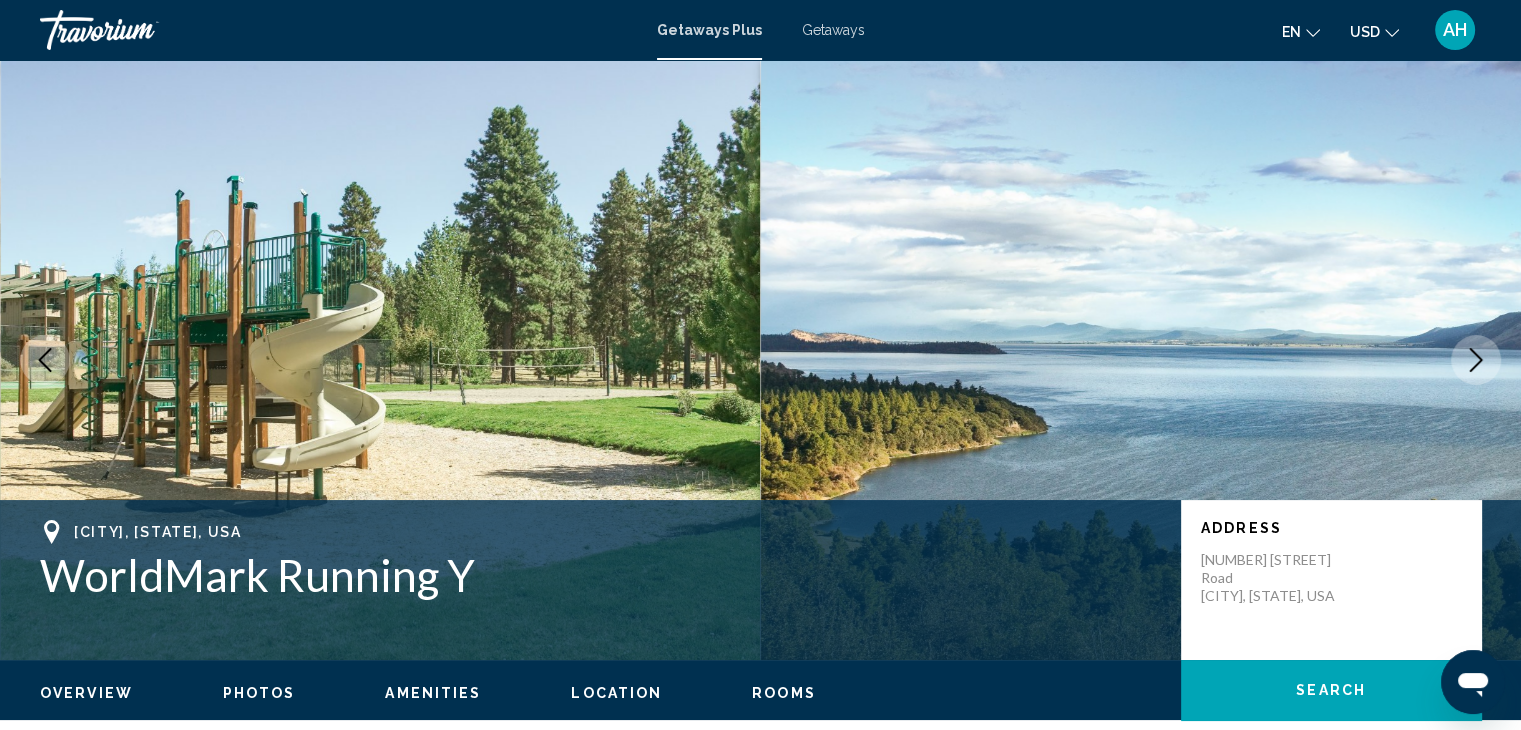 click 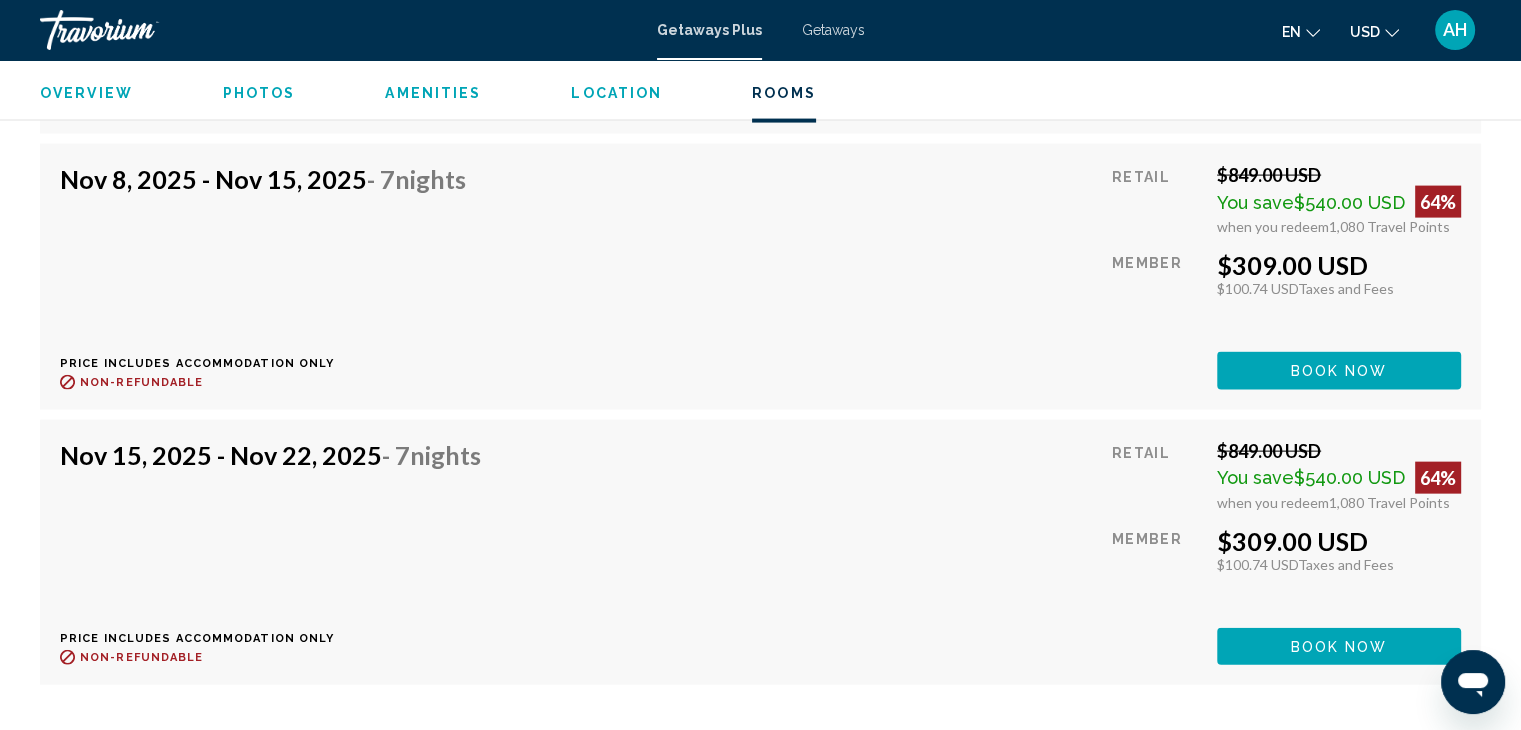 scroll, scrollTop: 4560, scrollLeft: 0, axis: vertical 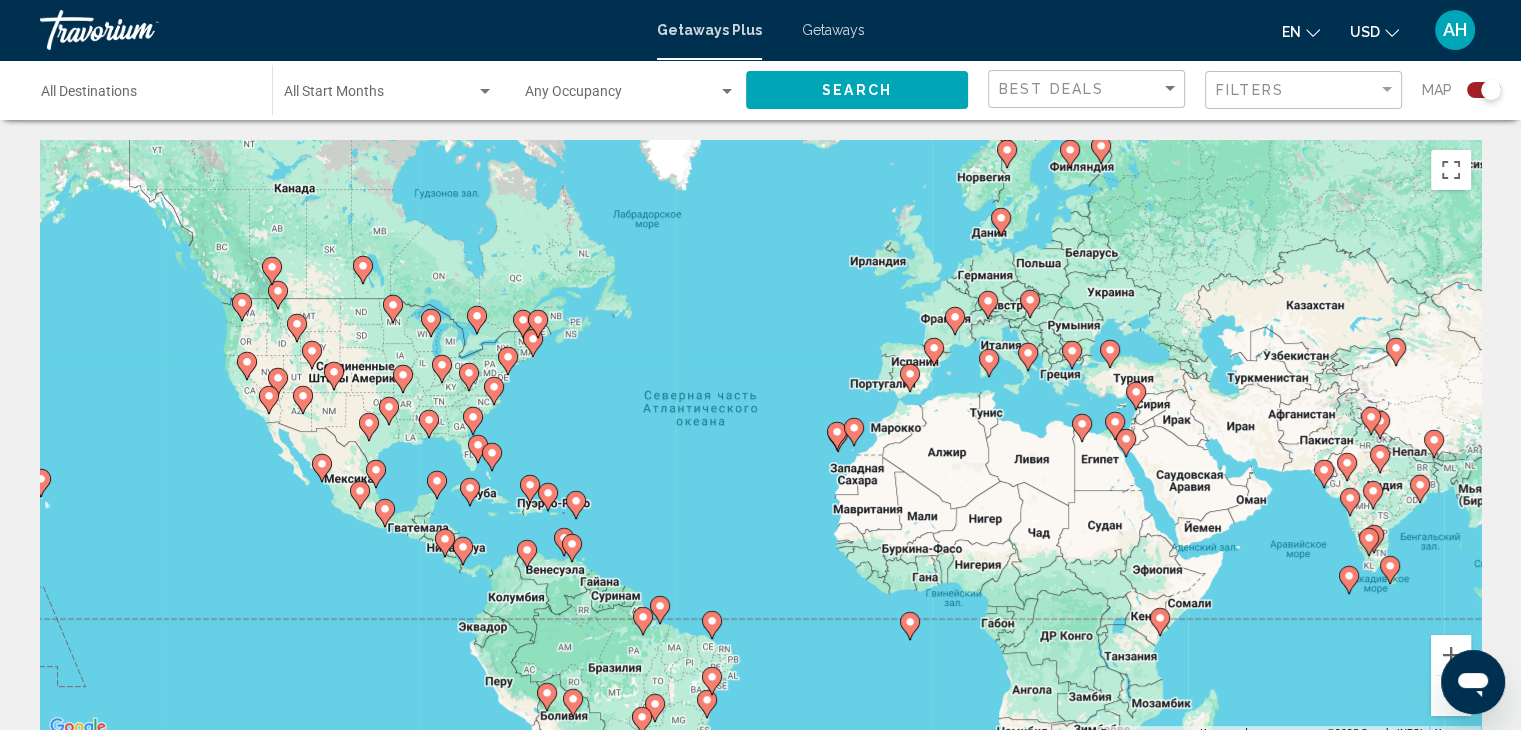 click 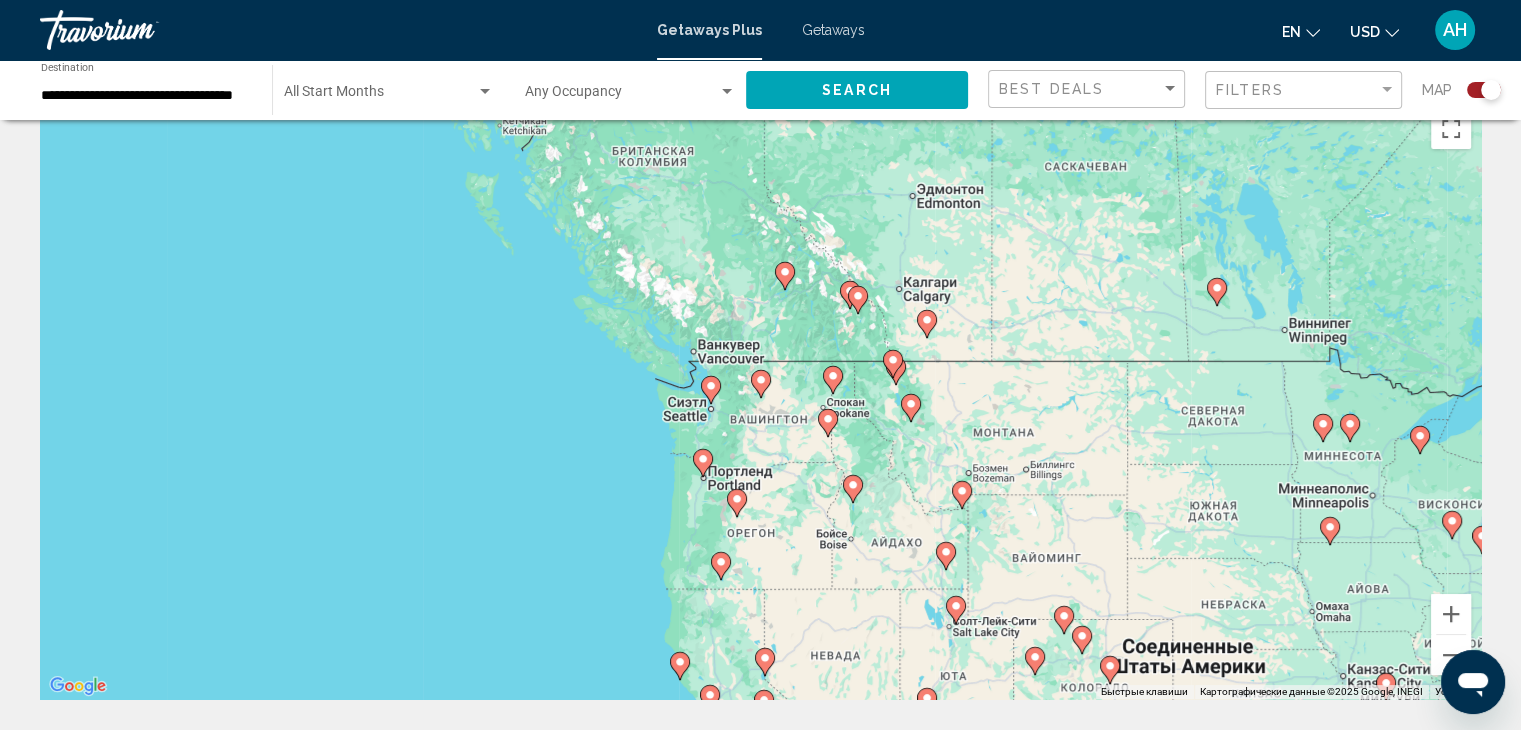 scroll, scrollTop: 43, scrollLeft: 0, axis: vertical 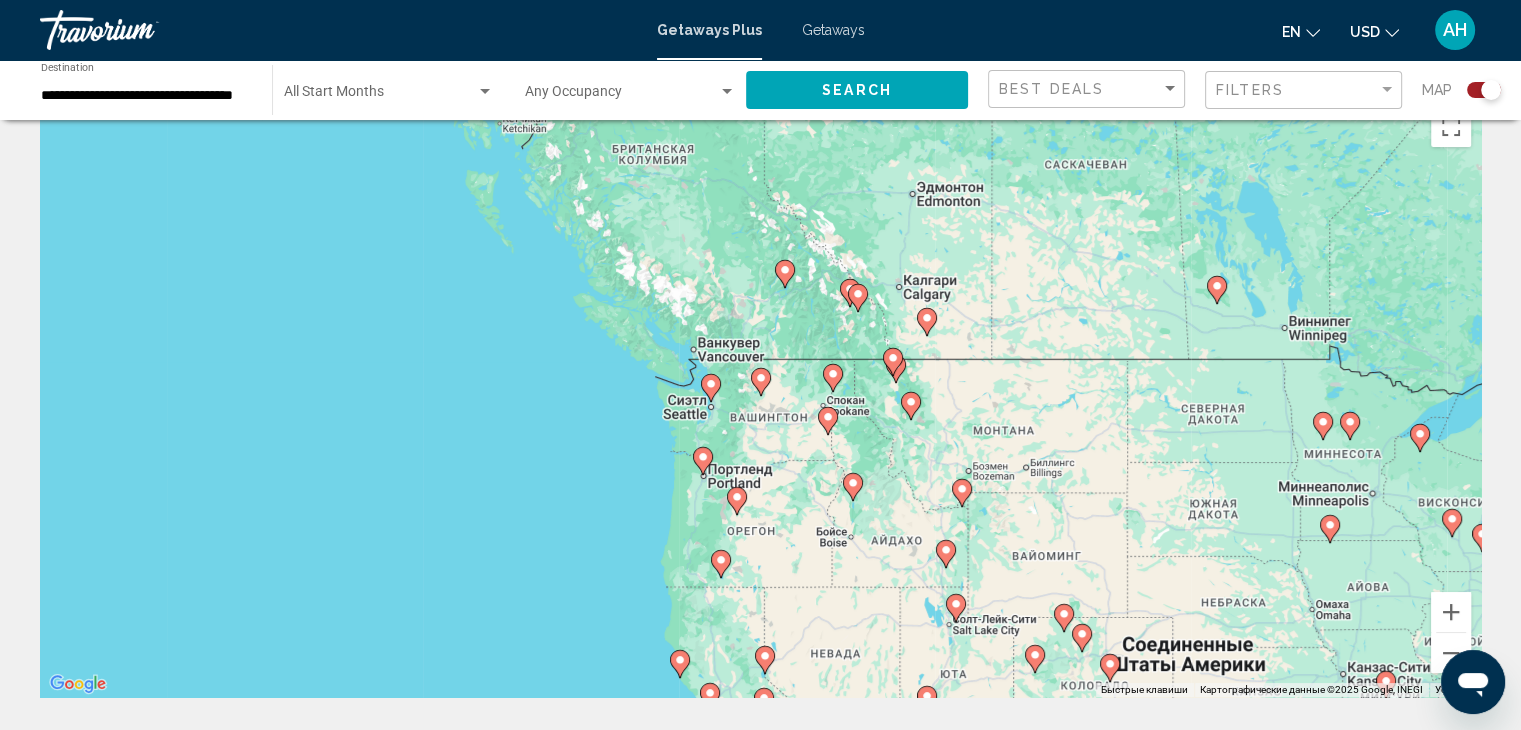 click 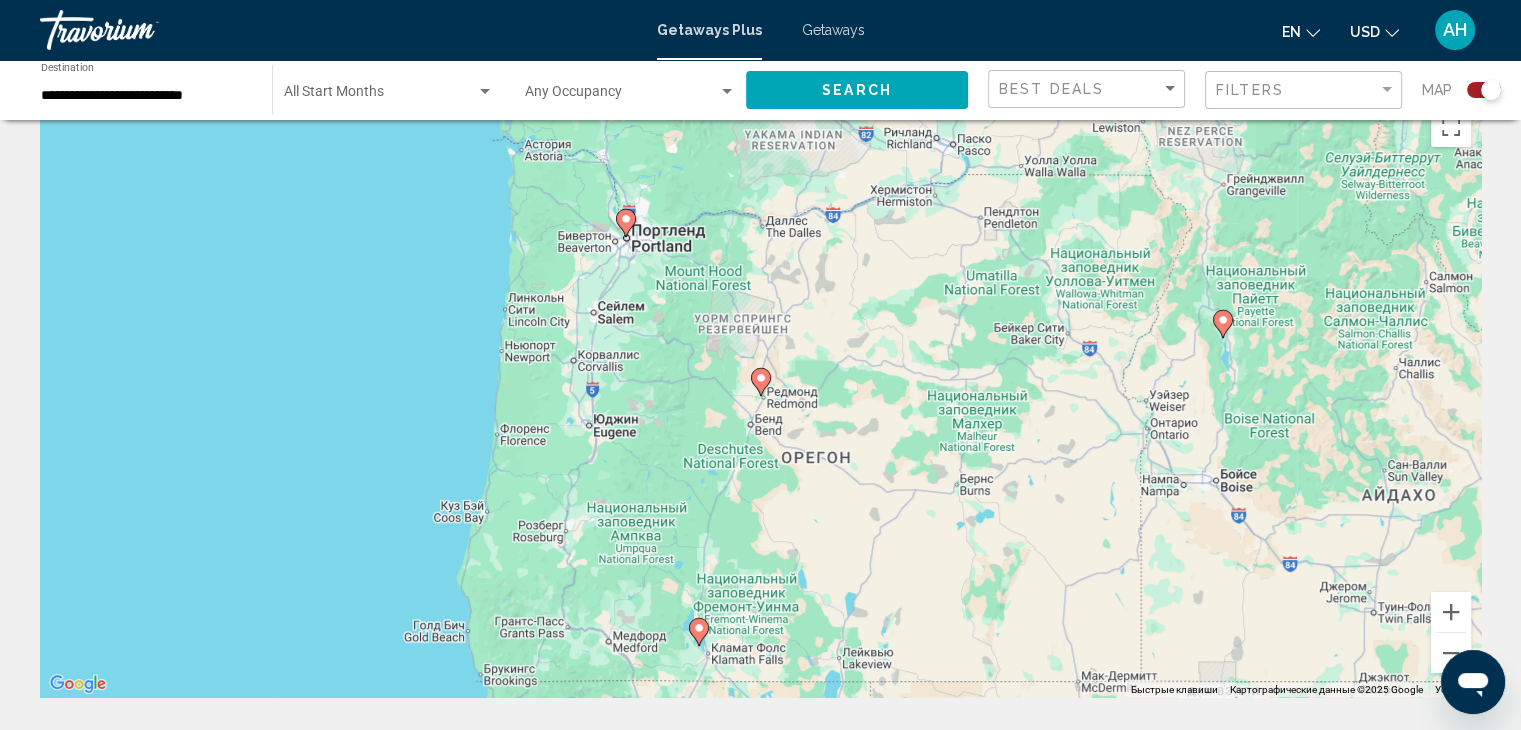 click 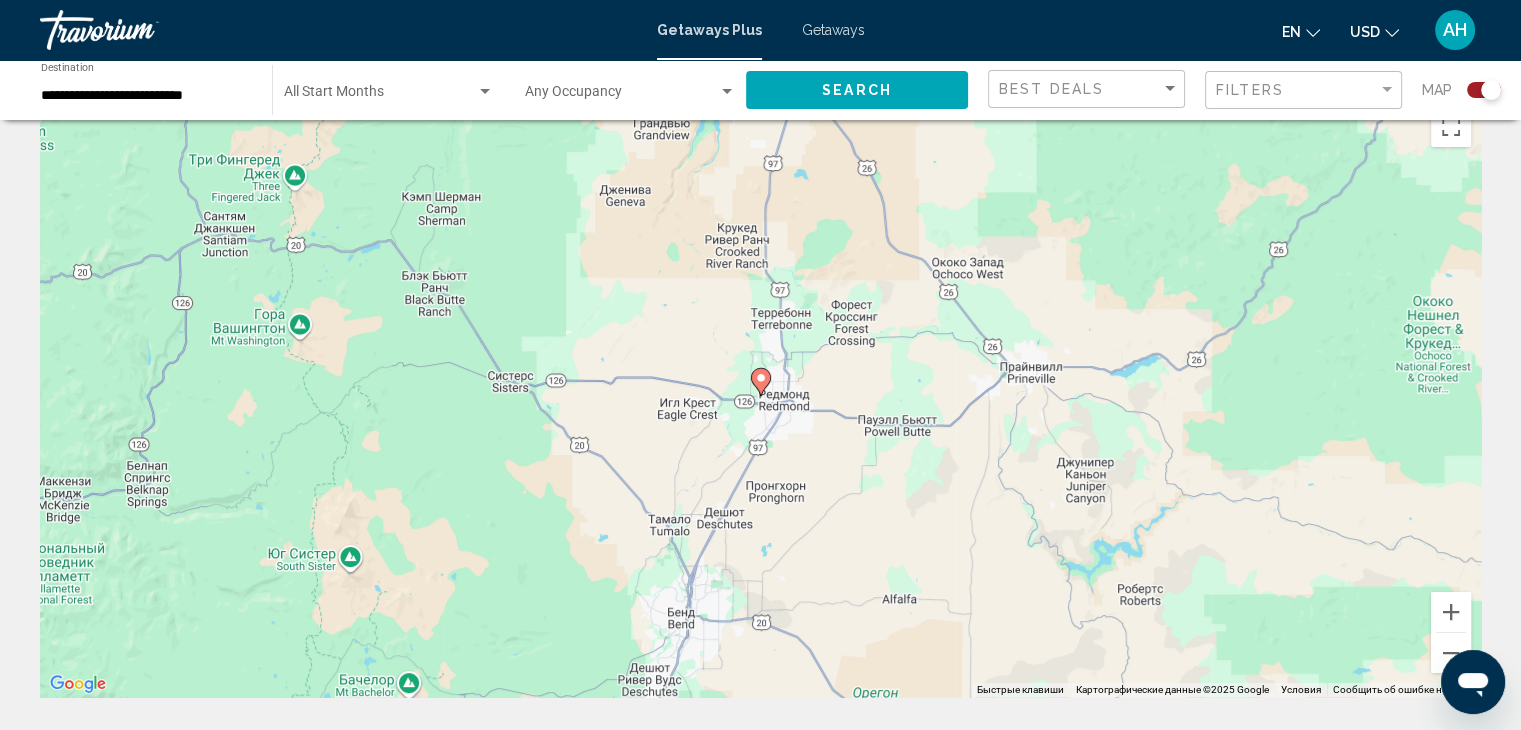 click 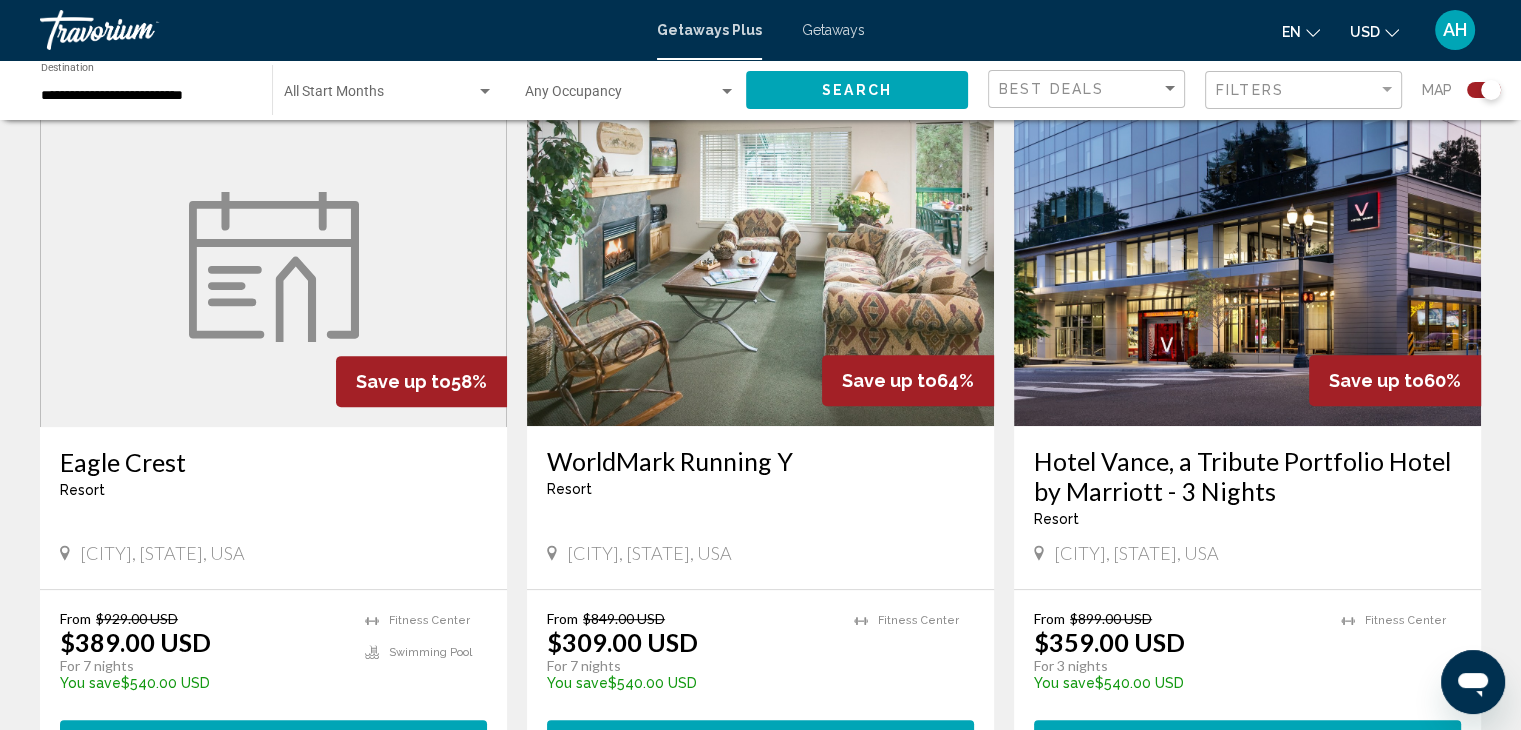 scroll, scrollTop: 724, scrollLeft: 0, axis: vertical 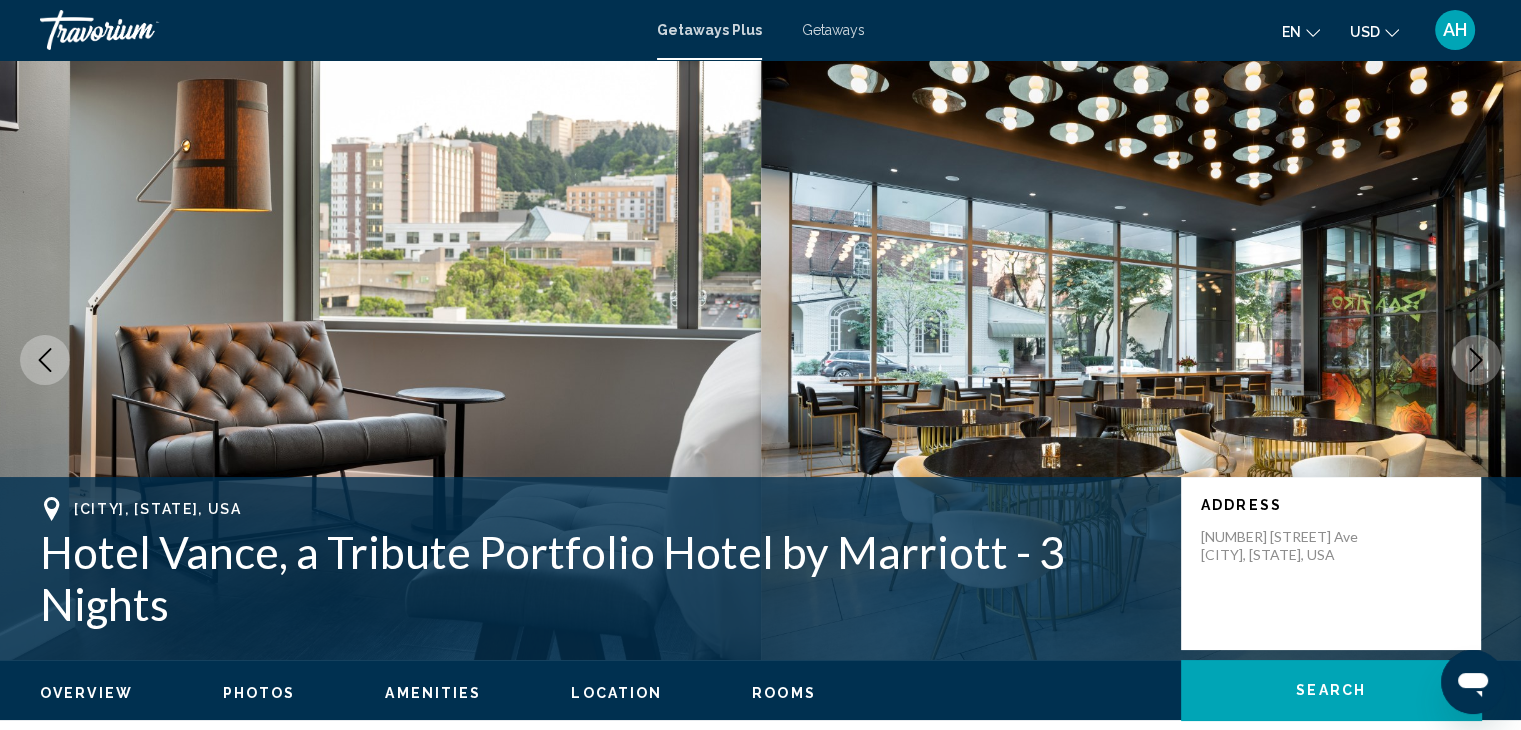 click 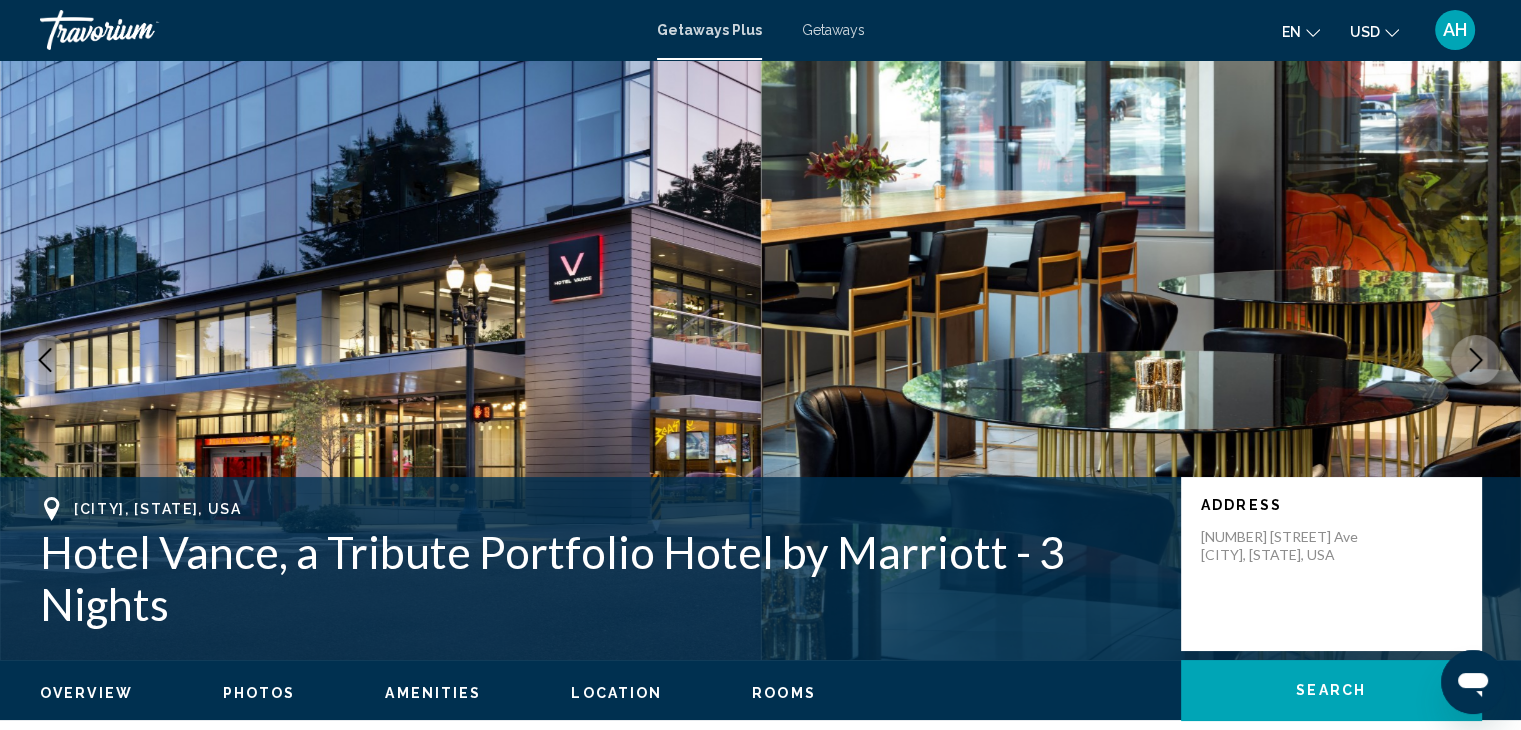 click 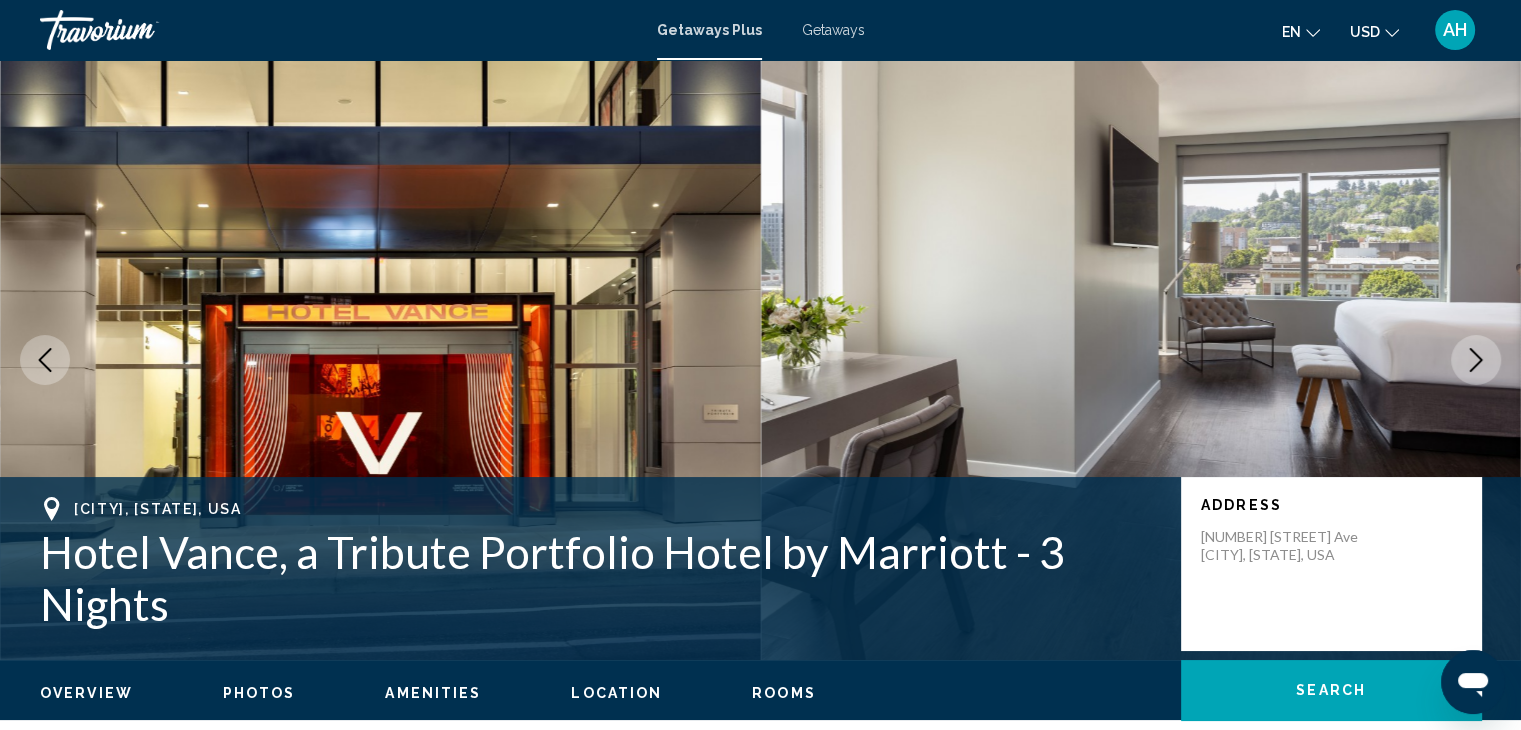 click 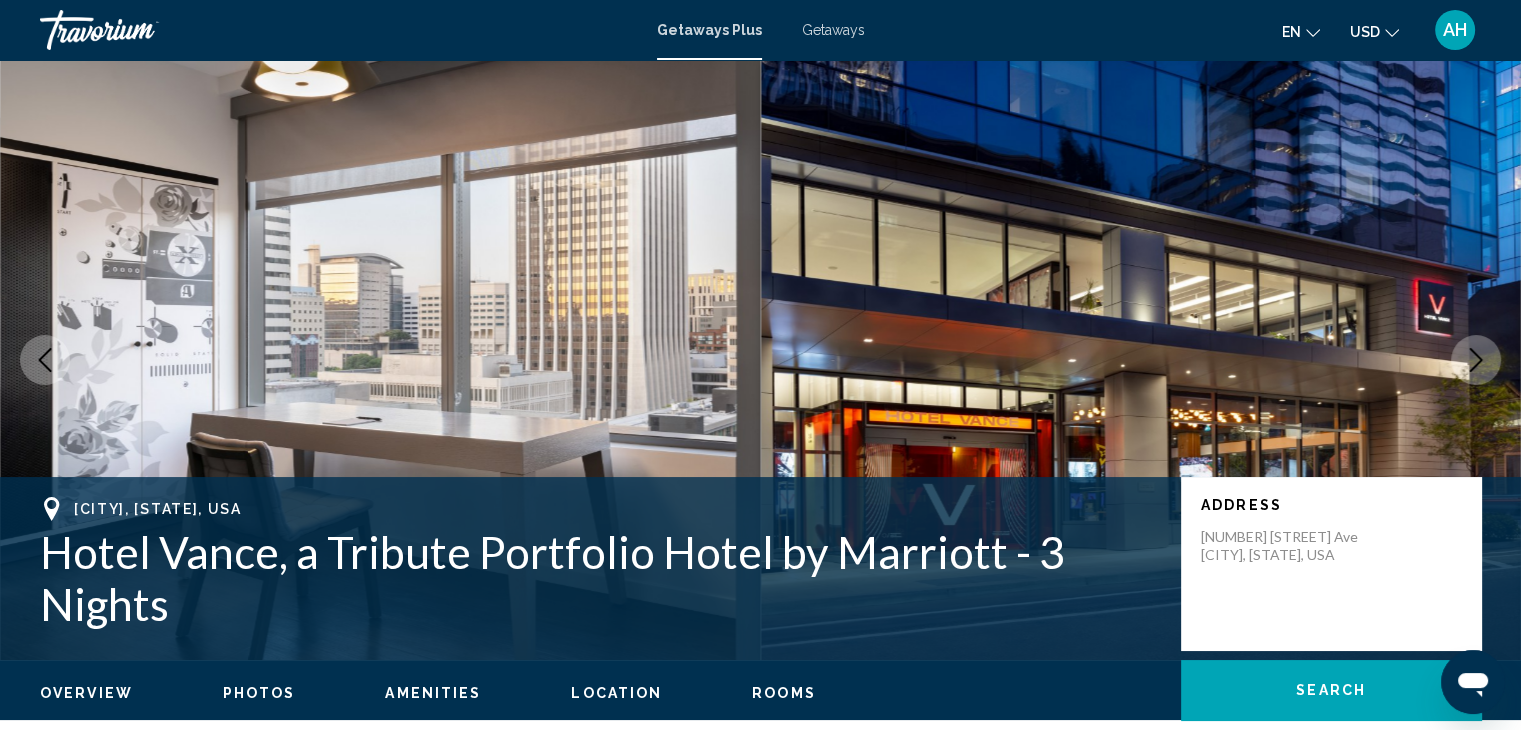 click 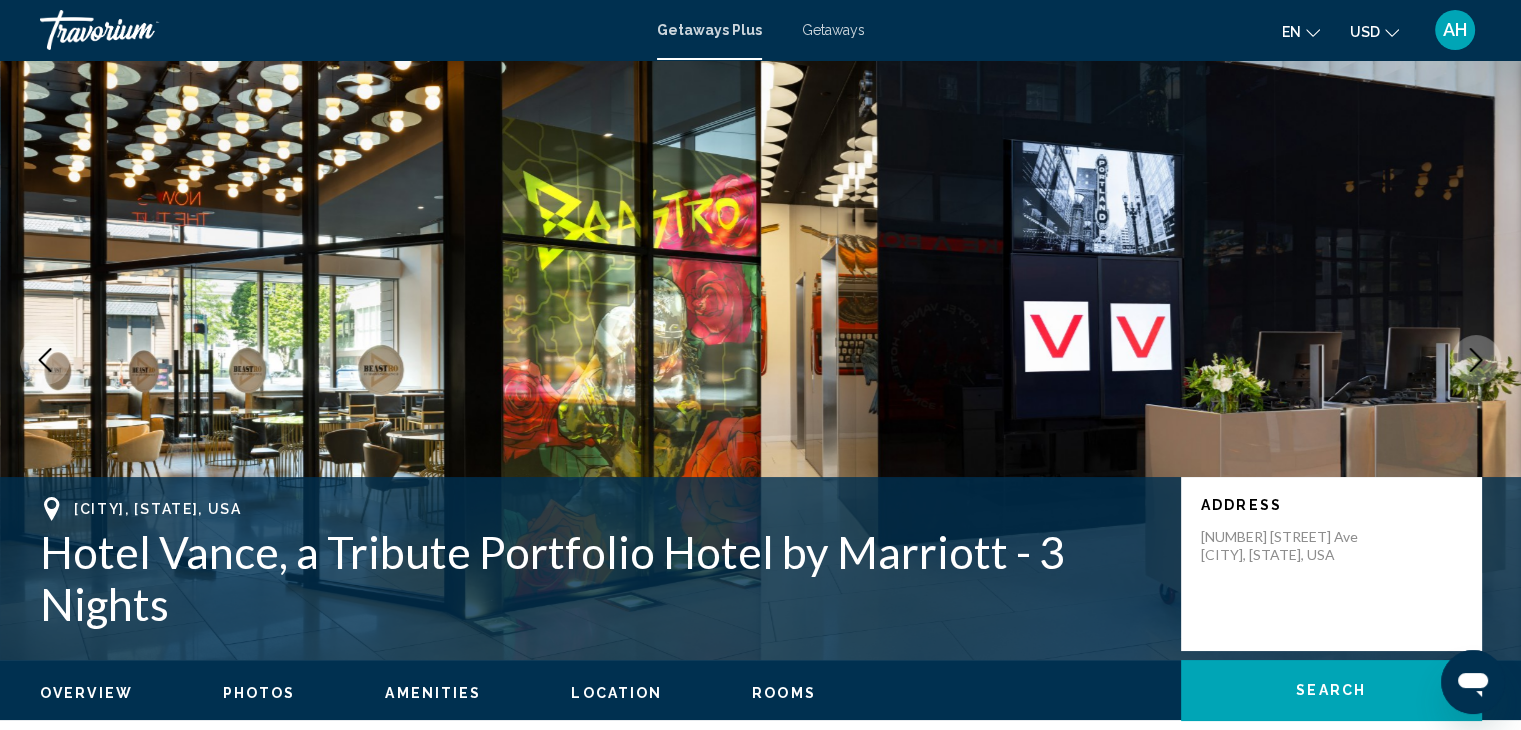 click 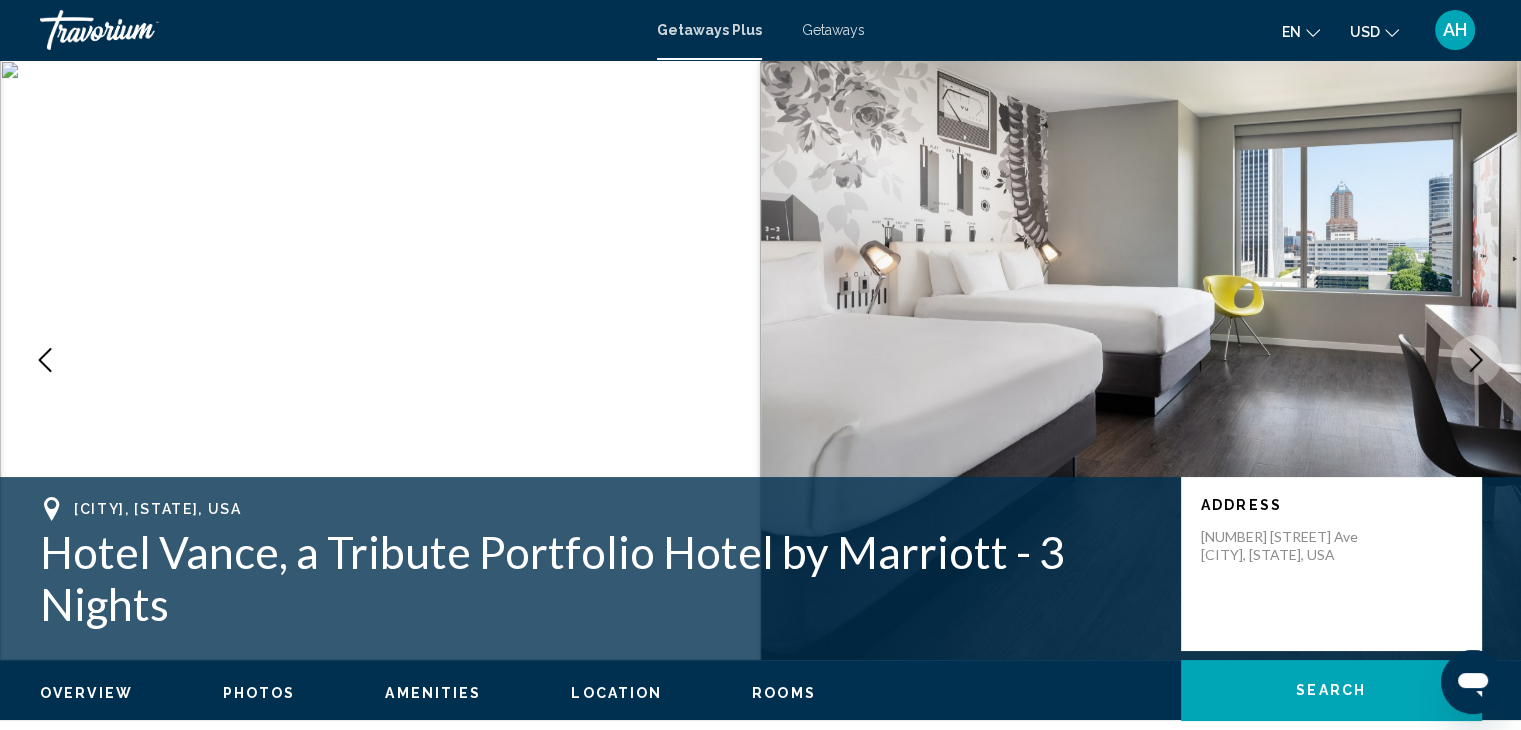 click 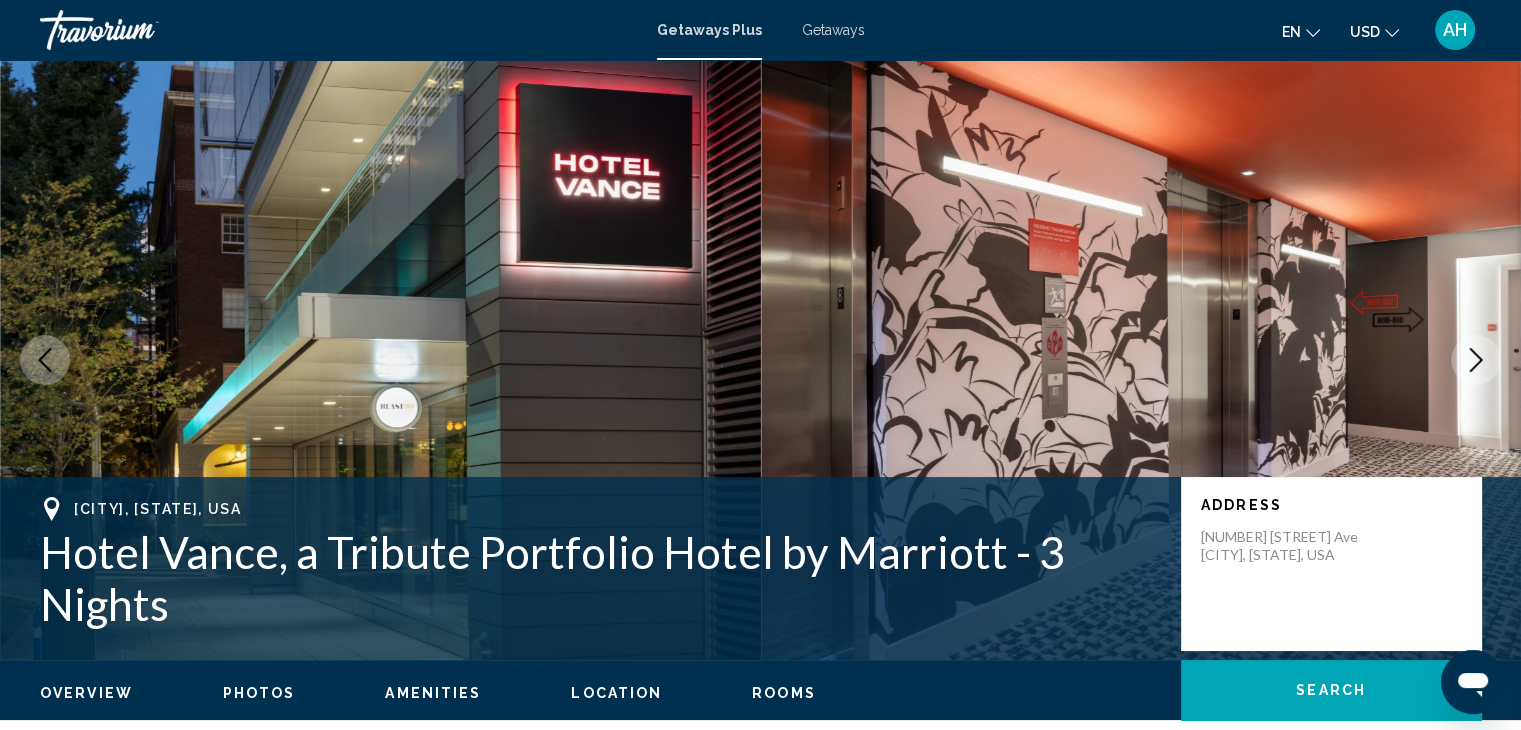 click 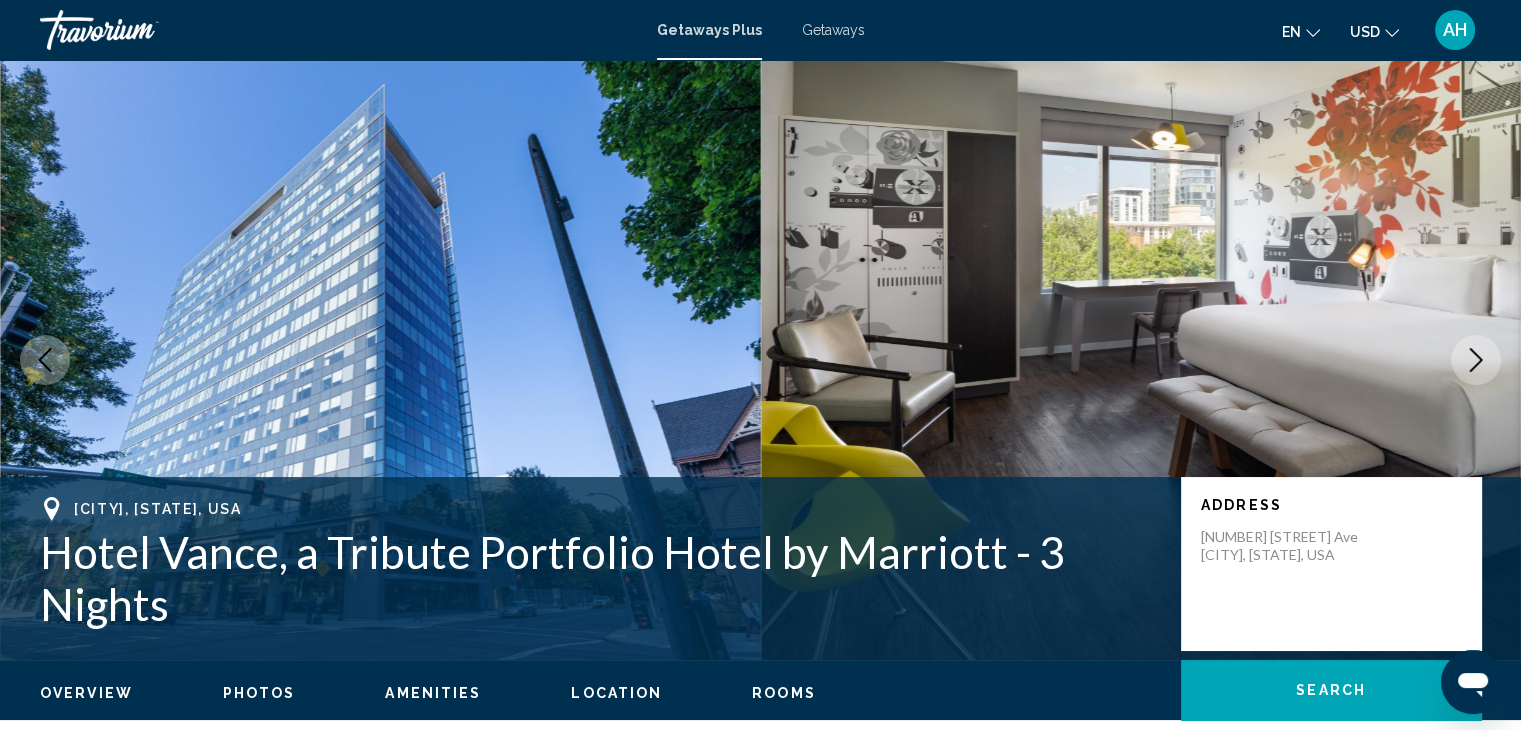 click 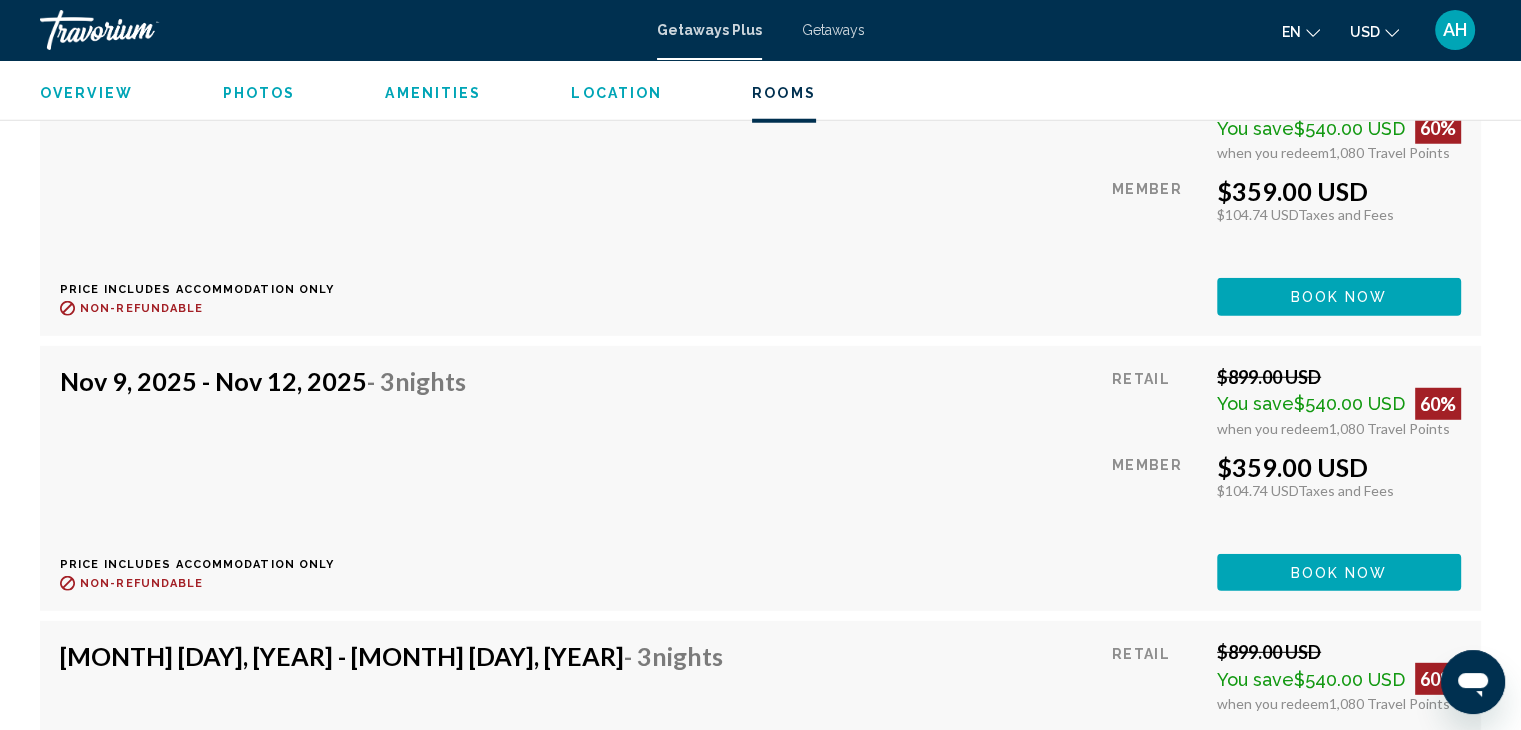 scroll, scrollTop: 5451, scrollLeft: 0, axis: vertical 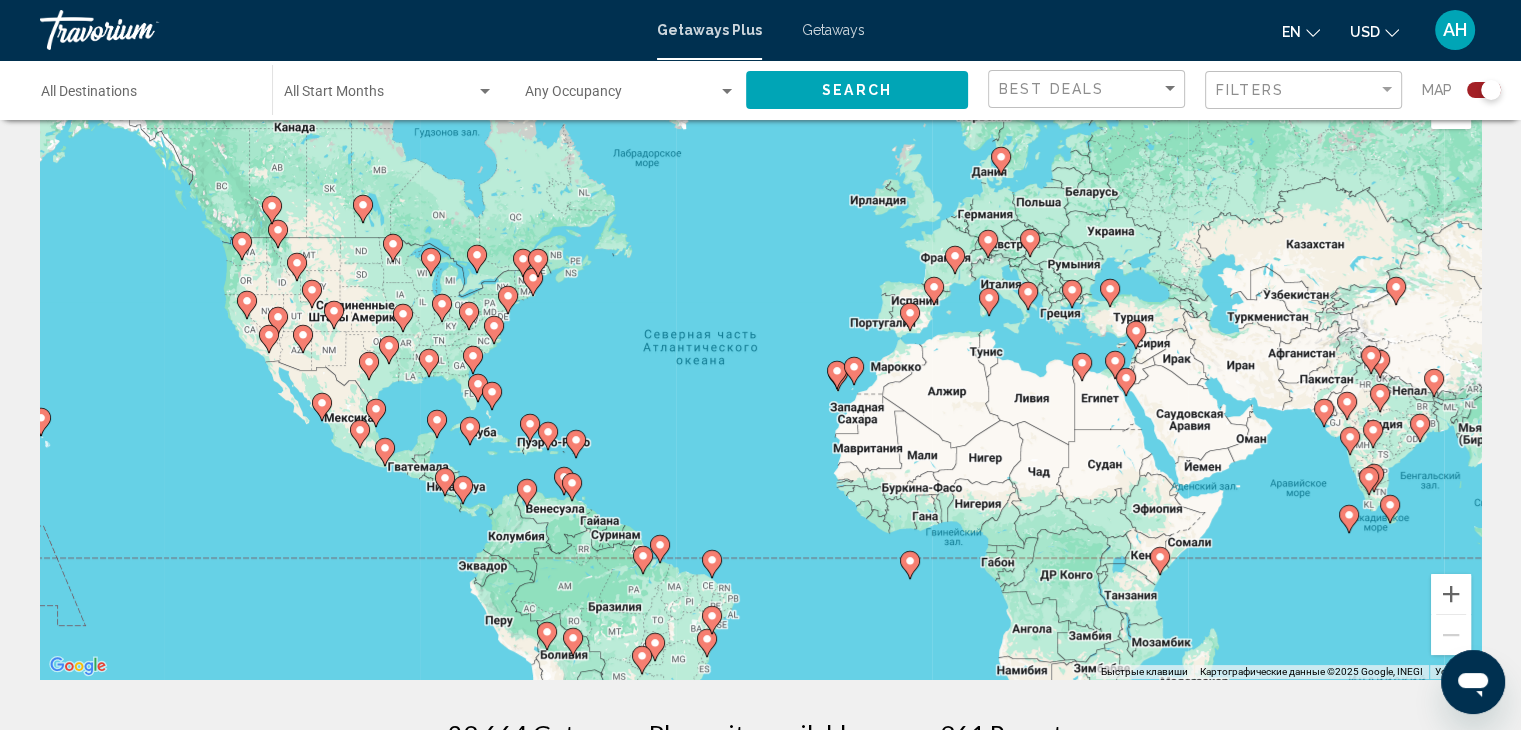 click 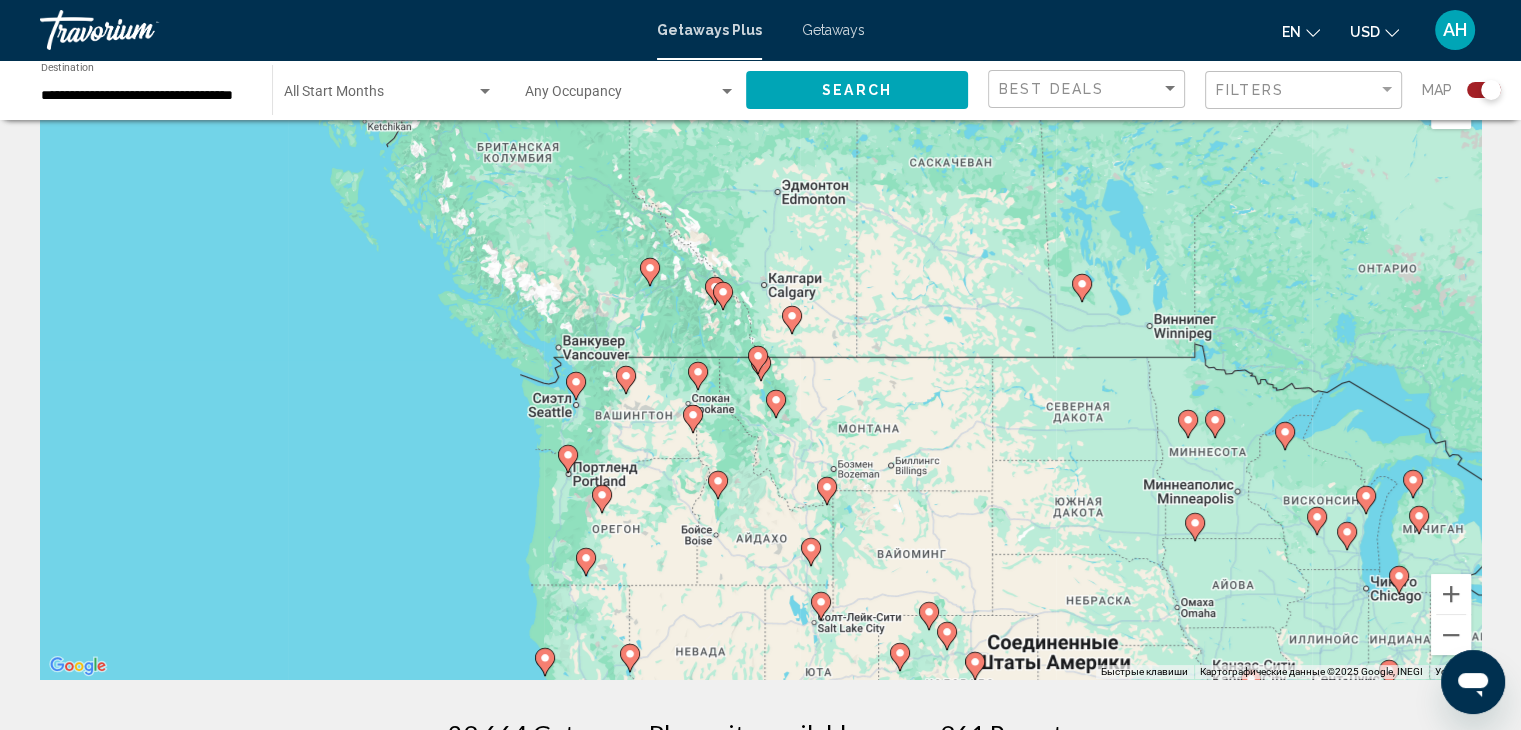 click 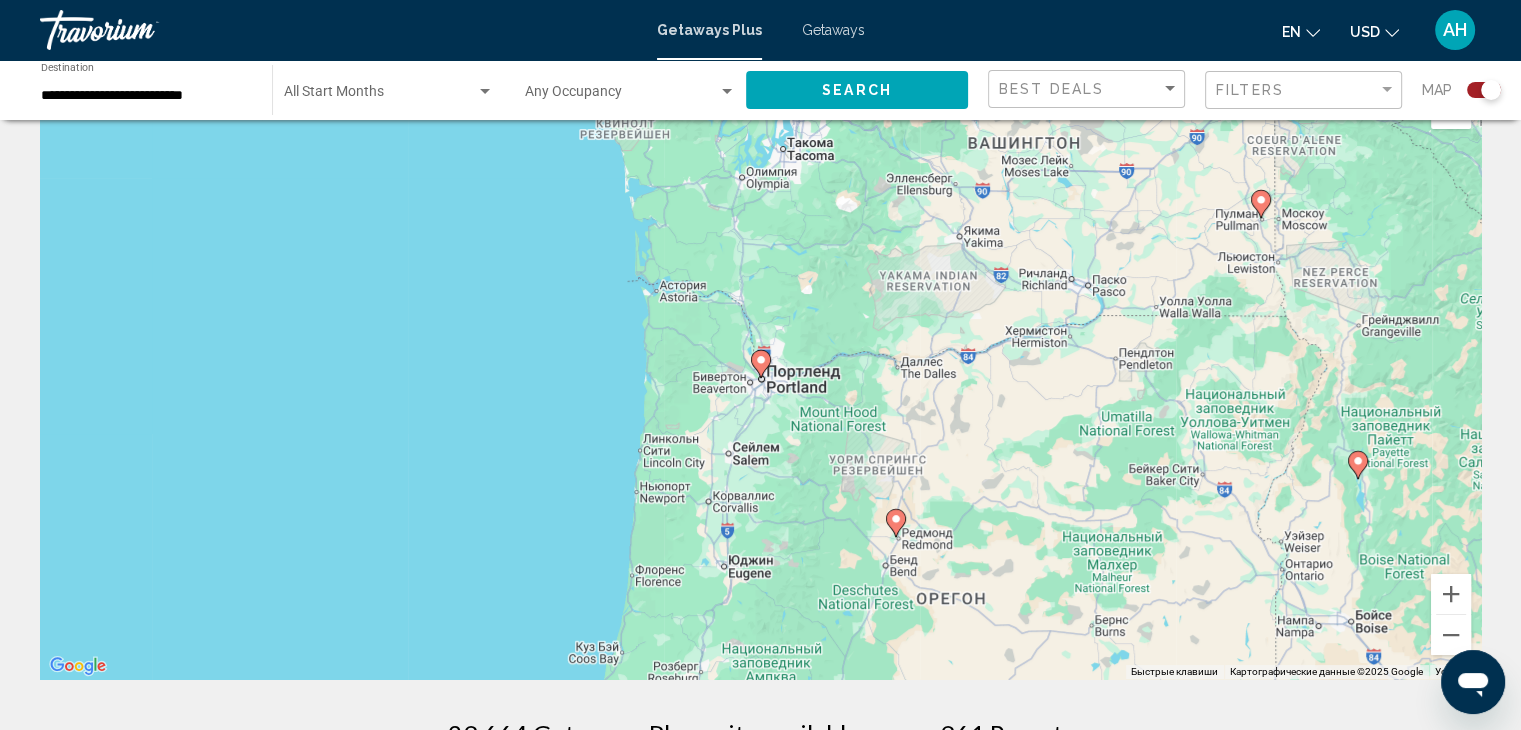 click 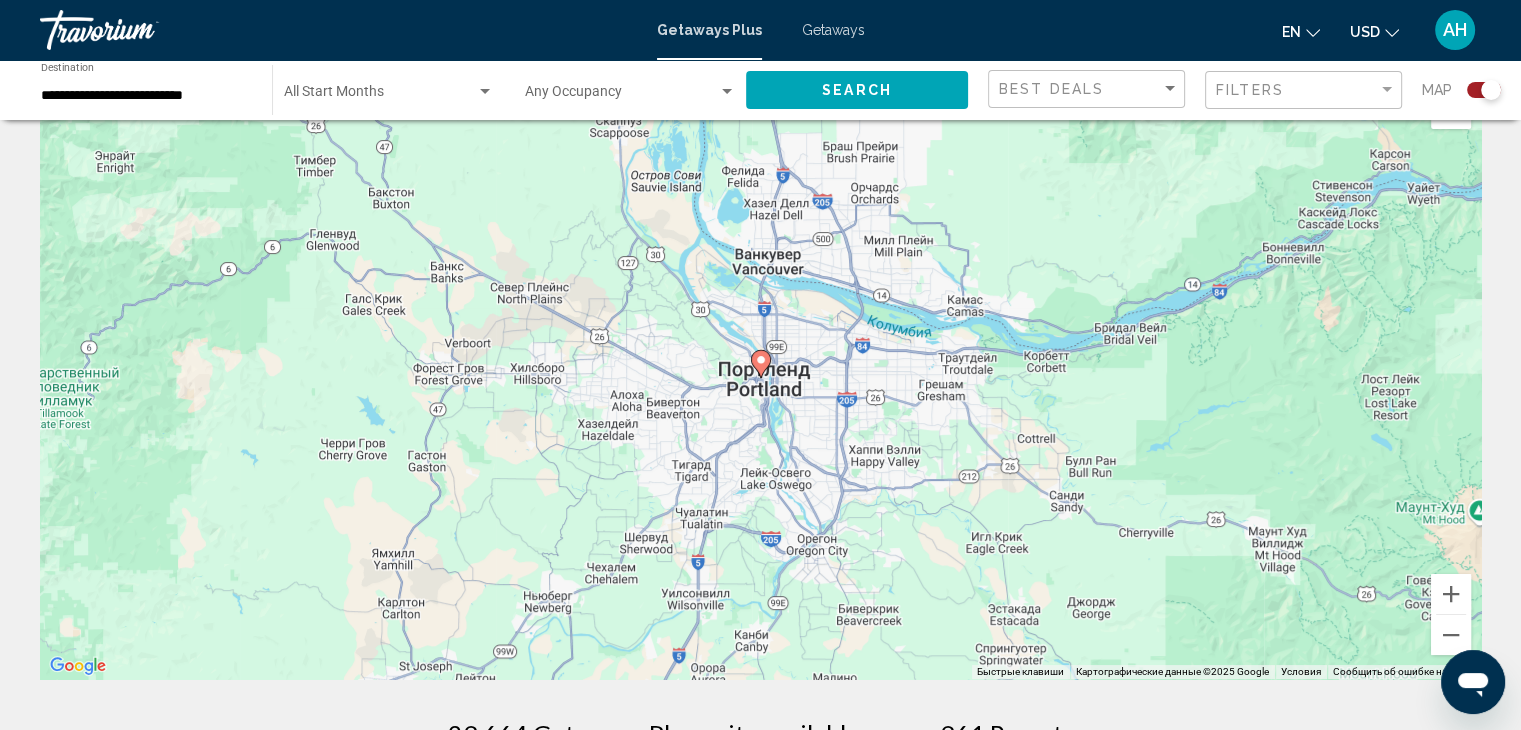 click 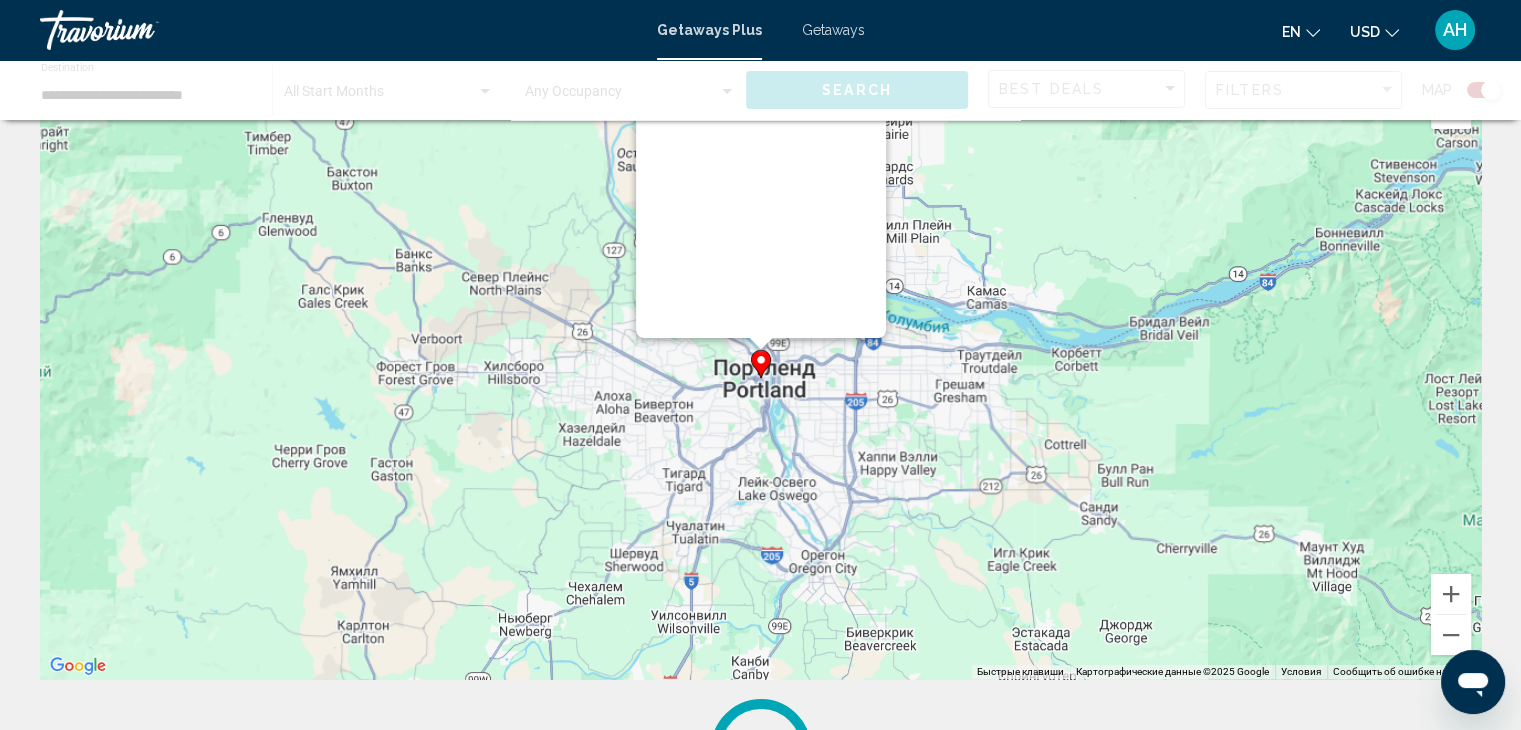 scroll, scrollTop: 0, scrollLeft: 0, axis: both 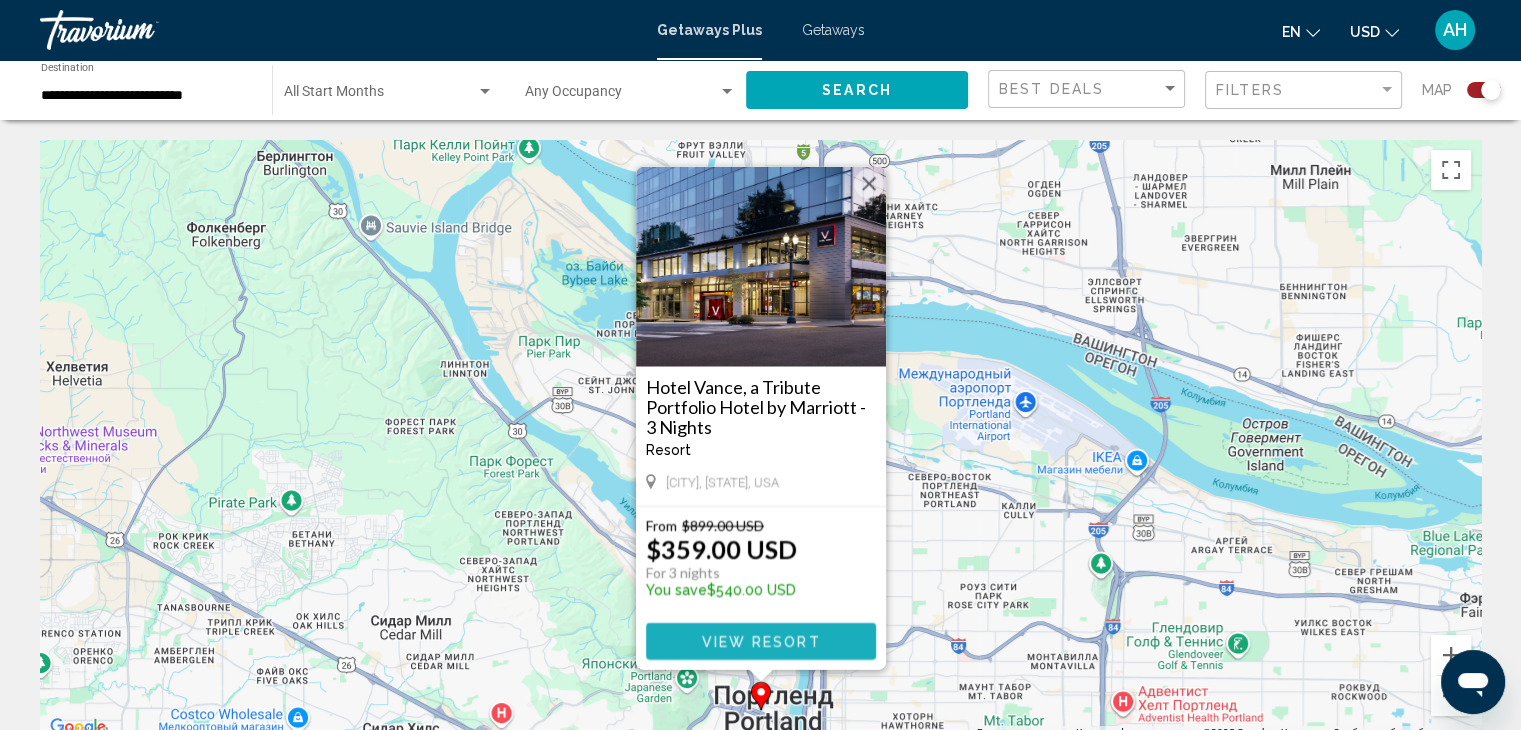 click on "View Resort" at bounding box center [760, 642] 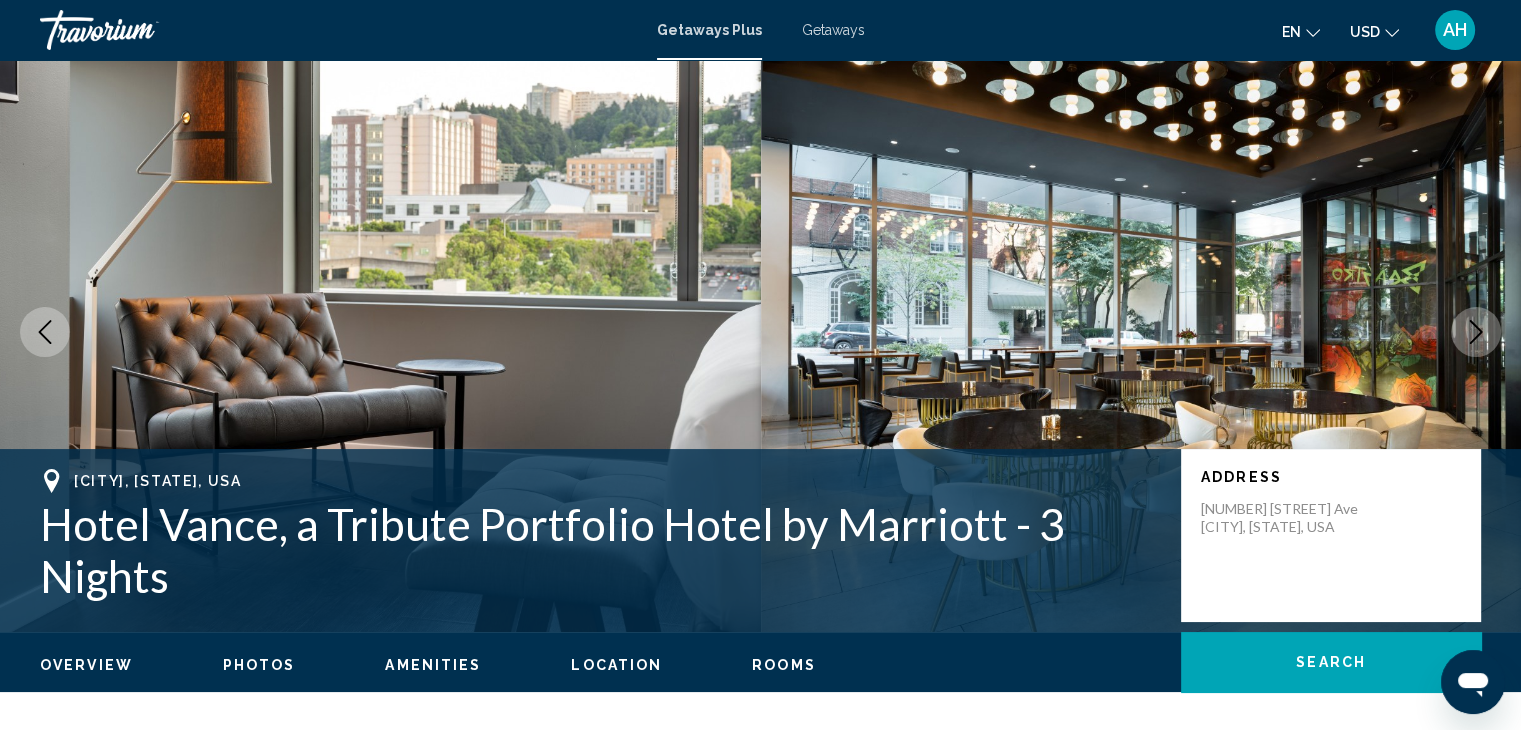 scroll, scrollTop: 0, scrollLeft: 0, axis: both 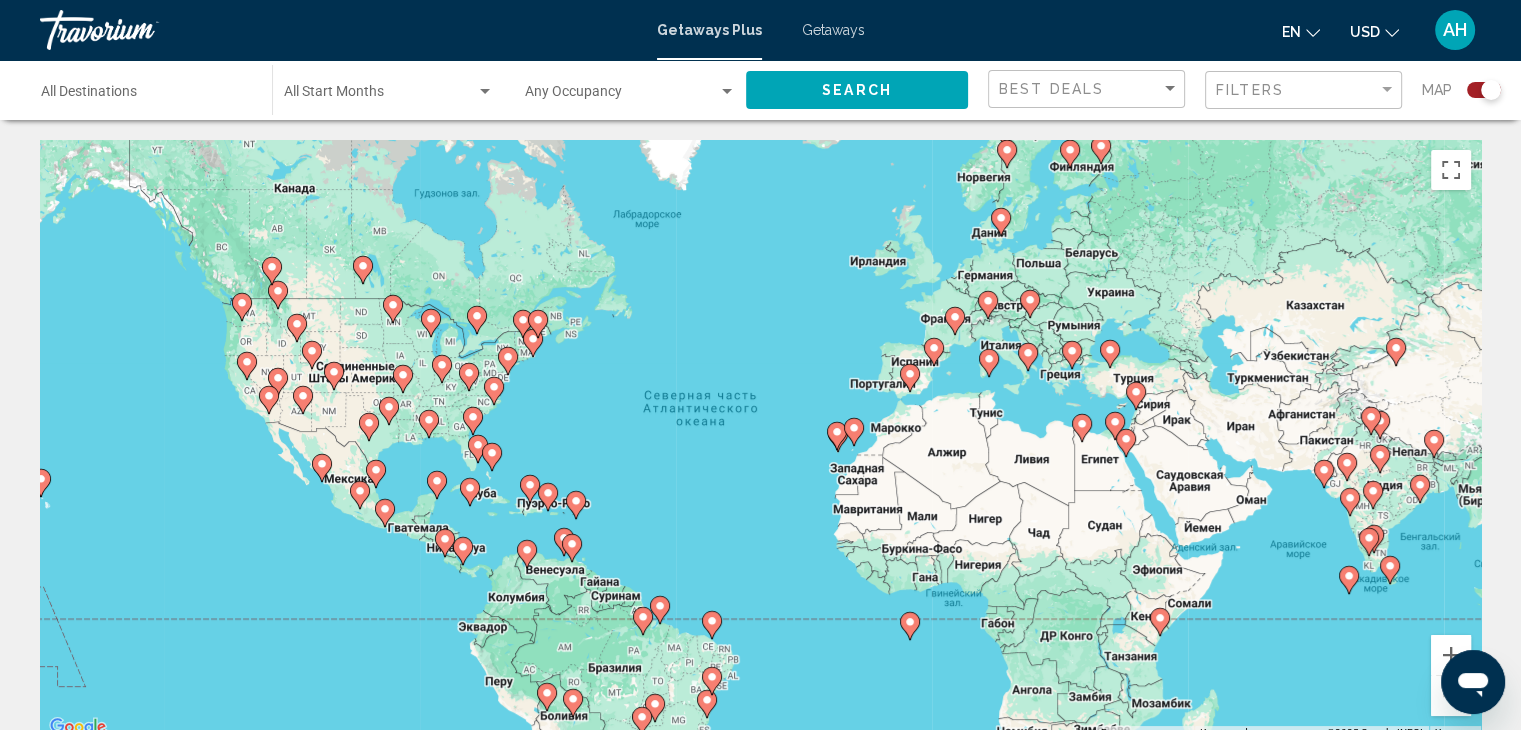 click 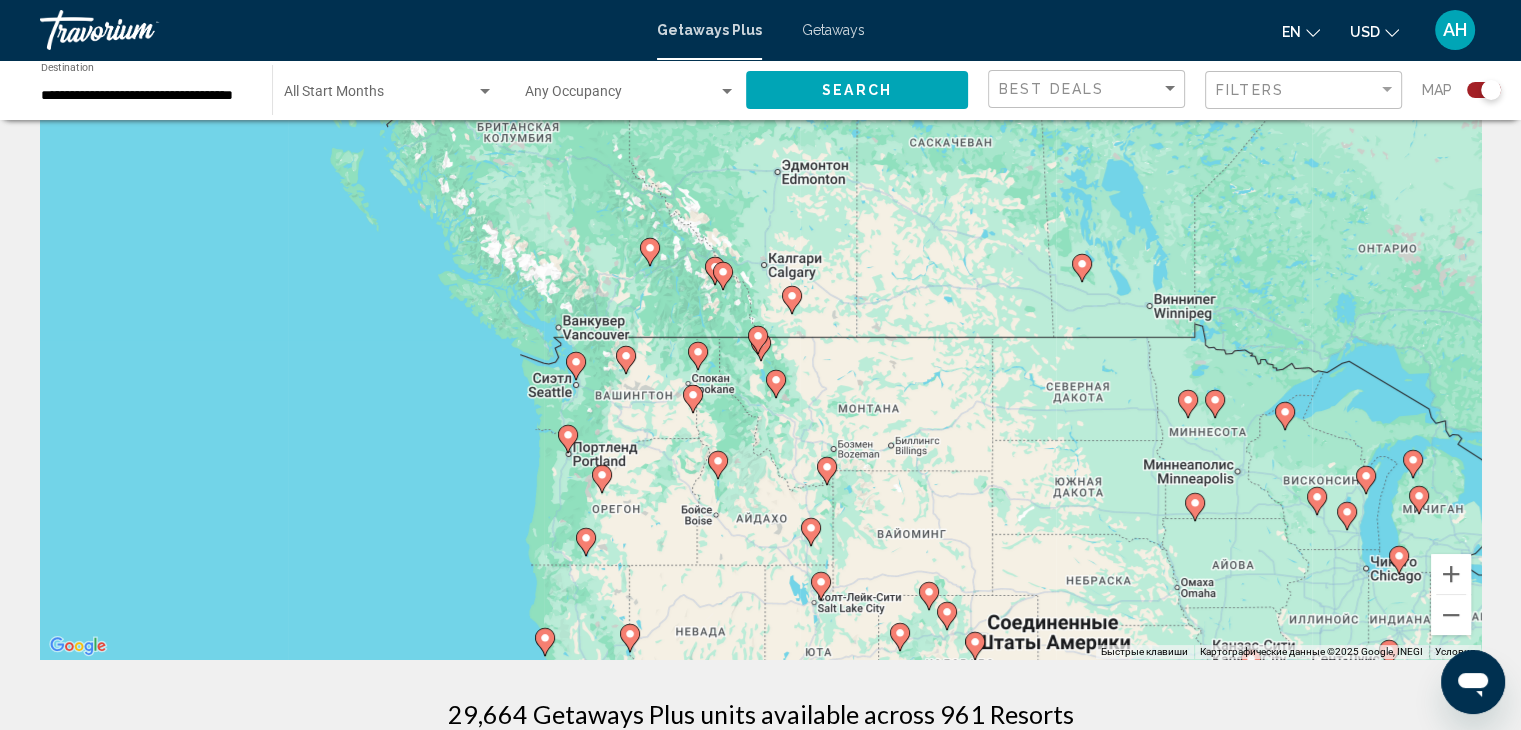 scroll, scrollTop: 85, scrollLeft: 0, axis: vertical 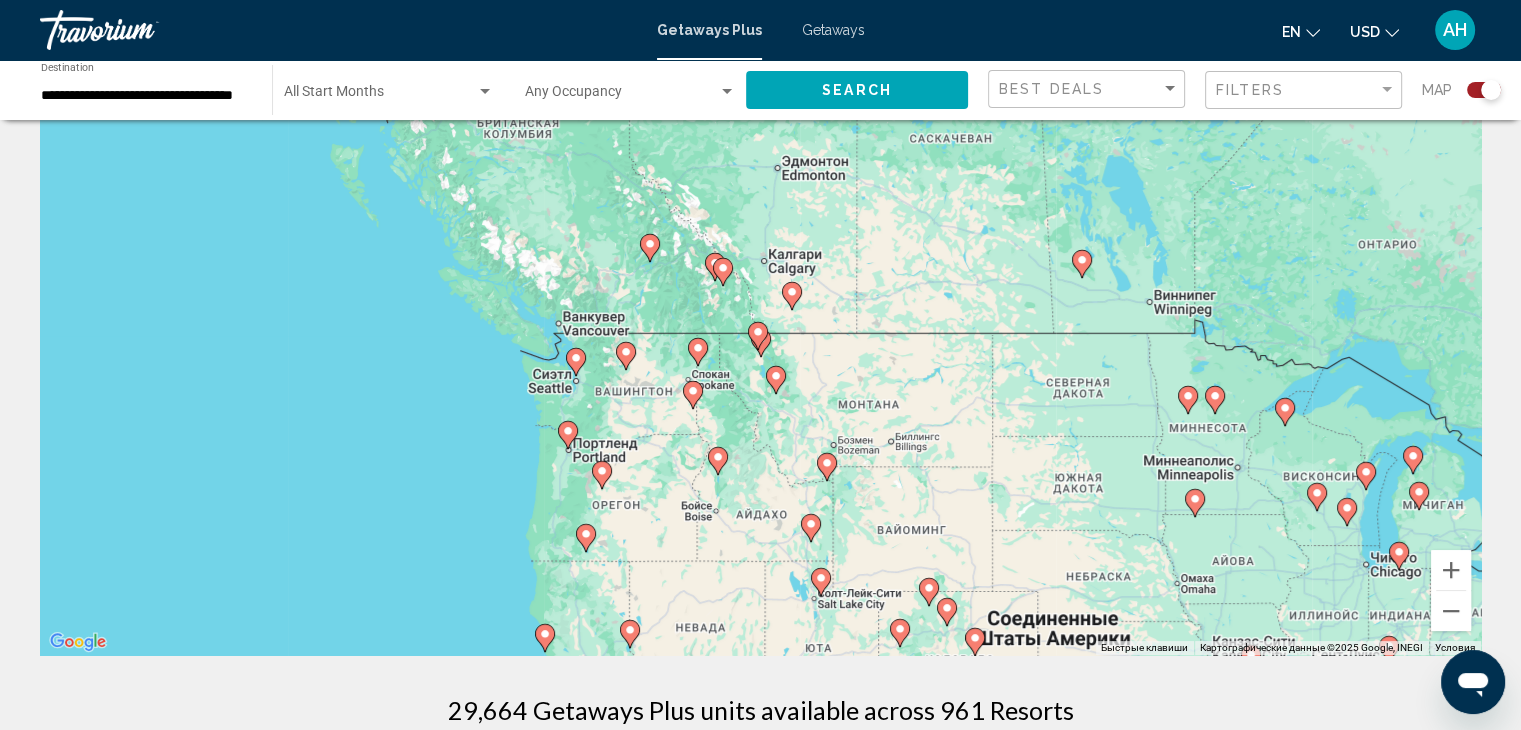 click 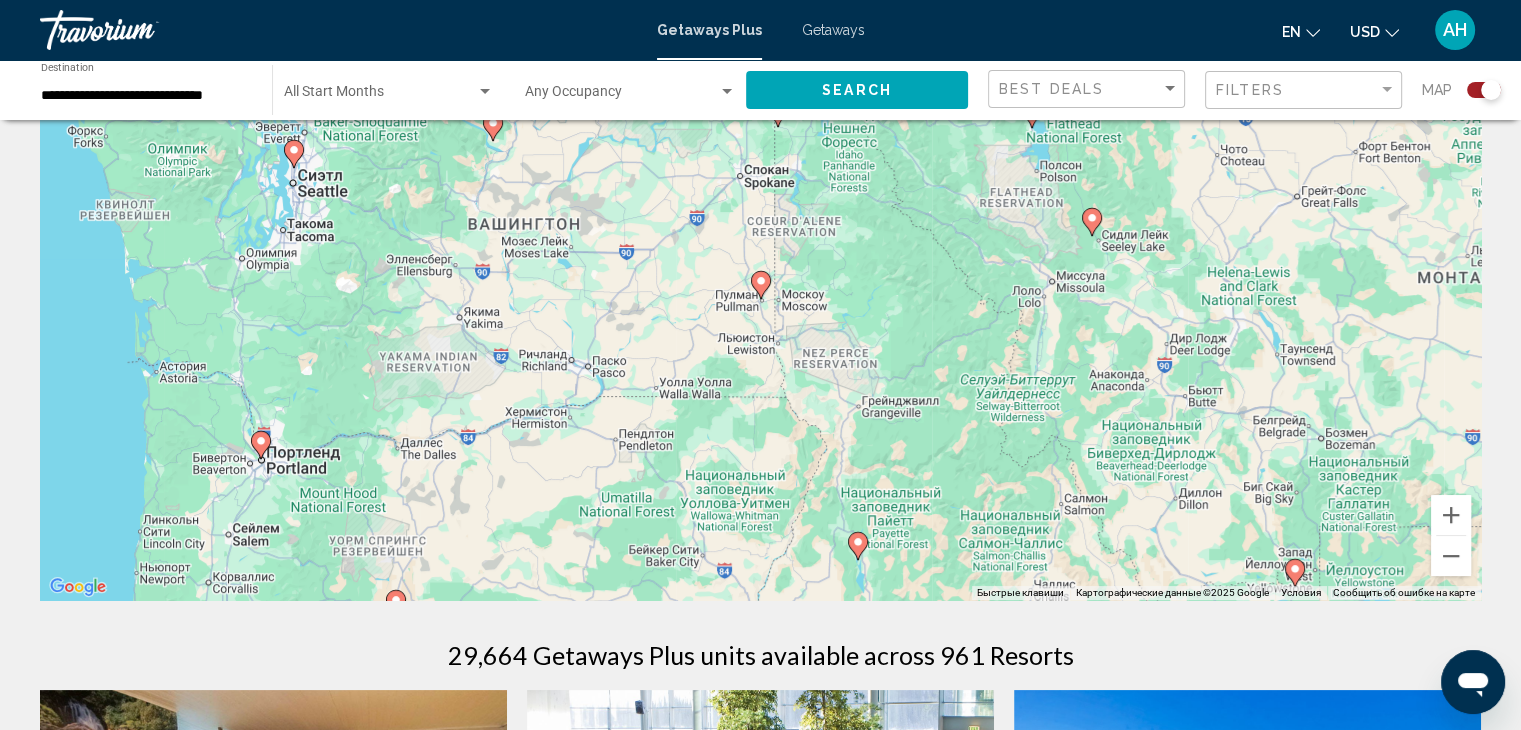 scroll, scrollTop: 139, scrollLeft: 0, axis: vertical 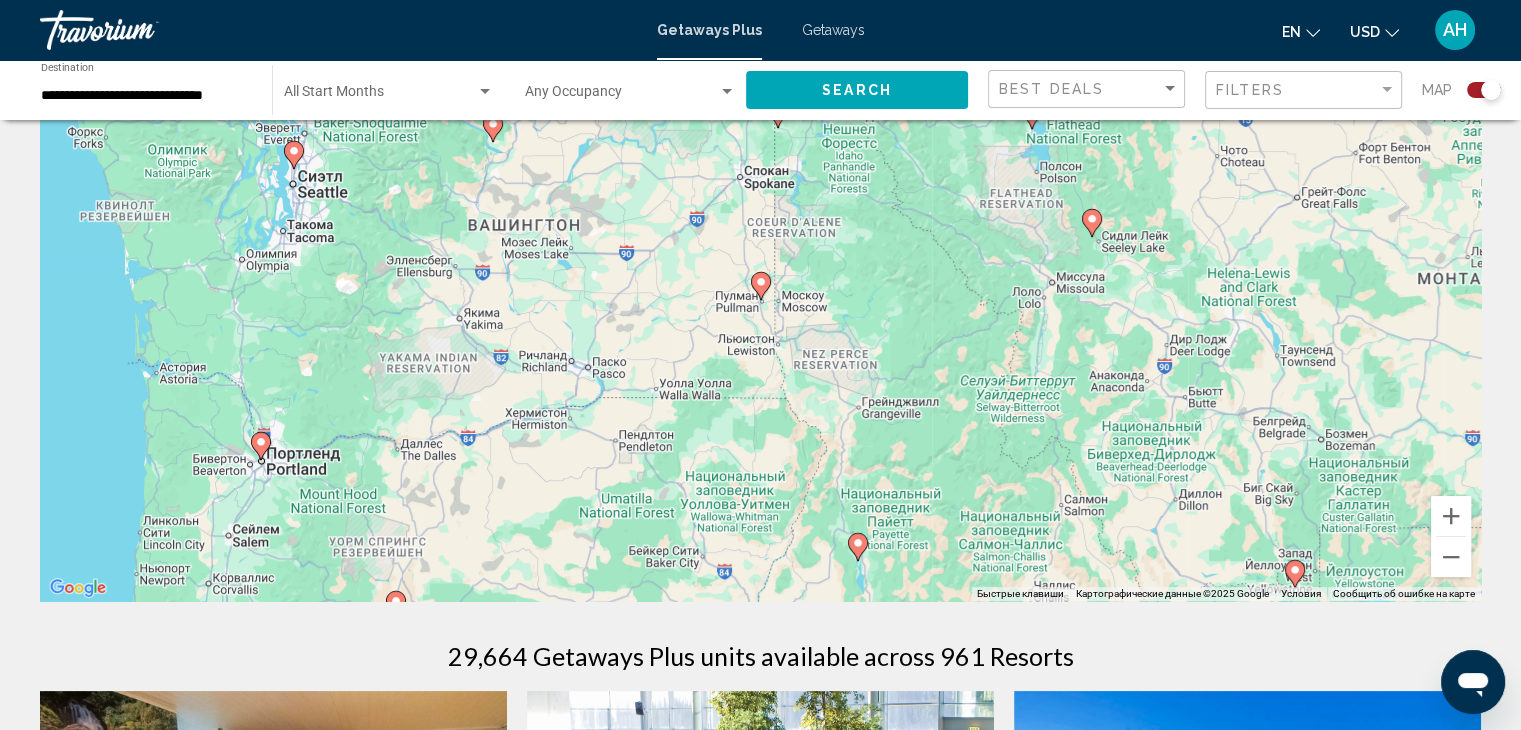 click 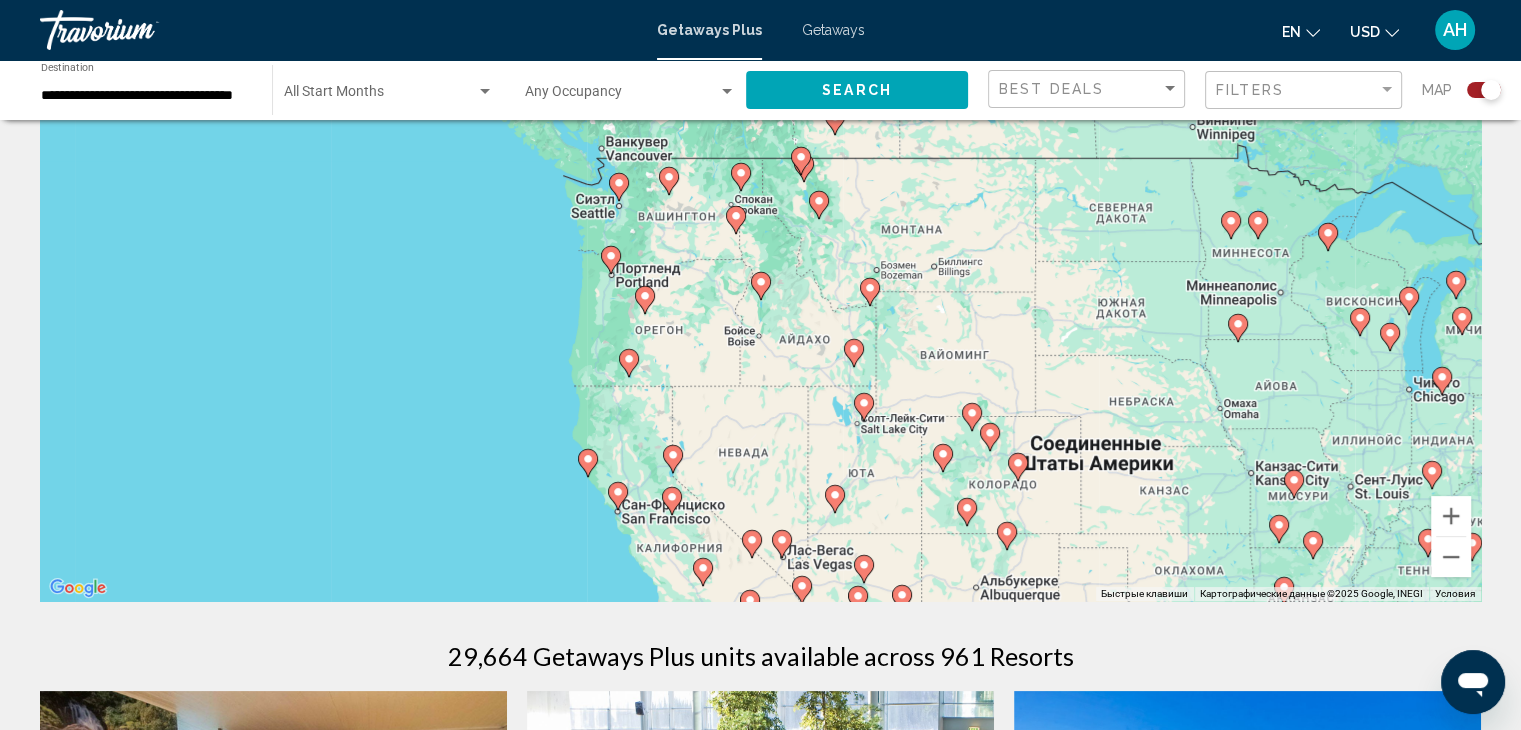click 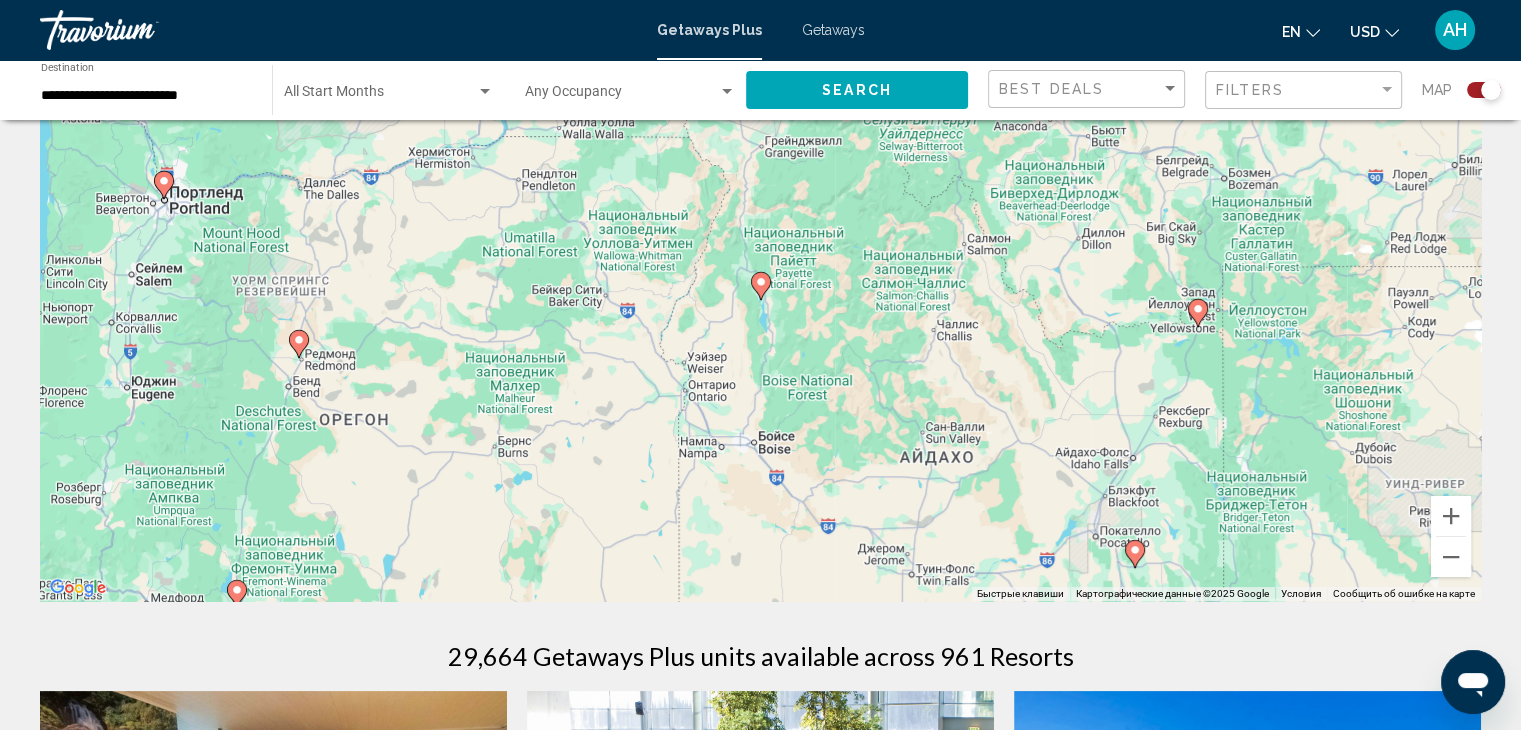 click 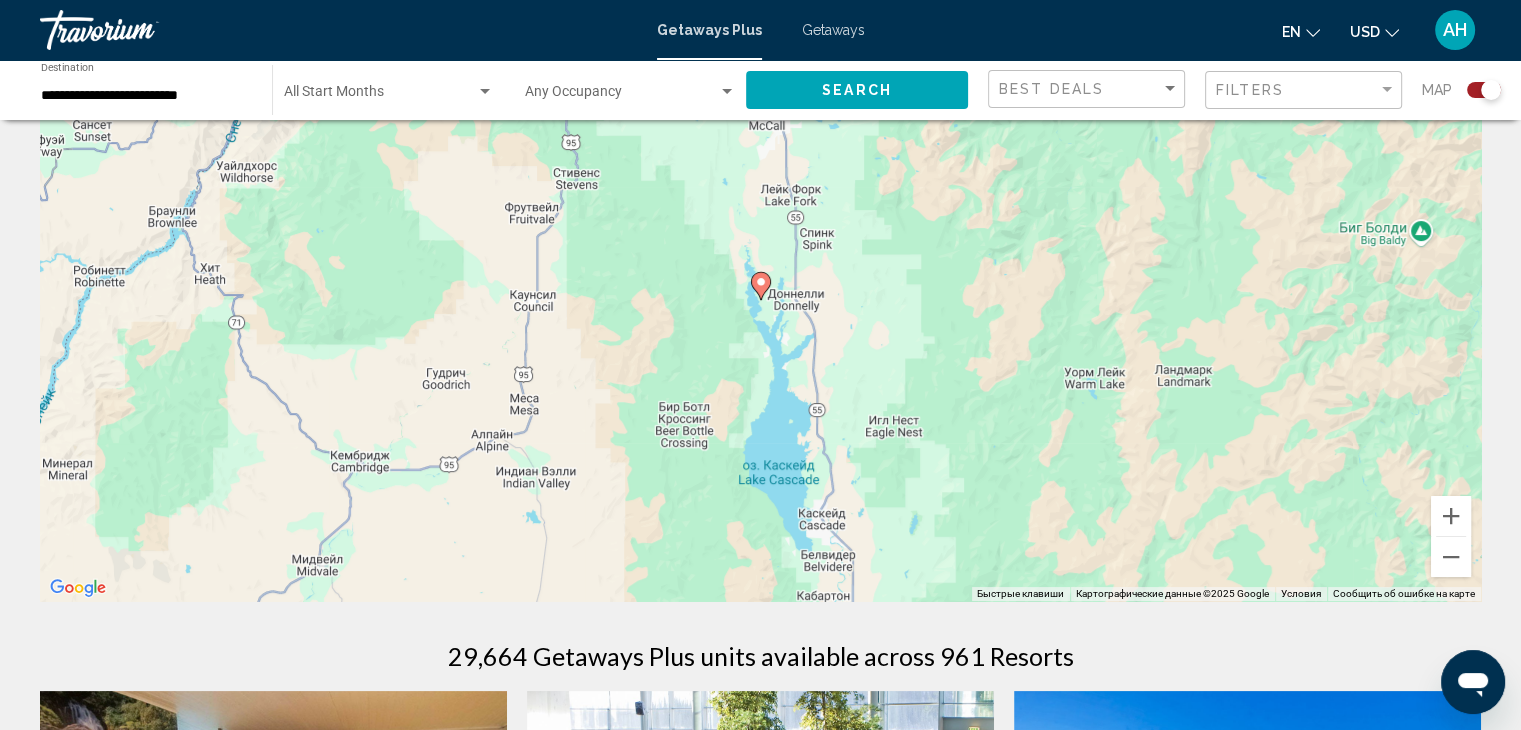 click 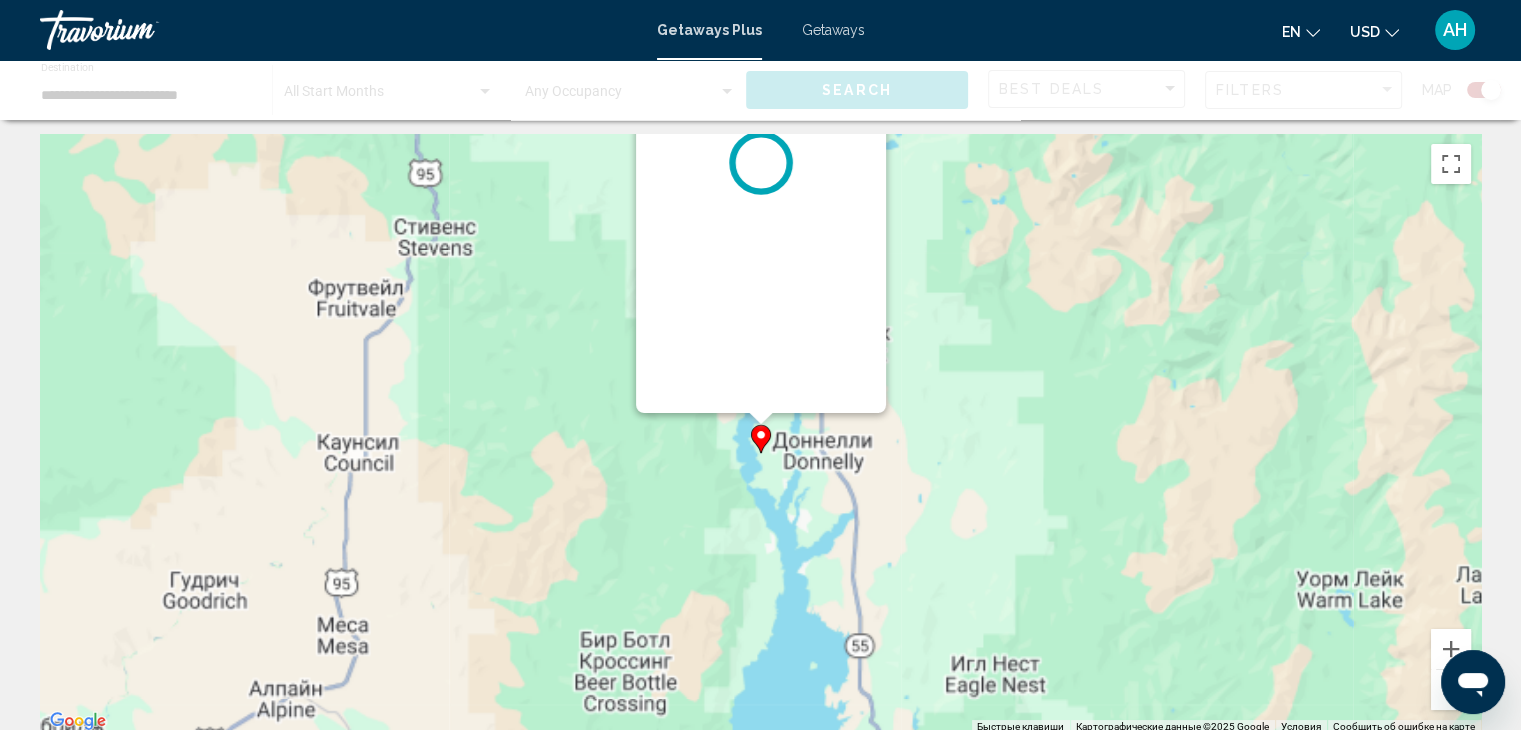 scroll, scrollTop: 0, scrollLeft: 0, axis: both 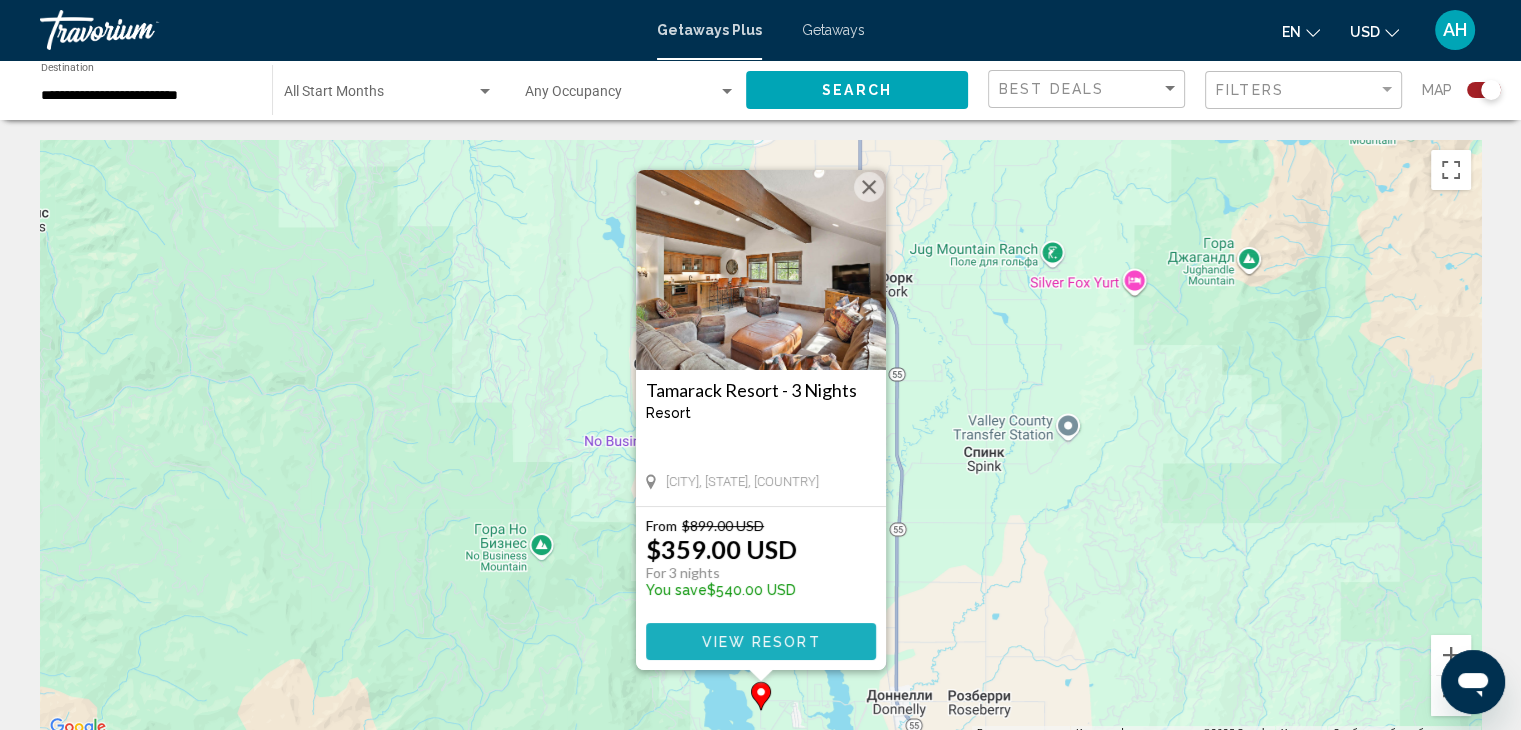 click on "View Resort" at bounding box center (760, 642) 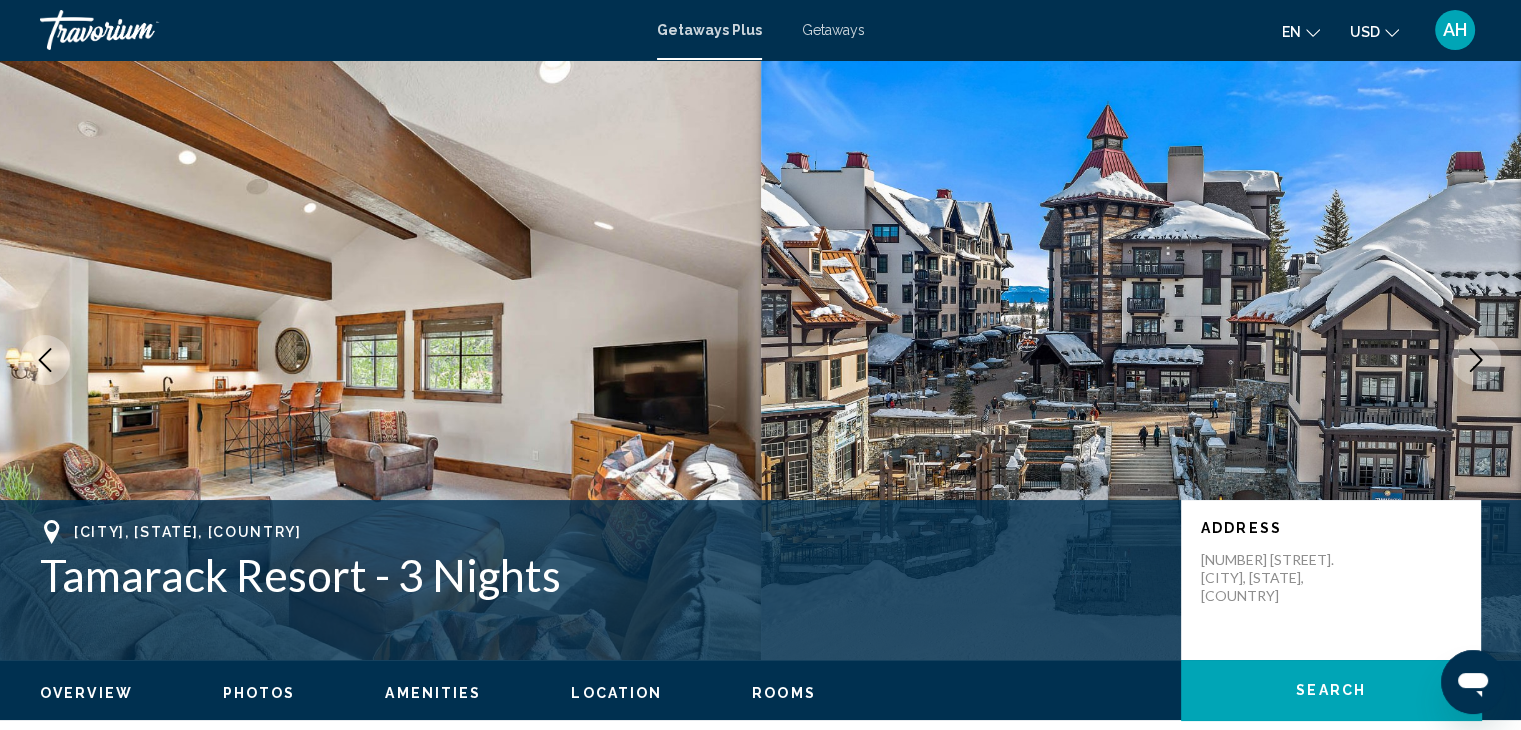 click on "[CITY], [STATE], USA Tamarack Resort - 3 Nights Address [NUMBER] [STREET]. [CITY], [STATE], USA" at bounding box center (760, 580) 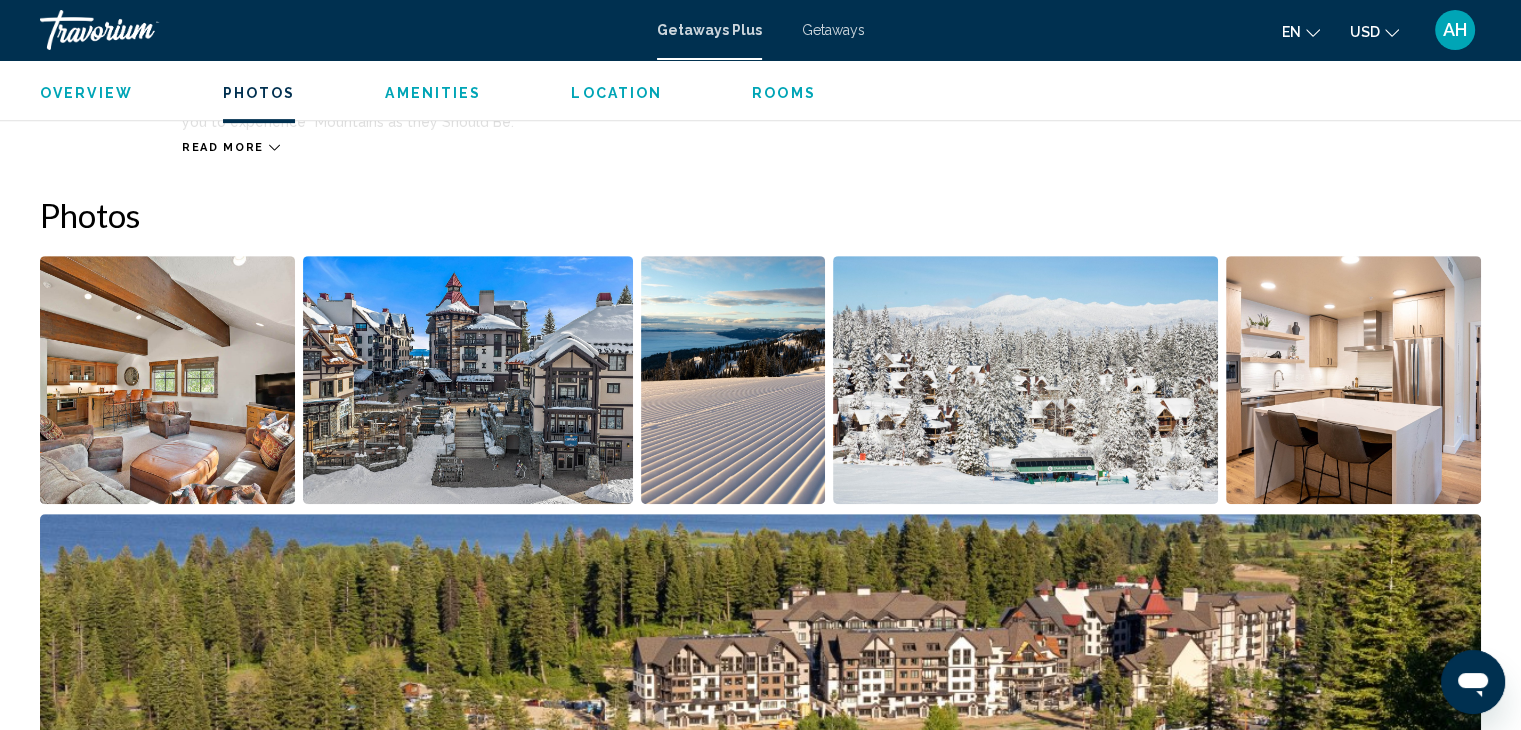 scroll, scrollTop: 827, scrollLeft: 0, axis: vertical 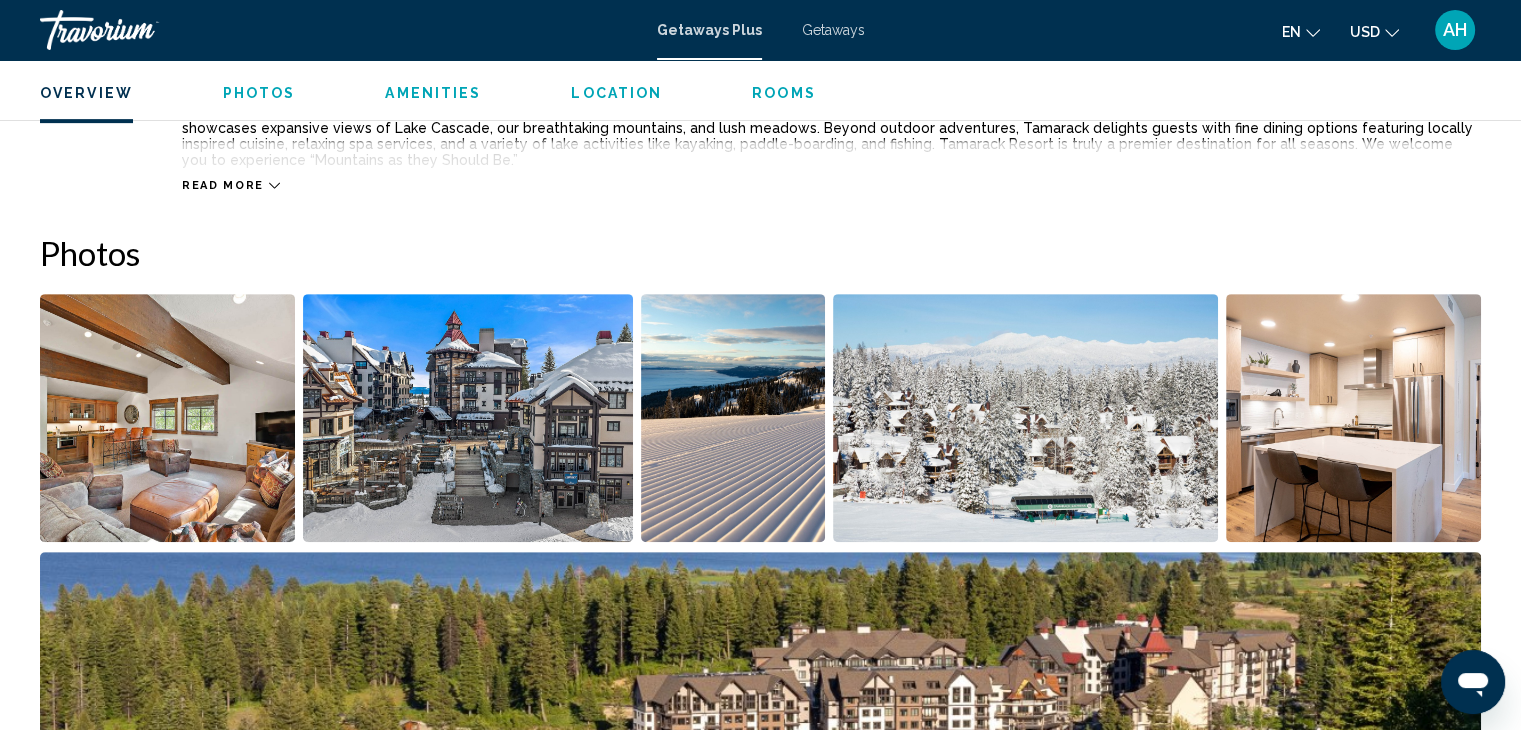 click at bounding box center [167, 418] 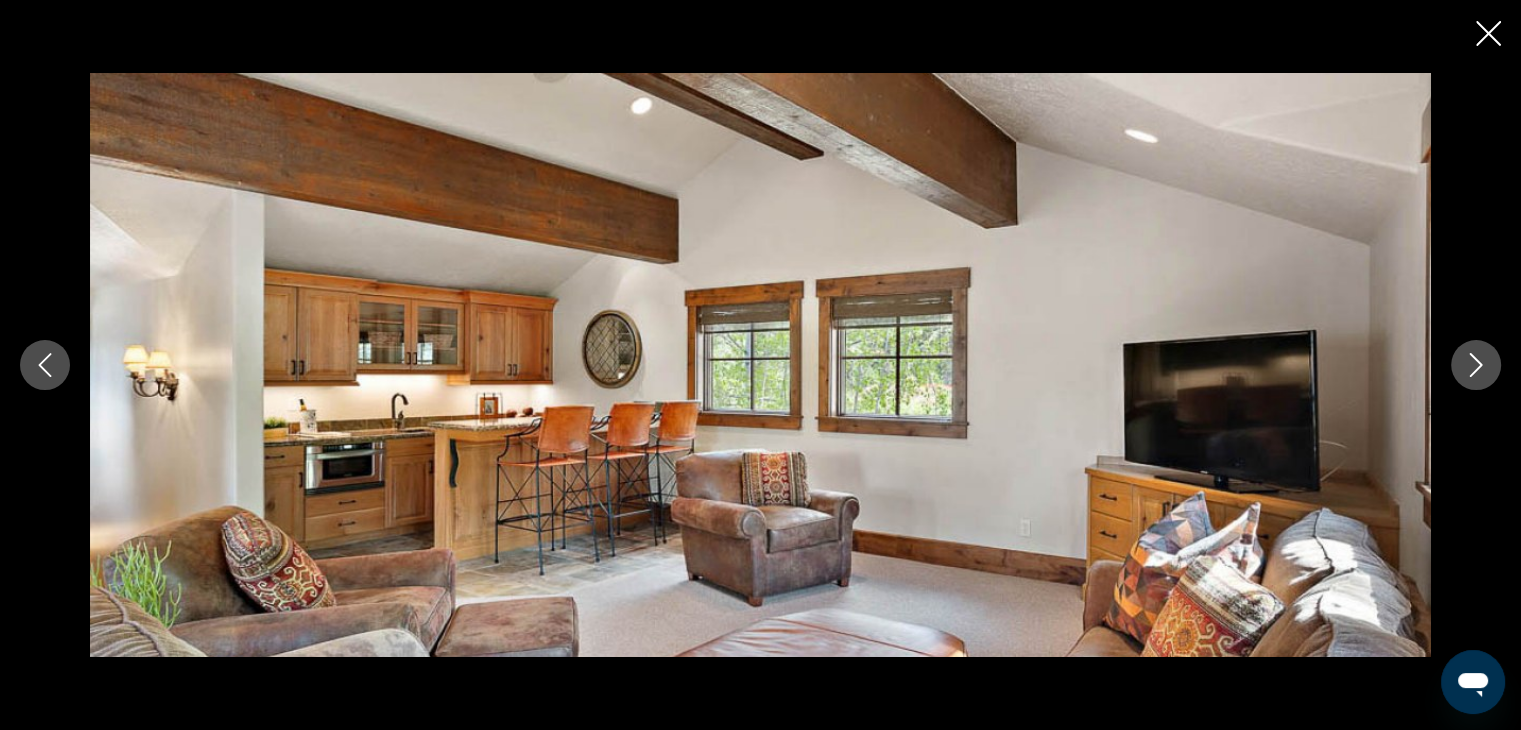 click 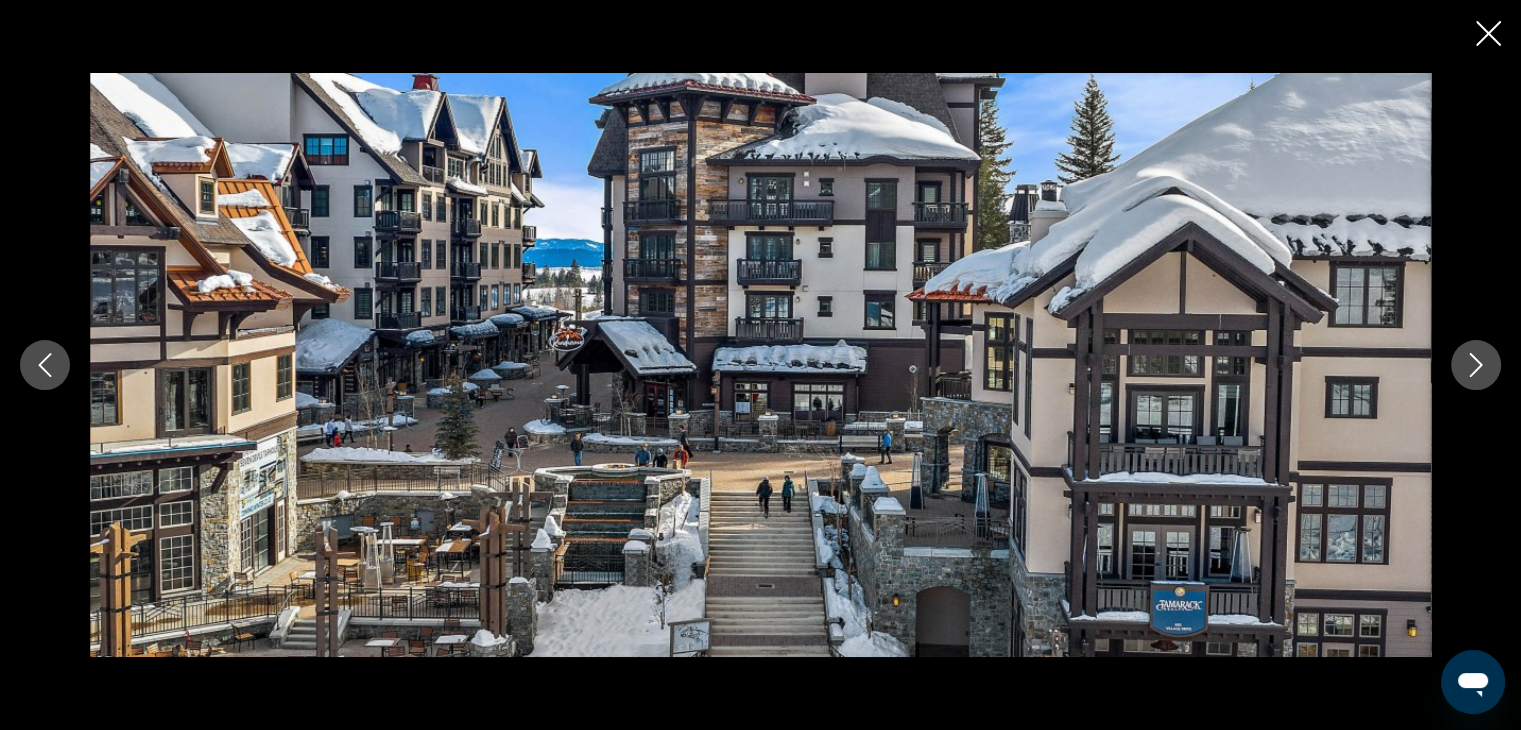 click 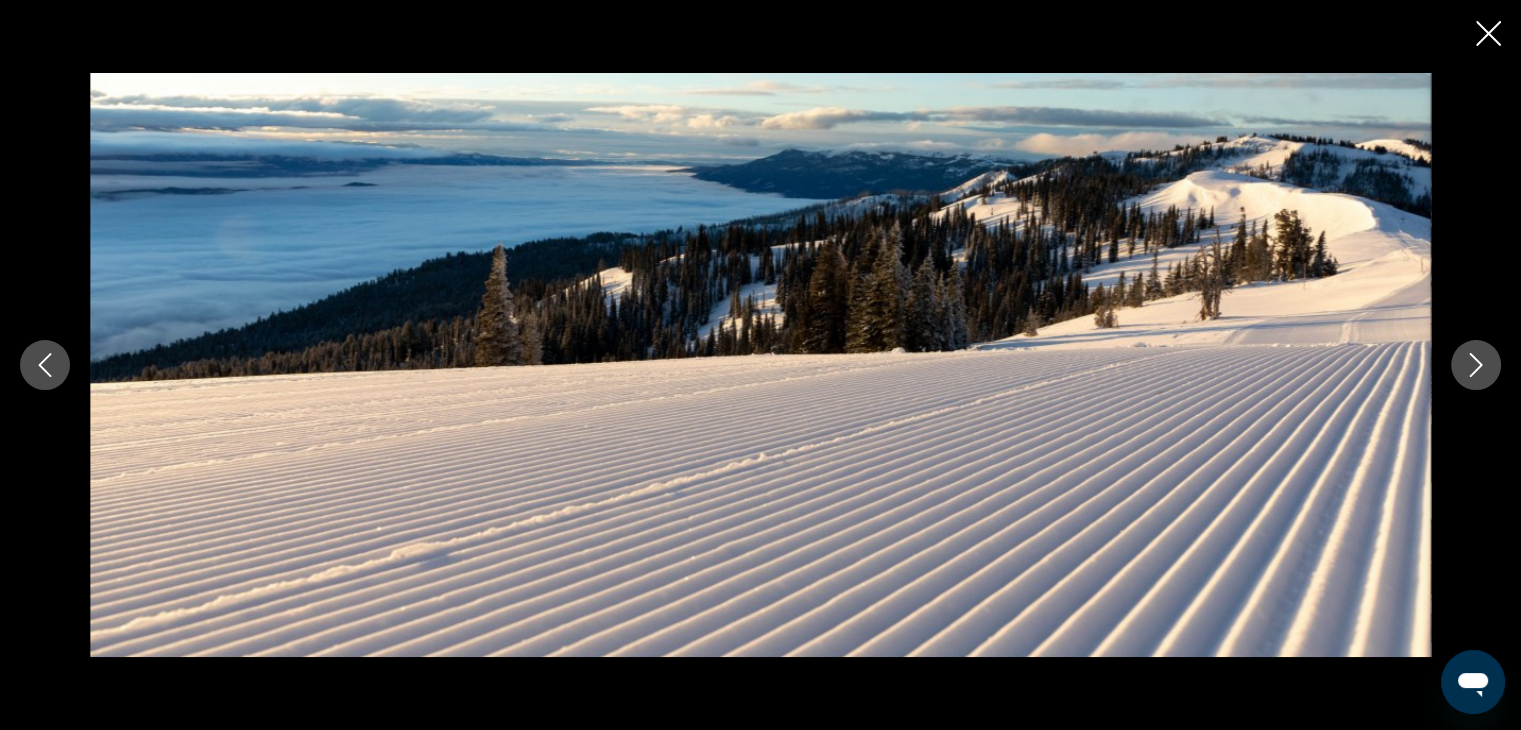 click 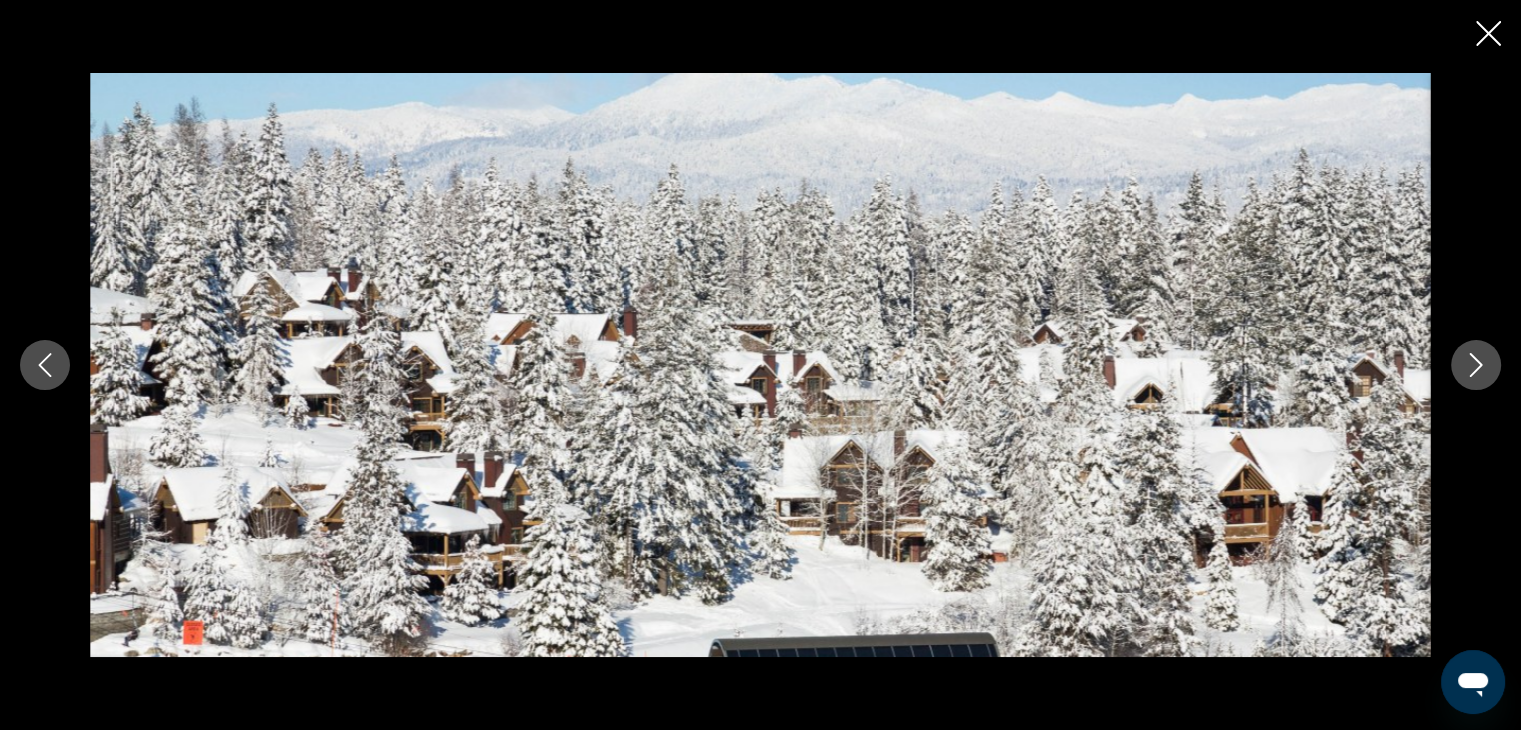 click 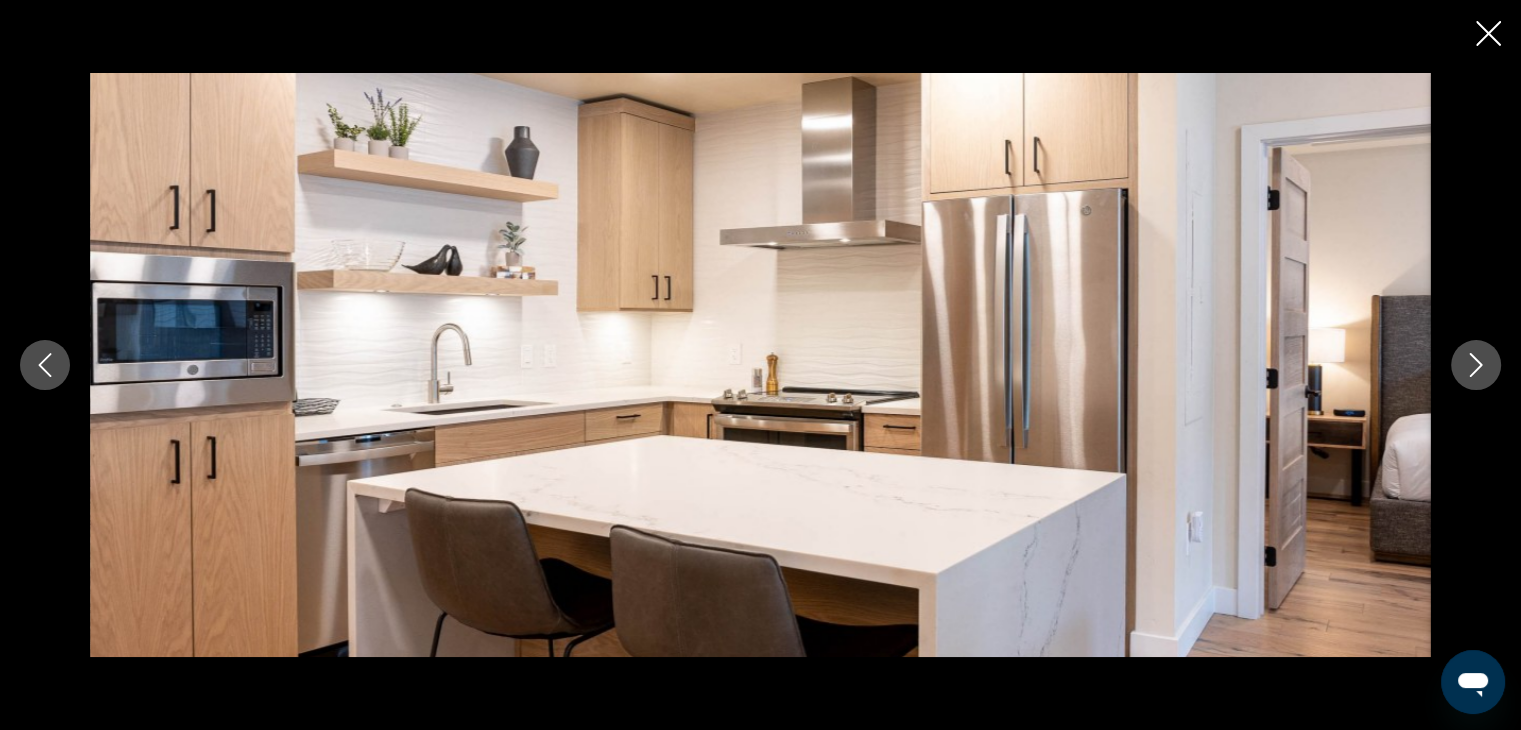 click 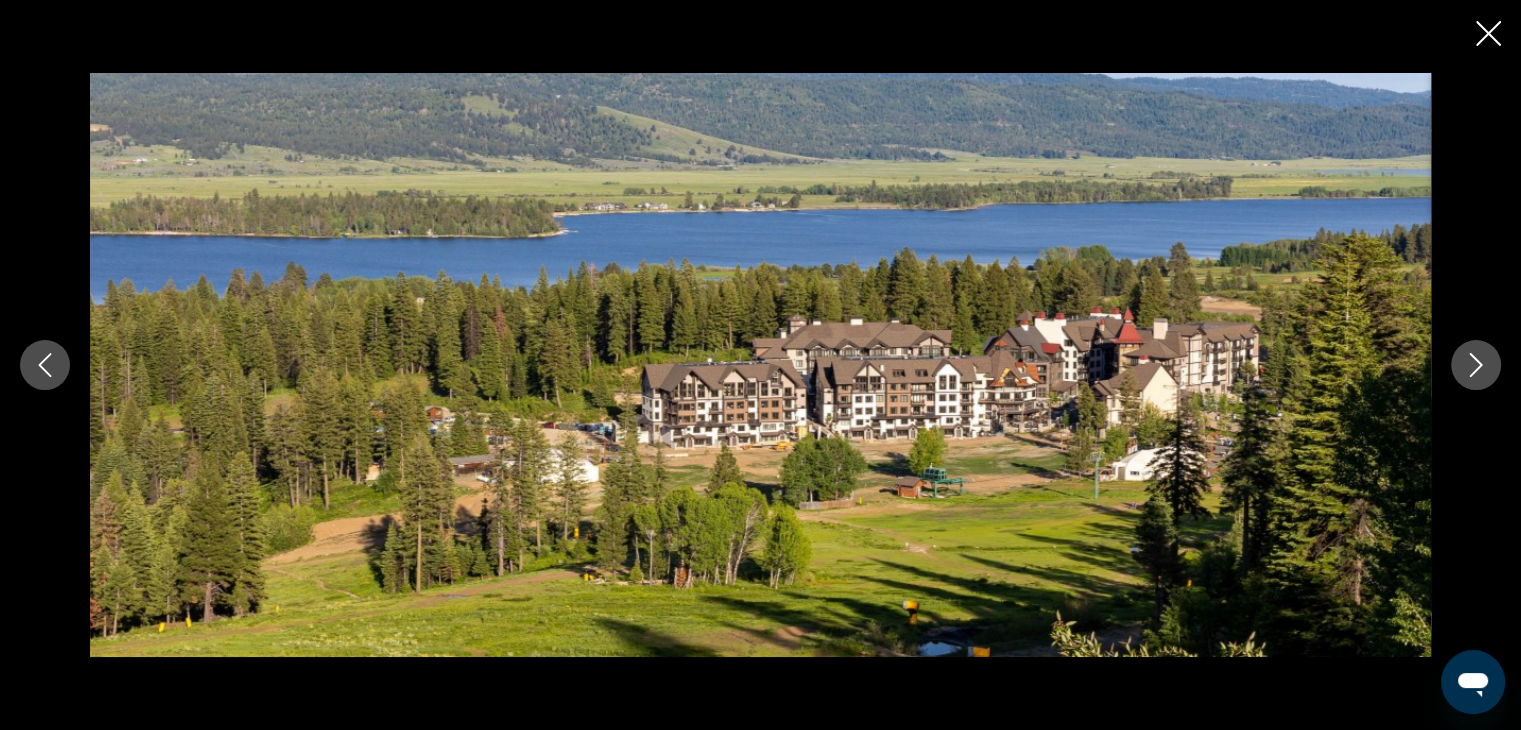 click 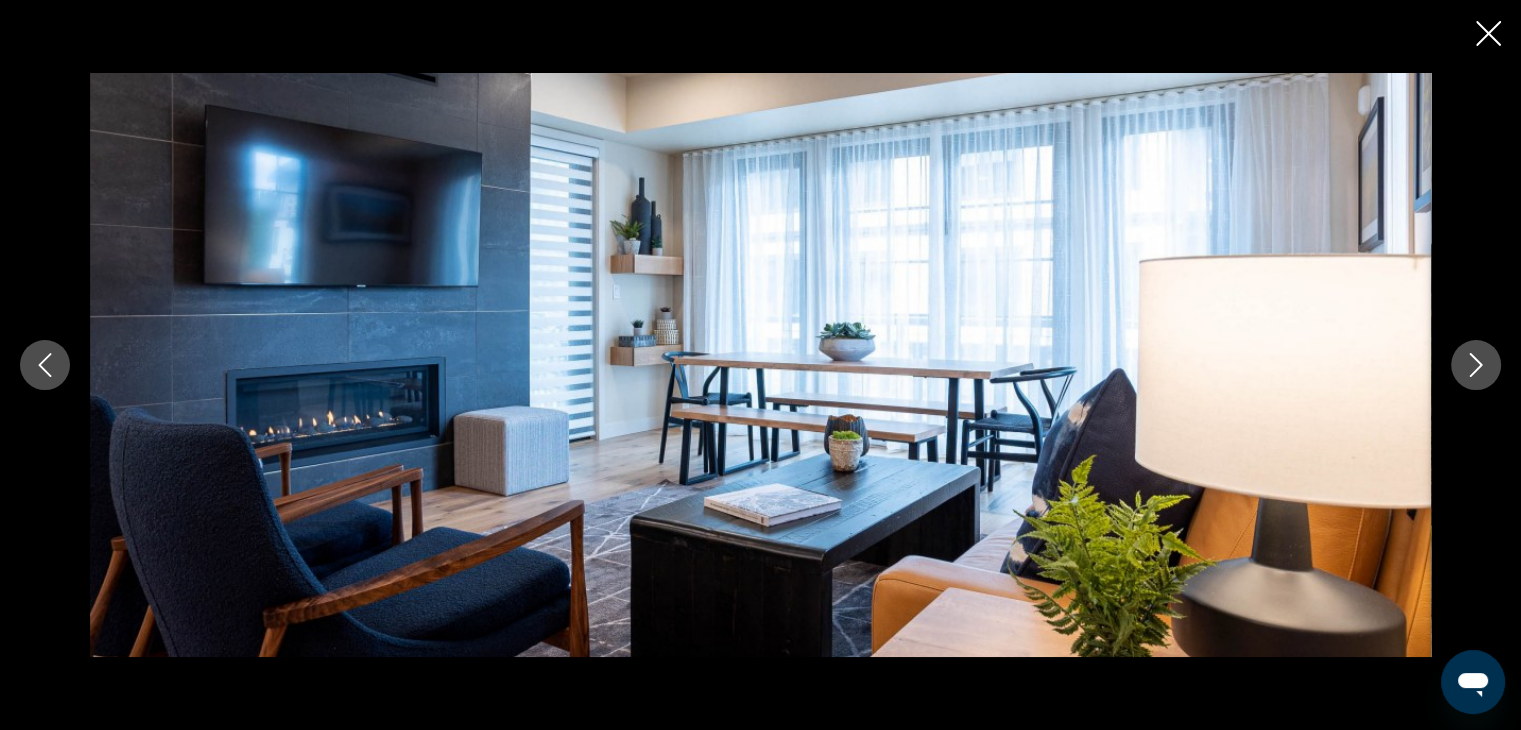 click 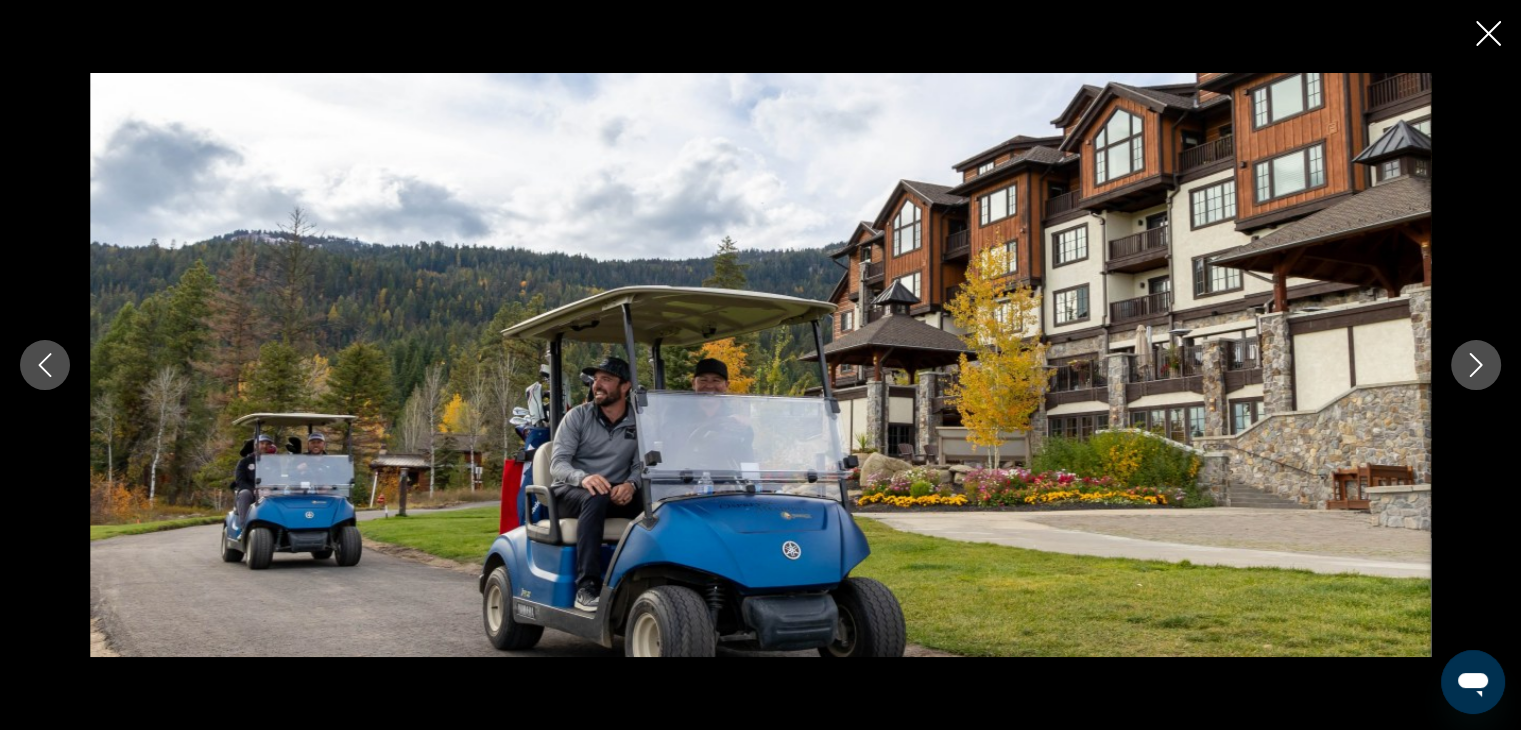 click 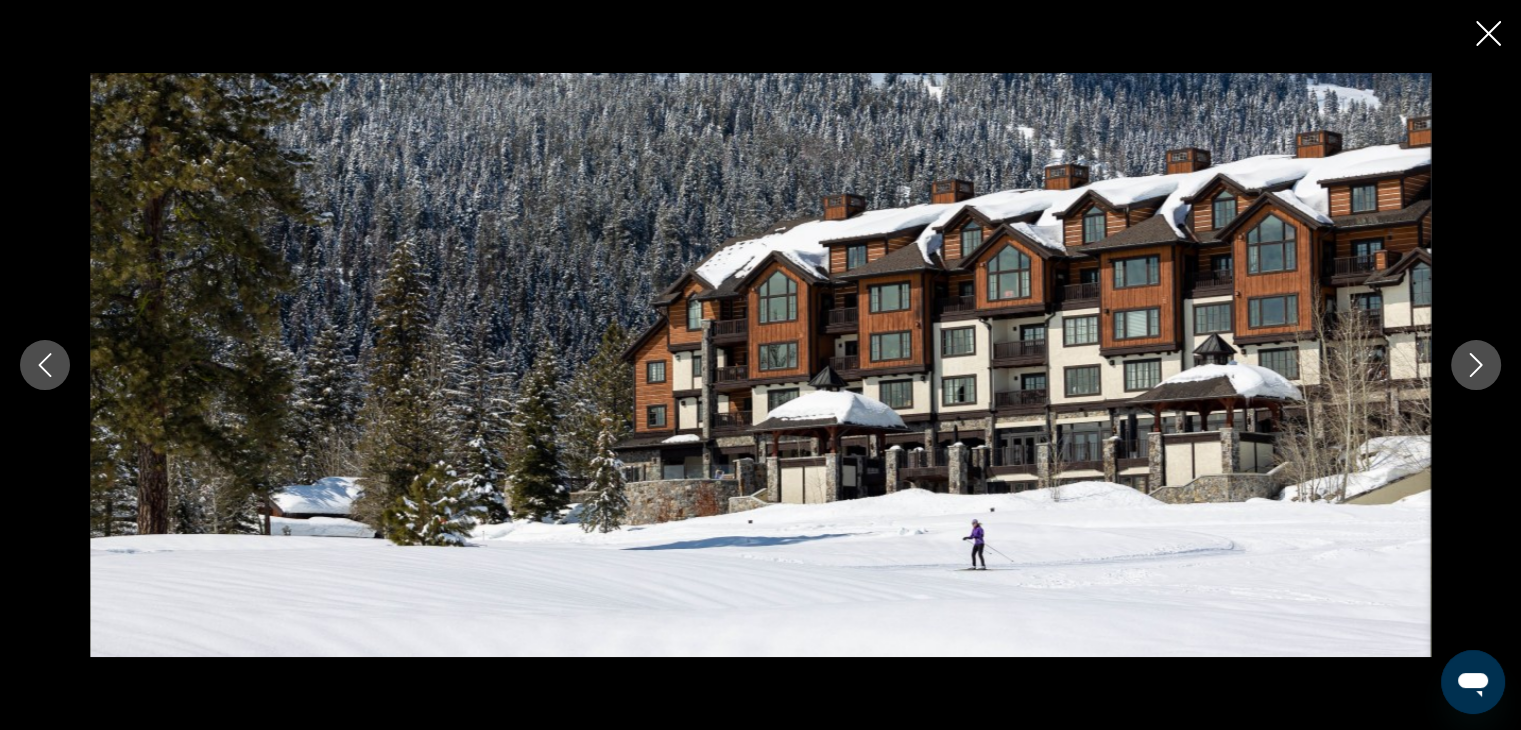 click 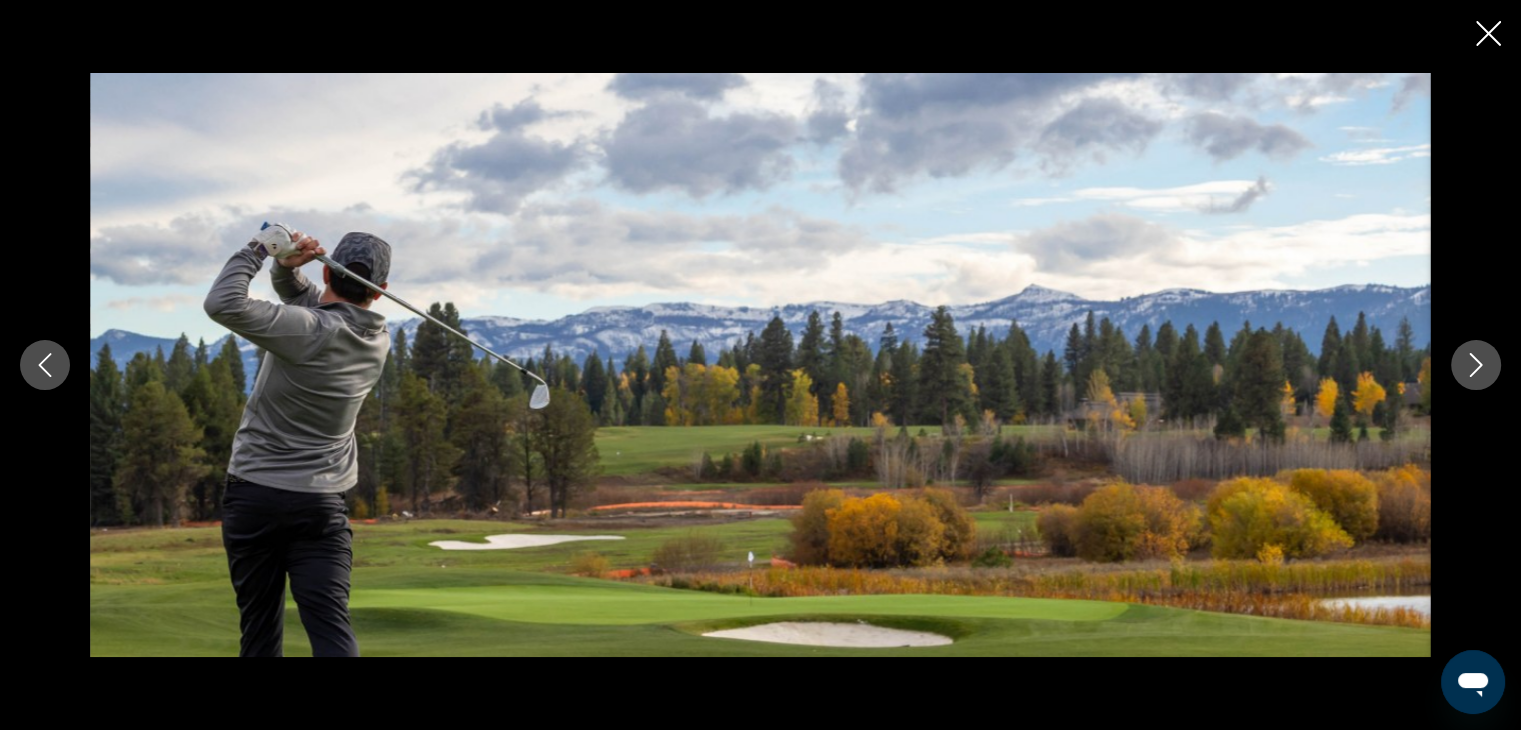 click 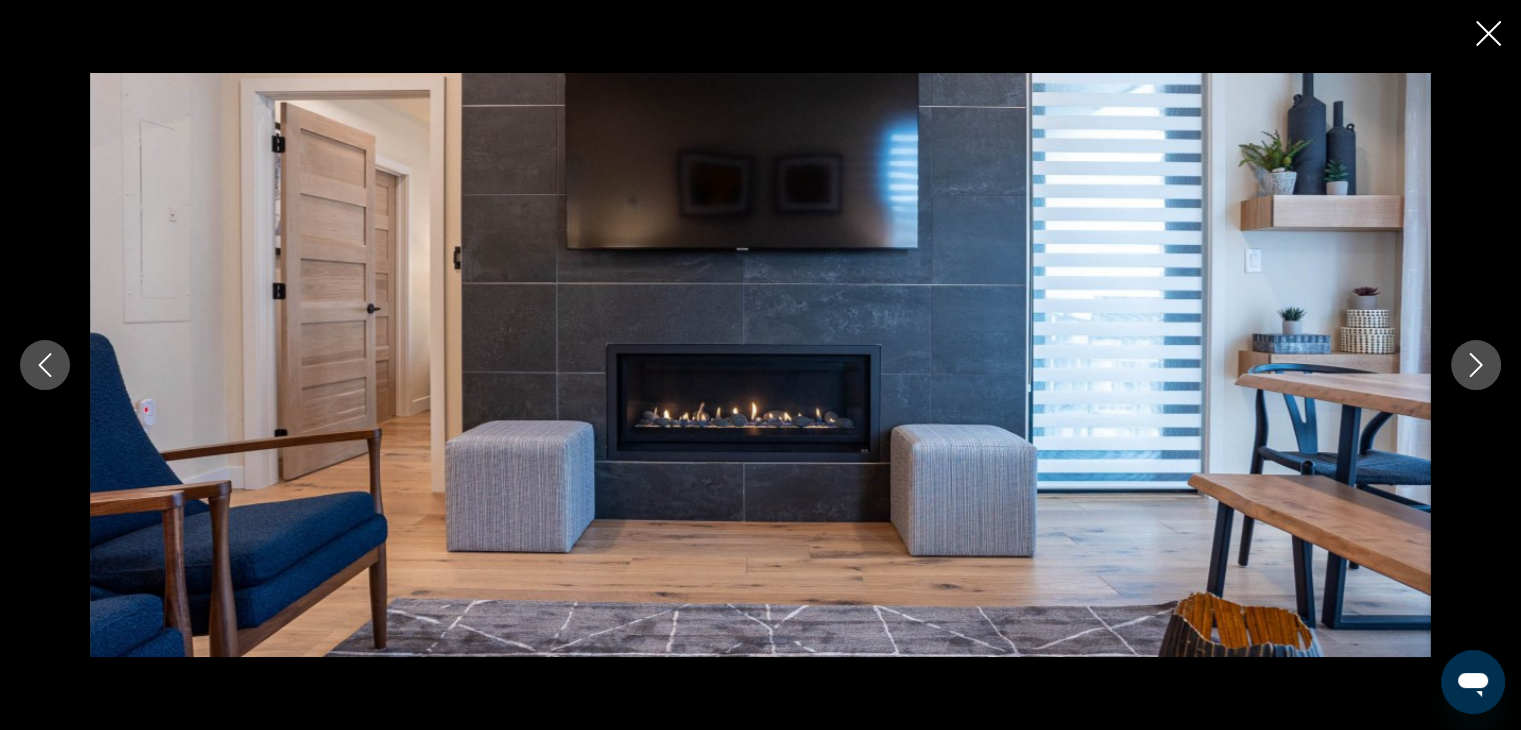 click 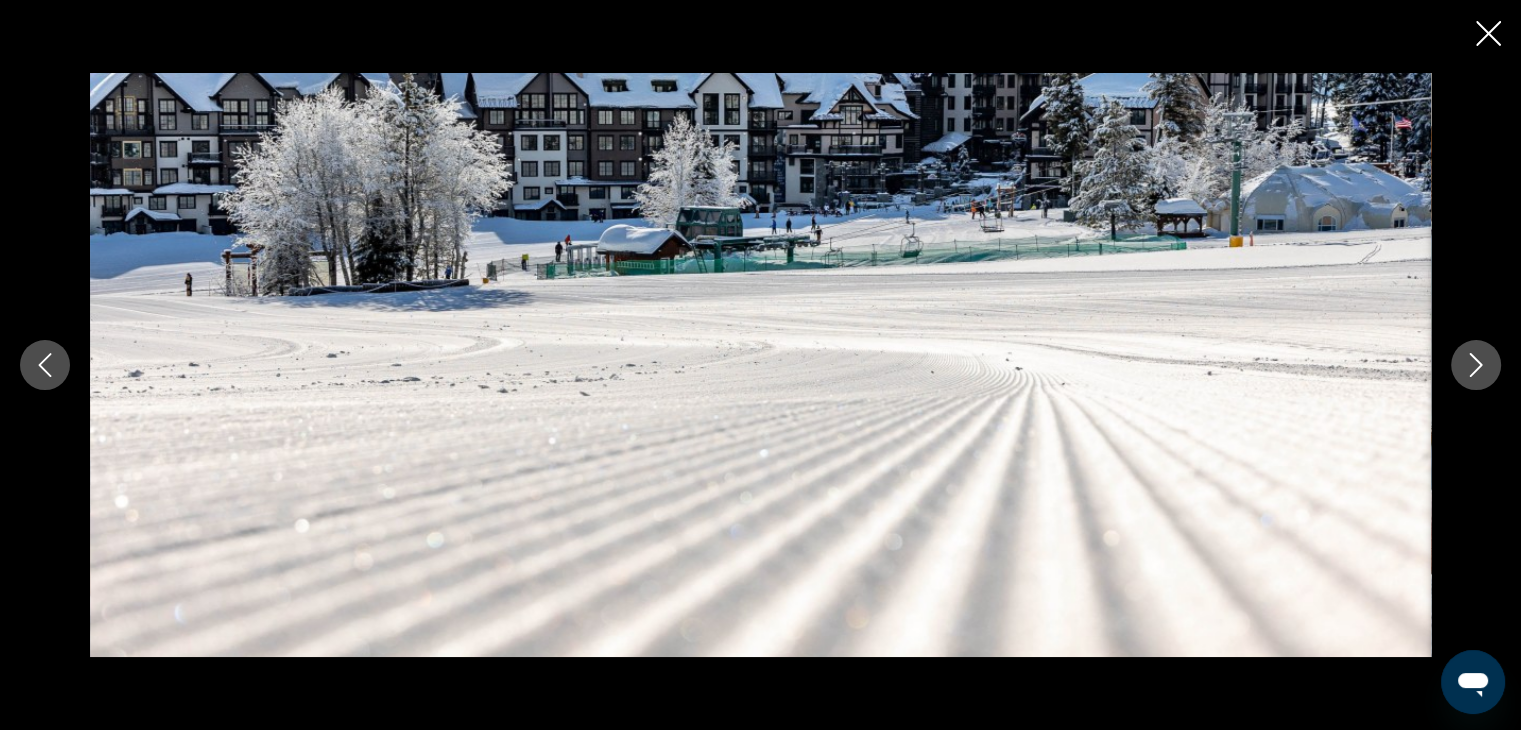 click 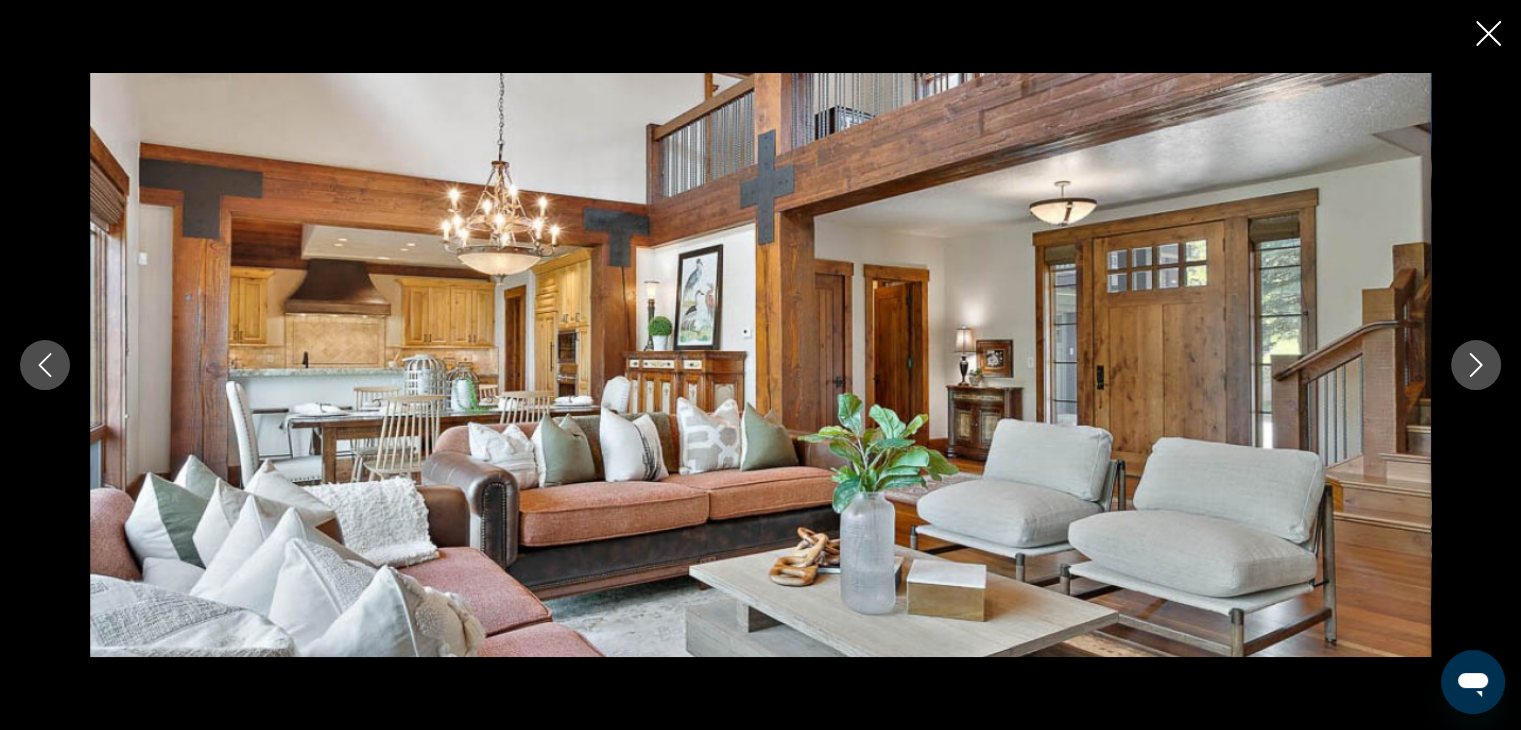 click 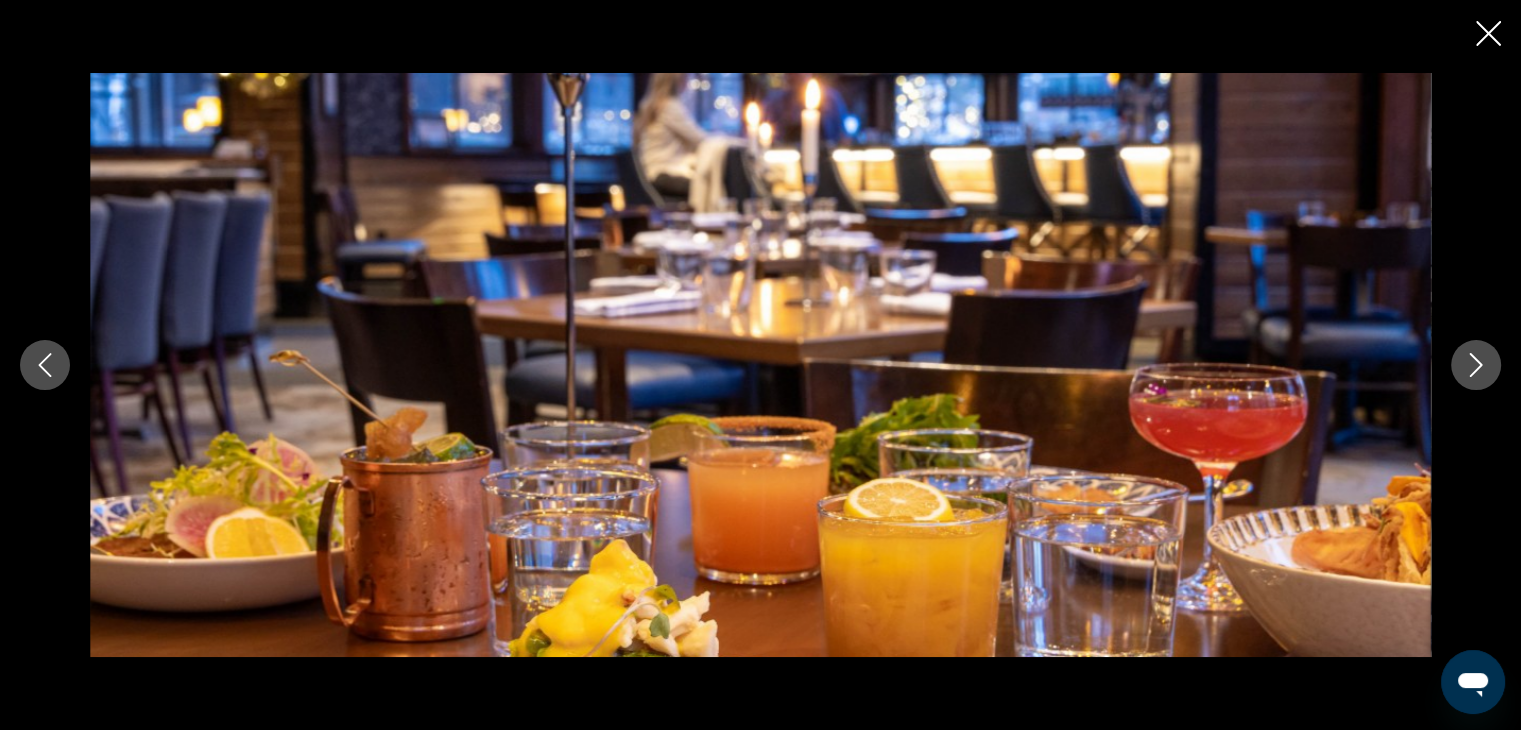 click 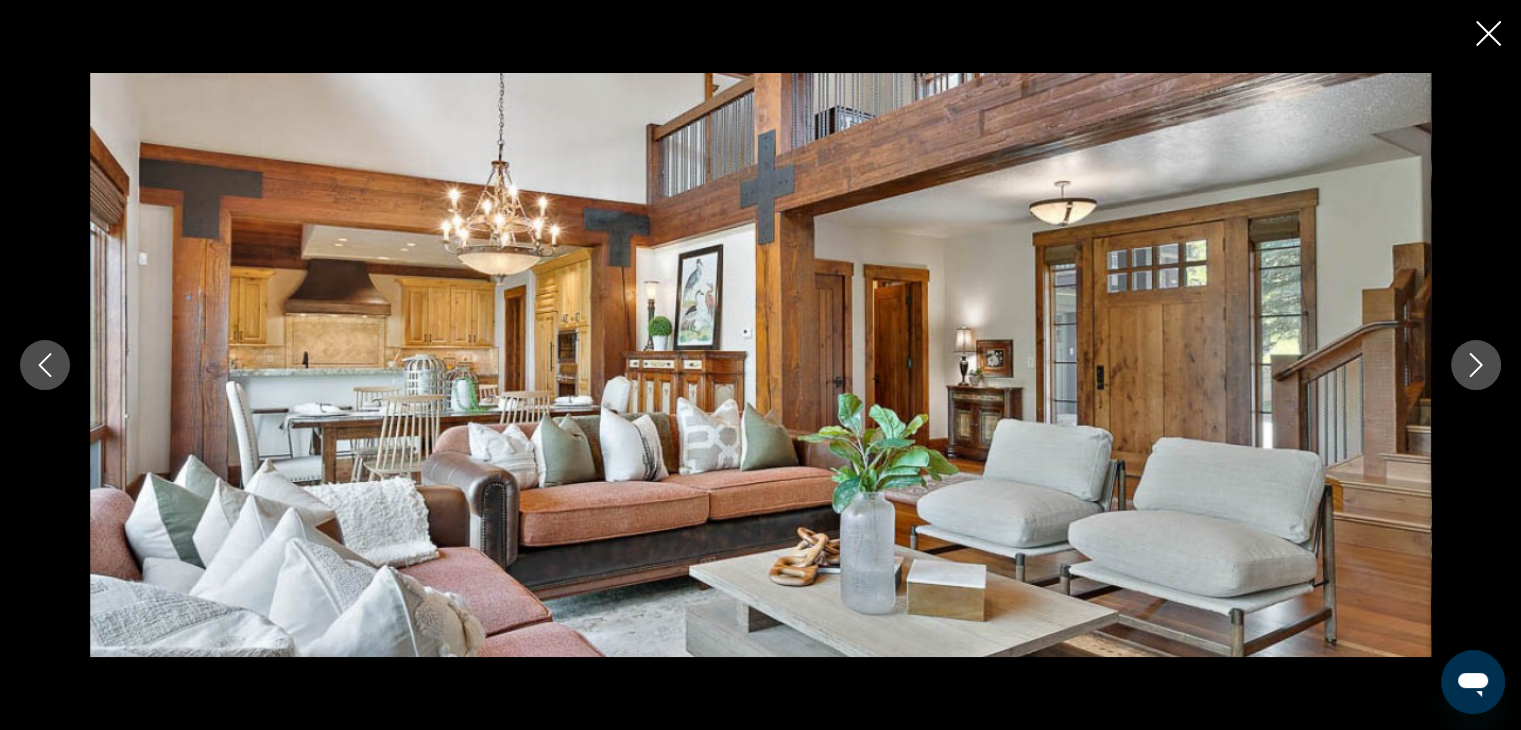 click 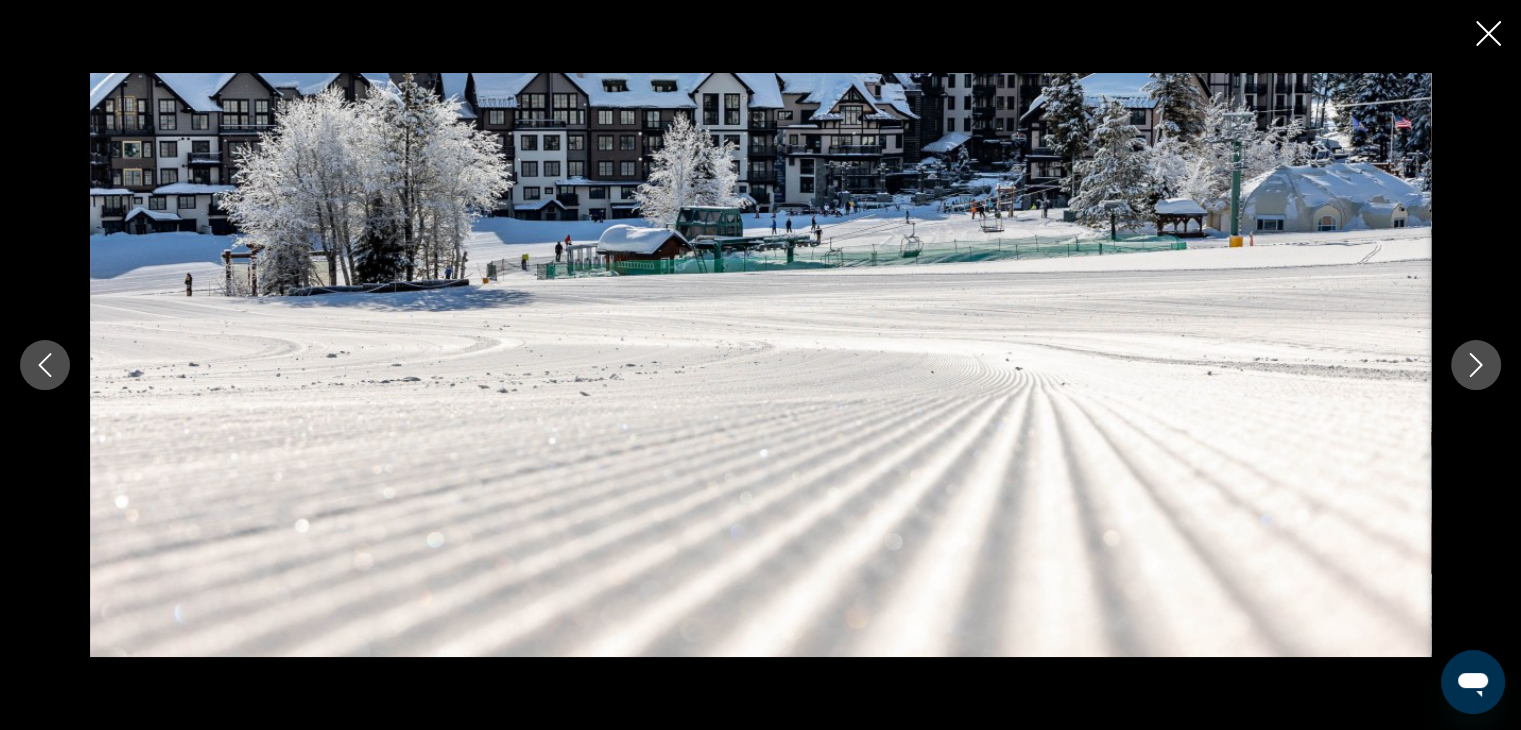 click 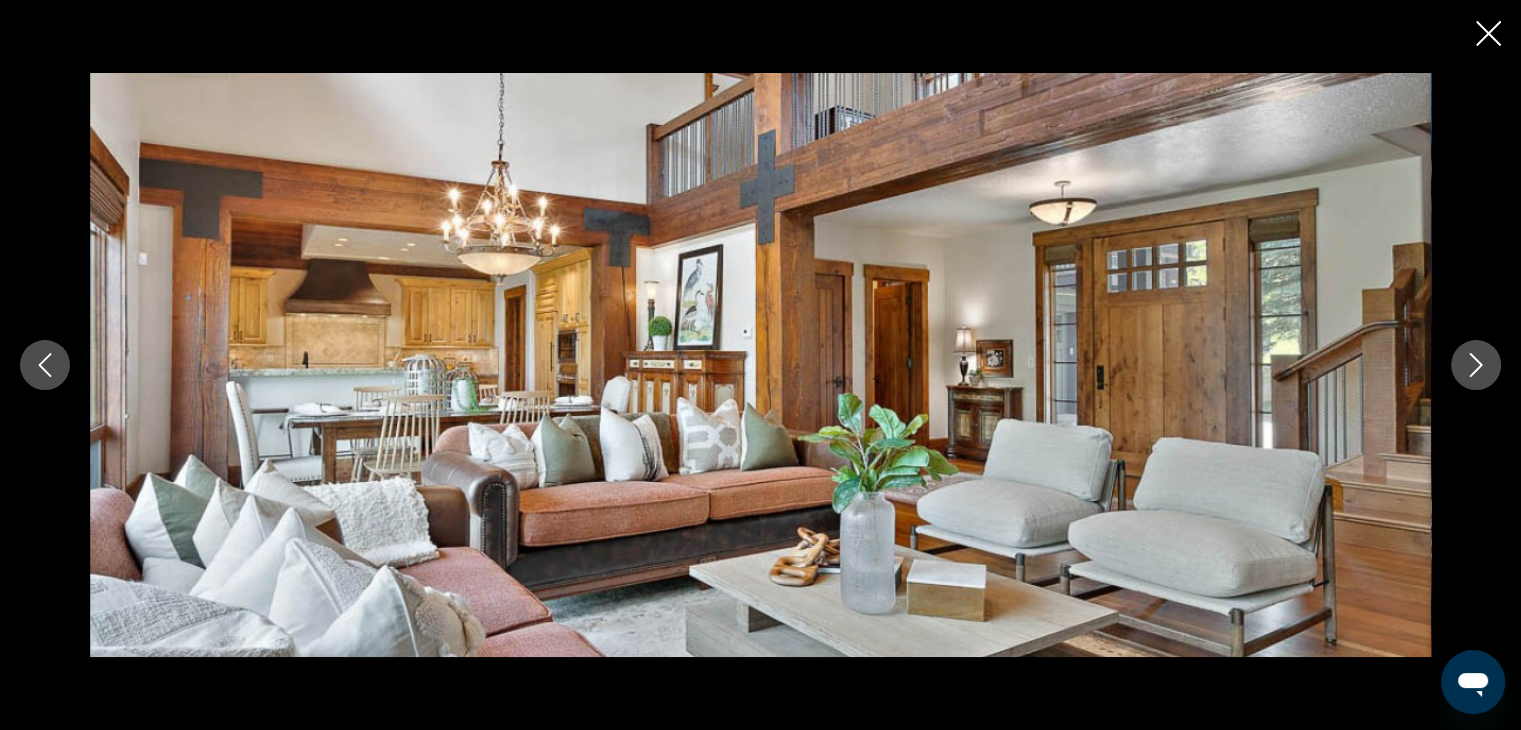click 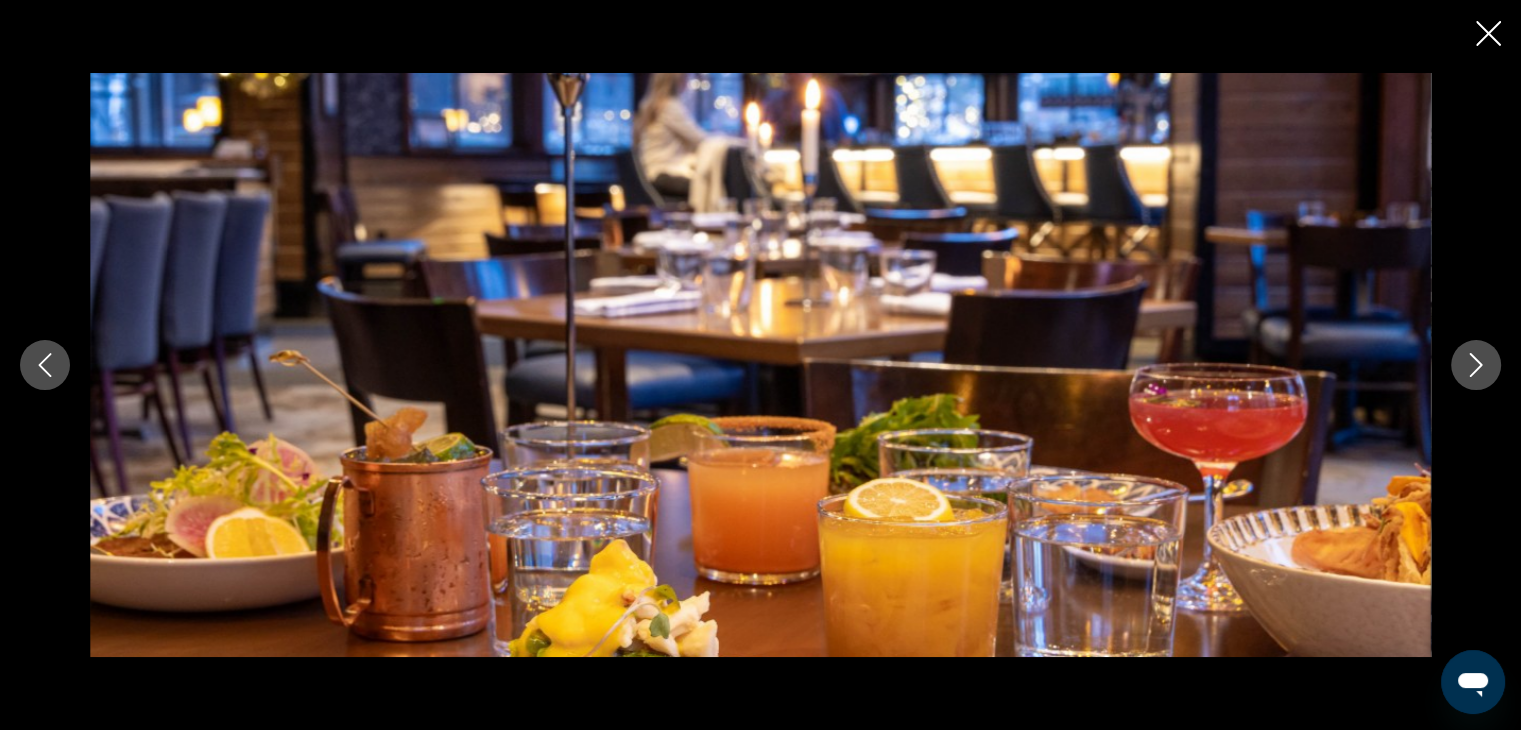 click 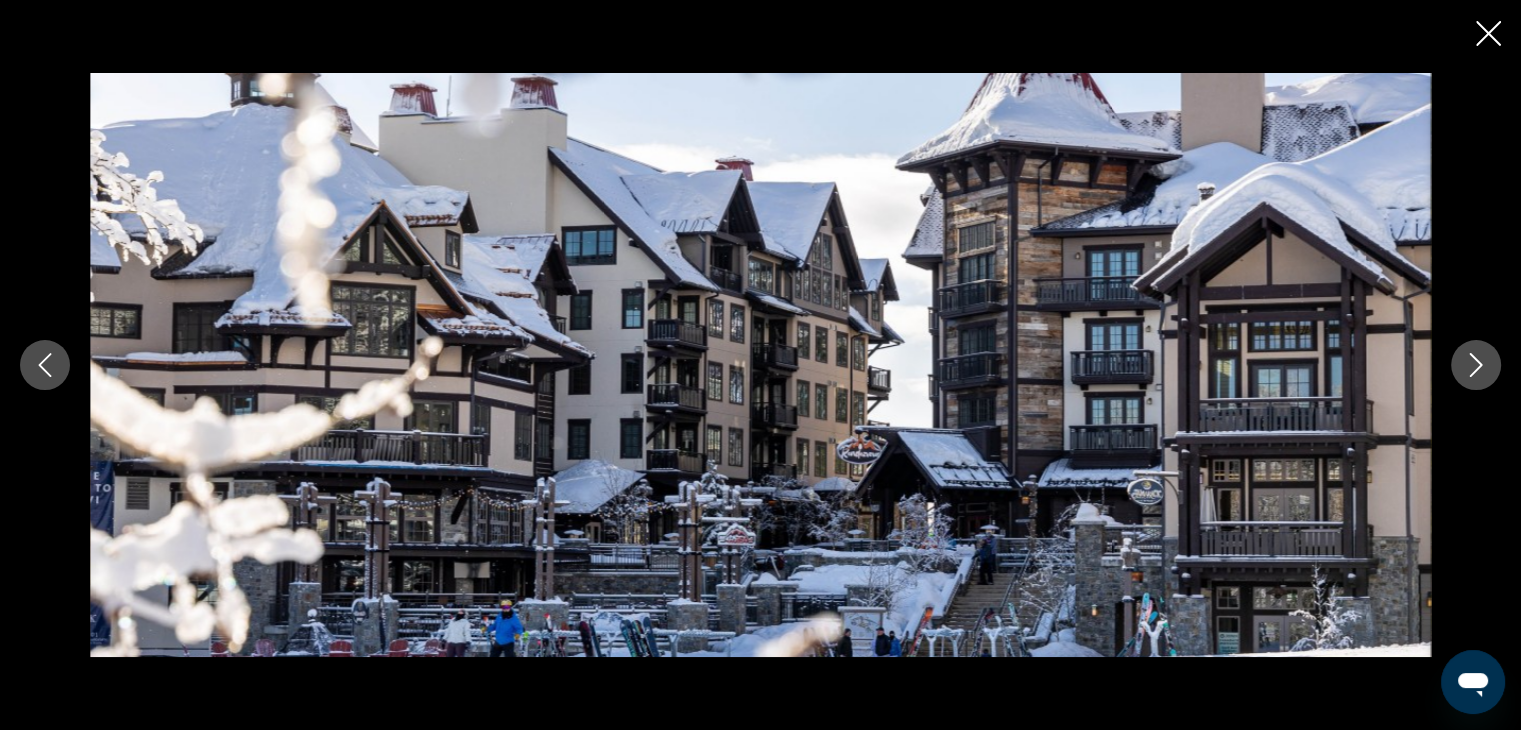 click 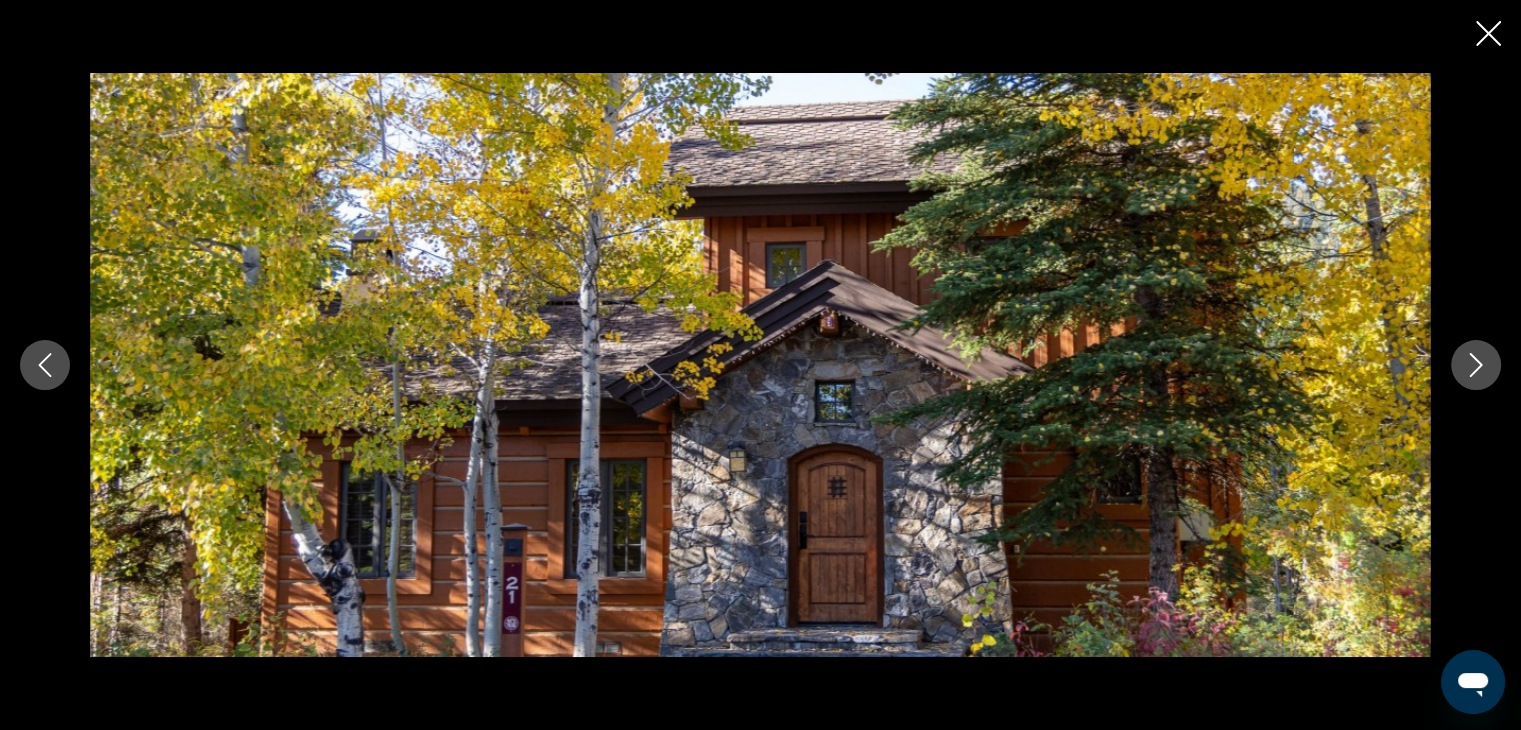 click 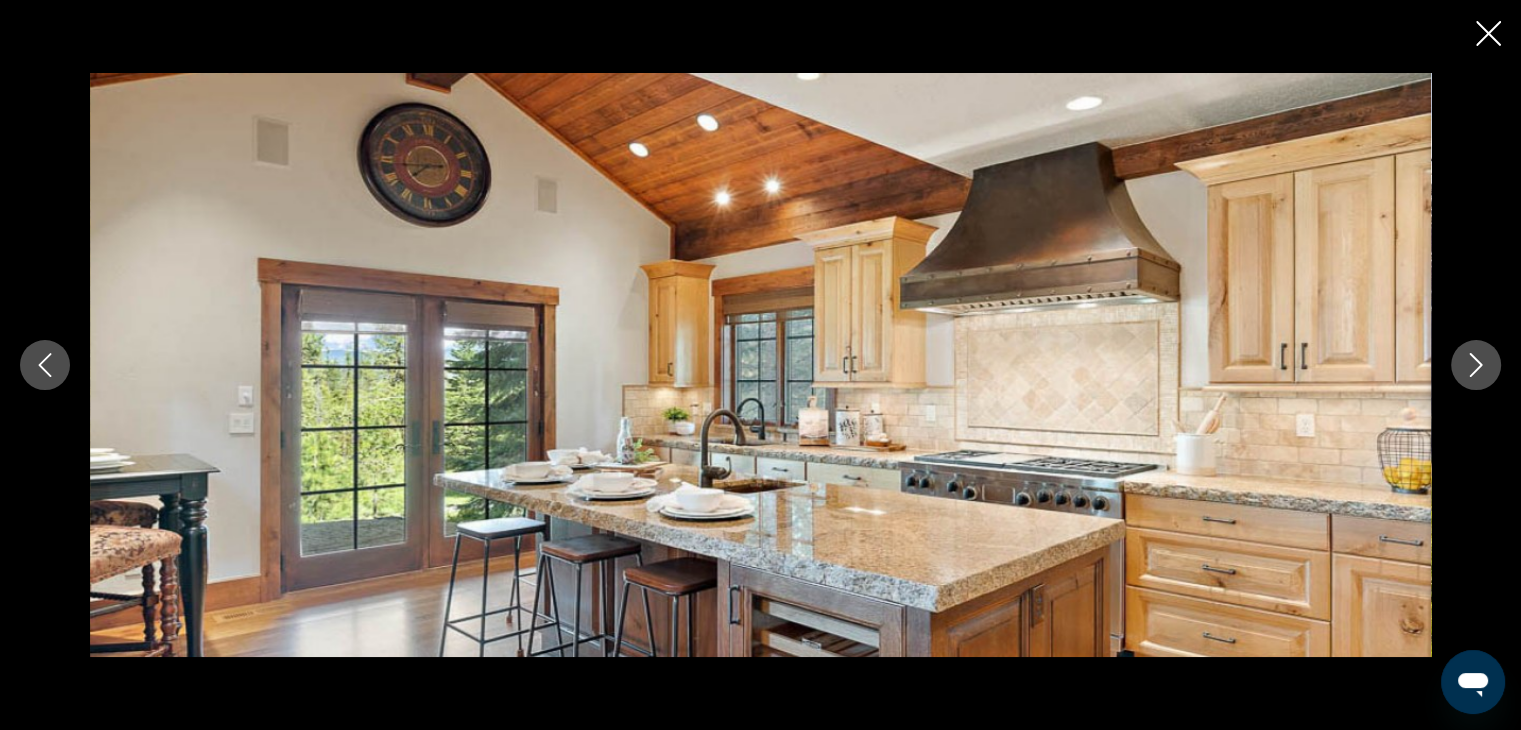 click 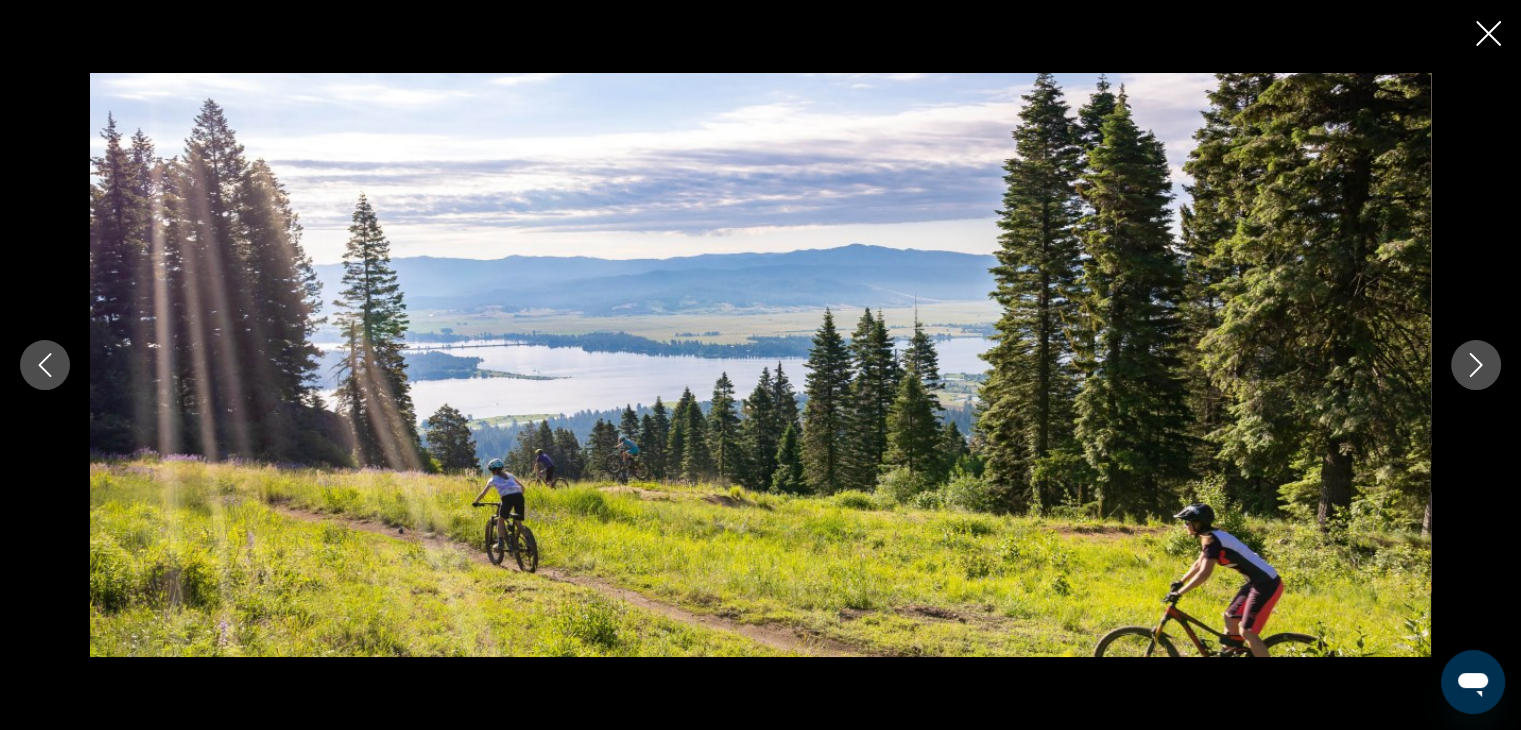 click 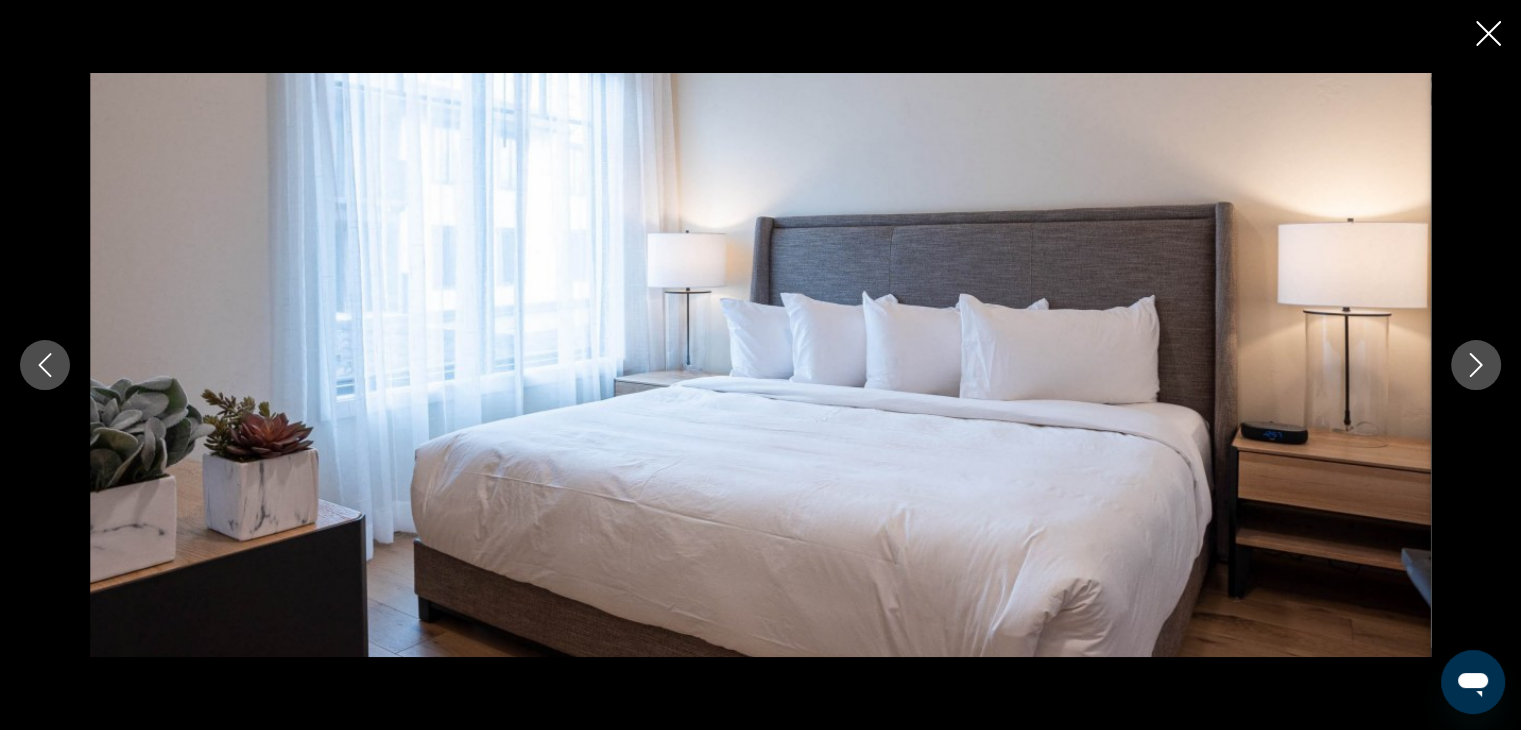 click 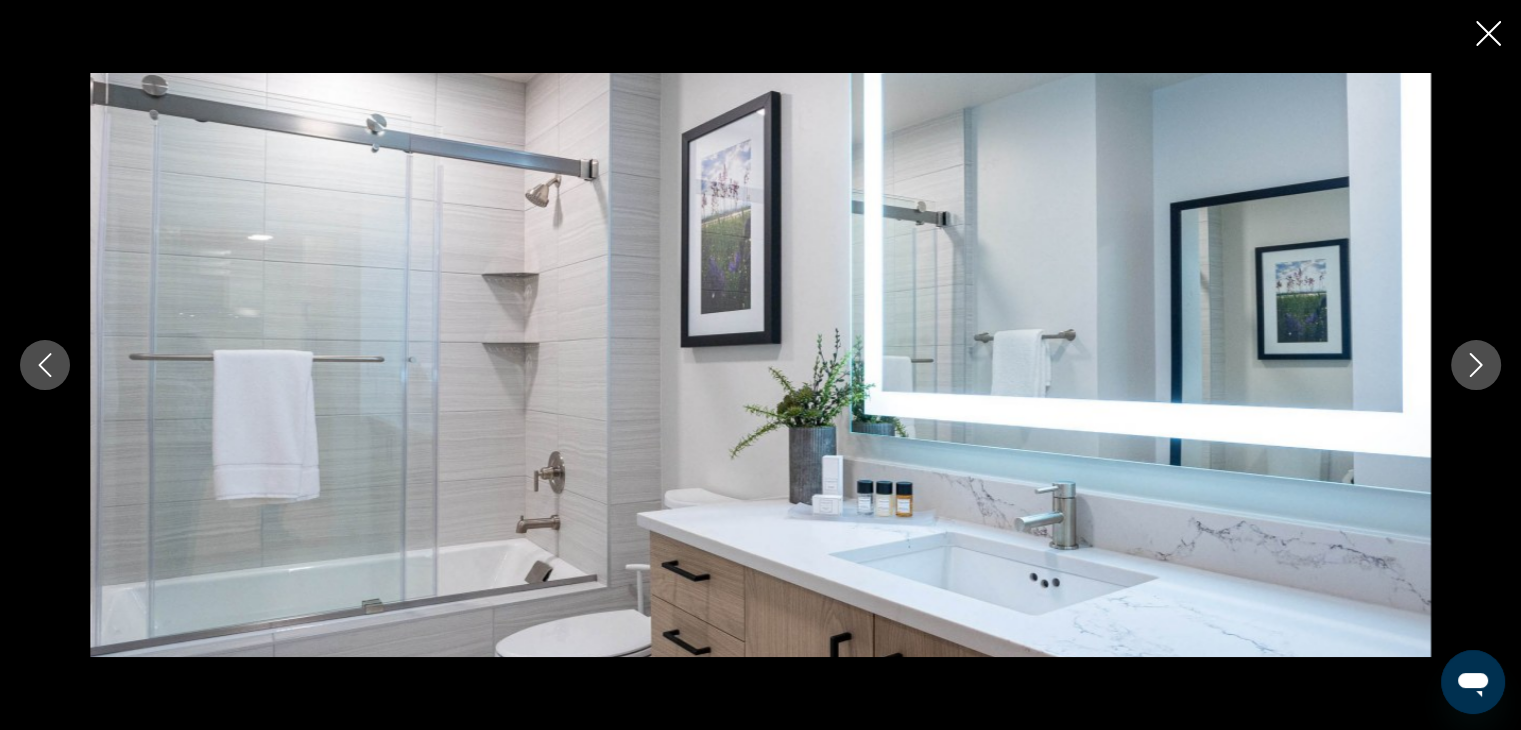click 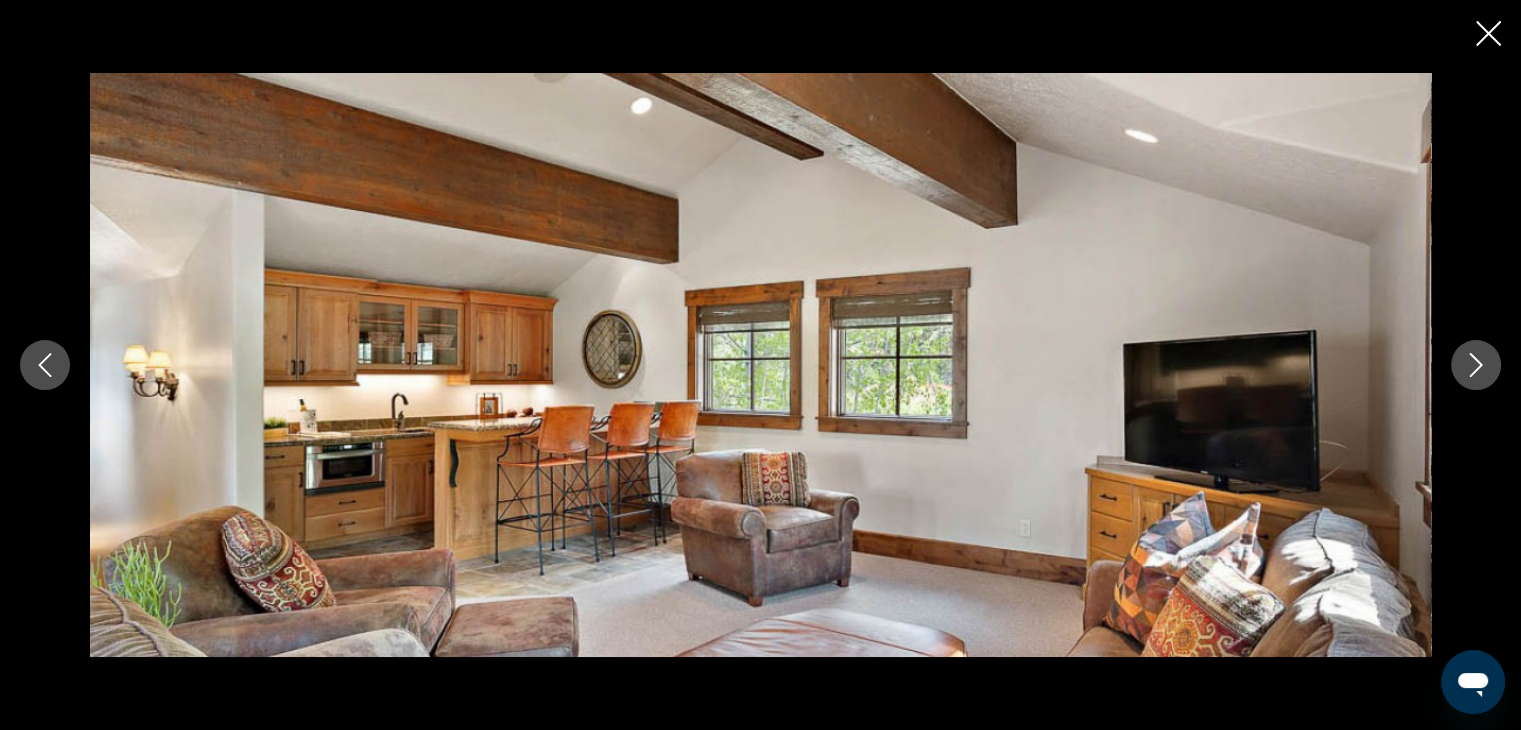 click 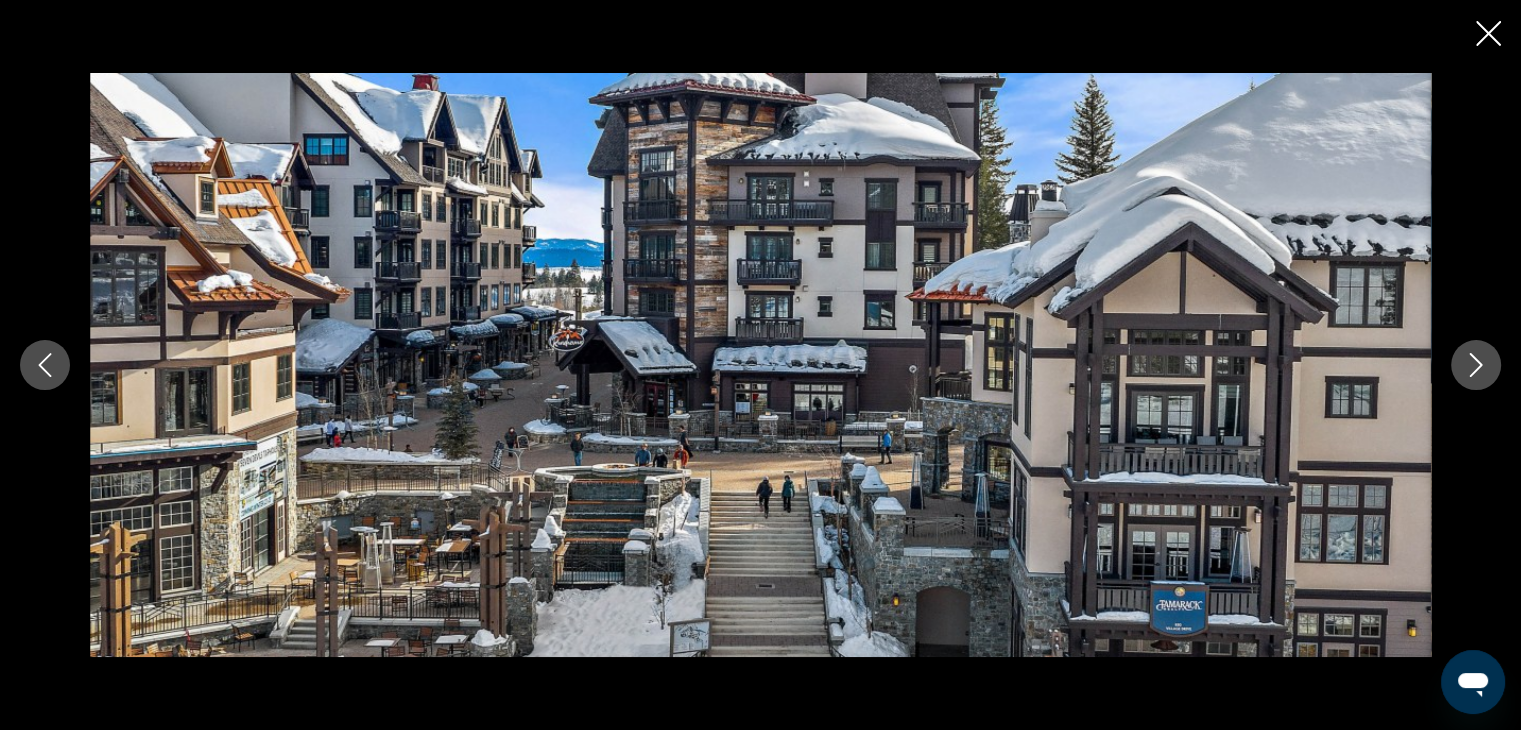click 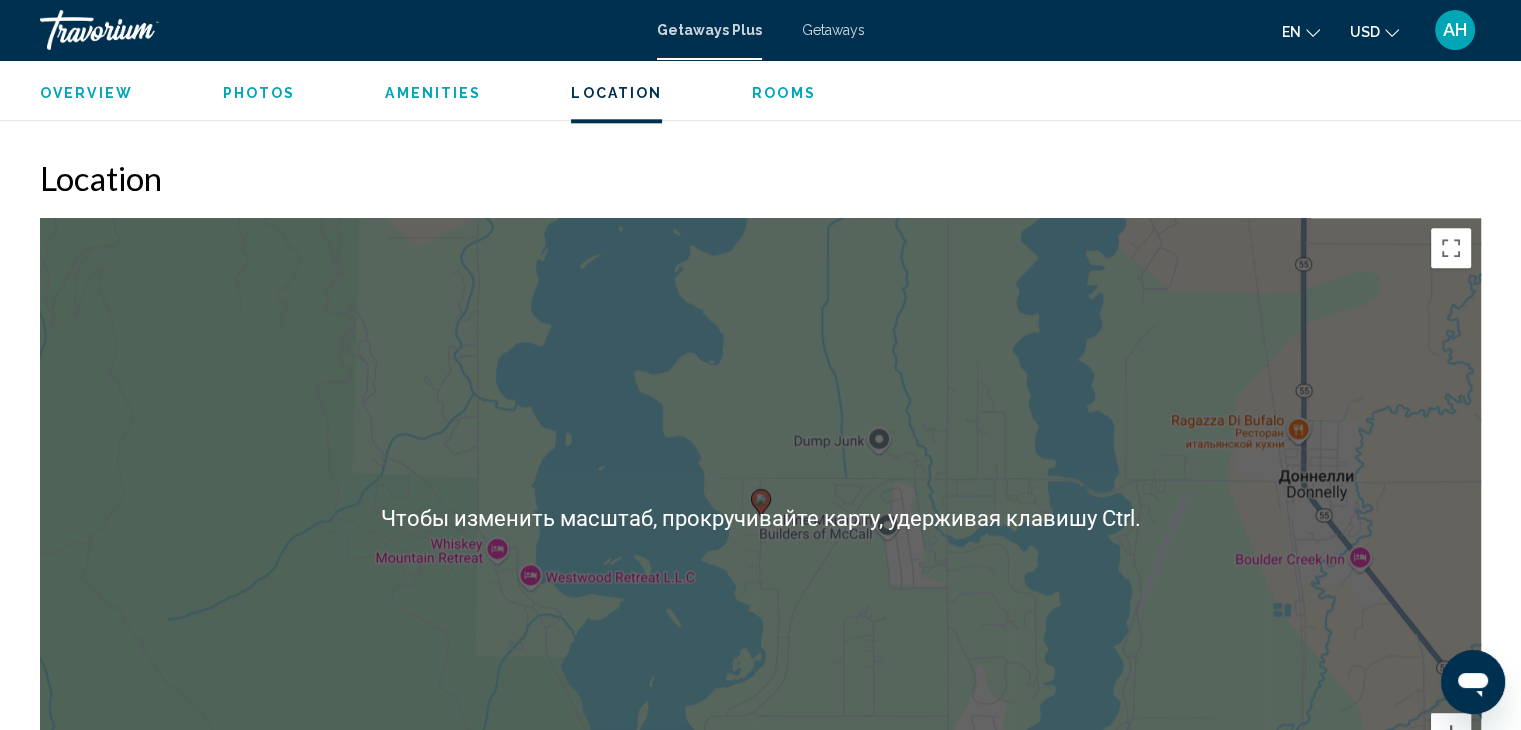 scroll, scrollTop: 2263, scrollLeft: 0, axis: vertical 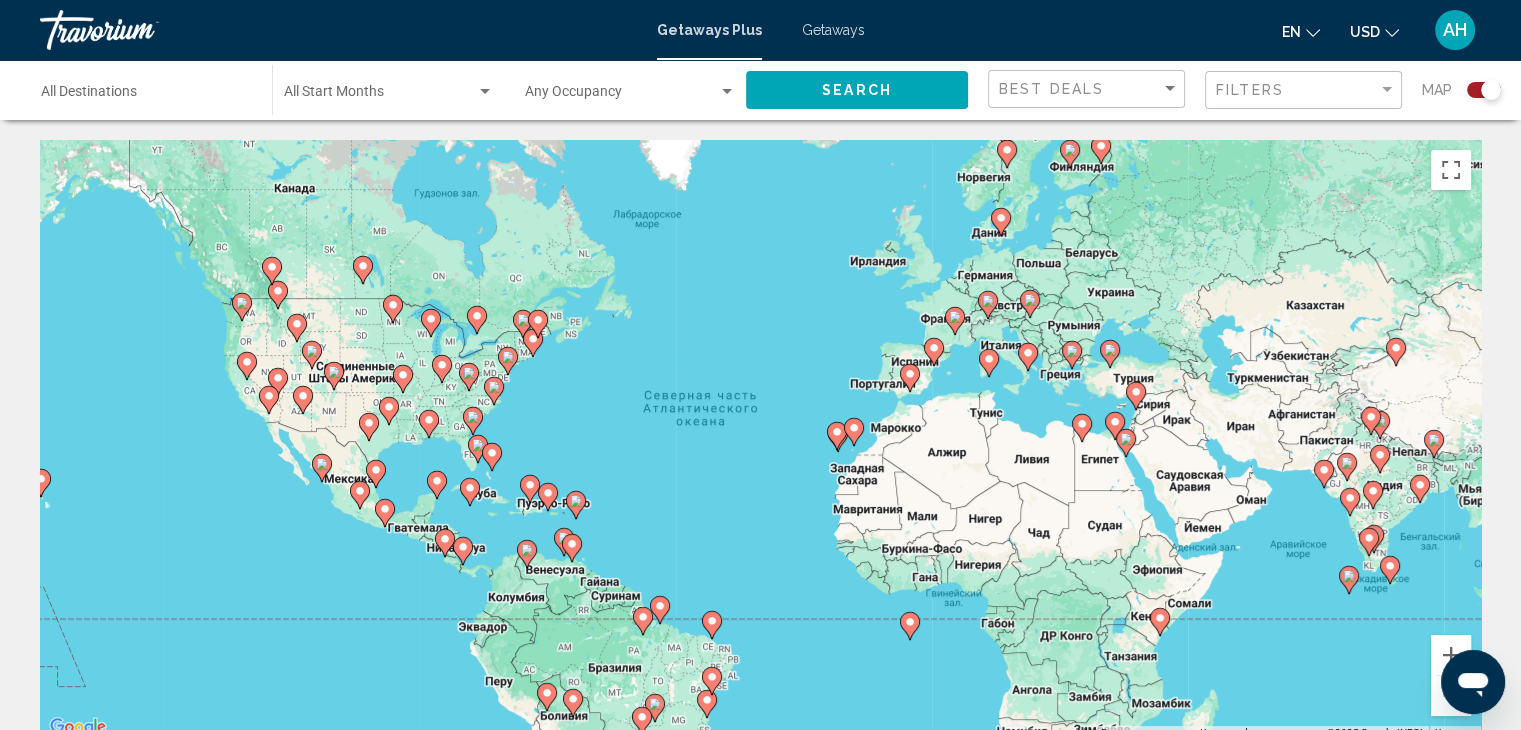 click 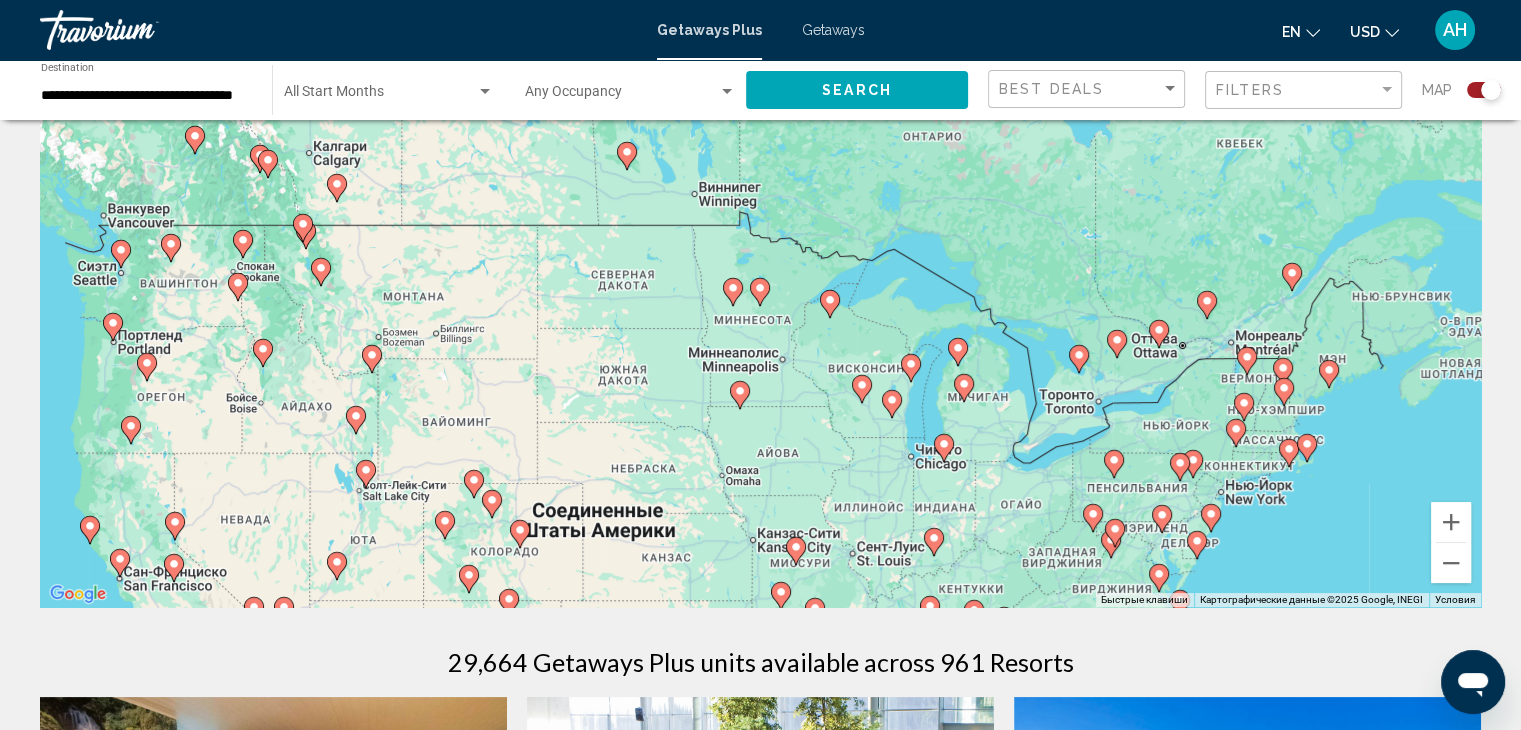 scroll, scrollTop: 135, scrollLeft: 0, axis: vertical 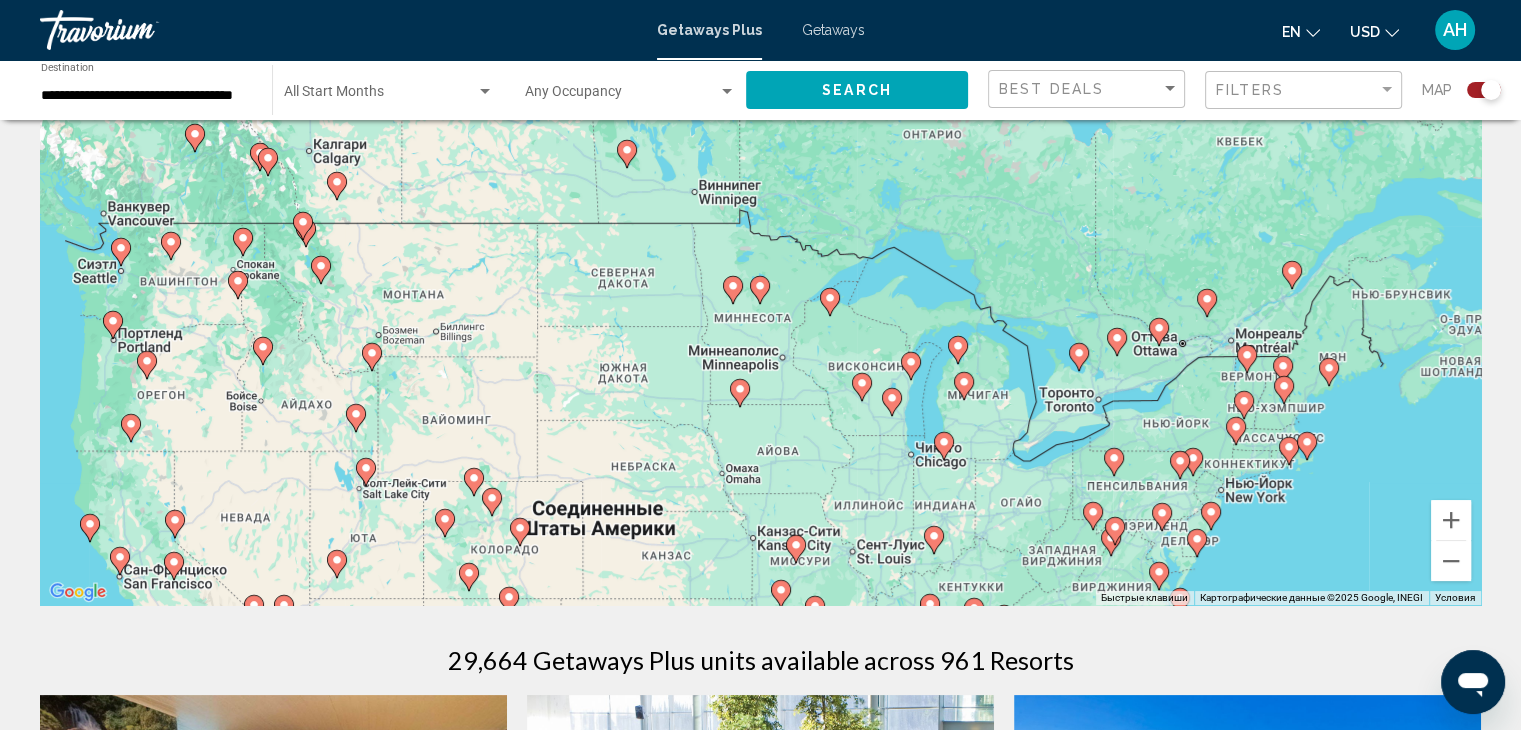 click 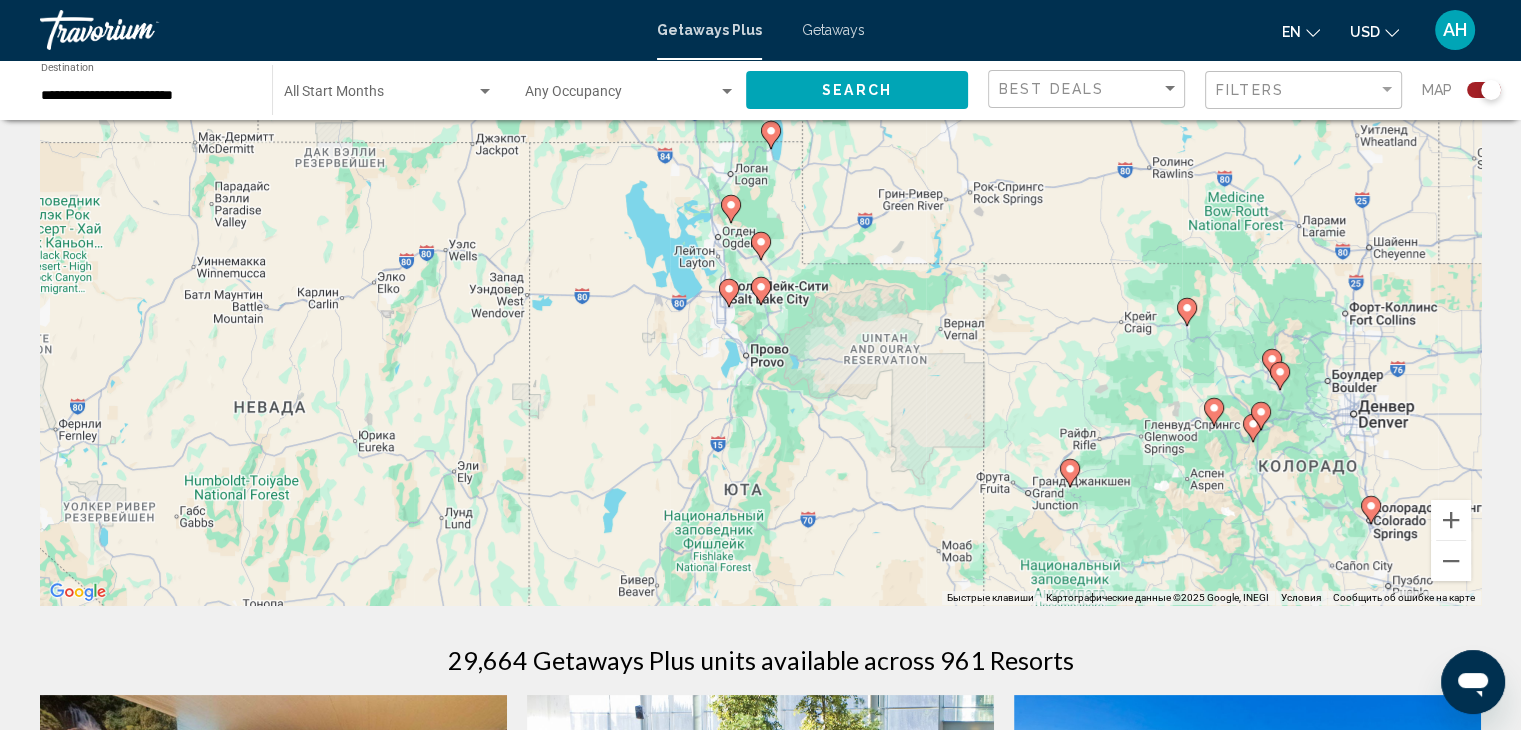click 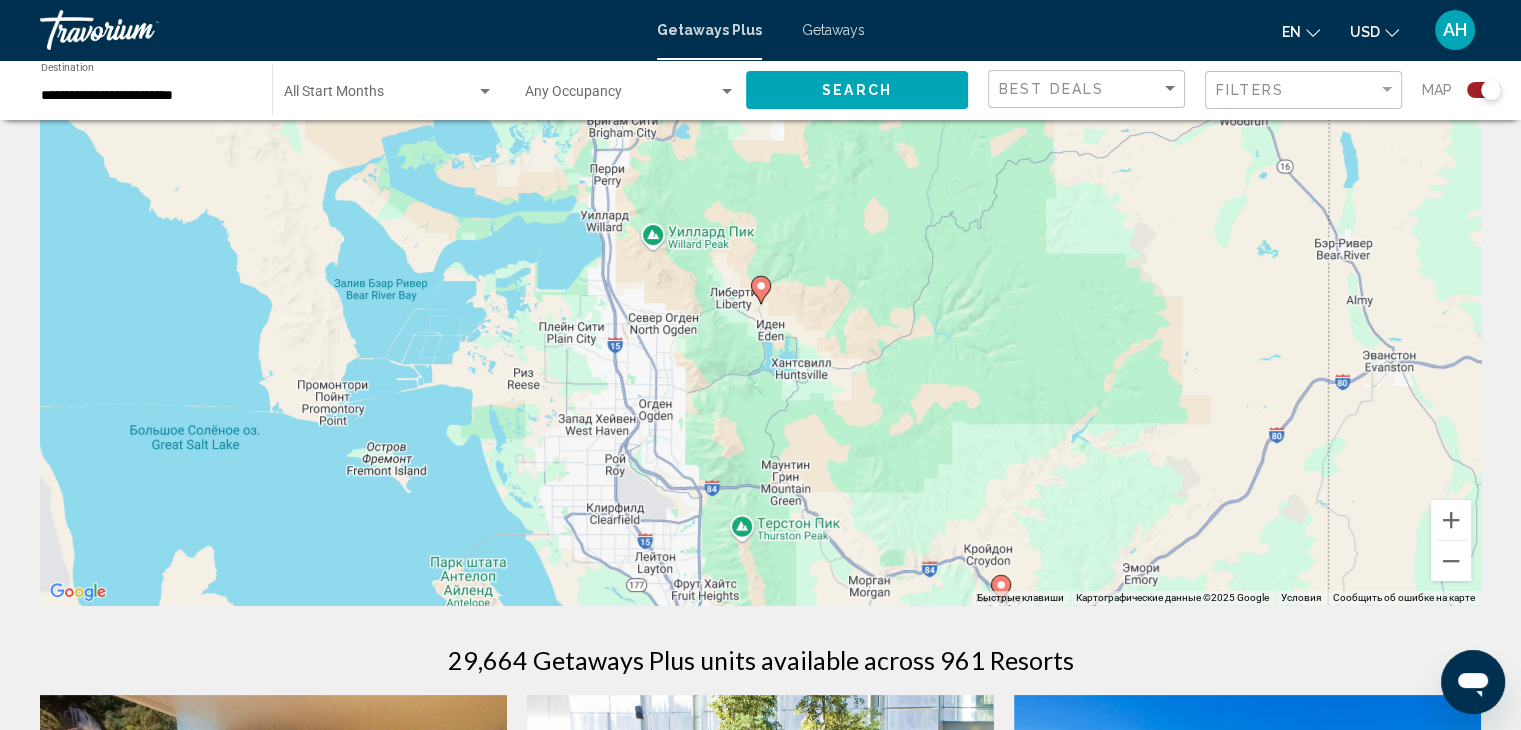 click 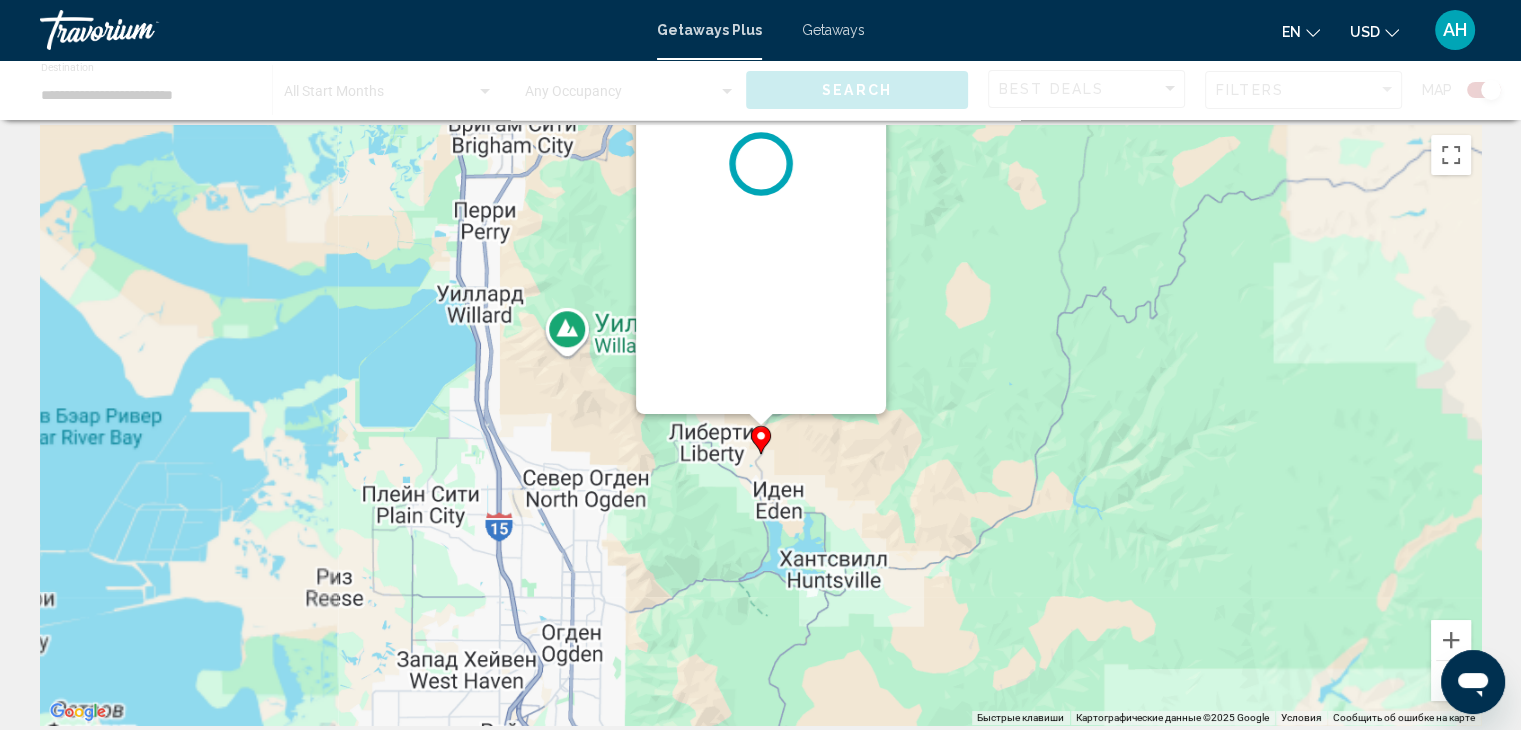 scroll, scrollTop: 0, scrollLeft: 0, axis: both 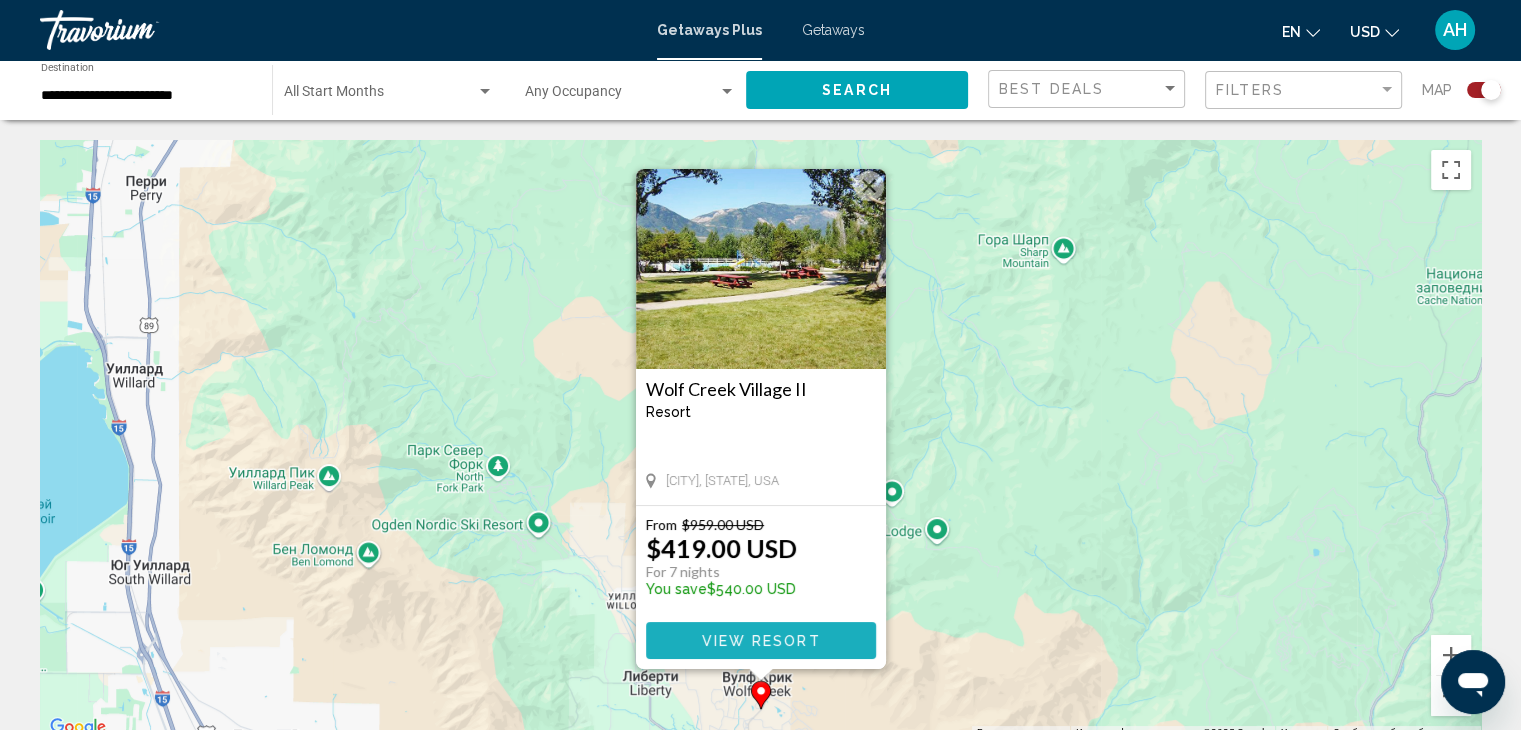 click on "View Resort" at bounding box center (761, 640) 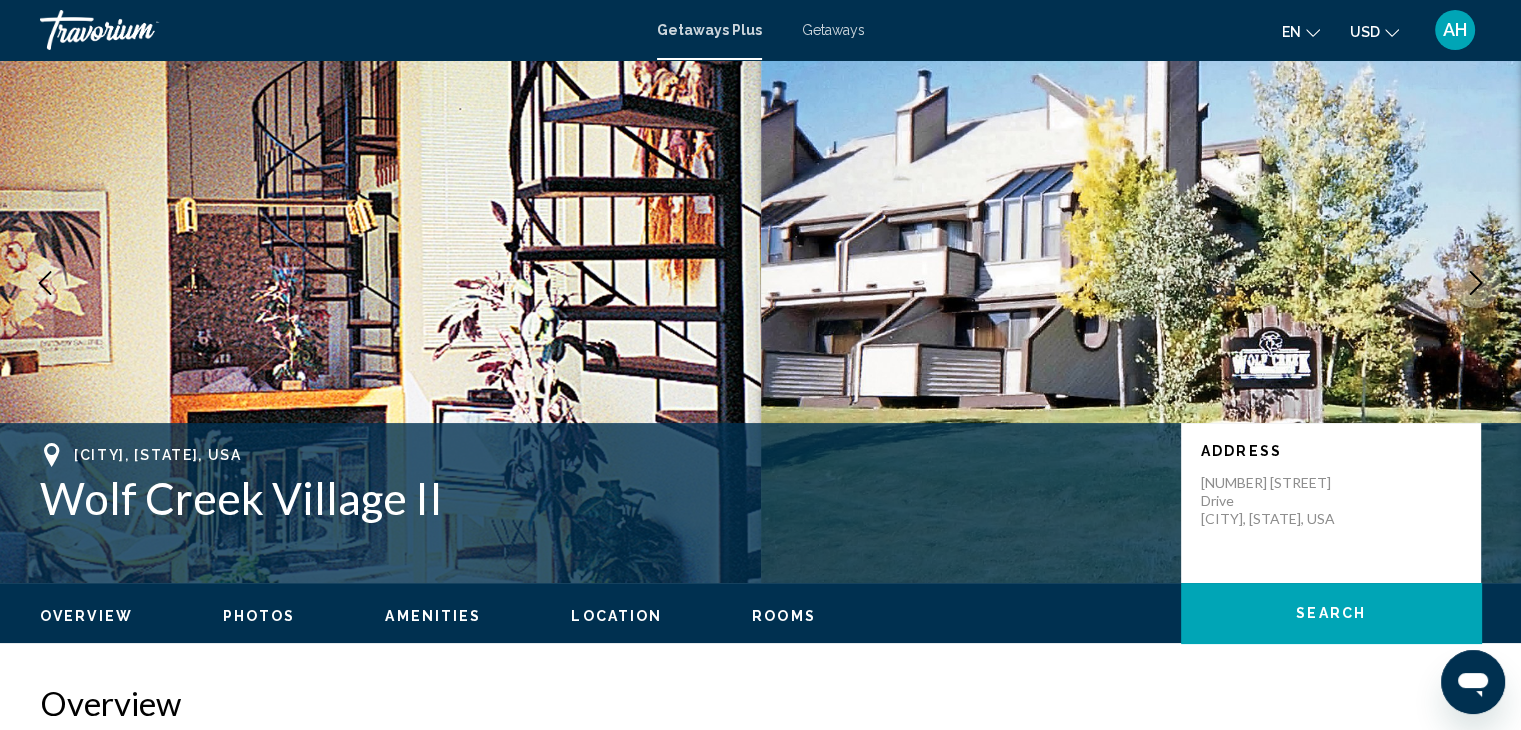 scroll, scrollTop: 0, scrollLeft: 0, axis: both 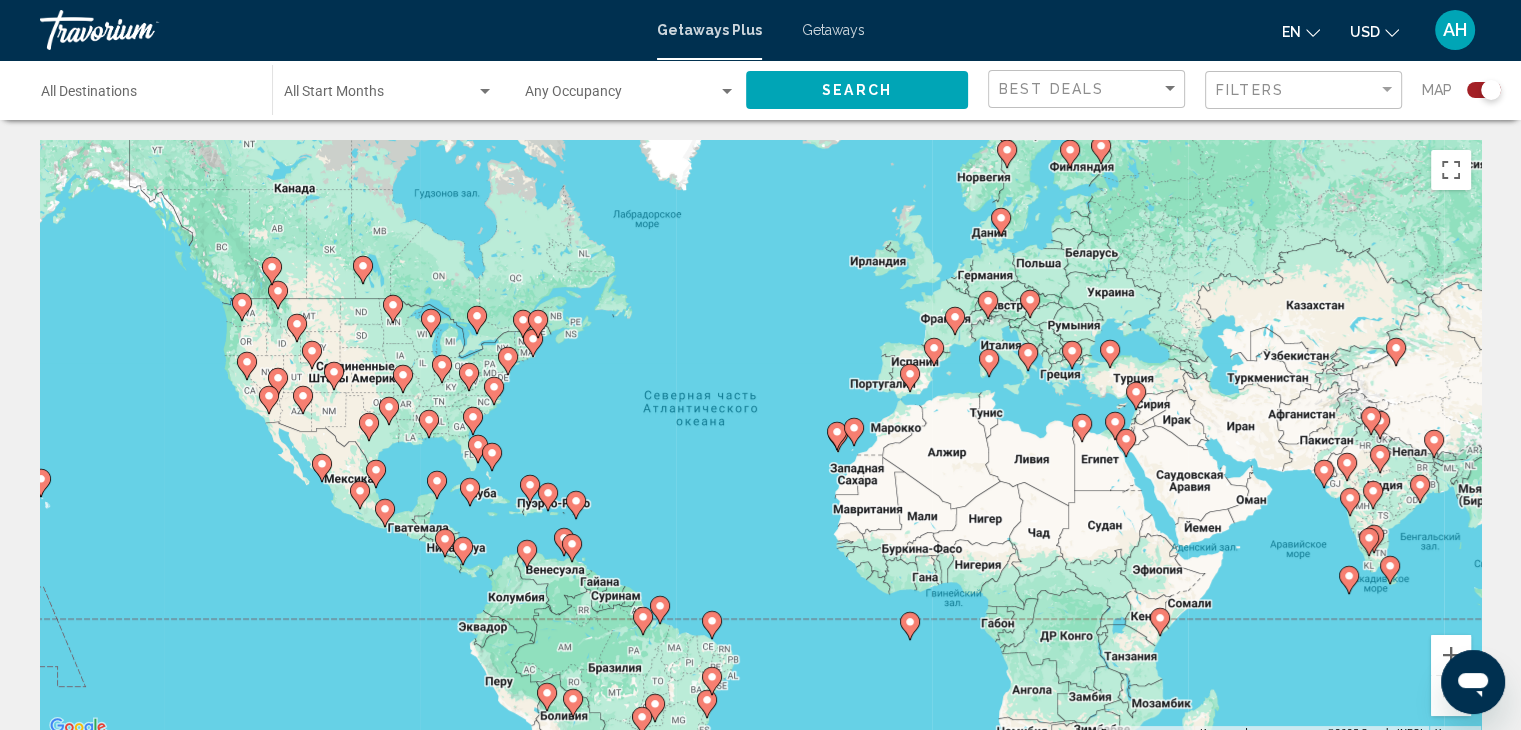 click 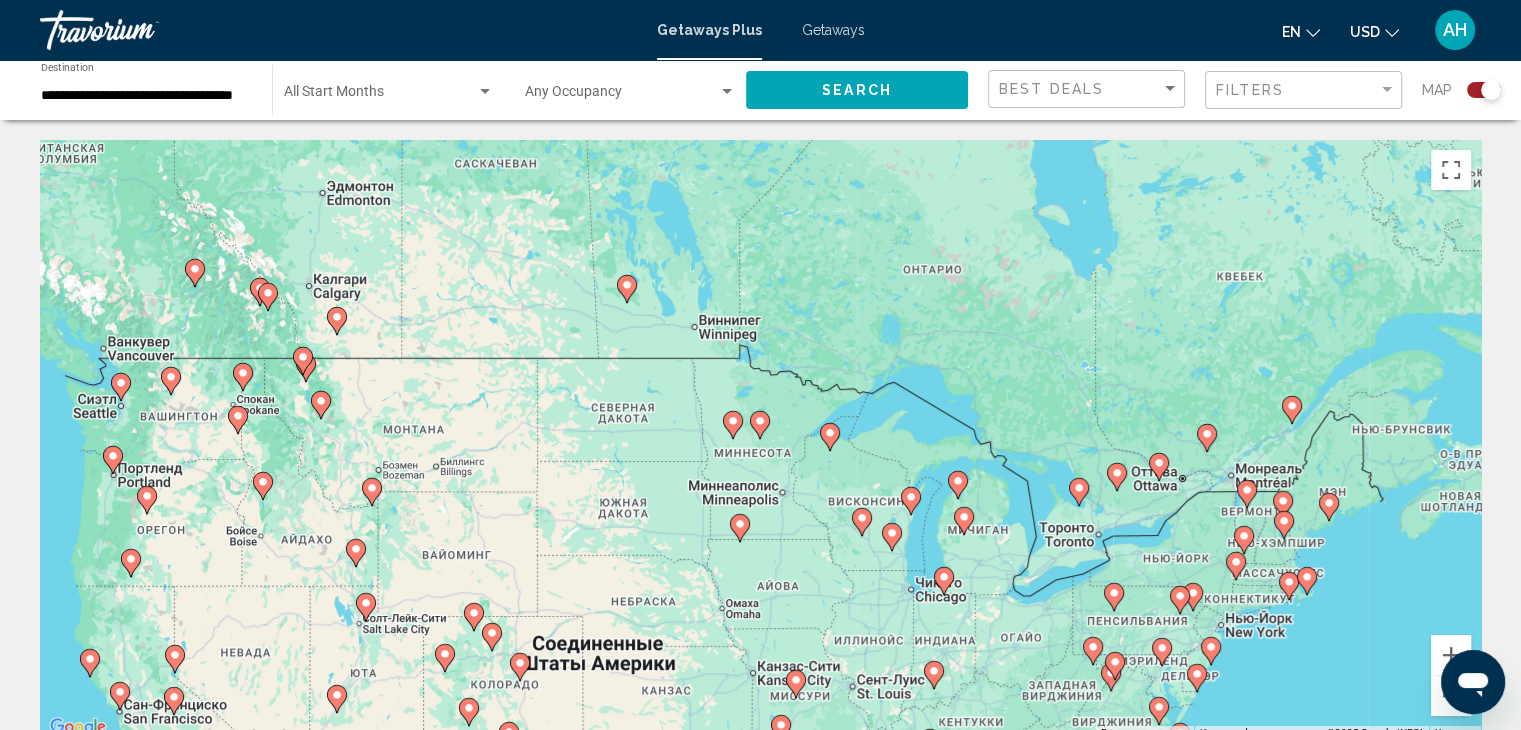 click 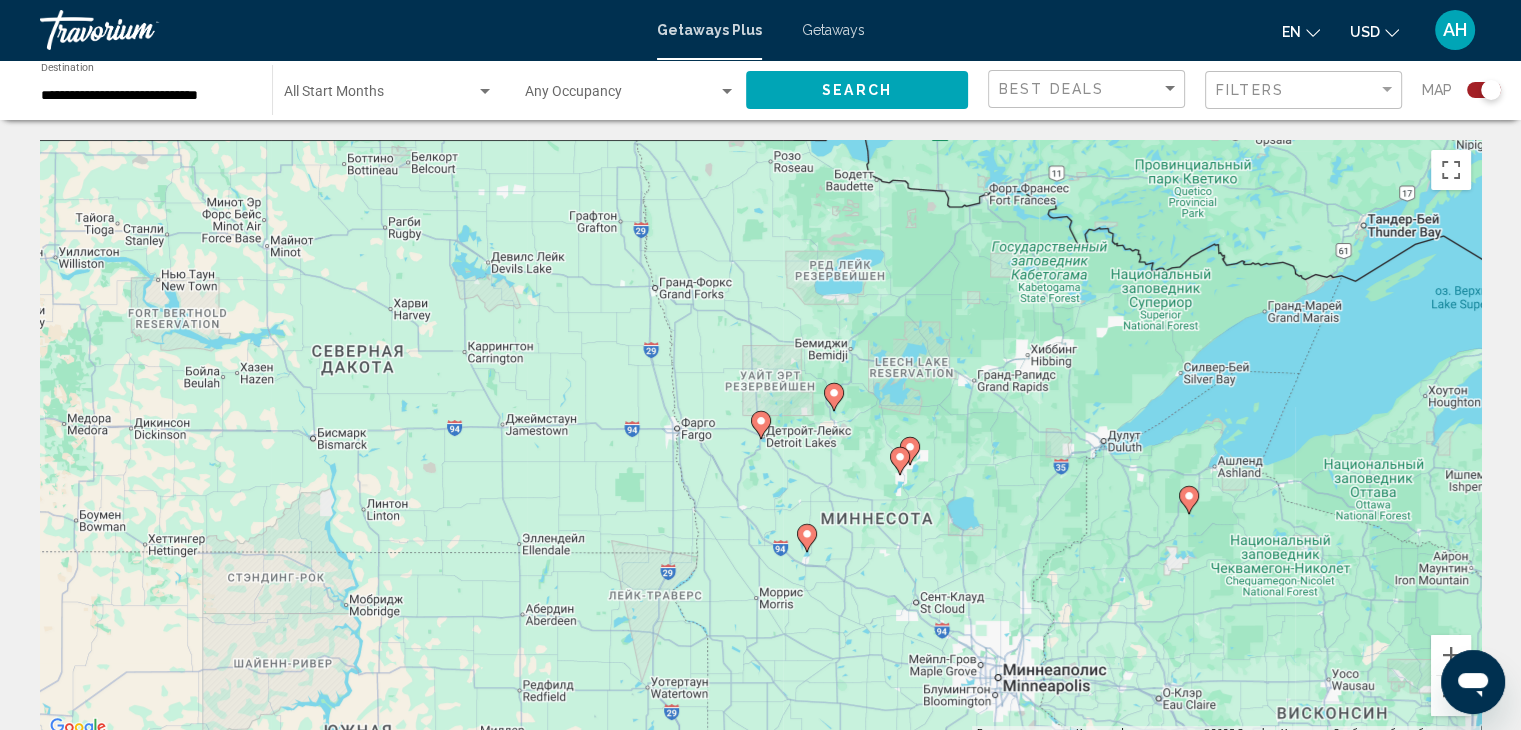 click 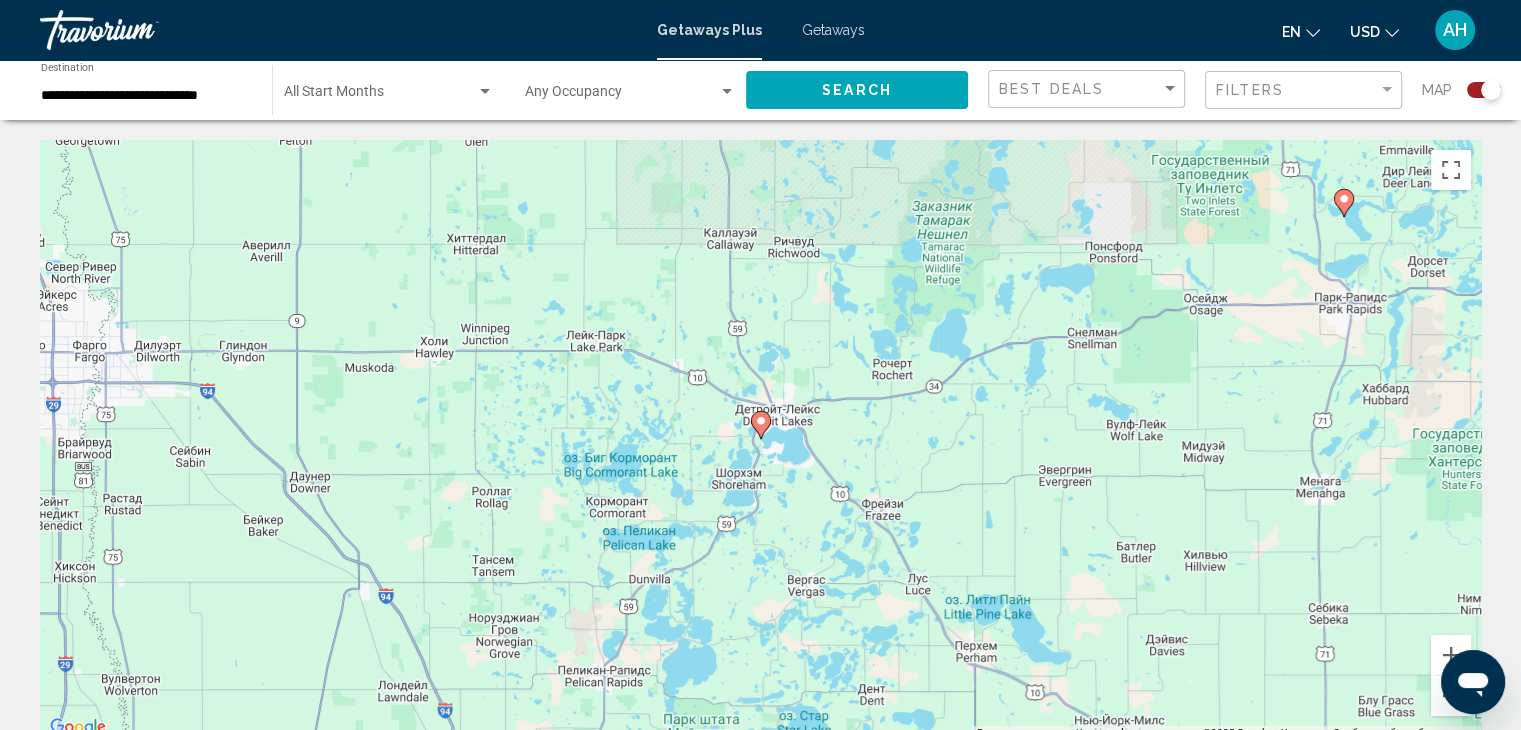 click 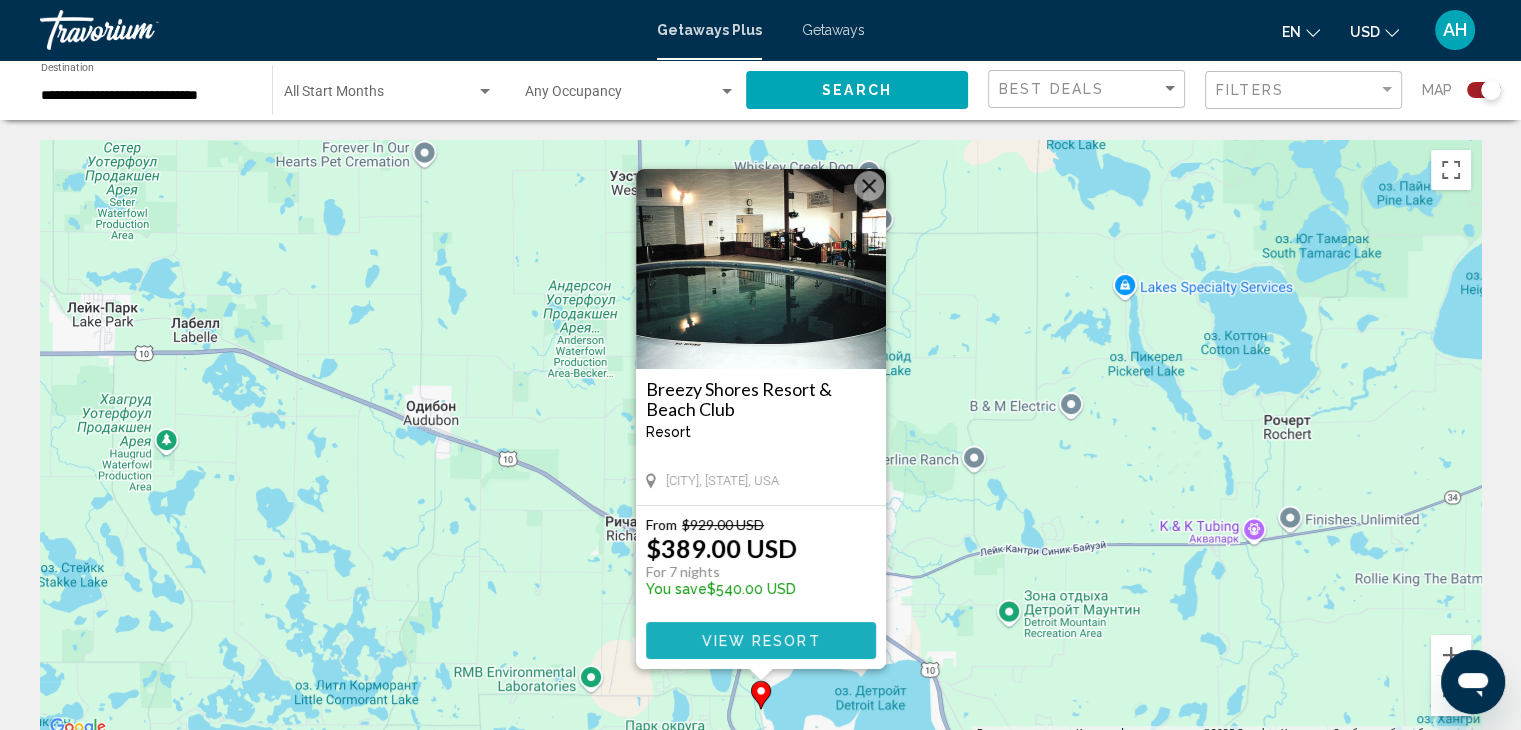 click on "View Resort" at bounding box center (760, 641) 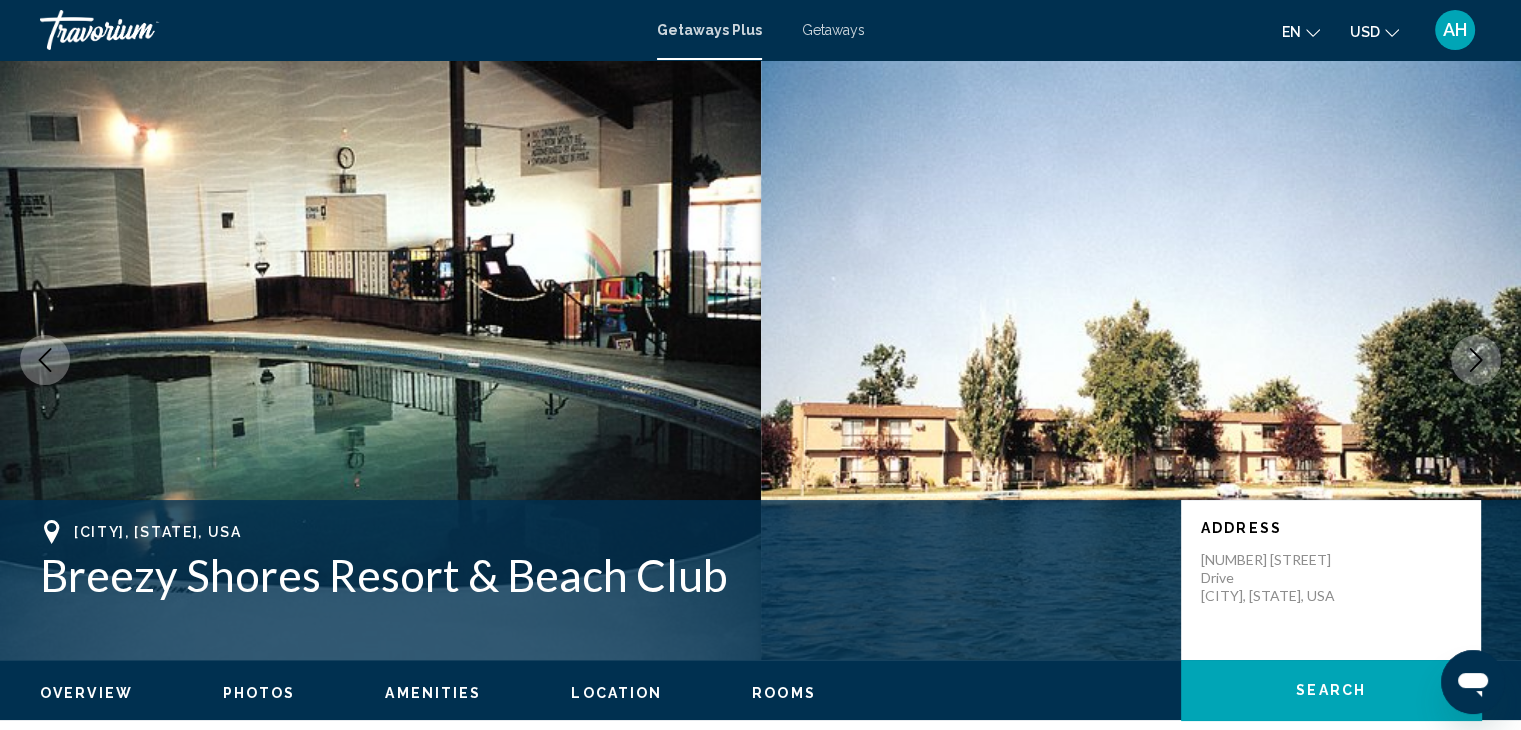 click 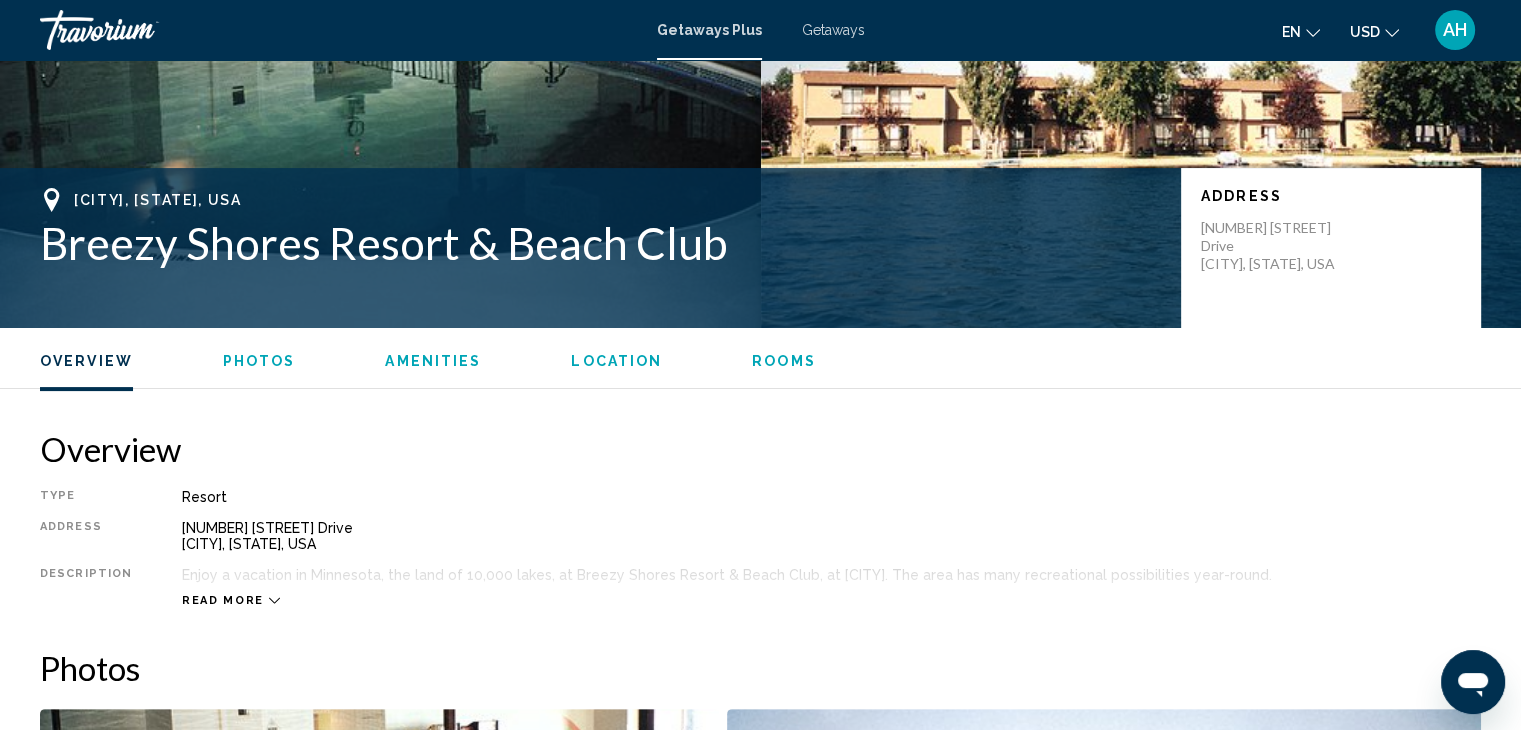 scroll, scrollTop: 0, scrollLeft: 0, axis: both 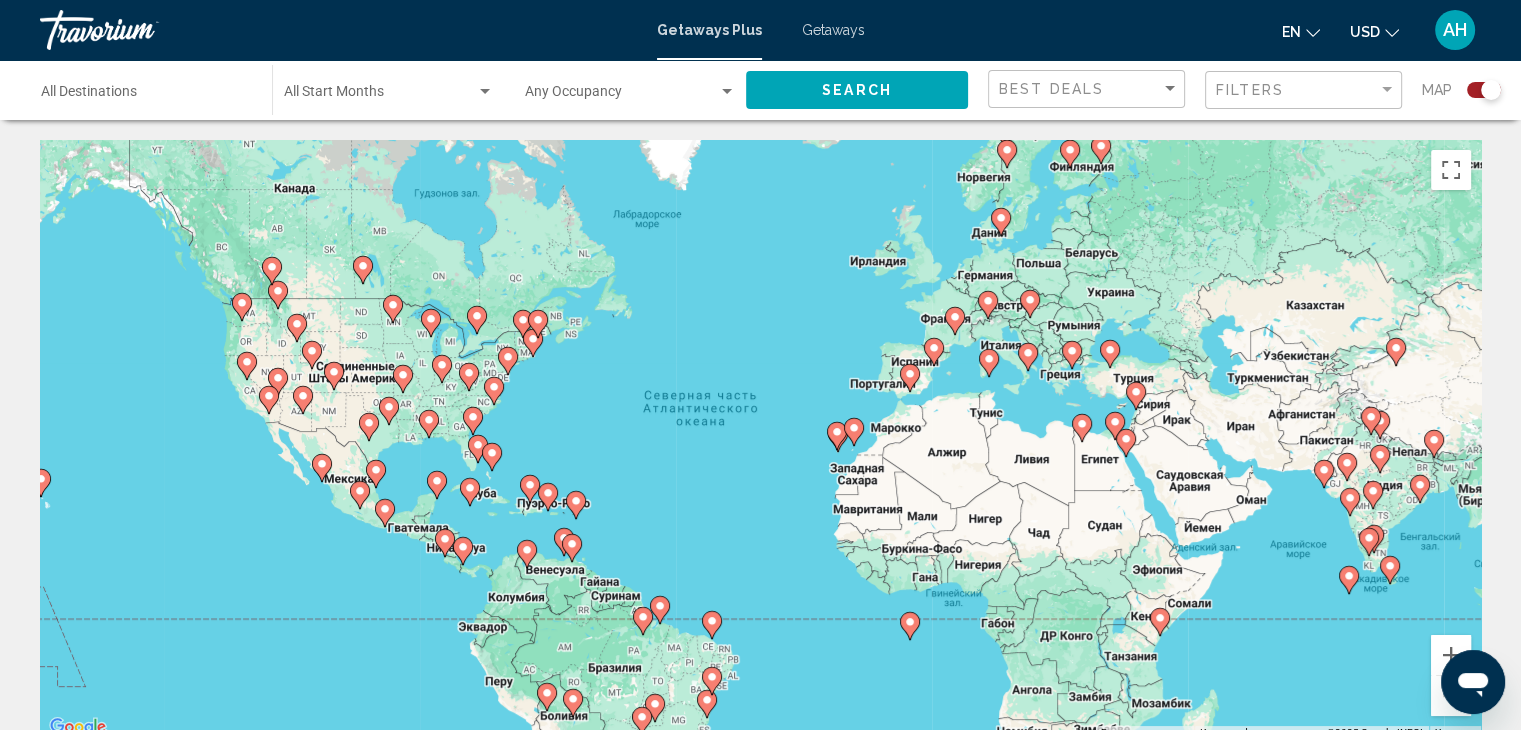 click 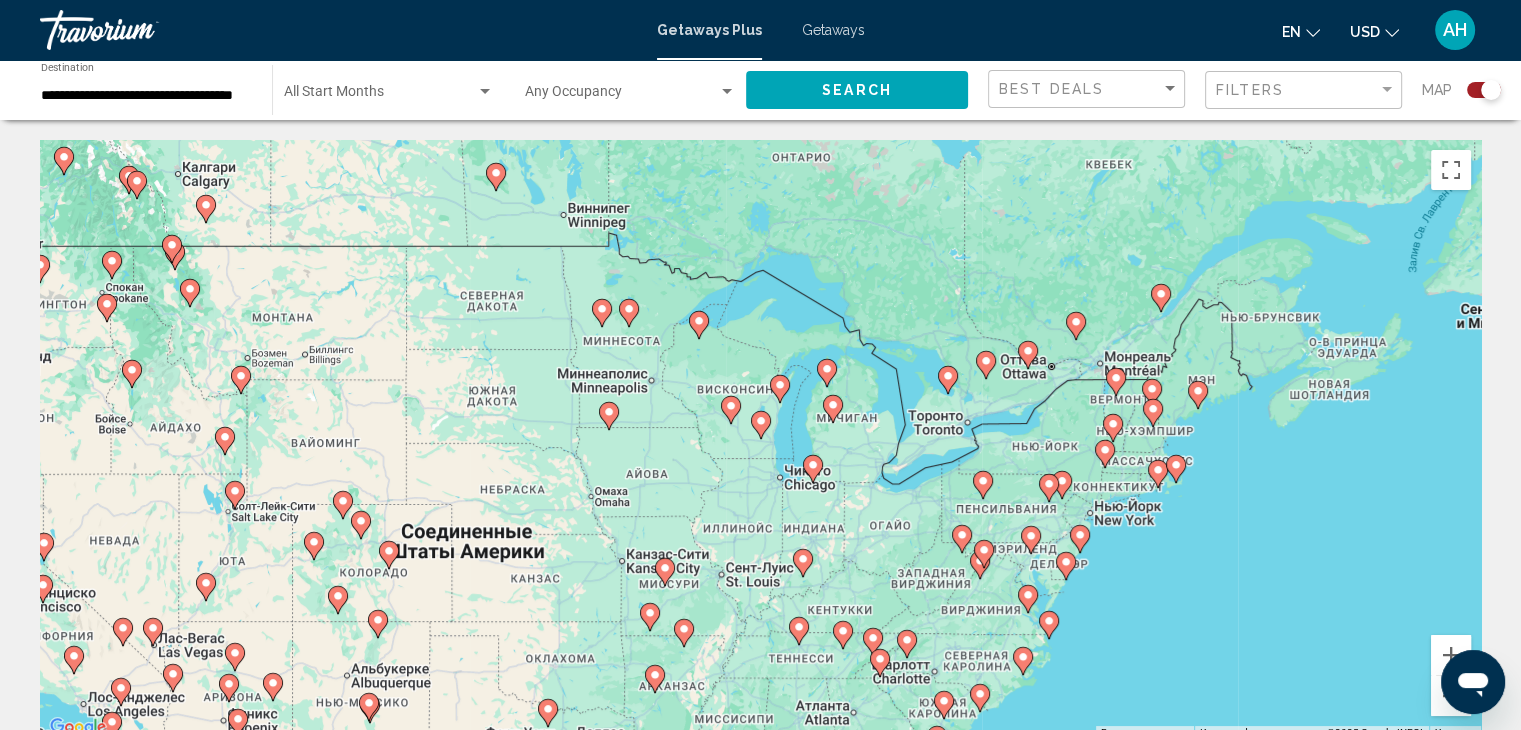 click 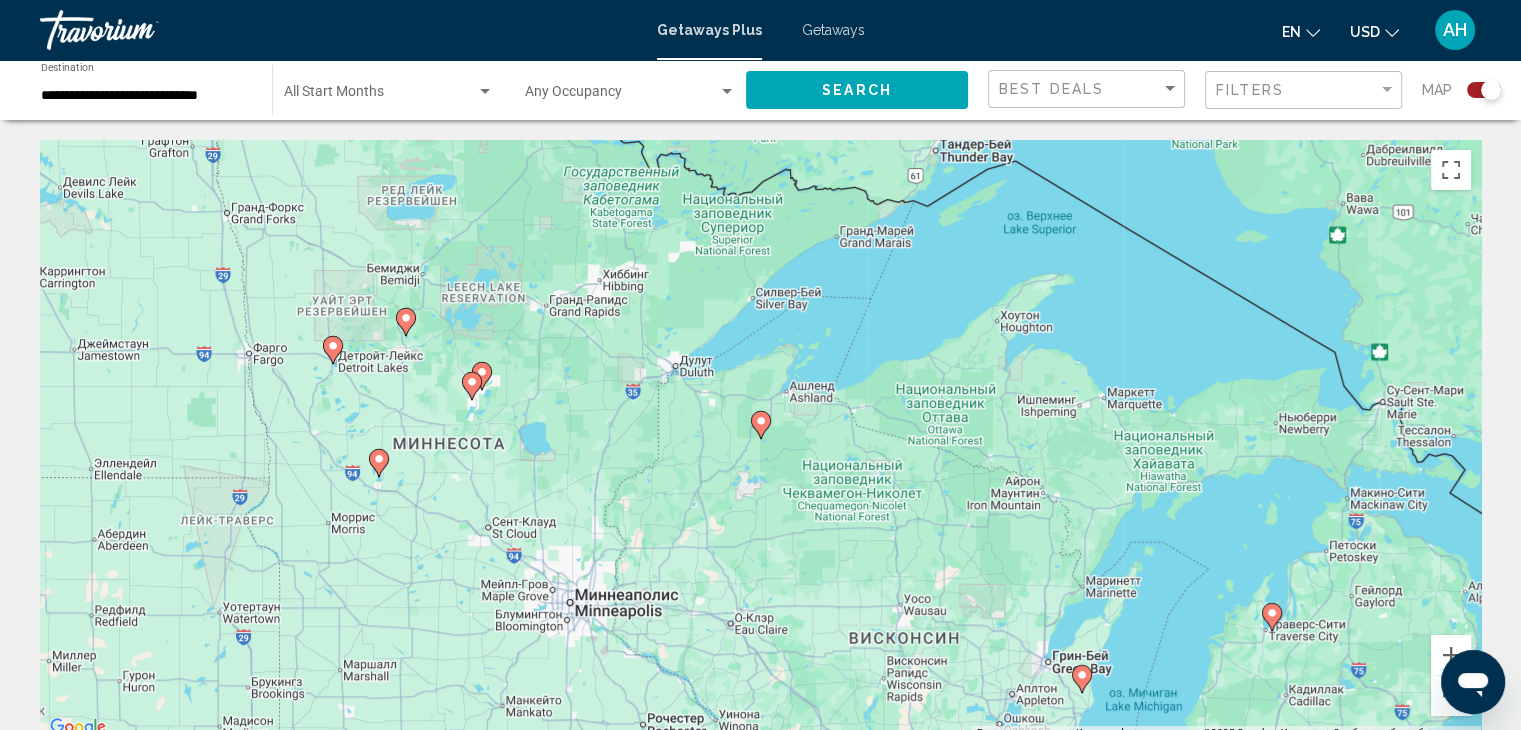 click 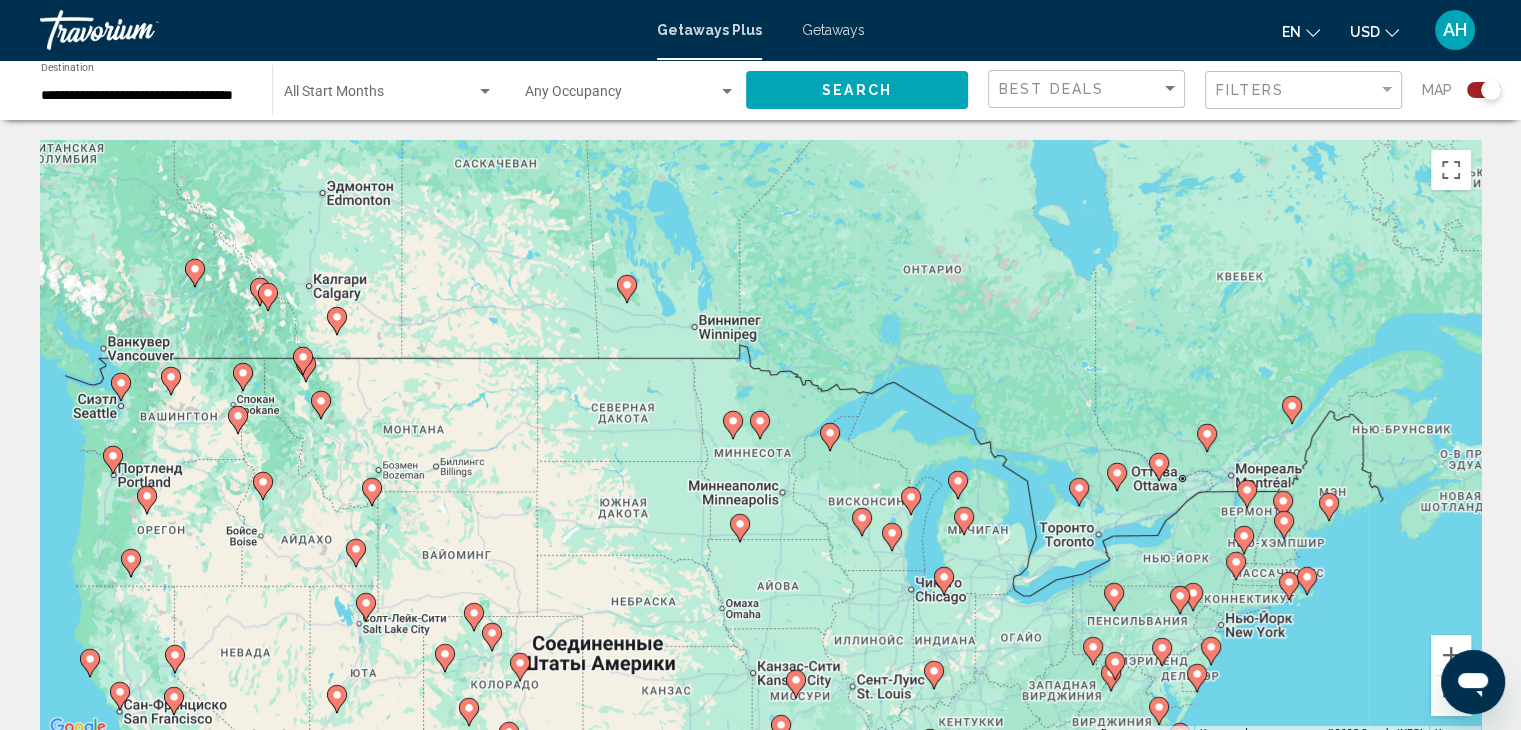 click 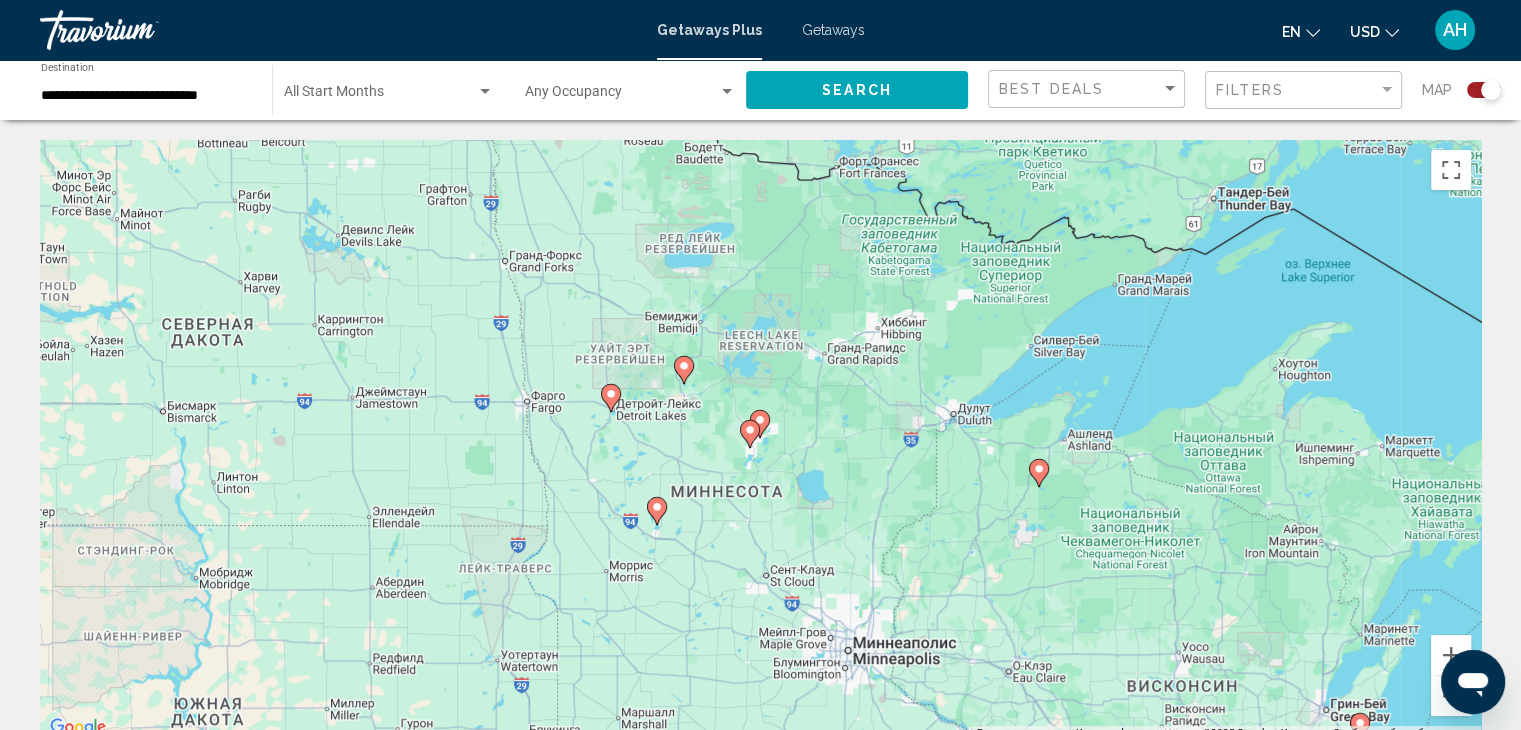 click 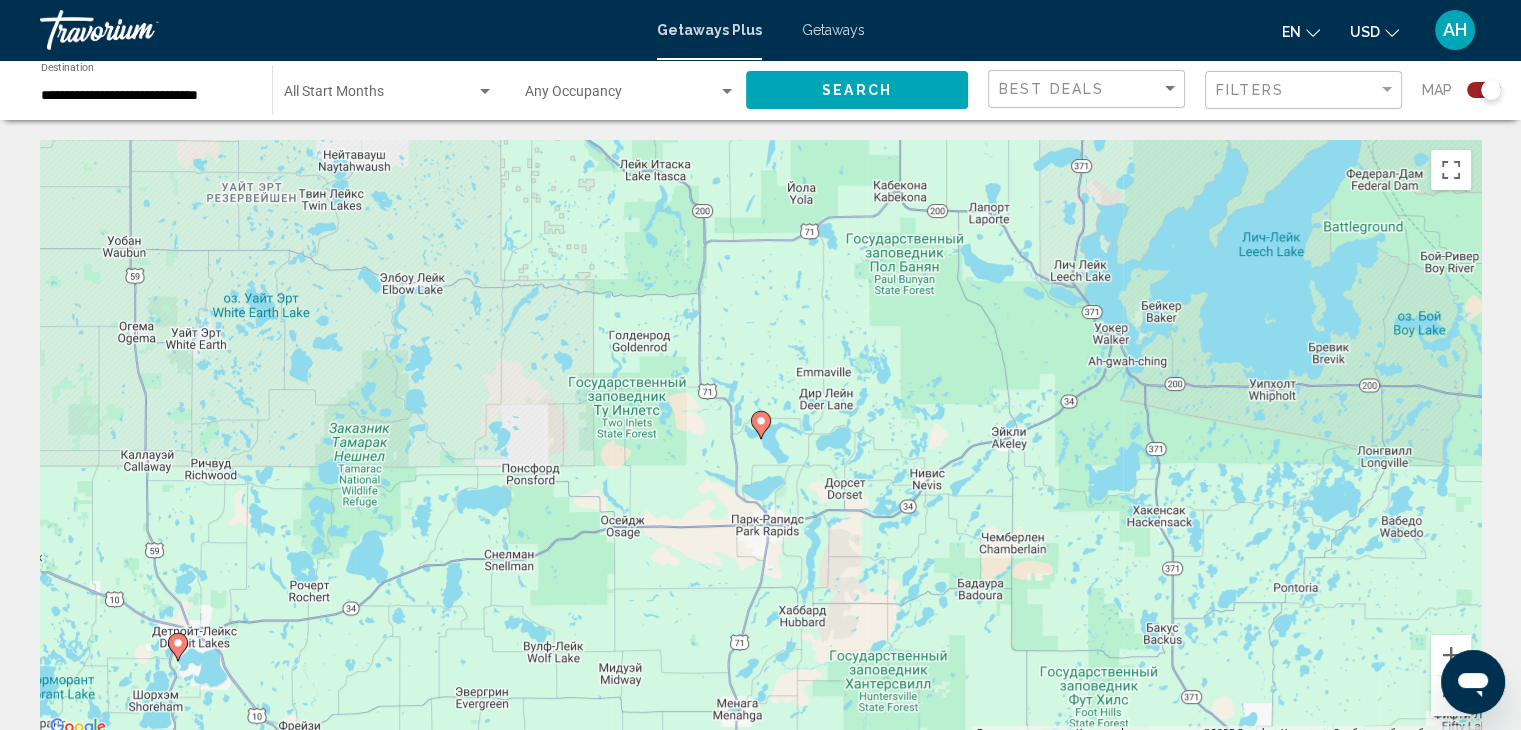 click 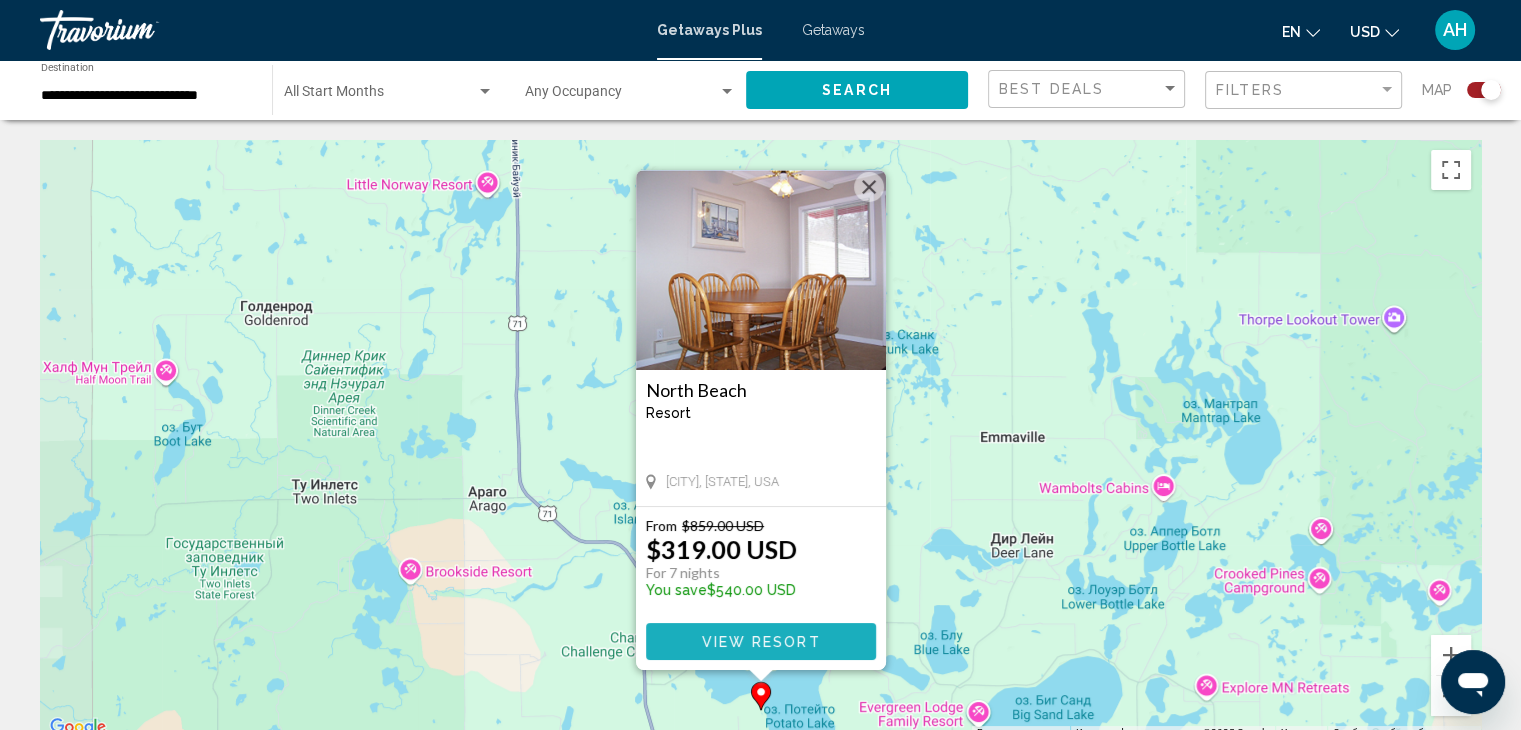 click on "View Resort" at bounding box center (760, 642) 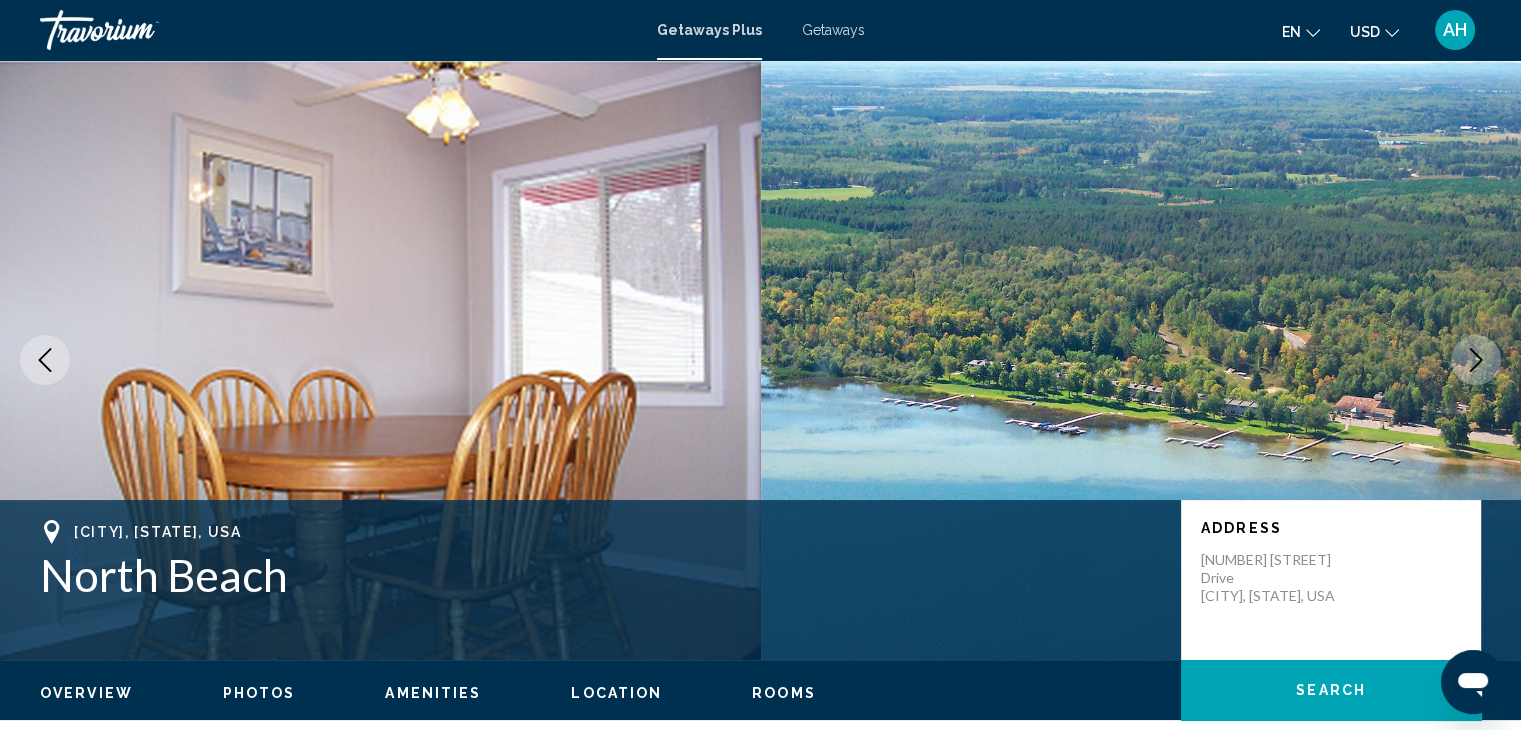 click 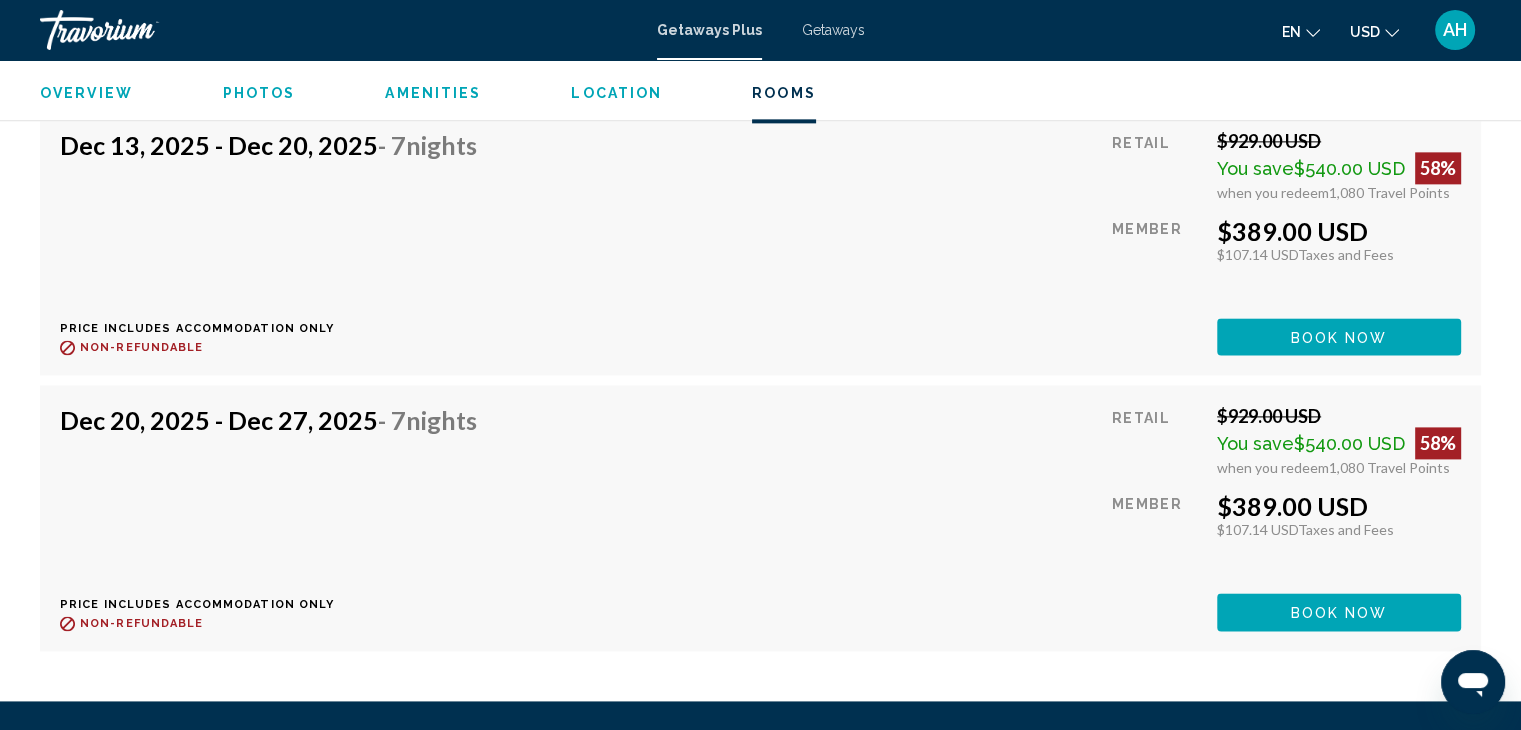 scroll, scrollTop: 10228, scrollLeft: 0, axis: vertical 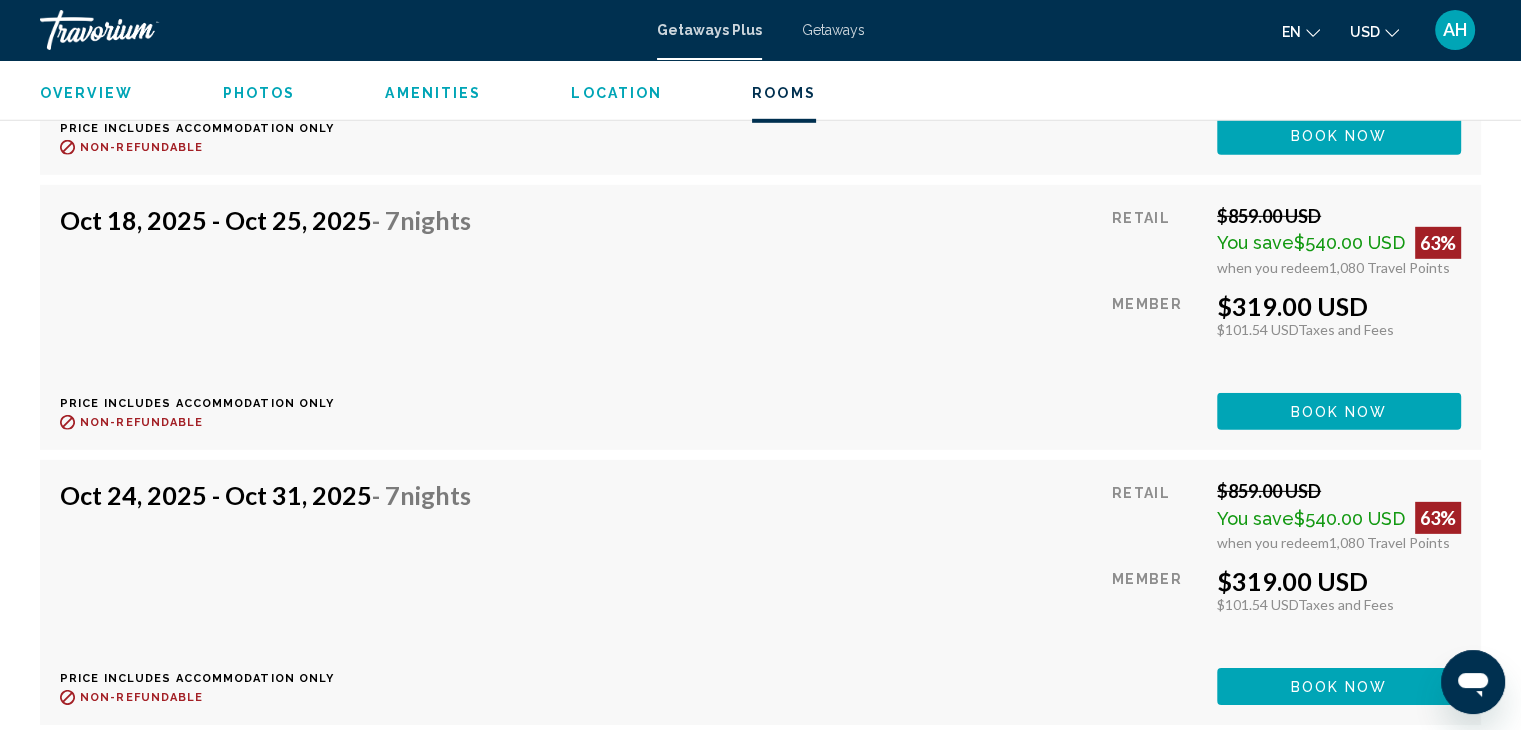 click at bounding box center [140, 30] 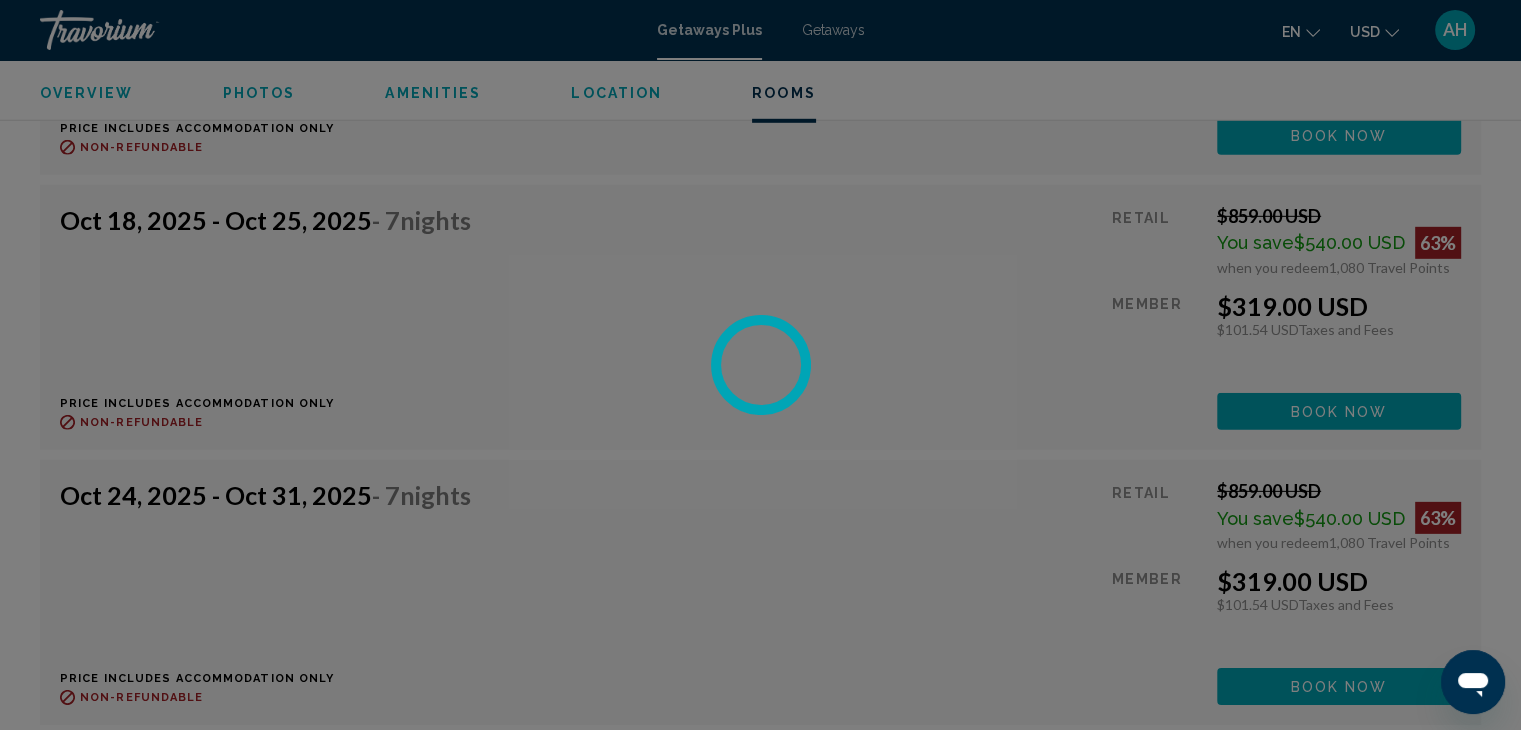 scroll, scrollTop: 0, scrollLeft: 0, axis: both 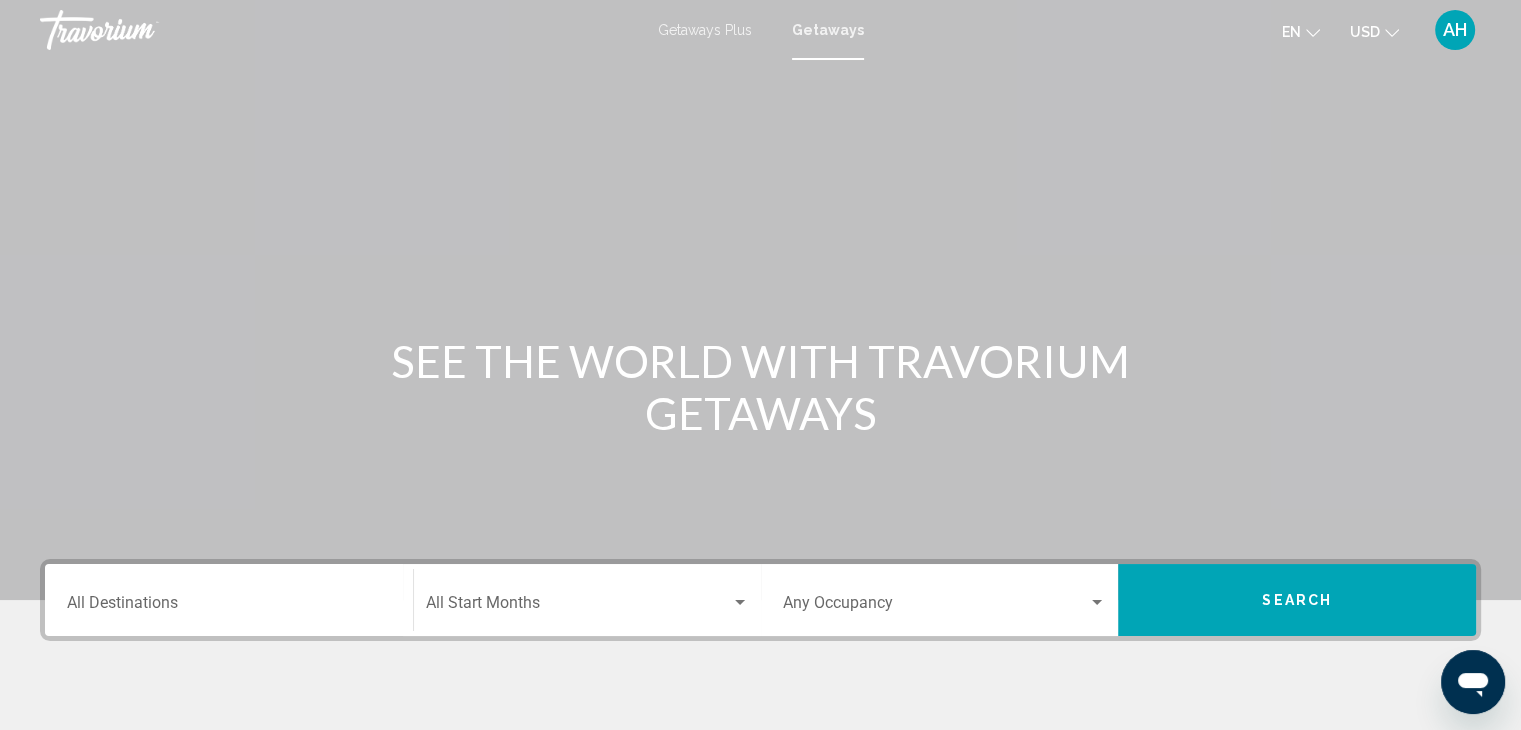click at bounding box center (140, 30) 